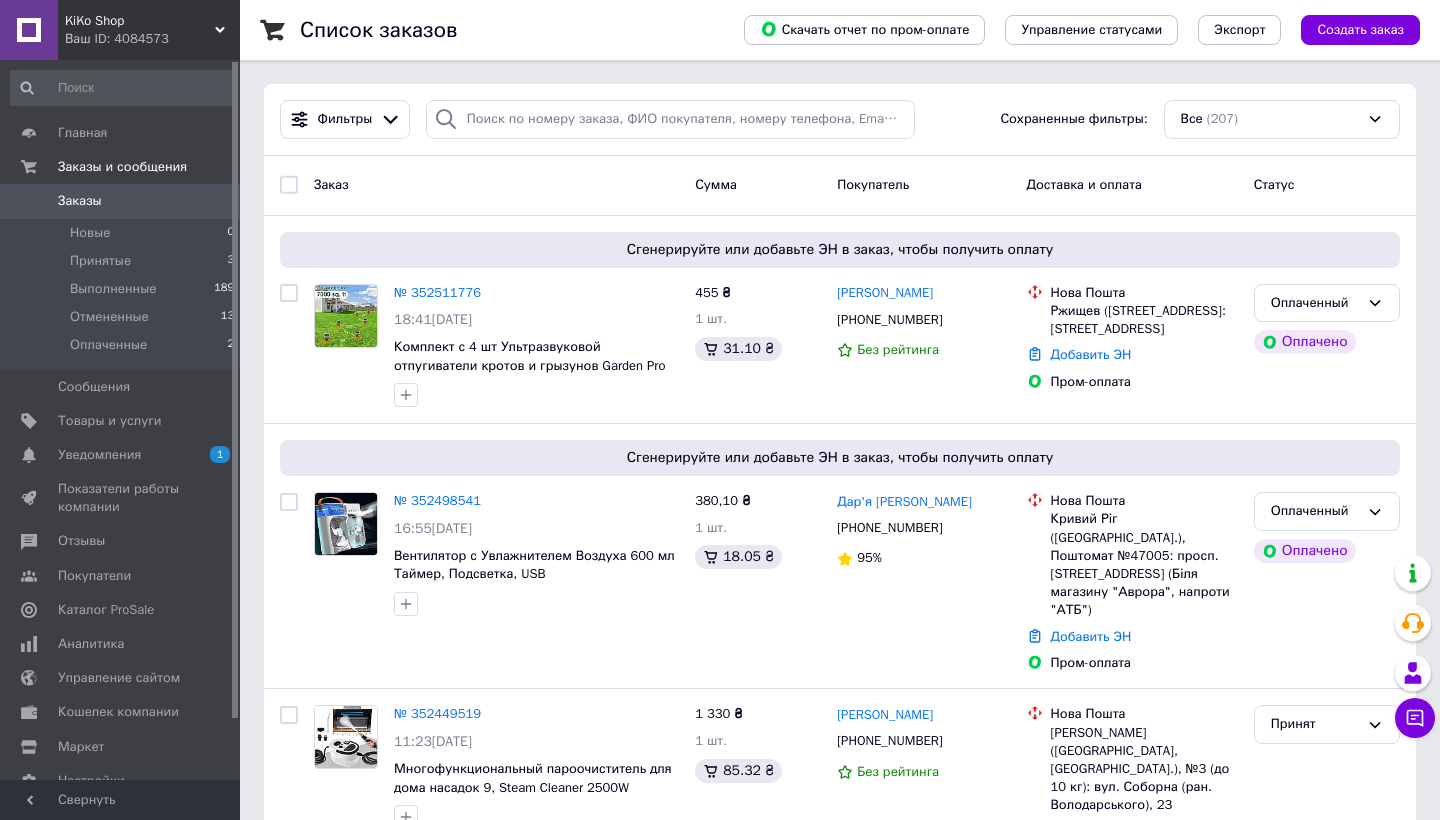 scroll, scrollTop: 0, scrollLeft: 0, axis: both 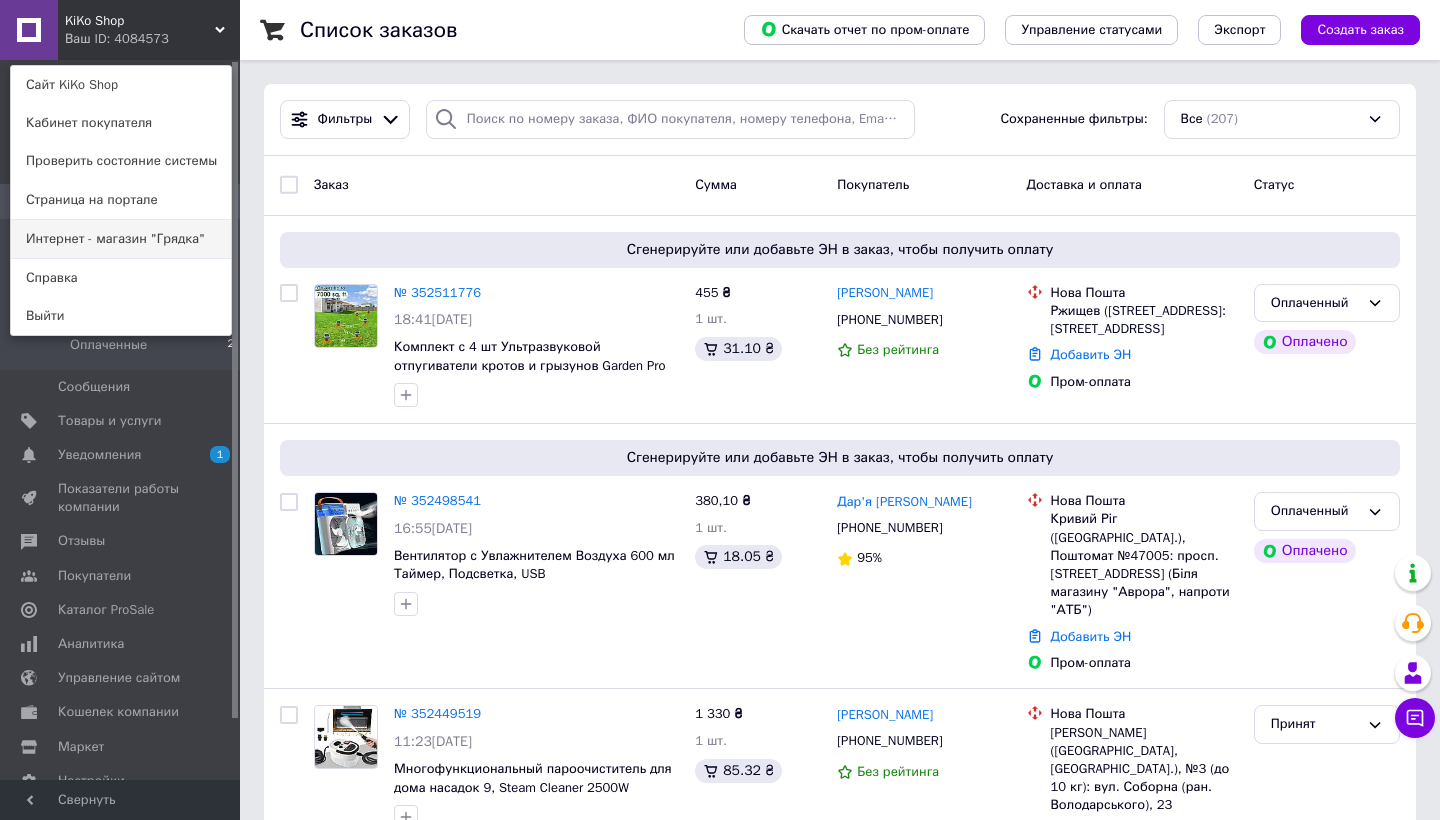 click on "Интернет - магазин "Грядка"" at bounding box center [121, 239] 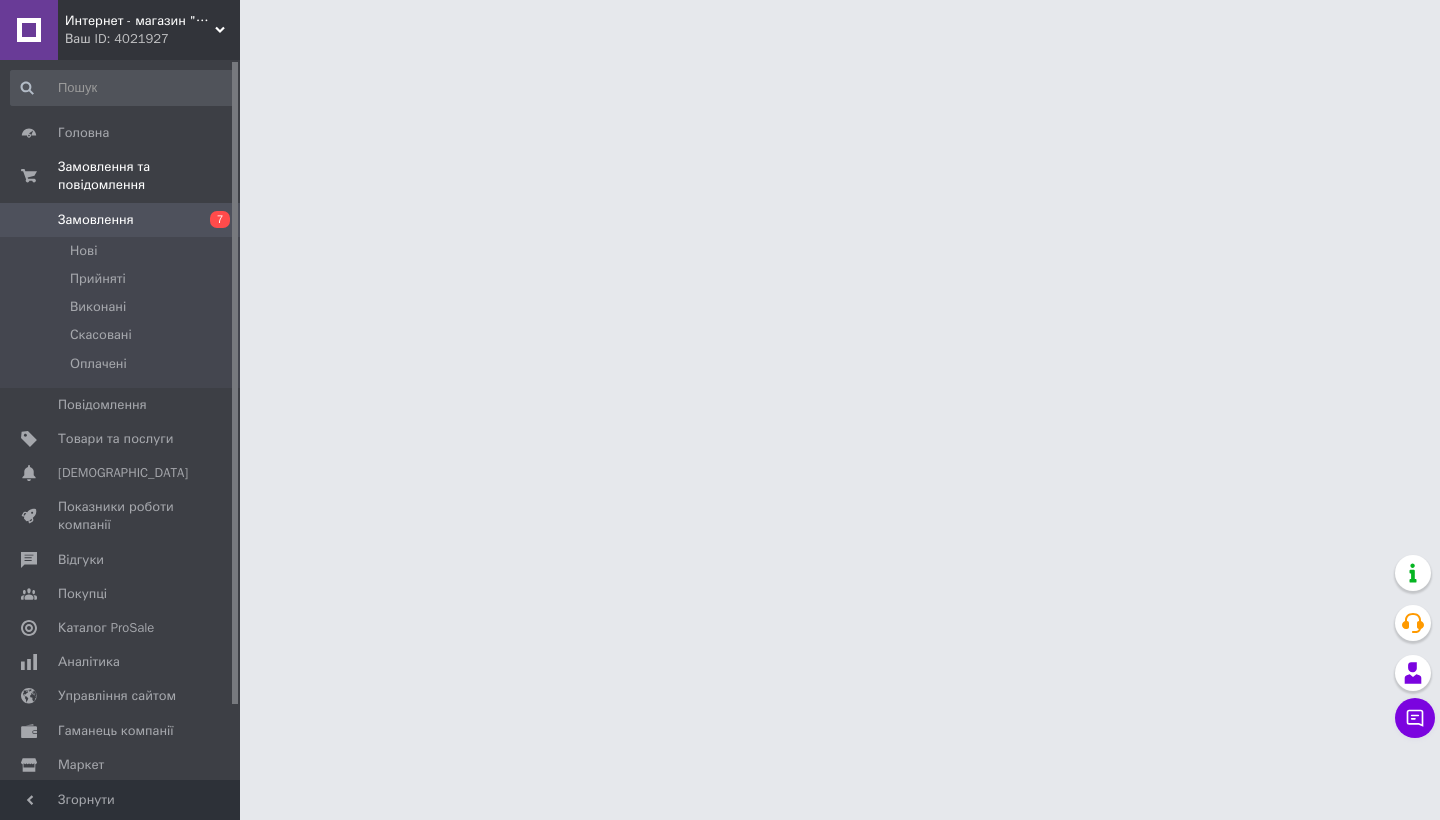 scroll, scrollTop: 0, scrollLeft: 0, axis: both 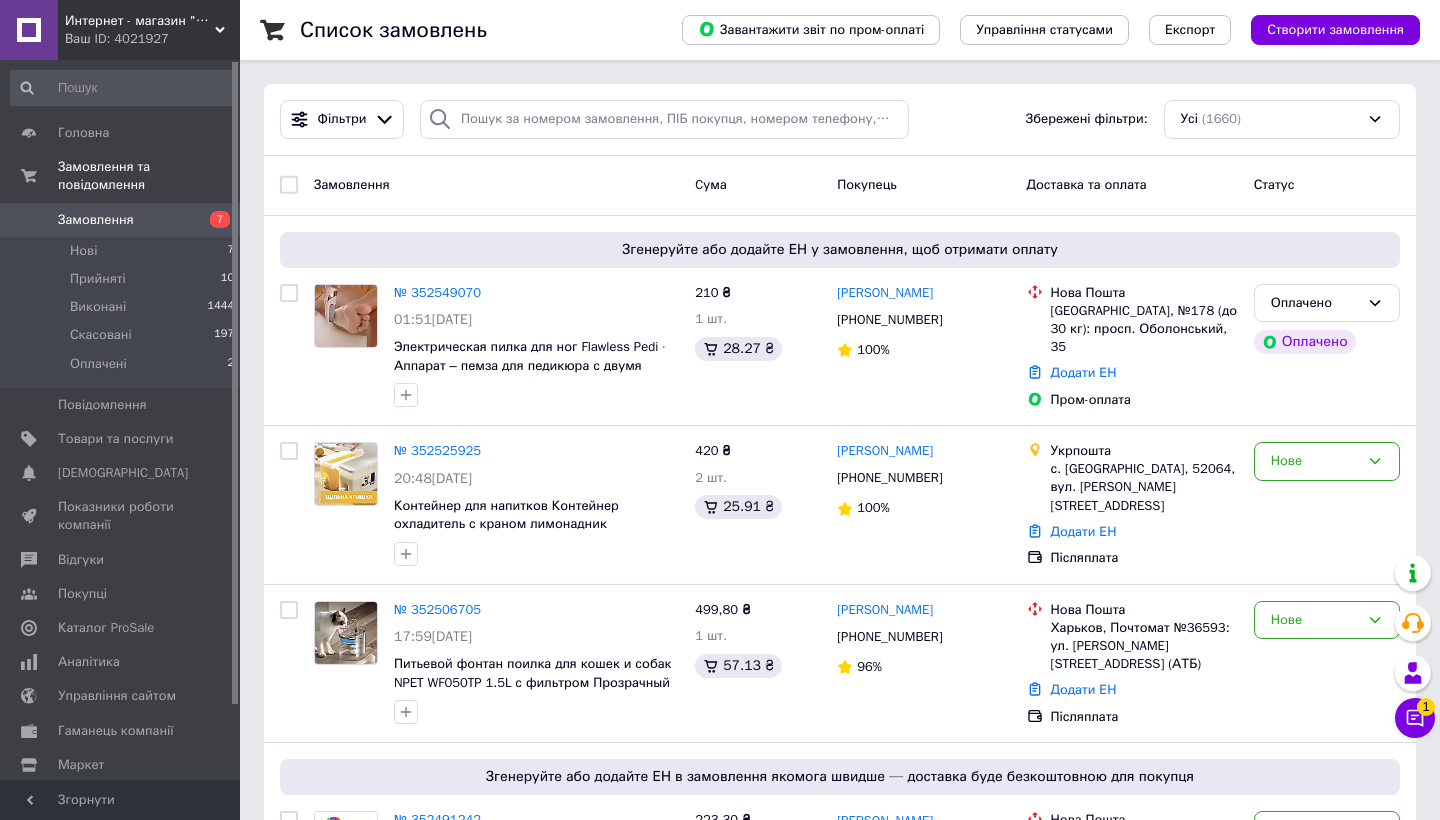 click 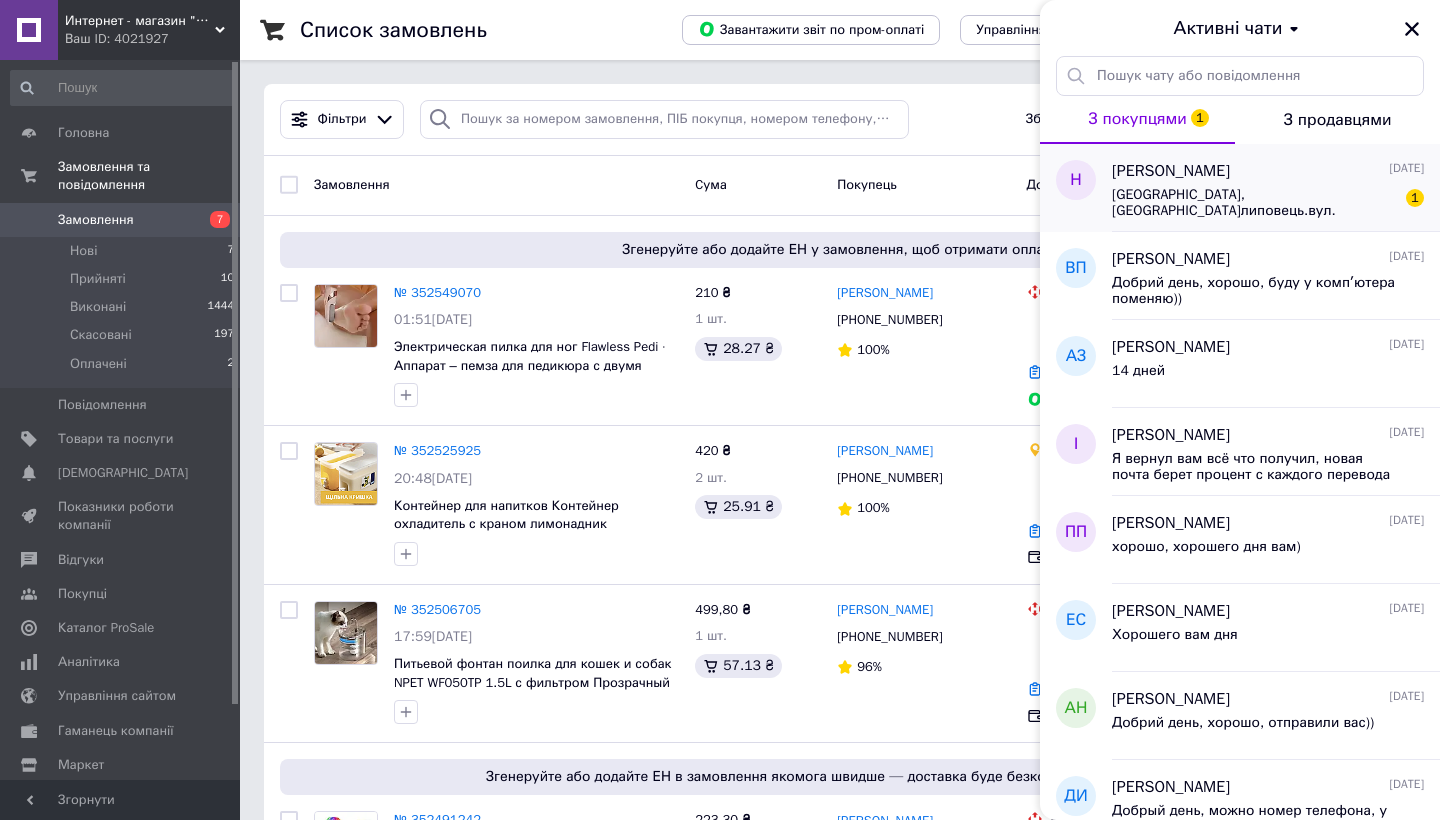 click on "Вінницька область,м.липовець.вул. Подільська 4а . Відділення 1.Перебейнос Наталія Володимирівна.тел.0967663630" at bounding box center [1254, 203] 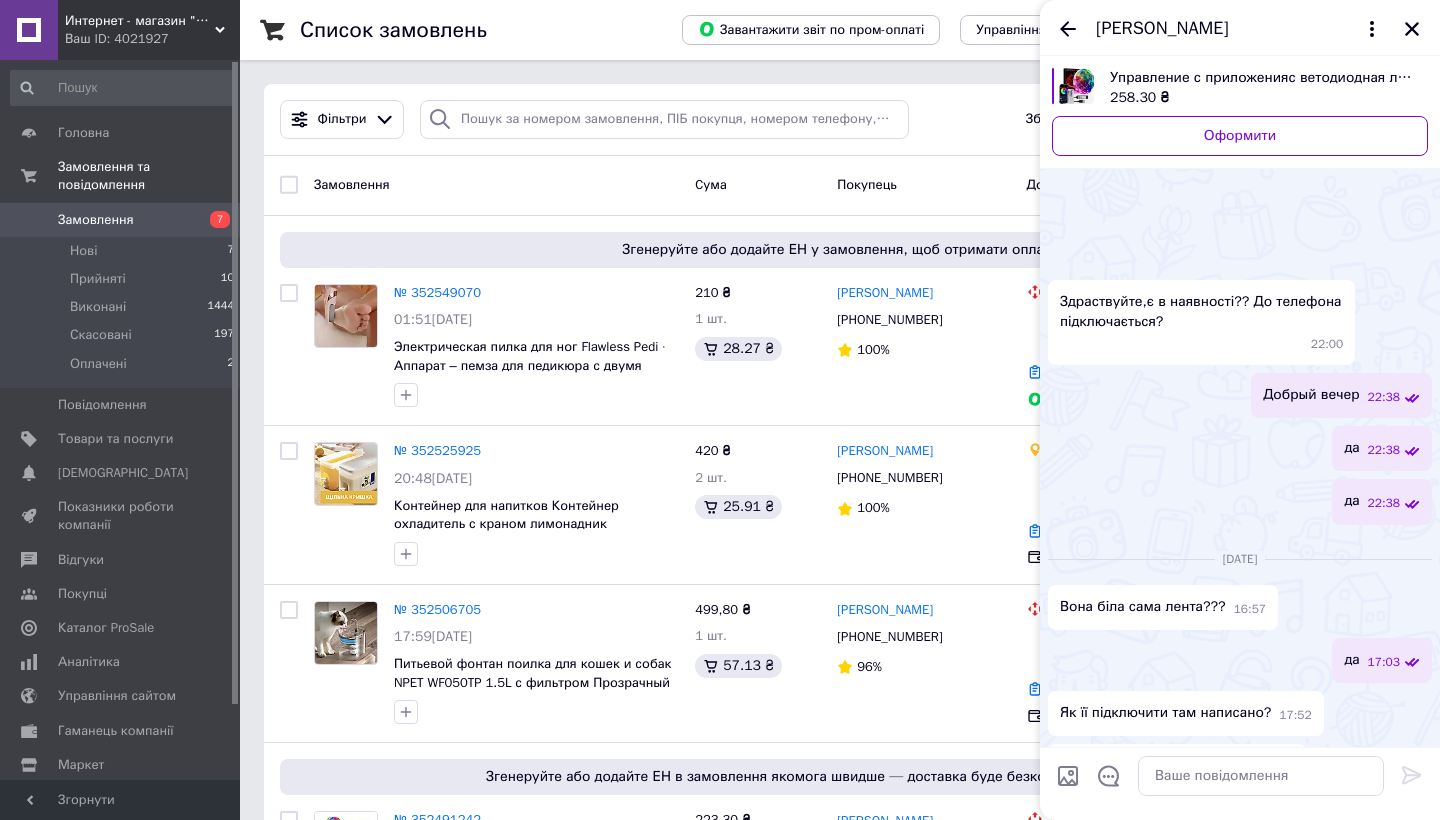 scroll, scrollTop: 416, scrollLeft: 0, axis: vertical 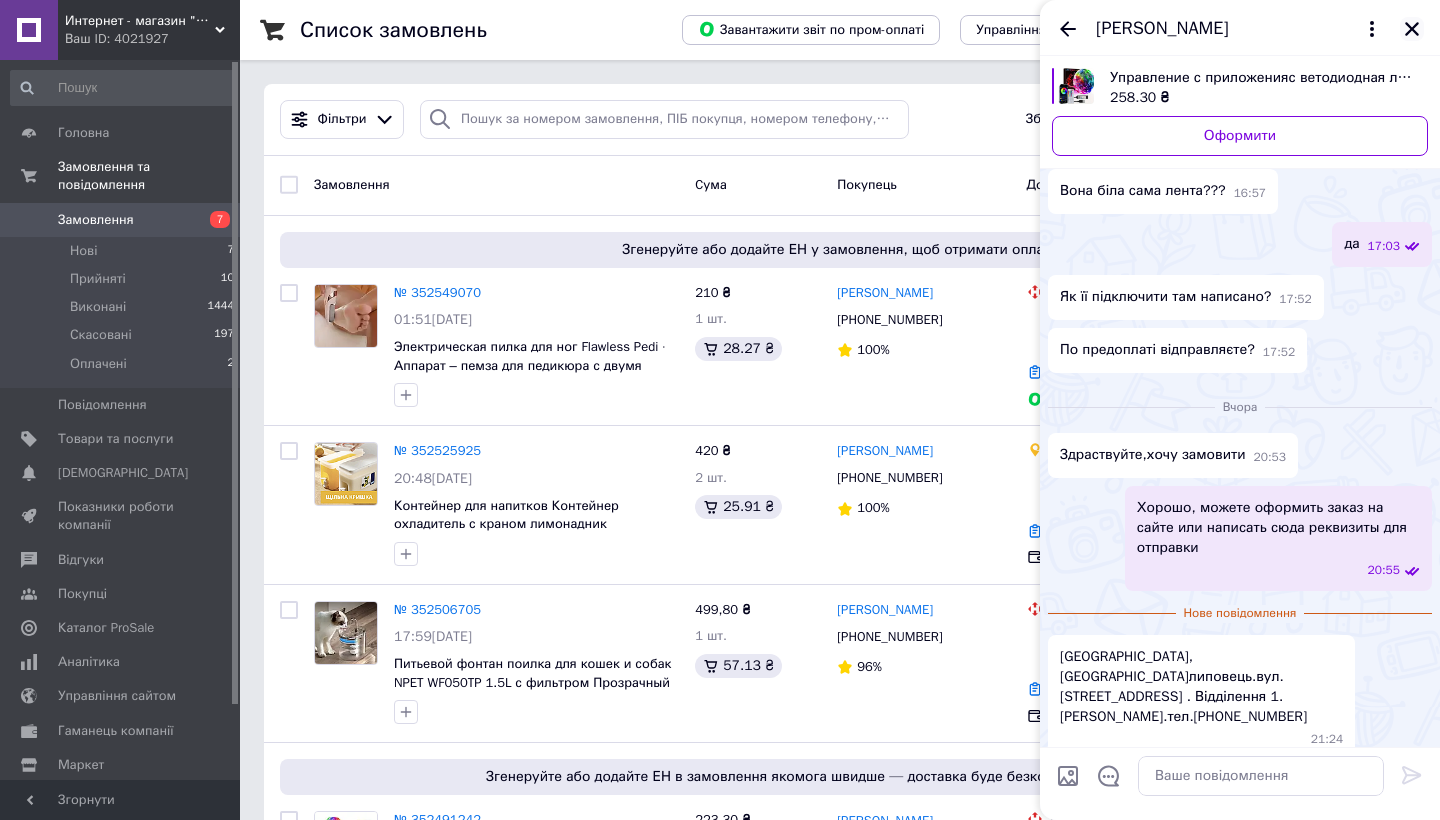 click 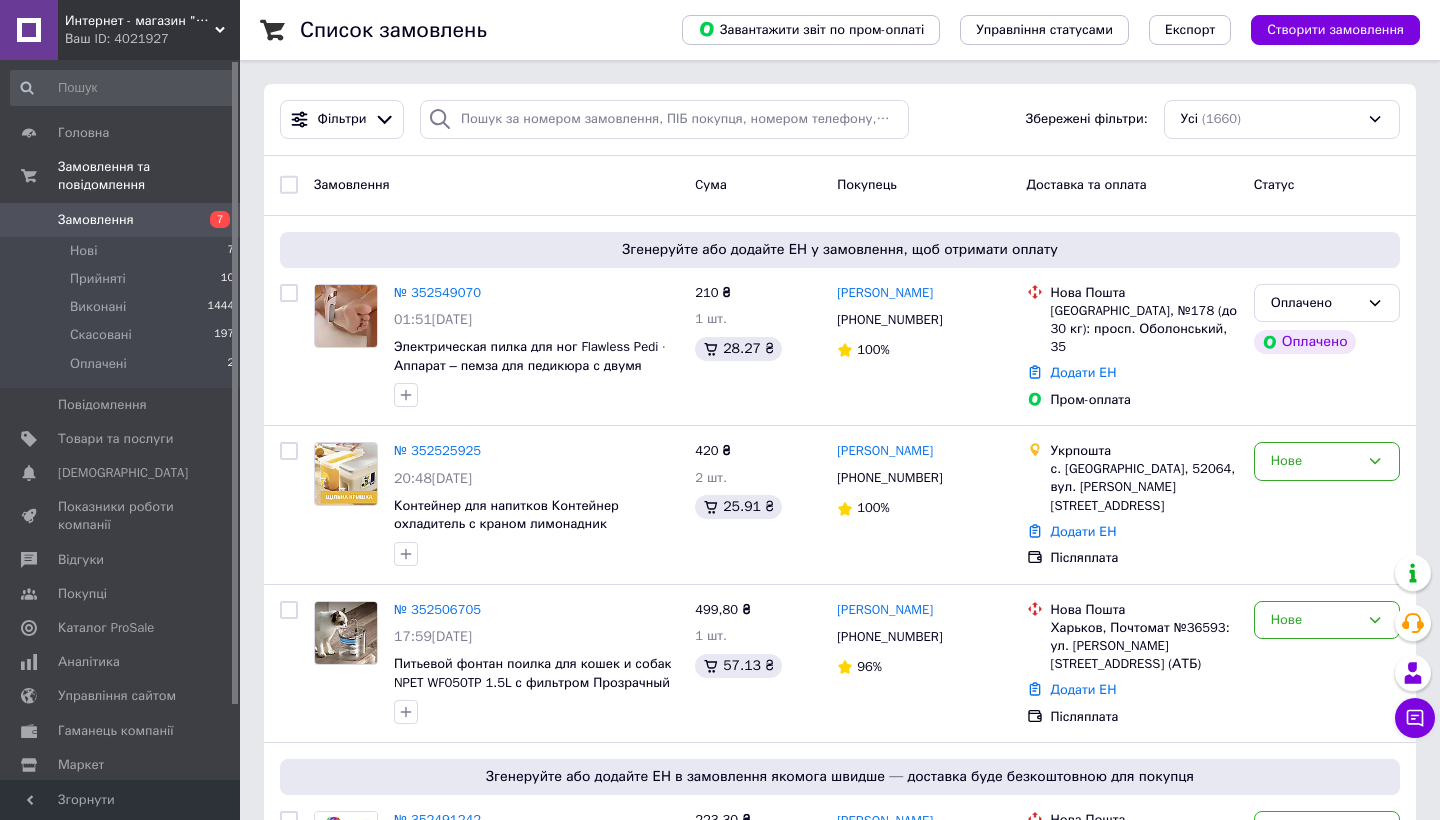 scroll, scrollTop: 0, scrollLeft: 0, axis: both 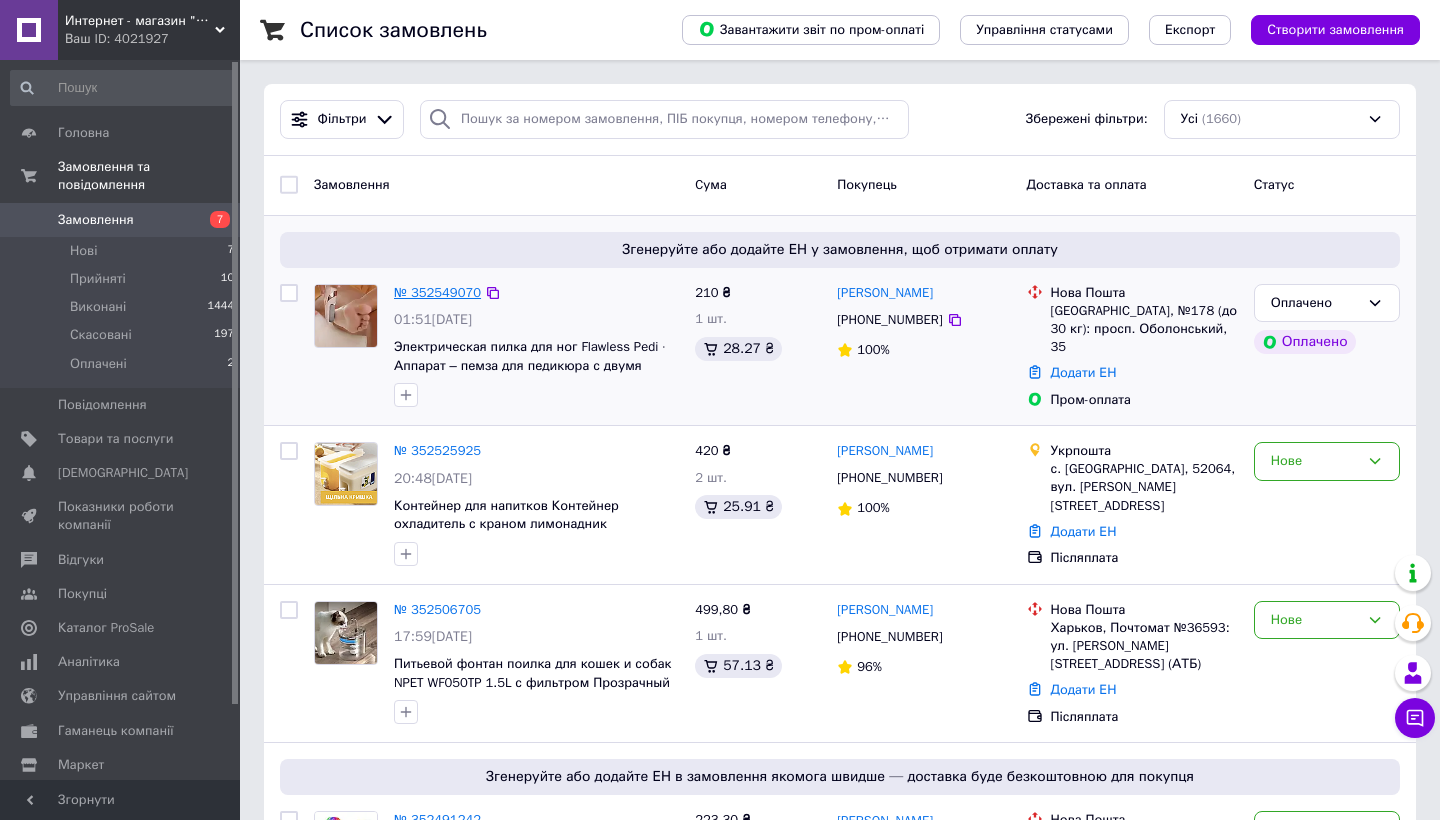 click on "№ 352549070" at bounding box center [437, 292] 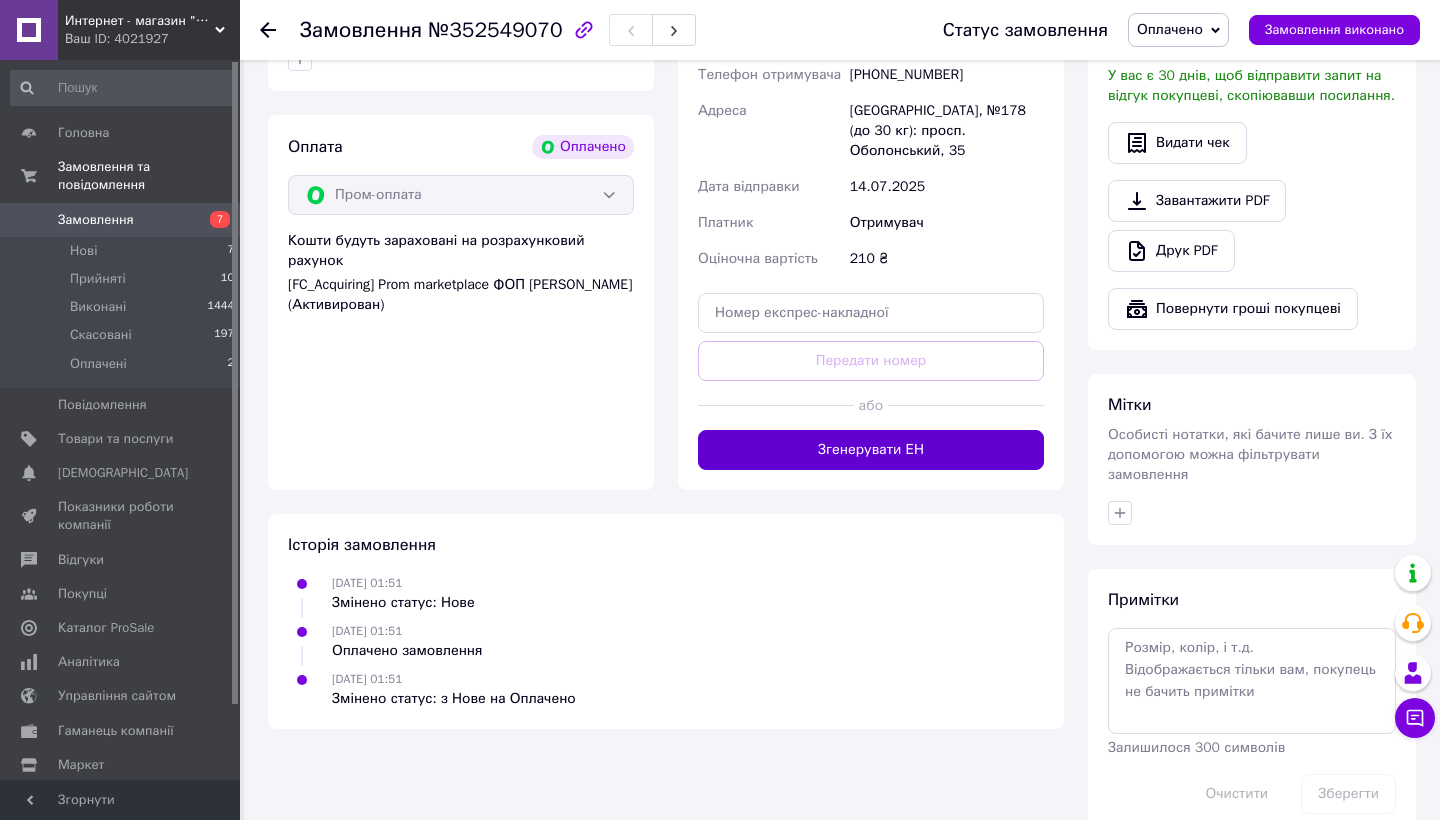 scroll, scrollTop: 680, scrollLeft: 0, axis: vertical 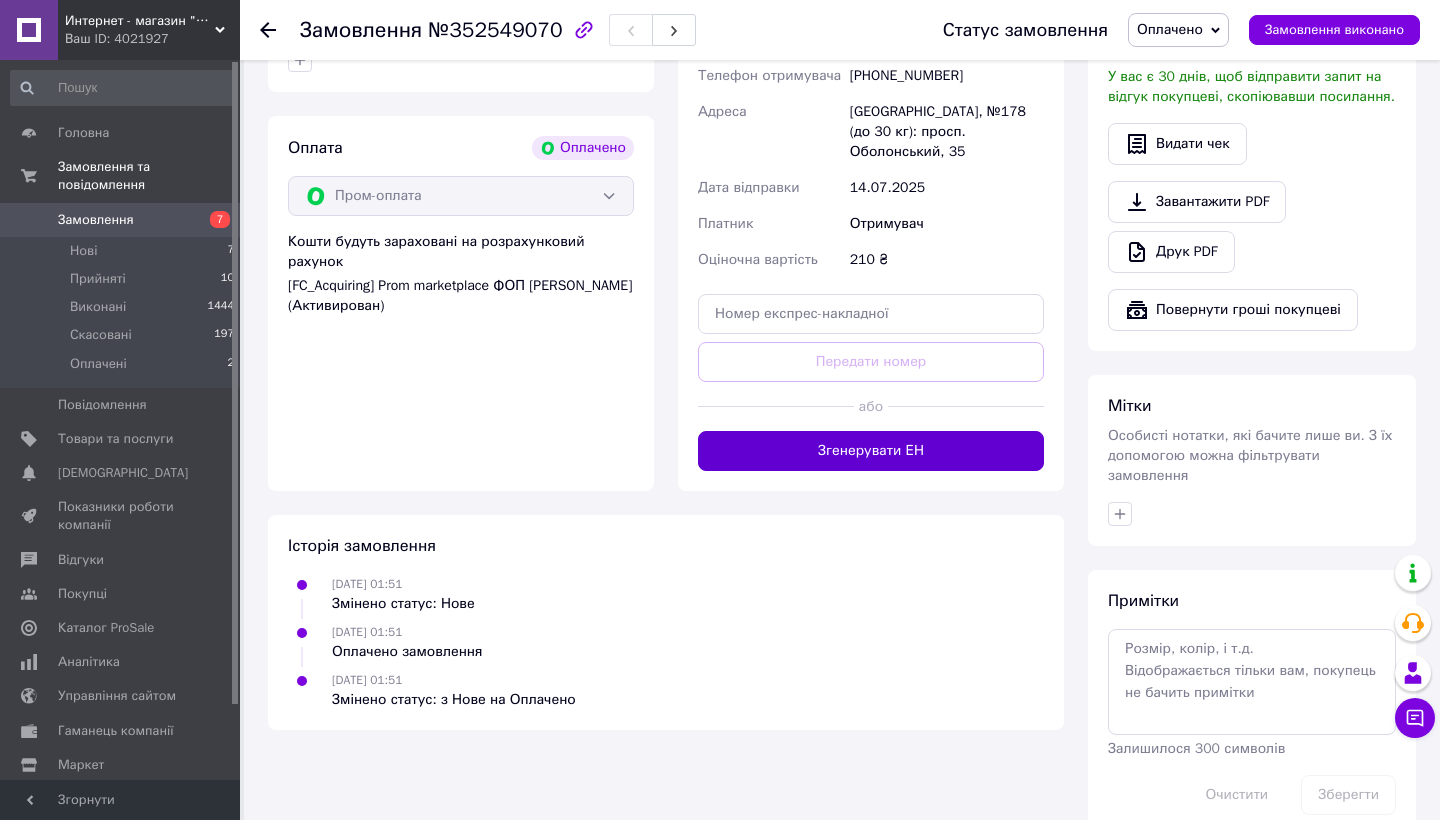 click on "Згенерувати ЕН" at bounding box center (871, 451) 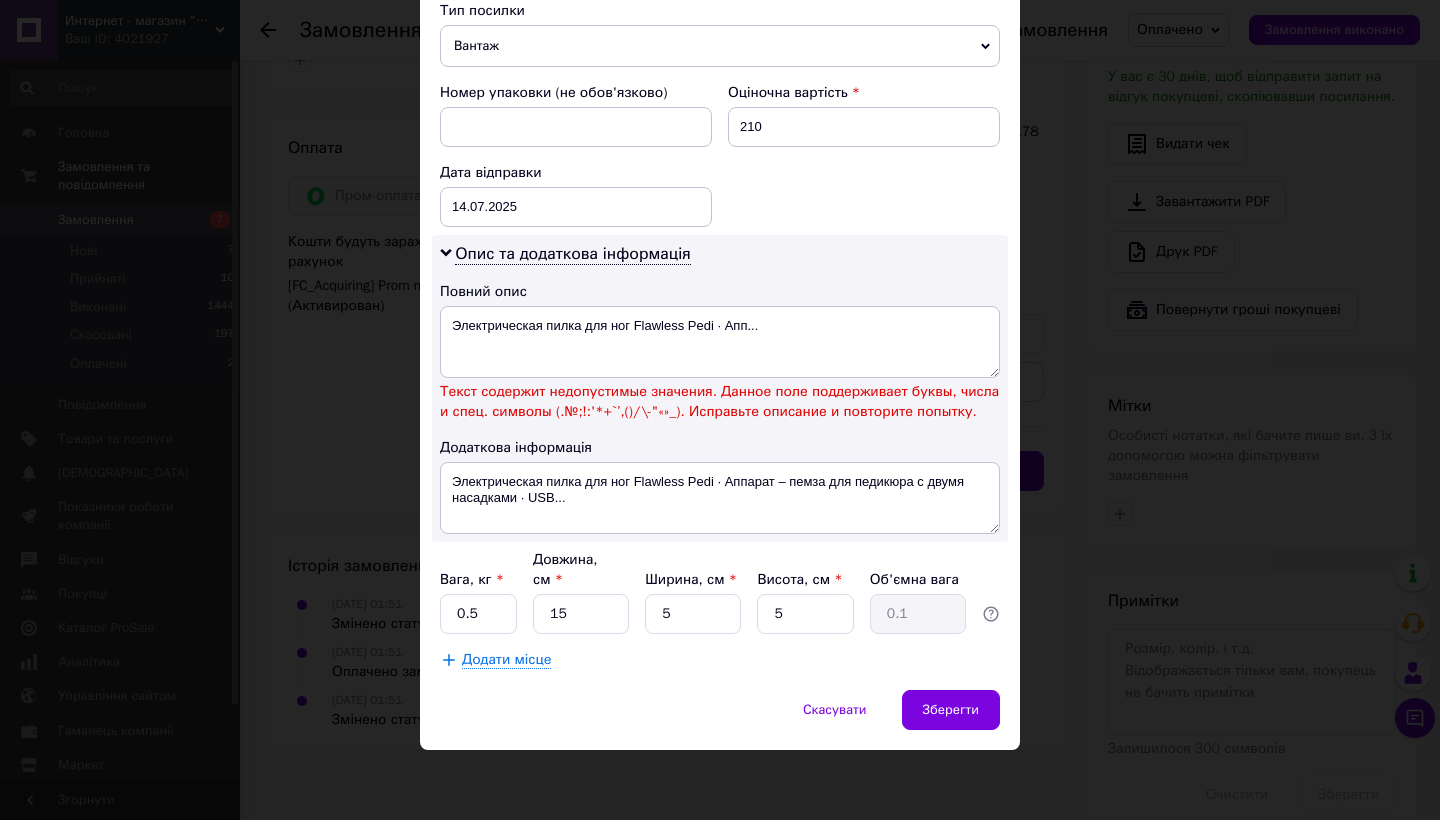 scroll, scrollTop: 815, scrollLeft: 0, axis: vertical 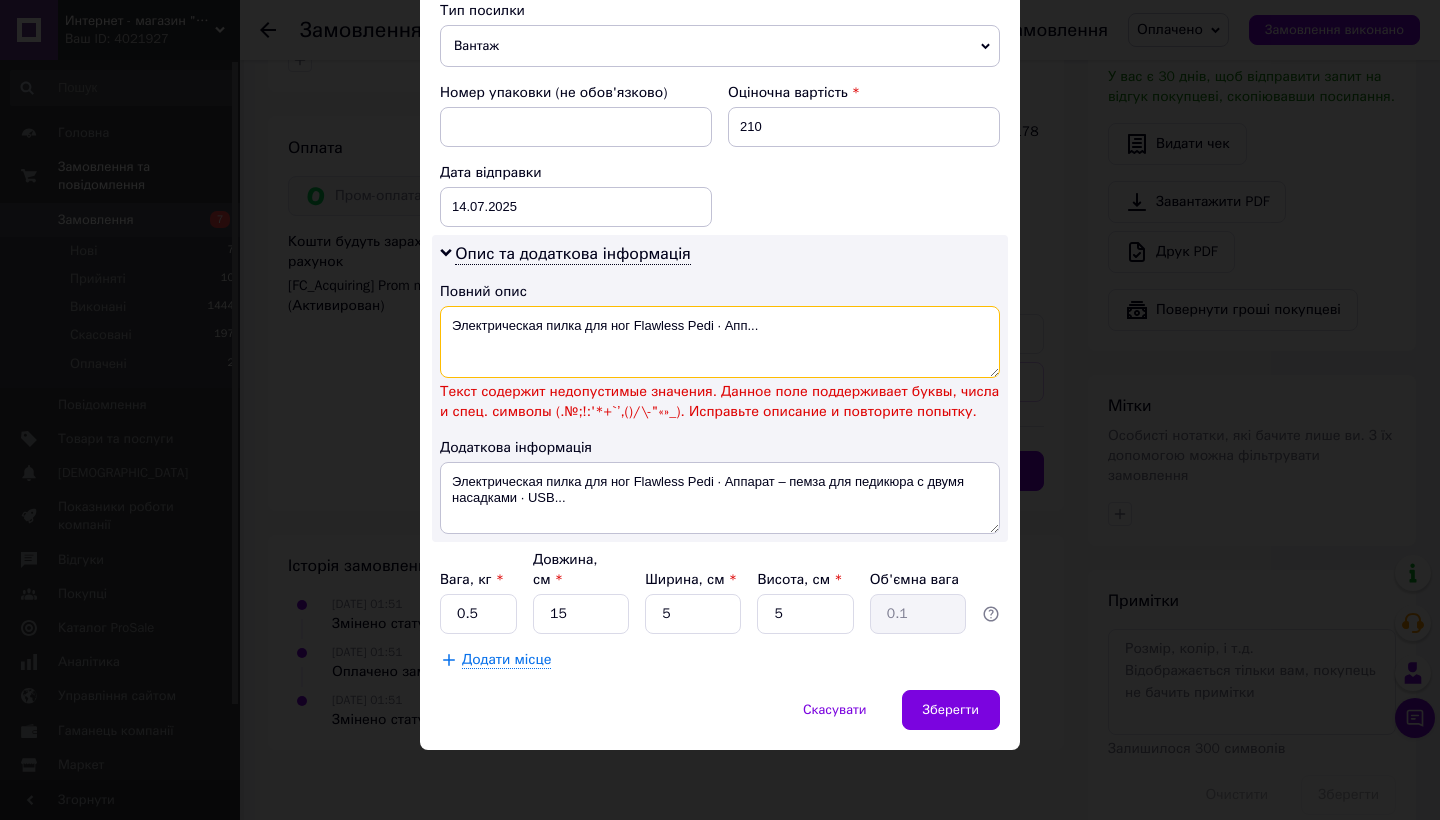 click on "Электрическая пилка для ног Flawless Pedi · Апп..." at bounding box center [720, 342] 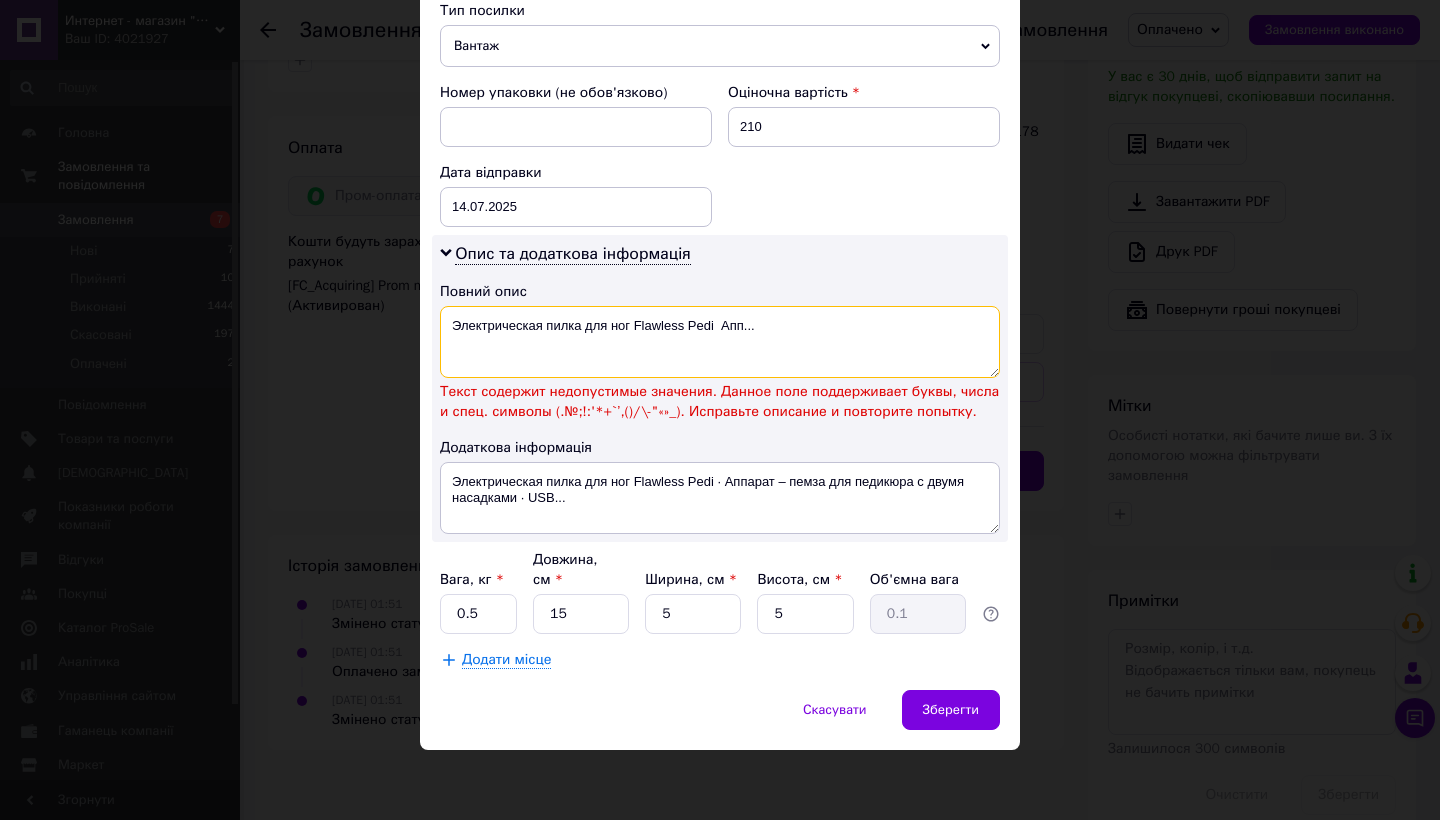 scroll, scrollTop: 751, scrollLeft: 0, axis: vertical 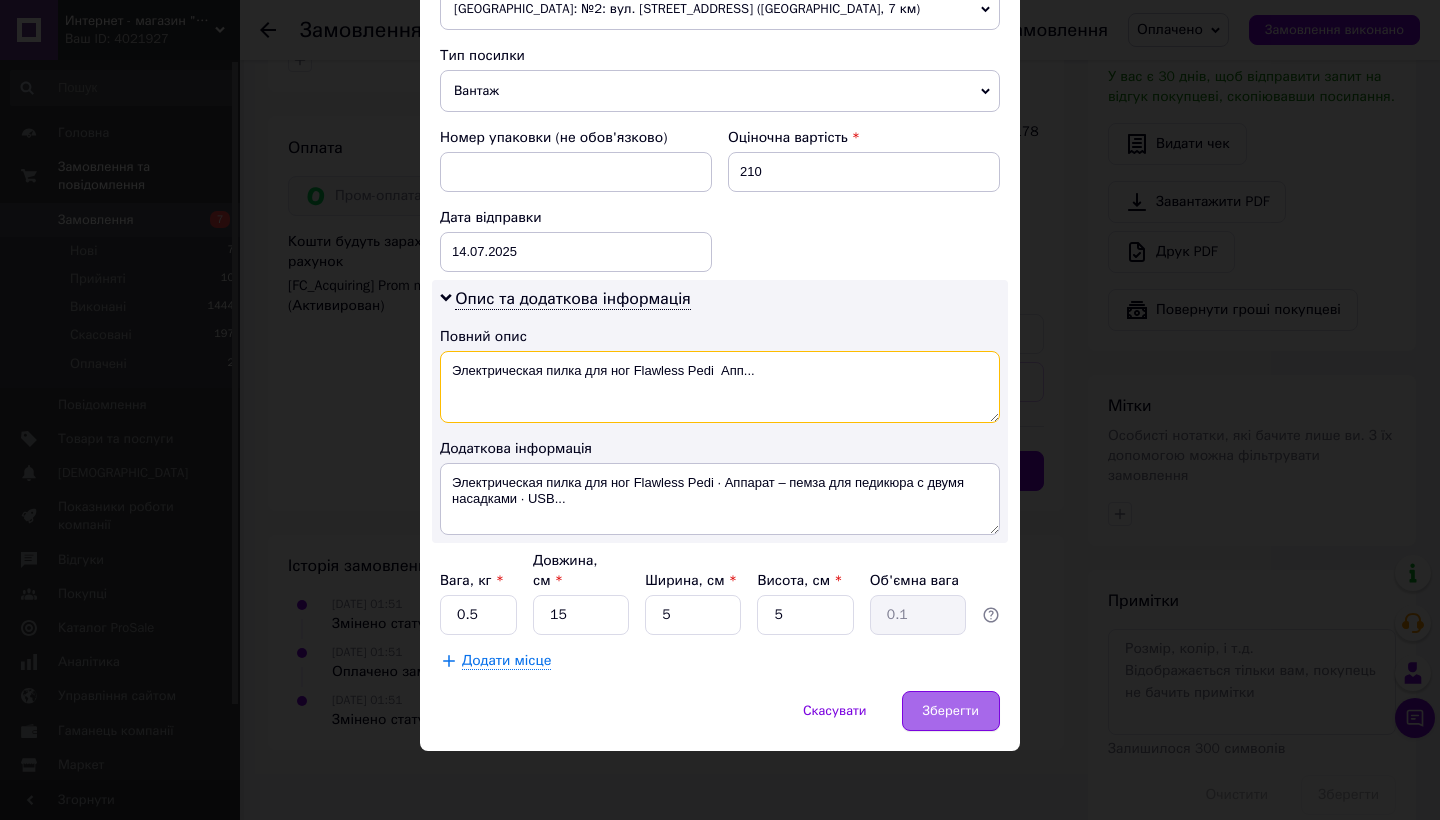 type on "Электрическая пилка для ног Flawless Pedi  Апп..." 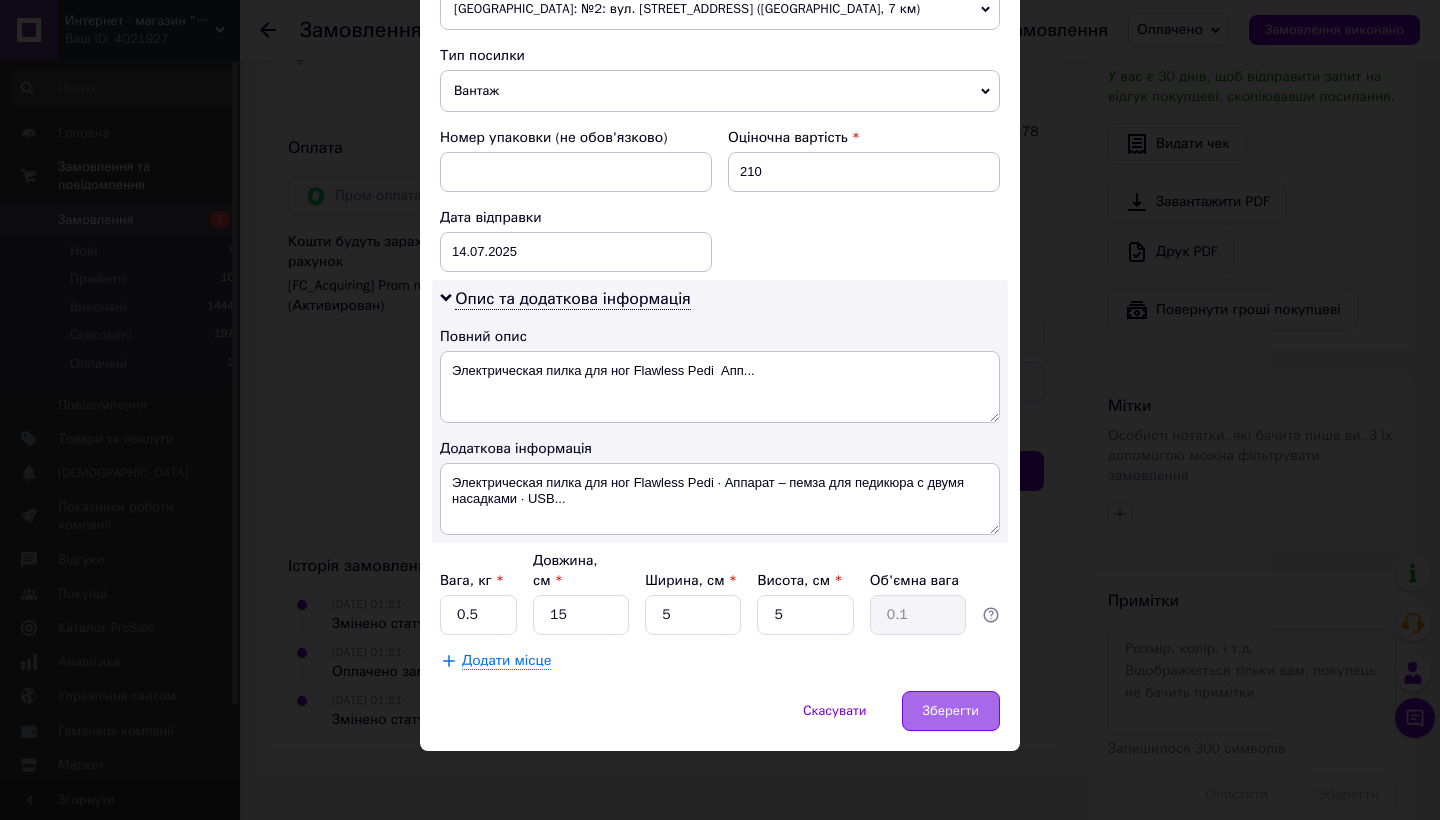 click on "Зберегти" at bounding box center [951, 711] 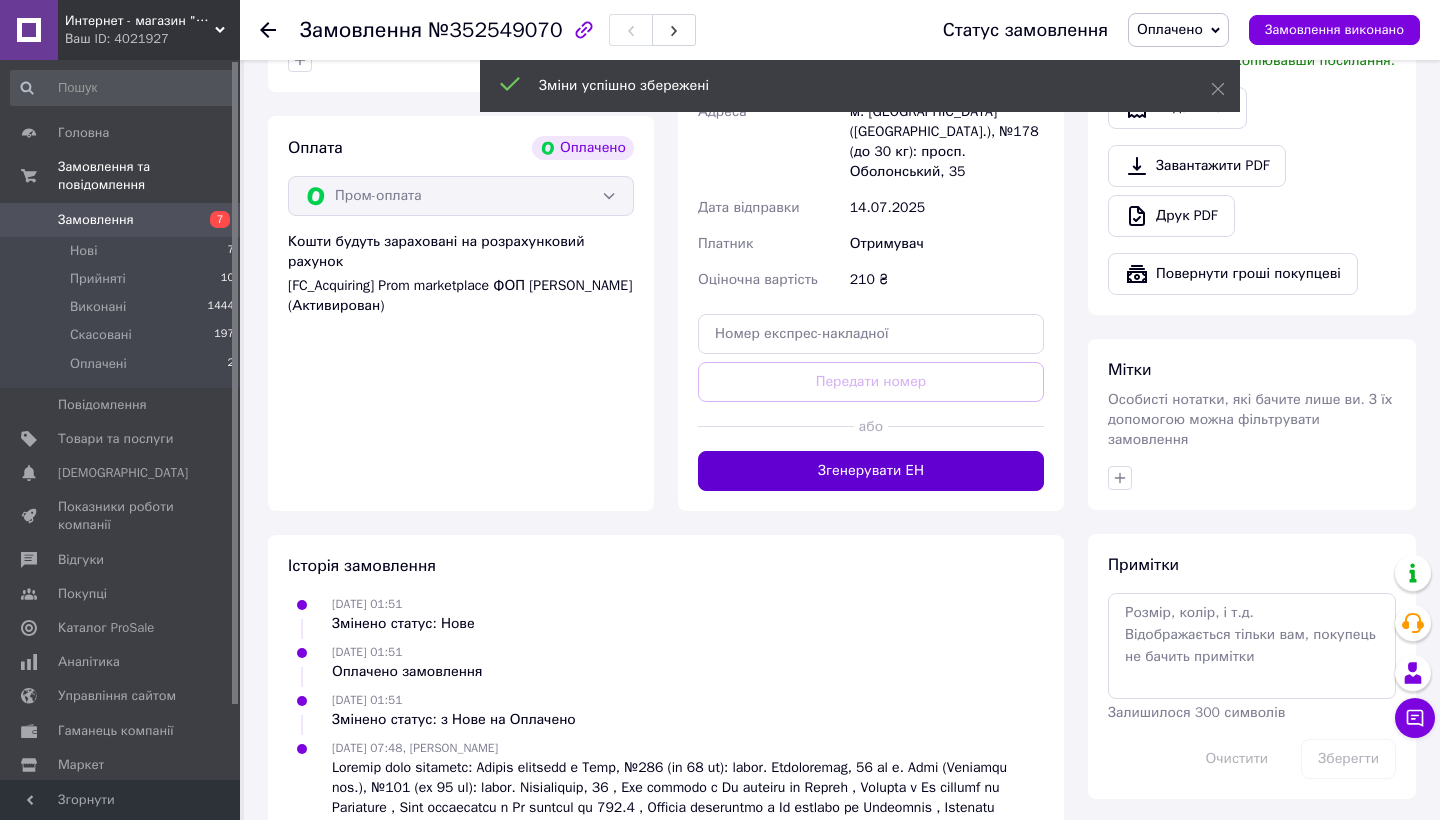 click on "Згенерувати ЕН" at bounding box center [871, 471] 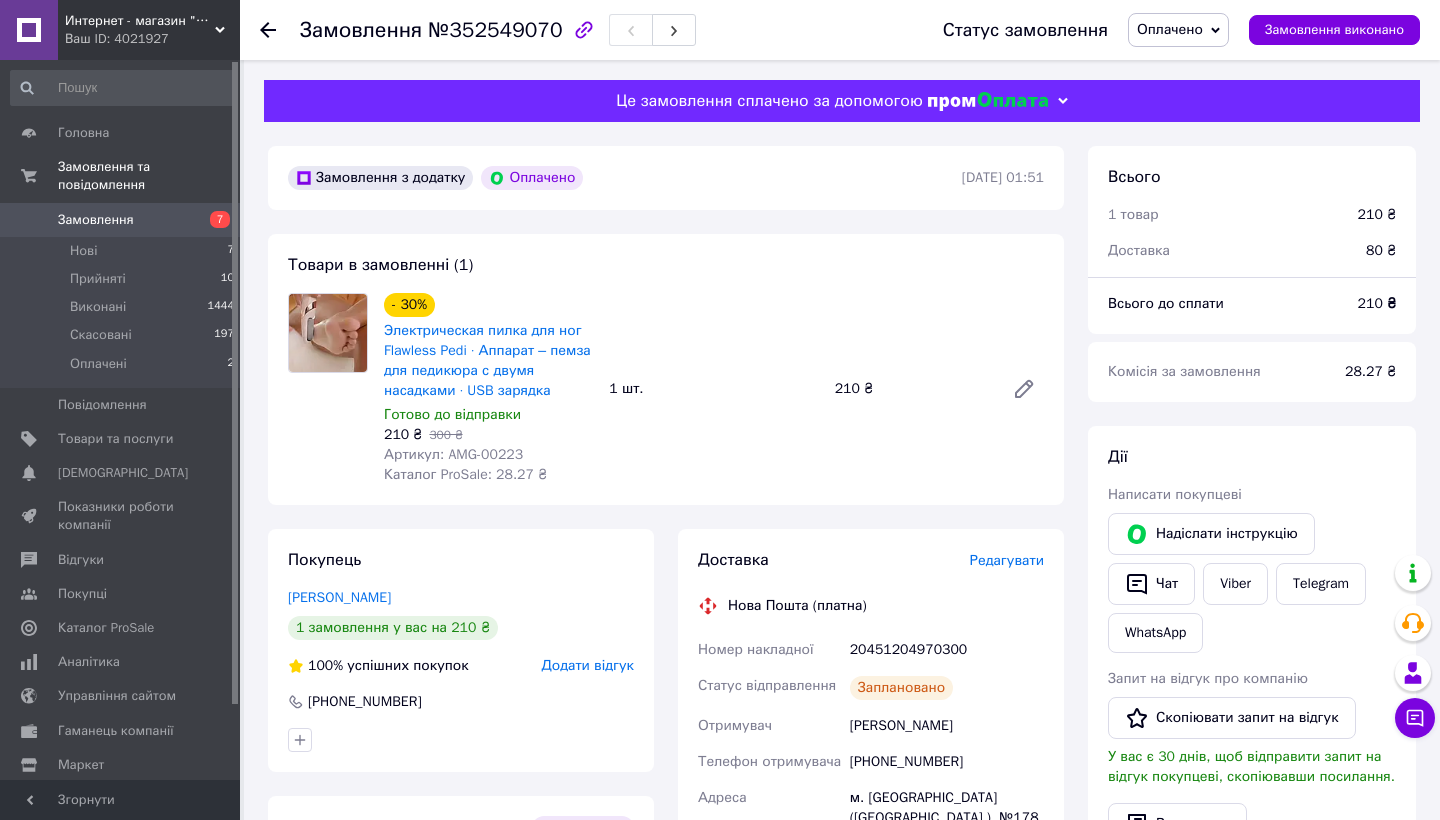 scroll, scrollTop: 0, scrollLeft: 0, axis: both 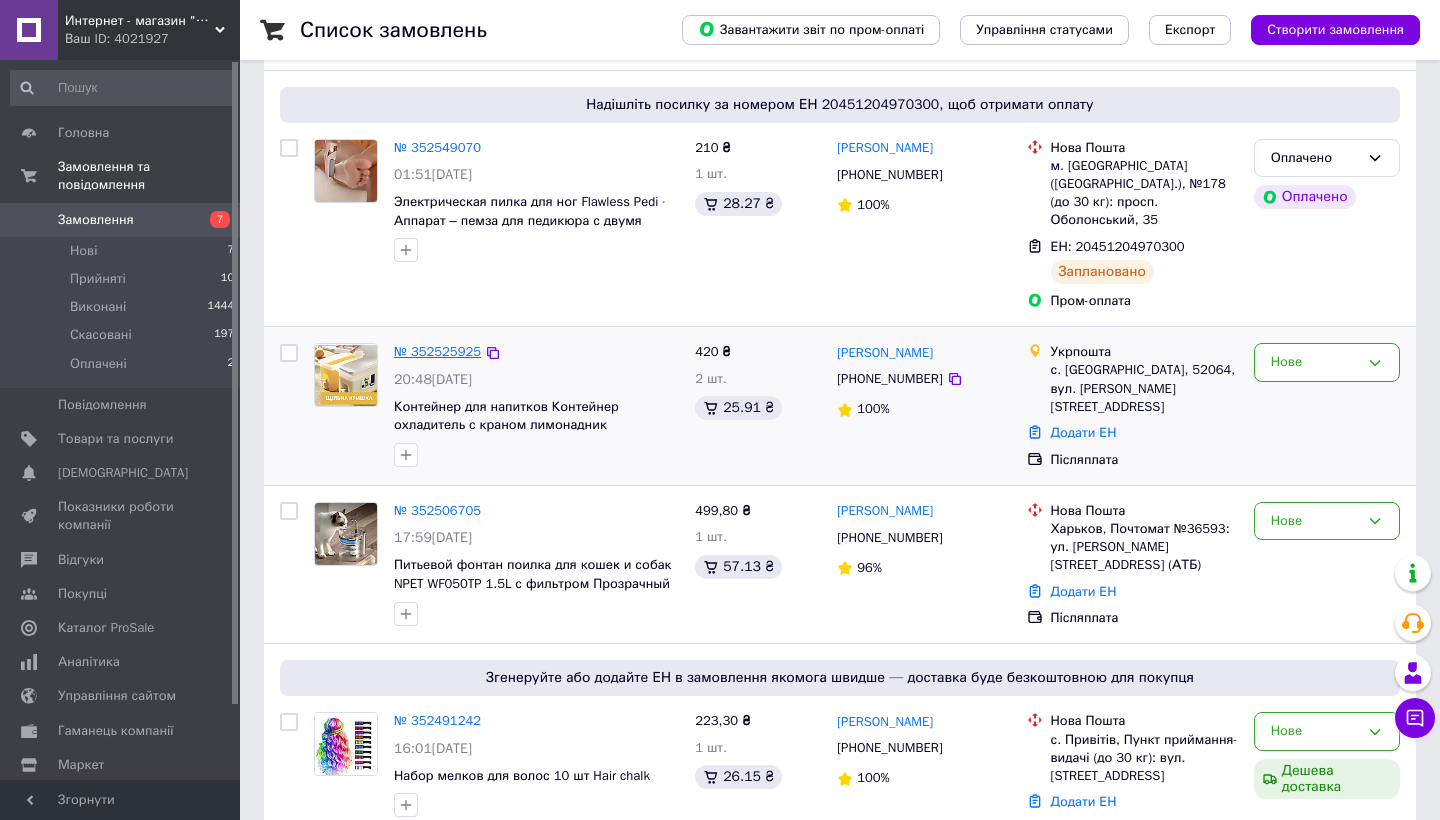 click on "№ 352525925" at bounding box center [437, 351] 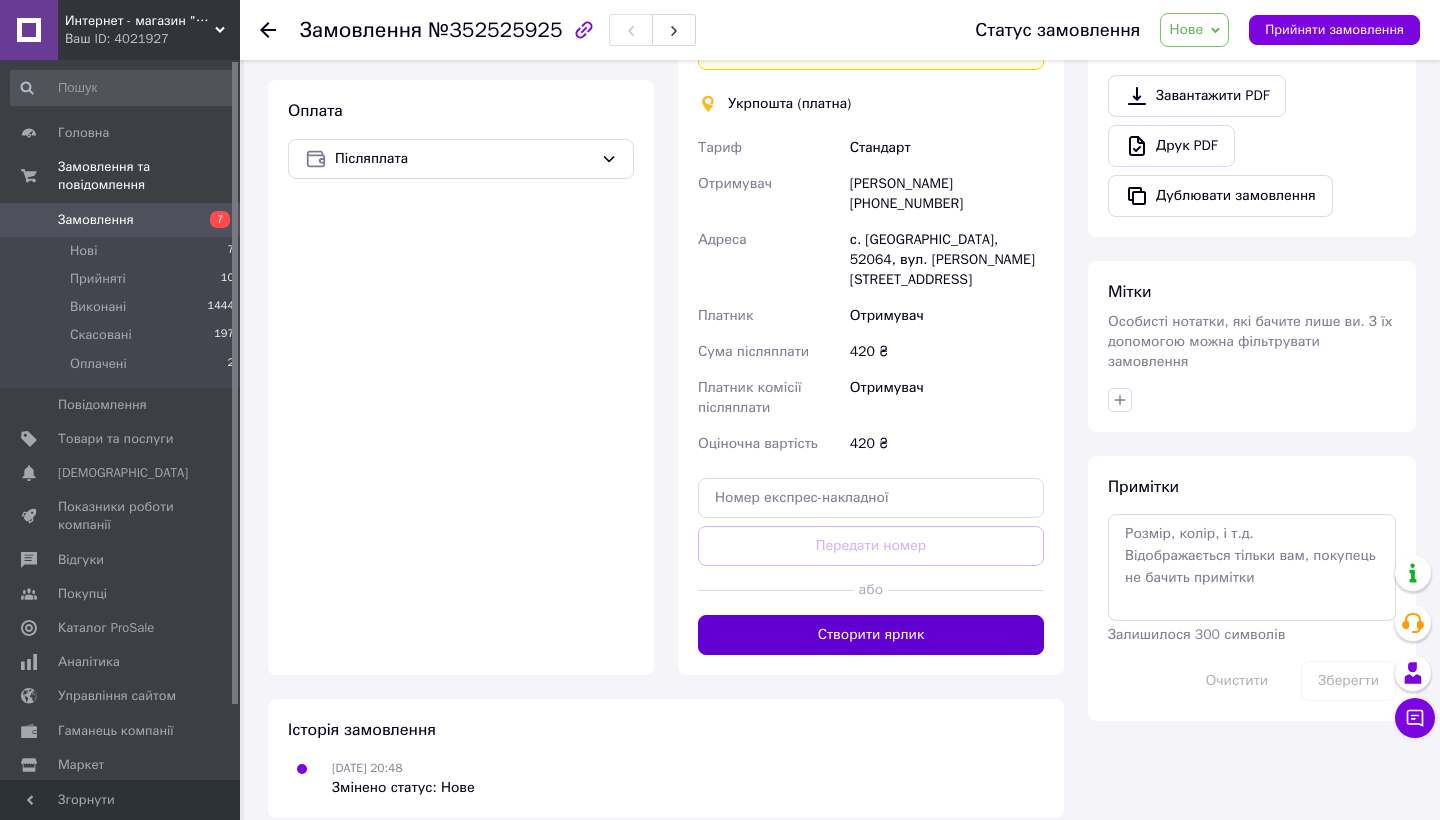 click on "Створити ярлик" at bounding box center [871, 635] 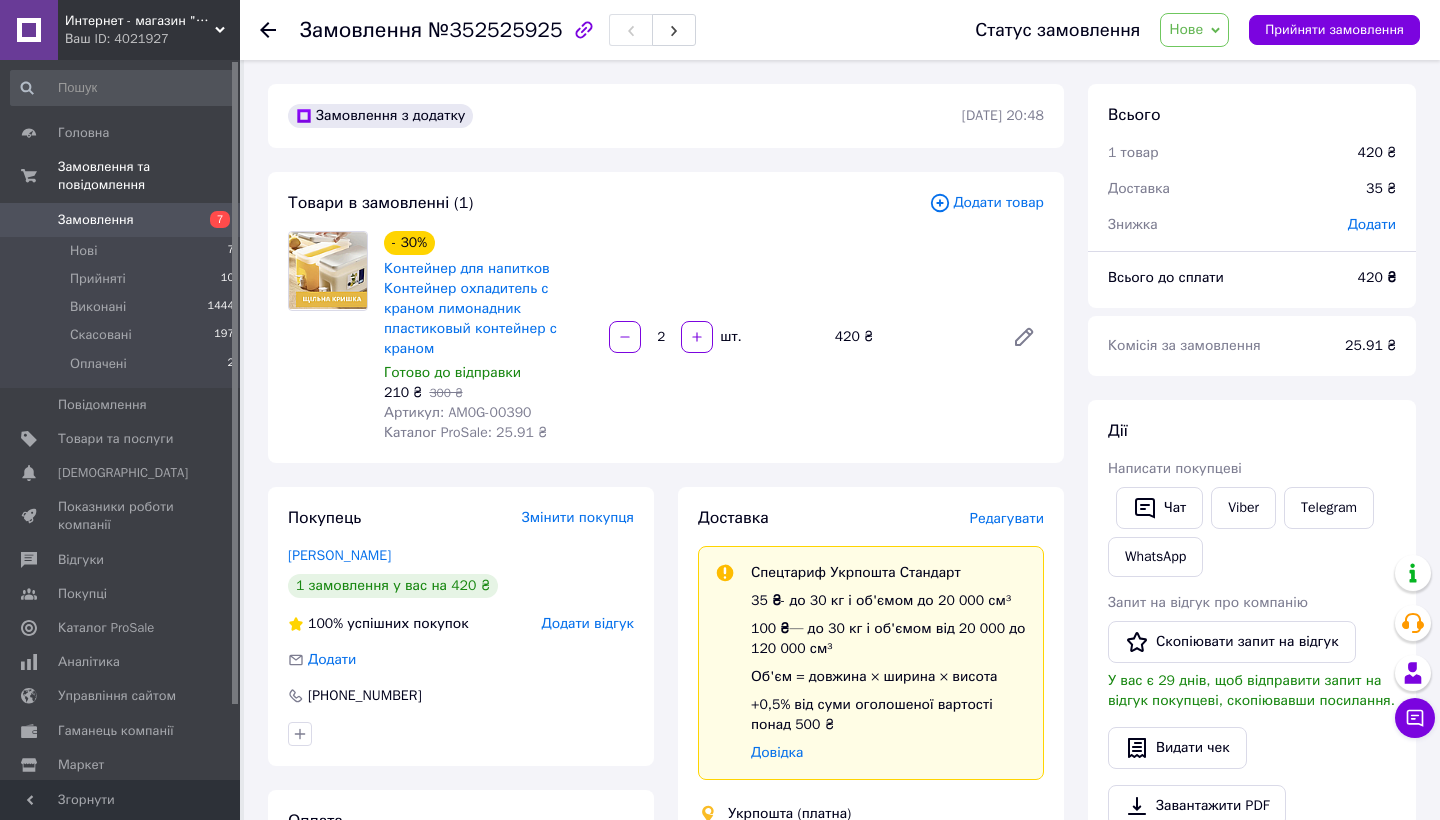 scroll, scrollTop: 0, scrollLeft: 0, axis: both 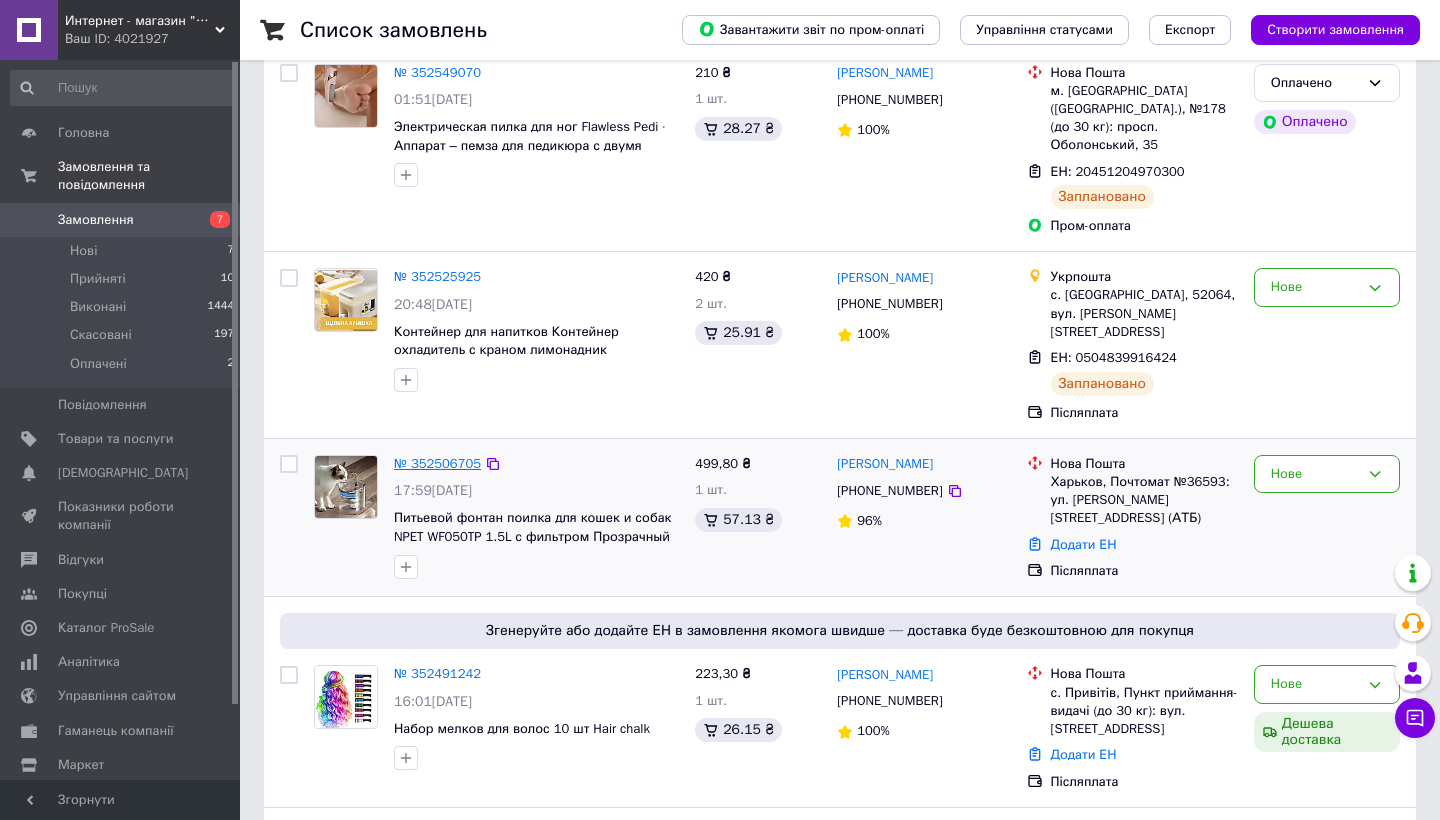 click on "№ 352506705" at bounding box center (437, 463) 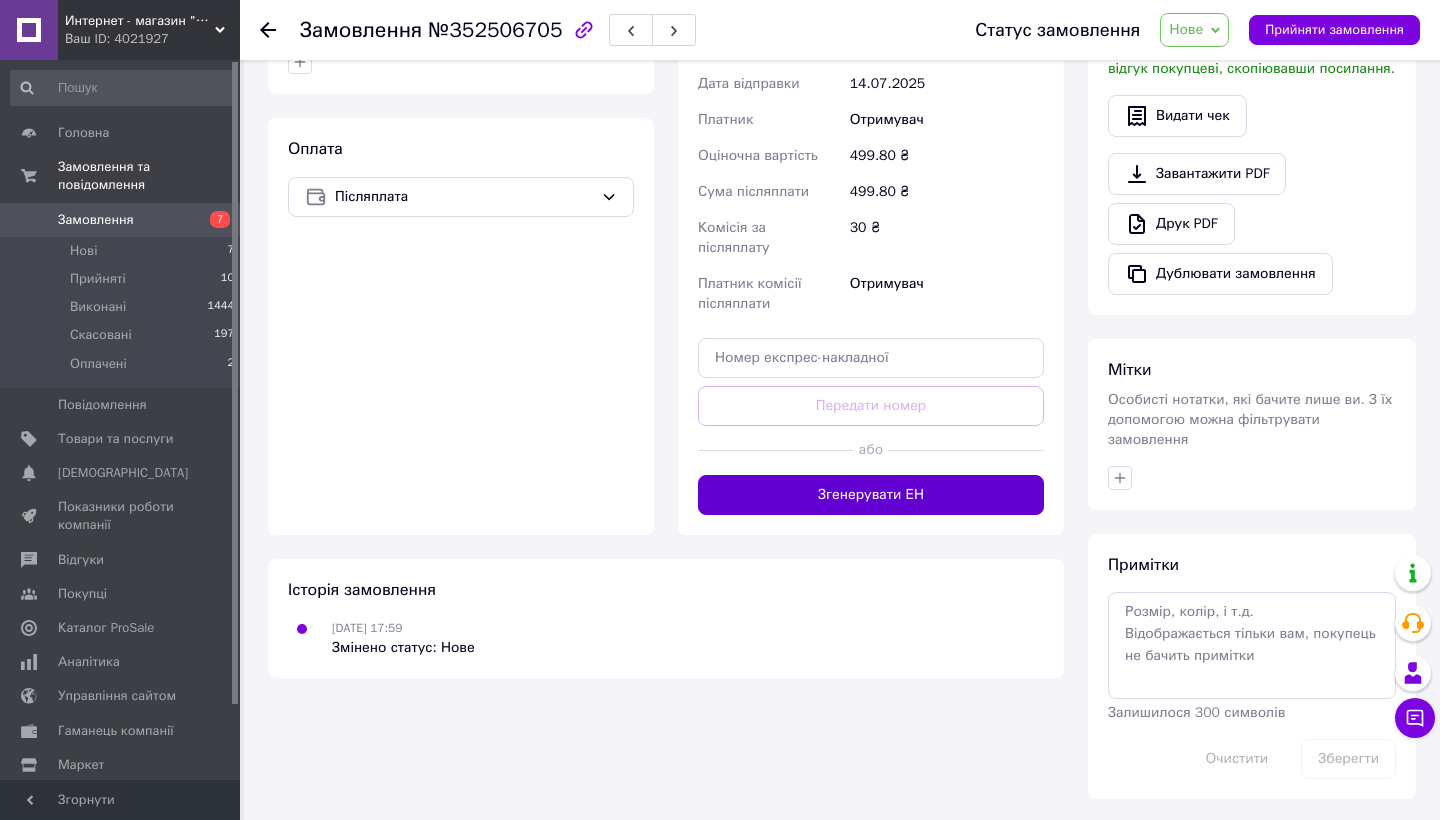 click on "Згенерувати ЕН" at bounding box center [871, 495] 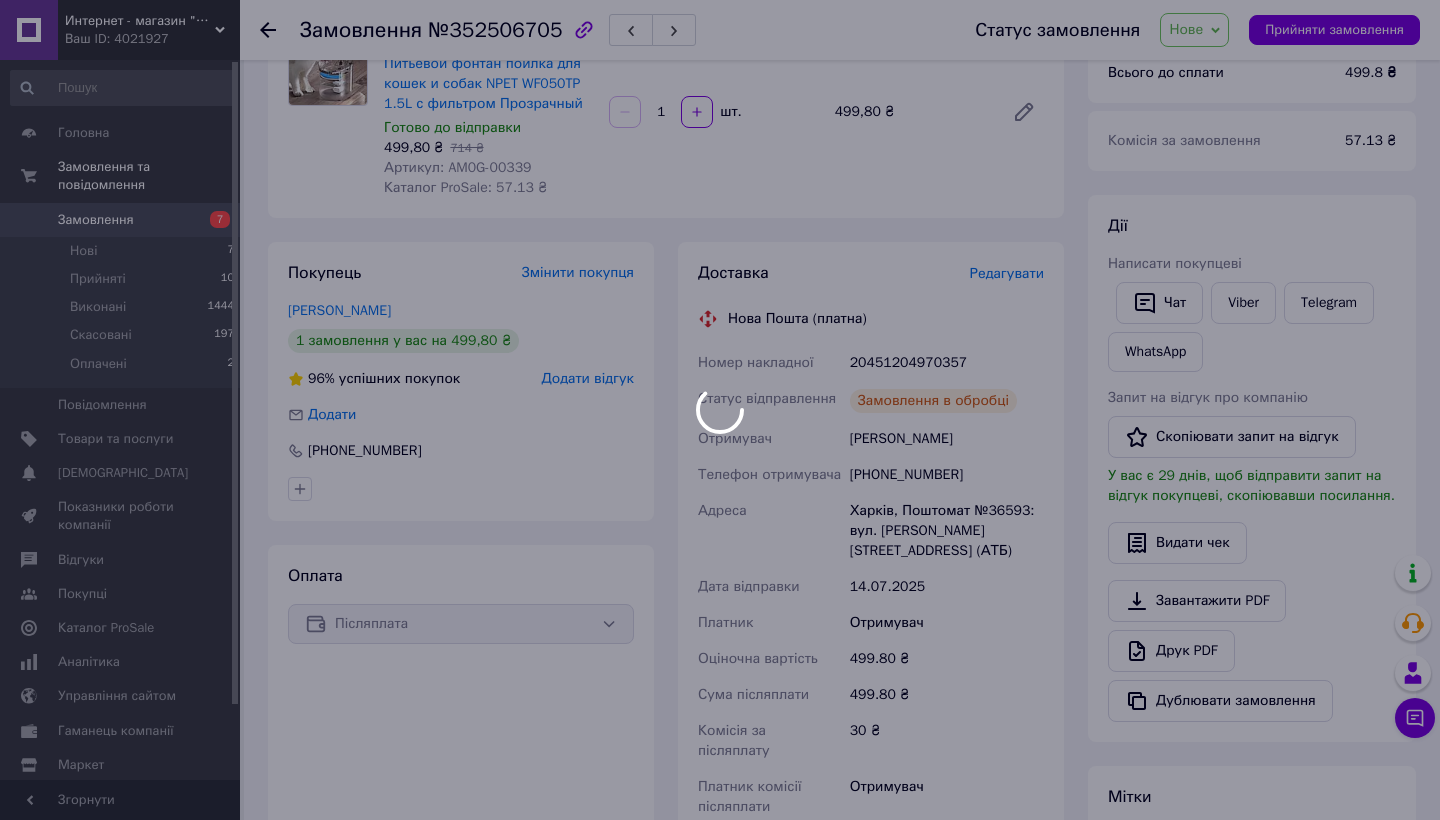 scroll, scrollTop: 203, scrollLeft: 0, axis: vertical 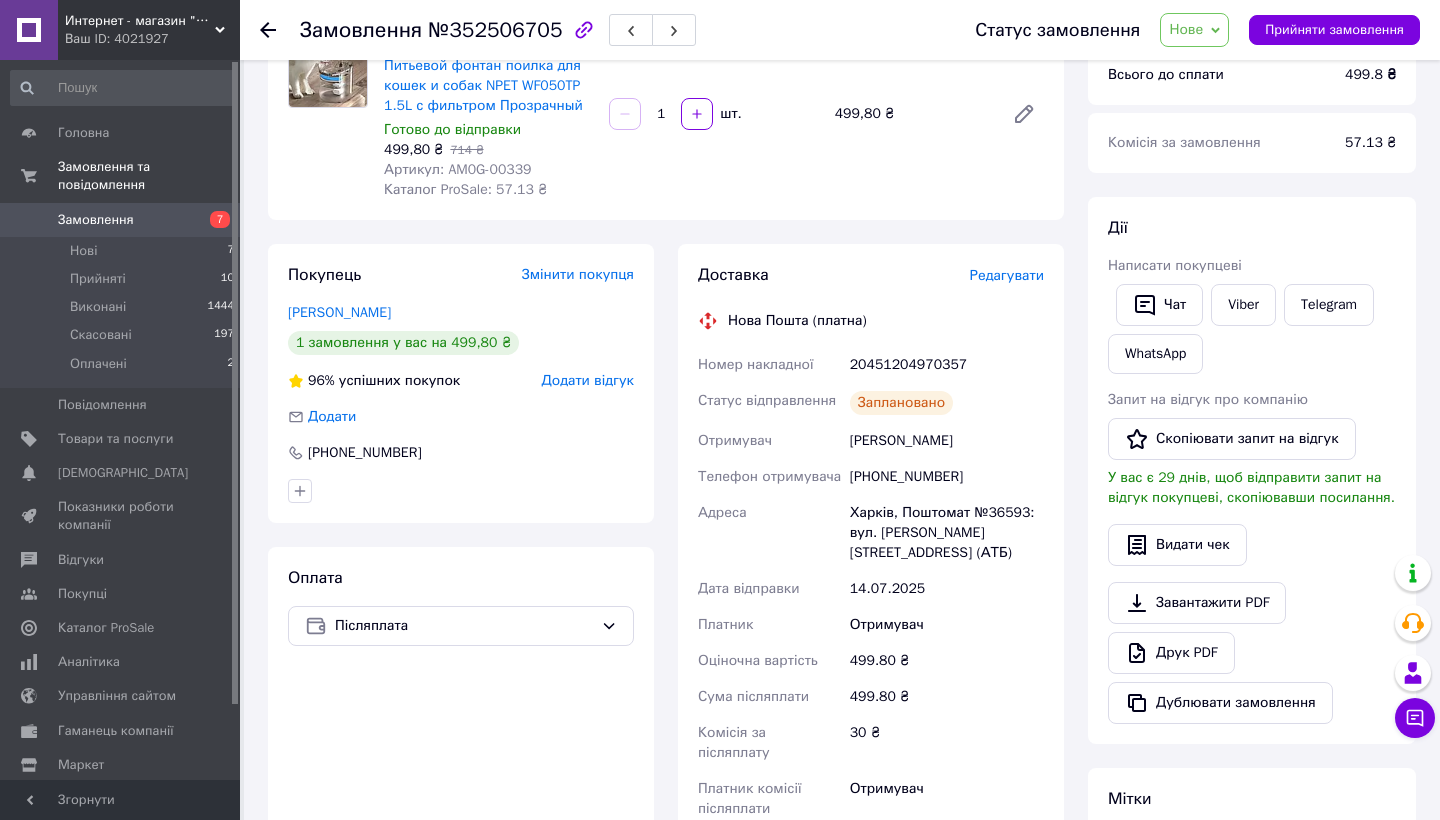 click 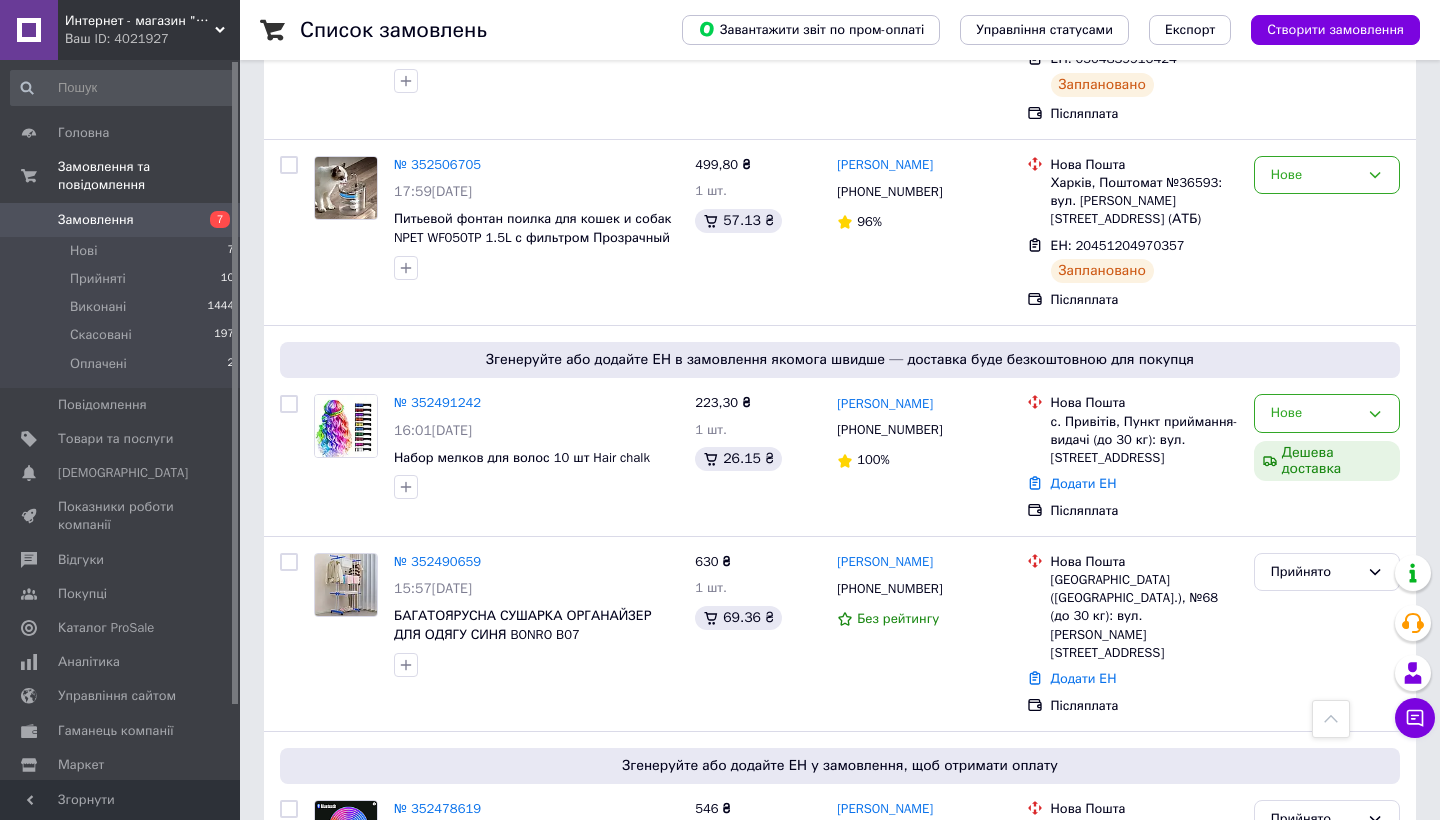scroll, scrollTop: 521, scrollLeft: 0, axis: vertical 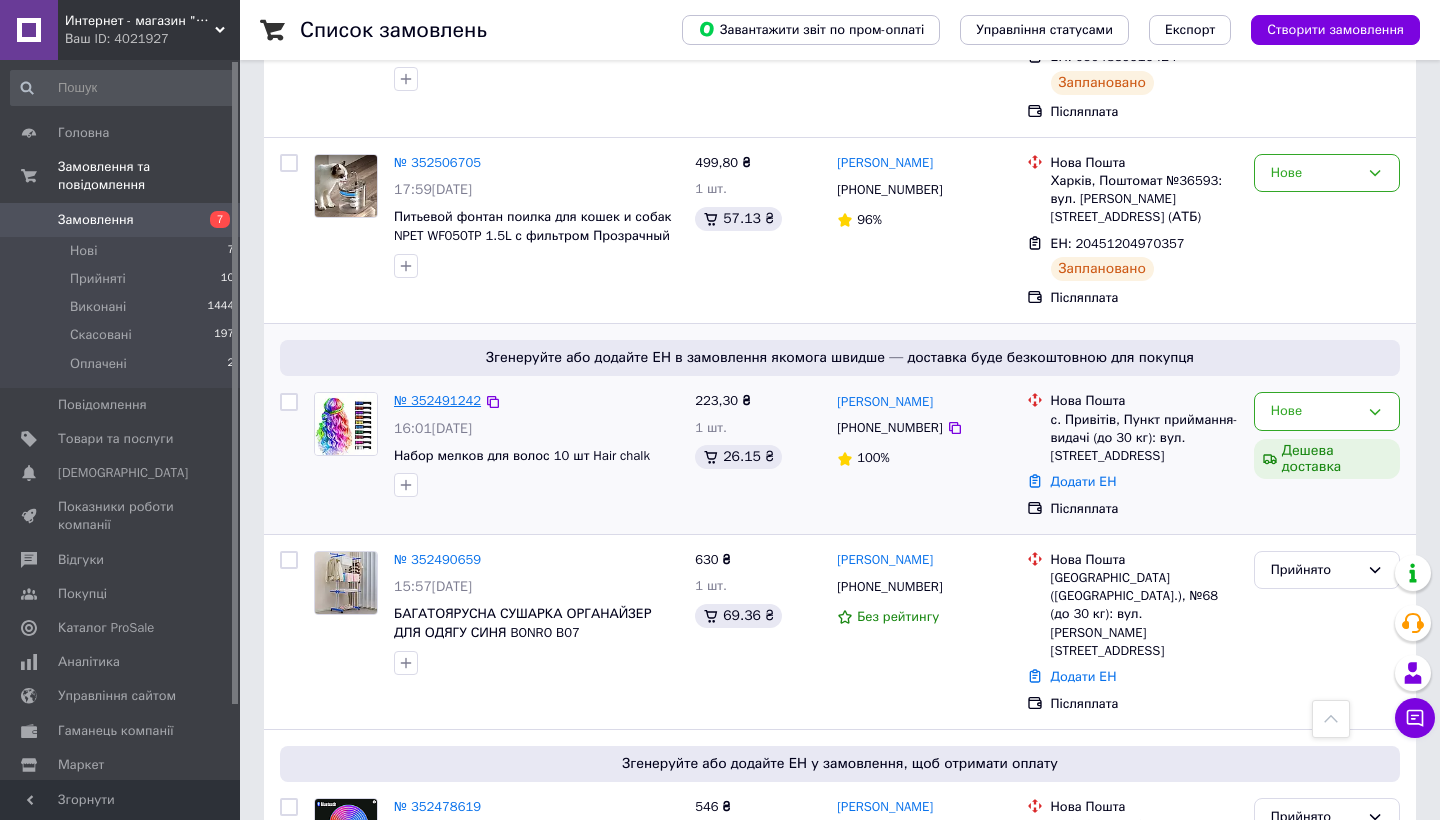 click on "№ 352491242" at bounding box center [437, 400] 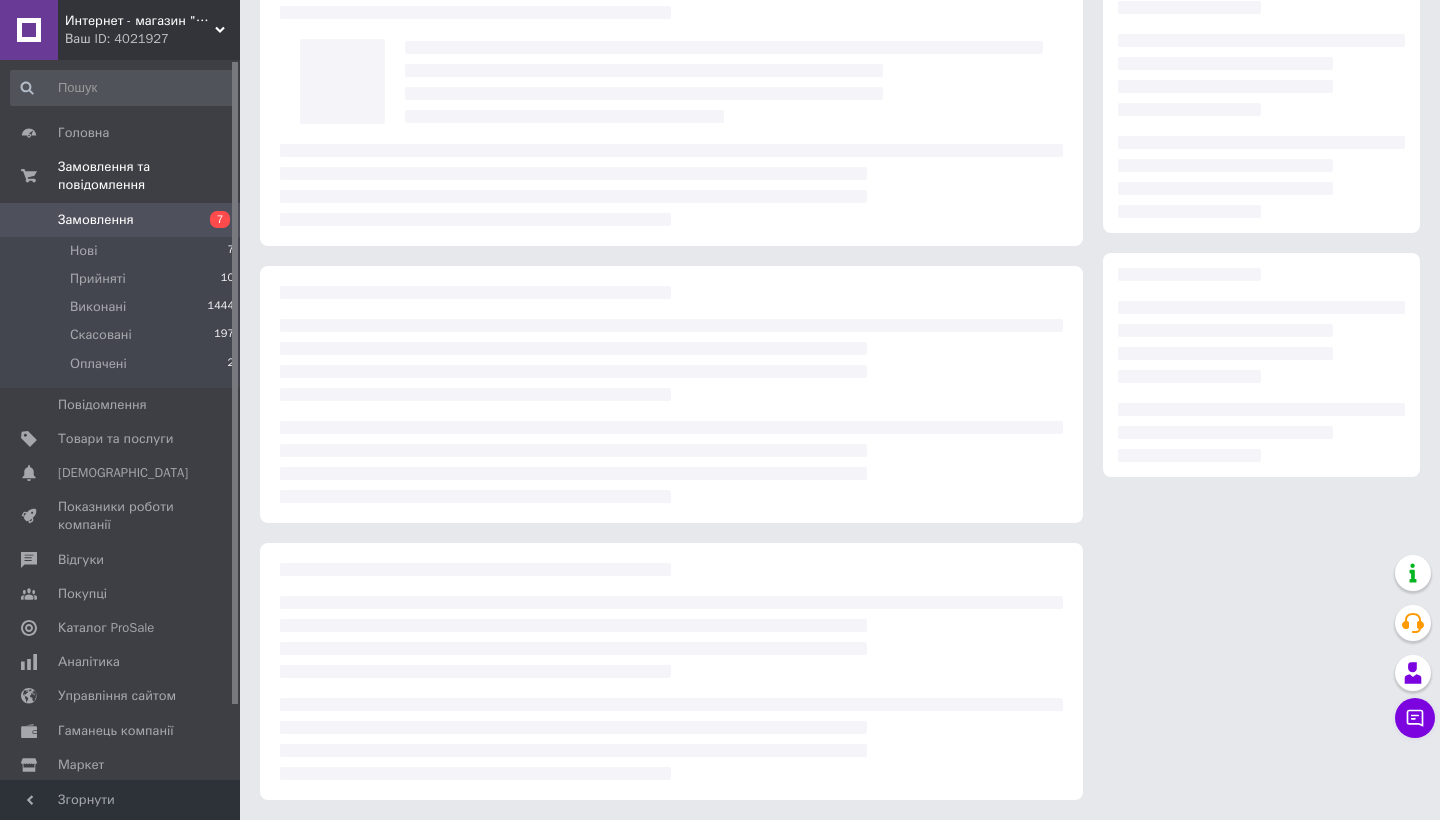 scroll, scrollTop: 94, scrollLeft: 0, axis: vertical 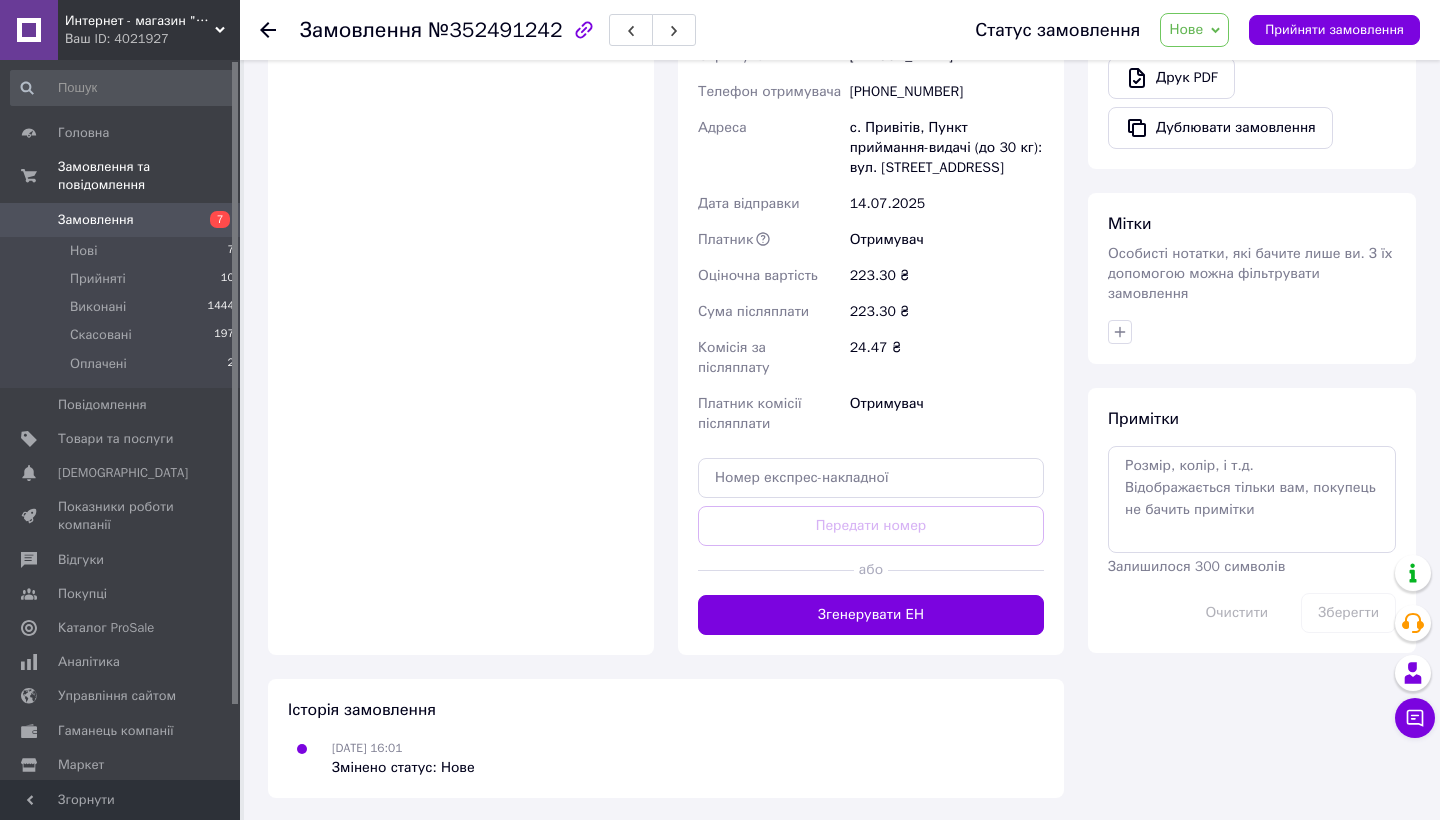 click at bounding box center (966, 570) 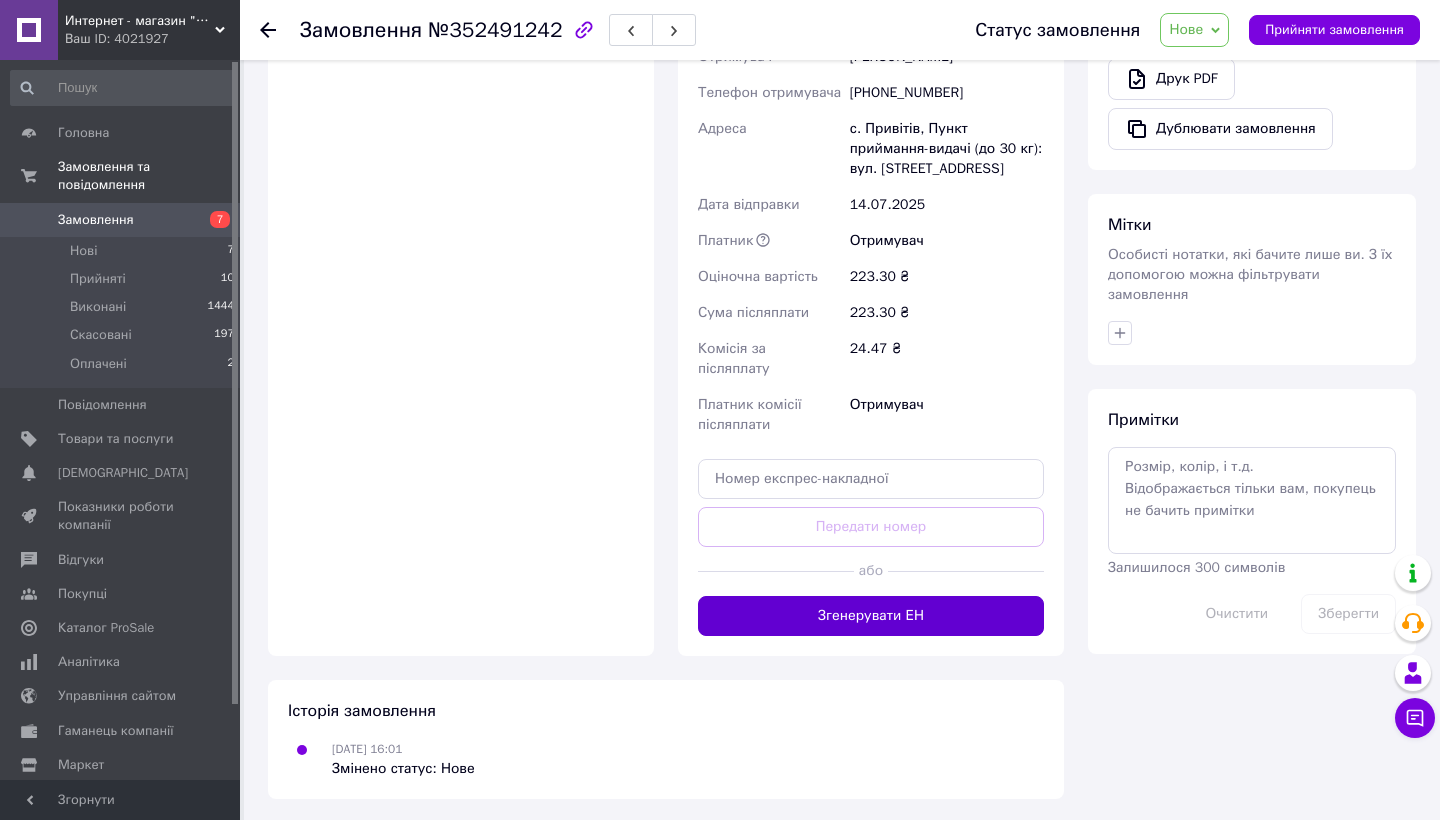 click on "Згенерувати ЕН" at bounding box center [871, 616] 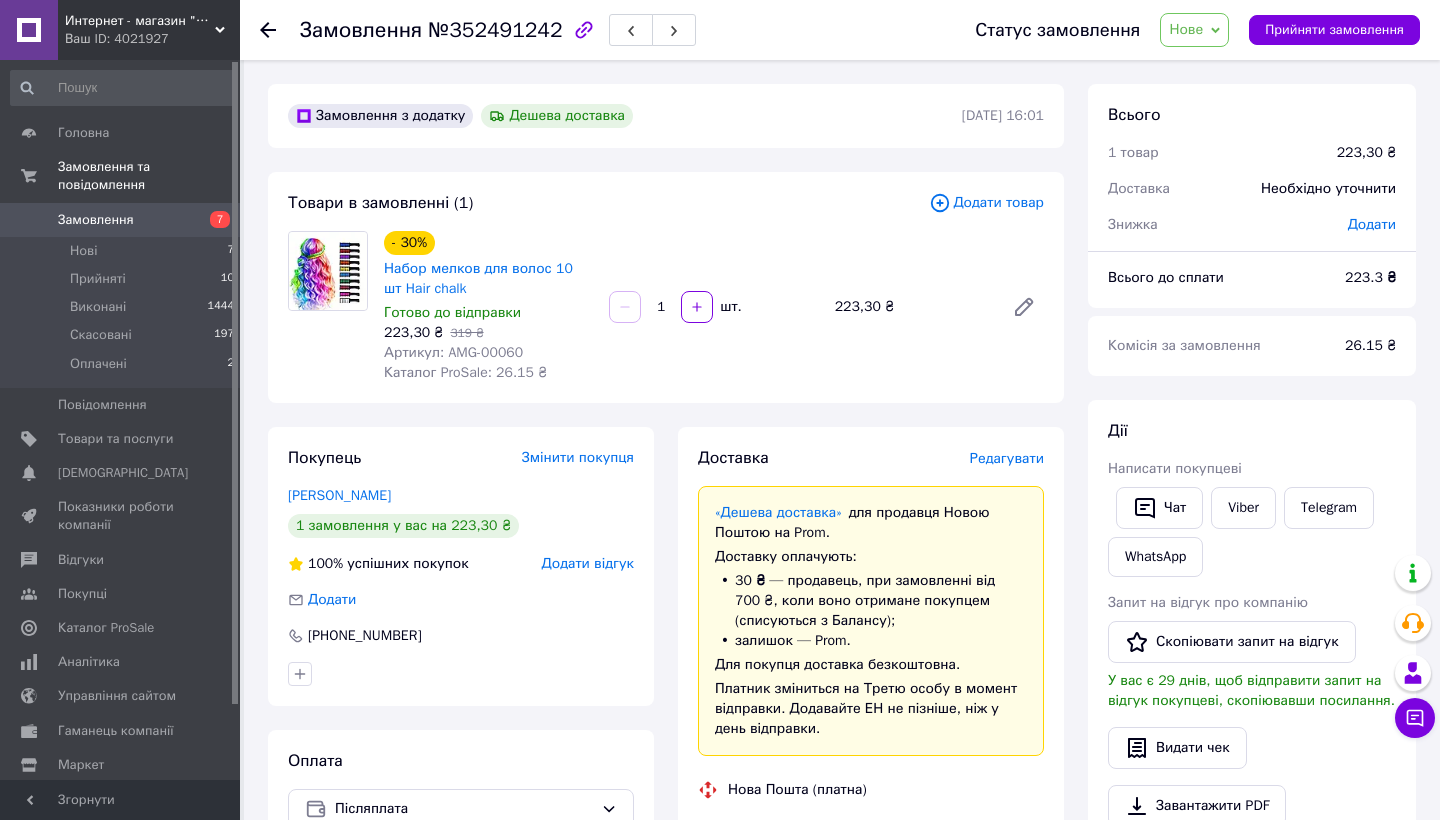scroll, scrollTop: 0, scrollLeft: 0, axis: both 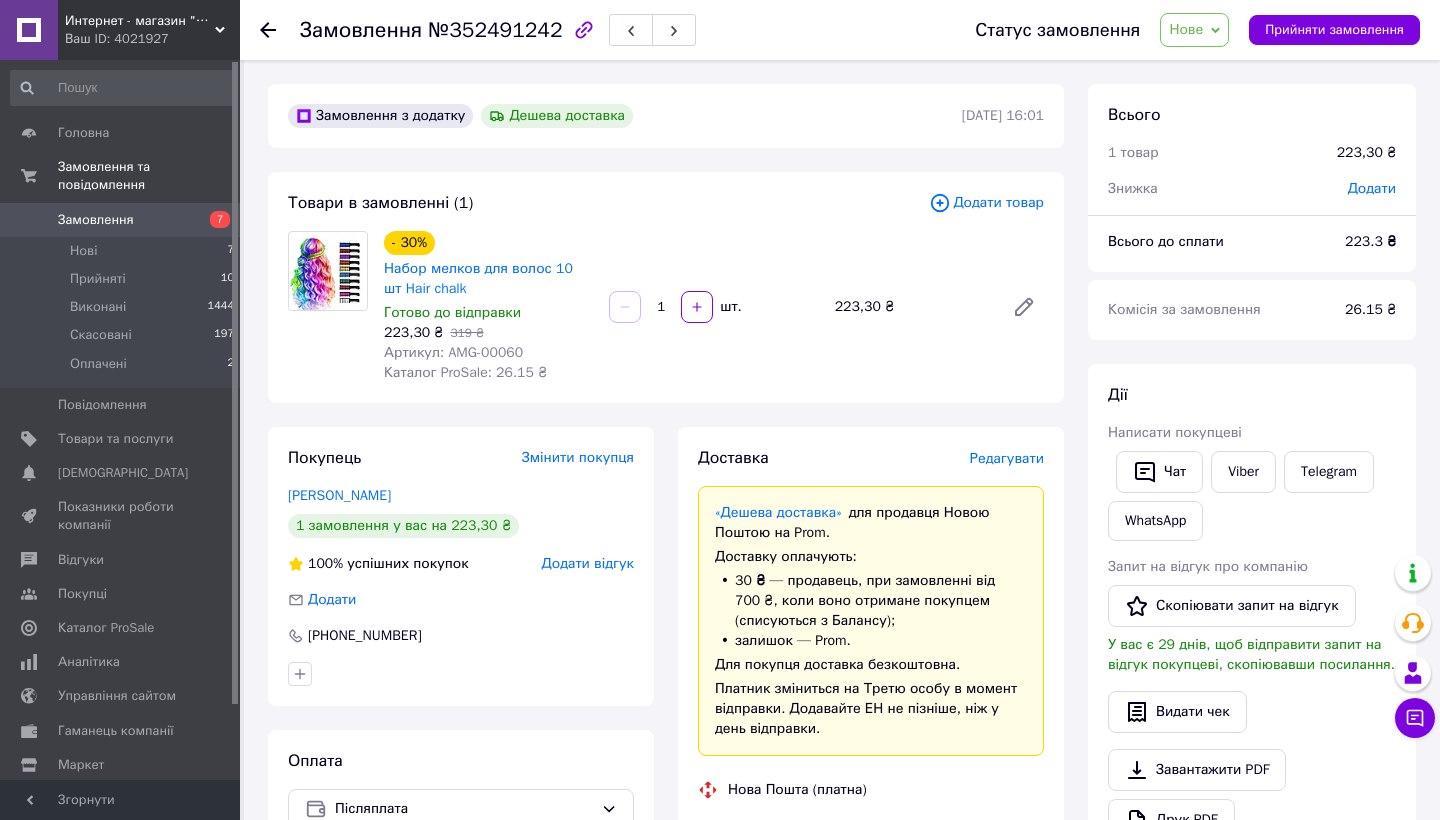 click 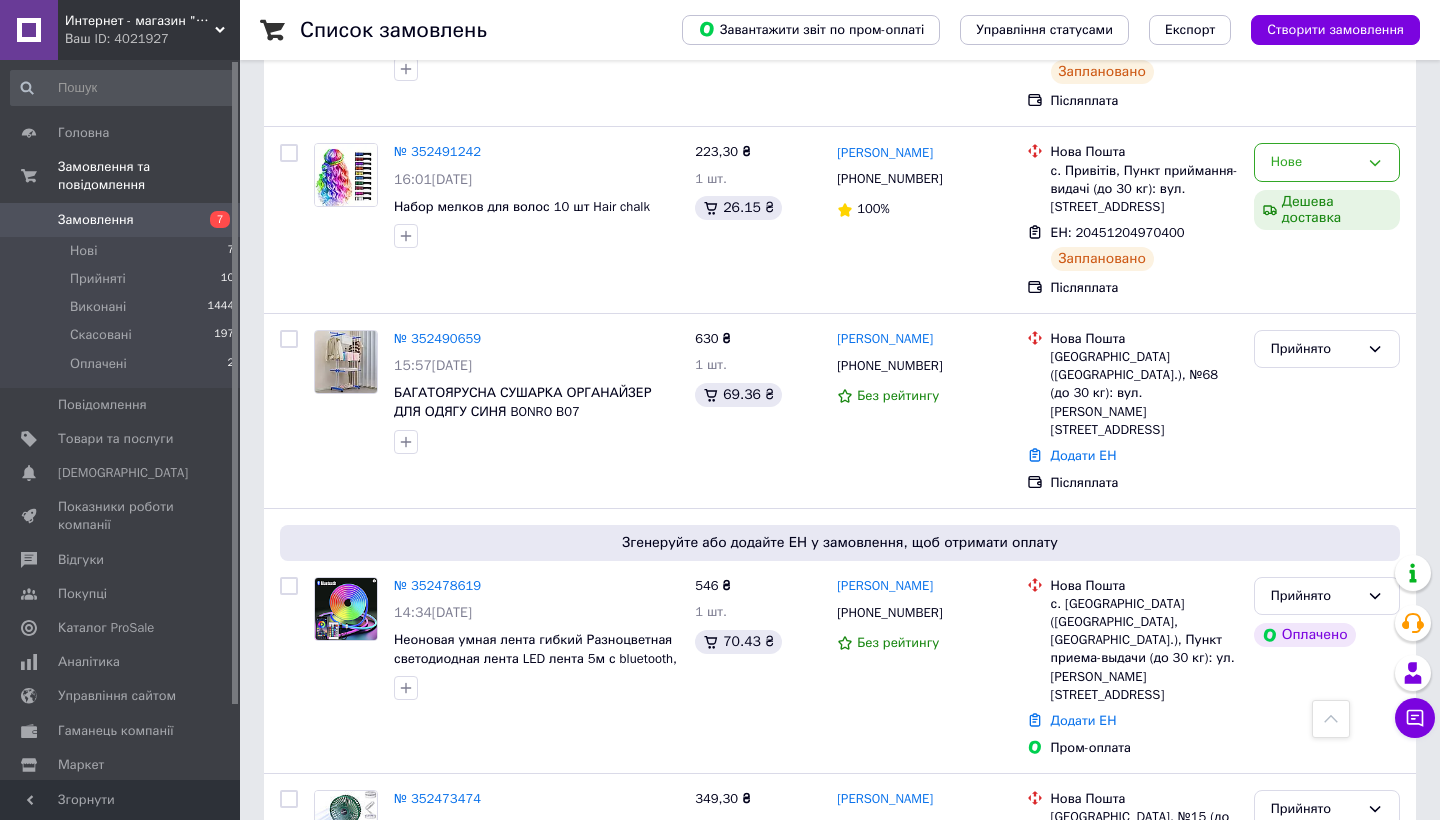 scroll, scrollTop: 716, scrollLeft: 0, axis: vertical 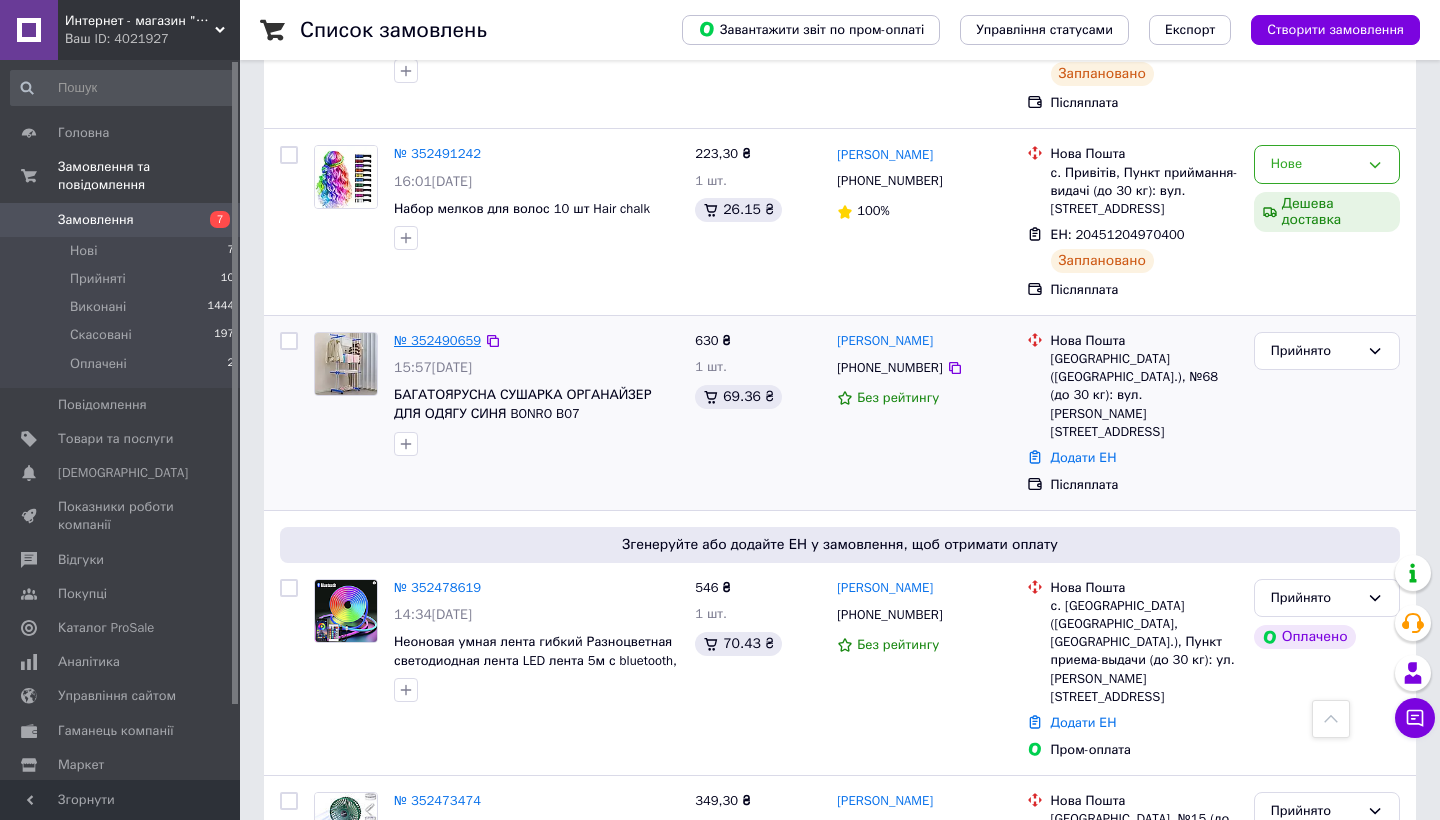 click on "№ 352490659" at bounding box center (437, 340) 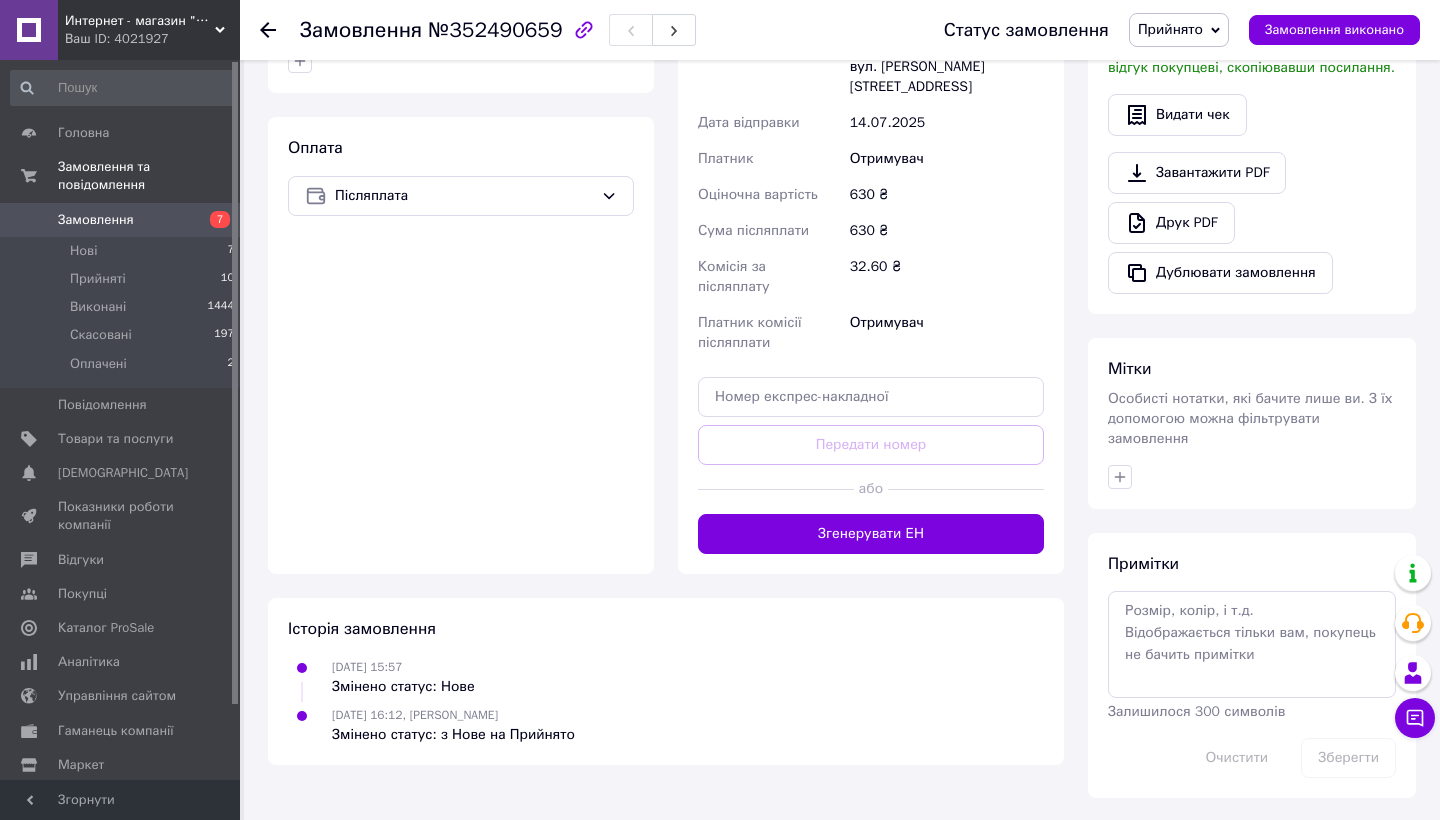 click on "Згенерувати ЕН" at bounding box center [871, 534] 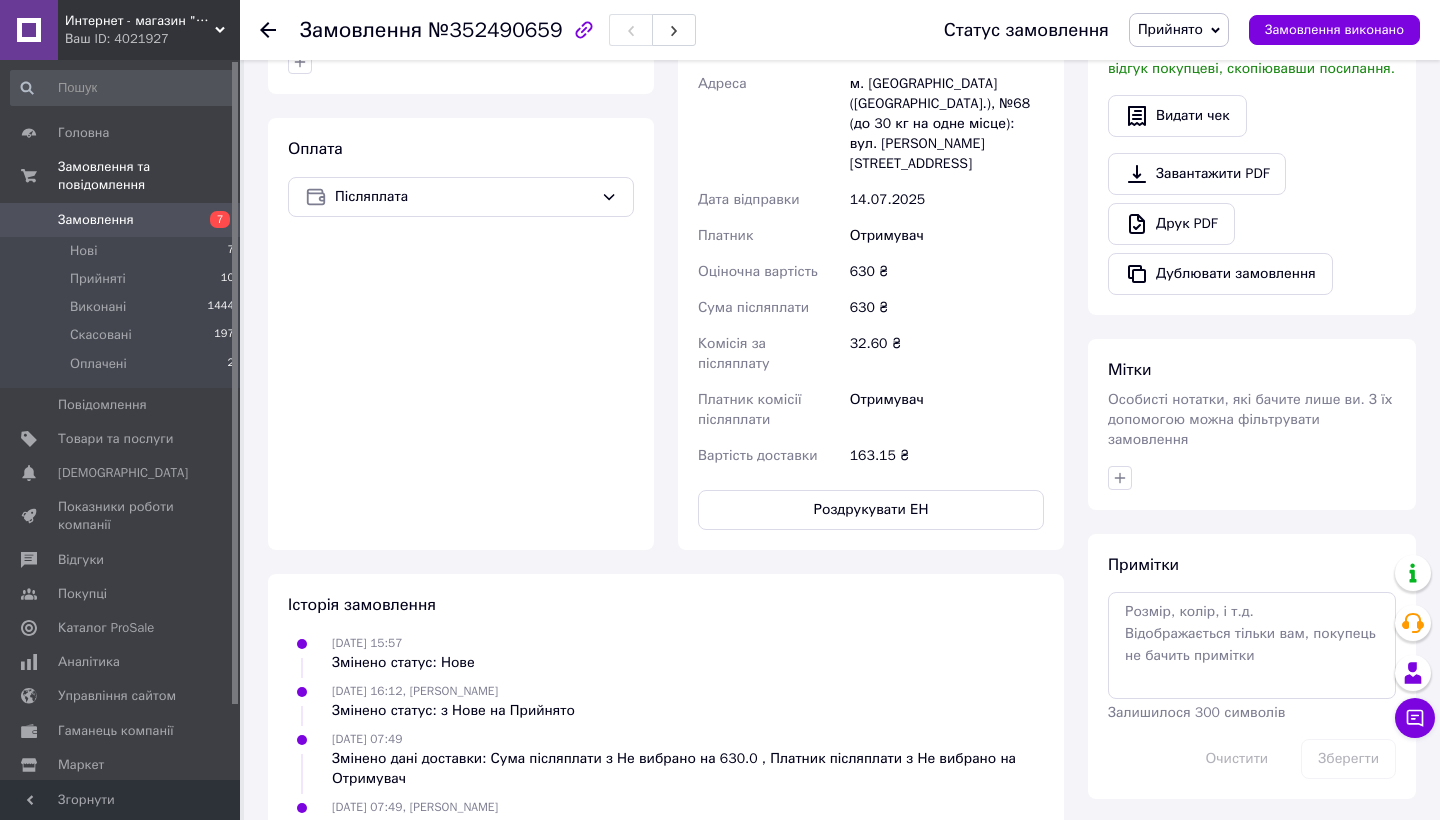 click 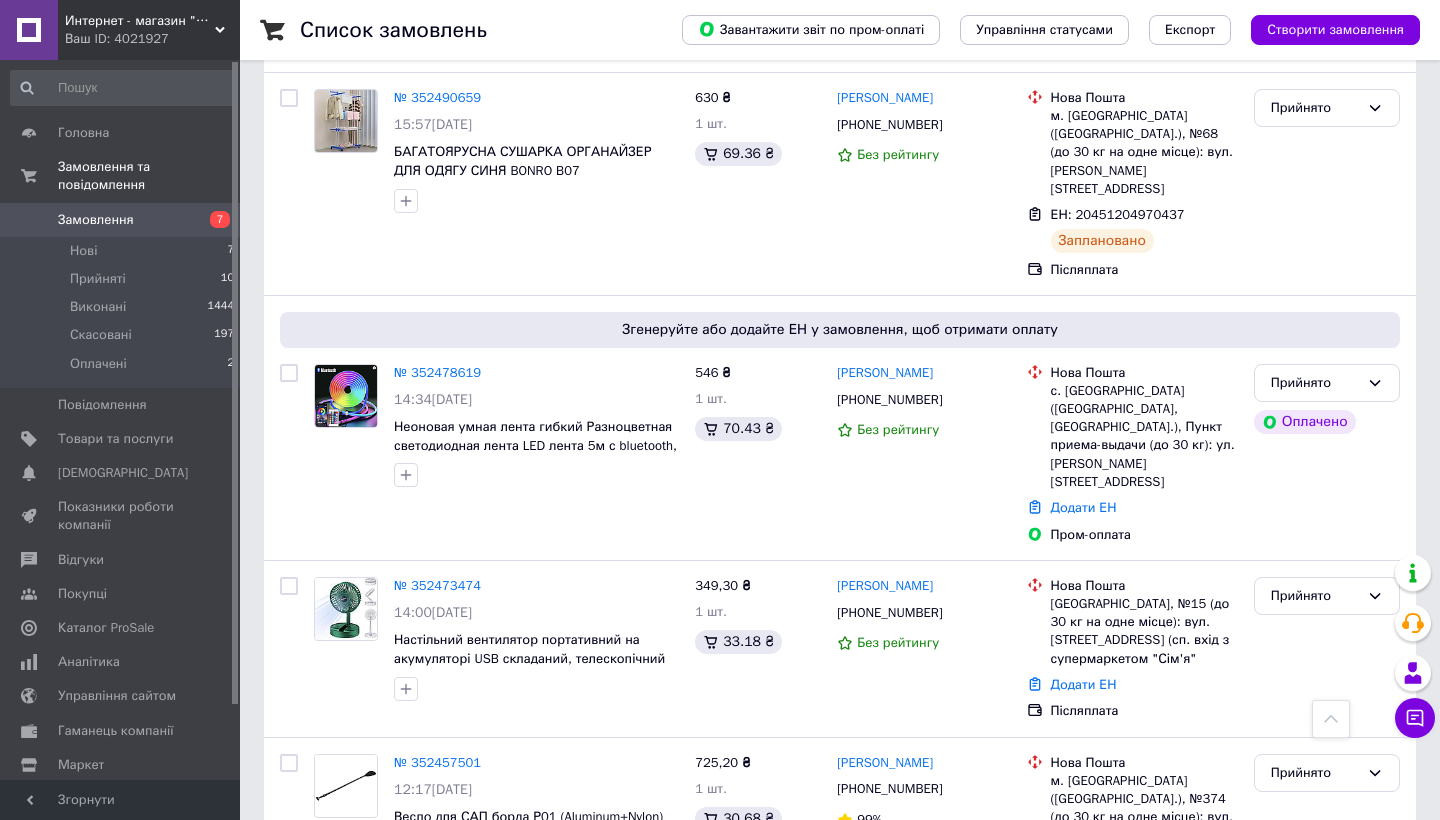 scroll, scrollTop: 972, scrollLeft: 0, axis: vertical 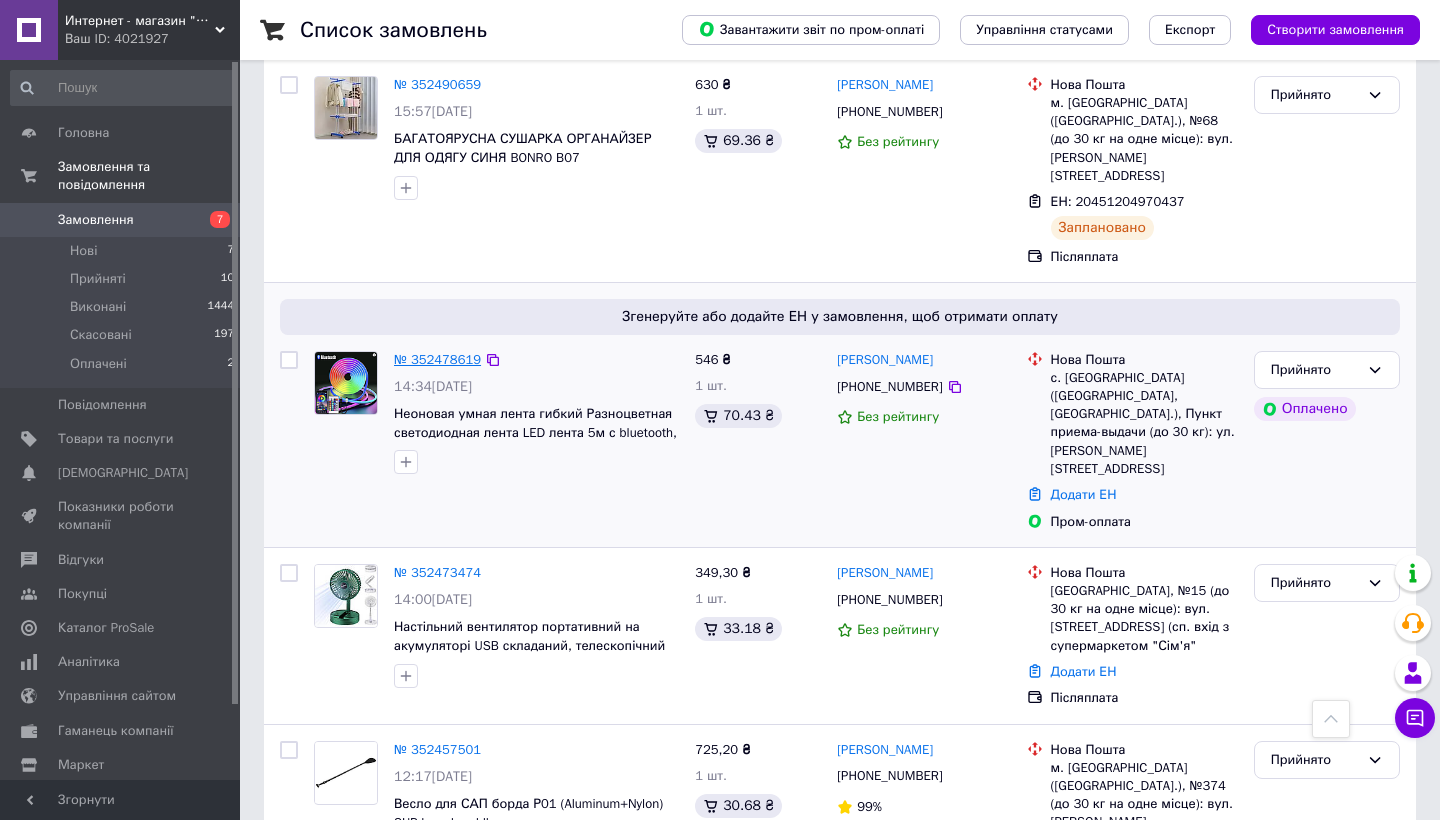 click on "№ 352478619" at bounding box center [437, 359] 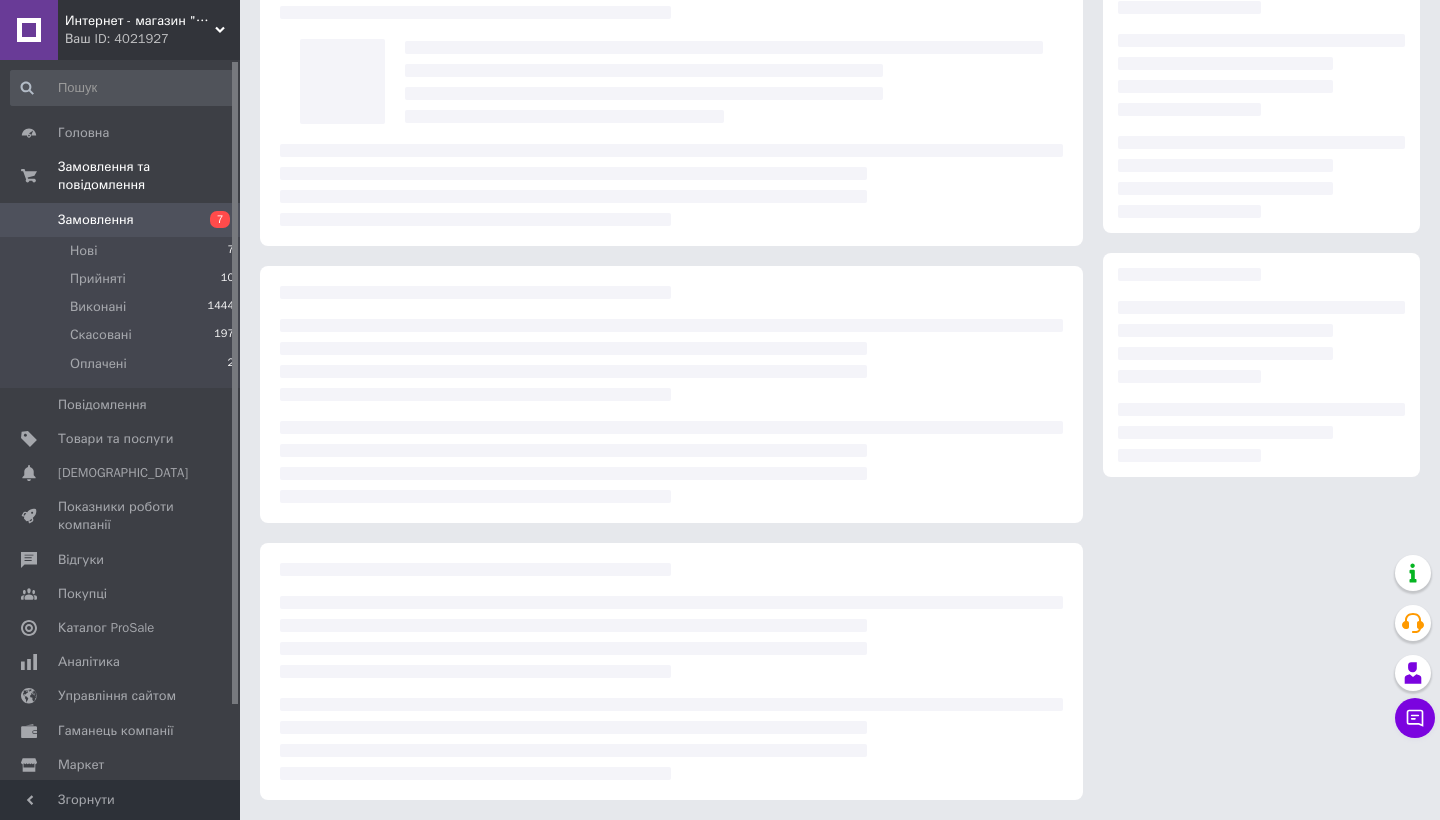 scroll, scrollTop: 94, scrollLeft: 0, axis: vertical 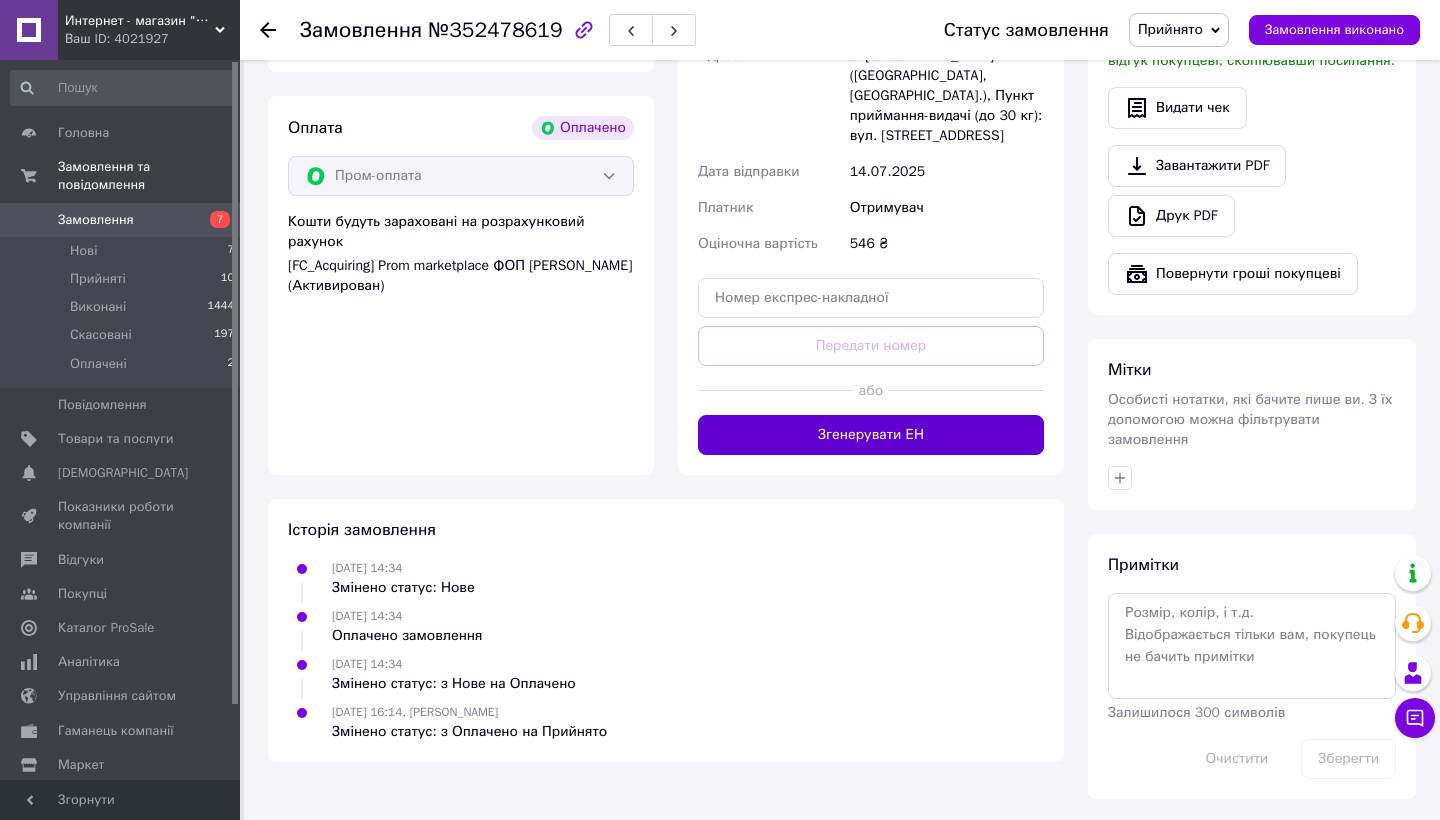 click on "Згенерувати ЕН" at bounding box center (871, 435) 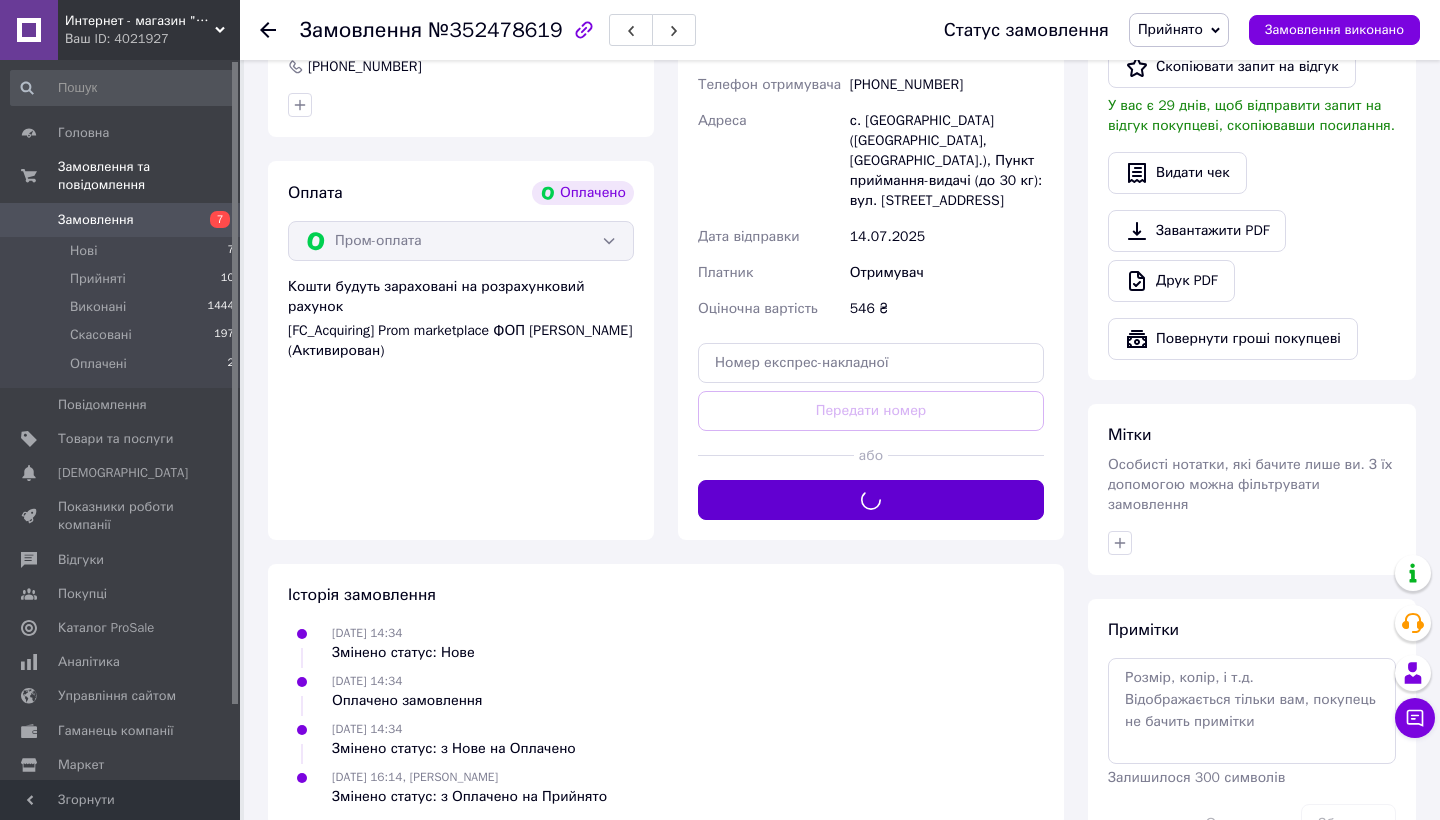 scroll, scrollTop: 626, scrollLeft: 0, axis: vertical 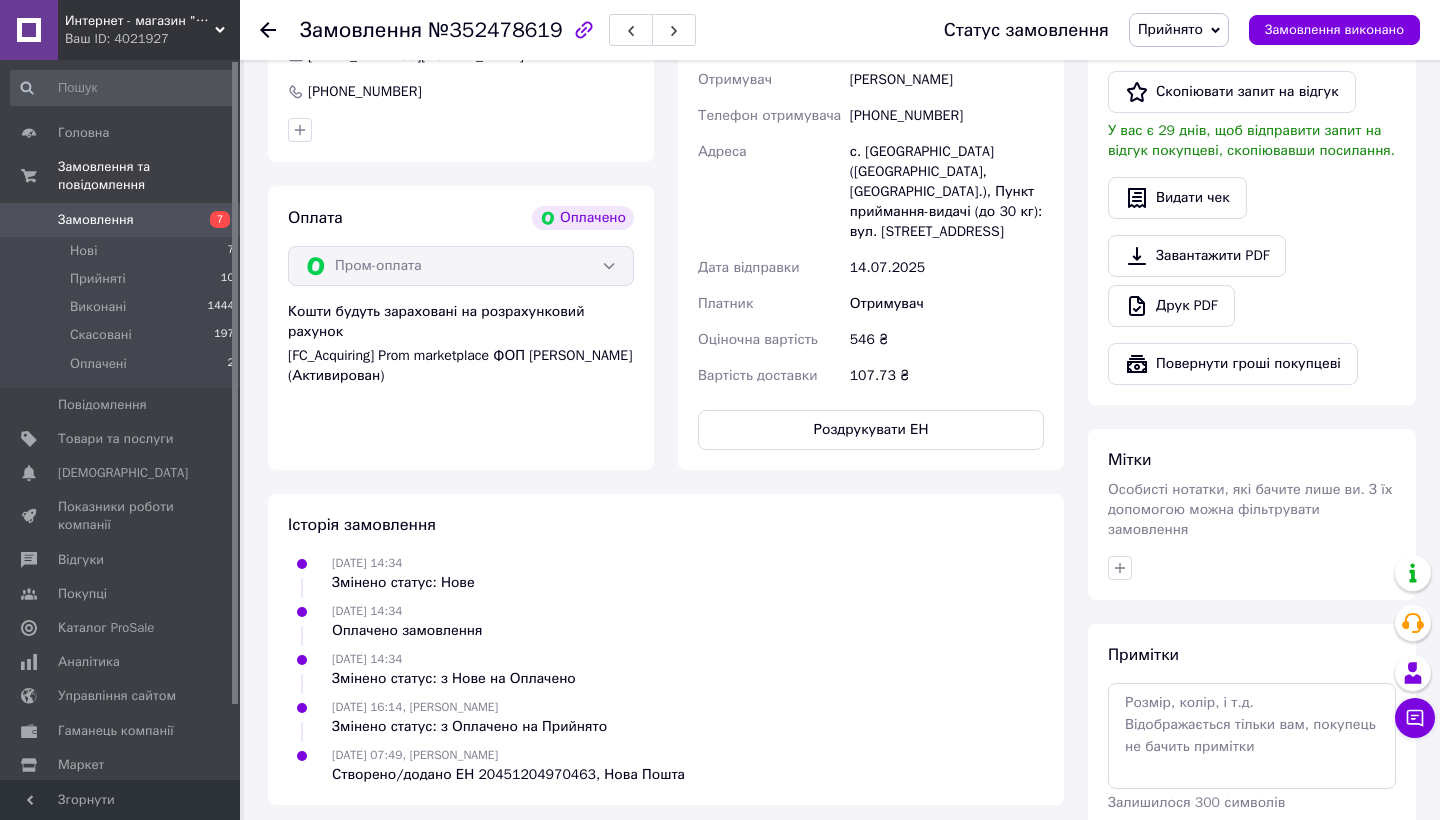 click 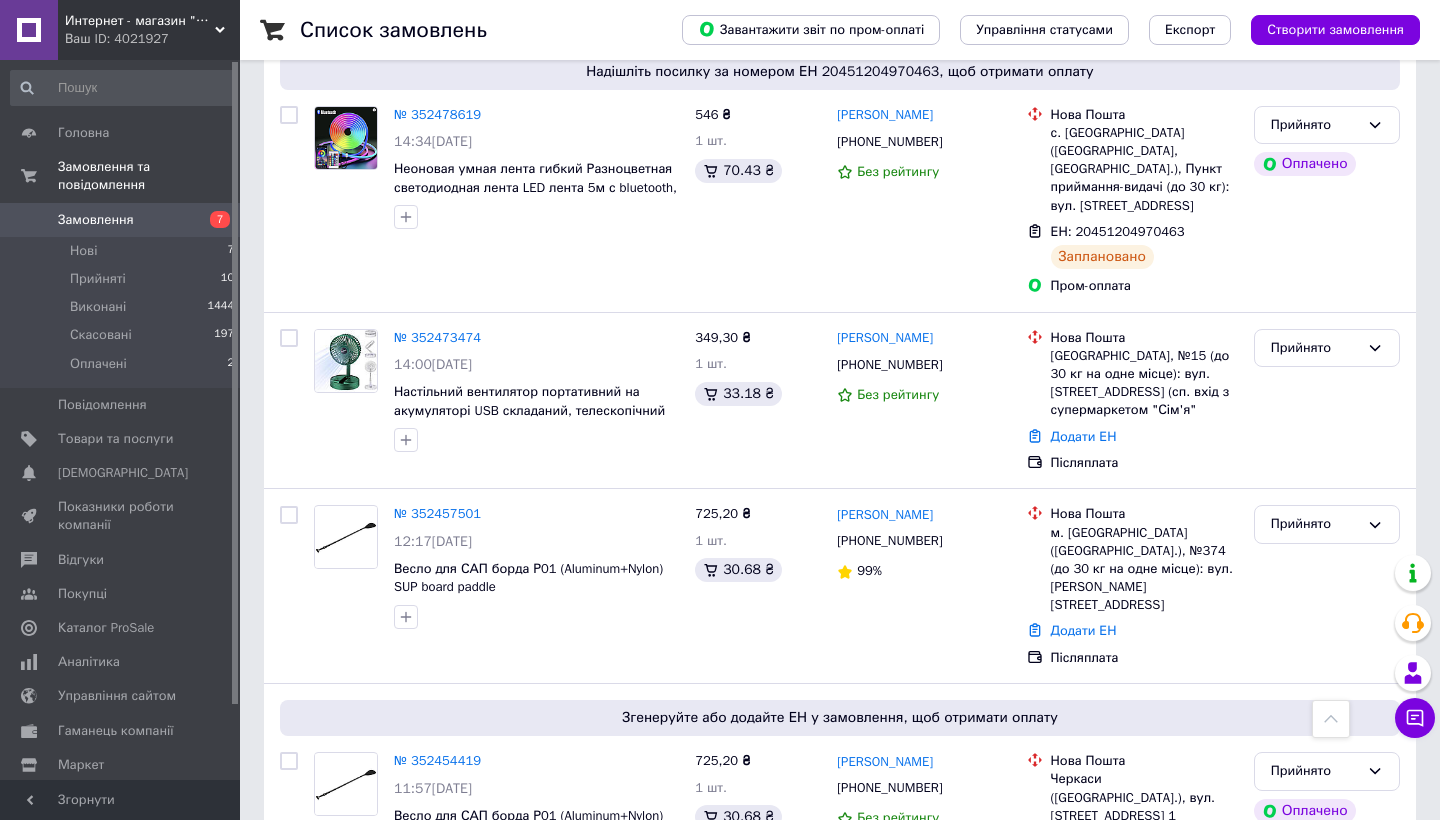 scroll, scrollTop: 1220, scrollLeft: 0, axis: vertical 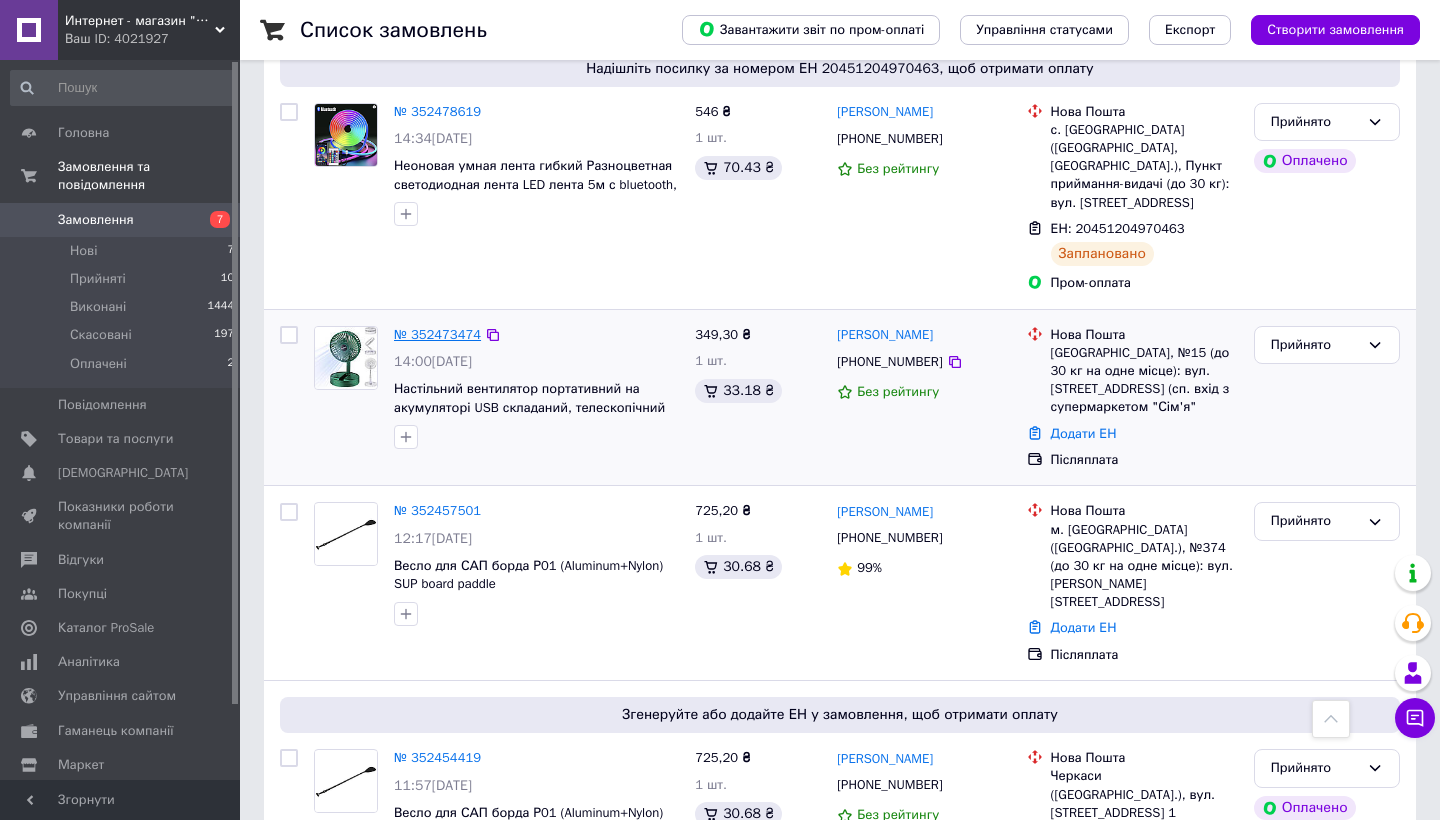 click on "№ 352473474" at bounding box center (437, 334) 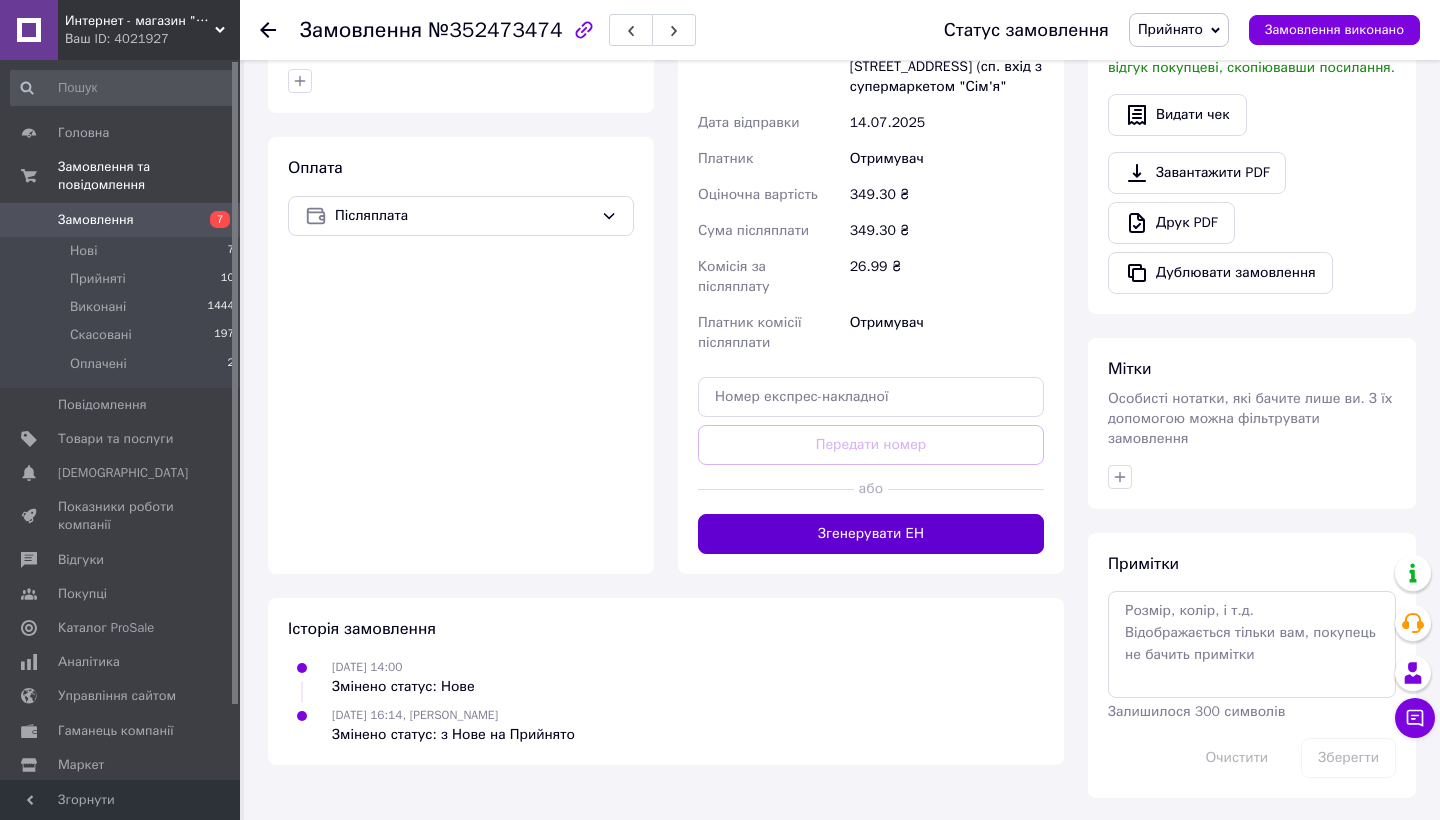 scroll, scrollTop: 632, scrollLeft: 0, axis: vertical 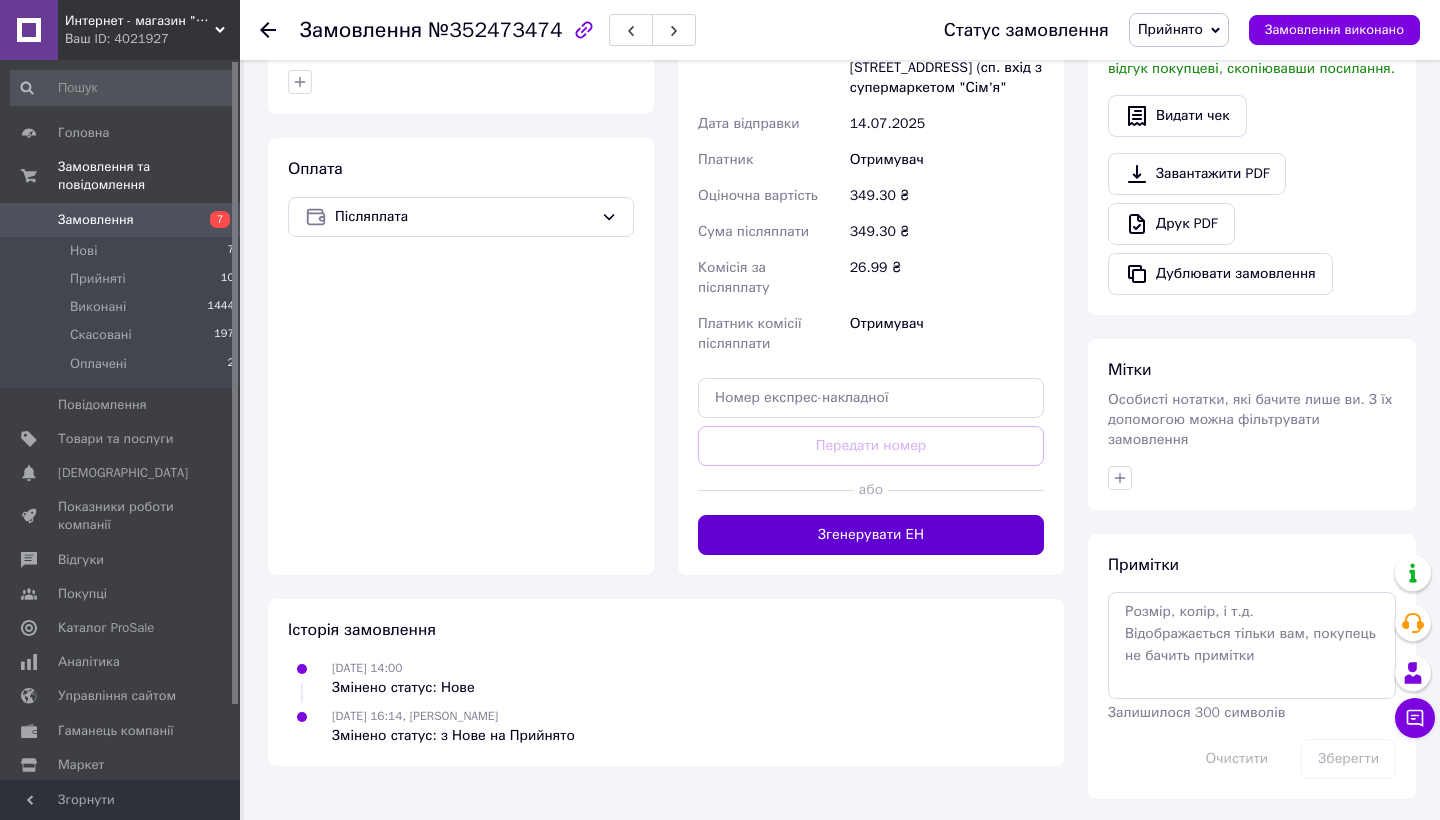 click on "Згенерувати ЕН" at bounding box center [871, 535] 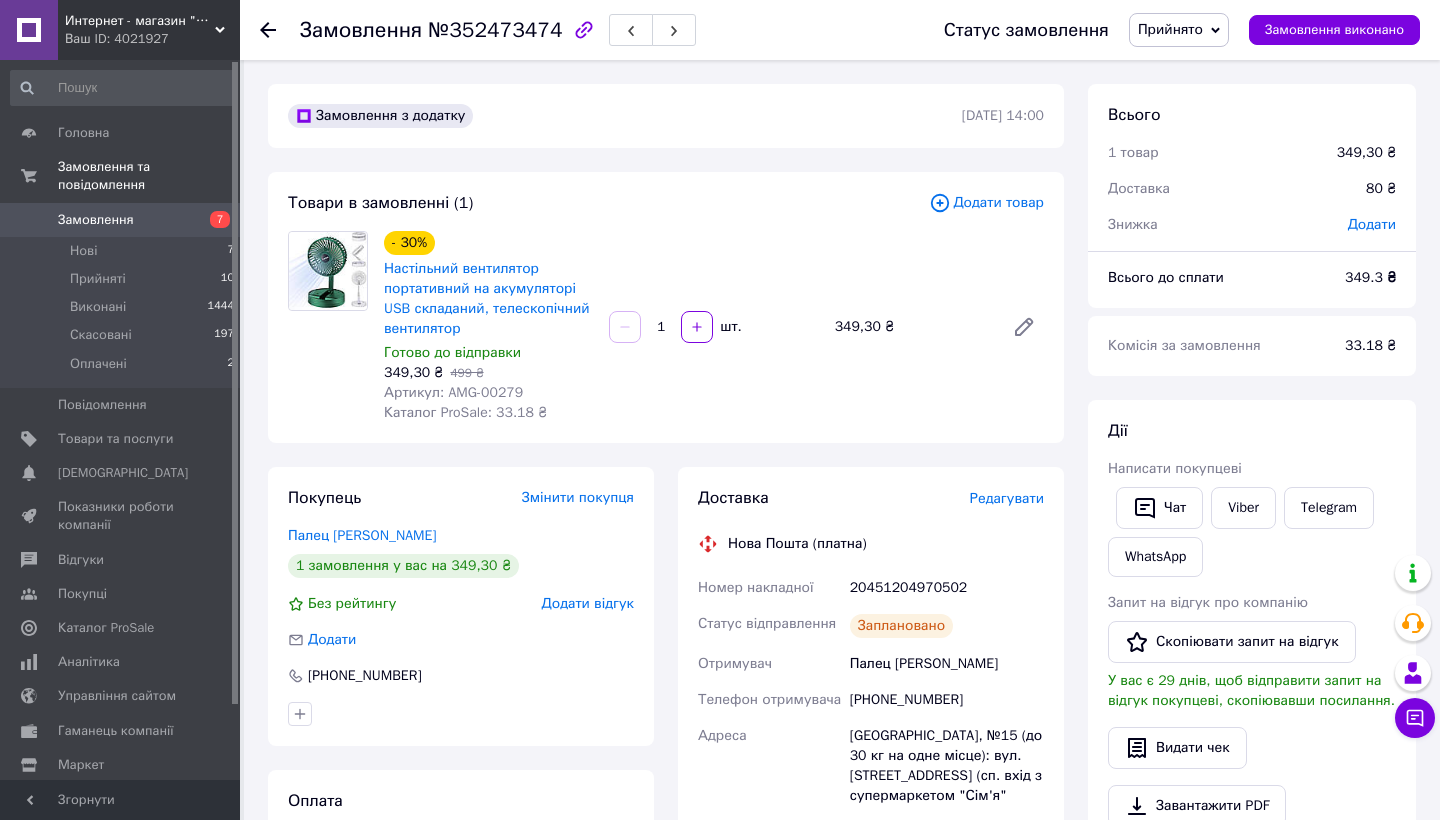 scroll, scrollTop: 0, scrollLeft: 0, axis: both 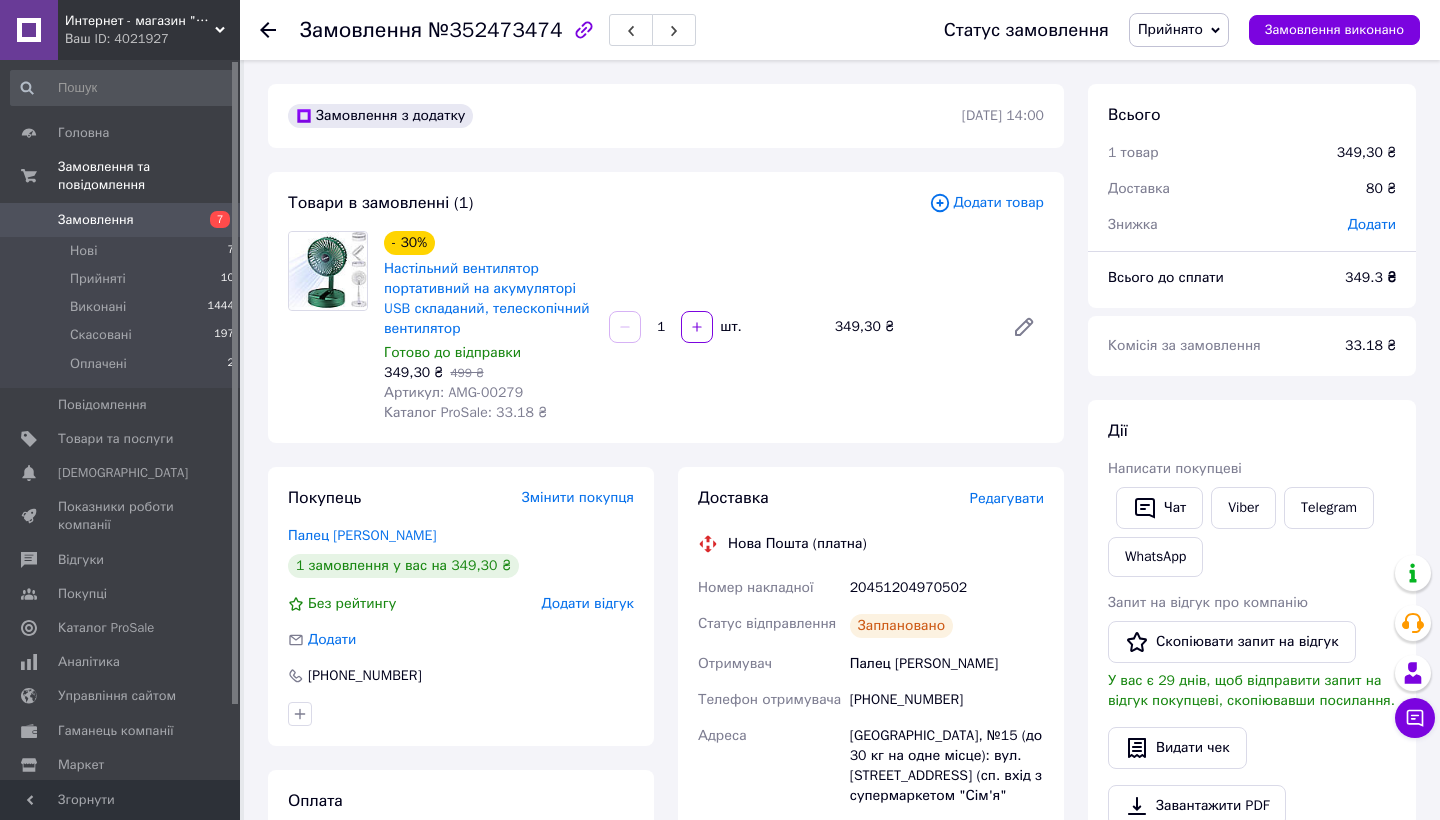 click 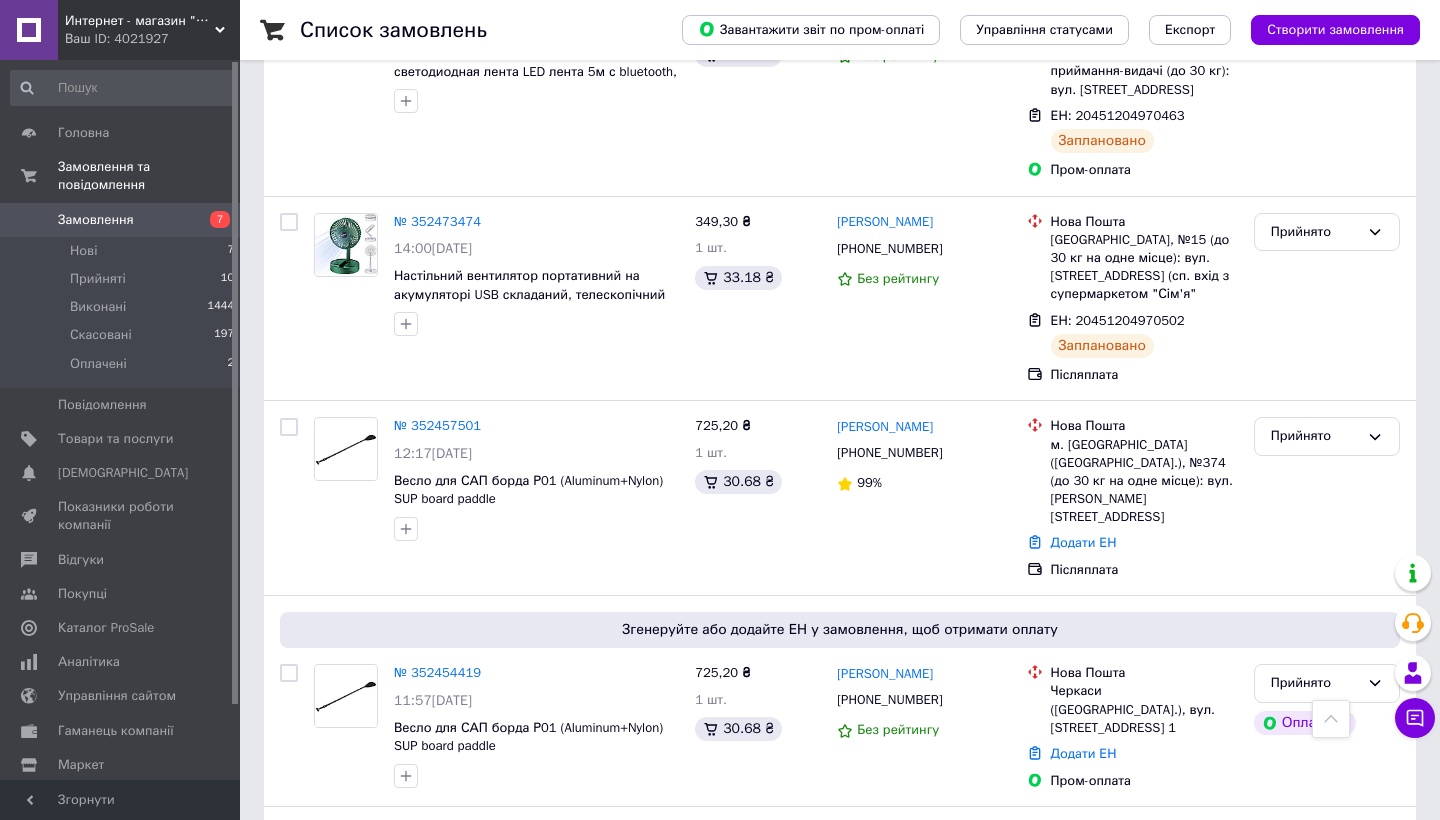 scroll, scrollTop: 1336, scrollLeft: 0, axis: vertical 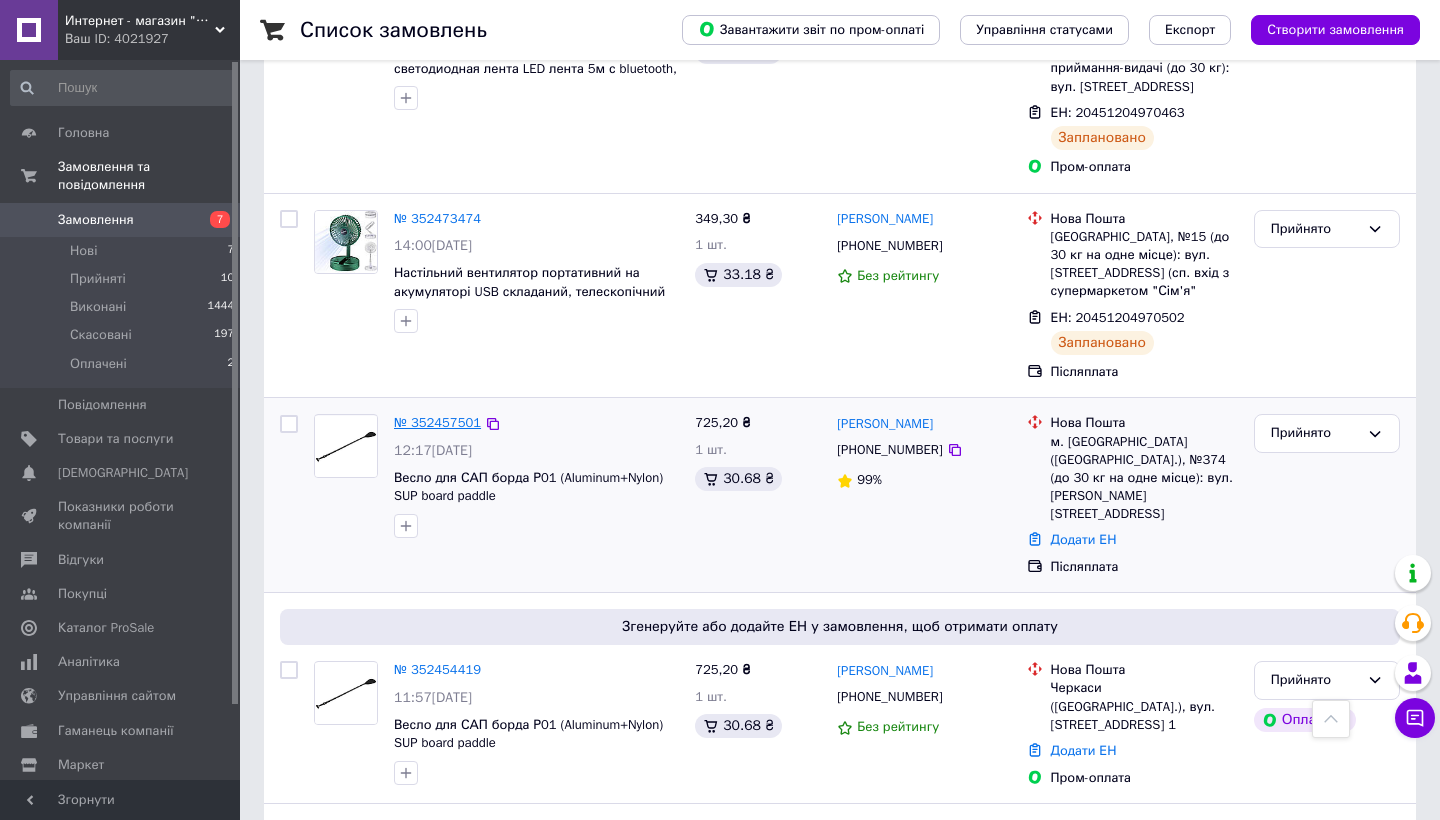 click on "№ 352457501" at bounding box center (437, 422) 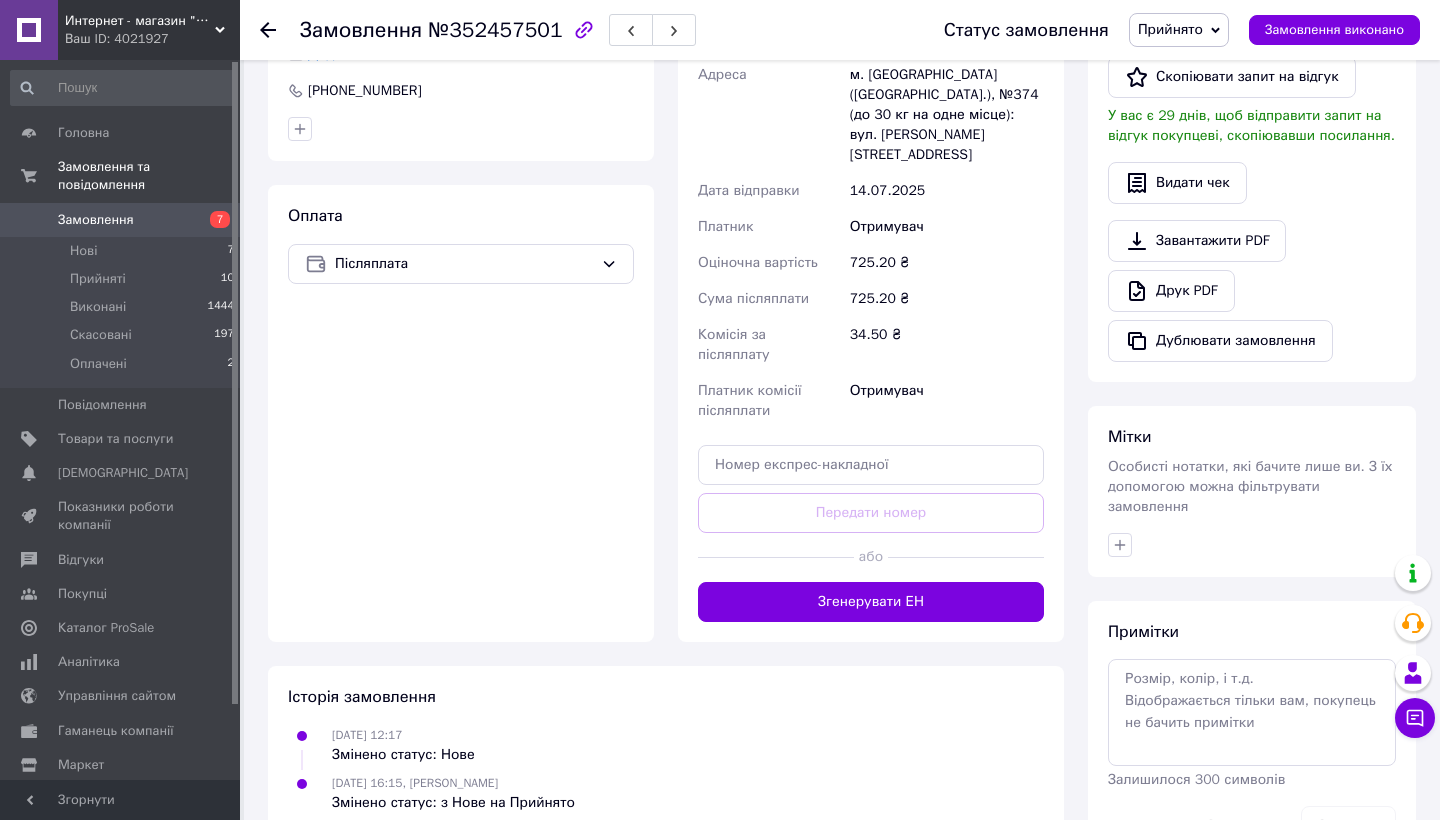 scroll, scrollTop: 618, scrollLeft: 0, axis: vertical 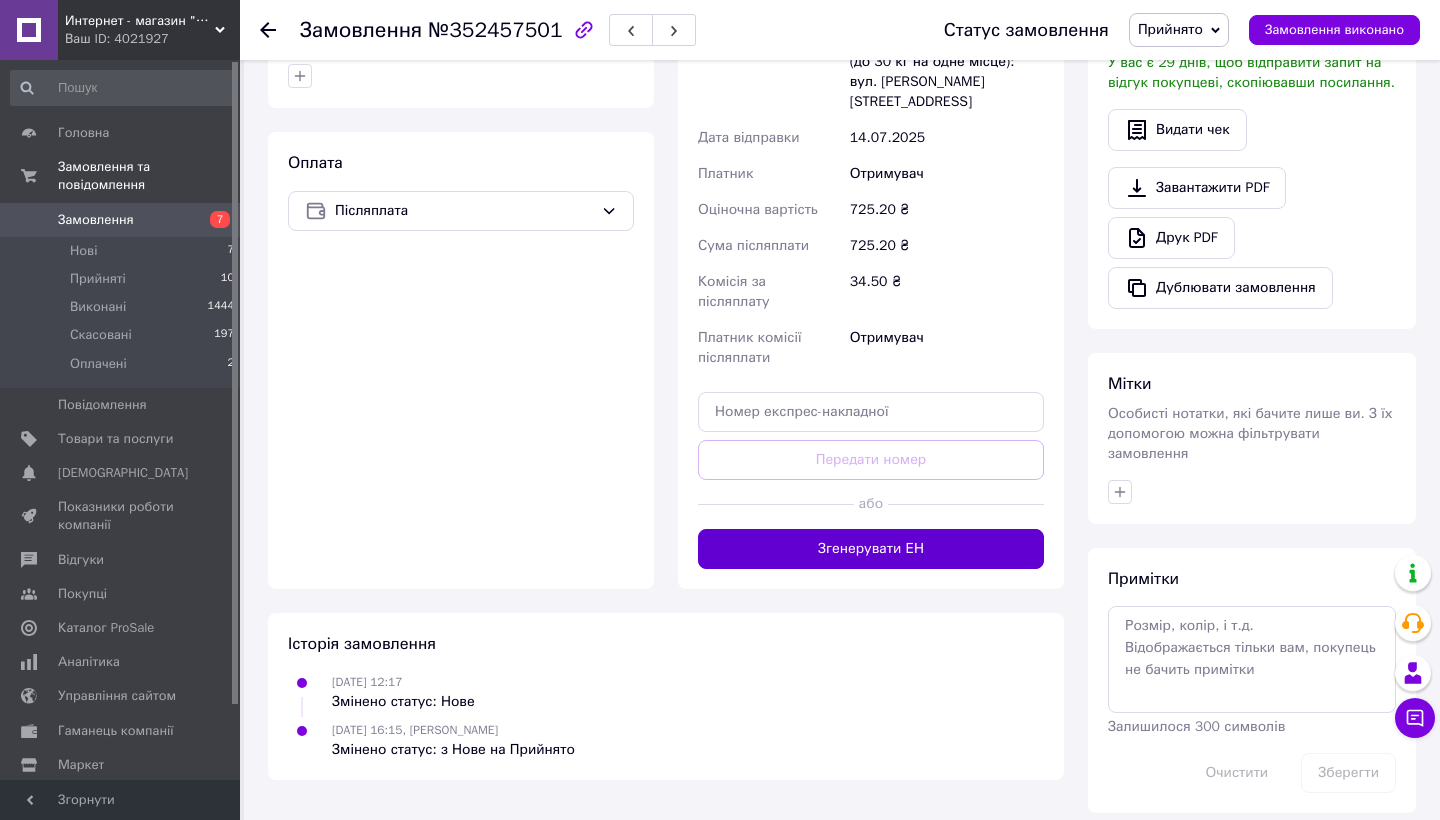 click on "Згенерувати ЕН" at bounding box center [871, 549] 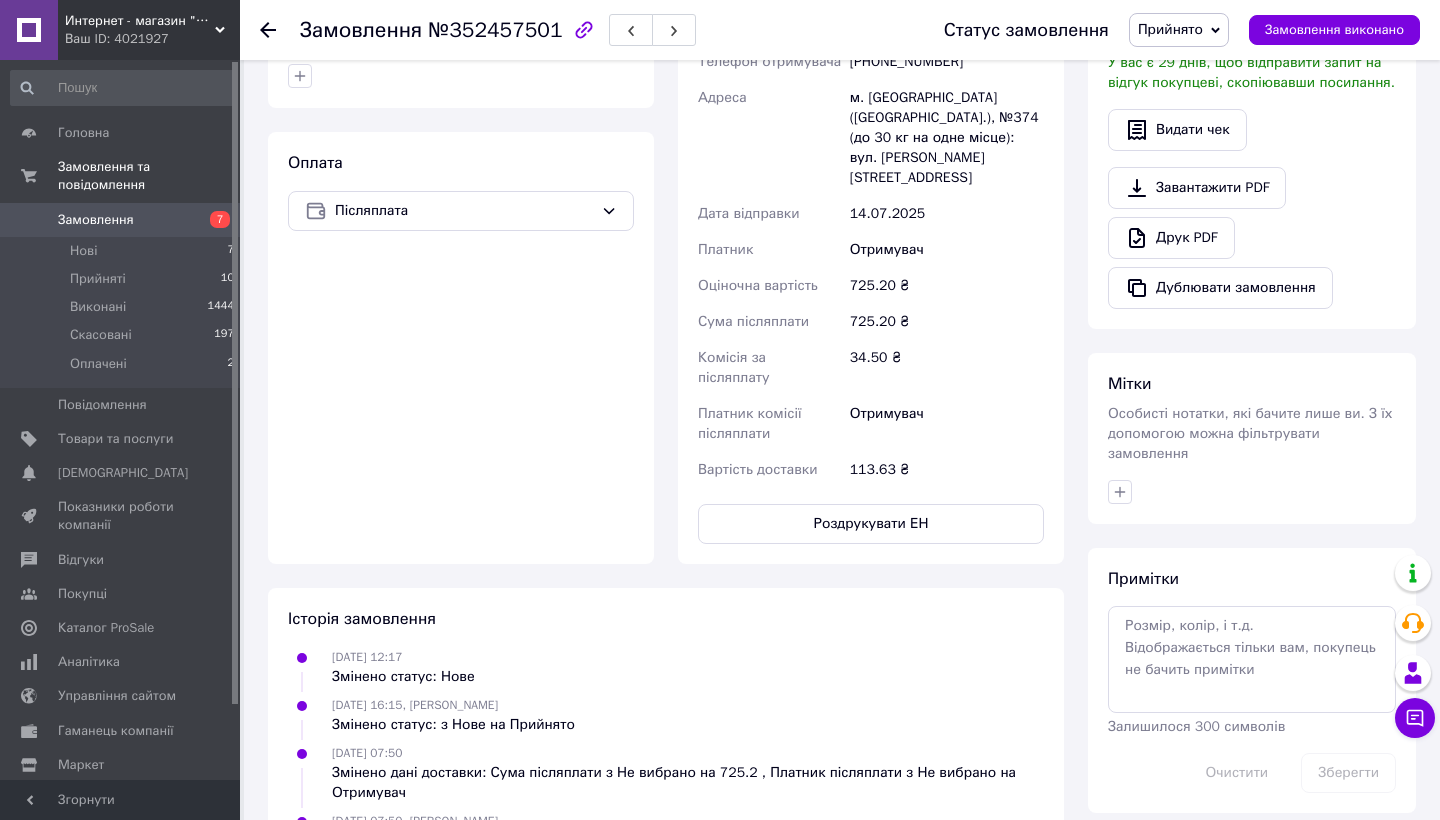 click 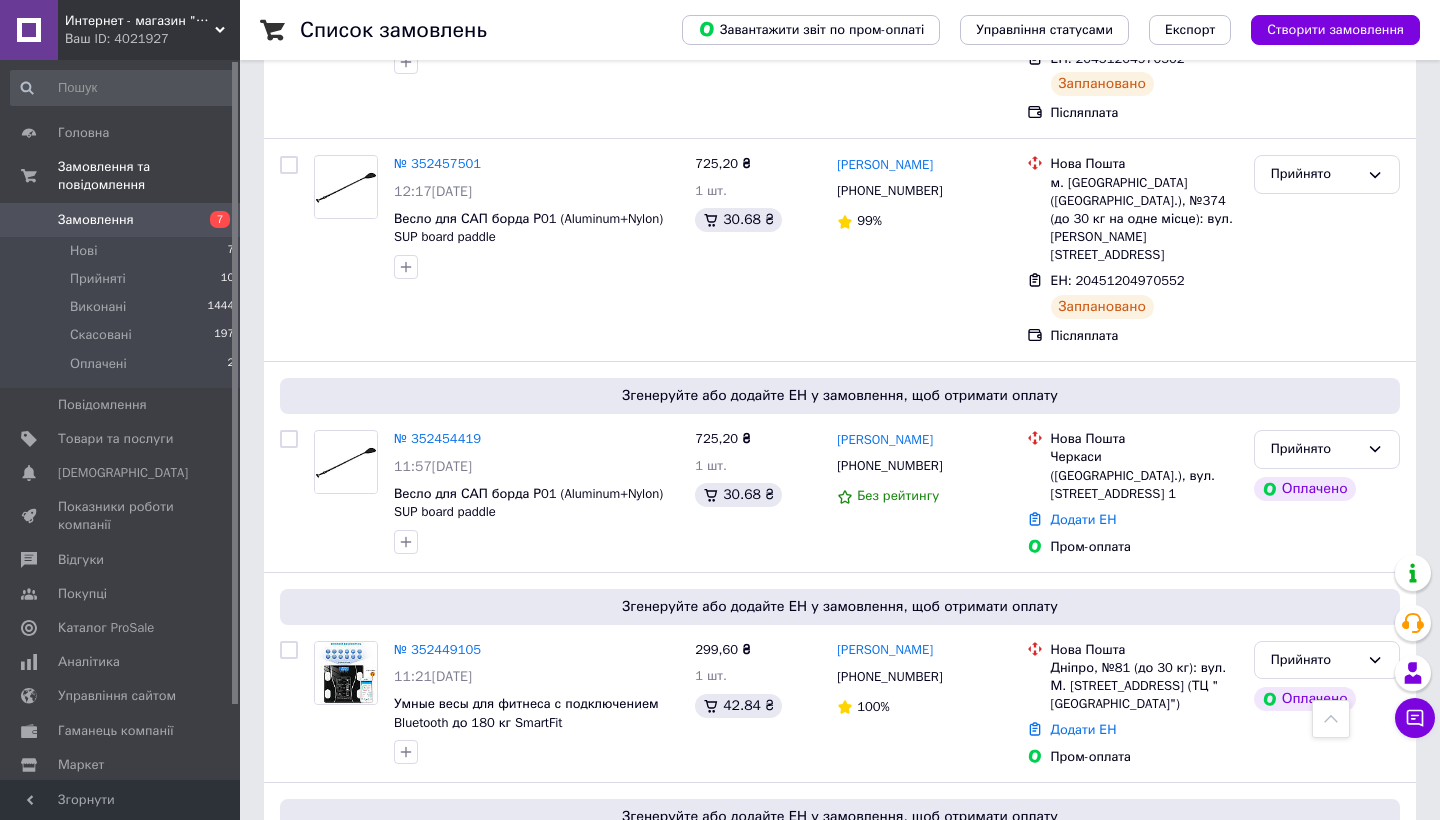 scroll, scrollTop: 1596, scrollLeft: 0, axis: vertical 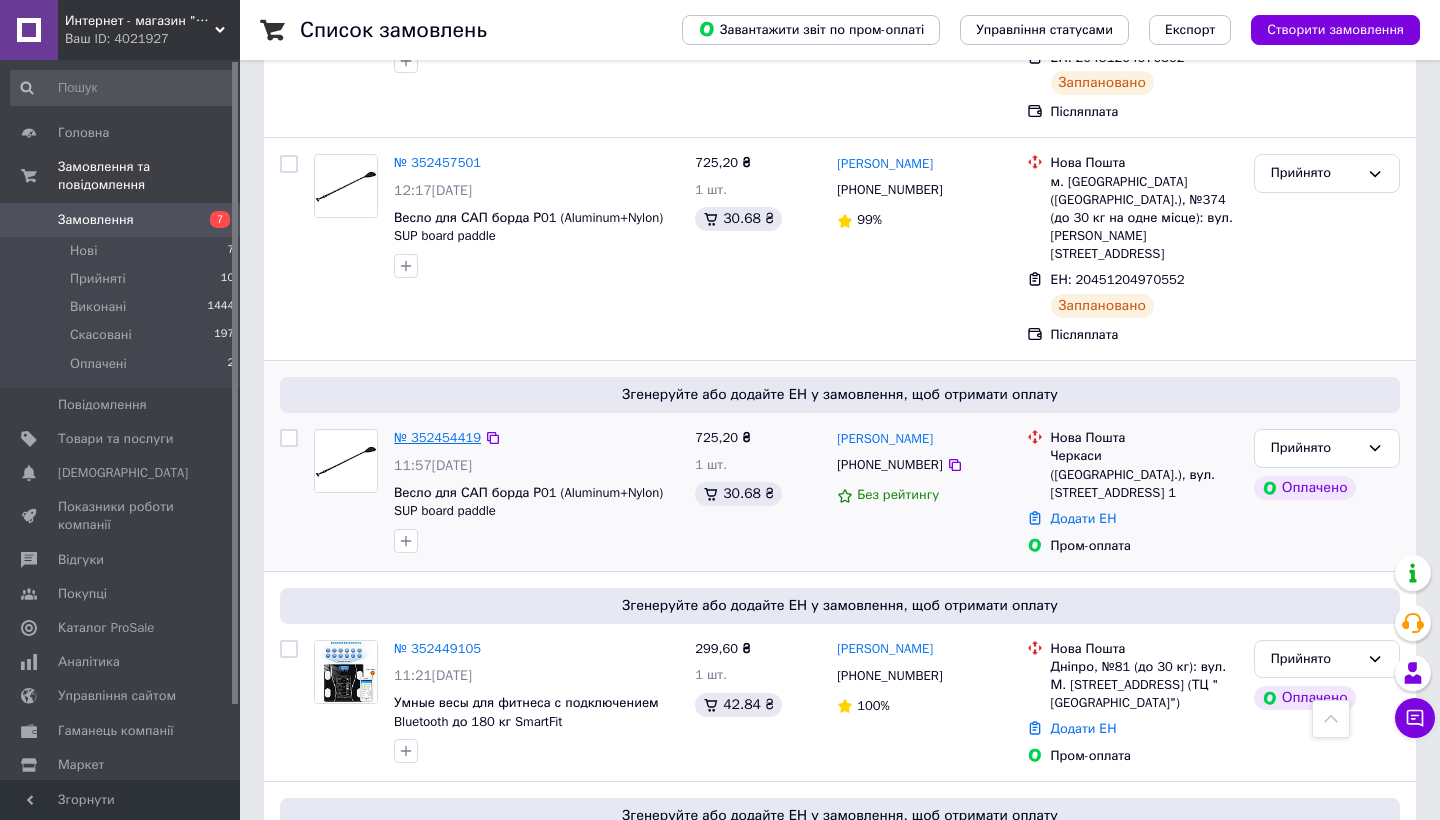 click on "№ 352454419" at bounding box center (437, 437) 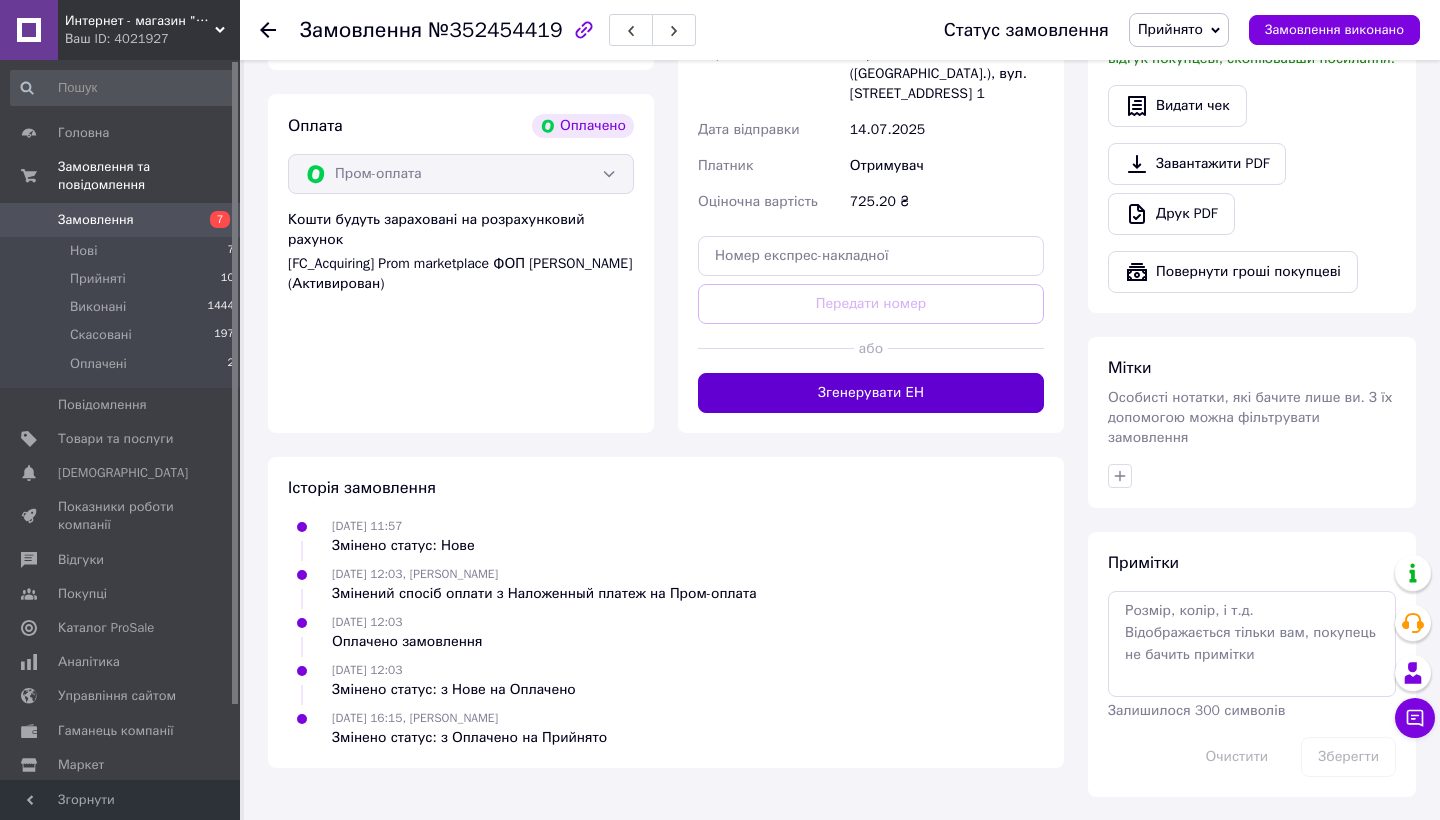 scroll, scrollTop: 716, scrollLeft: 0, axis: vertical 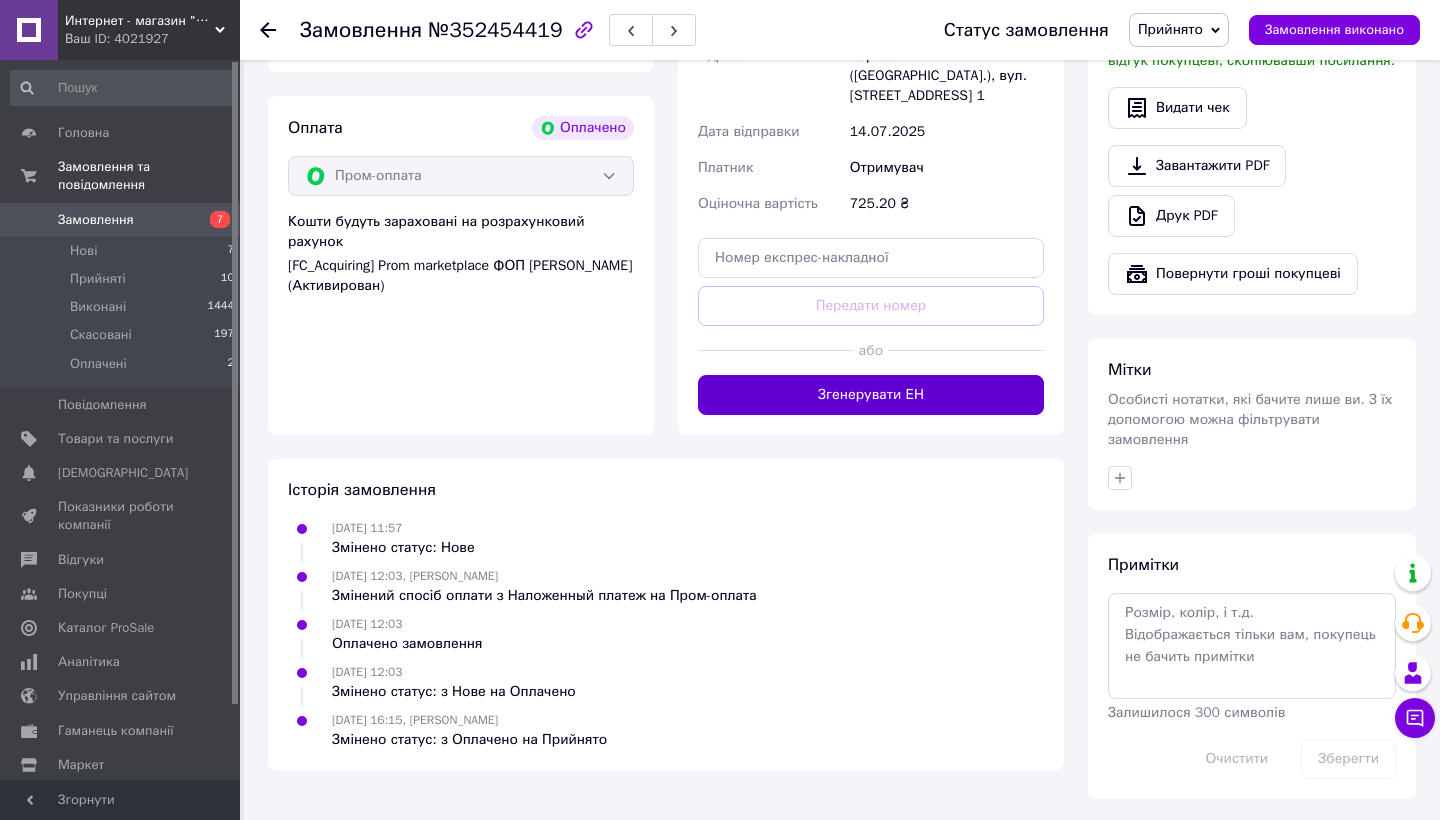 click on "Згенерувати ЕН" at bounding box center (871, 395) 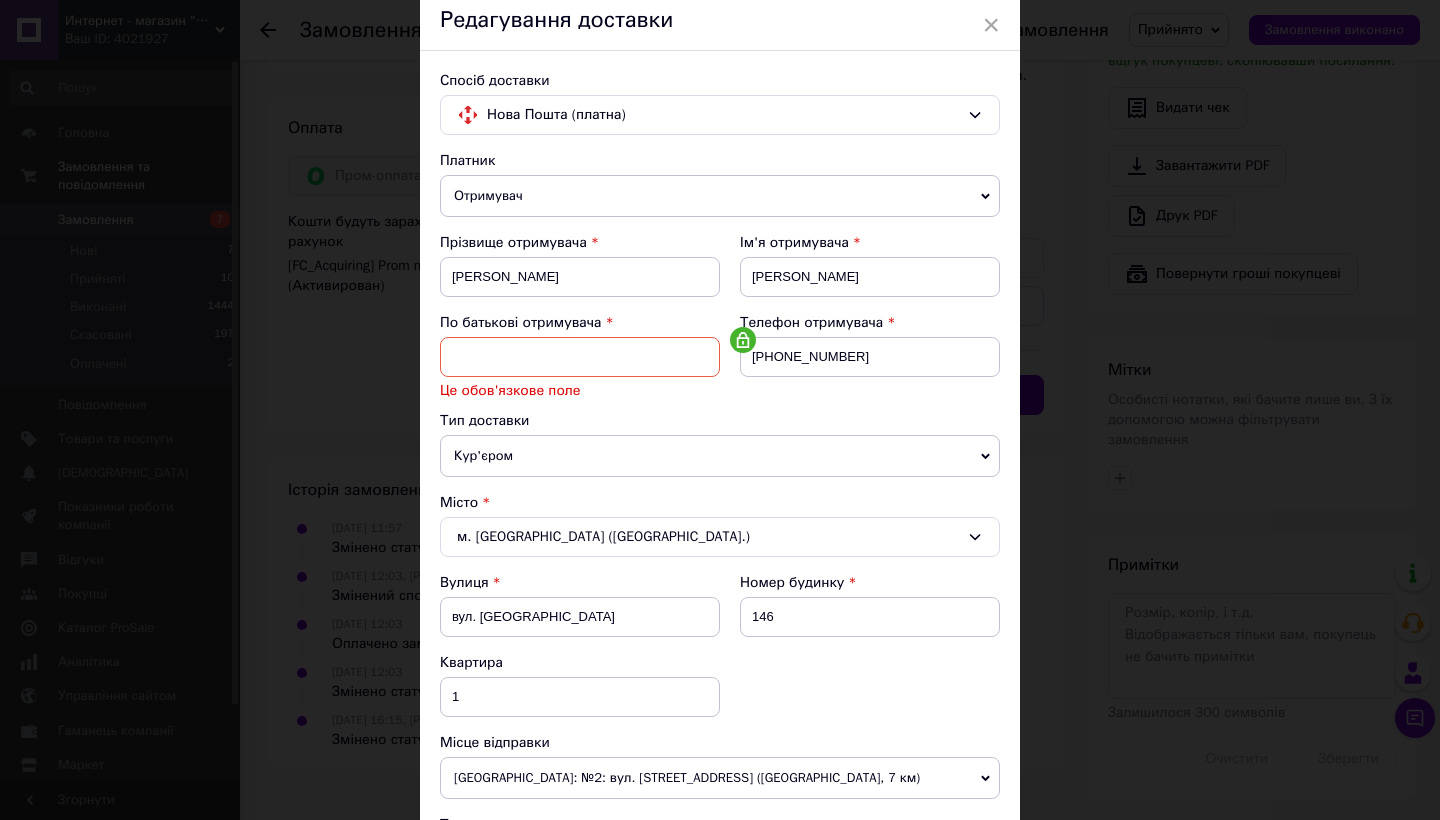 scroll, scrollTop: 82, scrollLeft: 0, axis: vertical 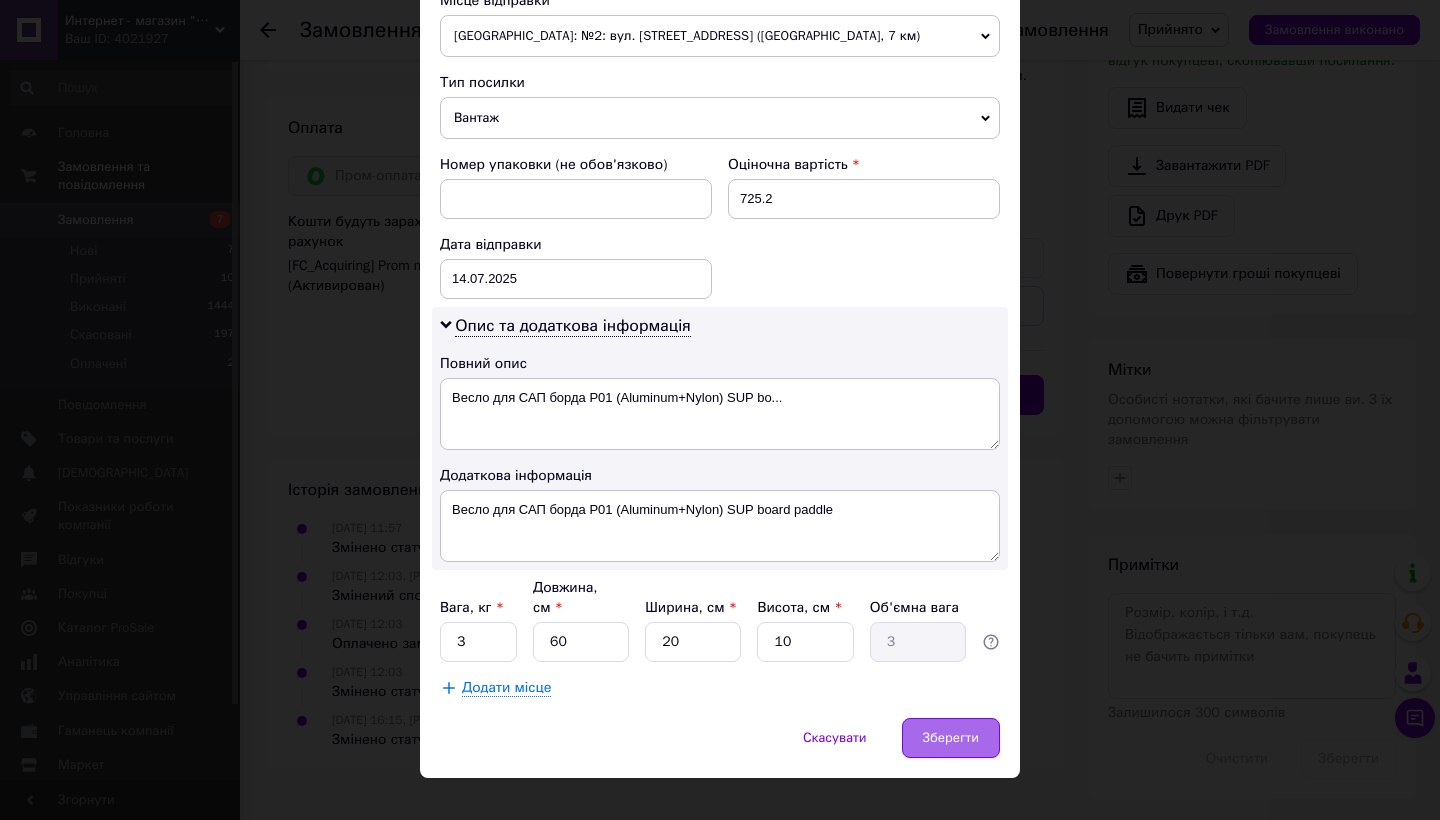 type on "в" 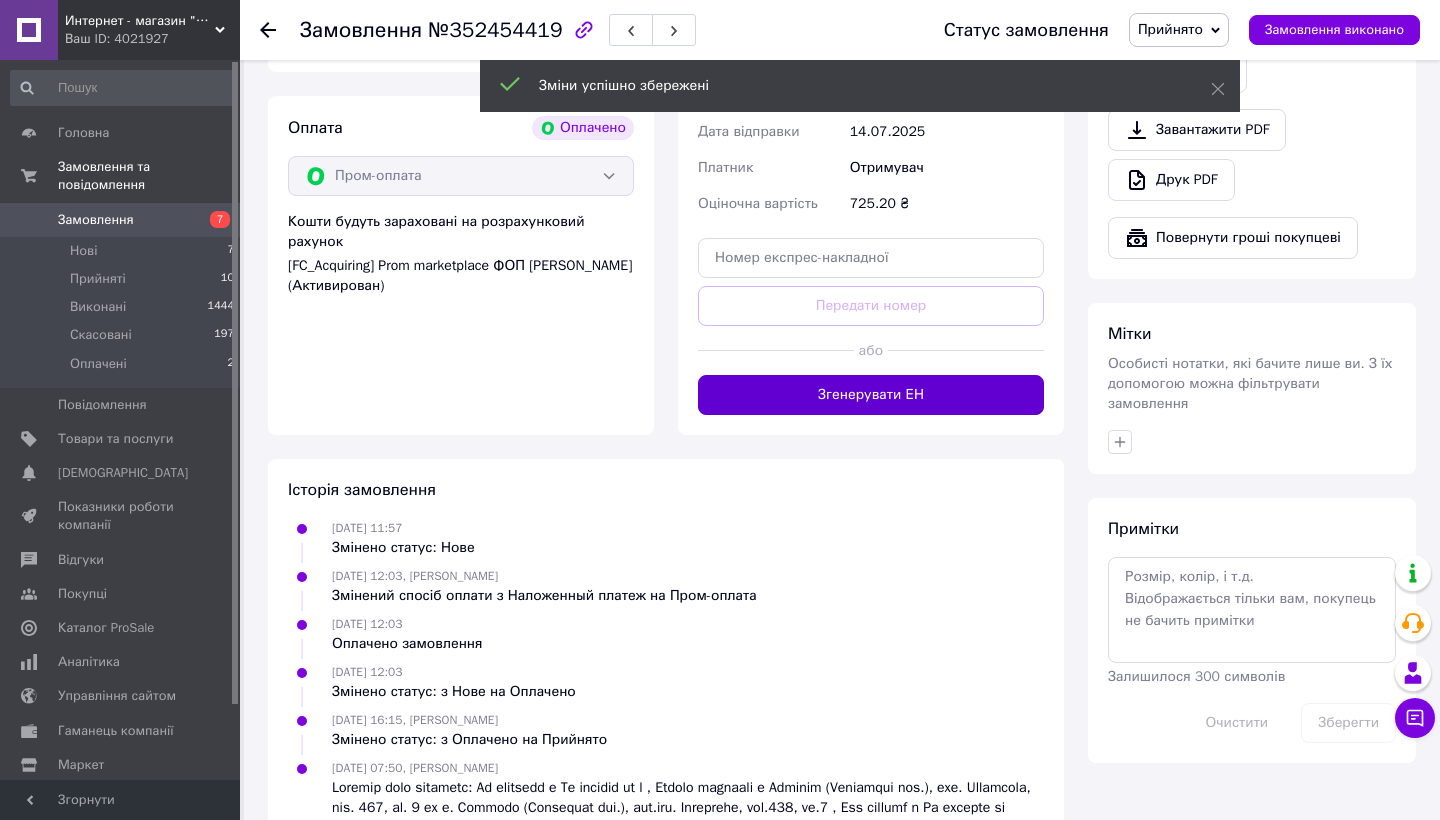 click on "Згенерувати ЕН" at bounding box center (871, 395) 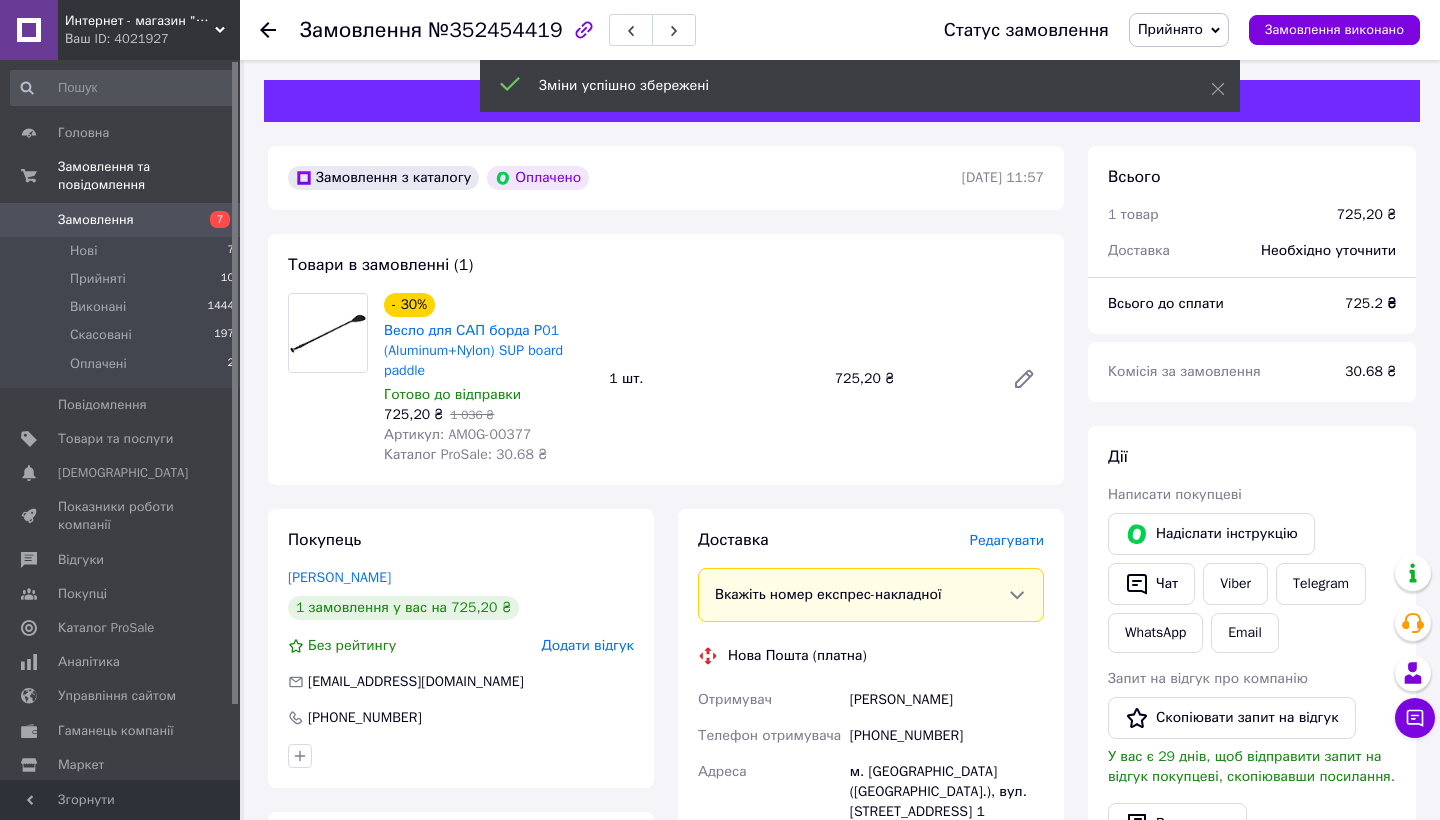 scroll, scrollTop: 0, scrollLeft: 0, axis: both 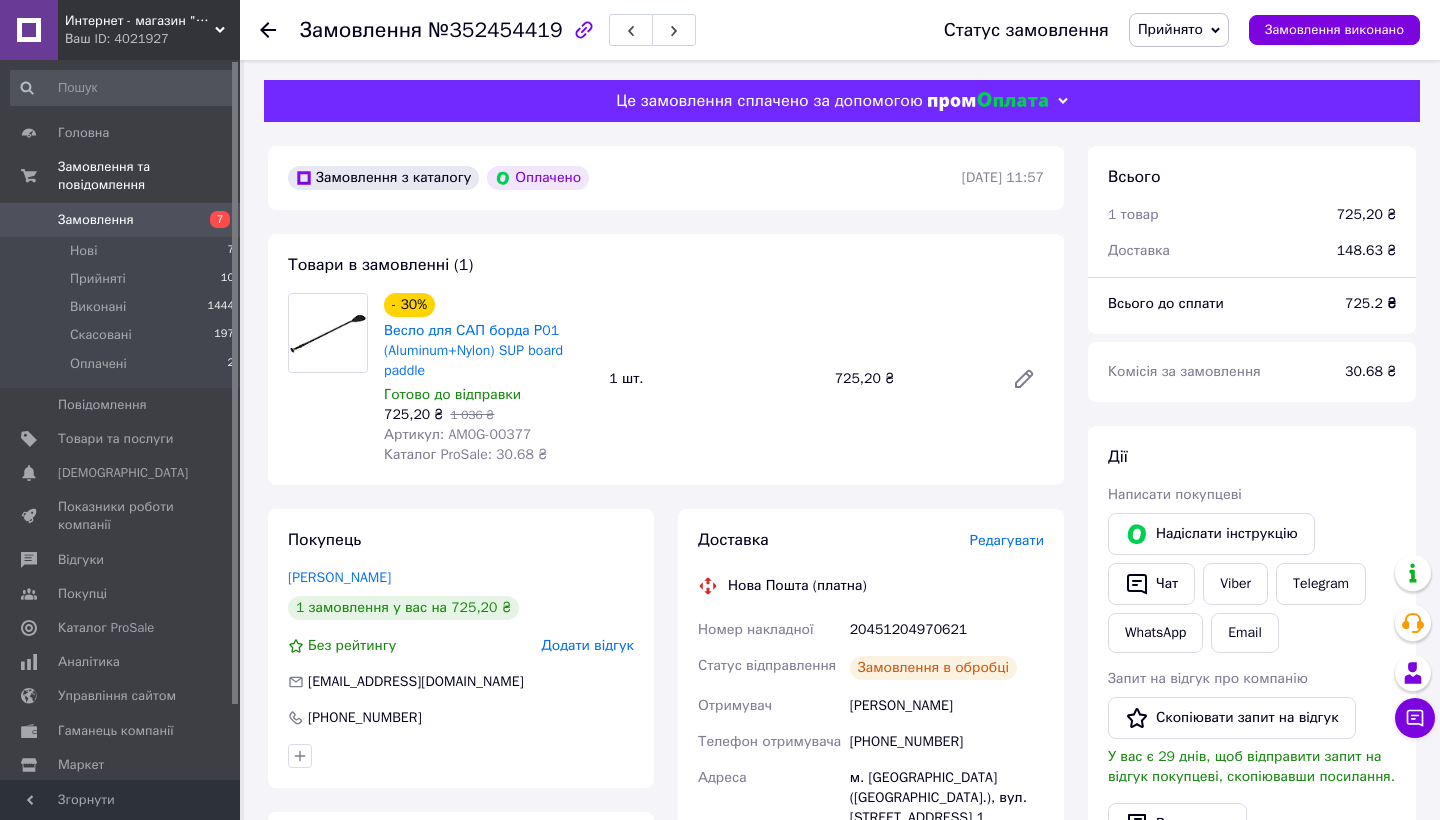 click 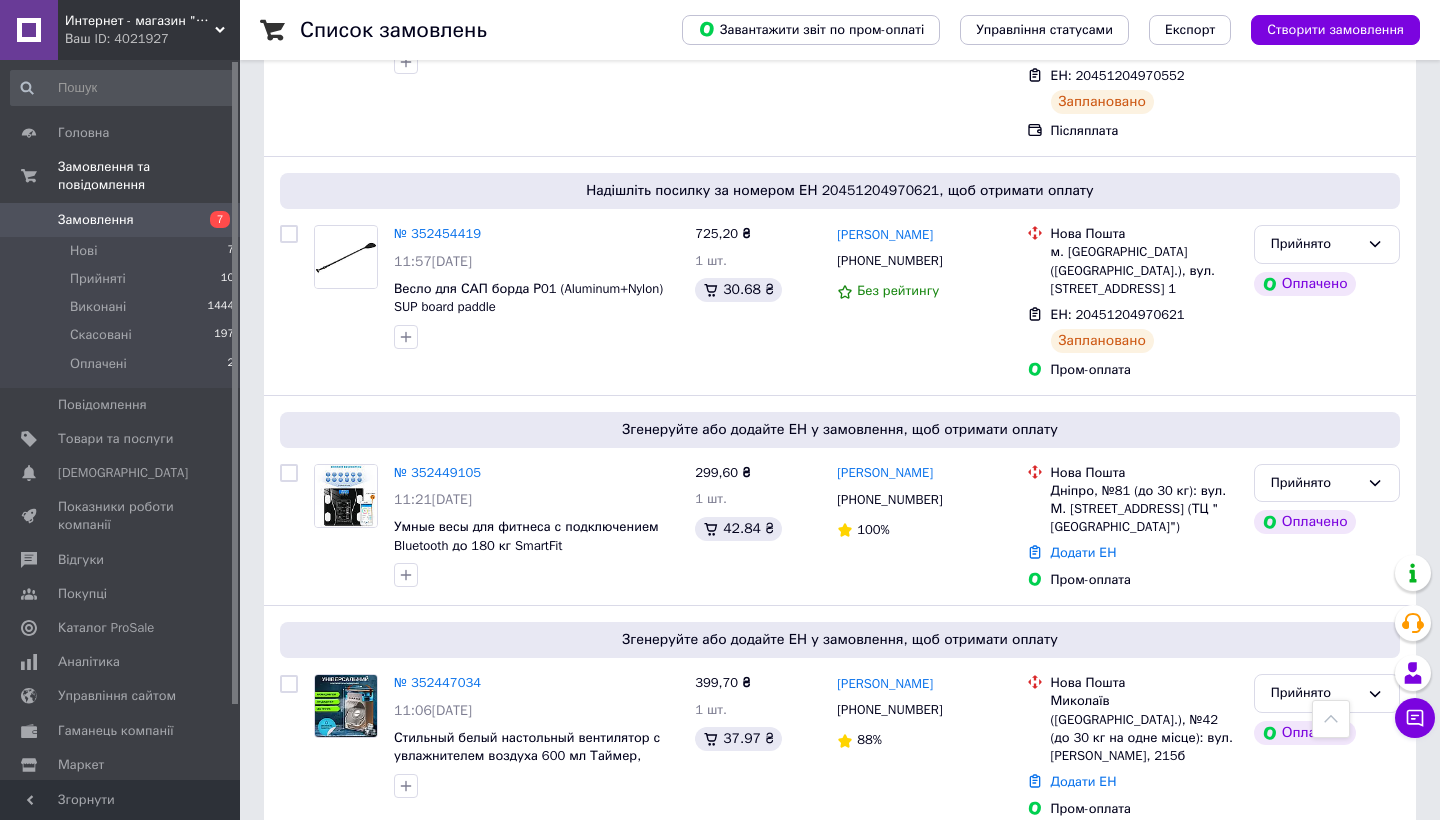 scroll, scrollTop: 1802, scrollLeft: 0, axis: vertical 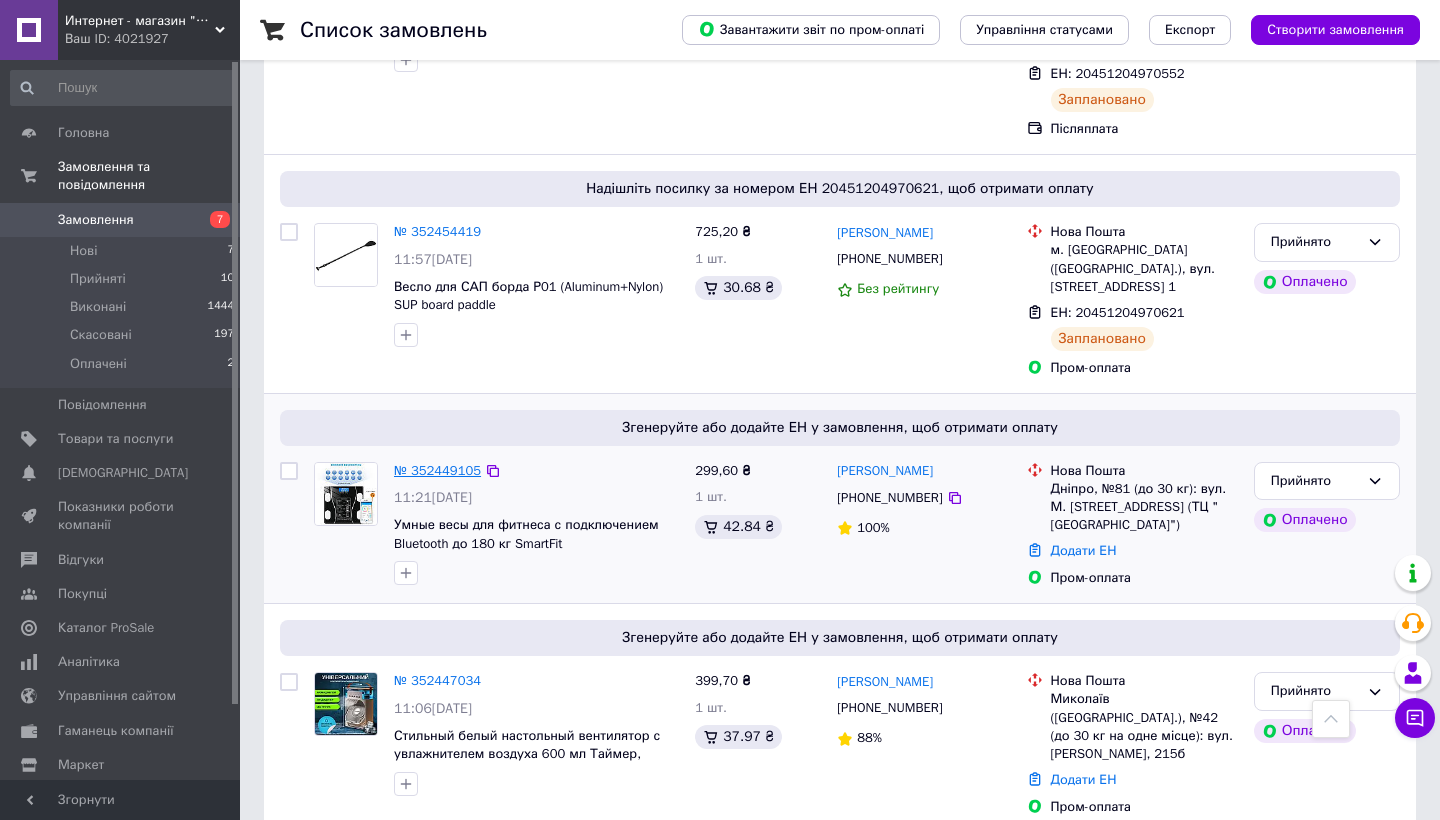 click on "№ 352449105" at bounding box center (437, 470) 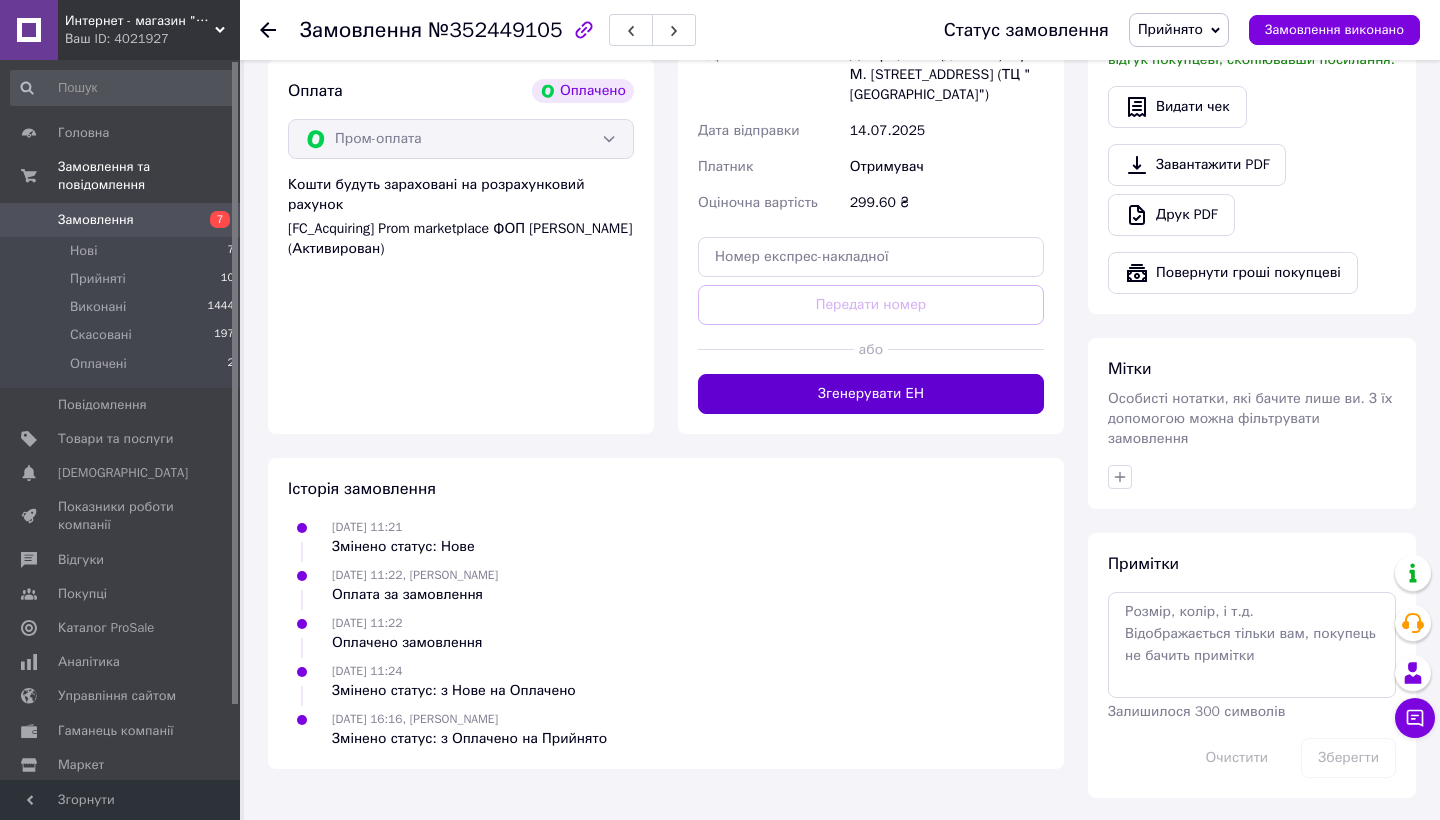 scroll, scrollTop: 716, scrollLeft: 0, axis: vertical 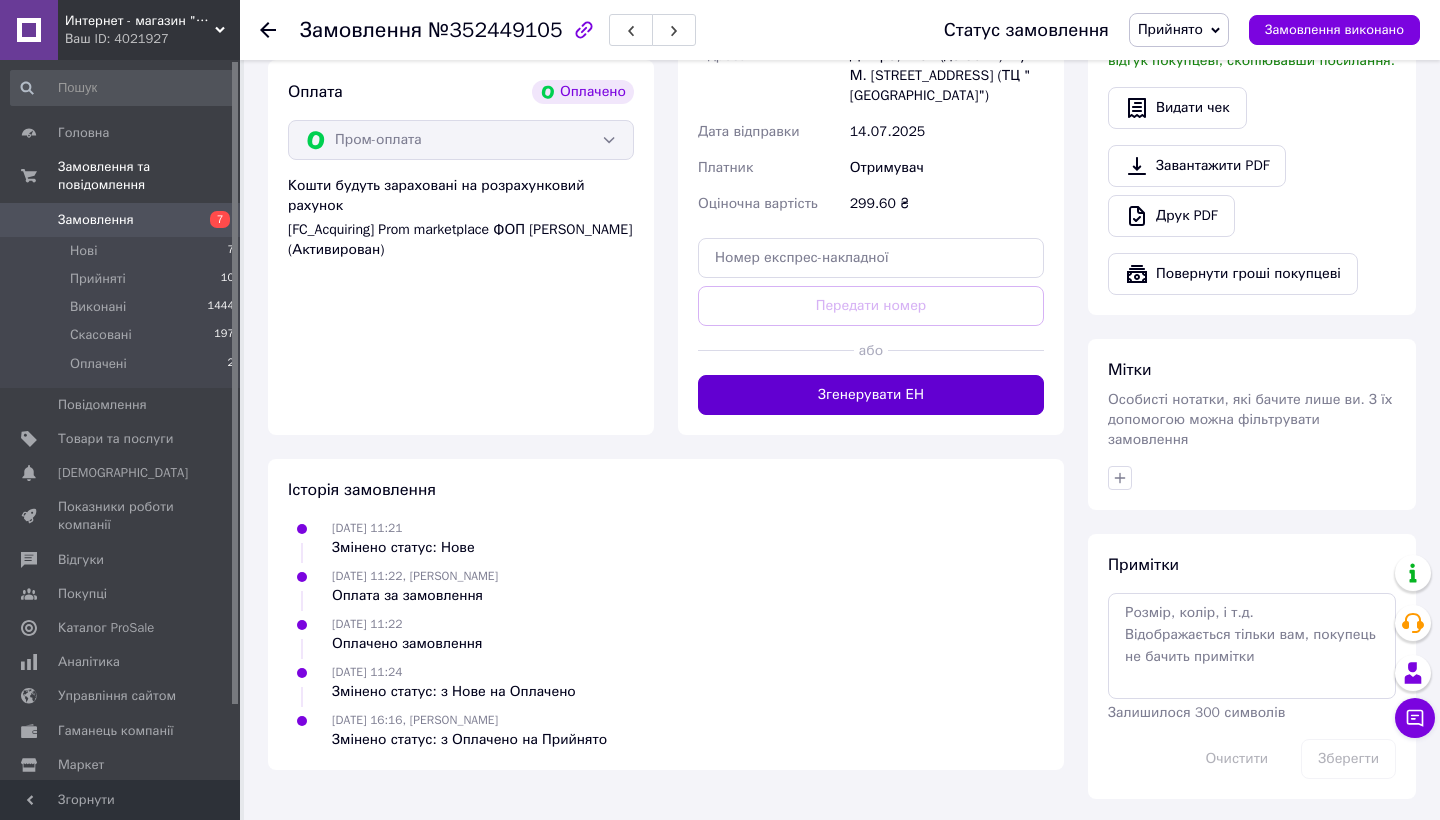 click on "Згенерувати ЕН" at bounding box center [871, 395] 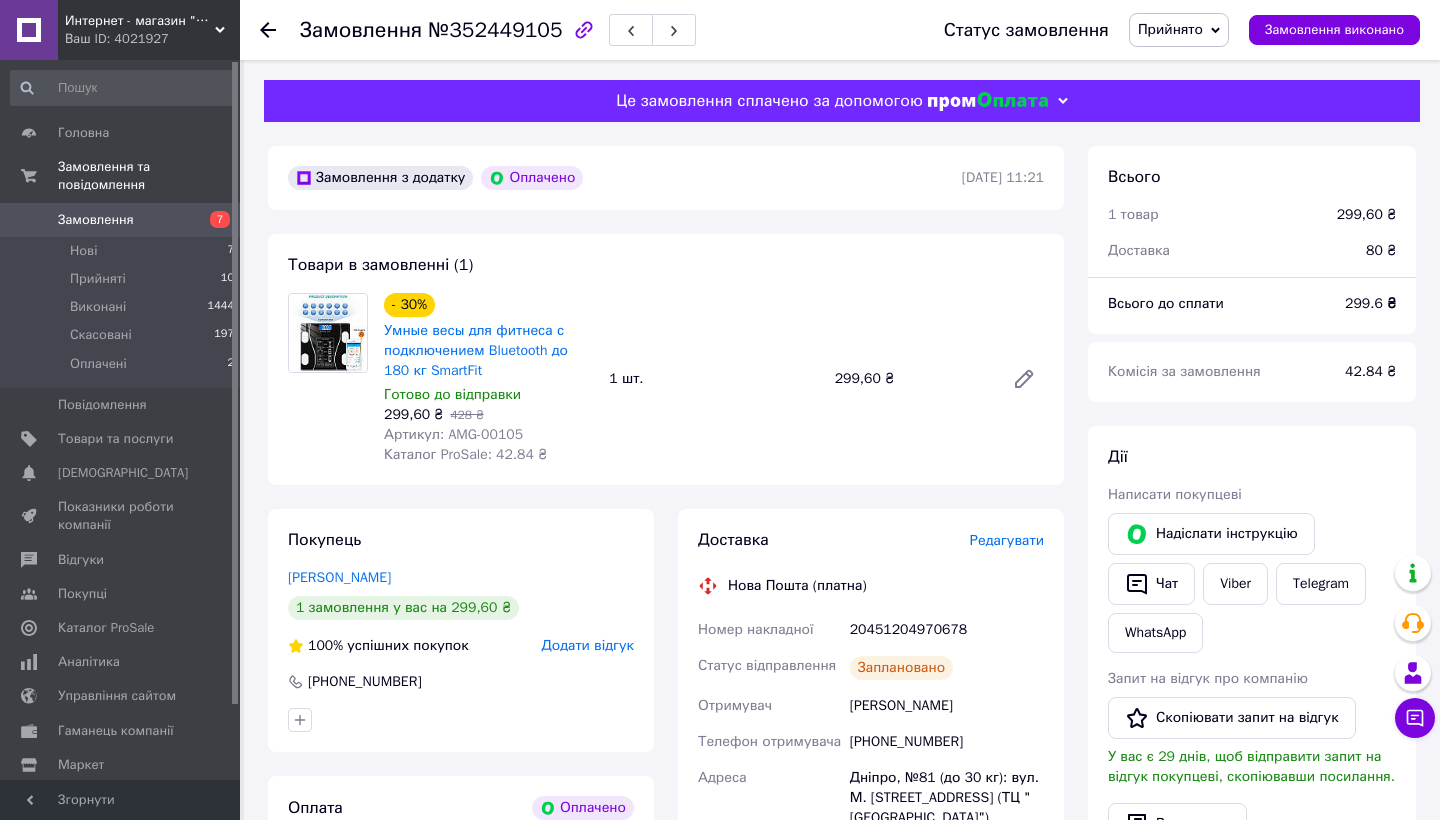 scroll, scrollTop: 0, scrollLeft: 0, axis: both 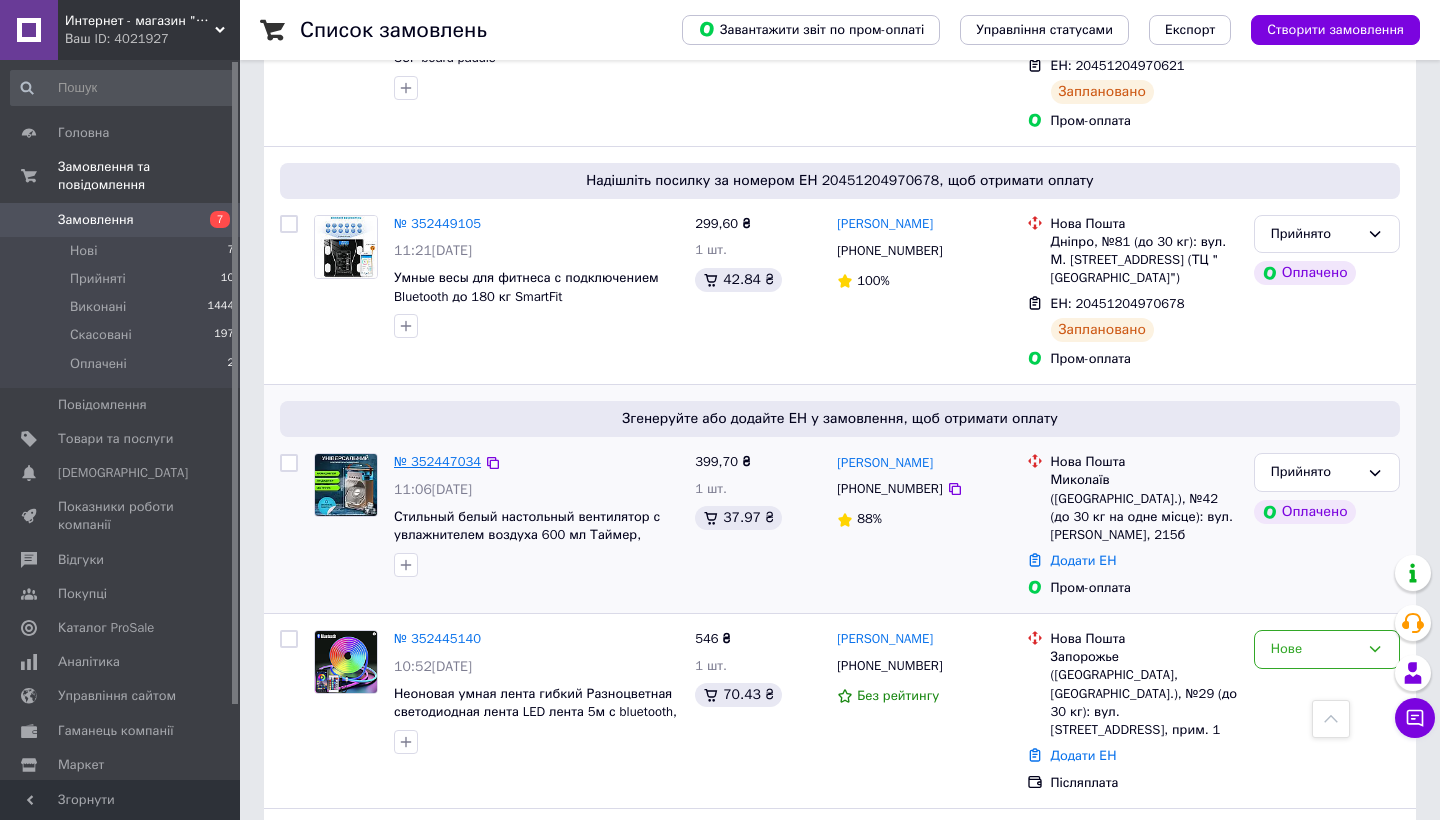 click on "№ 352447034" at bounding box center [437, 461] 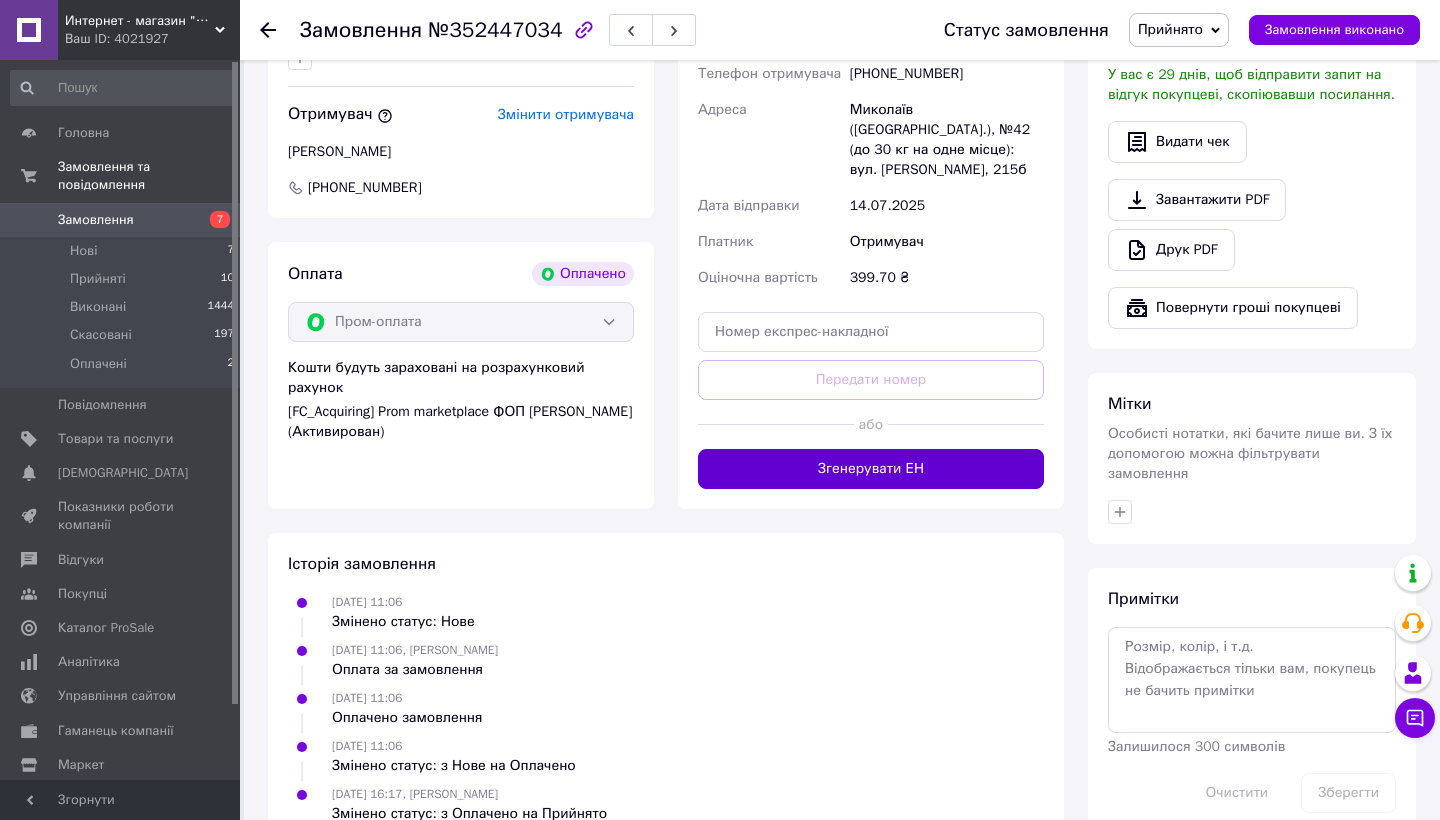 scroll, scrollTop: 680, scrollLeft: 0, axis: vertical 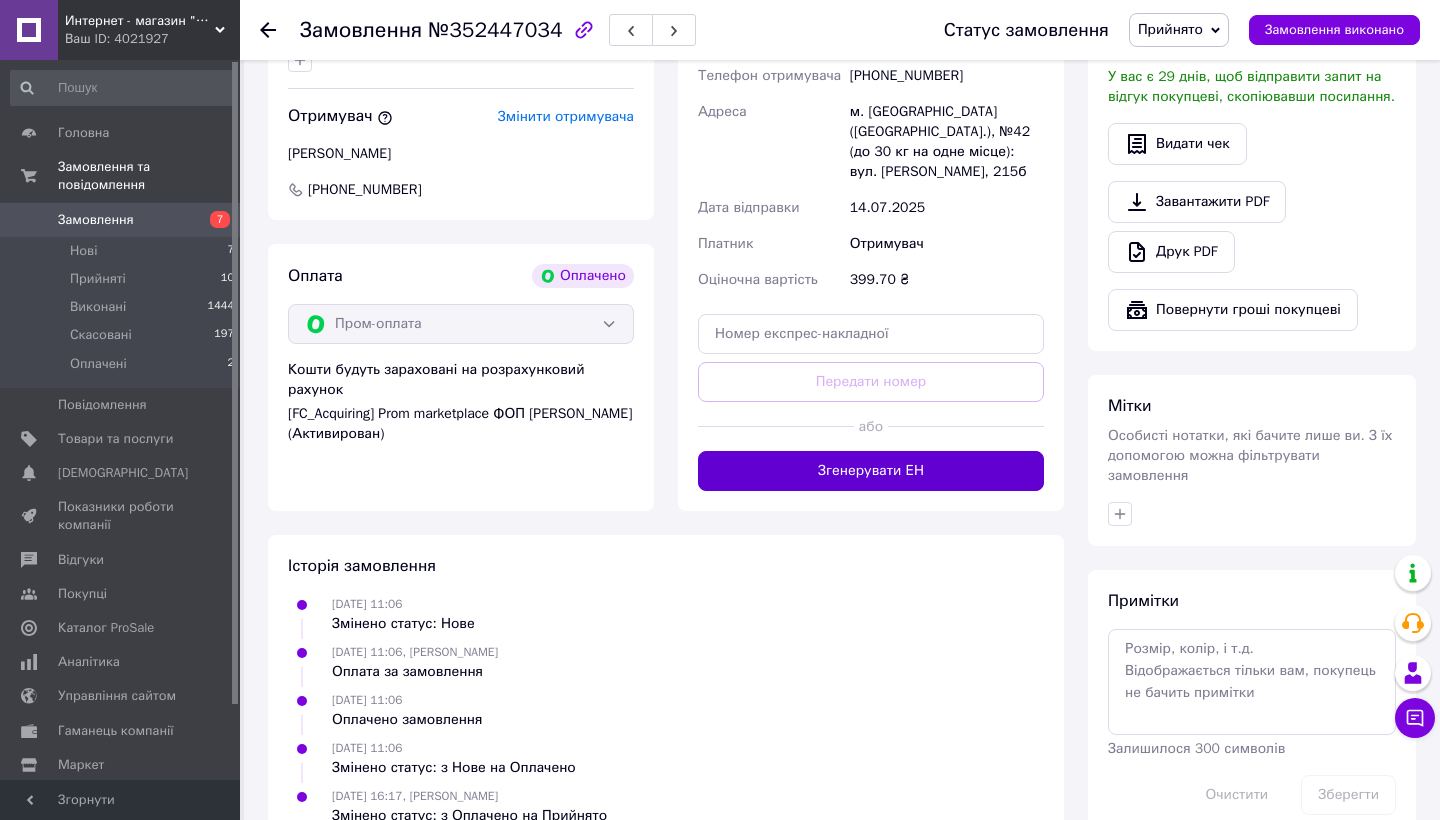 click on "Згенерувати ЕН" at bounding box center (871, 471) 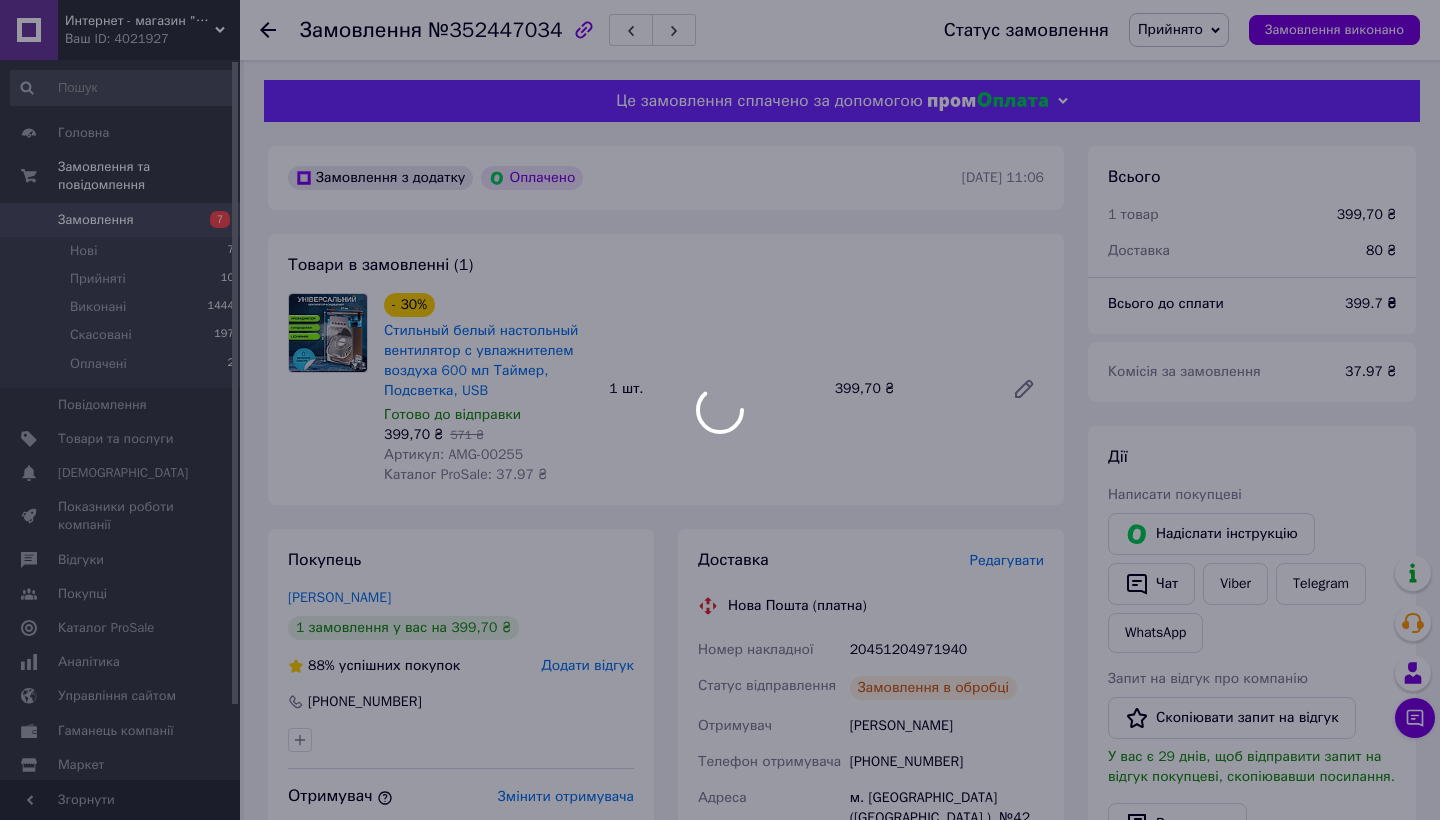 scroll, scrollTop: 0, scrollLeft: 0, axis: both 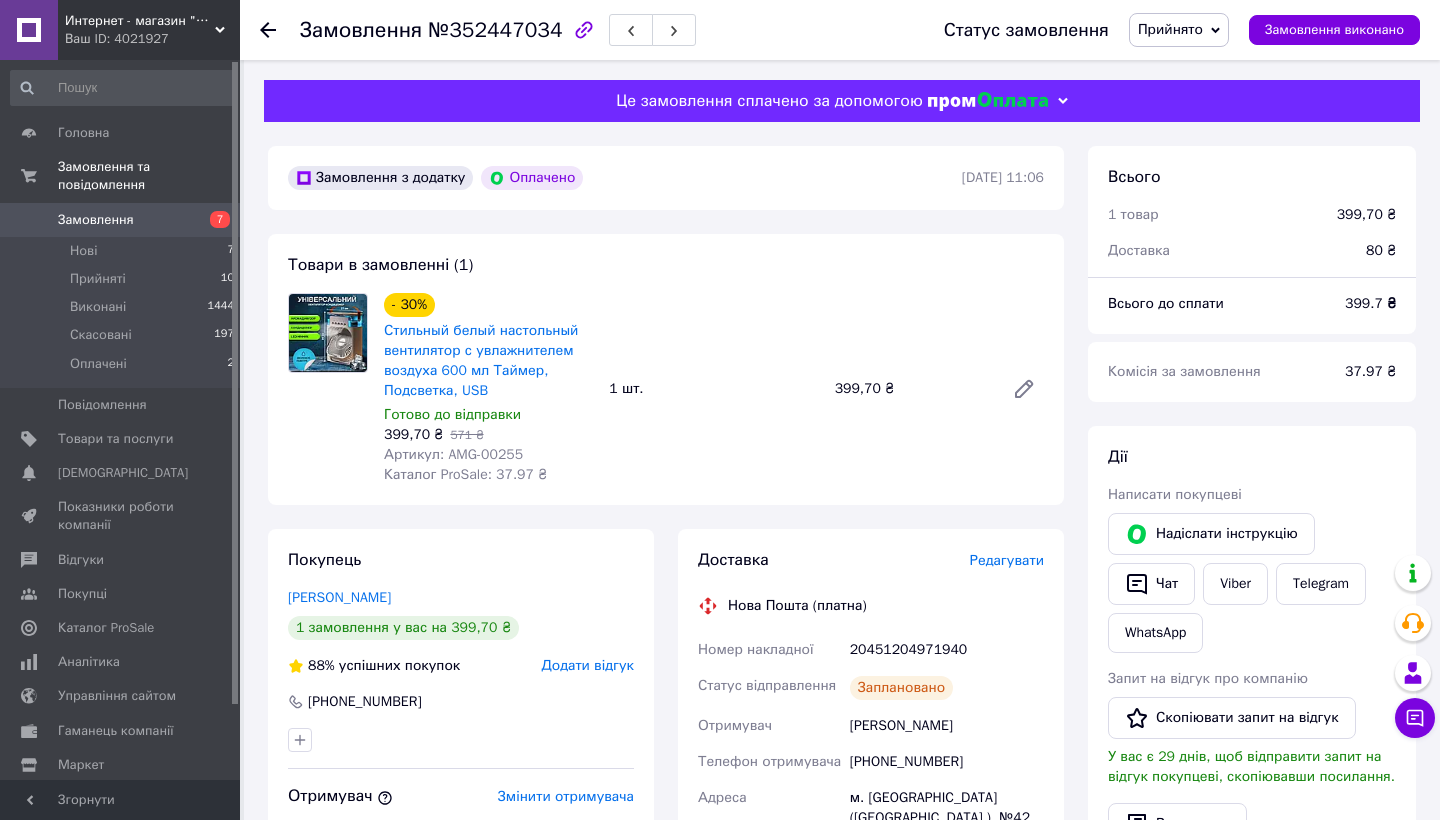 click 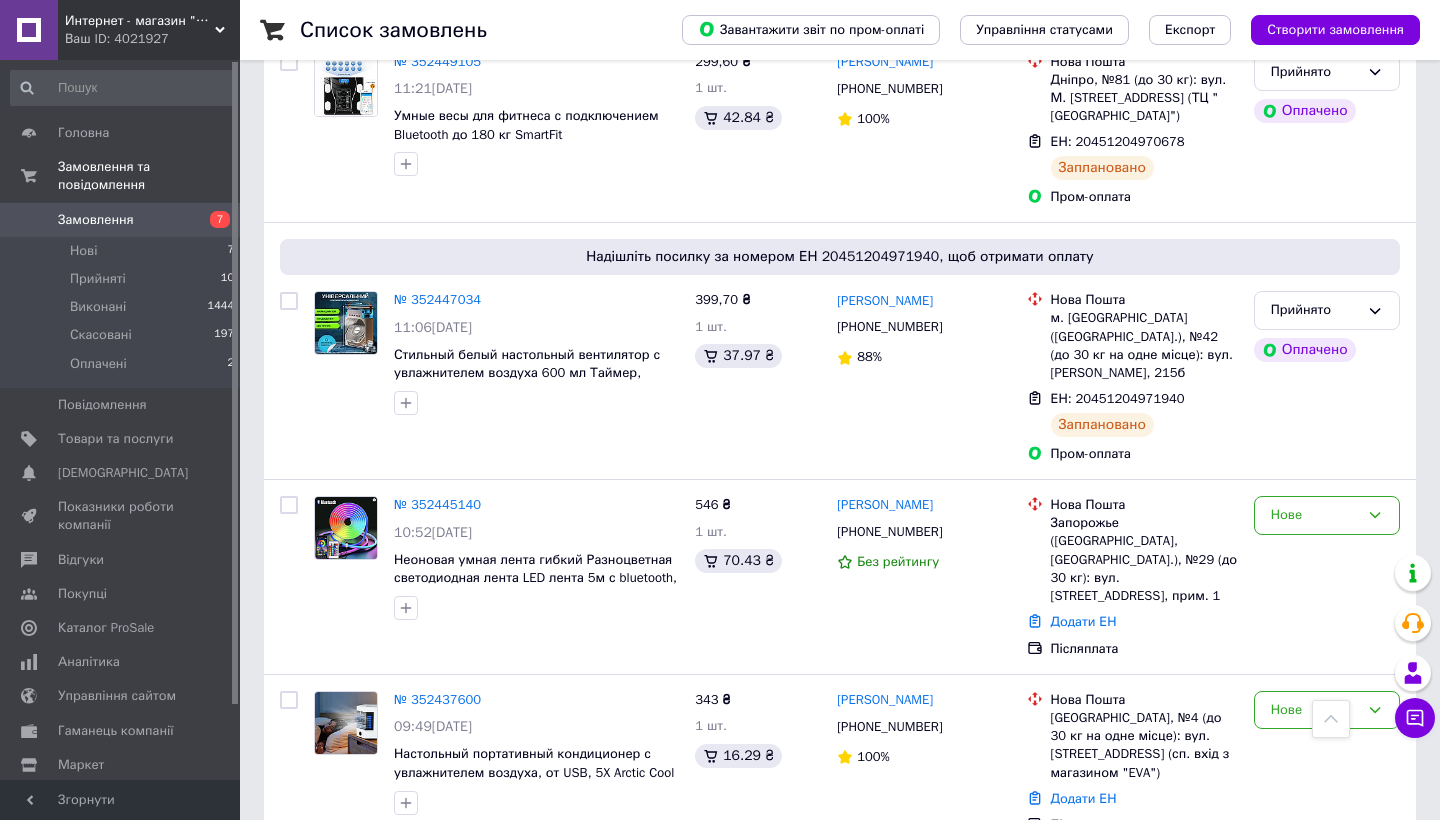 scroll, scrollTop: 2212, scrollLeft: 0, axis: vertical 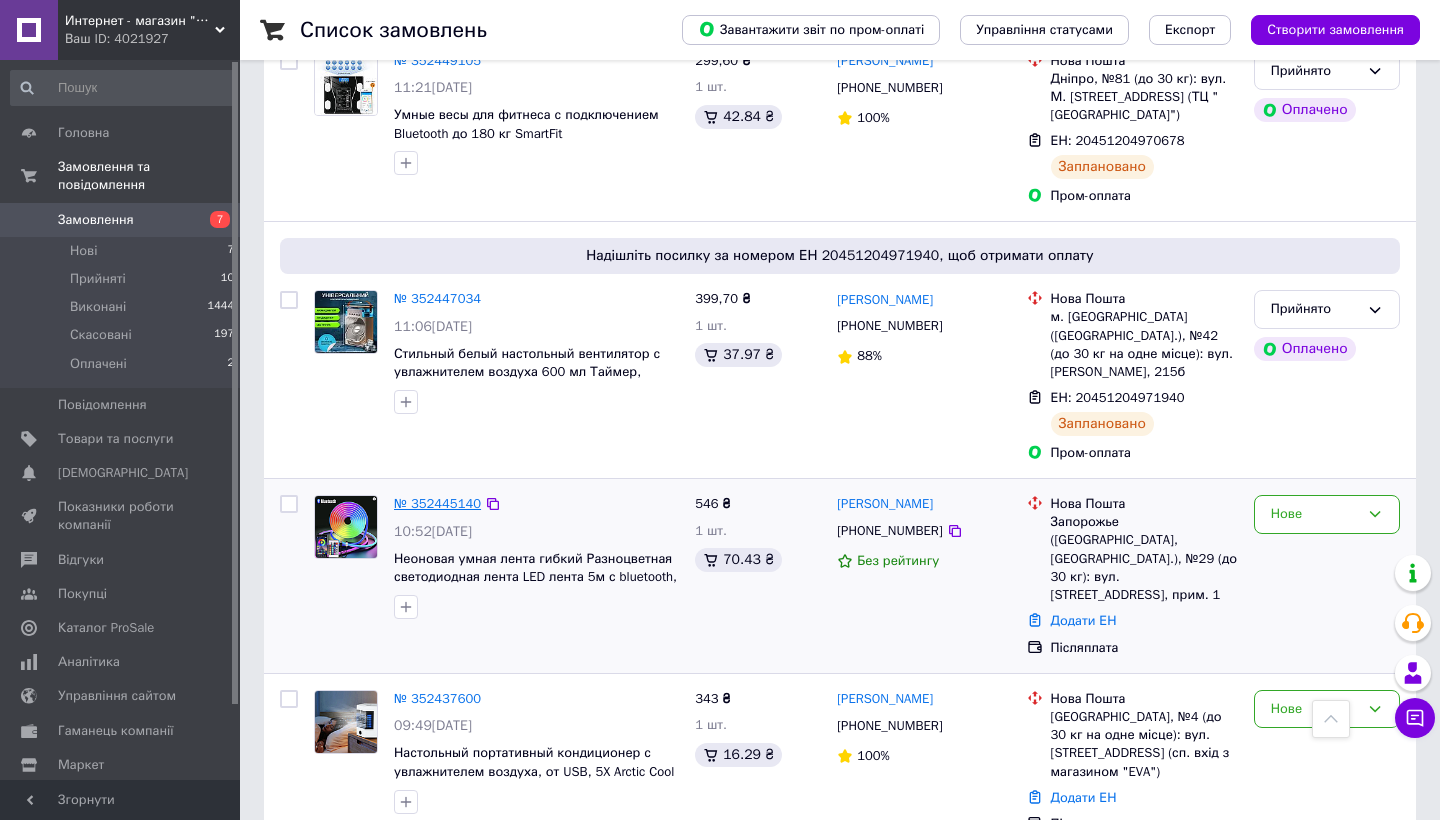 click on "№ 352445140" at bounding box center (437, 503) 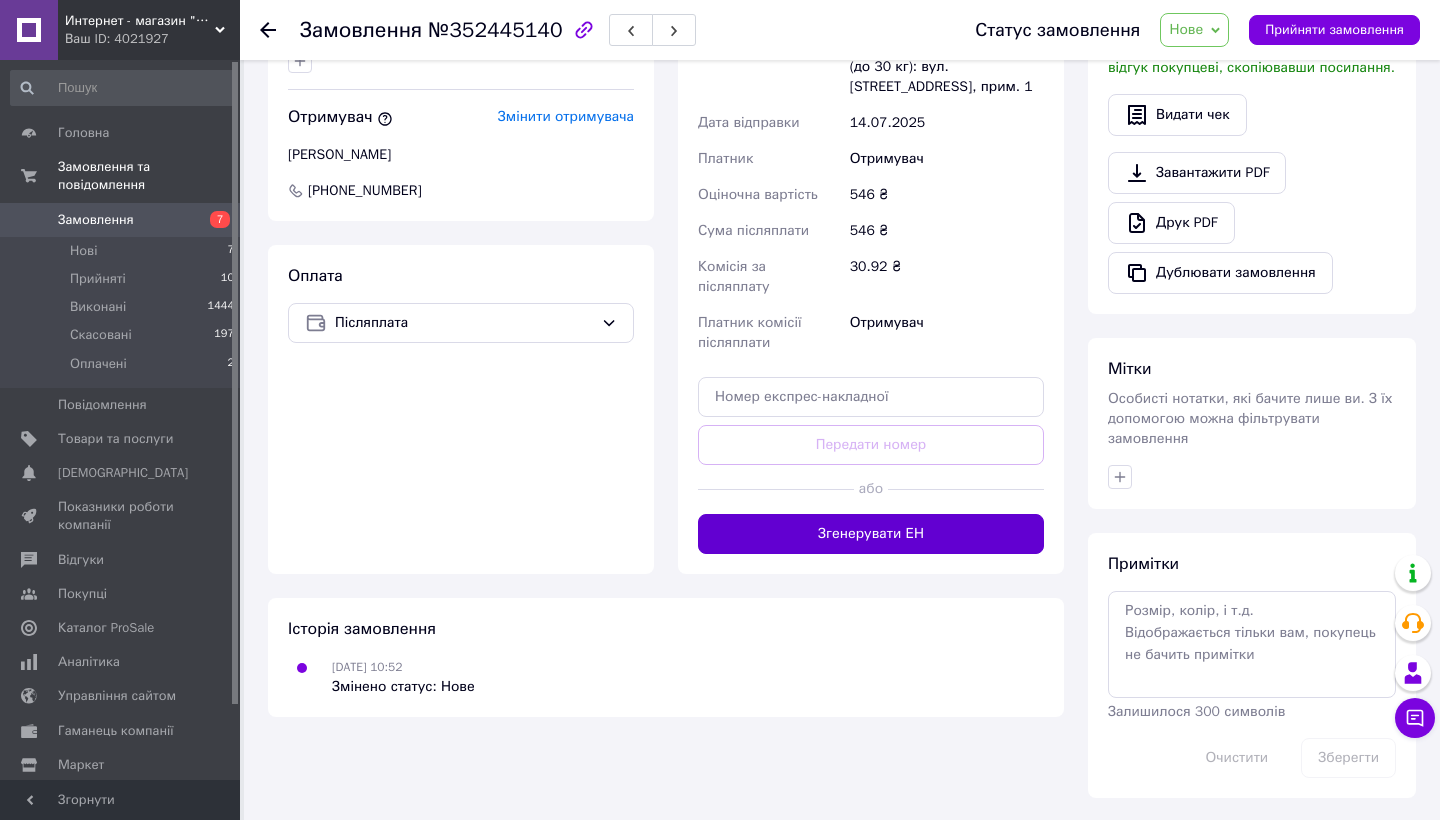 click on "Згенерувати ЕН" at bounding box center [871, 534] 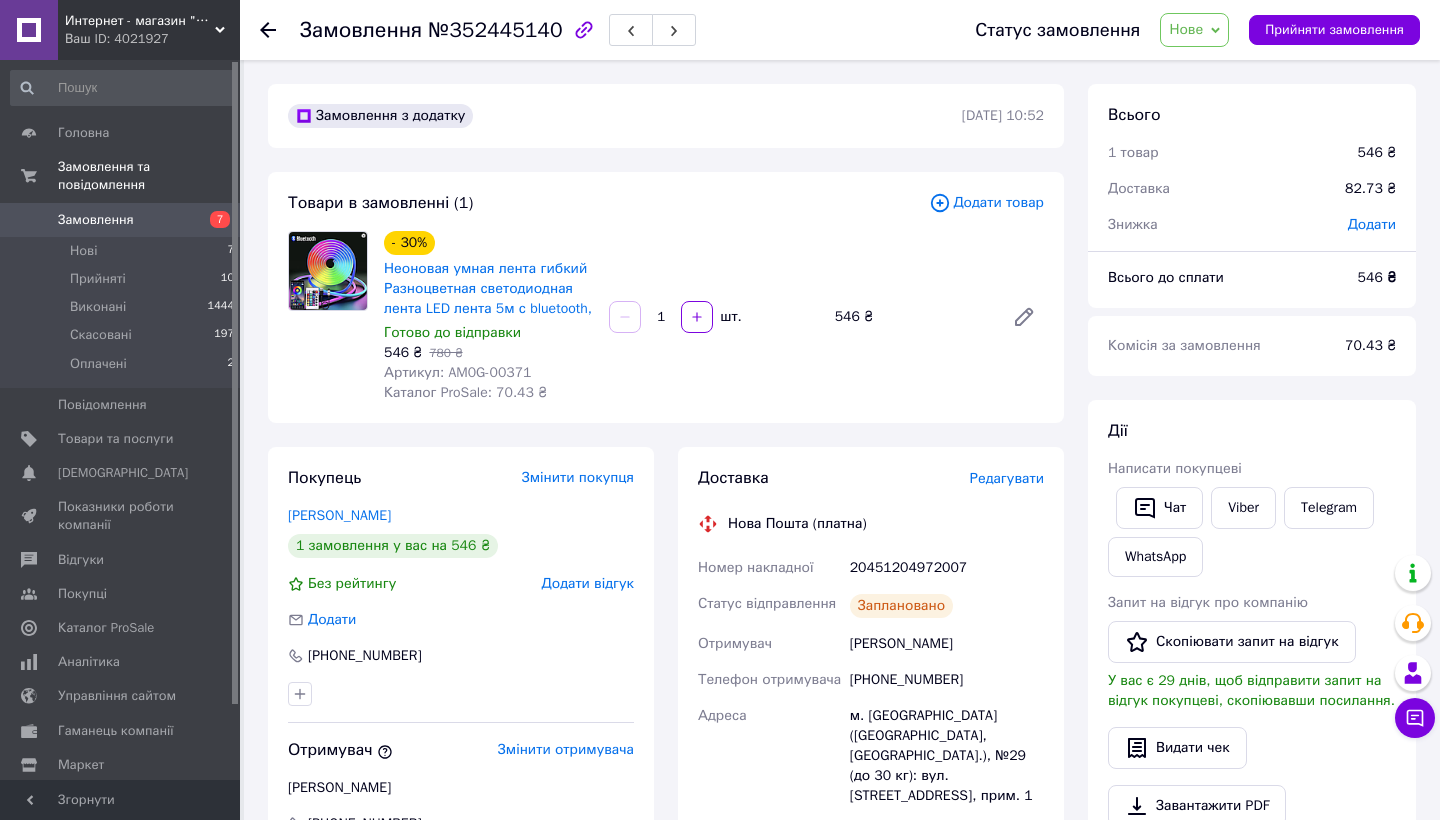 scroll, scrollTop: 0, scrollLeft: 0, axis: both 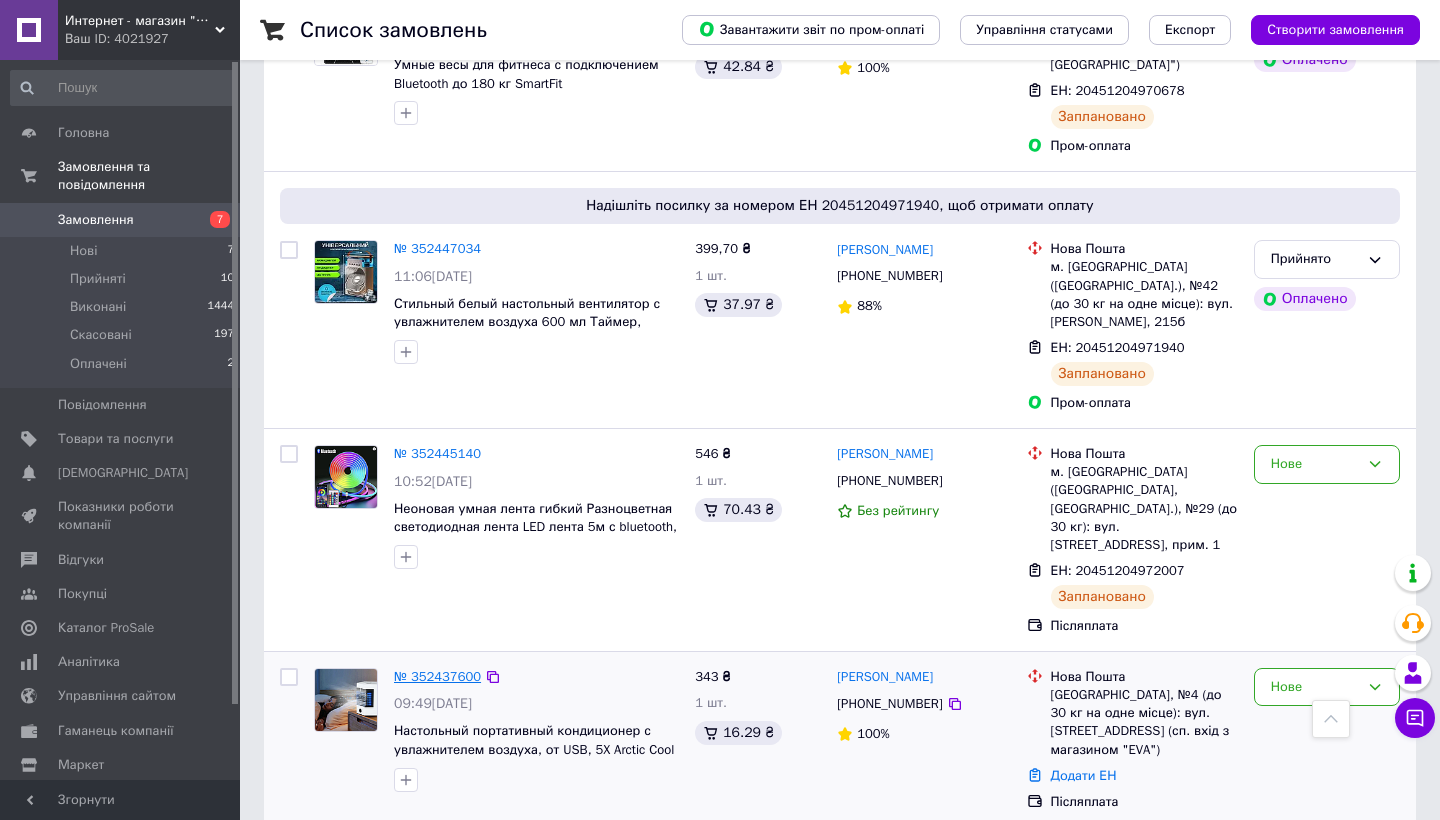 click on "№ 352437600" at bounding box center [437, 676] 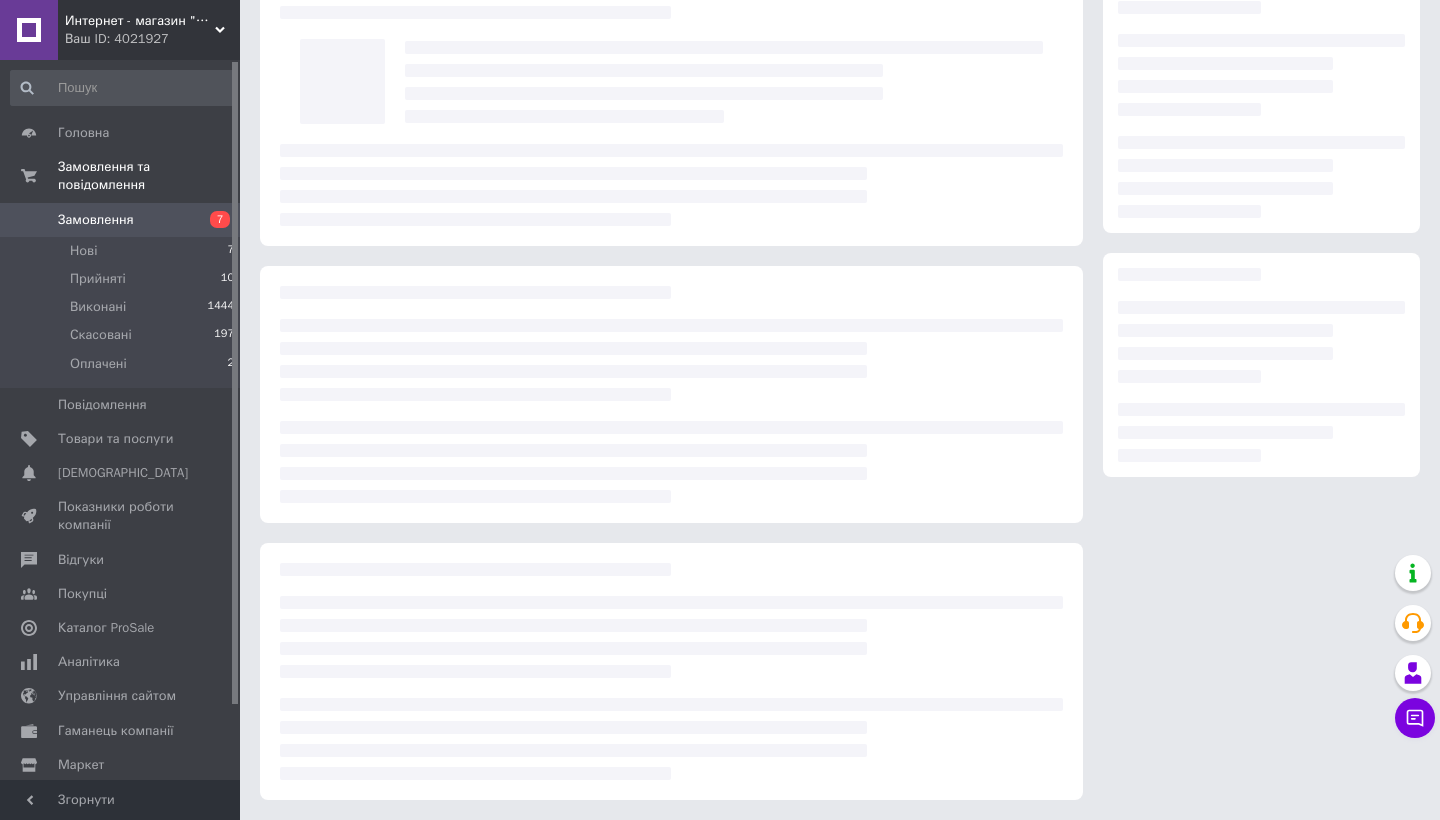 scroll, scrollTop: 94, scrollLeft: 0, axis: vertical 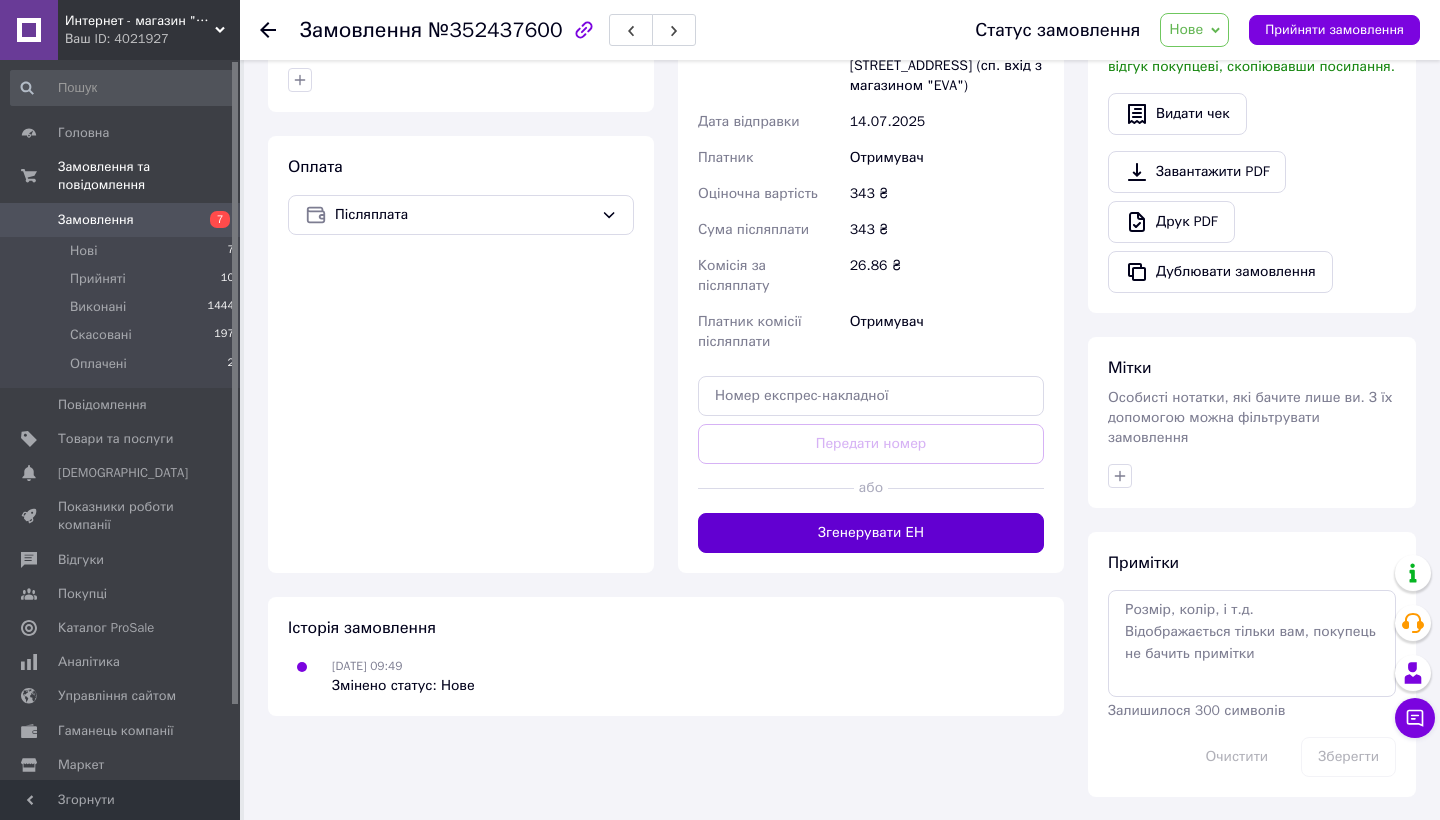 click on "Згенерувати ЕН" at bounding box center (871, 533) 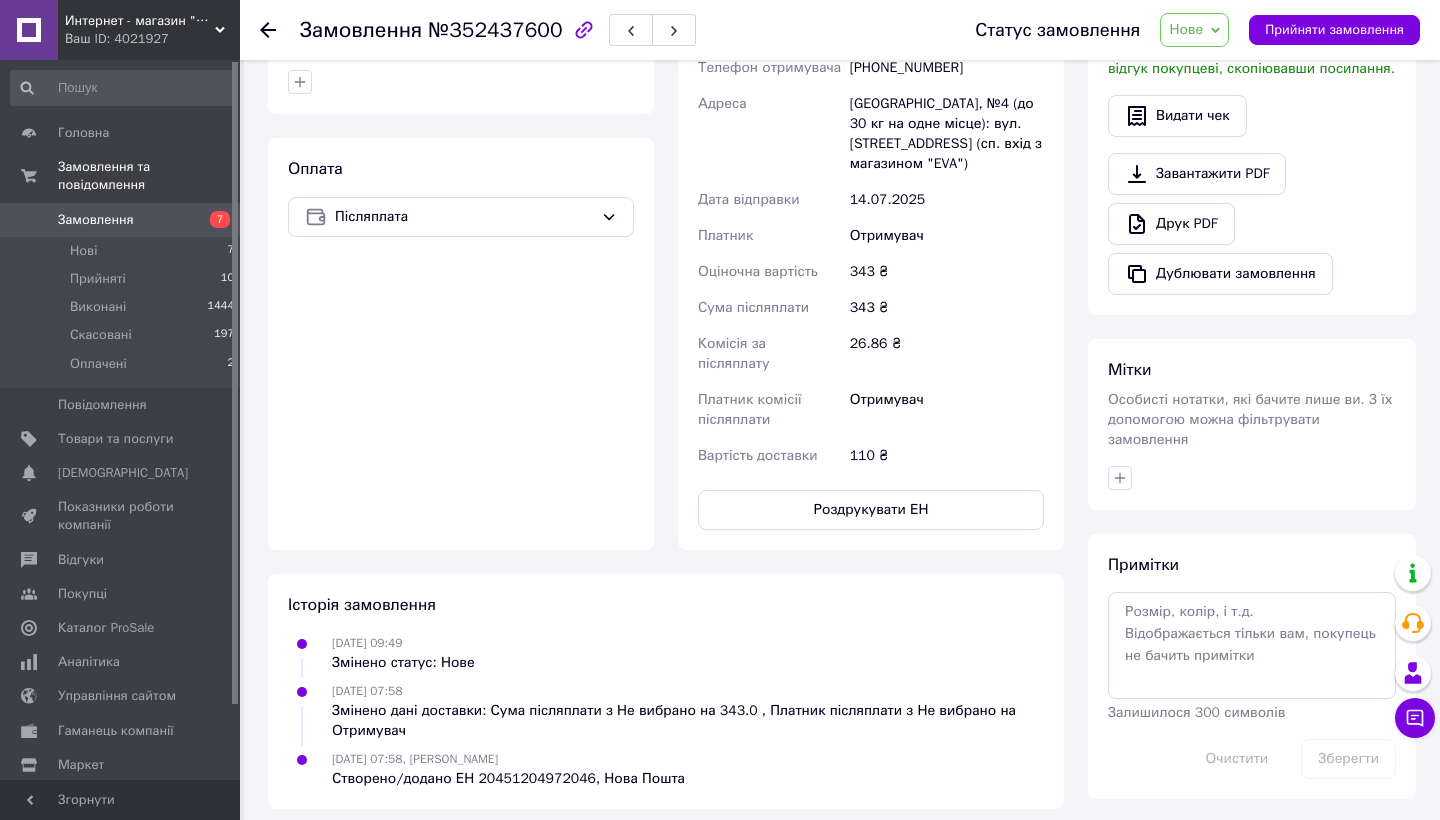 click 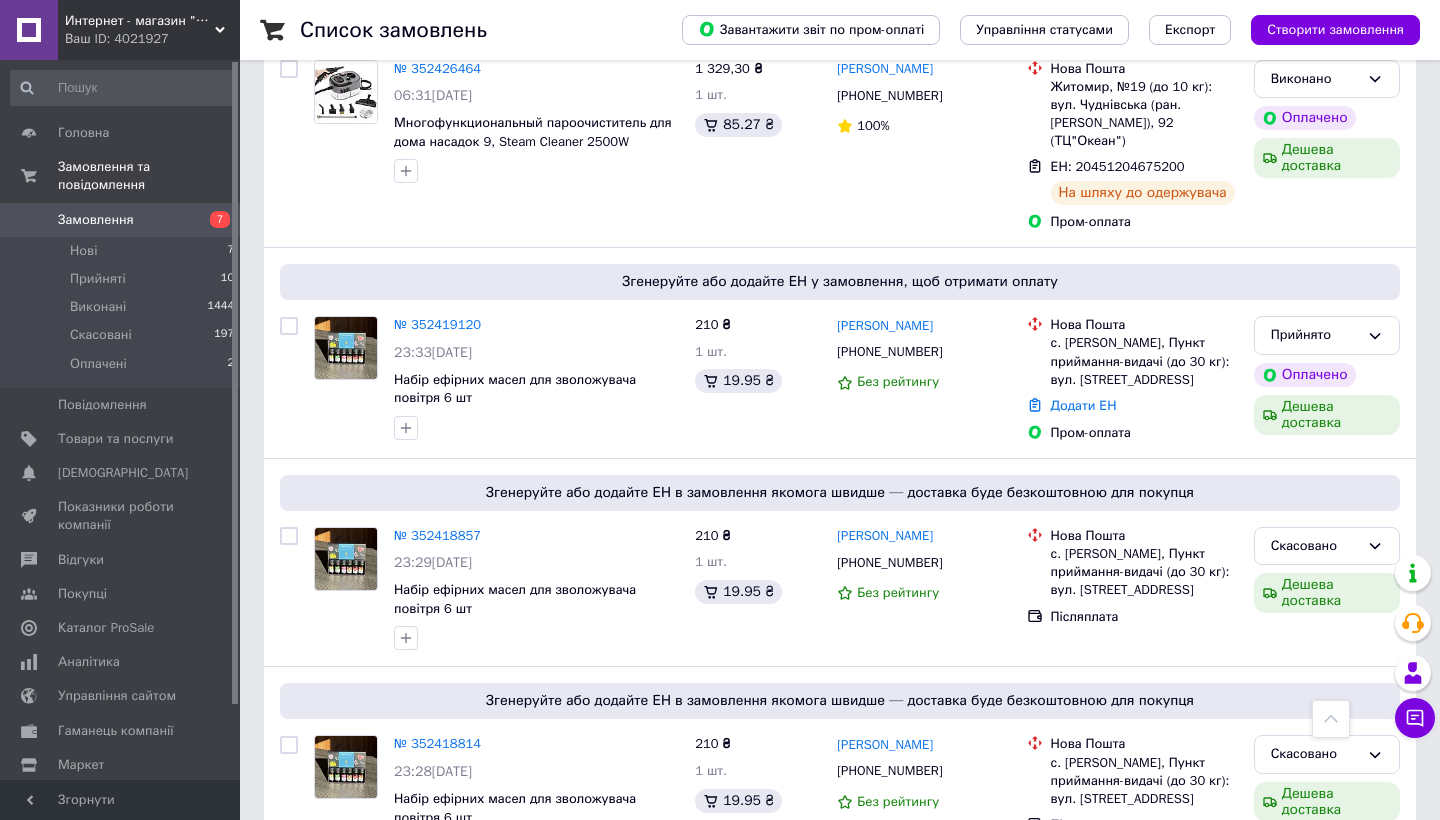 scroll, scrollTop: 3071, scrollLeft: 0, axis: vertical 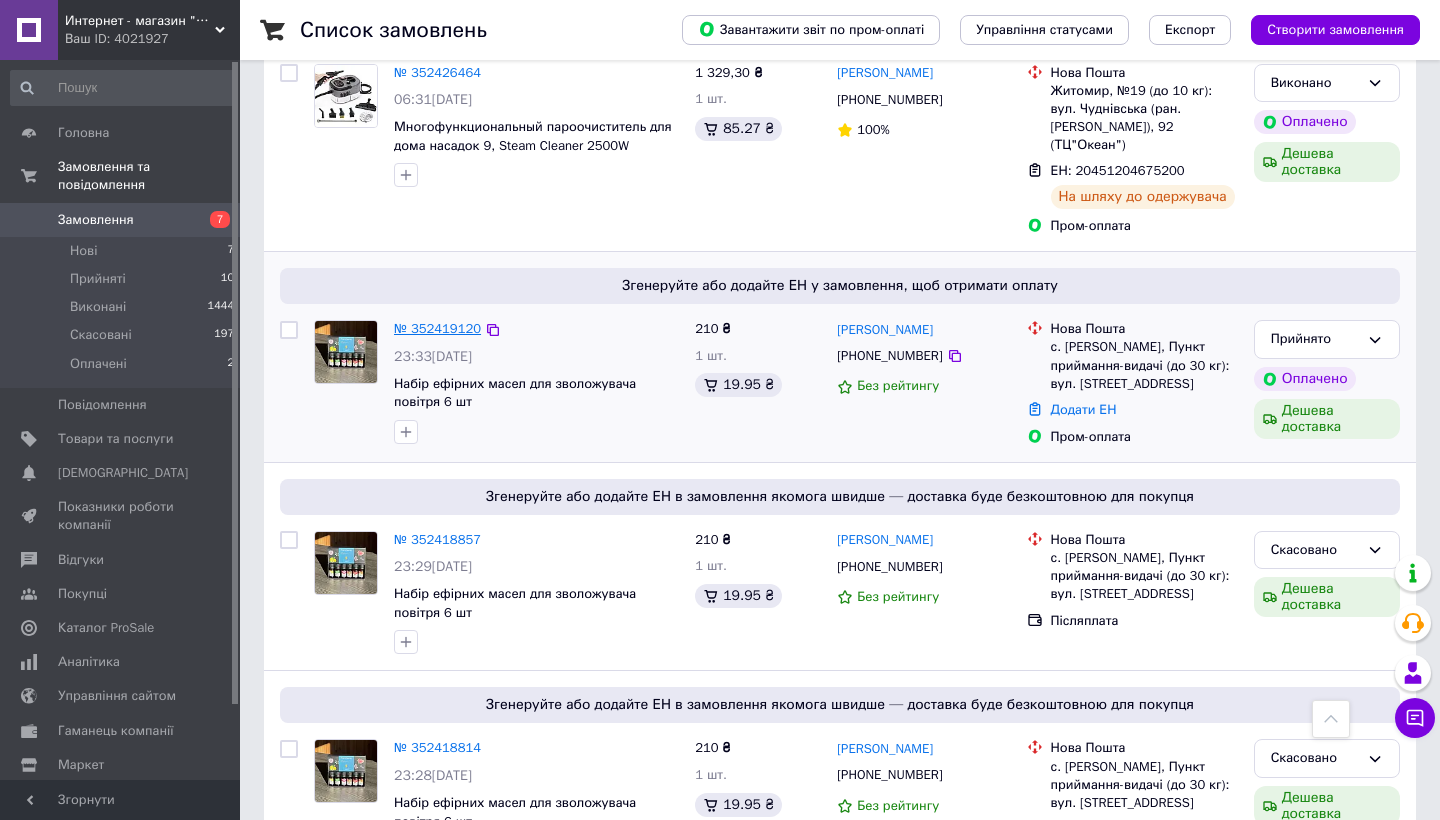 click on "№ 352419120" at bounding box center [437, 328] 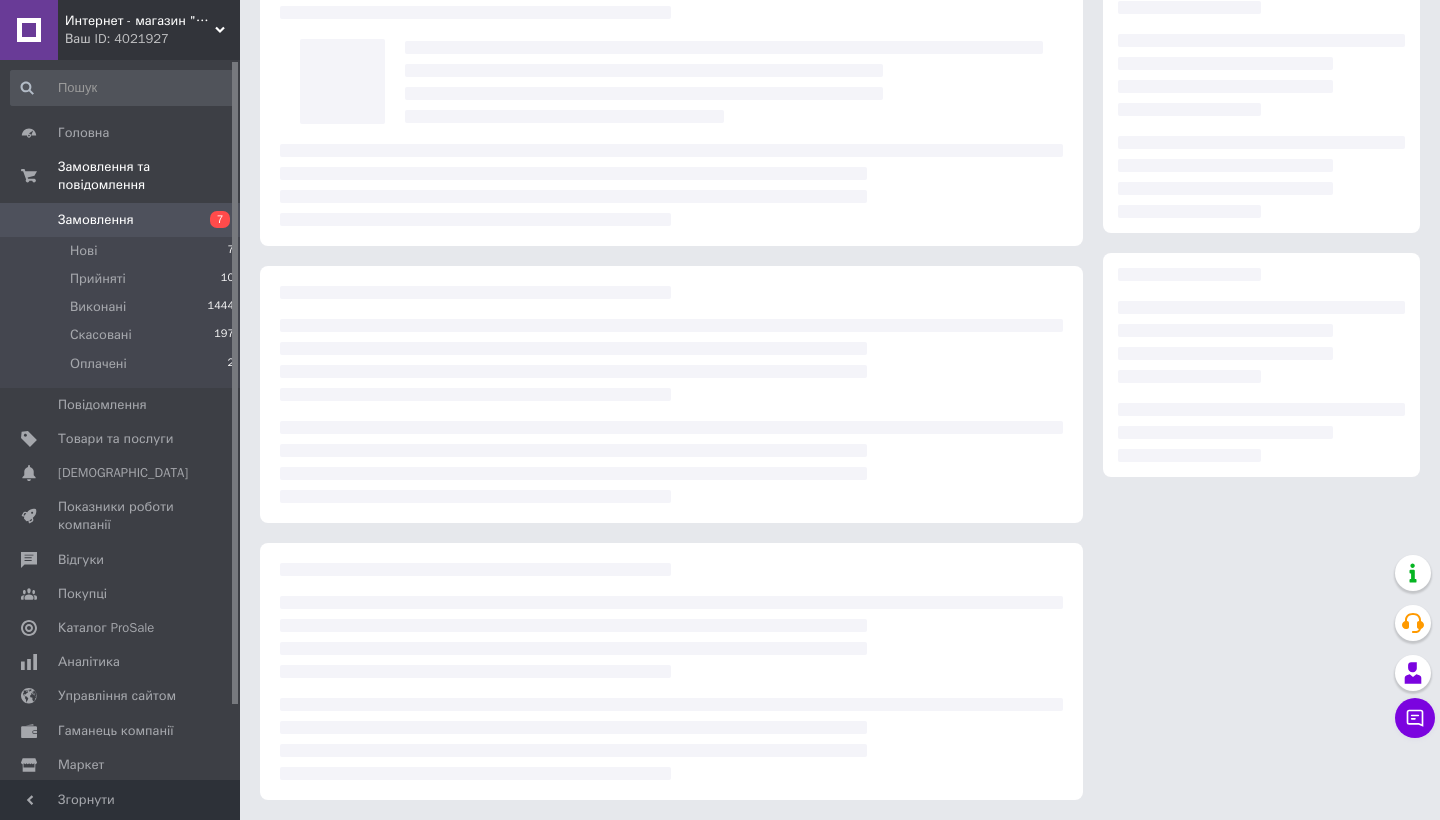 scroll, scrollTop: 94, scrollLeft: 0, axis: vertical 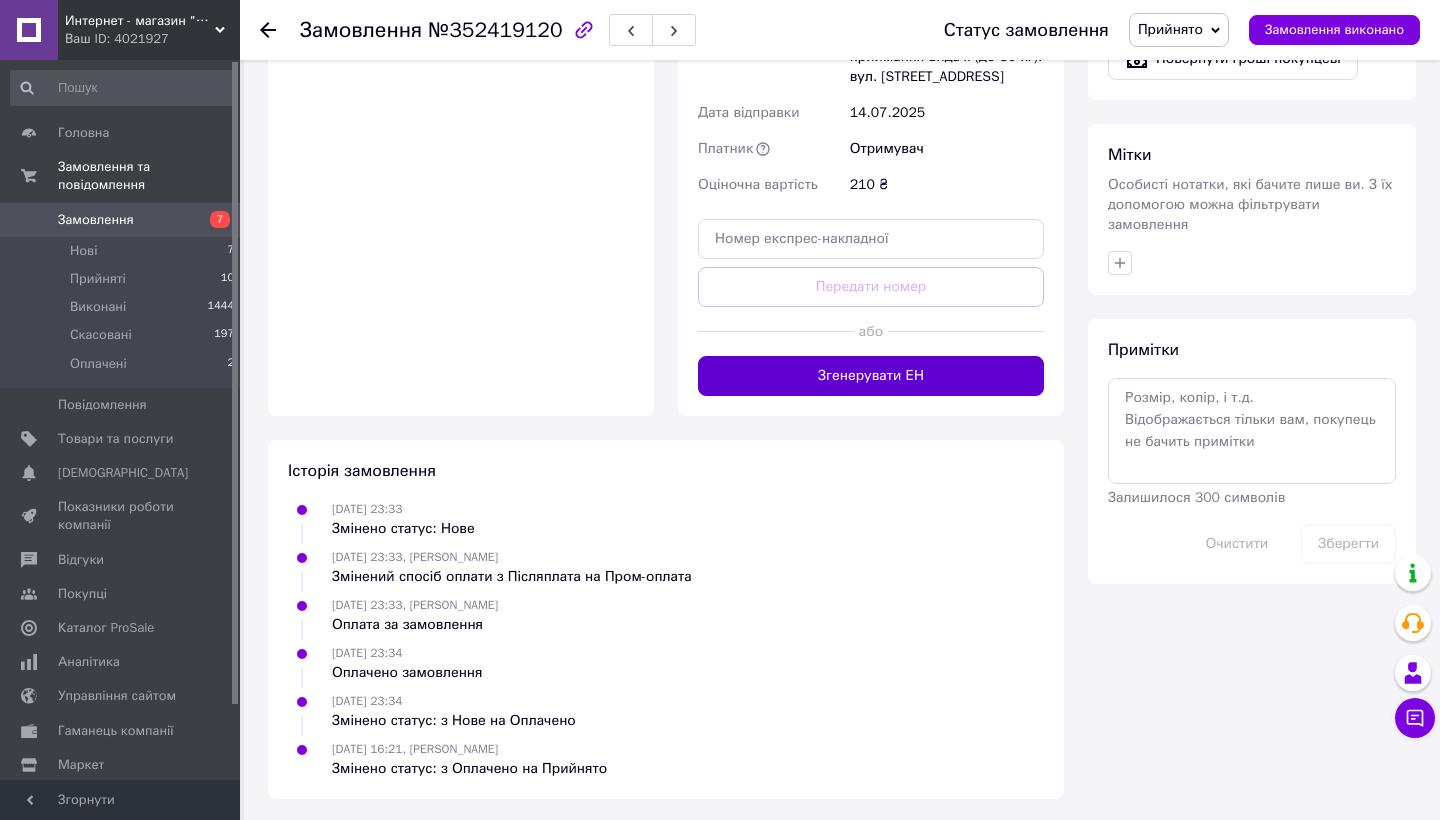 click on "Згенерувати ЕН" at bounding box center [871, 376] 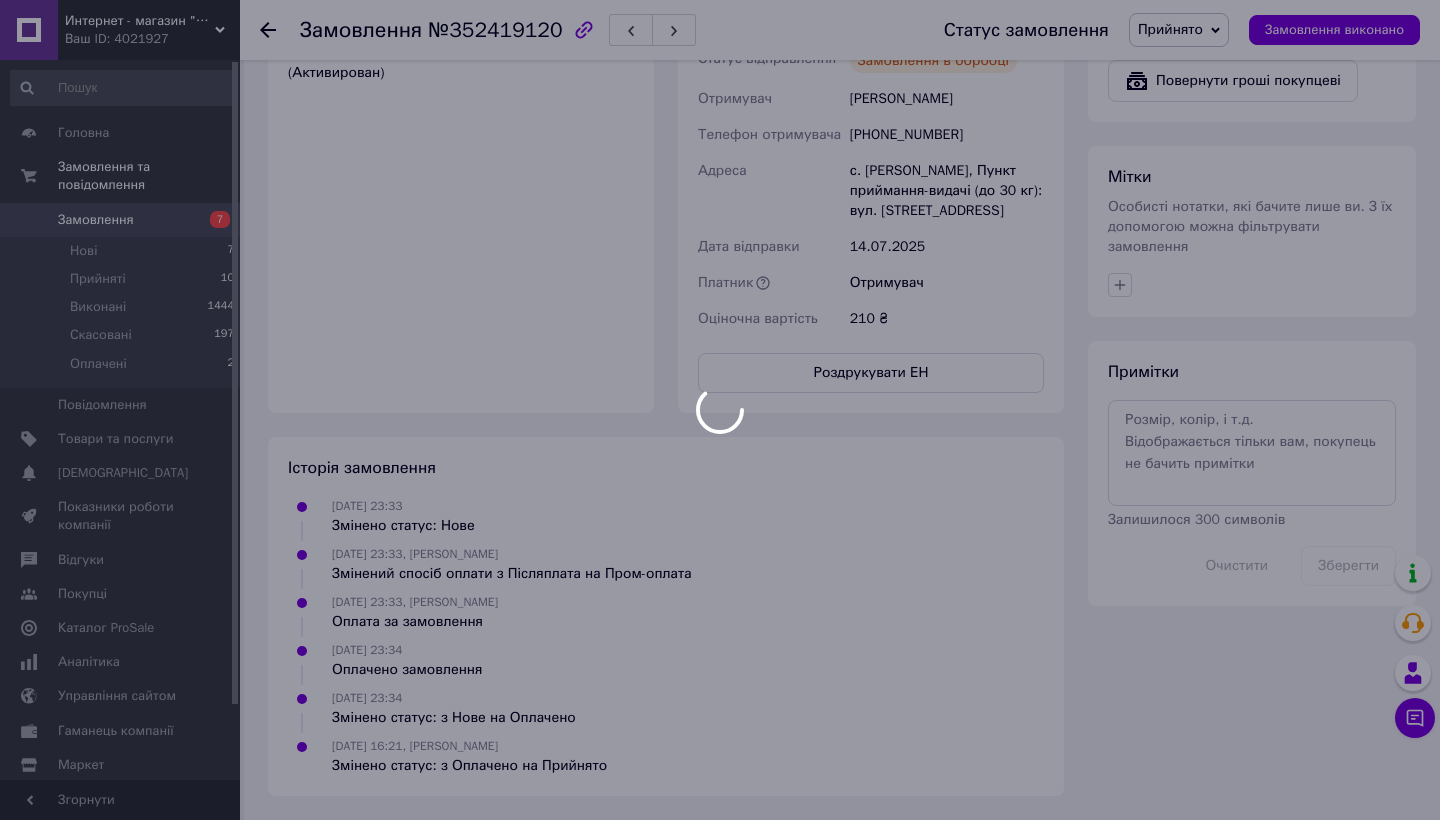 scroll, scrollTop: 870, scrollLeft: 0, axis: vertical 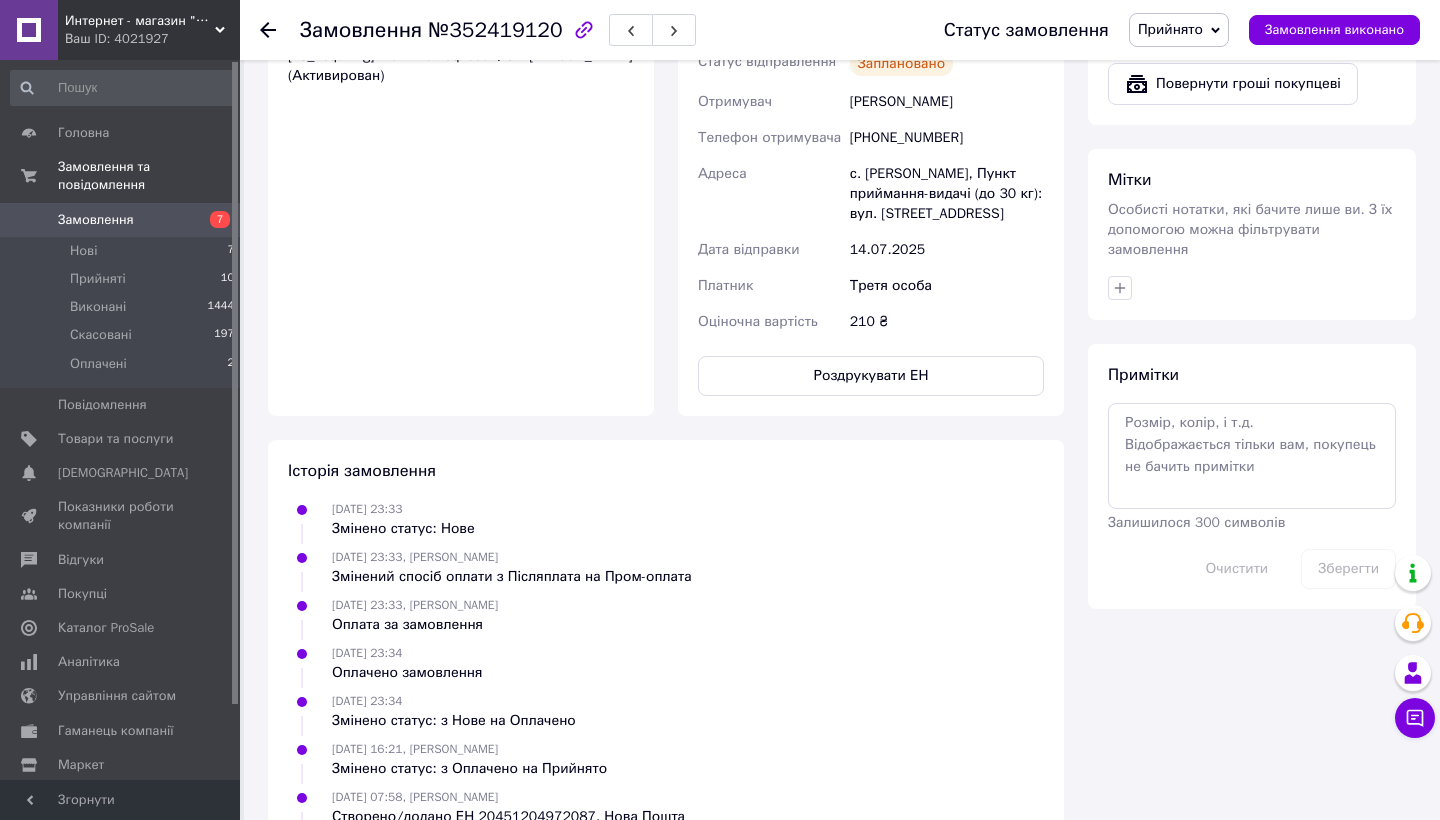 click 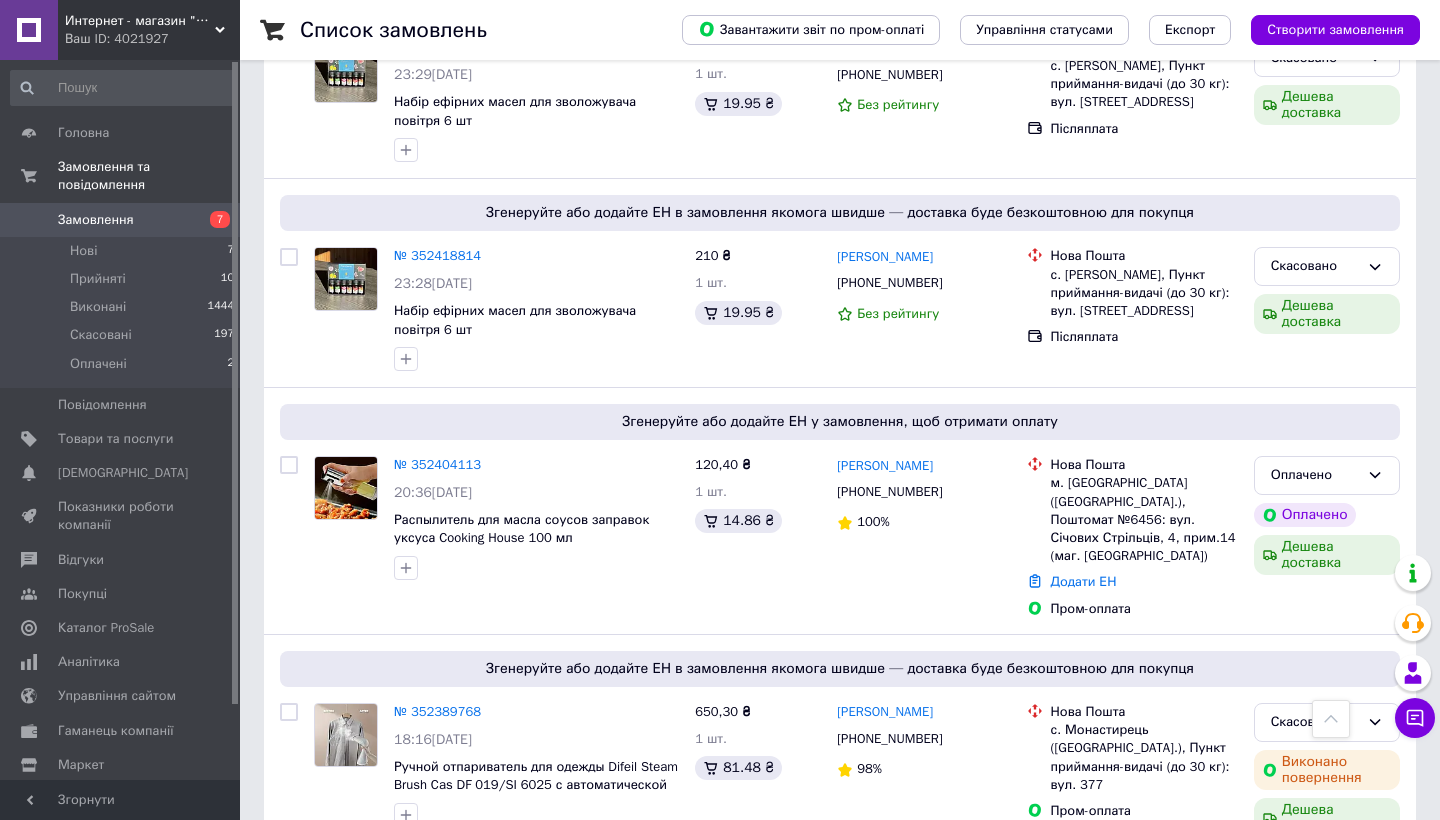 scroll, scrollTop: 3595, scrollLeft: 0, axis: vertical 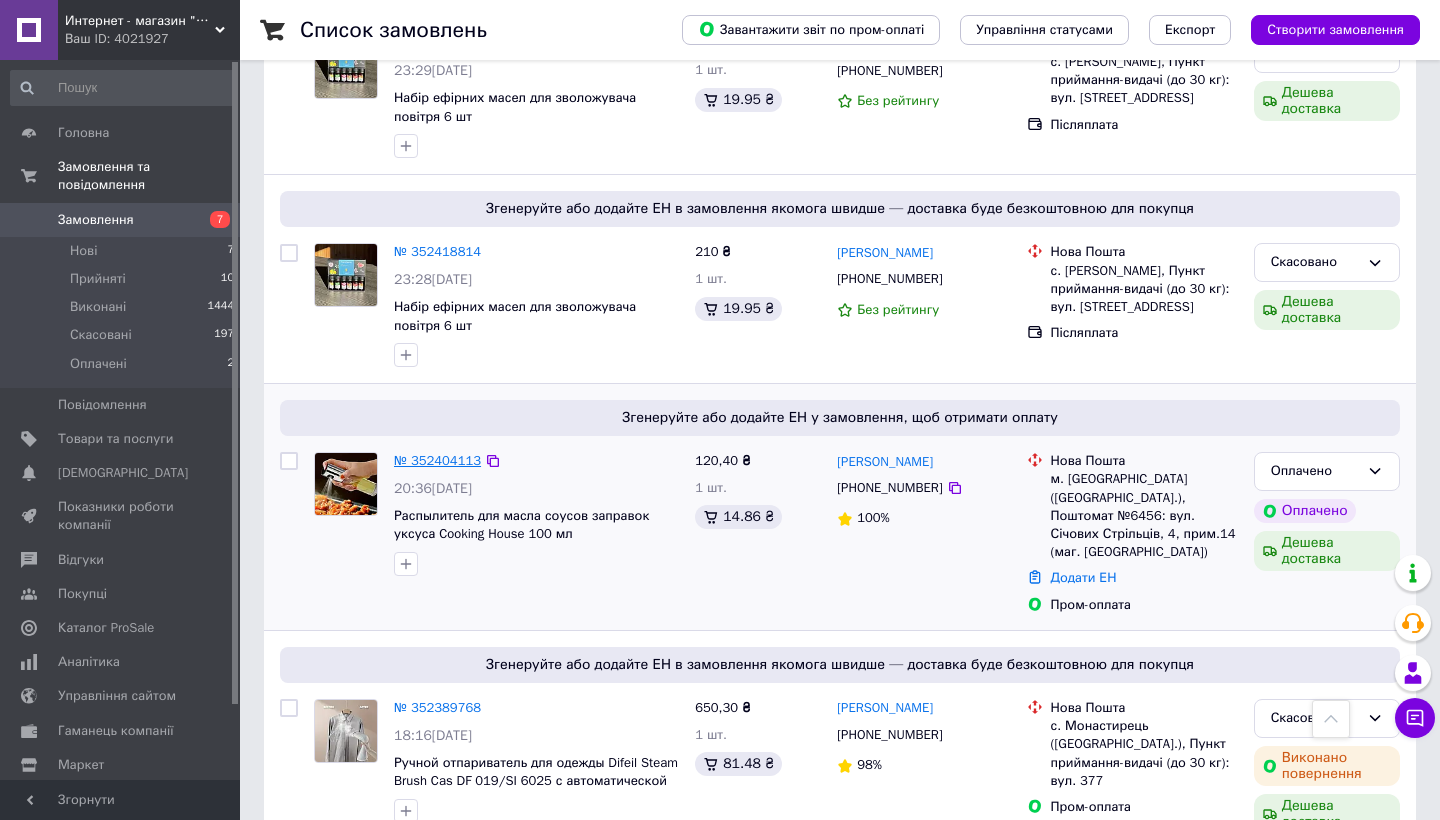 click on "№ 352404113" at bounding box center (437, 460) 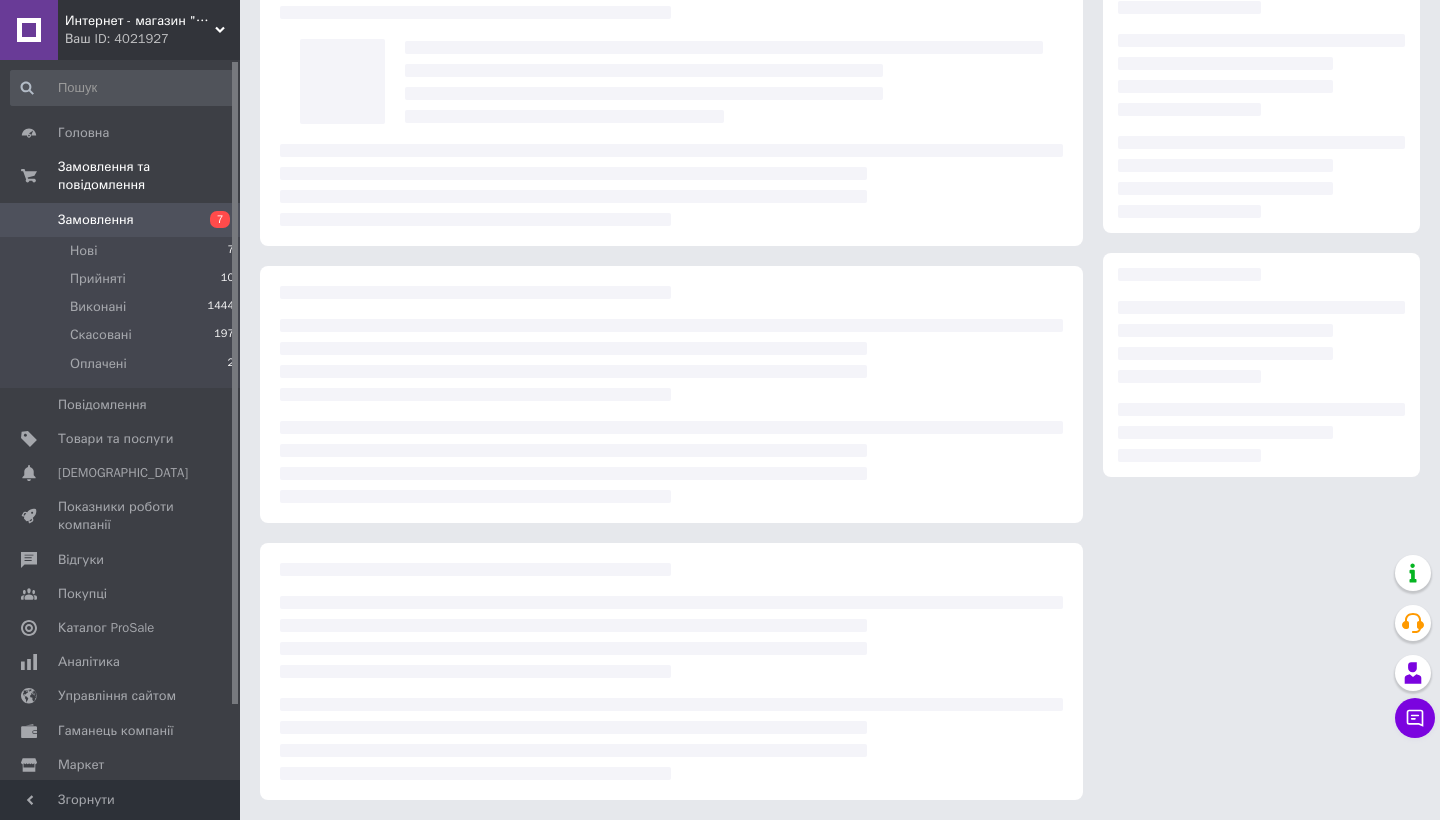 scroll, scrollTop: 94, scrollLeft: 0, axis: vertical 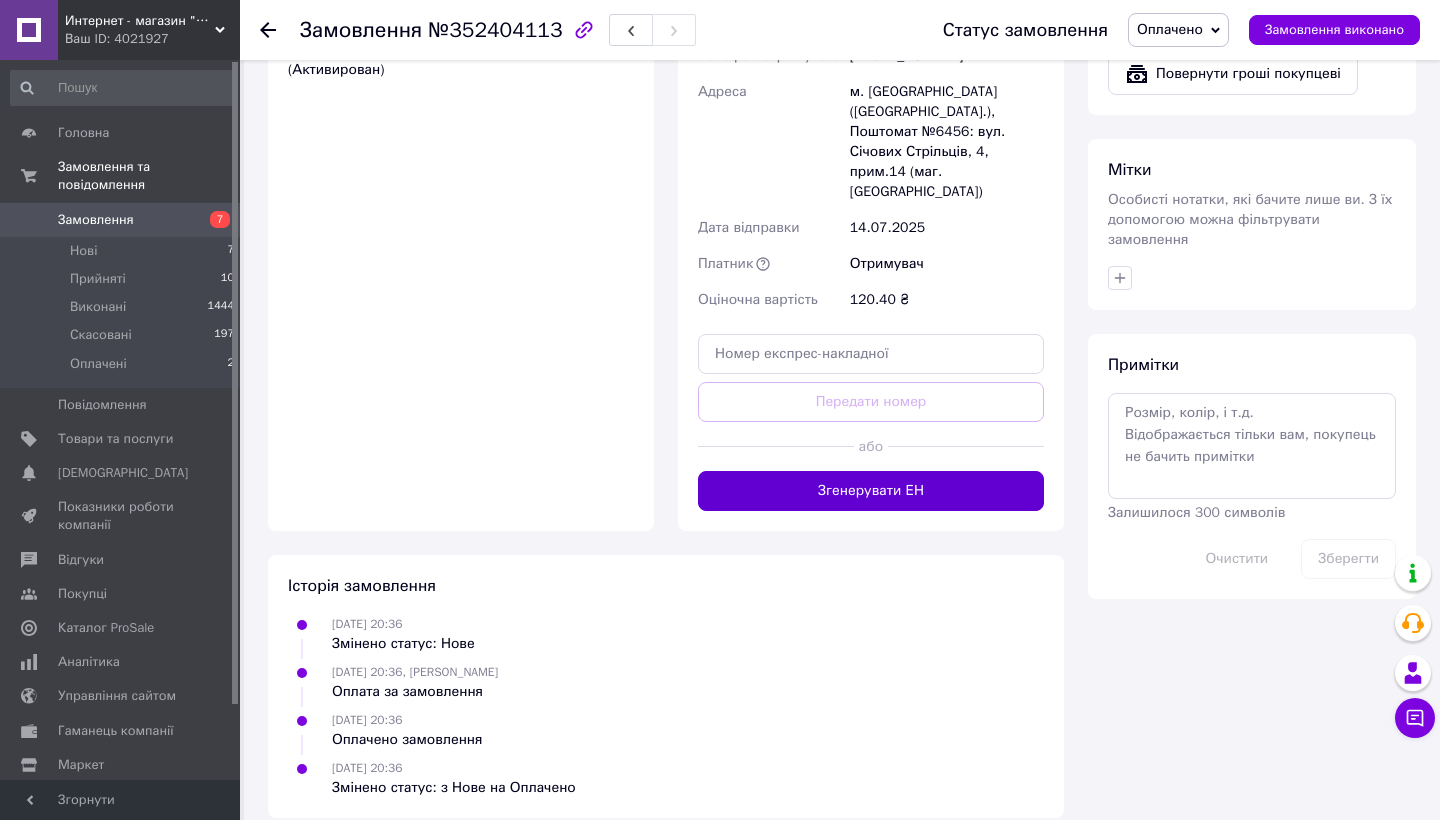 click on "Згенерувати ЕН" at bounding box center [871, 491] 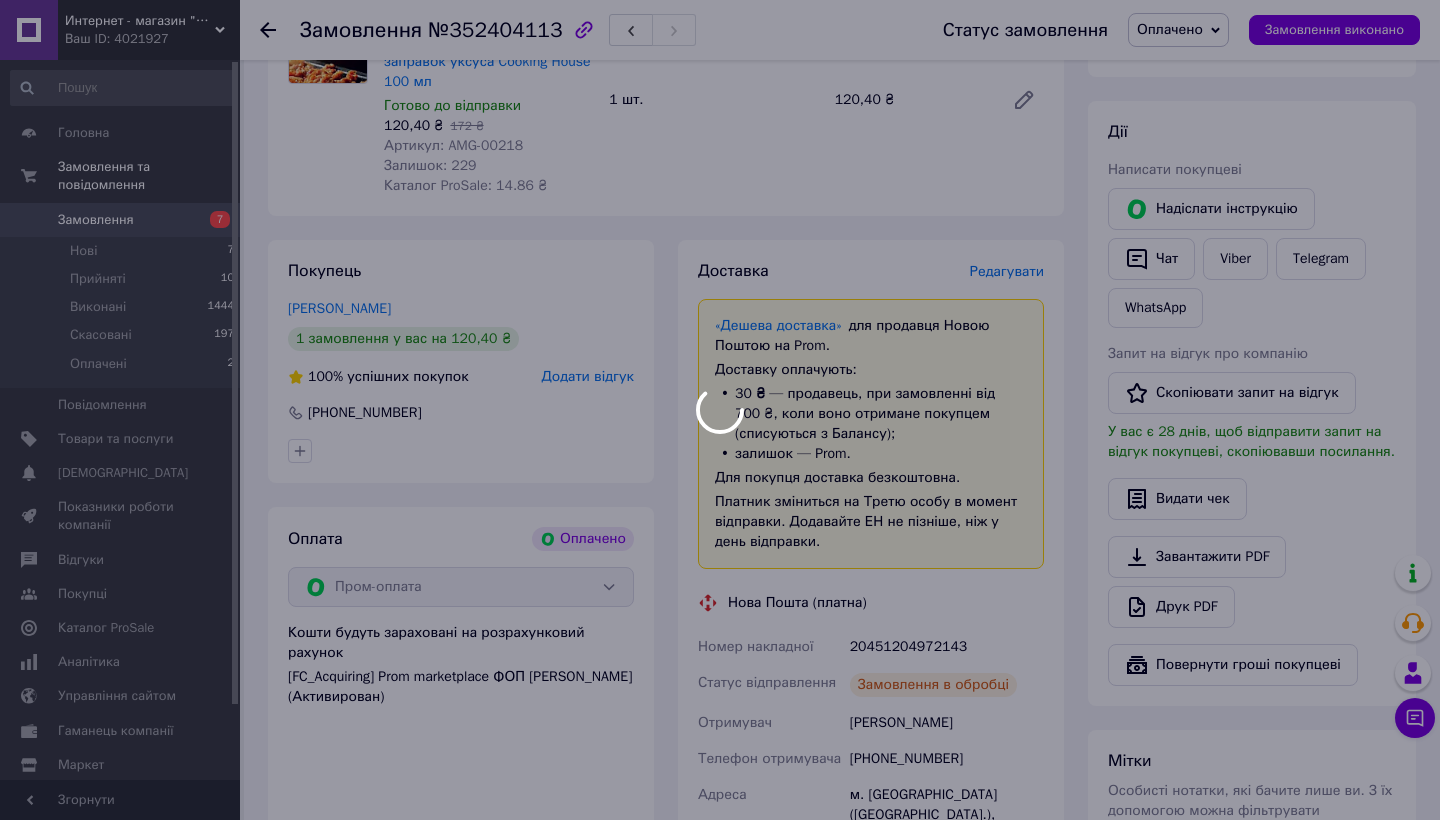 scroll, scrollTop: 287, scrollLeft: 0, axis: vertical 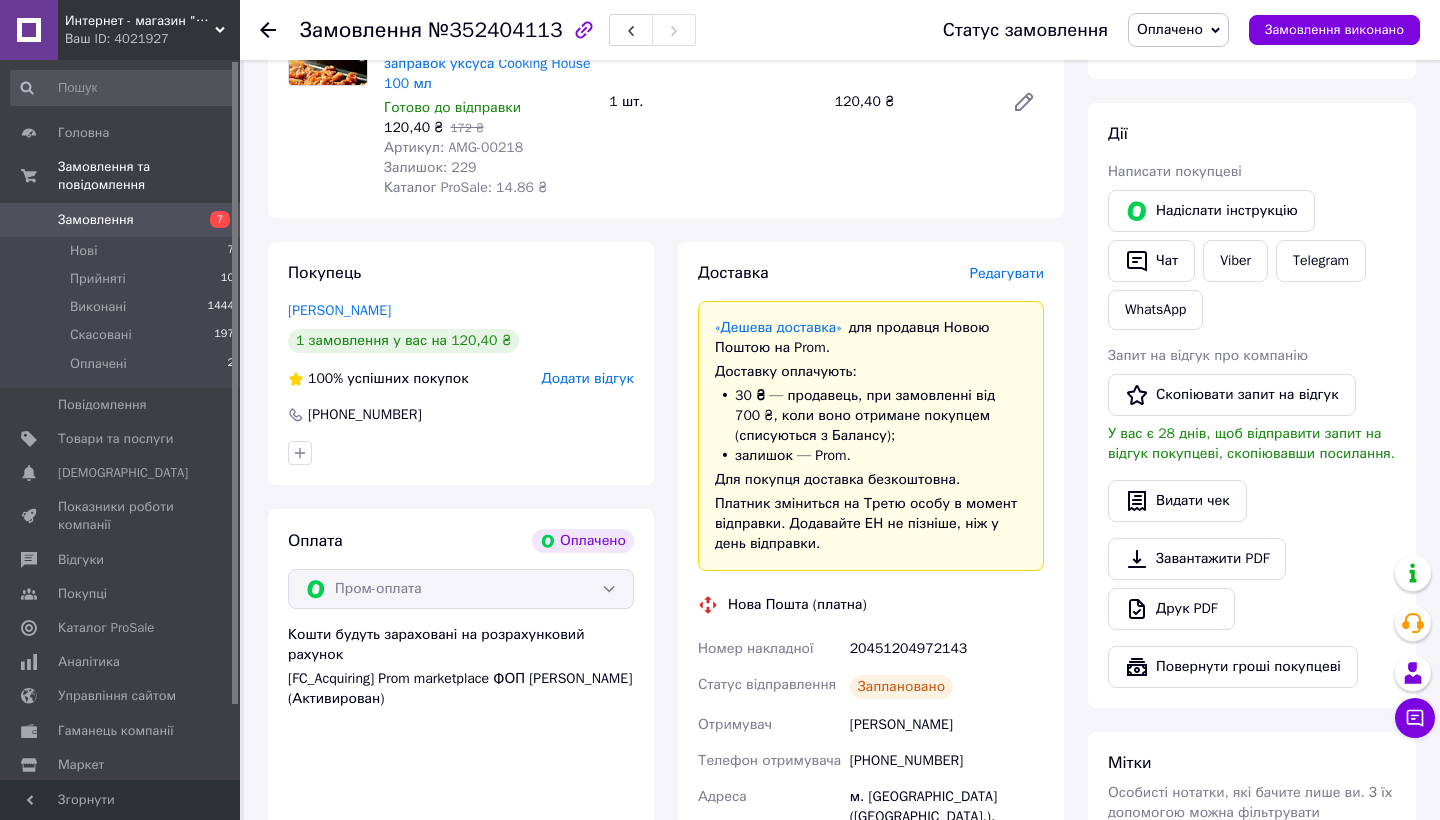 click 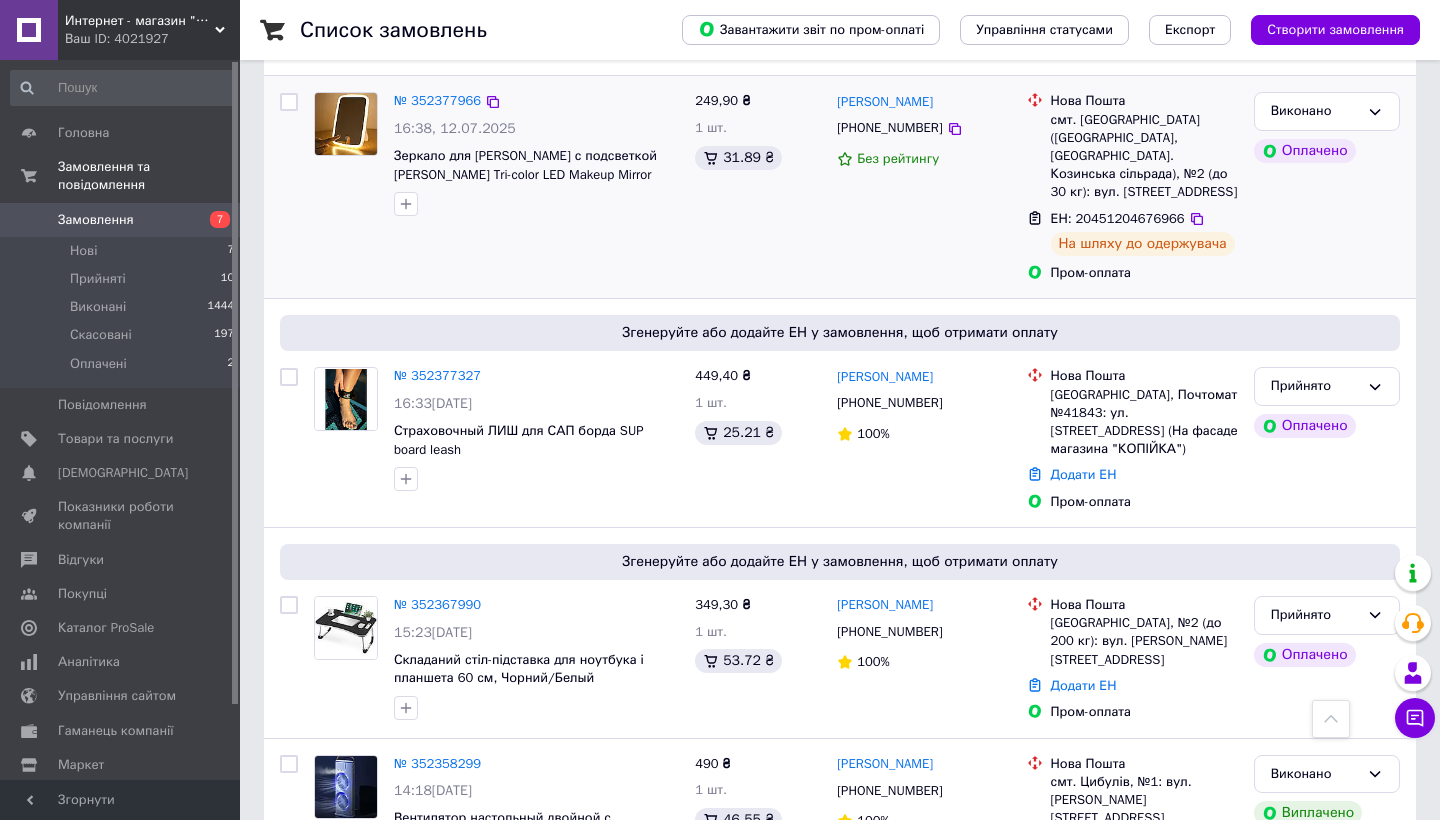 scroll, scrollTop: 4802, scrollLeft: 0, axis: vertical 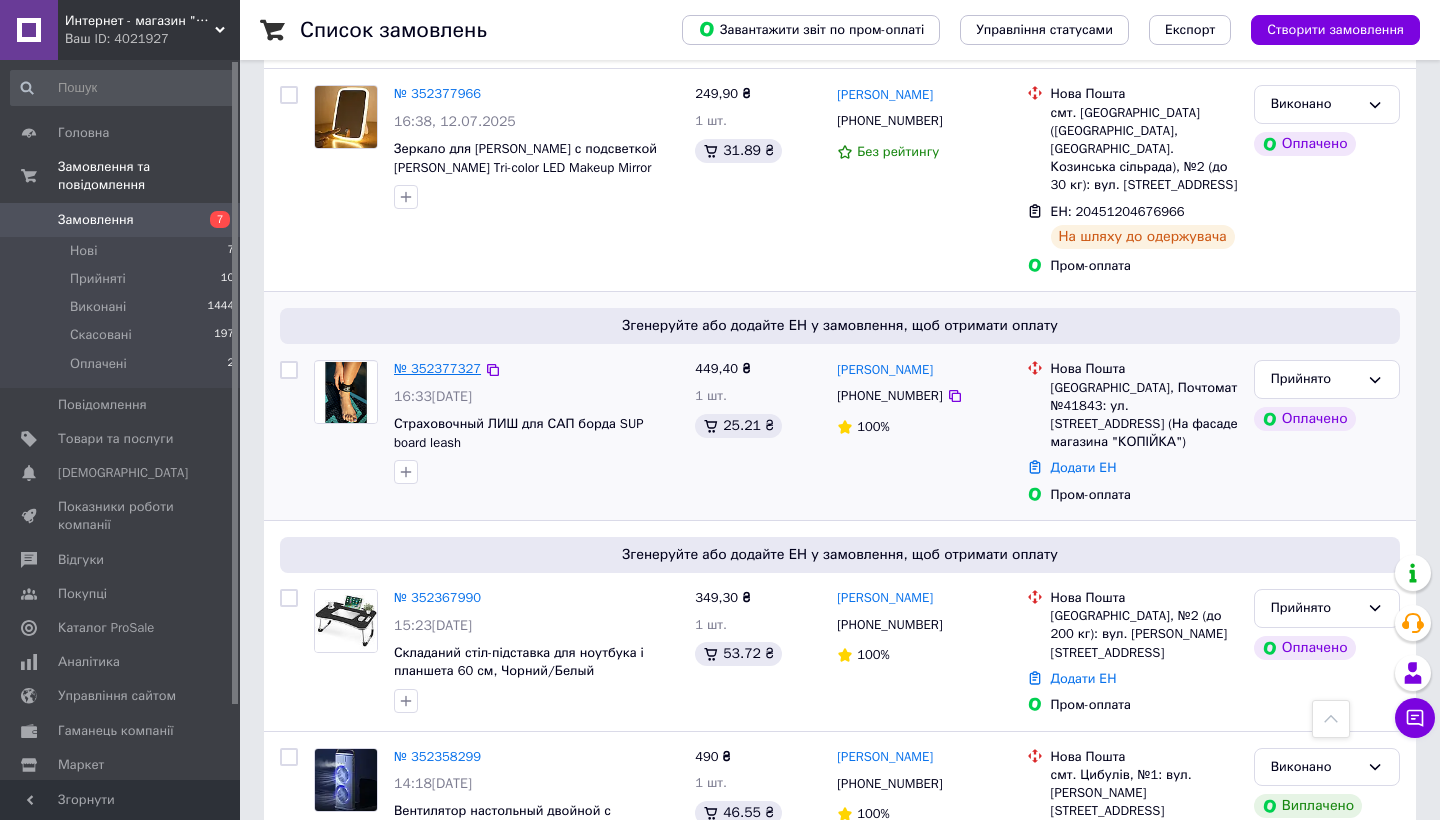 click on "№ 352377327" at bounding box center (437, 368) 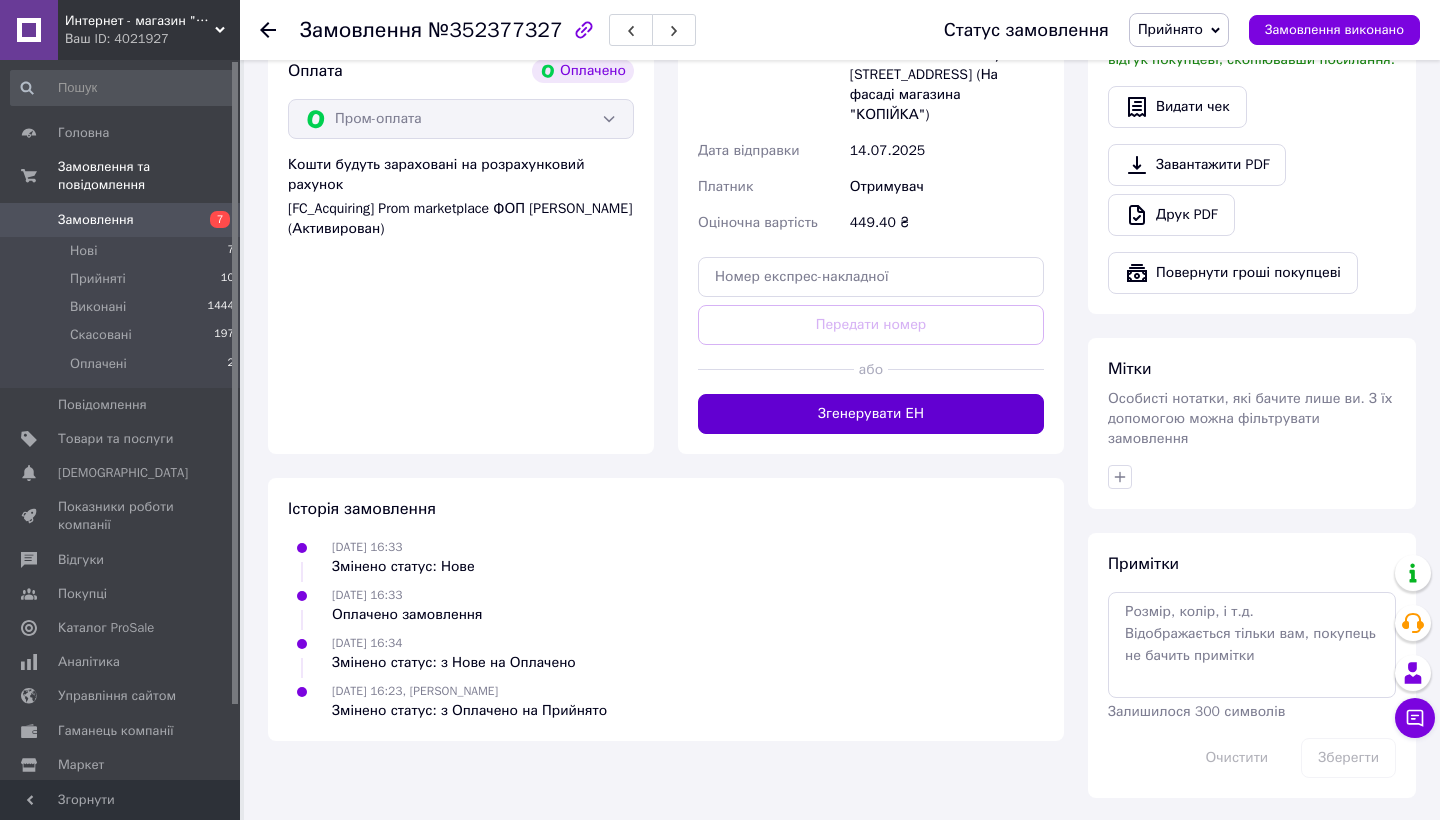 scroll, scrollTop: 716, scrollLeft: 0, axis: vertical 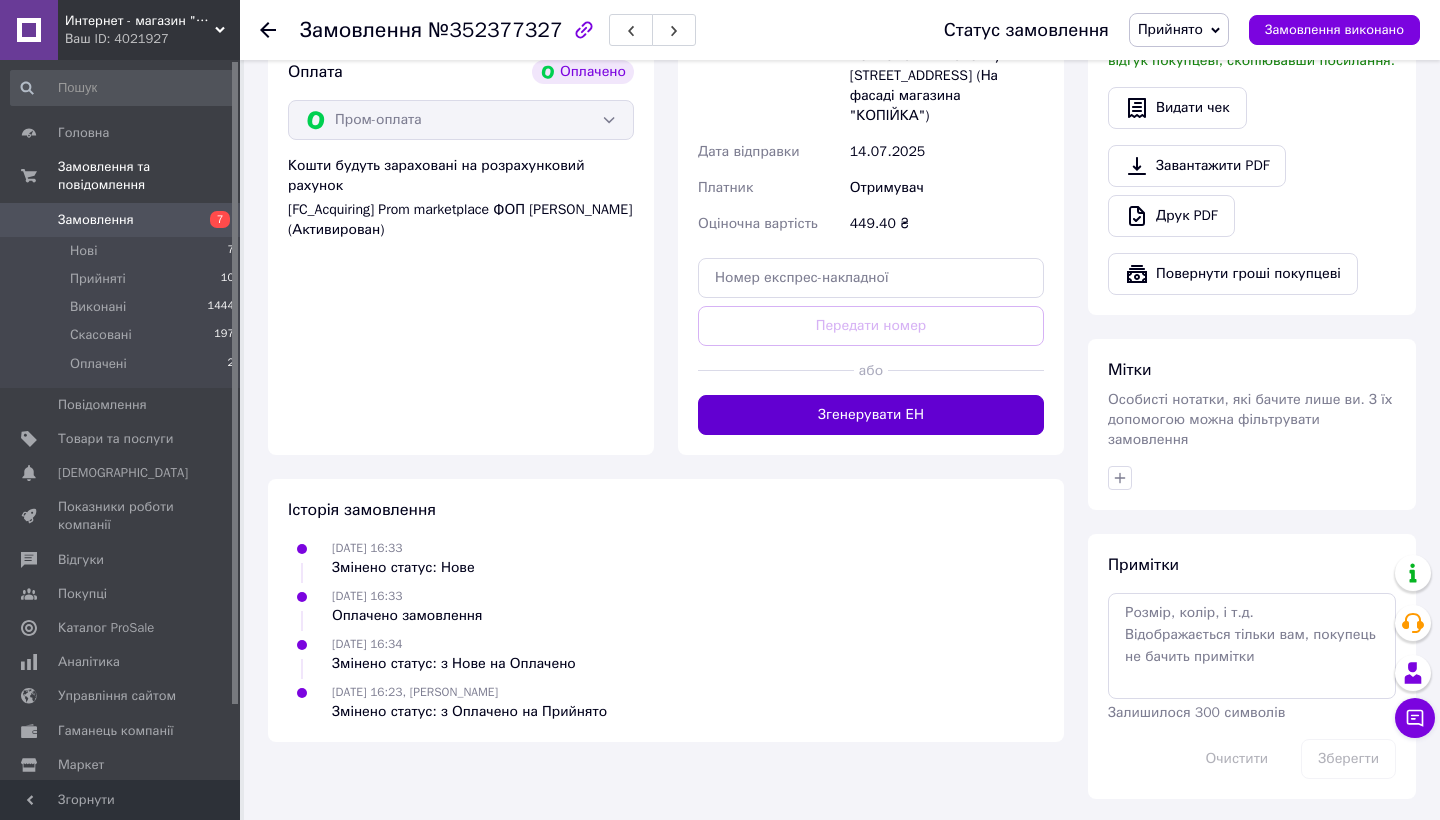 click on "Згенерувати ЕН" at bounding box center [871, 415] 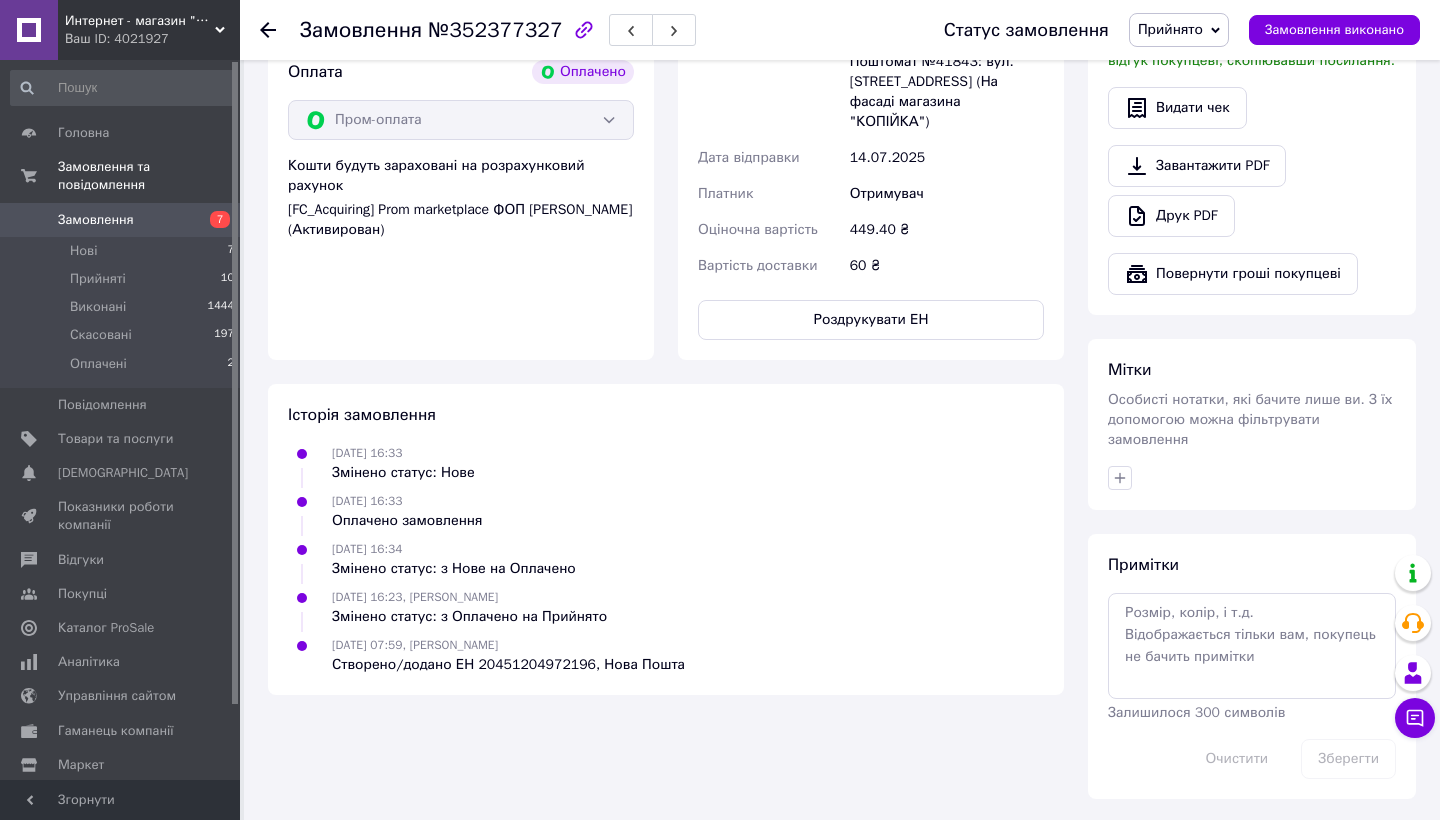 click 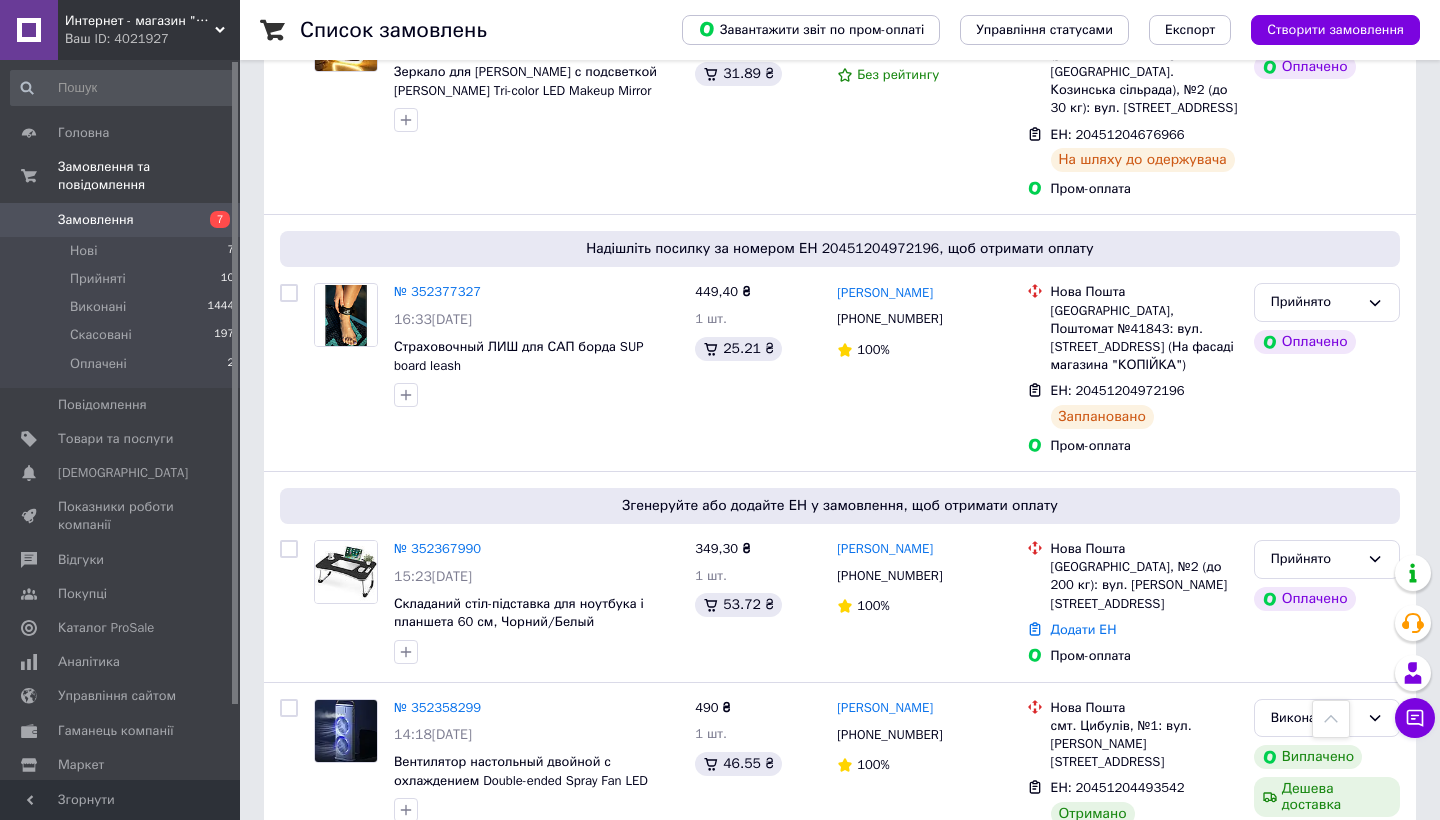 scroll, scrollTop: 4880, scrollLeft: 0, axis: vertical 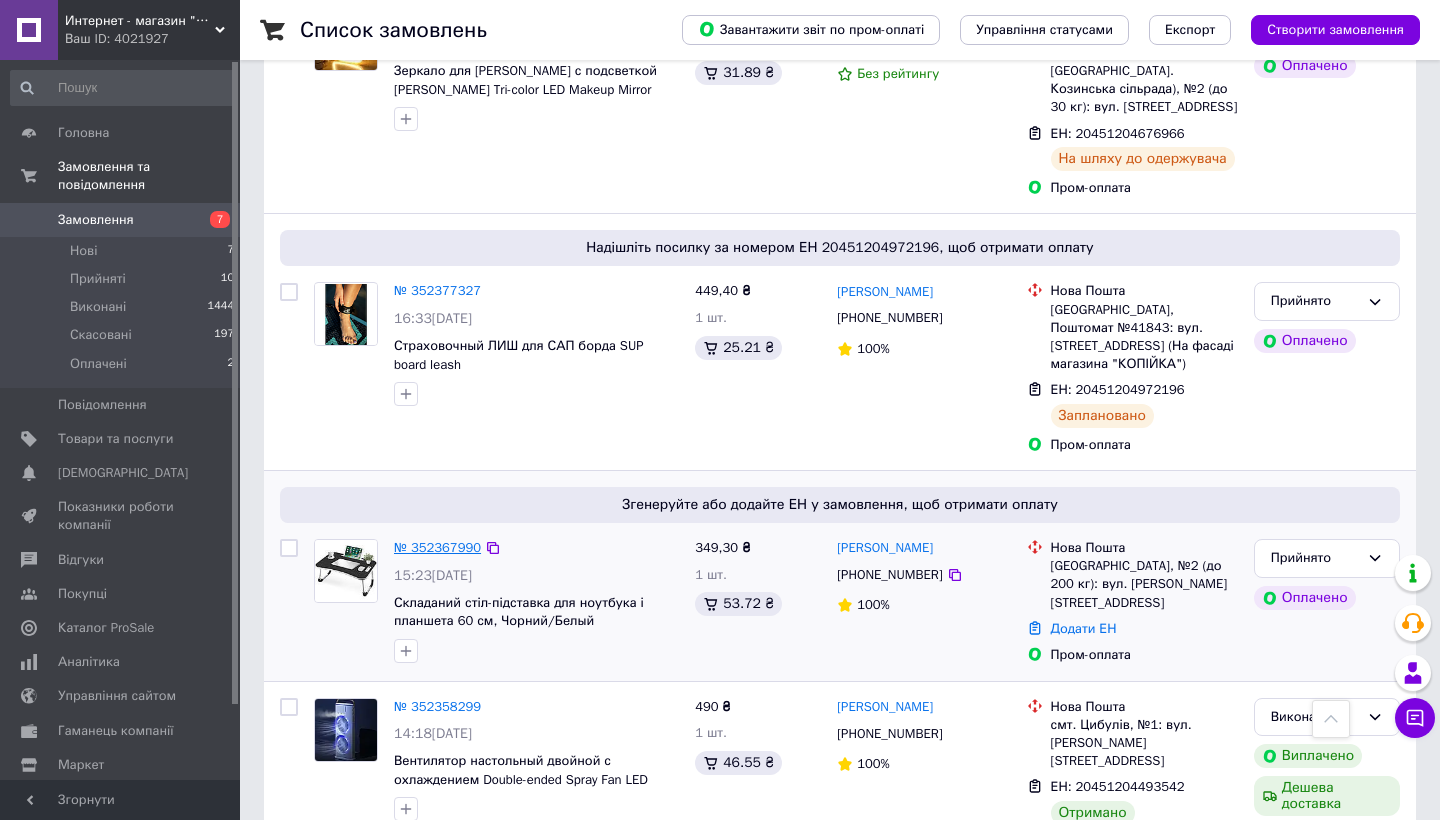 click on "№ 352367990" at bounding box center [437, 547] 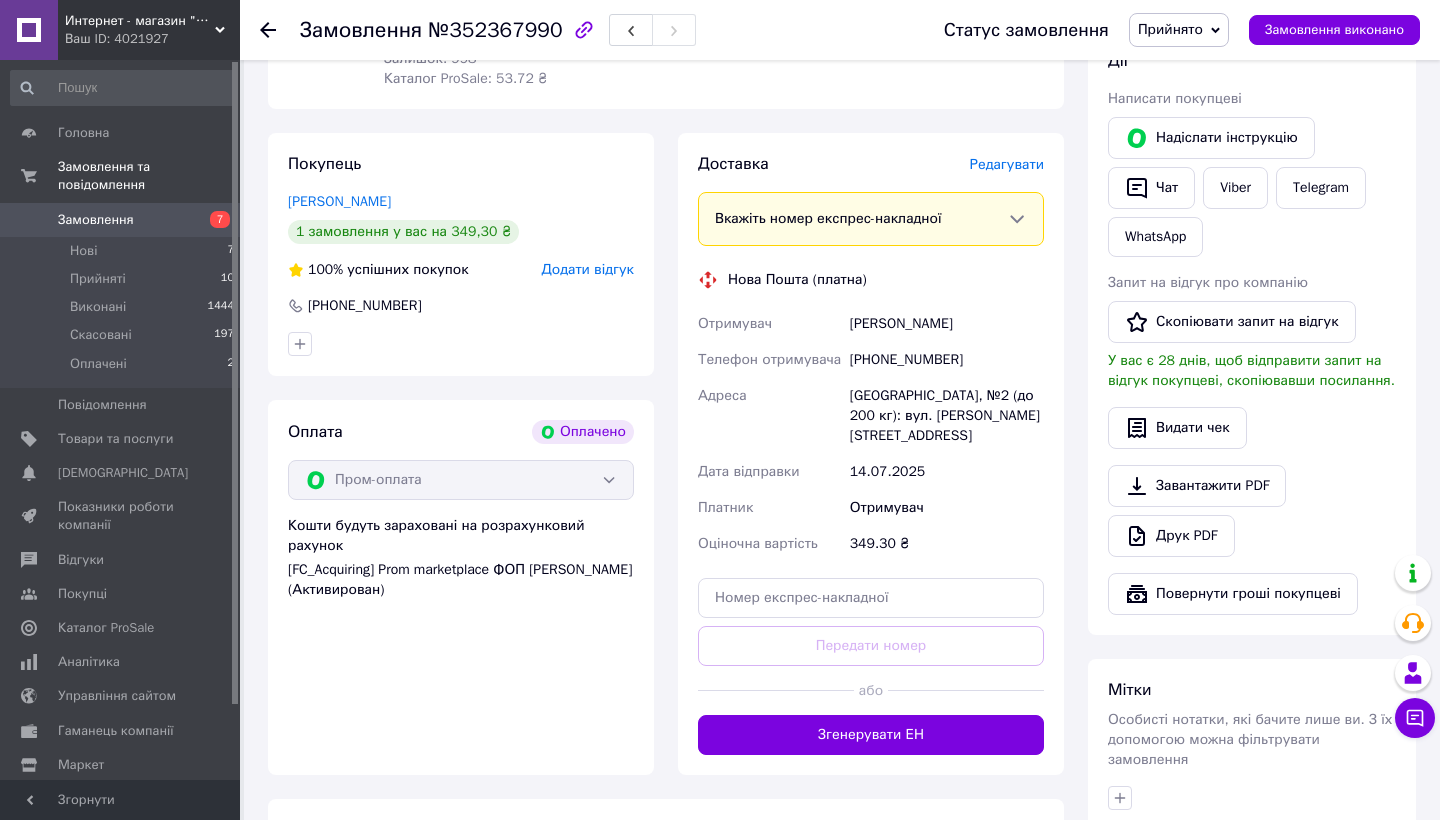 scroll, scrollTop: 436, scrollLeft: 0, axis: vertical 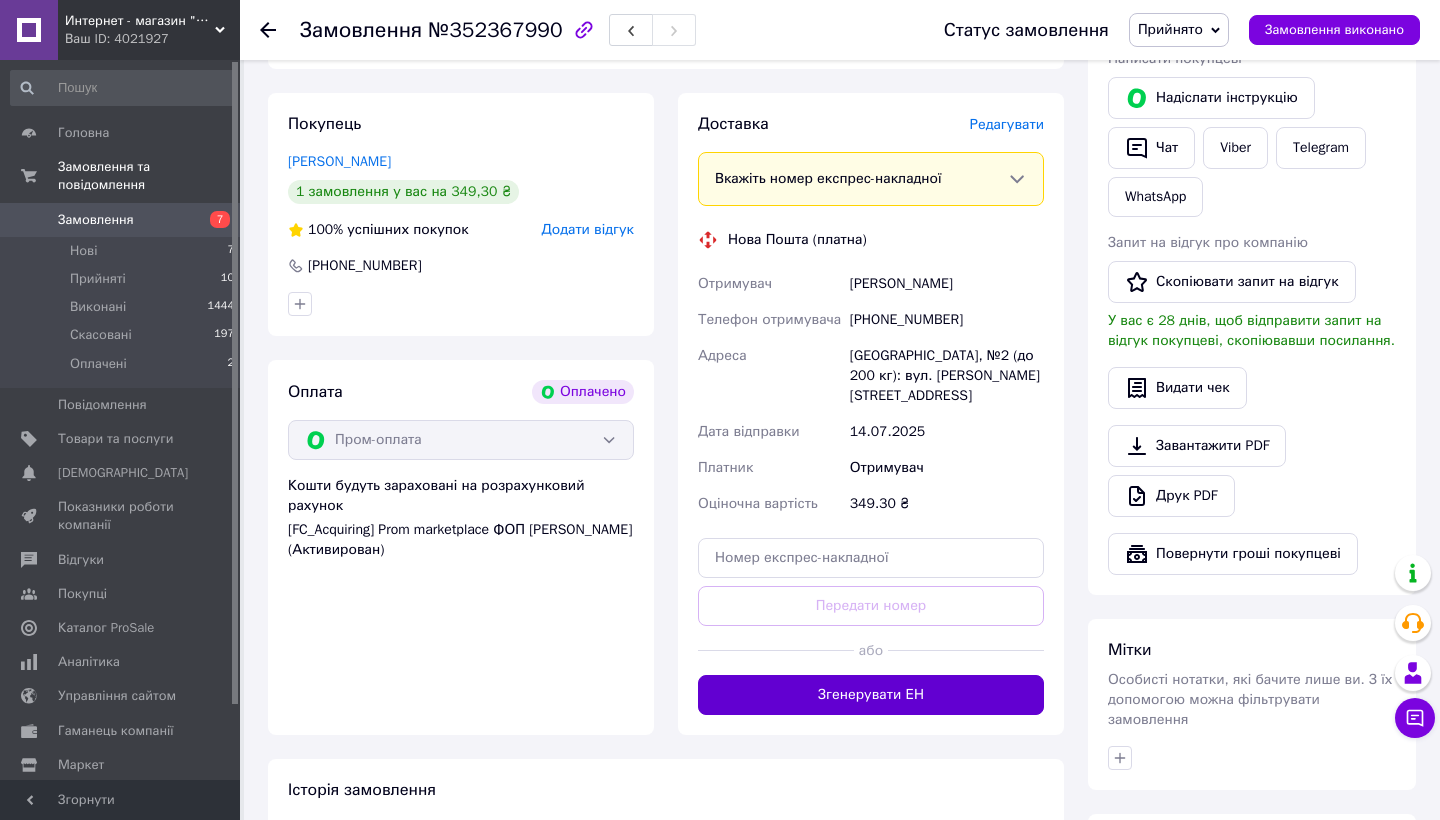 click on "Згенерувати ЕН" at bounding box center (871, 695) 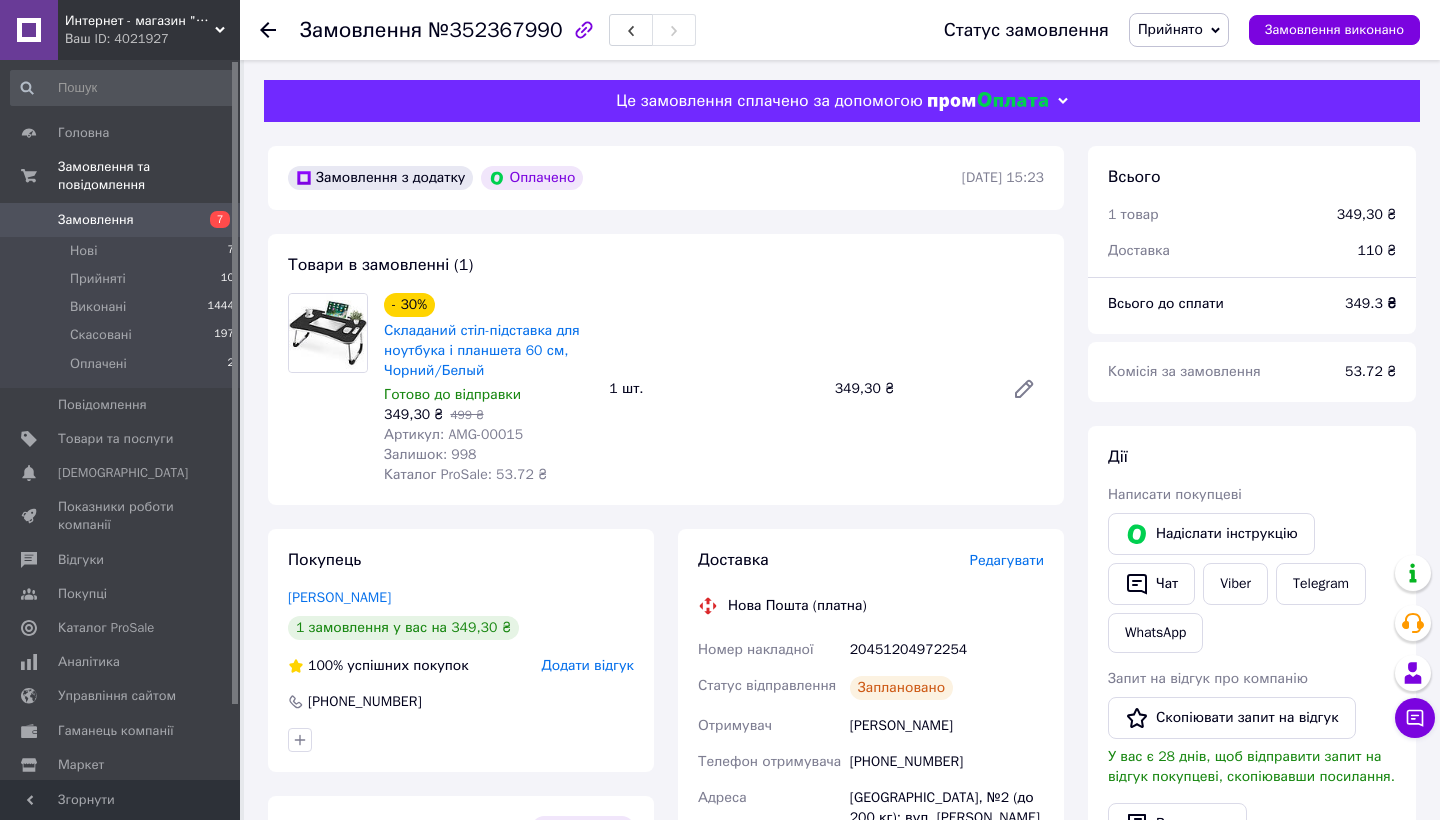 scroll, scrollTop: 0, scrollLeft: 0, axis: both 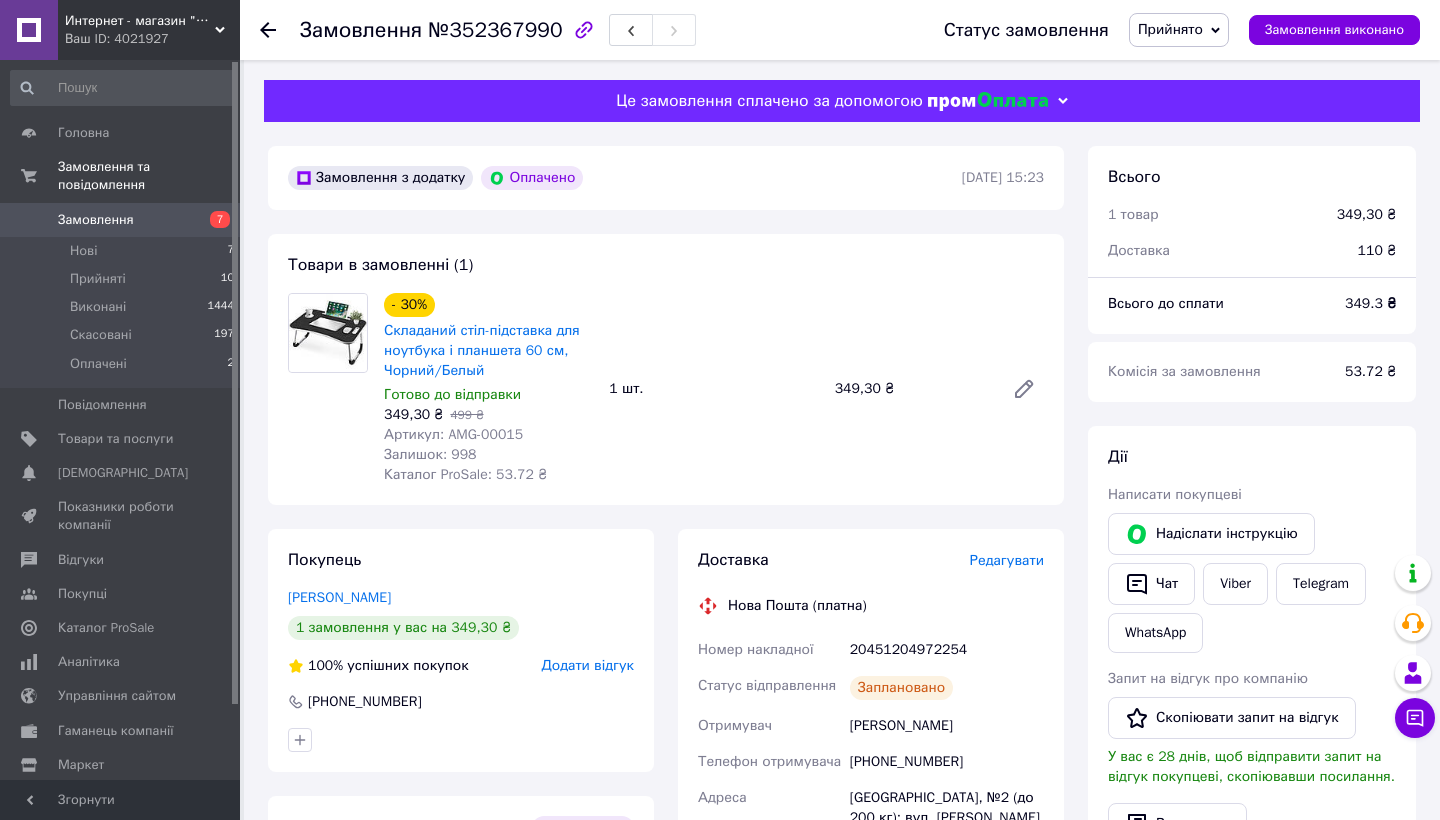 click 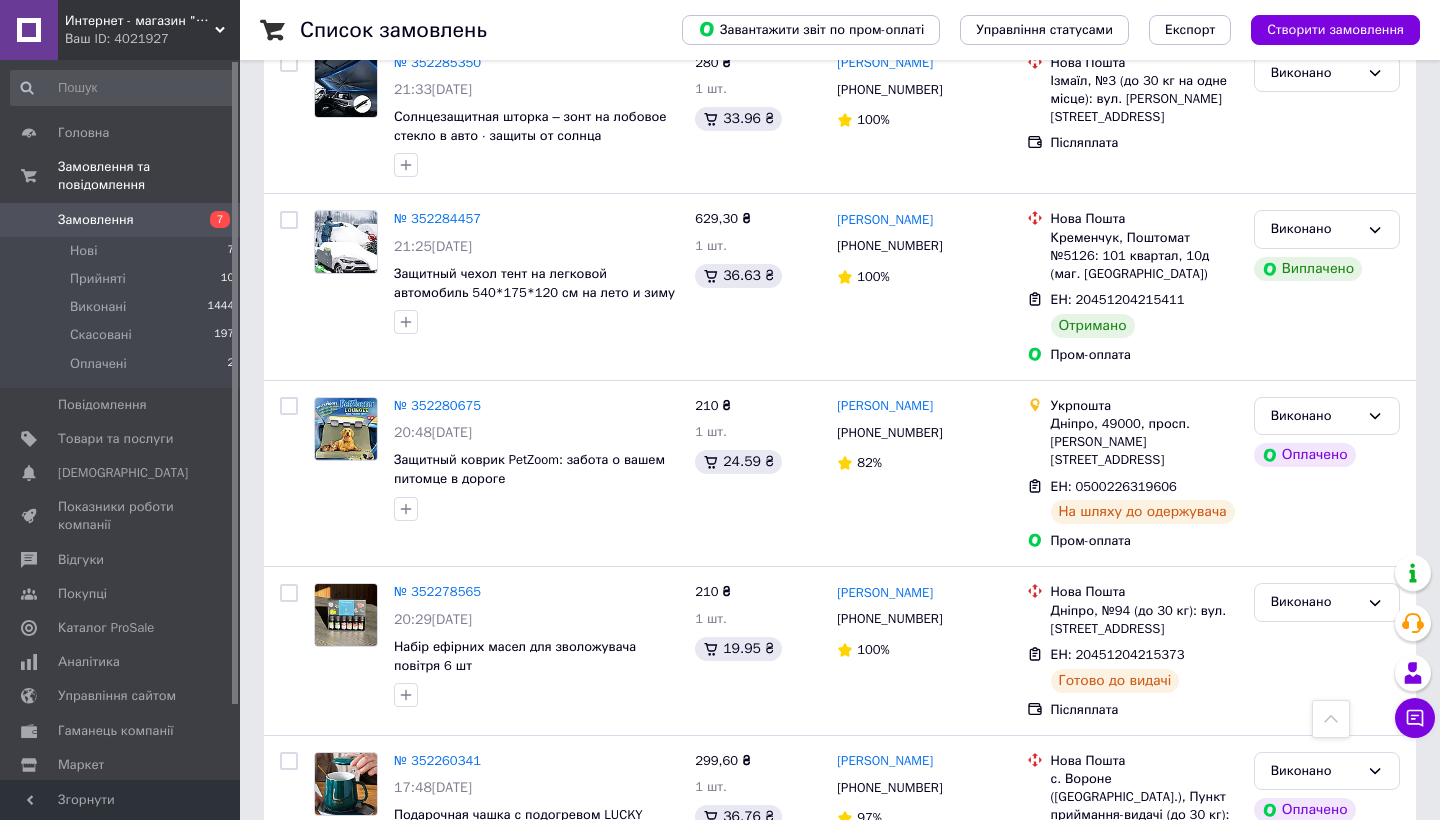 scroll, scrollTop: 6072, scrollLeft: 0, axis: vertical 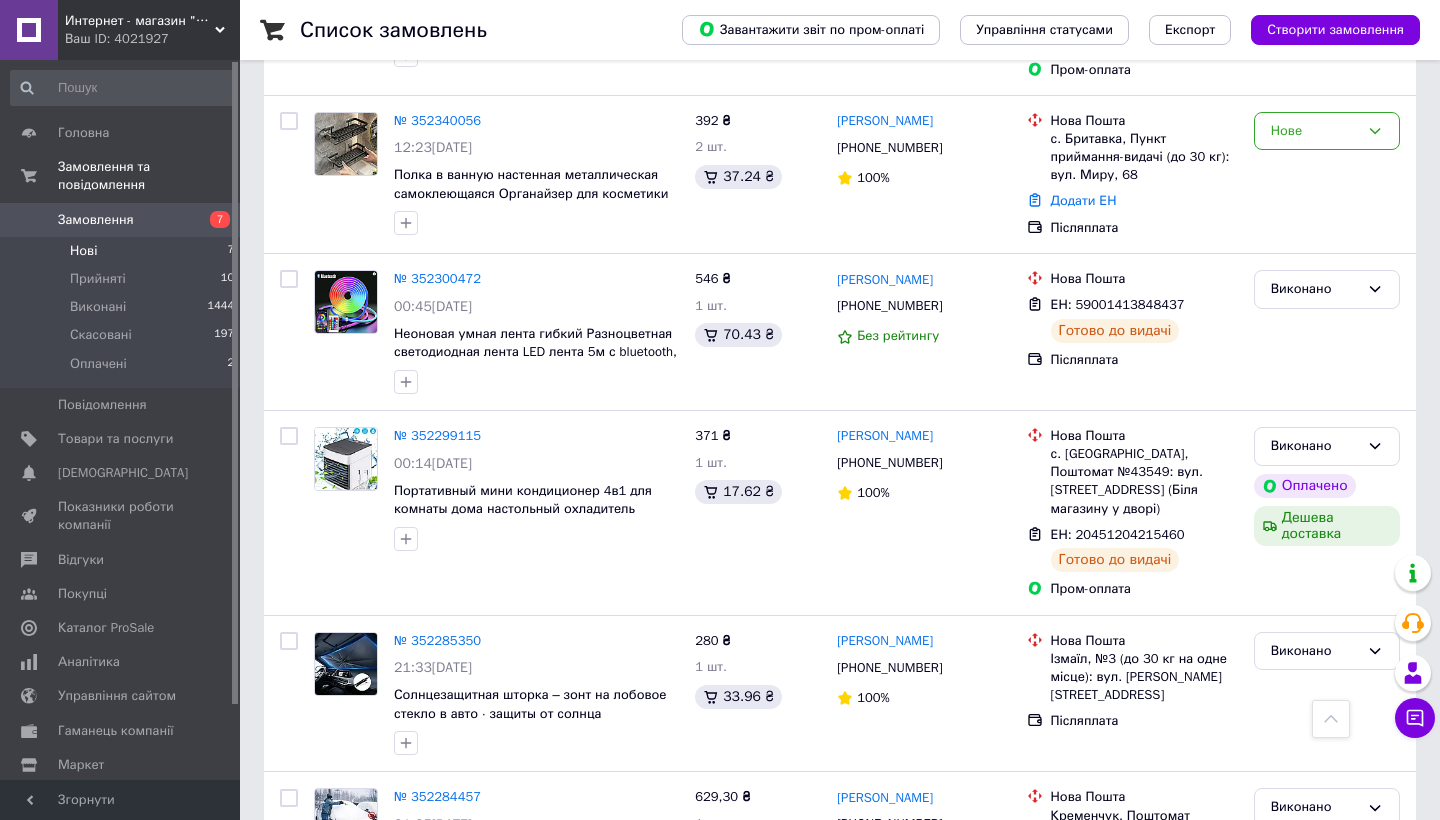 click on "Нові 7" at bounding box center (123, 251) 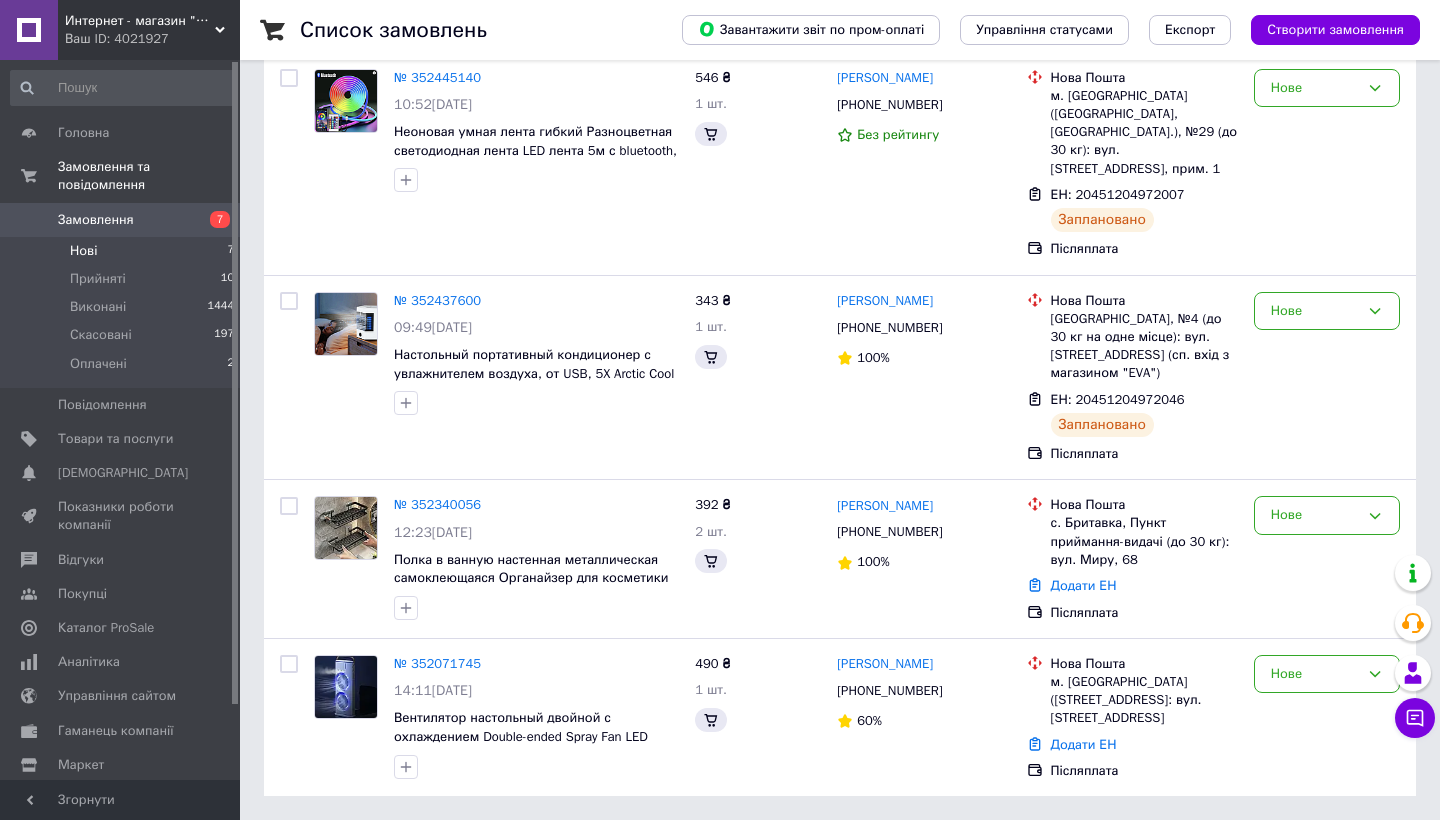 scroll, scrollTop: 0, scrollLeft: 0, axis: both 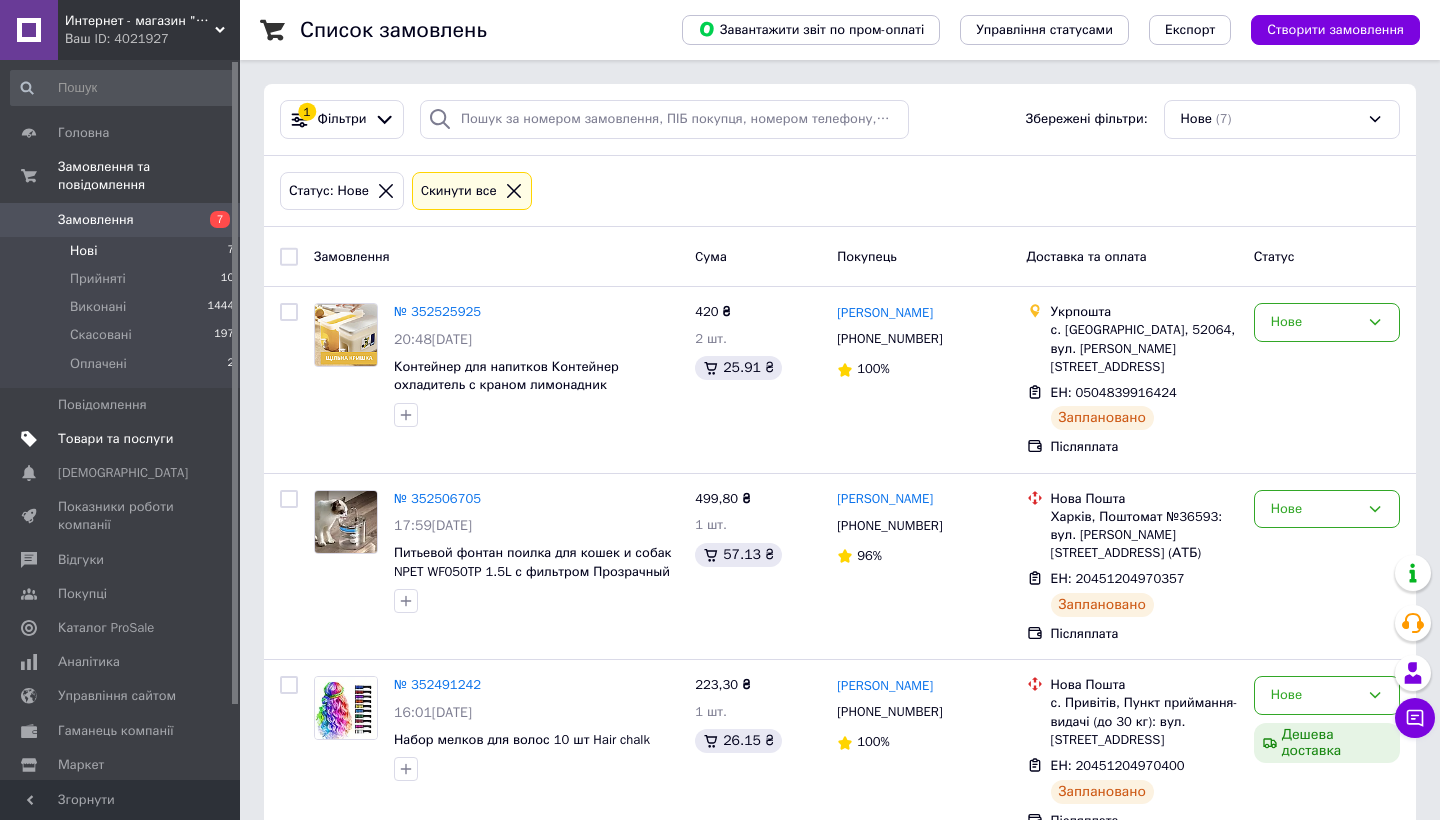 click on "Товари та послуги" at bounding box center [115, 439] 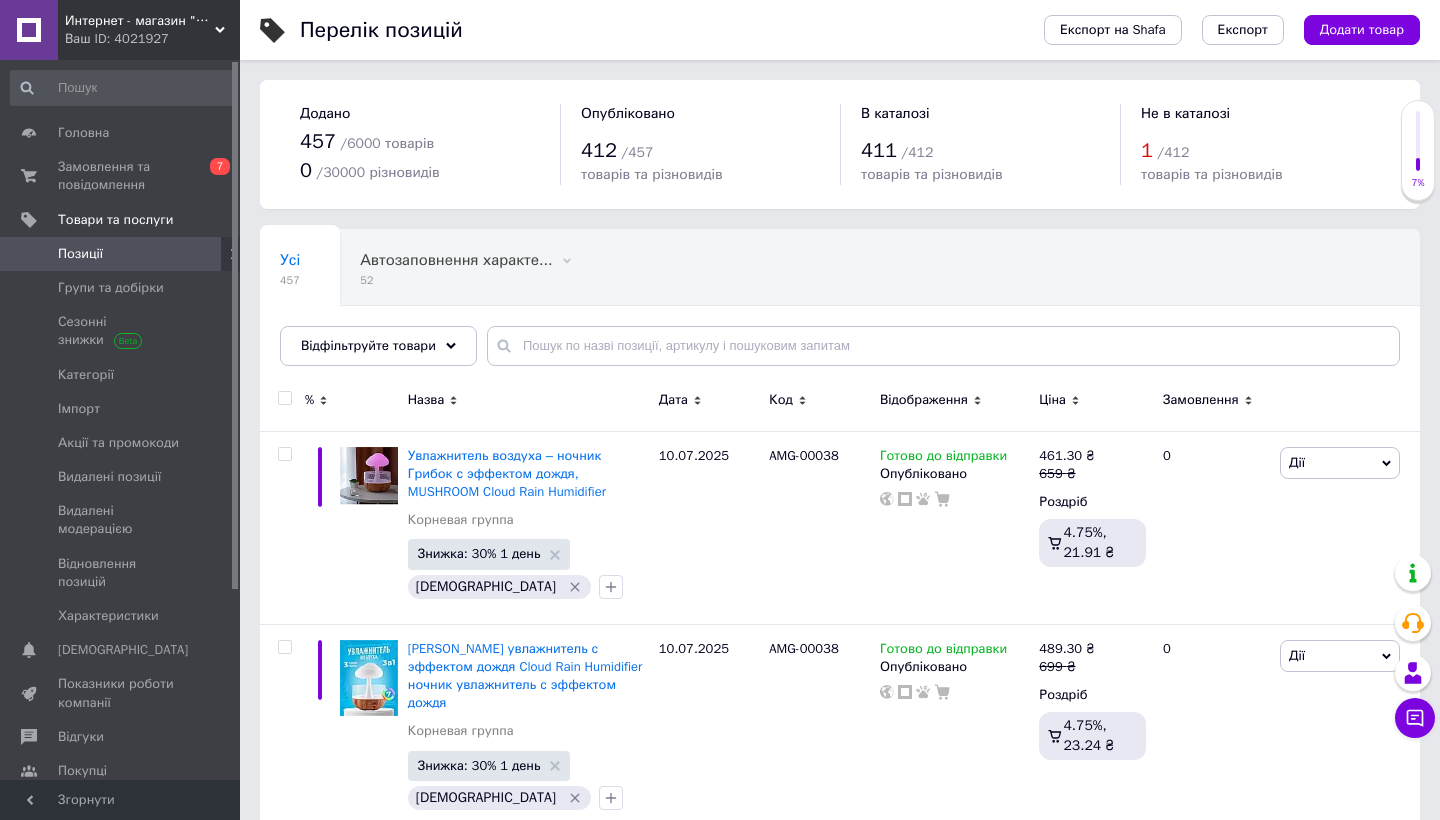 click on "Ваш ID: 4021927" at bounding box center (152, 39) 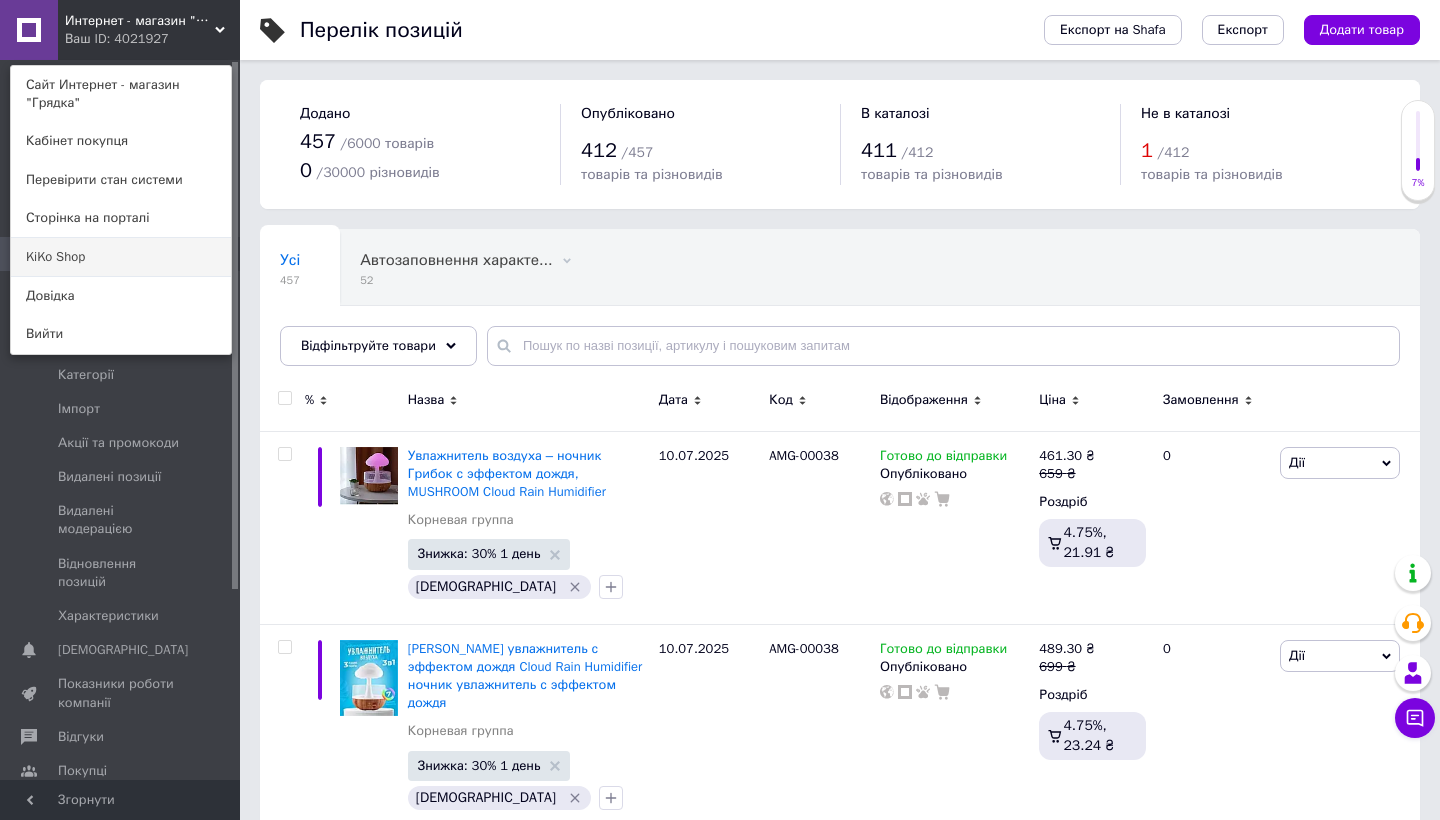 click on "KiKo Shop" at bounding box center (121, 257) 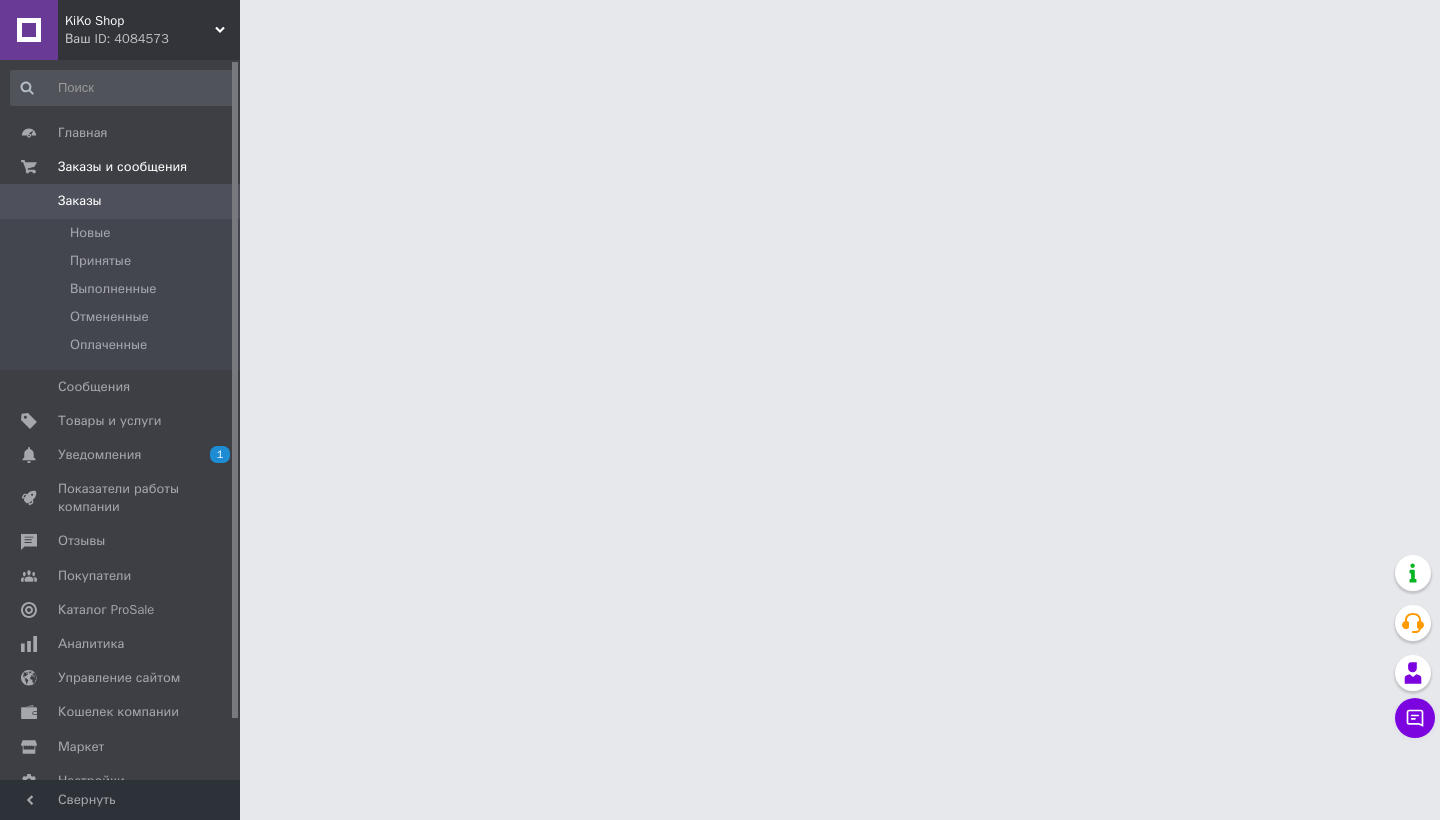 scroll, scrollTop: 0, scrollLeft: 0, axis: both 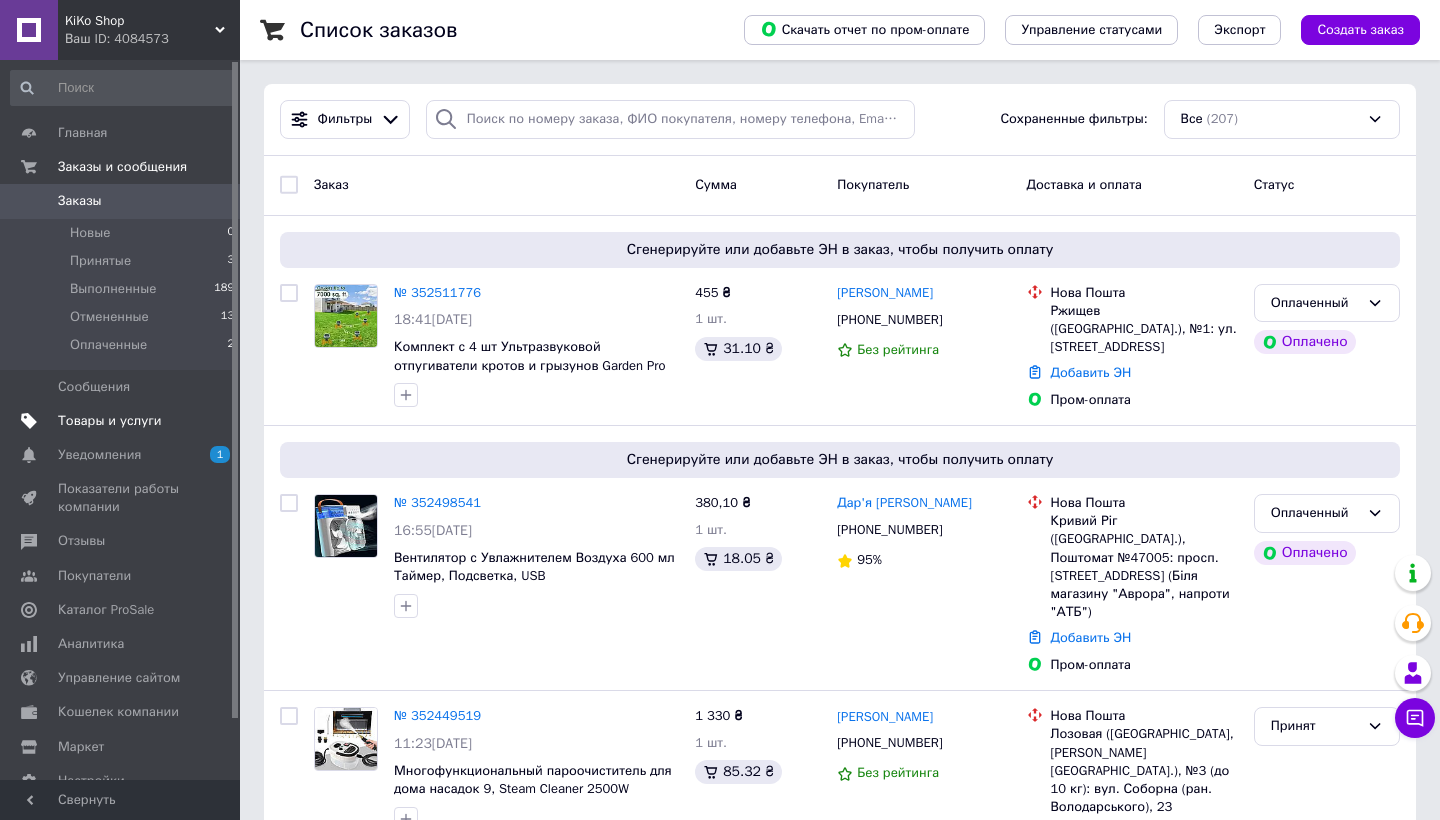 click on "Товары и услуги" at bounding box center (121, 421) 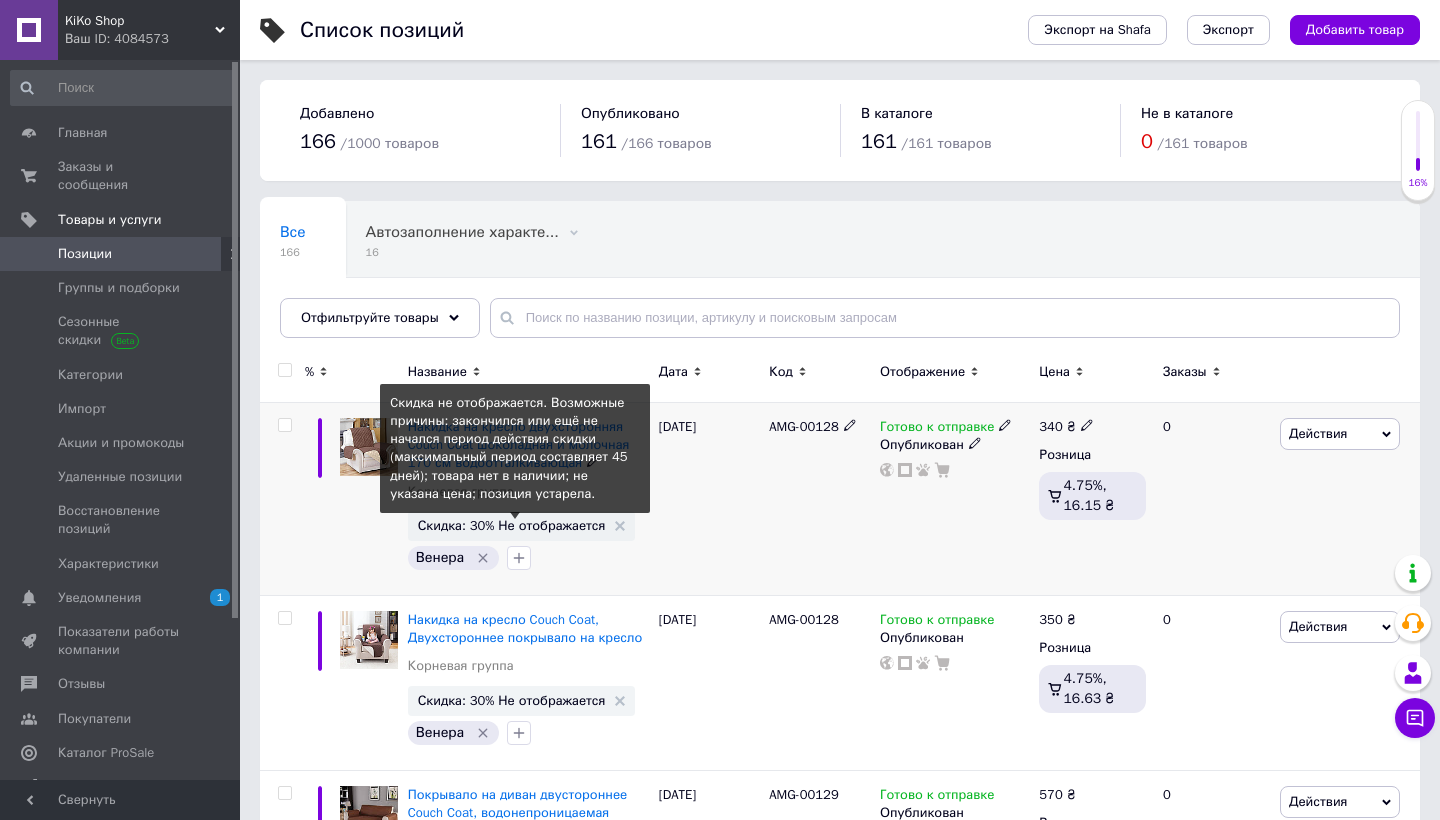 click on "Скидка: 30% Не отображается" at bounding box center (512, 525) 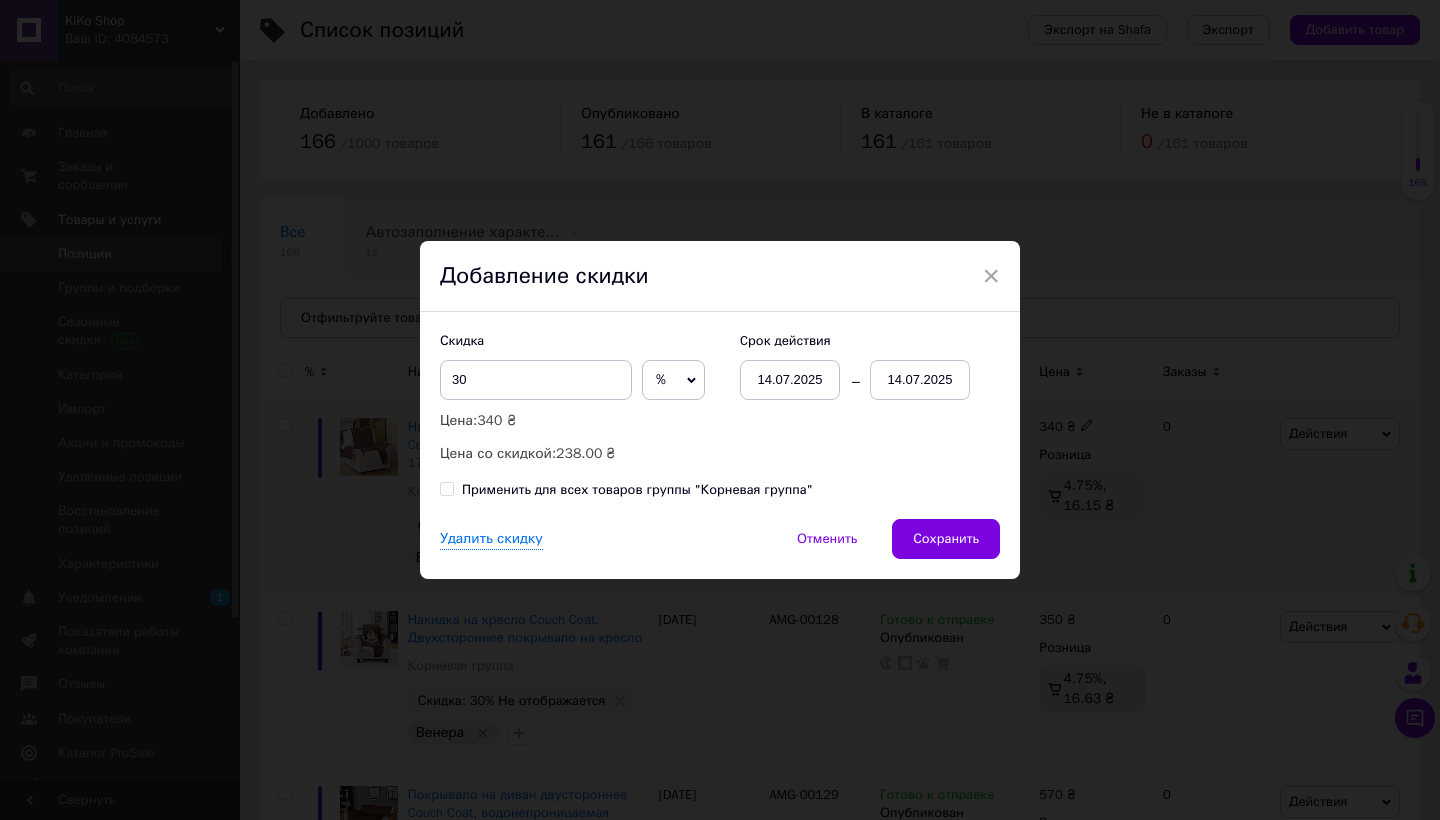 click on "14.07.2025" at bounding box center [920, 380] 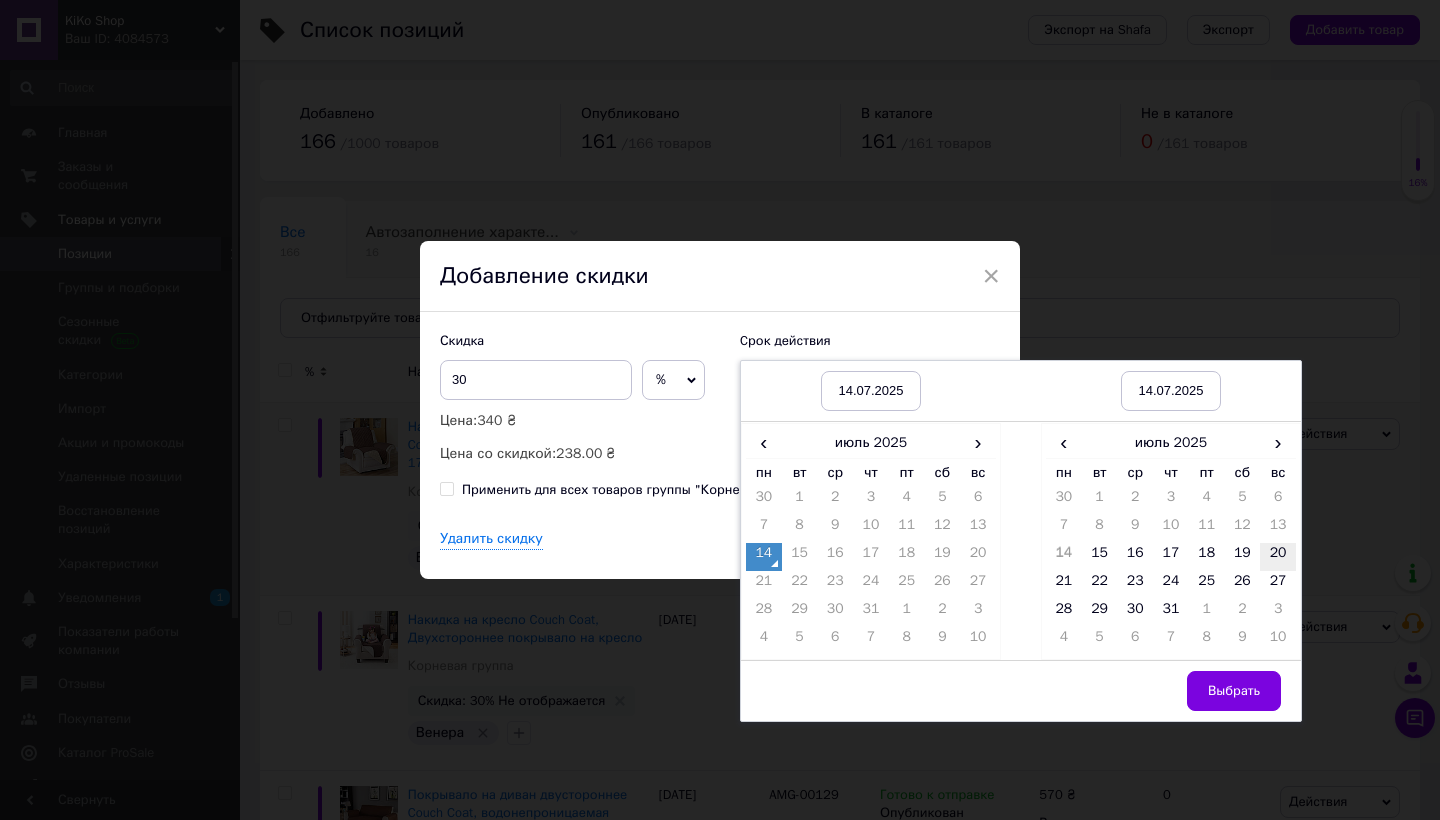 click on "20" at bounding box center (1278, 557) 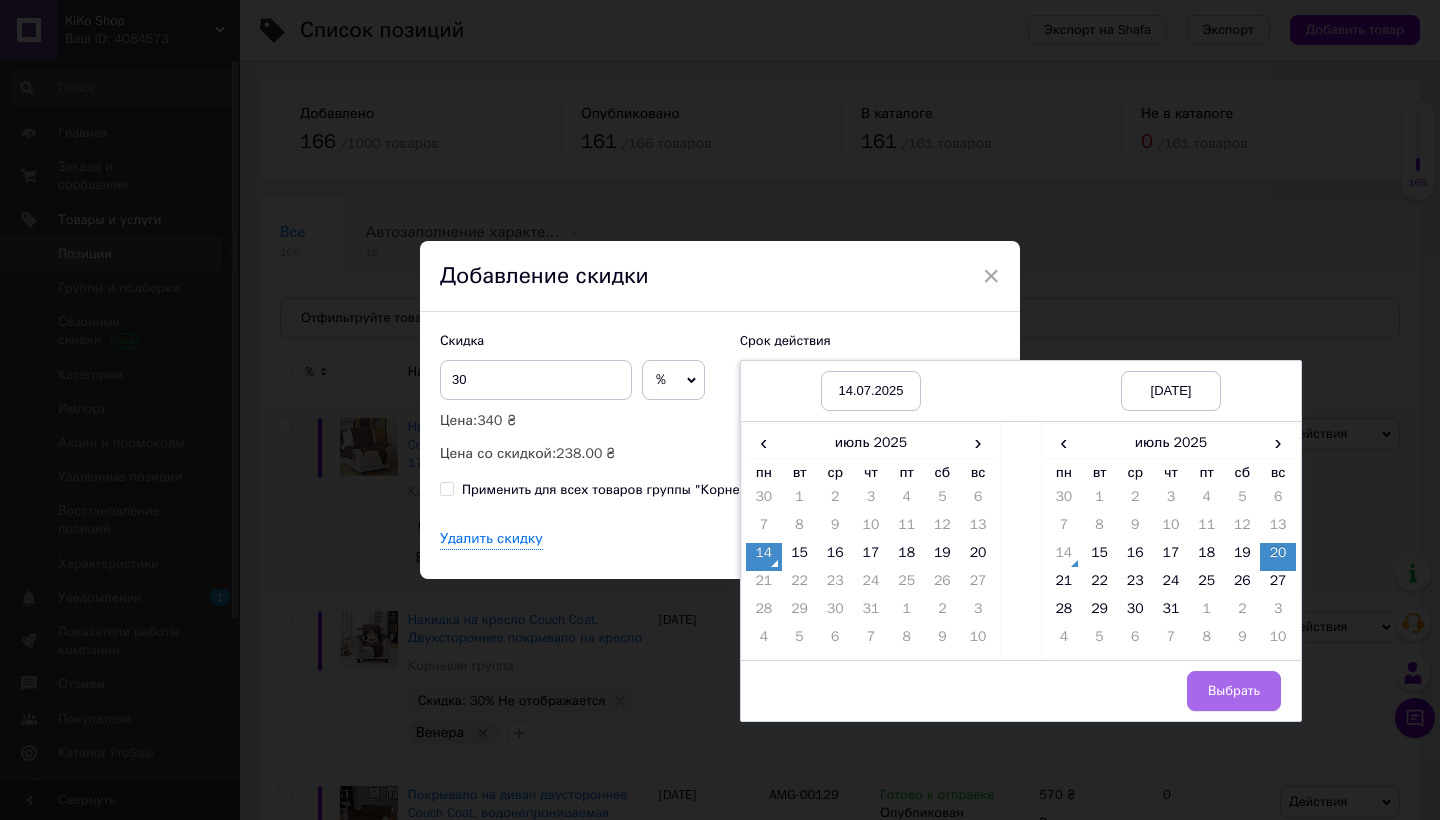 click on "Выбрать" at bounding box center [1234, 691] 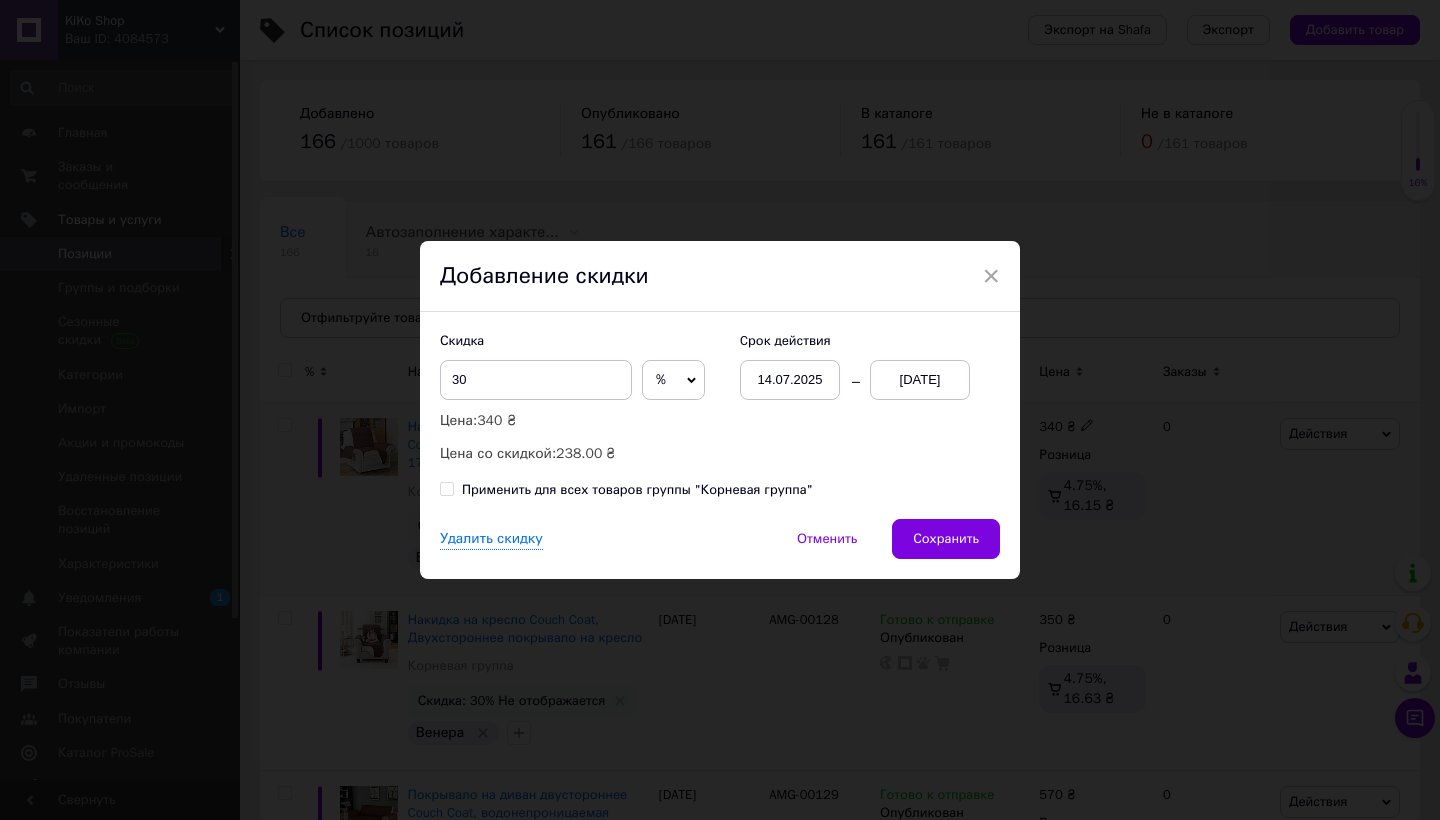click on "Применить для всех товаров группы "Корневая группа"" at bounding box center (637, 490) 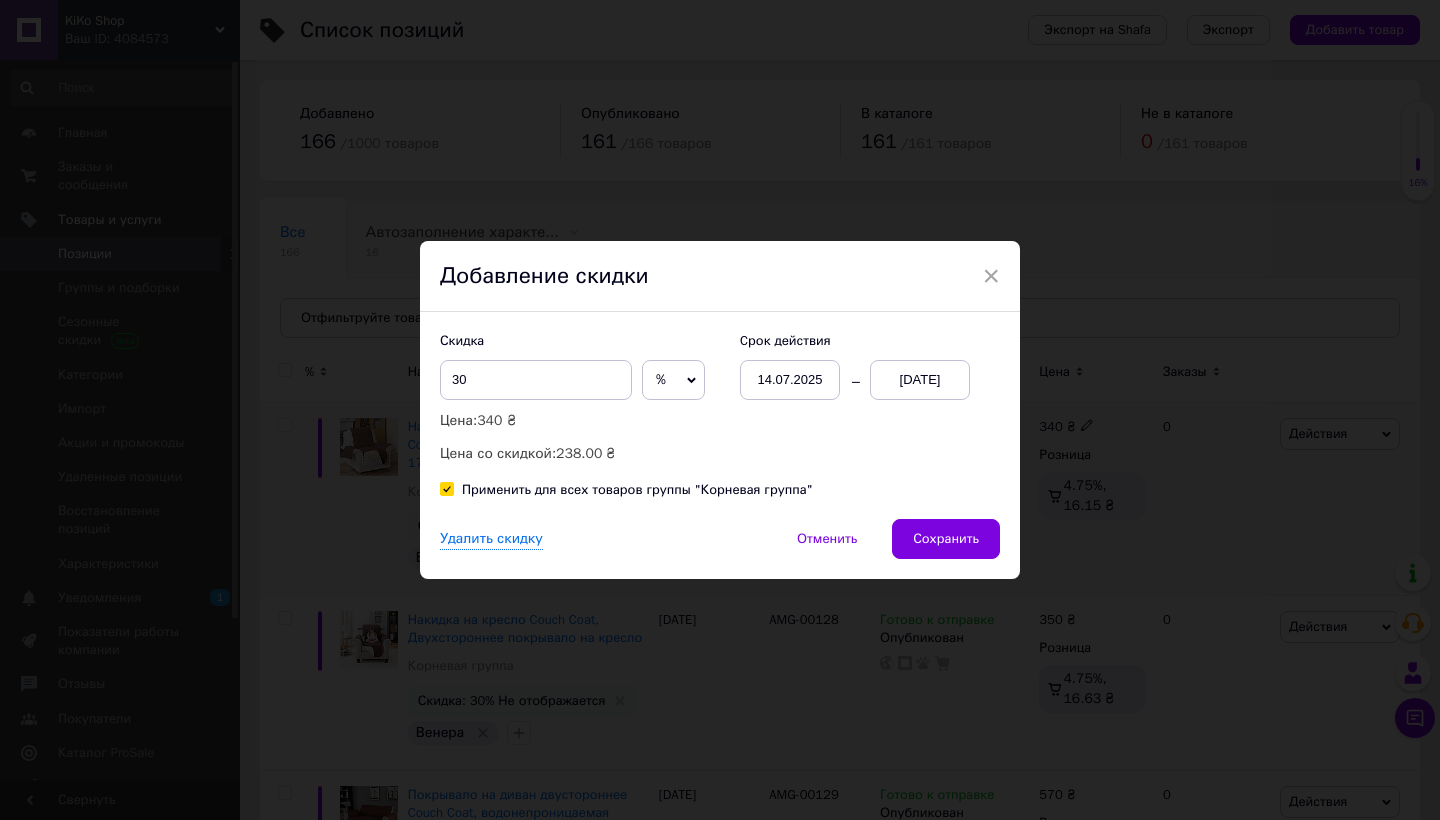 checkbox on "true" 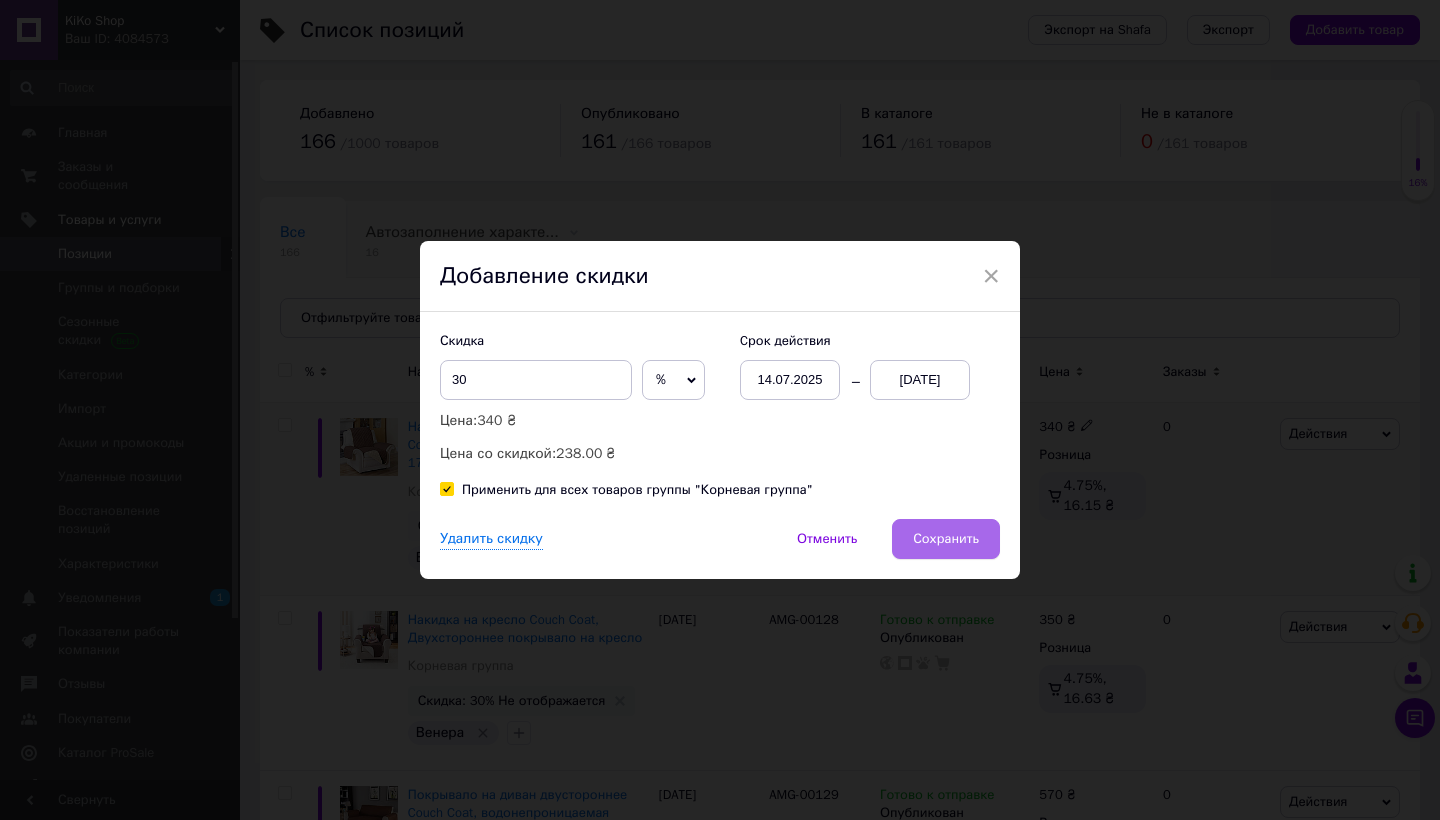 click on "Сохранить" at bounding box center (946, 539) 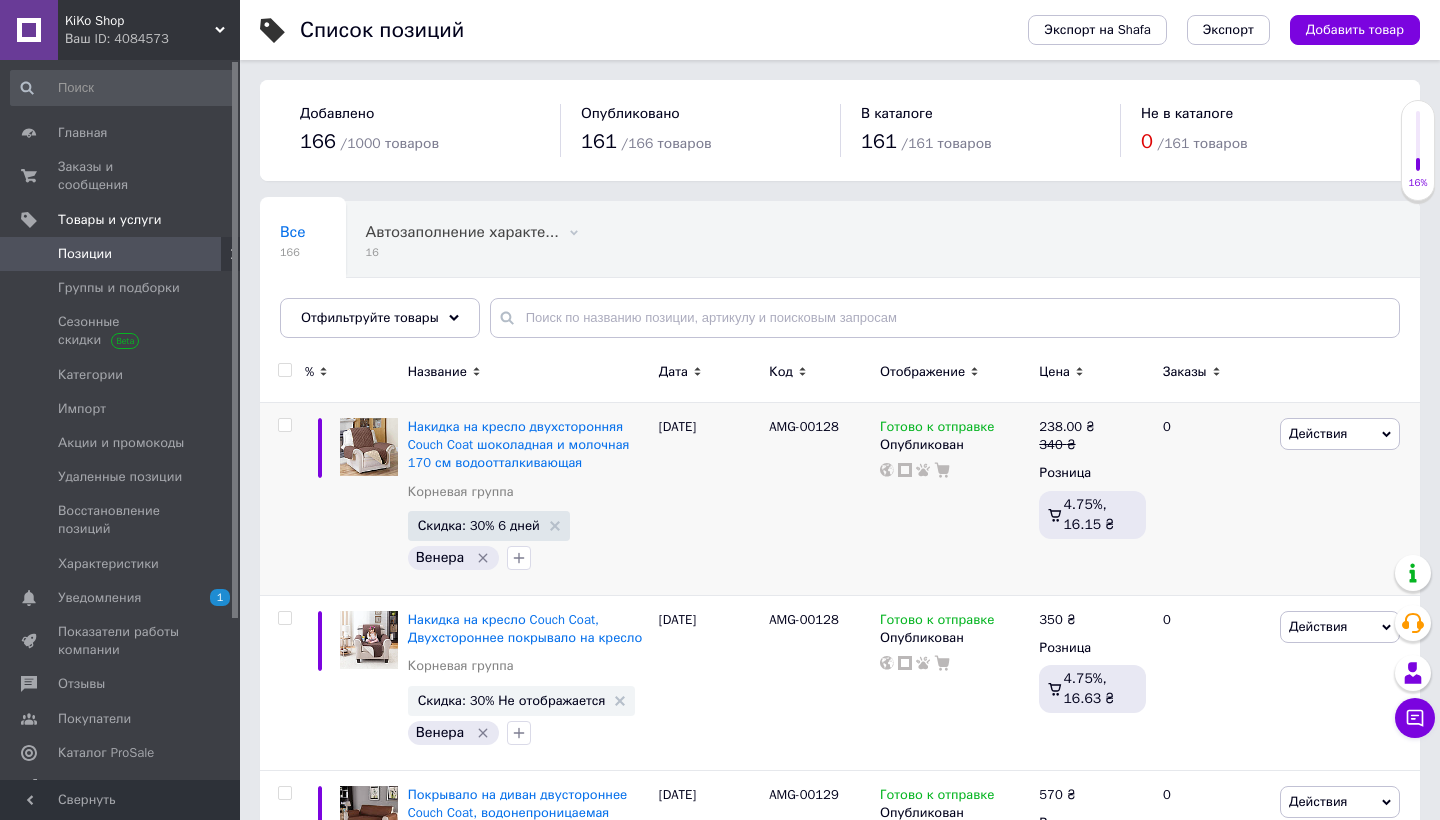 scroll, scrollTop: 0, scrollLeft: 0, axis: both 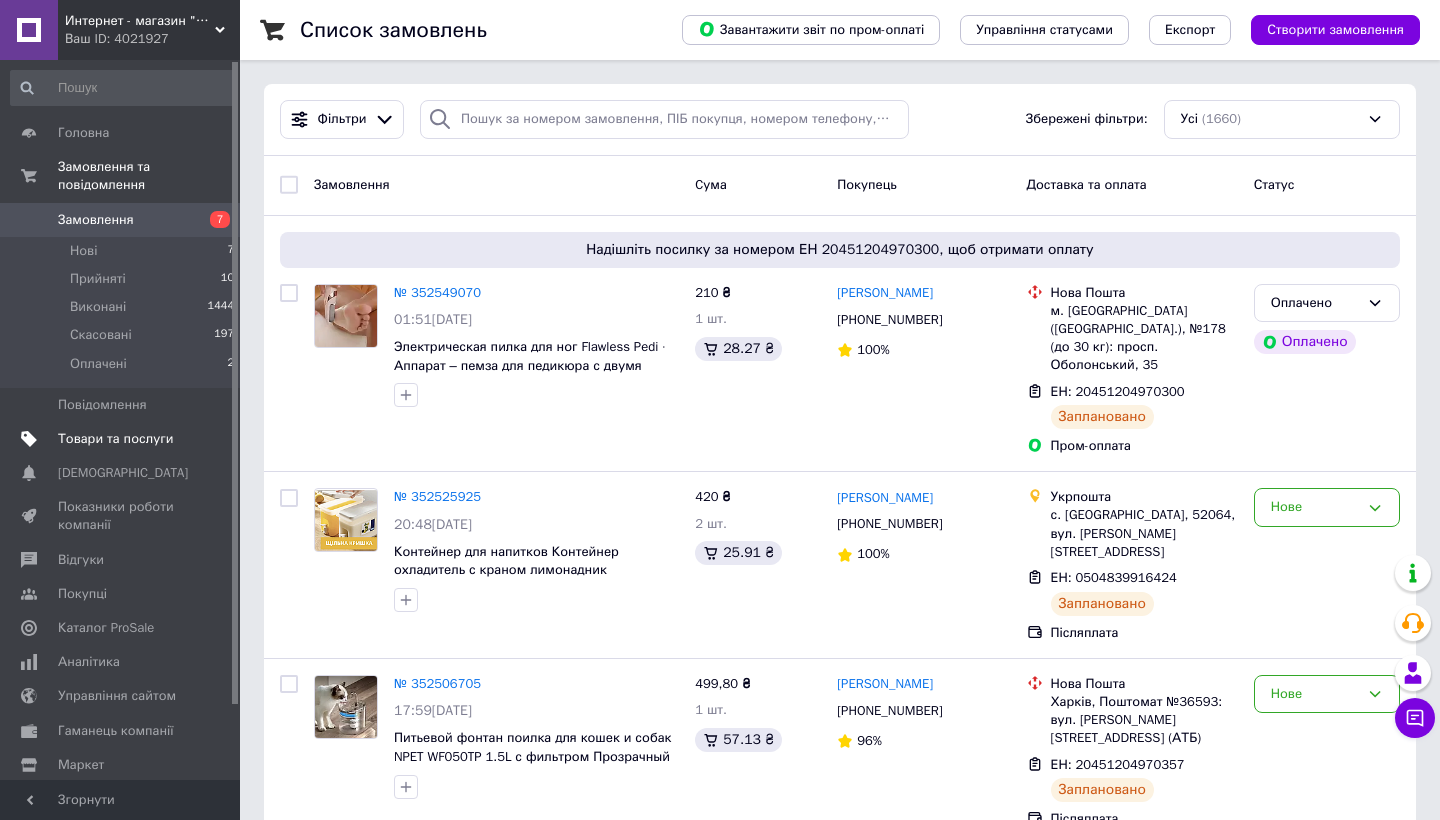click at bounding box center [212, 439] 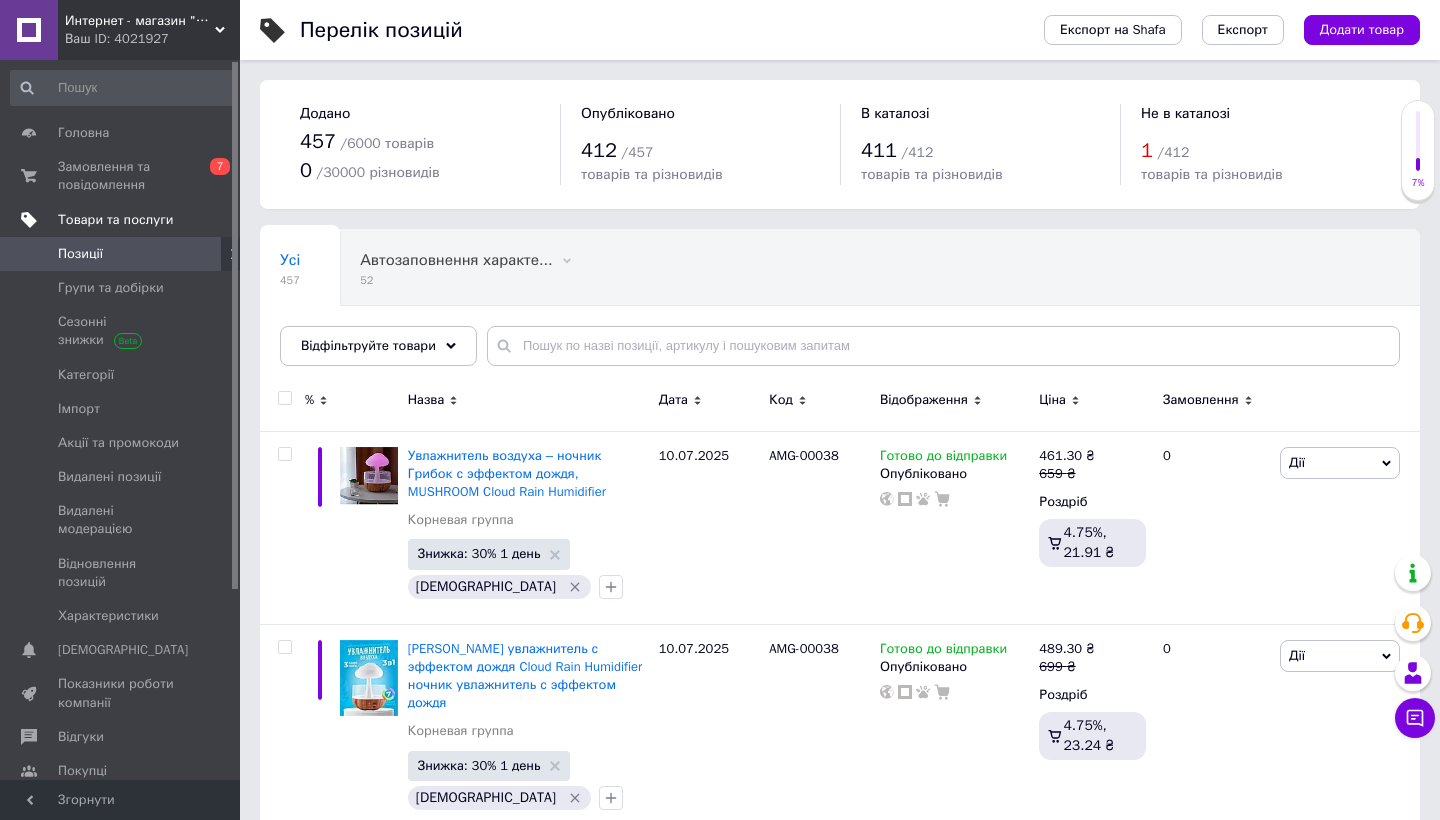 scroll, scrollTop: 19, scrollLeft: 0, axis: vertical 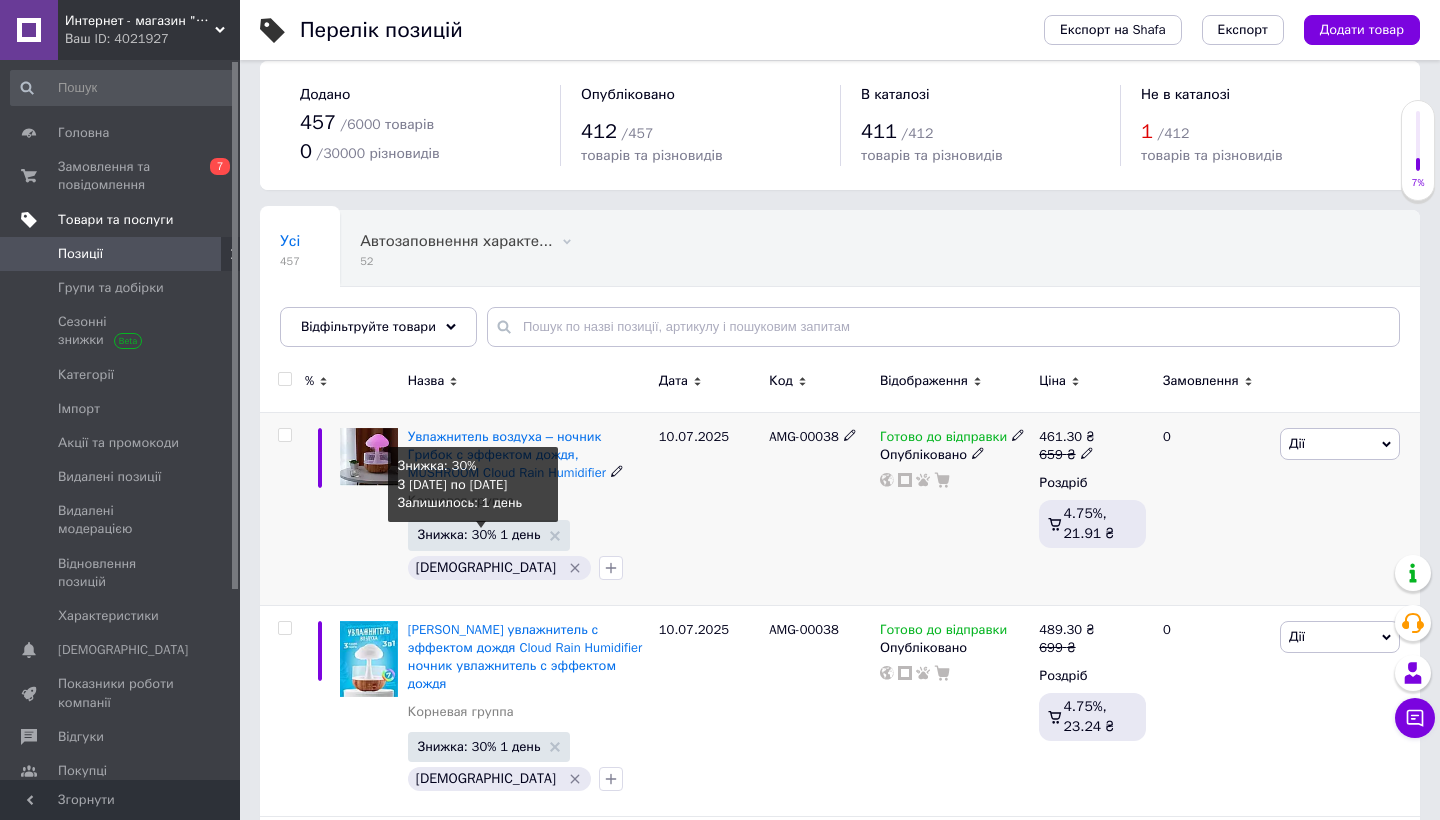 click on "Знижка: 30% 1 день" at bounding box center [479, 534] 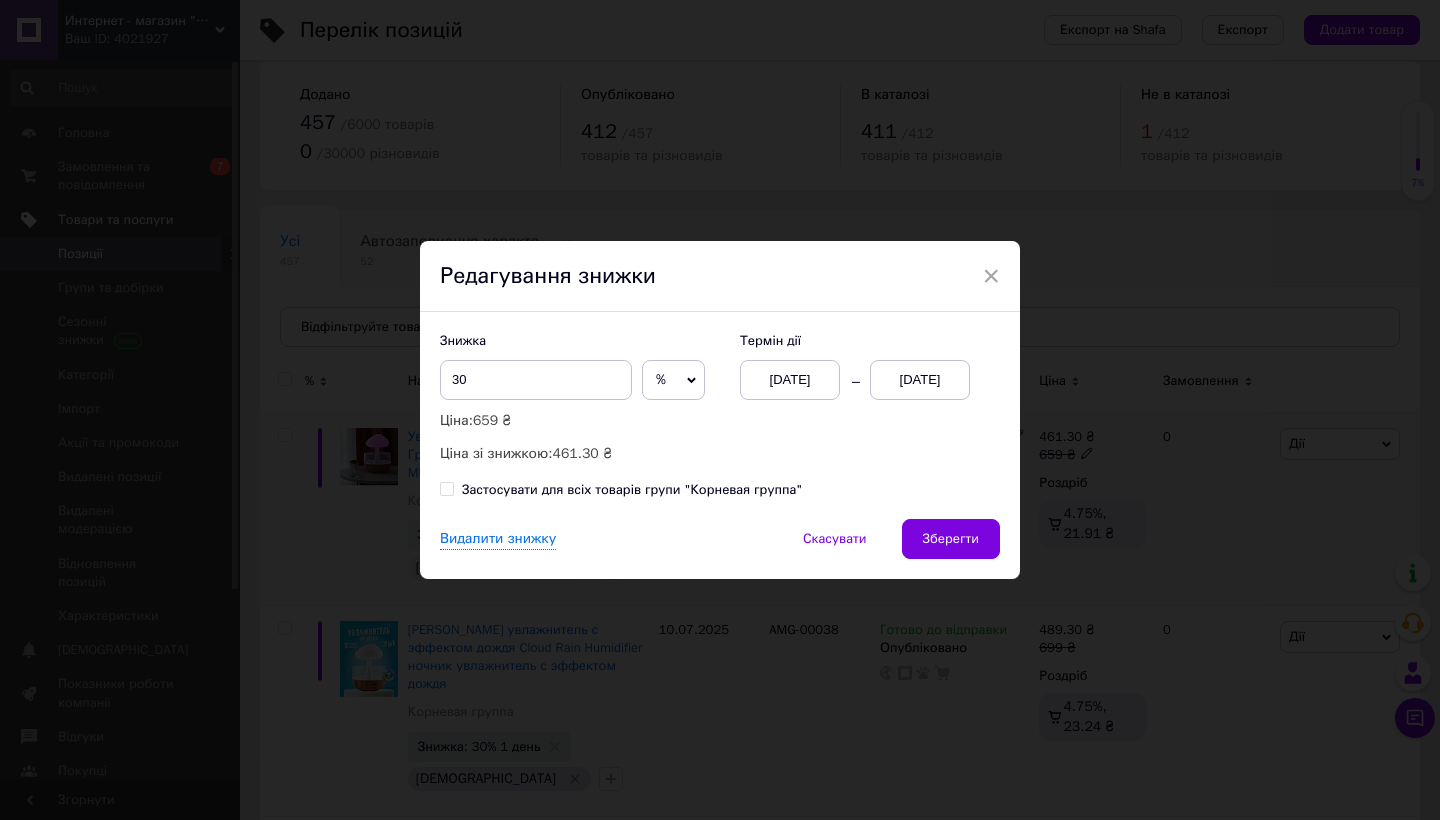 click on "15.07.2025" at bounding box center [920, 380] 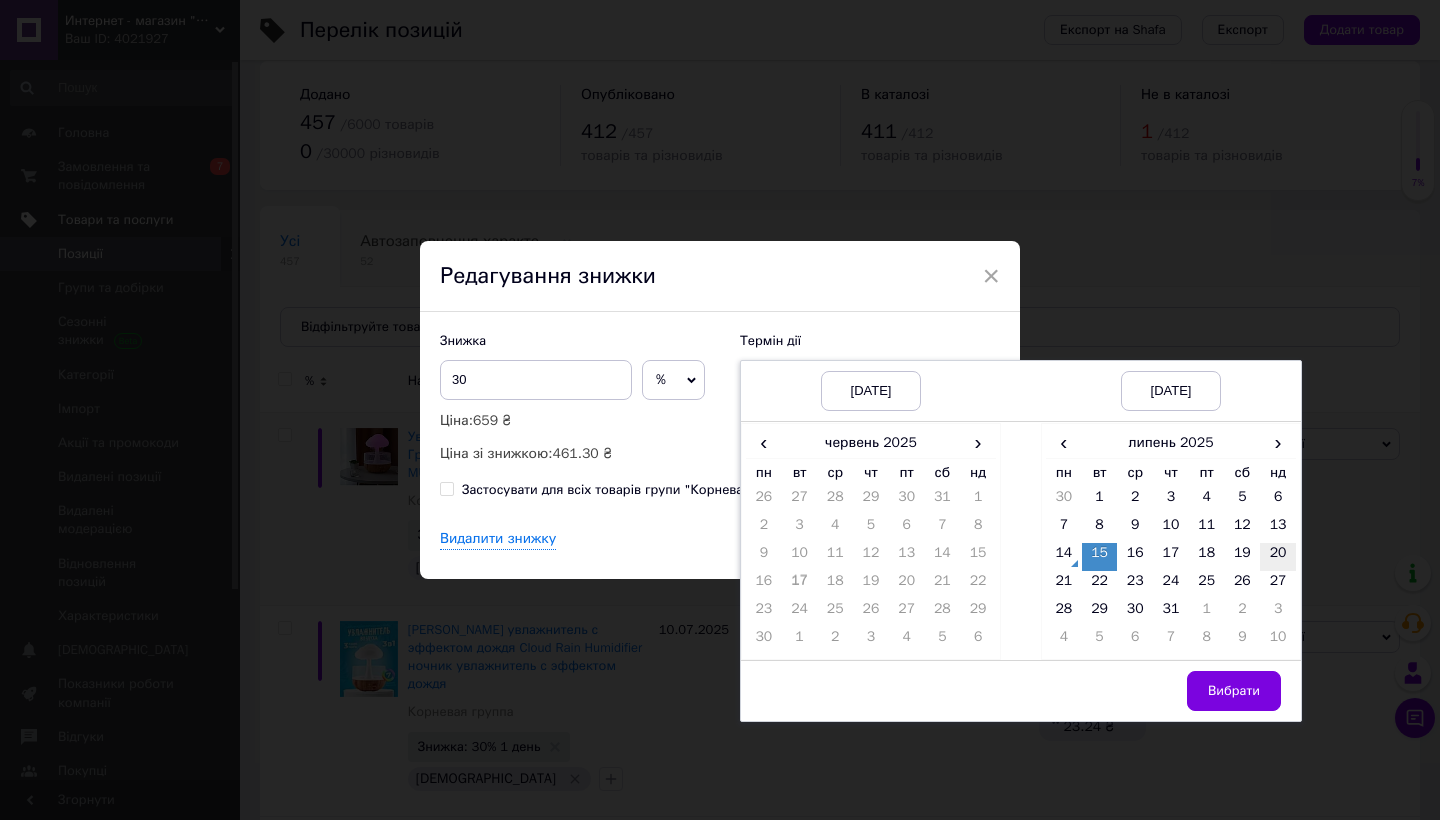 click on "20" at bounding box center [1278, 557] 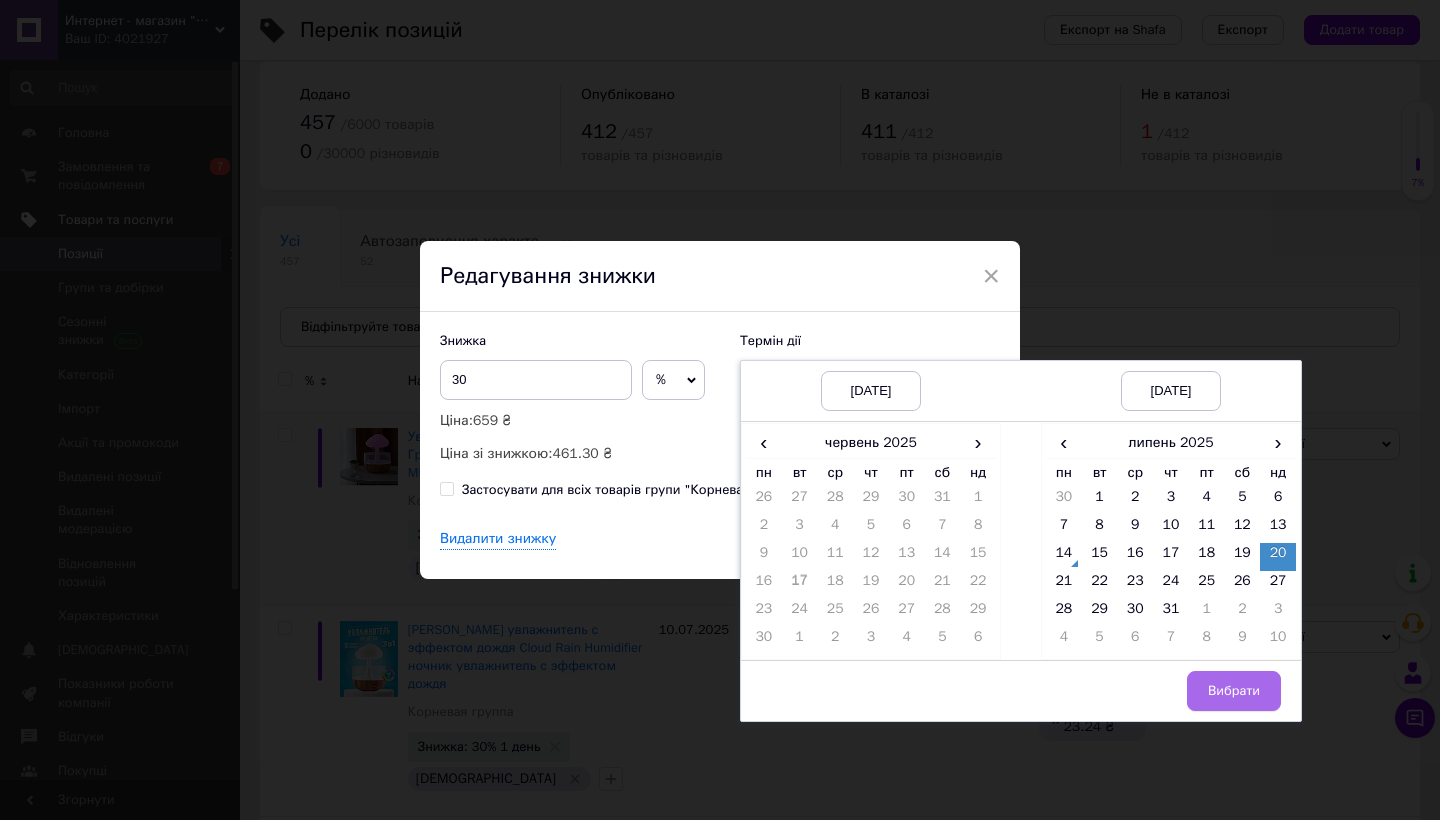 click on "Вибрати" at bounding box center (1234, 691) 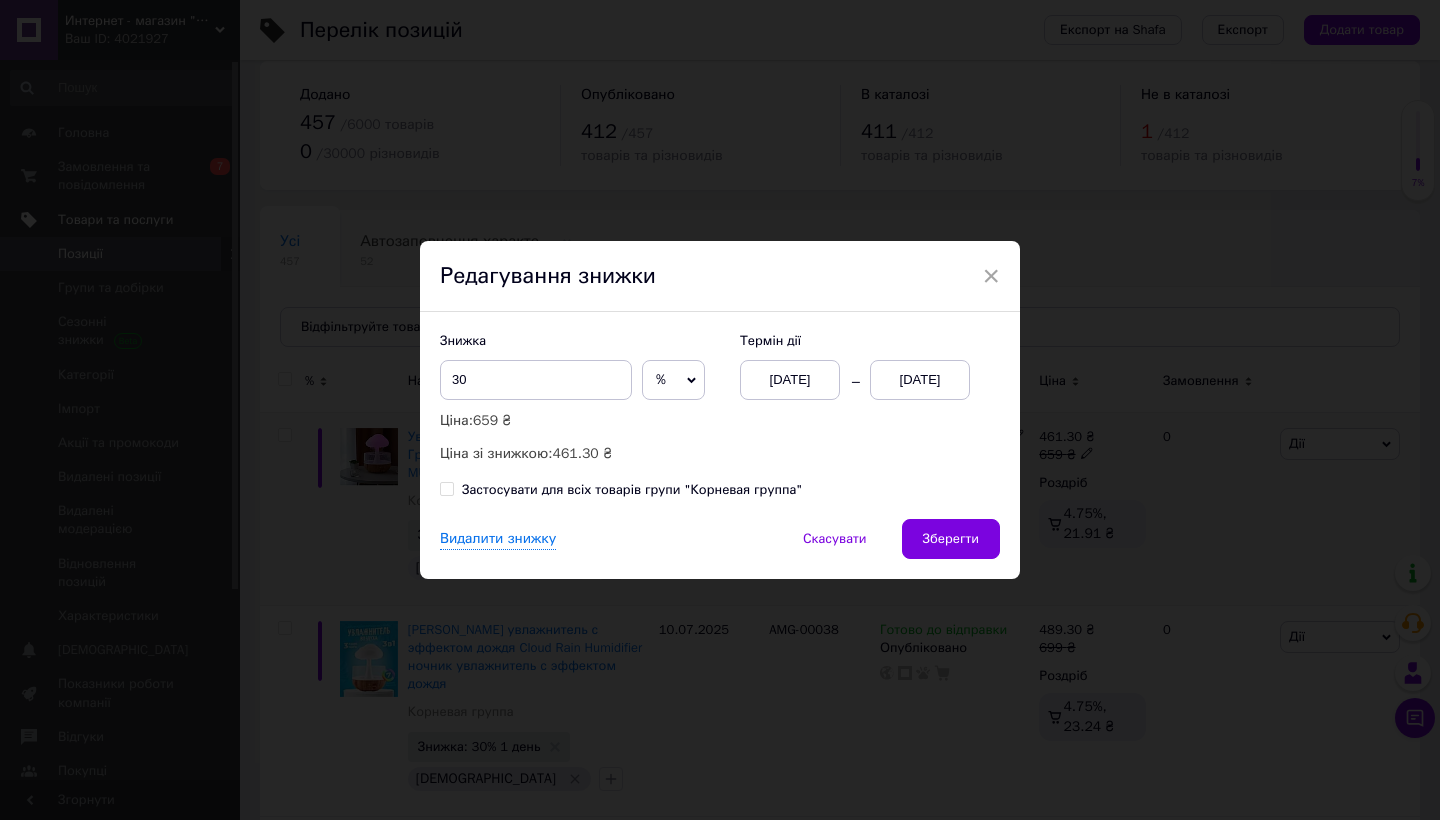 click on "Застосувати для всіх товарів групи "Корневая группа"" at bounding box center [632, 490] 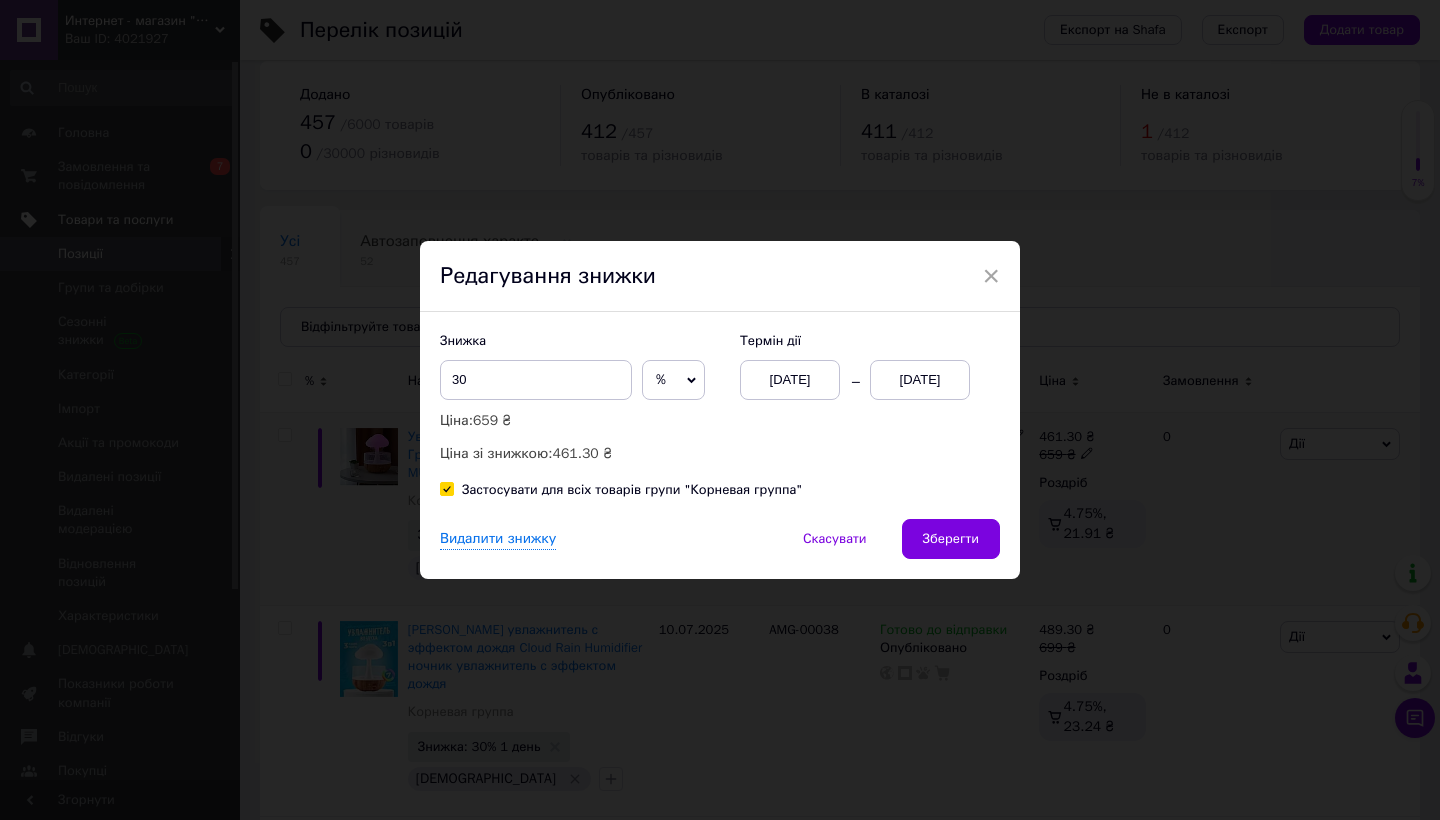 checkbox on "true" 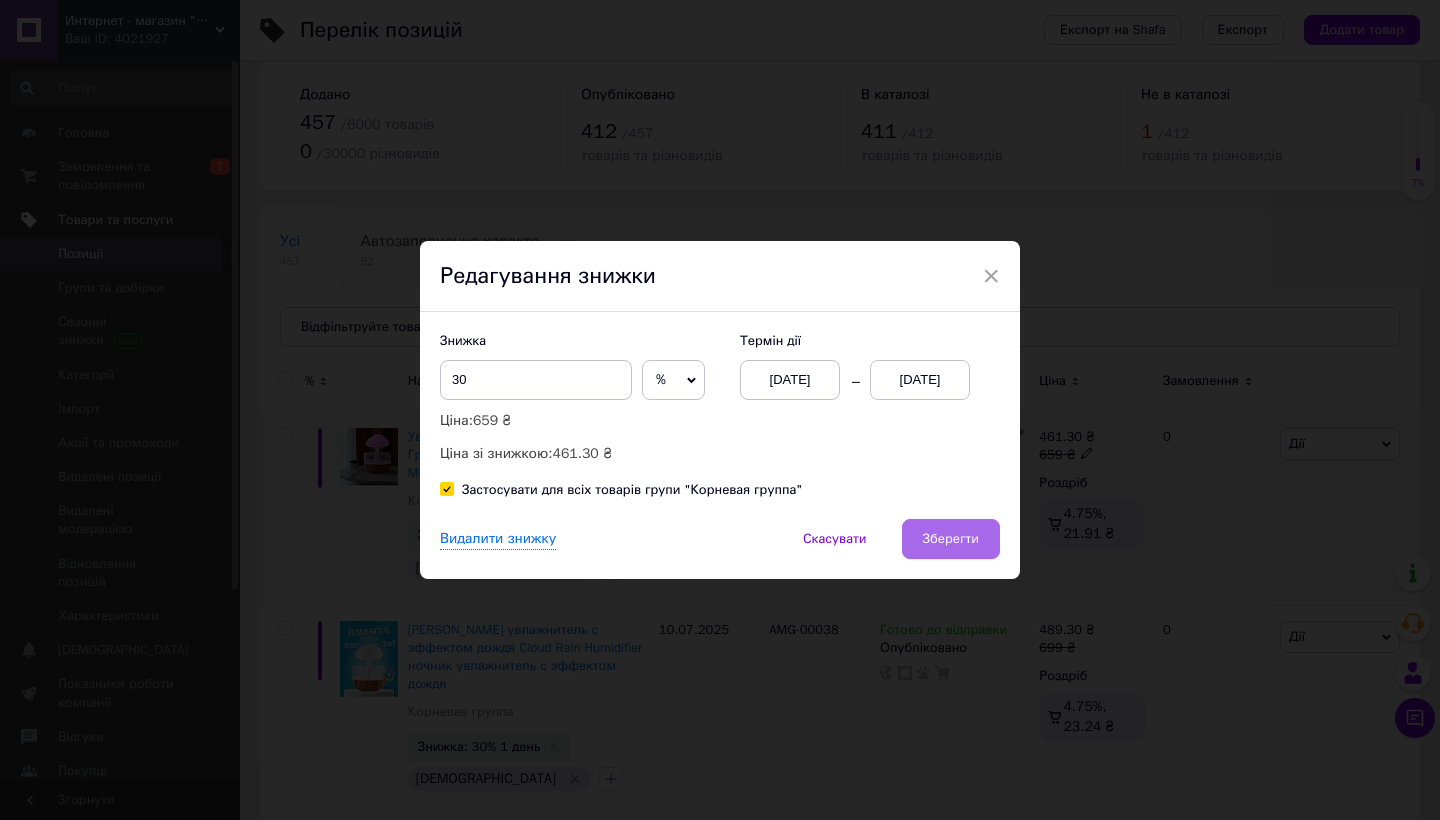 click on "Зберегти" at bounding box center (951, 539) 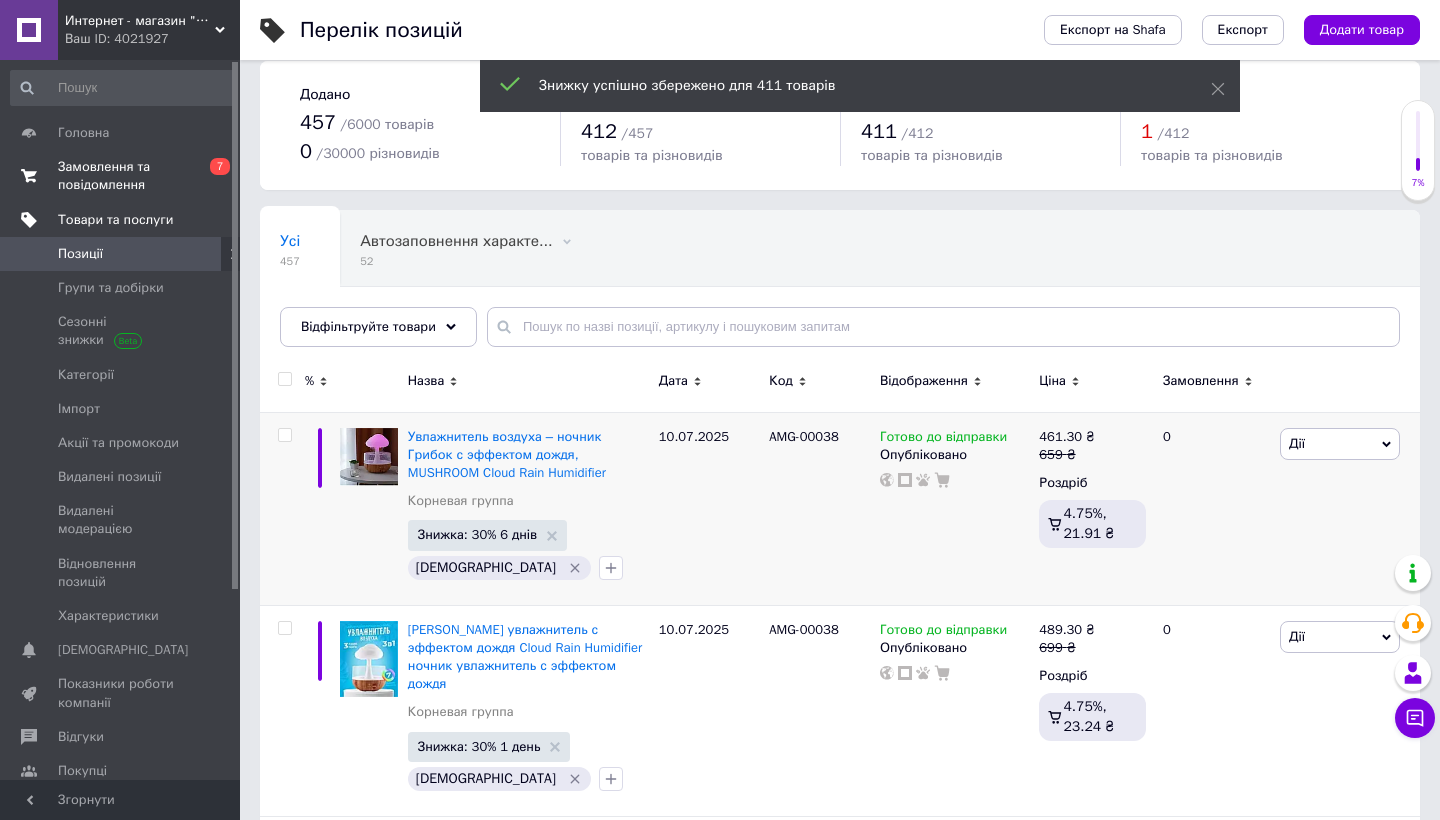 click on "0 7" at bounding box center (212, 176) 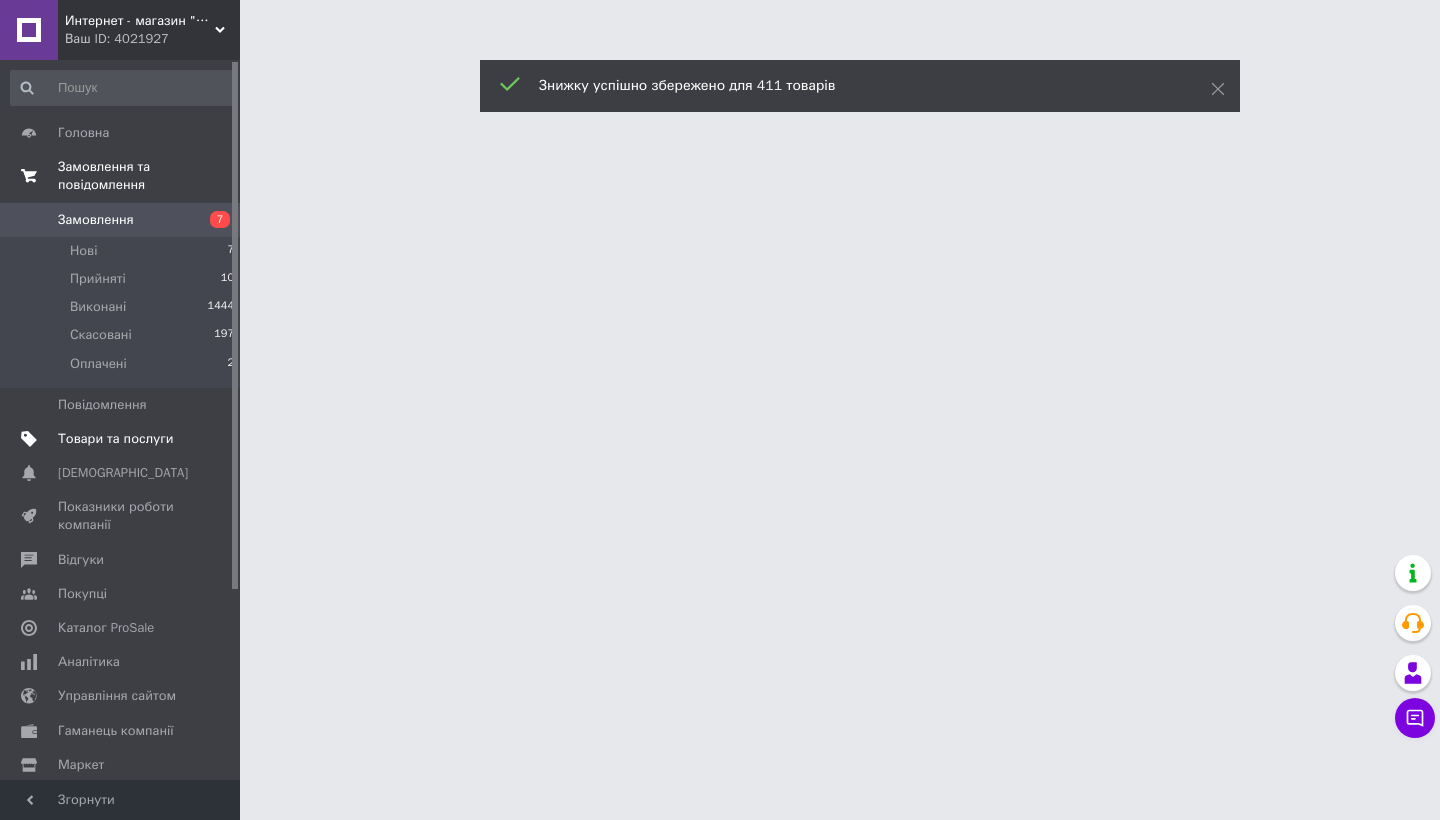 scroll, scrollTop: 0, scrollLeft: 0, axis: both 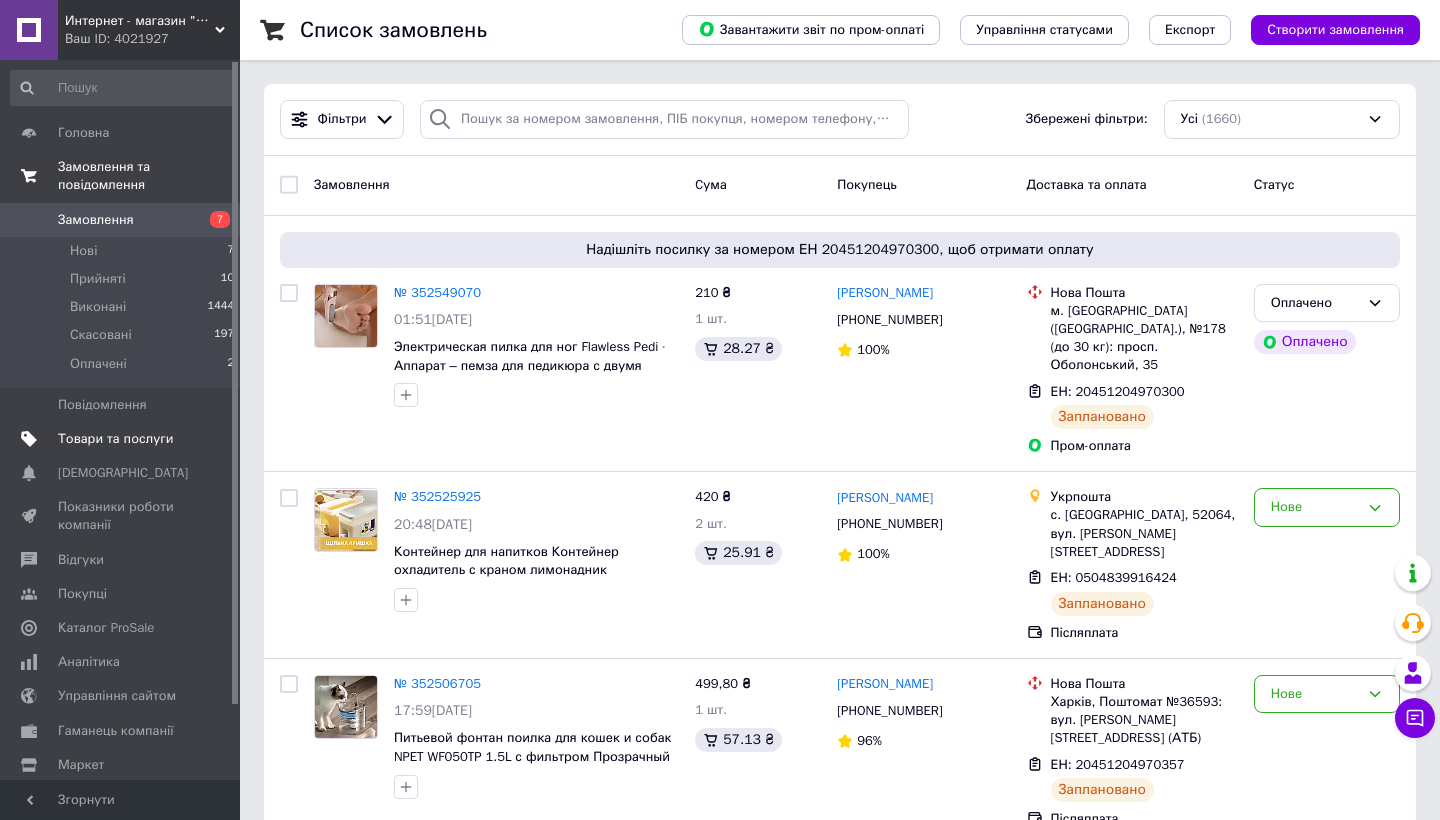 click on "Ваш ID: 4021927" at bounding box center [152, 39] 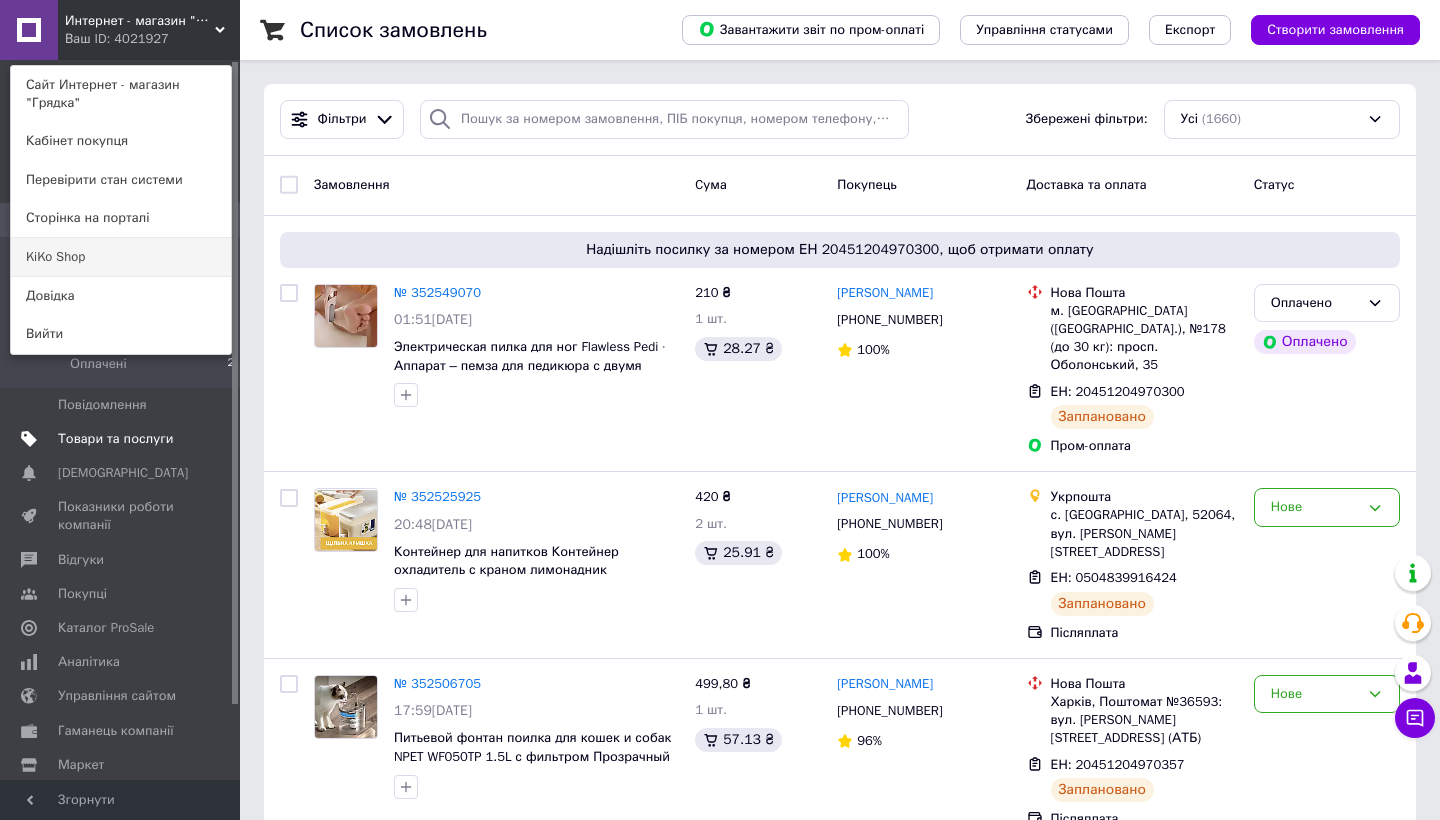 click on "KiKo Shop" at bounding box center (121, 257) 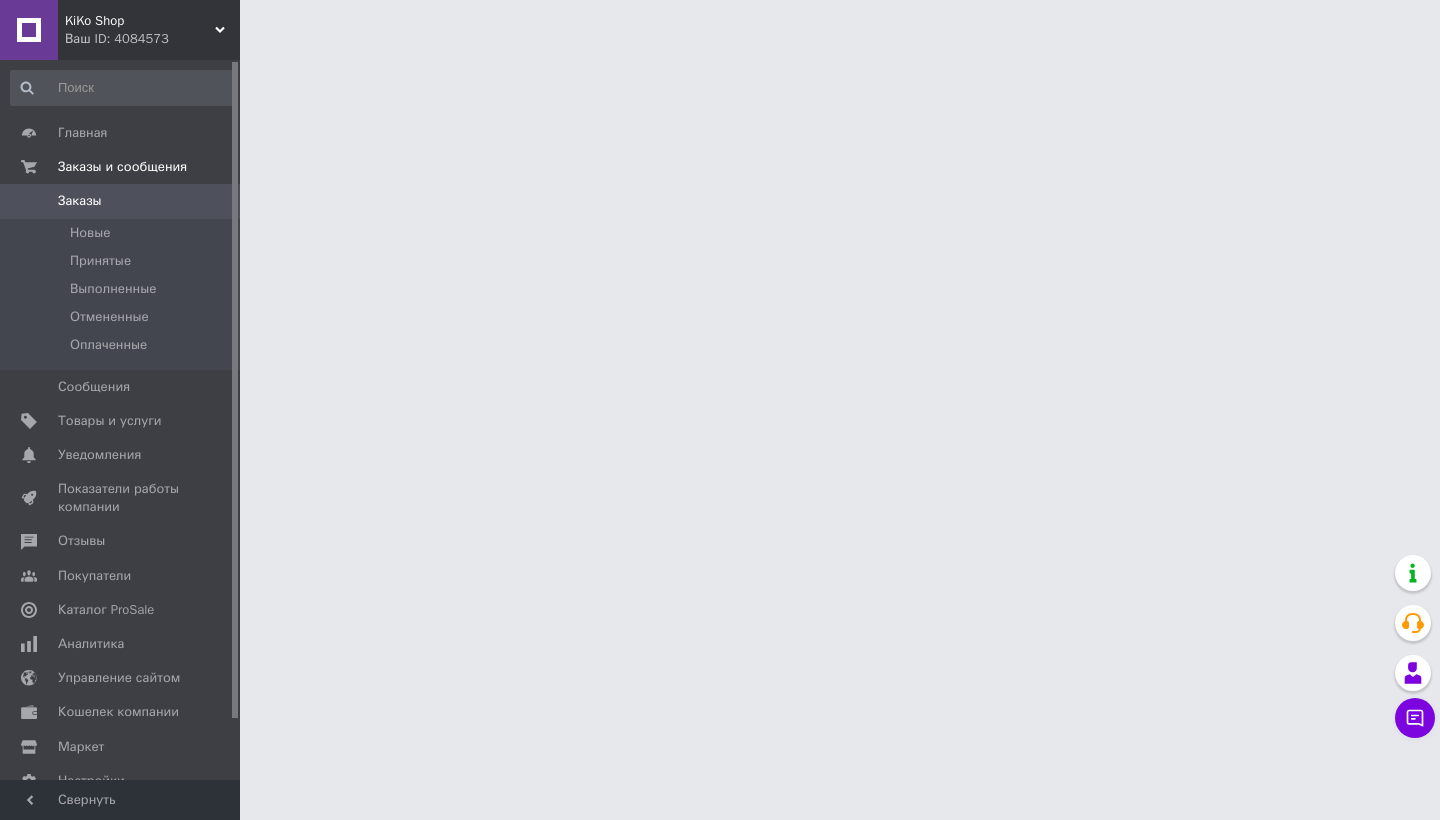 scroll, scrollTop: 0, scrollLeft: 0, axis: both 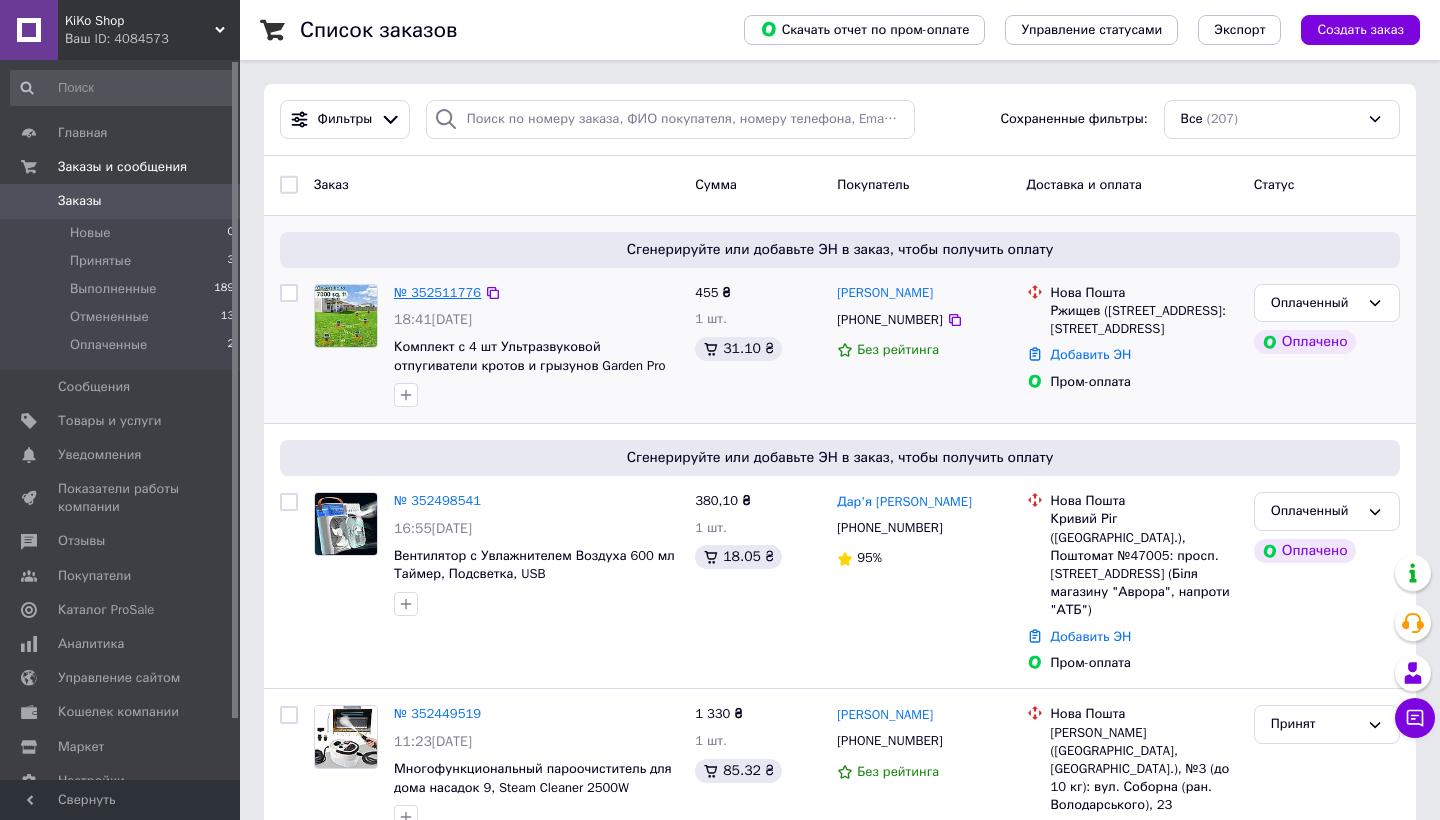click on "№ 352511776" at bounding box center (437, 292) 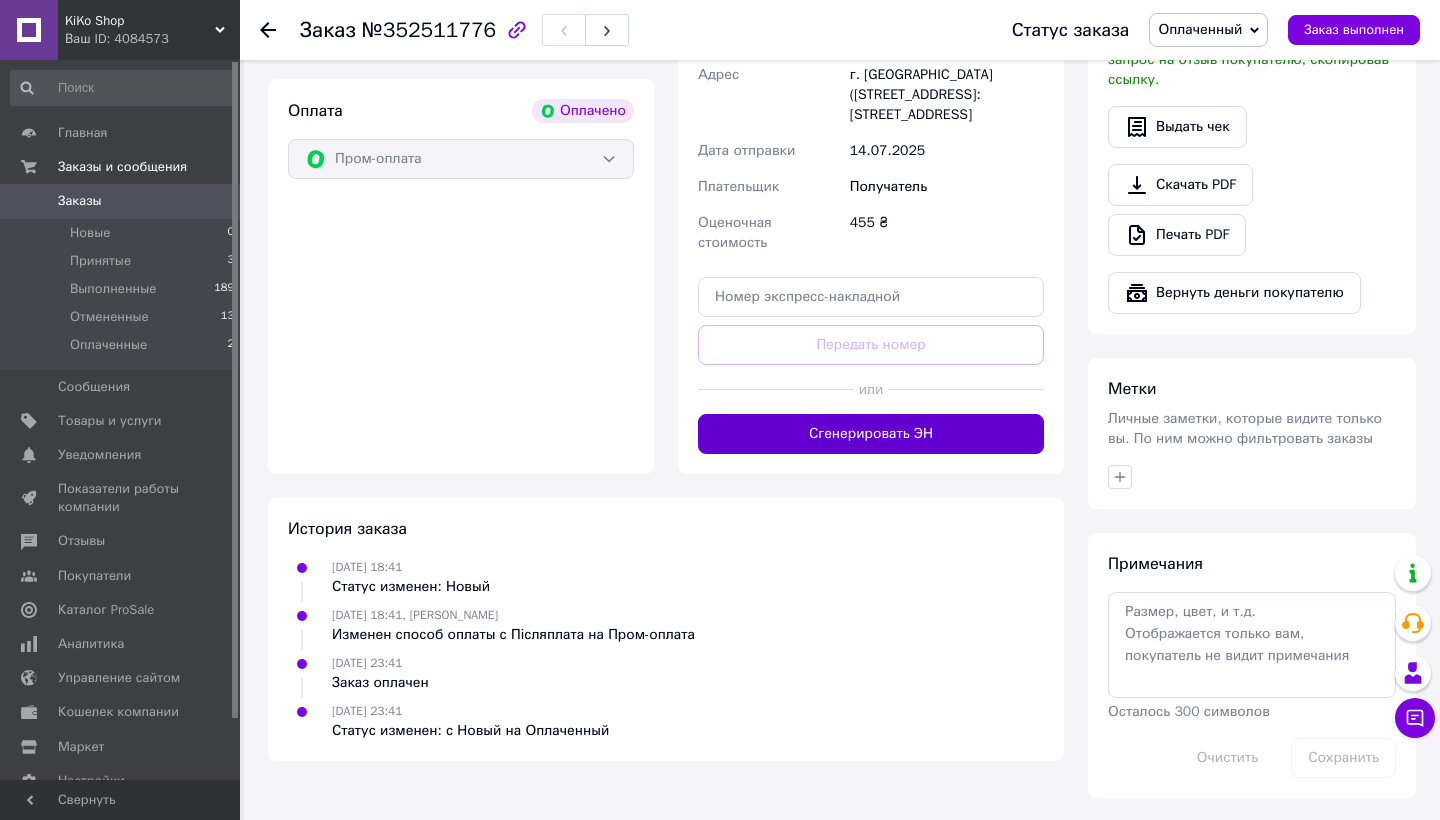 scroll, scrollTop: 716, scrollLeft: 0, axis: vertical 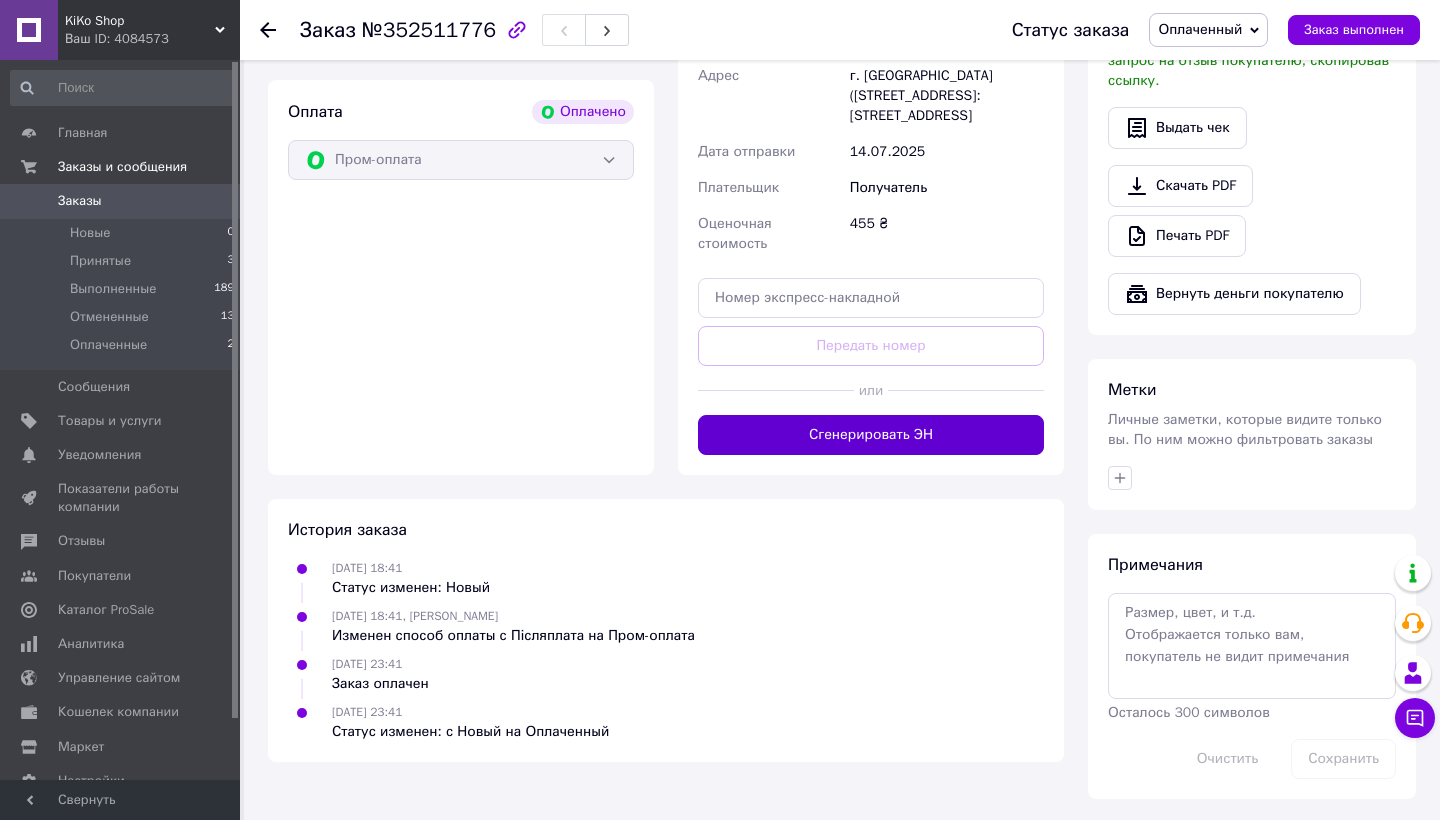 click on "Сгенерировать ЭН" at bounding box center (871, 435) 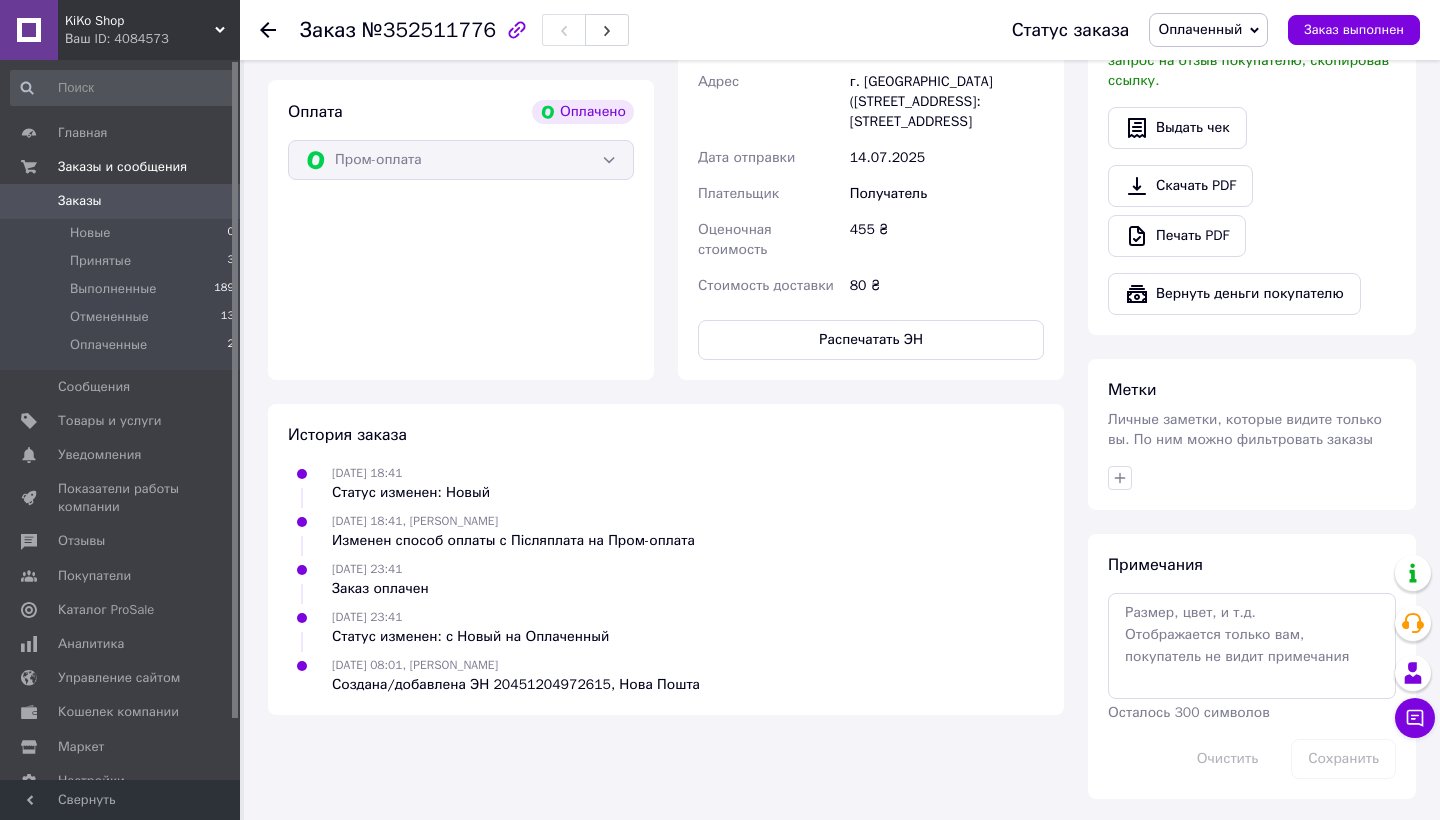 click 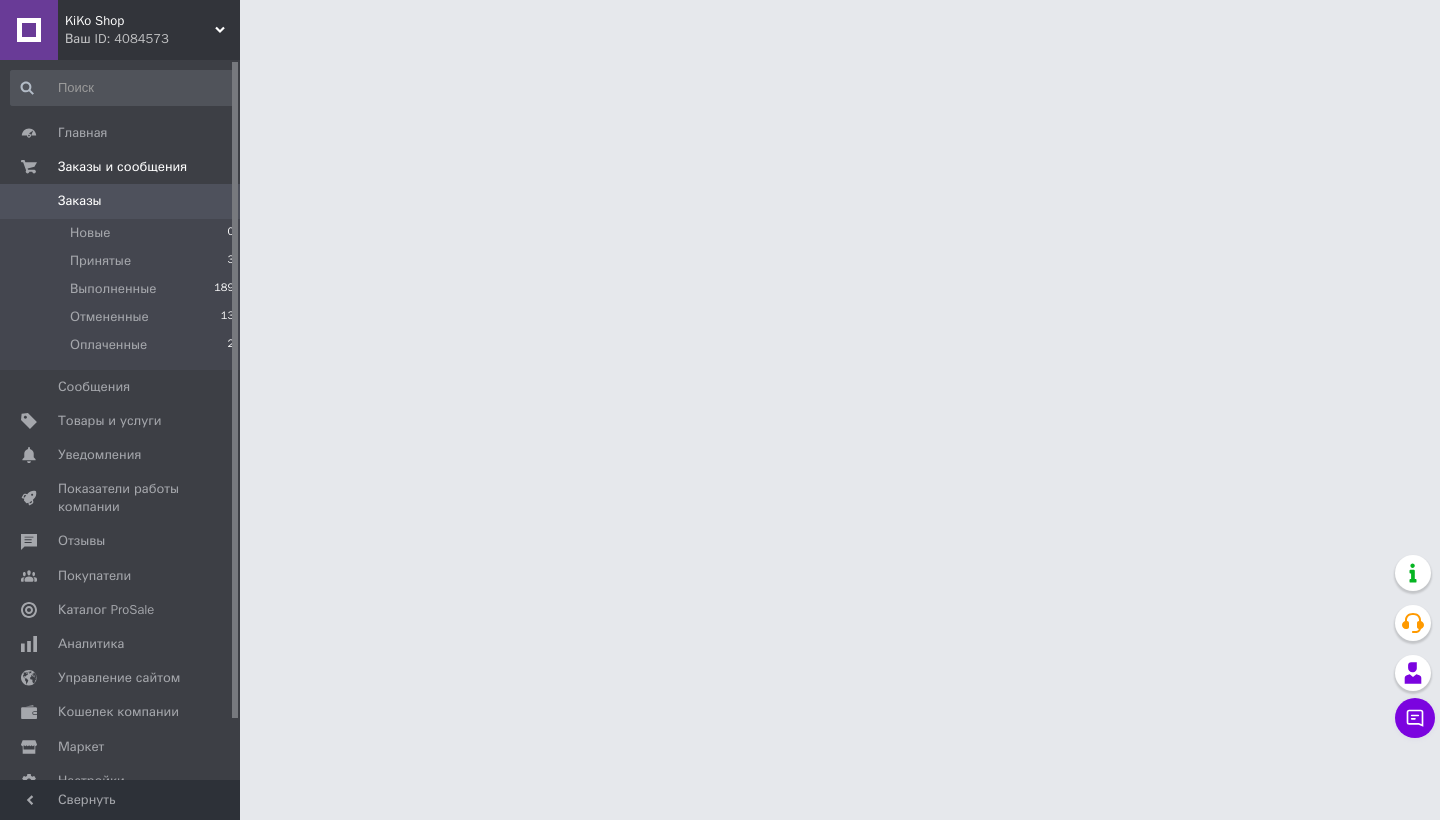 scroll, scrollTop: 0, scrollLeft: 0, axis: both 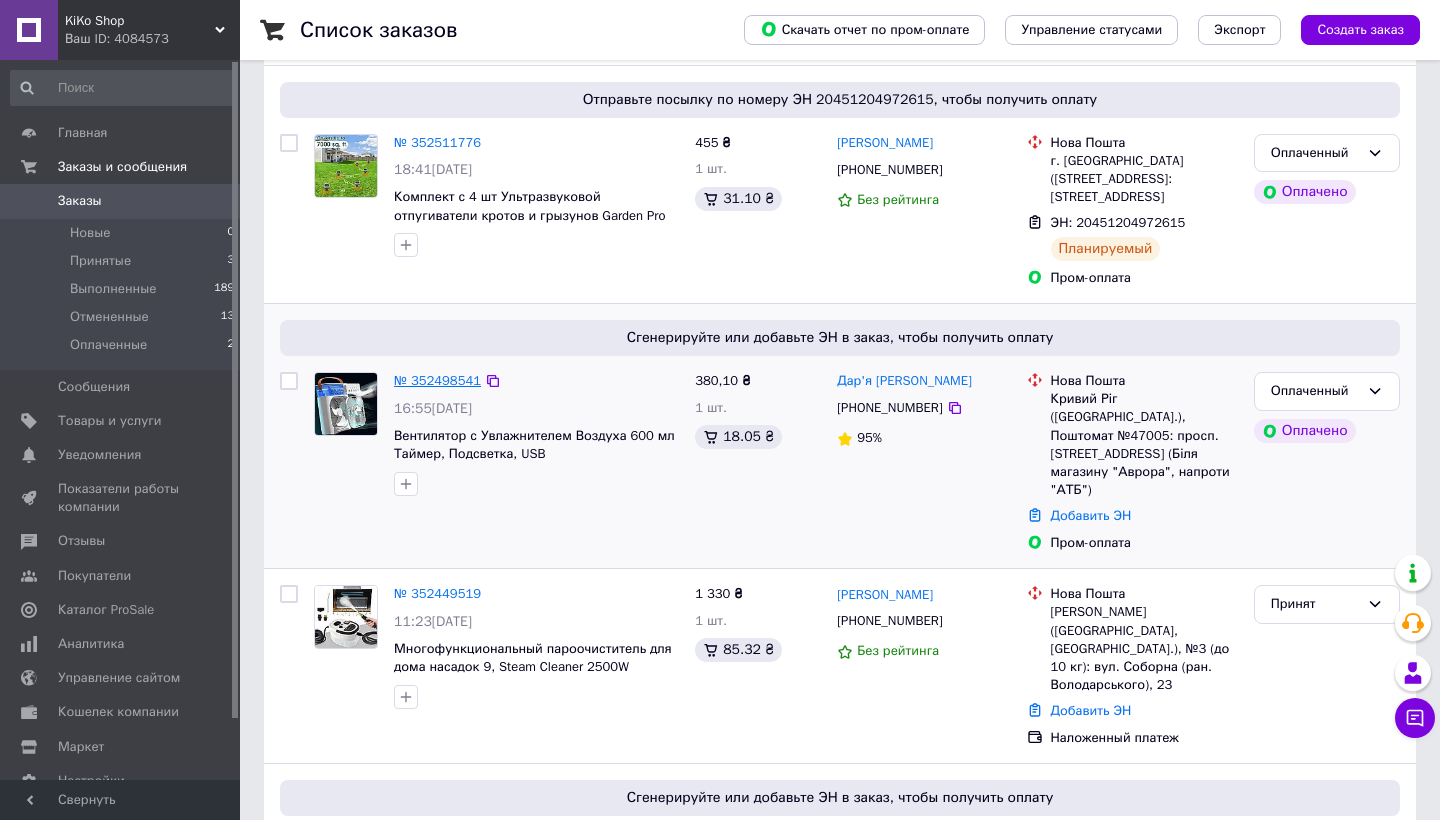 click on "№ 352498541" at bounding box center [437, 380] 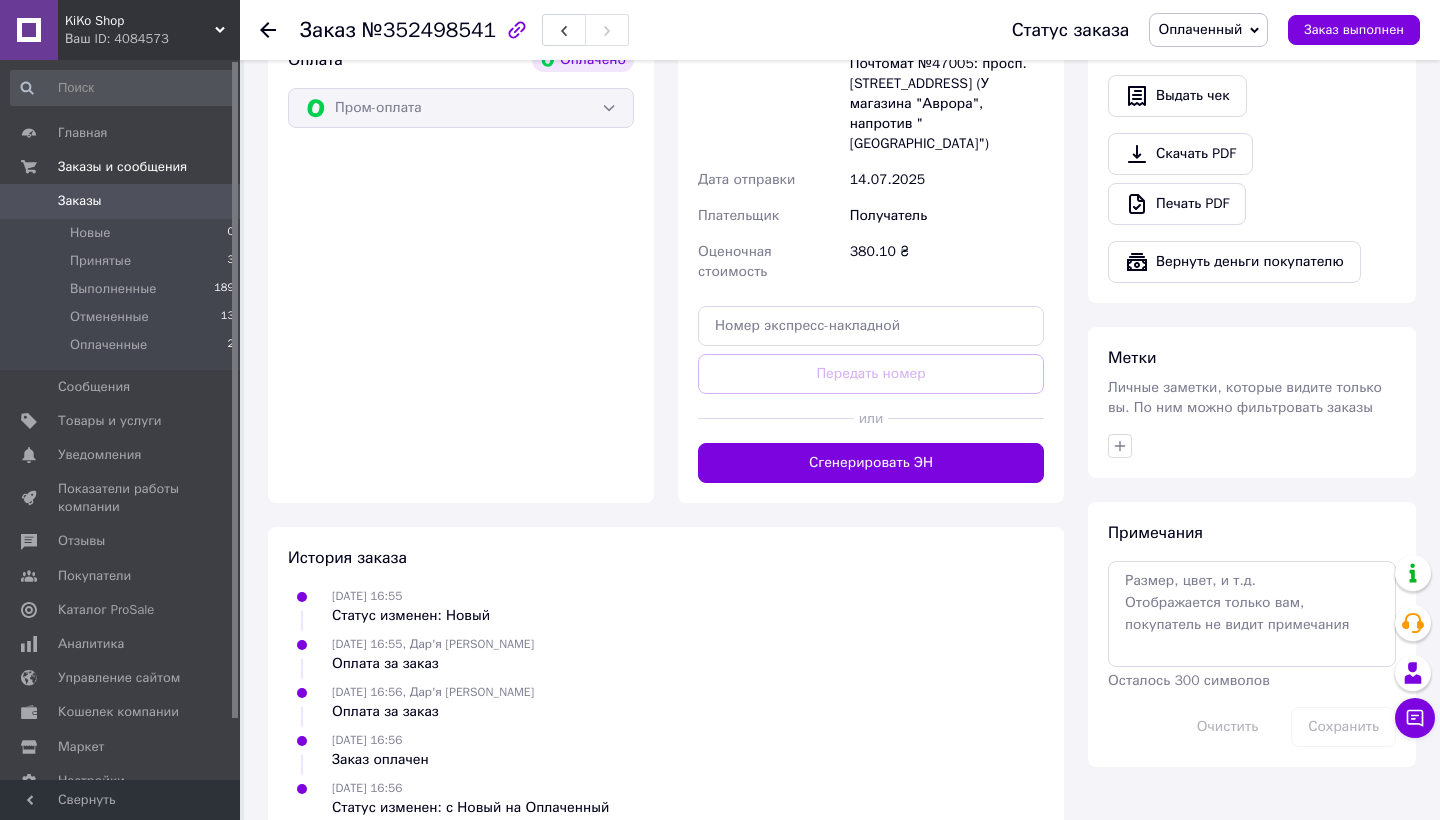 scroll, scrollTop: 747, scrollLeft: 0, axis: vertical 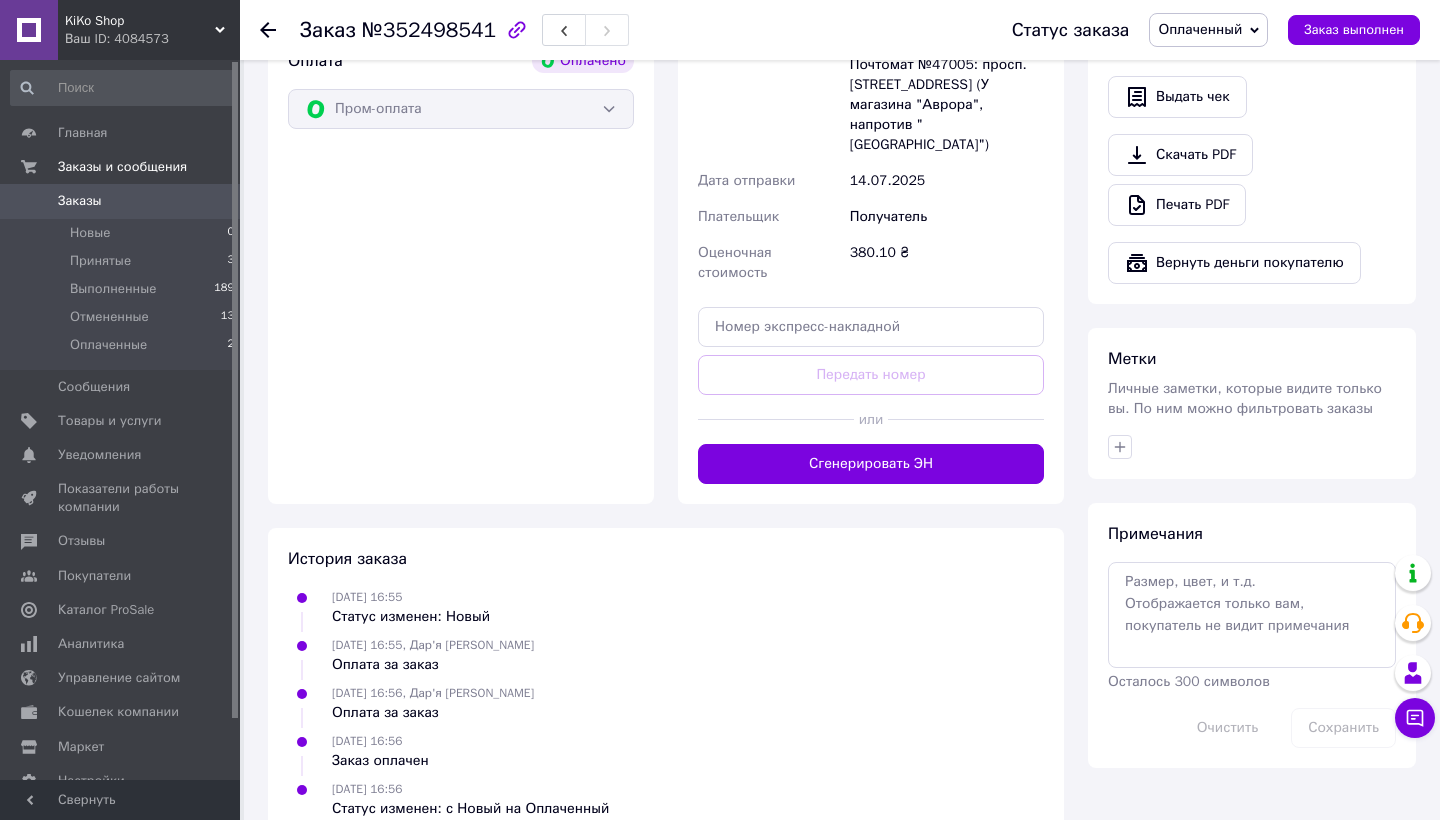 click on "Доставка Редактировать Укажите номер экспресс-накладной Обязательно введите номер экспресс-накладной,
если создавали ее не на этой странице. В случае,
если номер ЭН не будет добавлен, мы не сможем
выплатить деньги за заказ Мобильный номер покупателя (из заказа) должен
соответствовать номеру получателя по накладной Нова Пошта (платная) Получатель Іванова Дар'я Телефон получателя [PHONE_NUMBER] Адрес г. [GEOGRAPHIC_DATA] ([GEOGRAPHIC_DATA].), Почтомат №47005: просп. [STREET_ADDRESS] (У магазина "Аврора", напротив "АТБ") Дата отправки [DATE] Плательщик Получатель 380.10 ₴ или Груз" at bounding box center (871, 133) 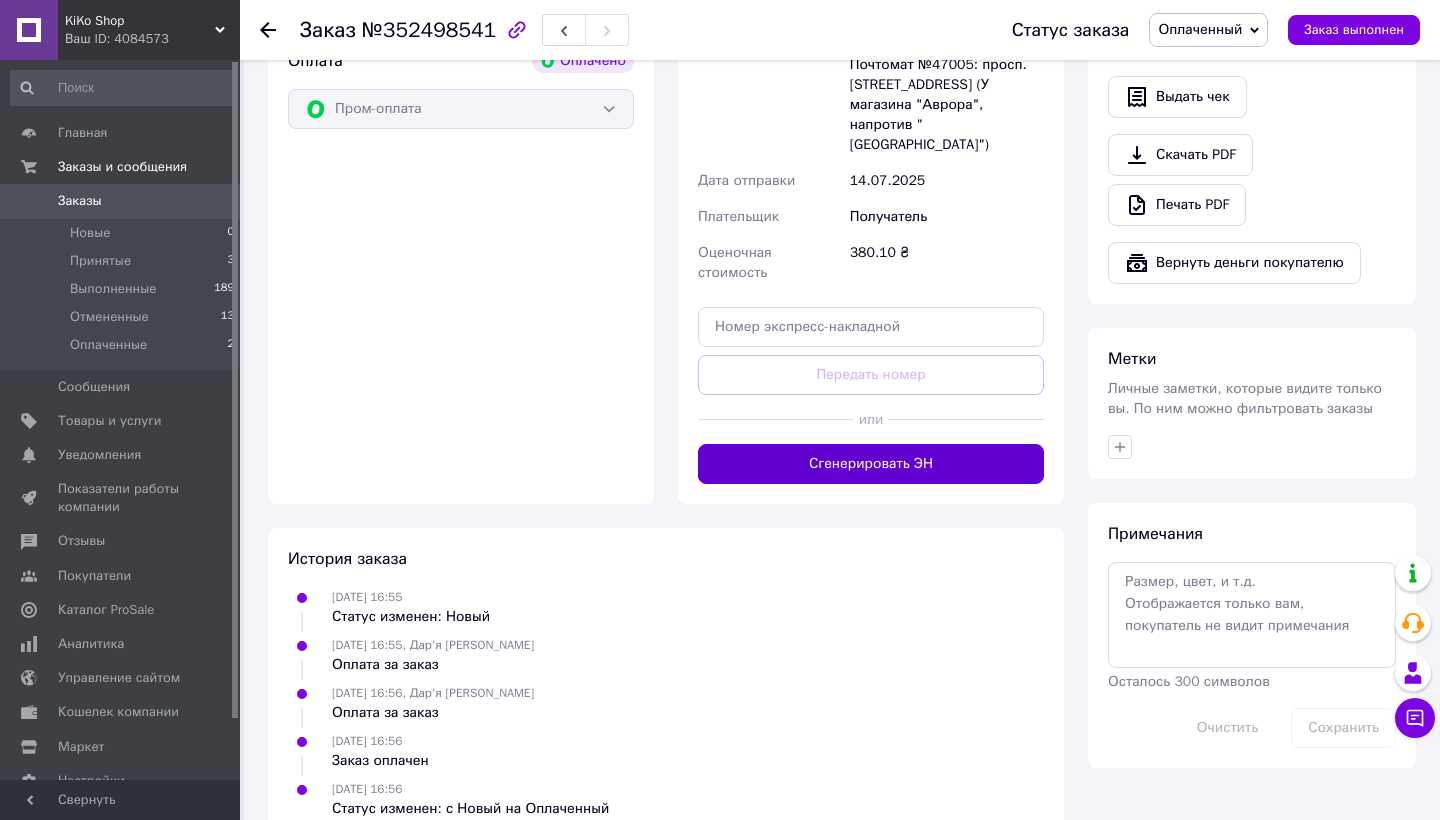 click on "Сгенерировать ЭН" at bounding box center [871, 464] 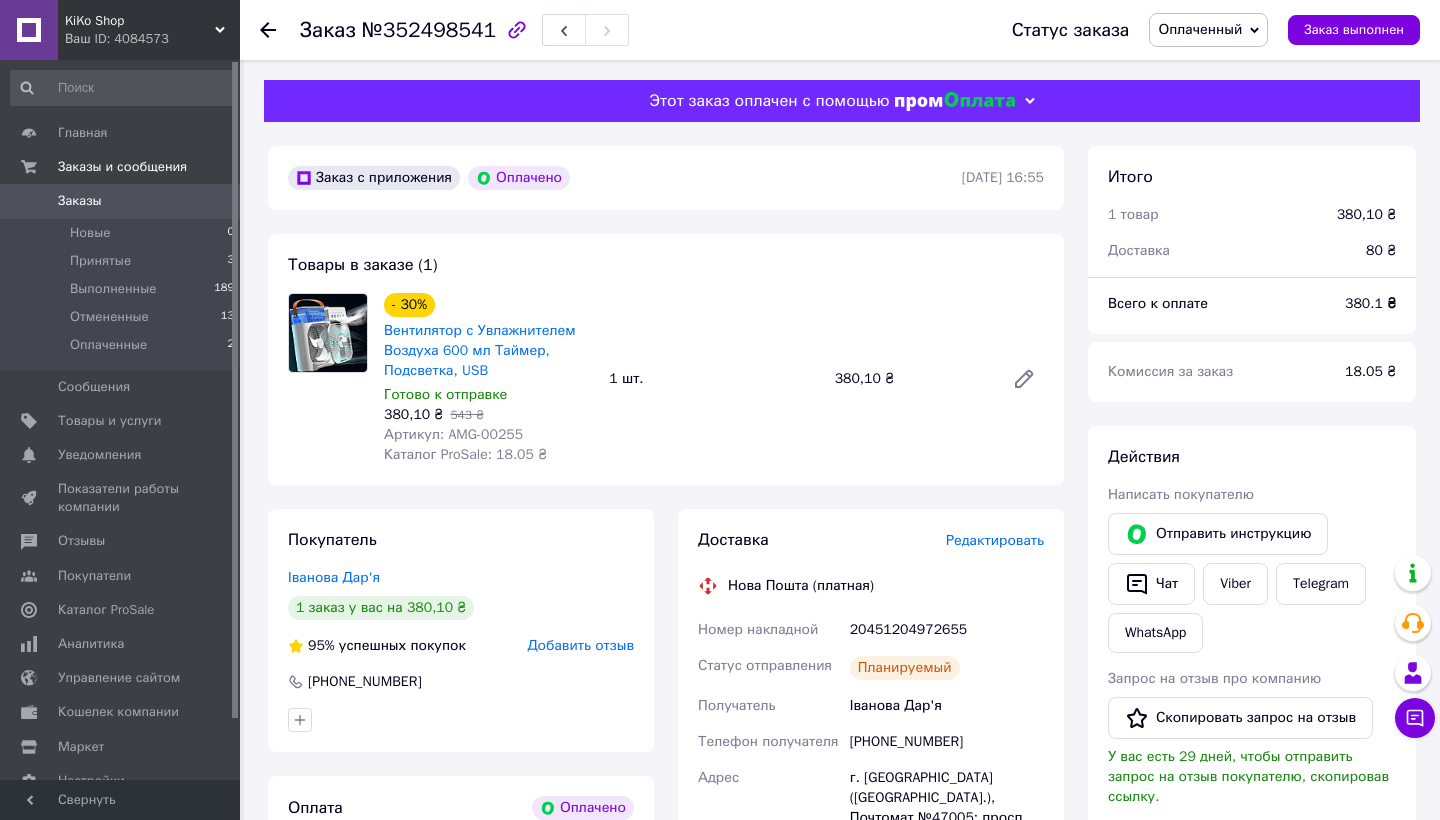 scroll, scrollTop: 0, scrollLeft: 0, axis: both 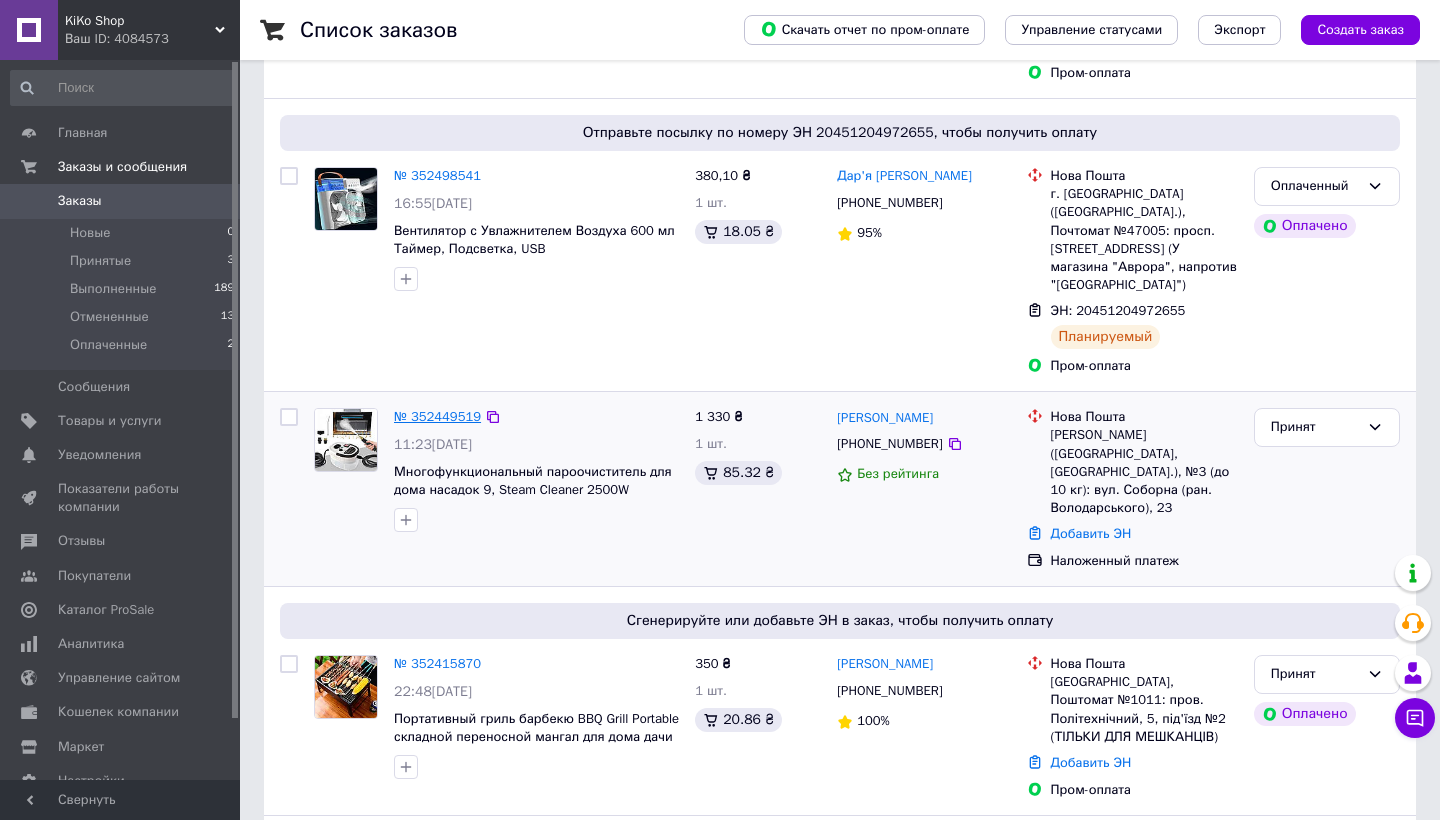 click on "№ 352449519" at bounding box center (437, 416) 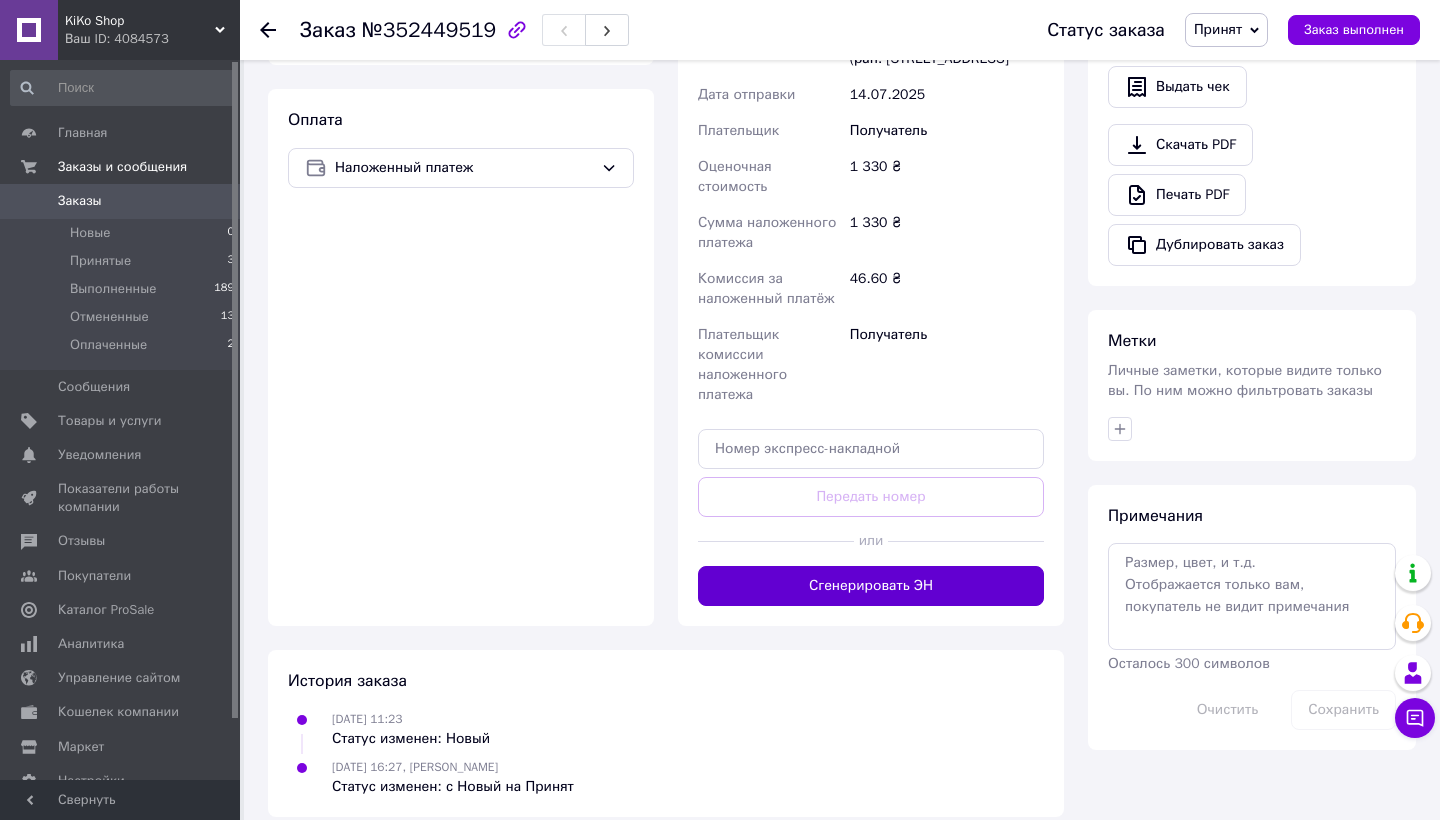 scroll, scrollTop: 679, scrollLeft: 0, axis: vertical 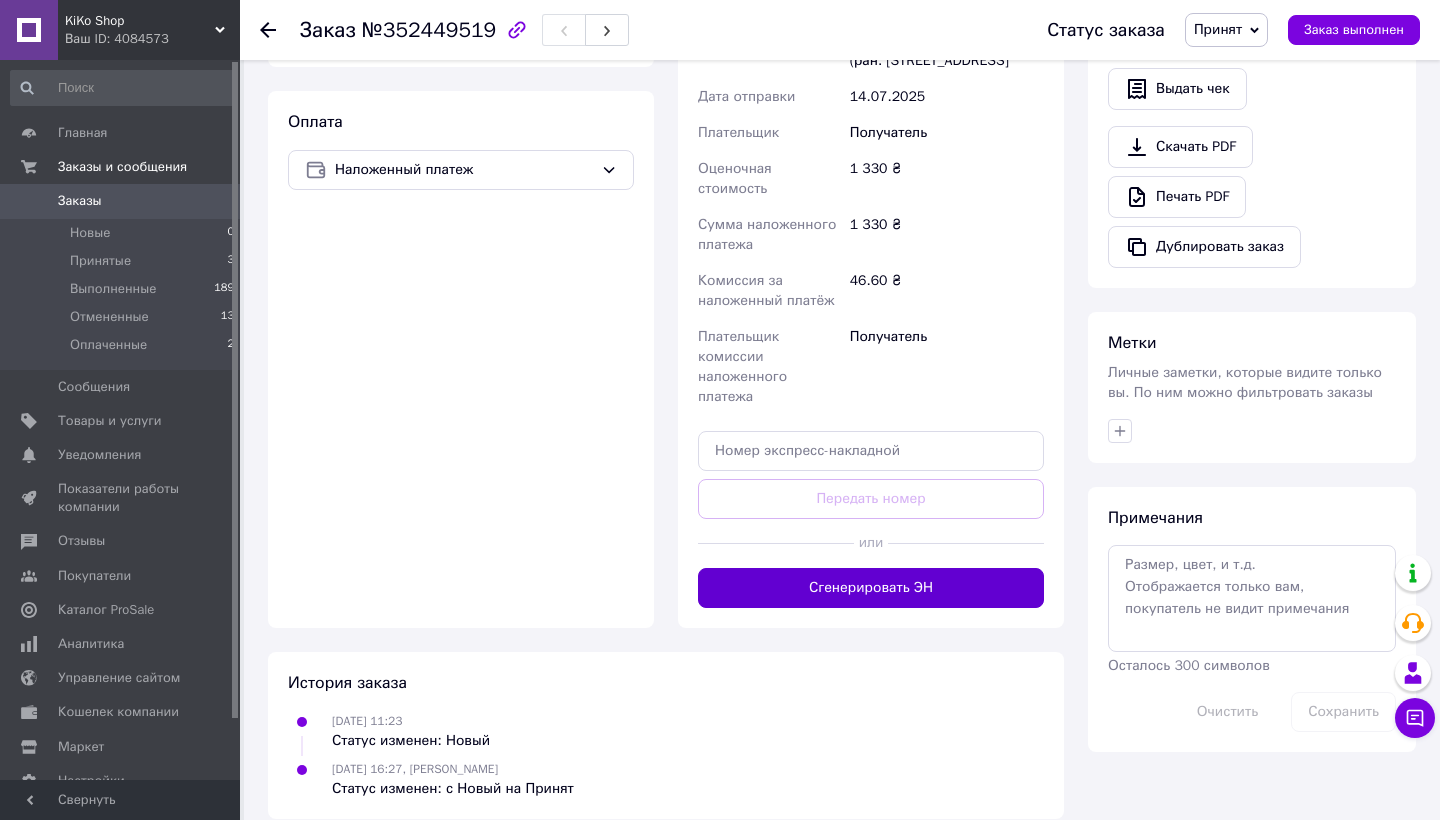 click on "Сгенерировать ЭН" at bounding box center [871, 588] 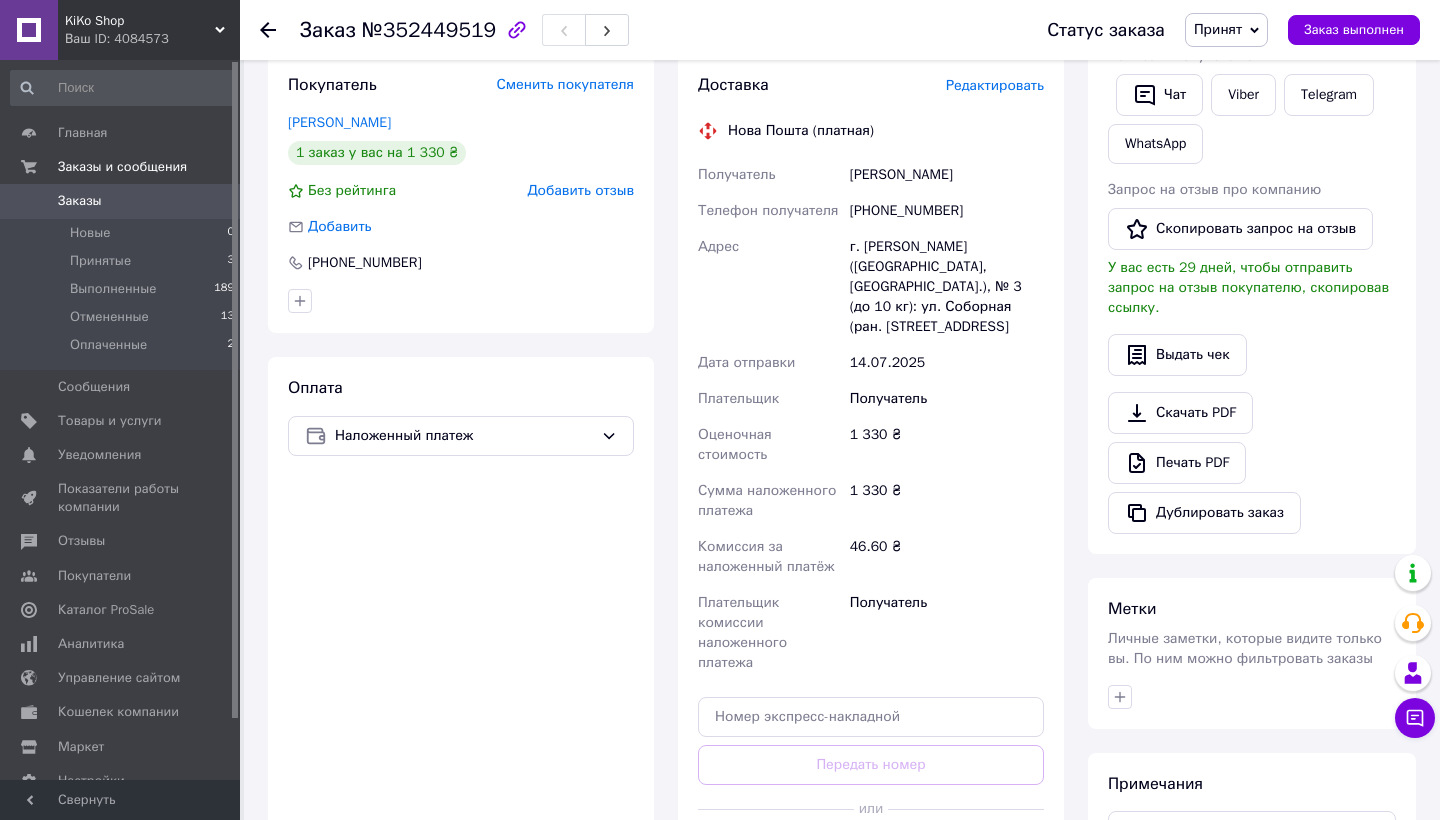 scroll, scrollTop: 410, scrollLeft: 0, axis: vertical 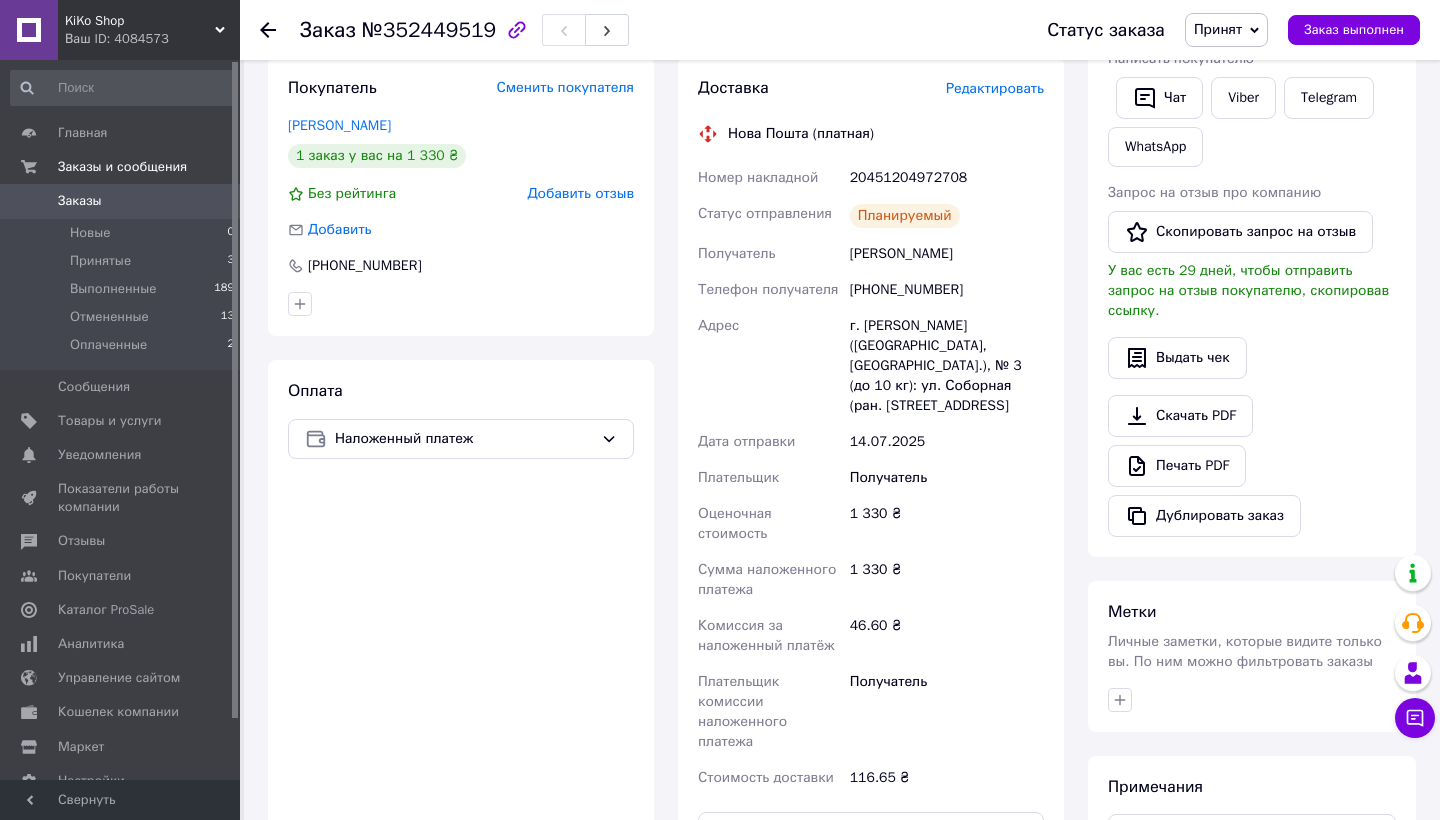 click 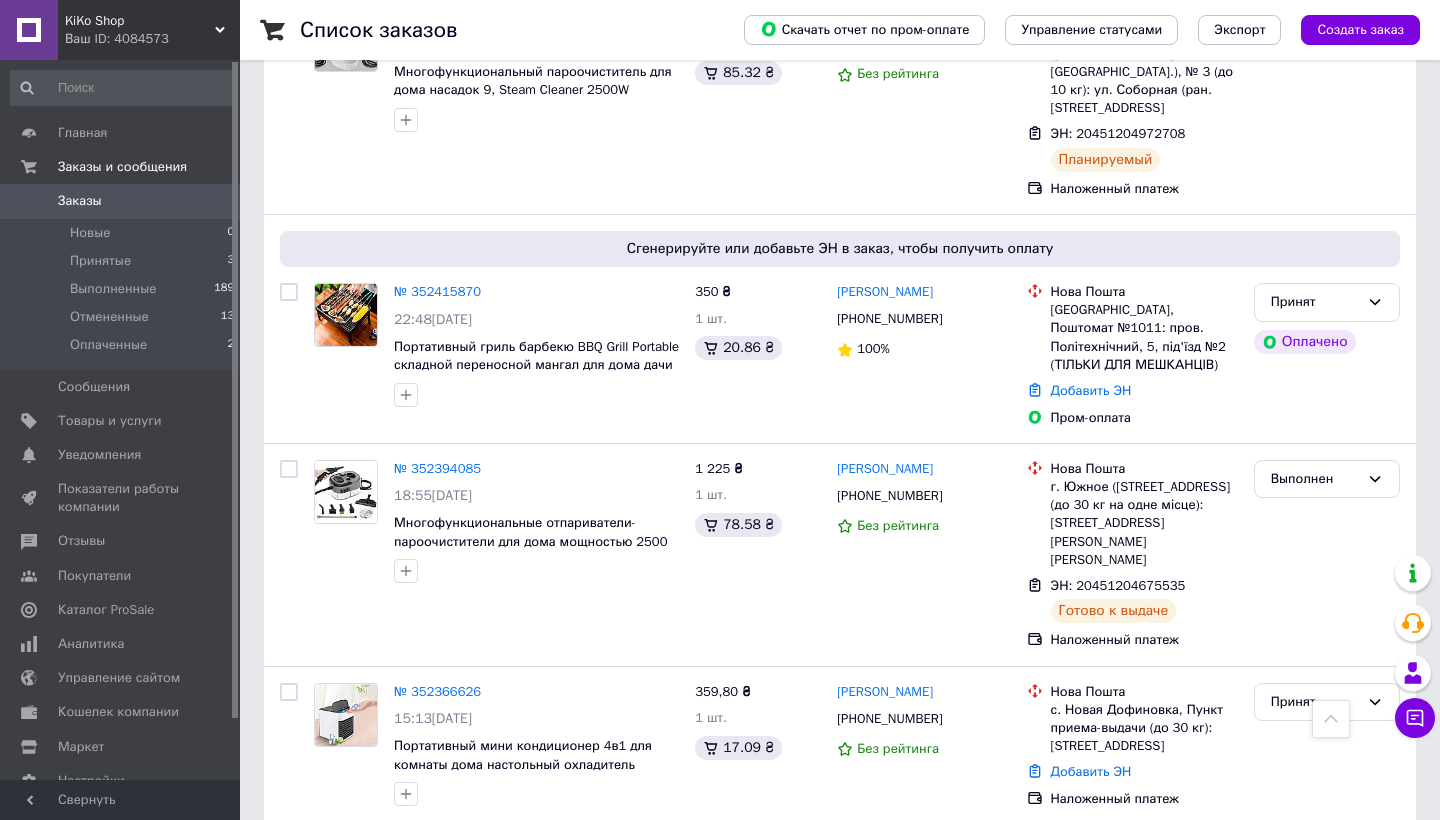 scroll, scrollTop: 757, scrollLeft: 0, axis: vertical 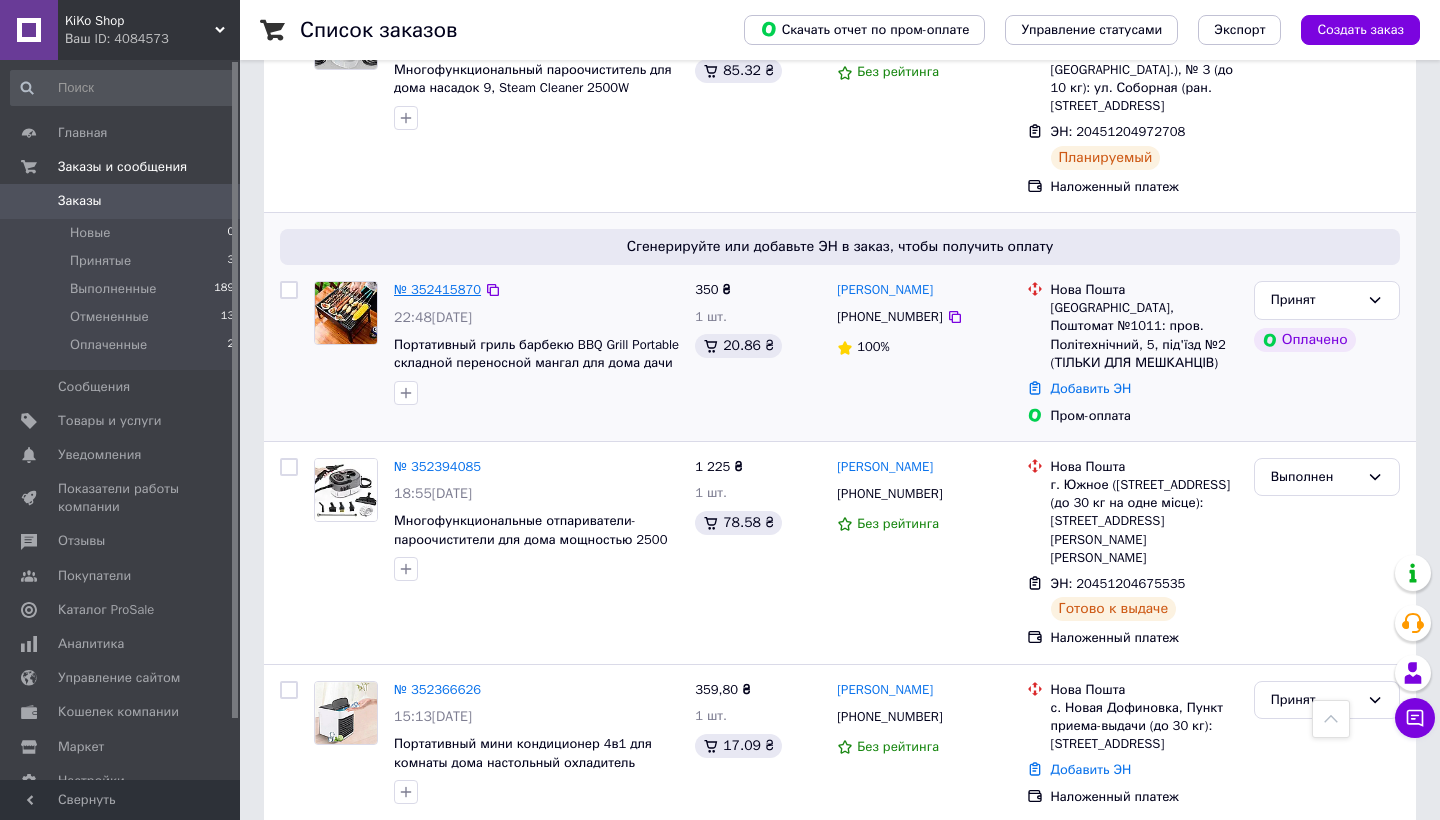 click on "№ 352415870" at bounding box center [437, 289] 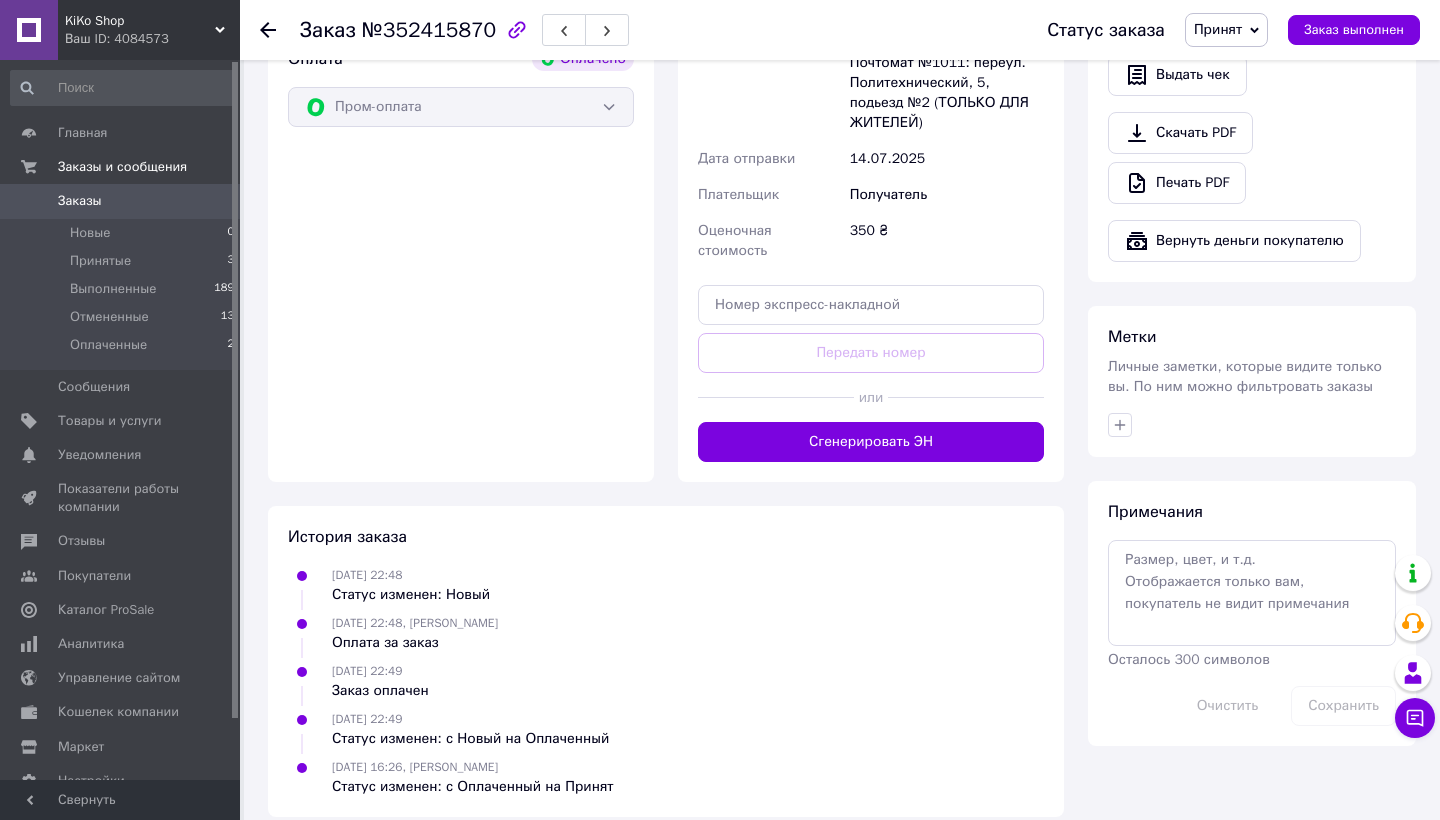 scroll, scrollTop: 767, scrollLeft: 0, axis: vertical 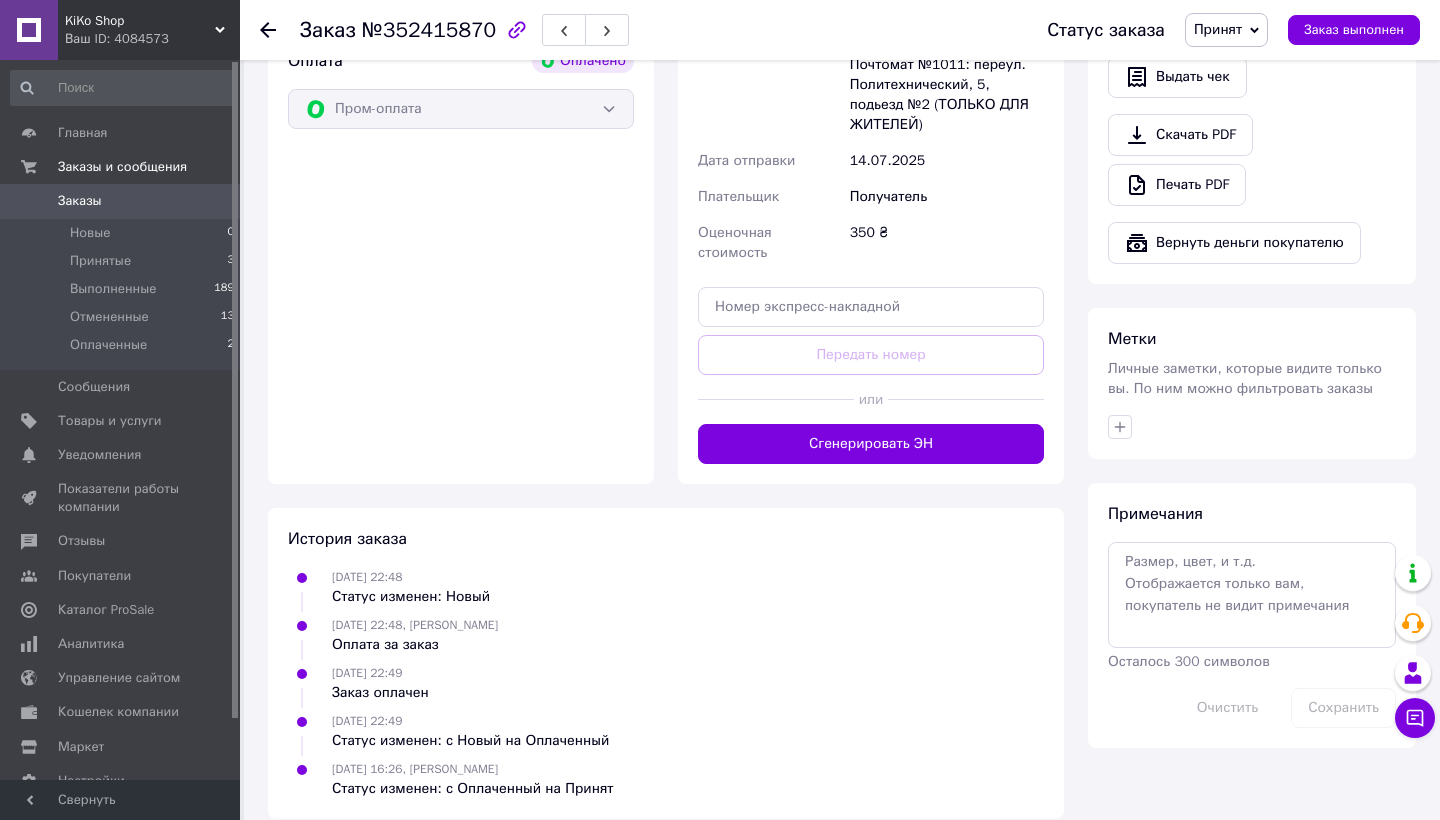 click on "или" at bounding box center [871, 399] 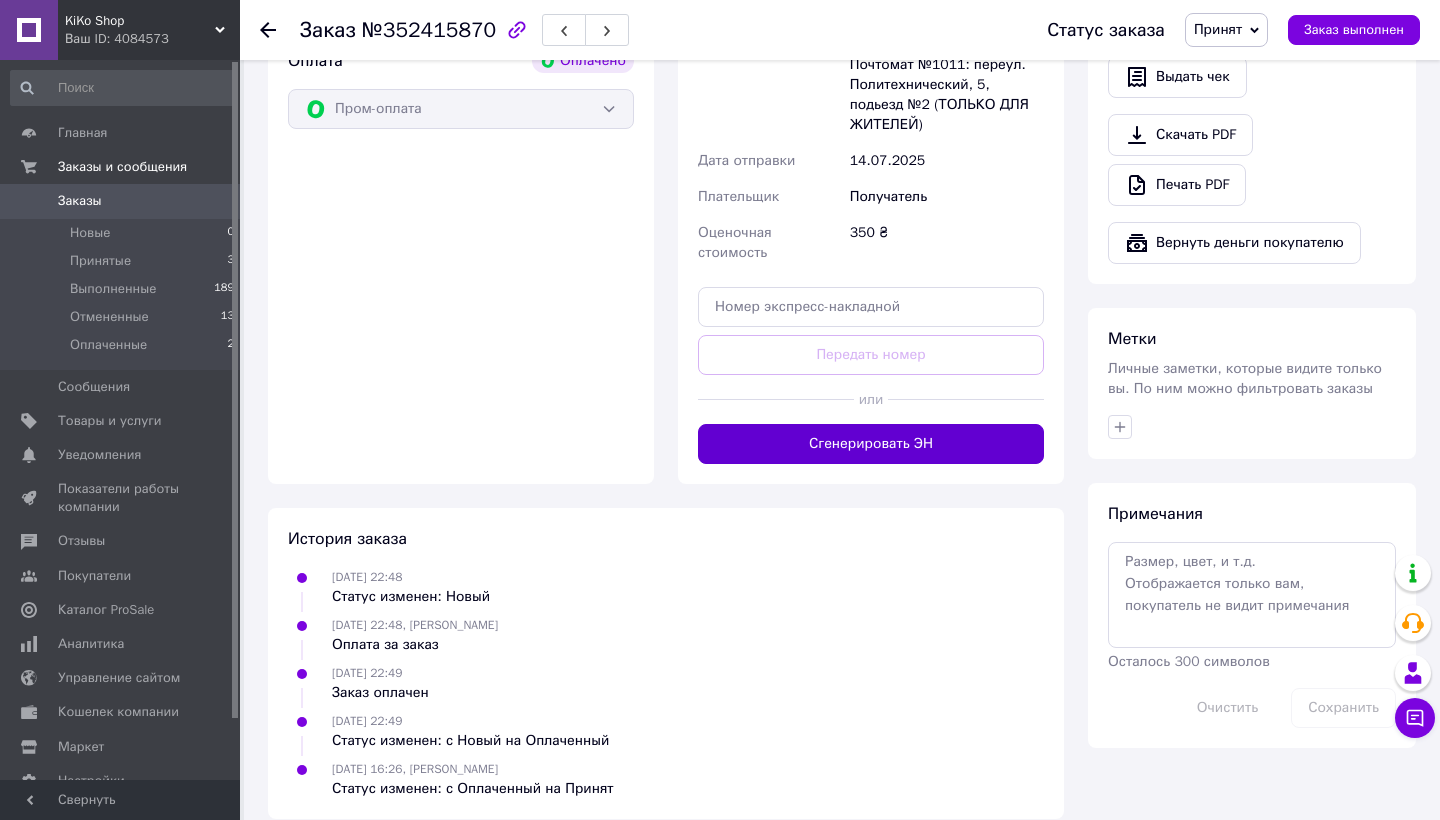 click on "Сгенерировать ЭН" at bounding box center (871, 444) 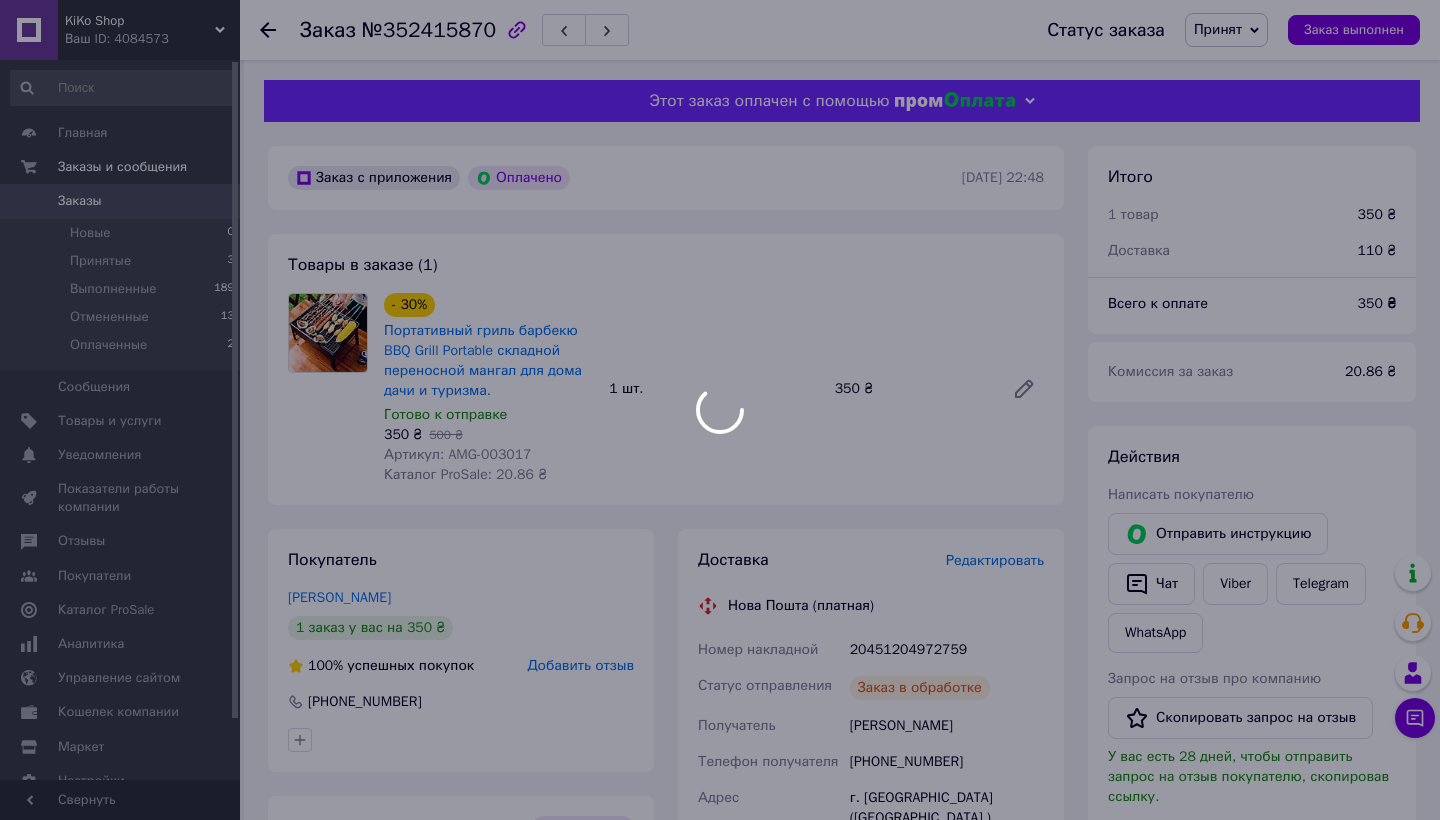 scroll, scrollTop: 0, scrollLeft: 0, axis: both 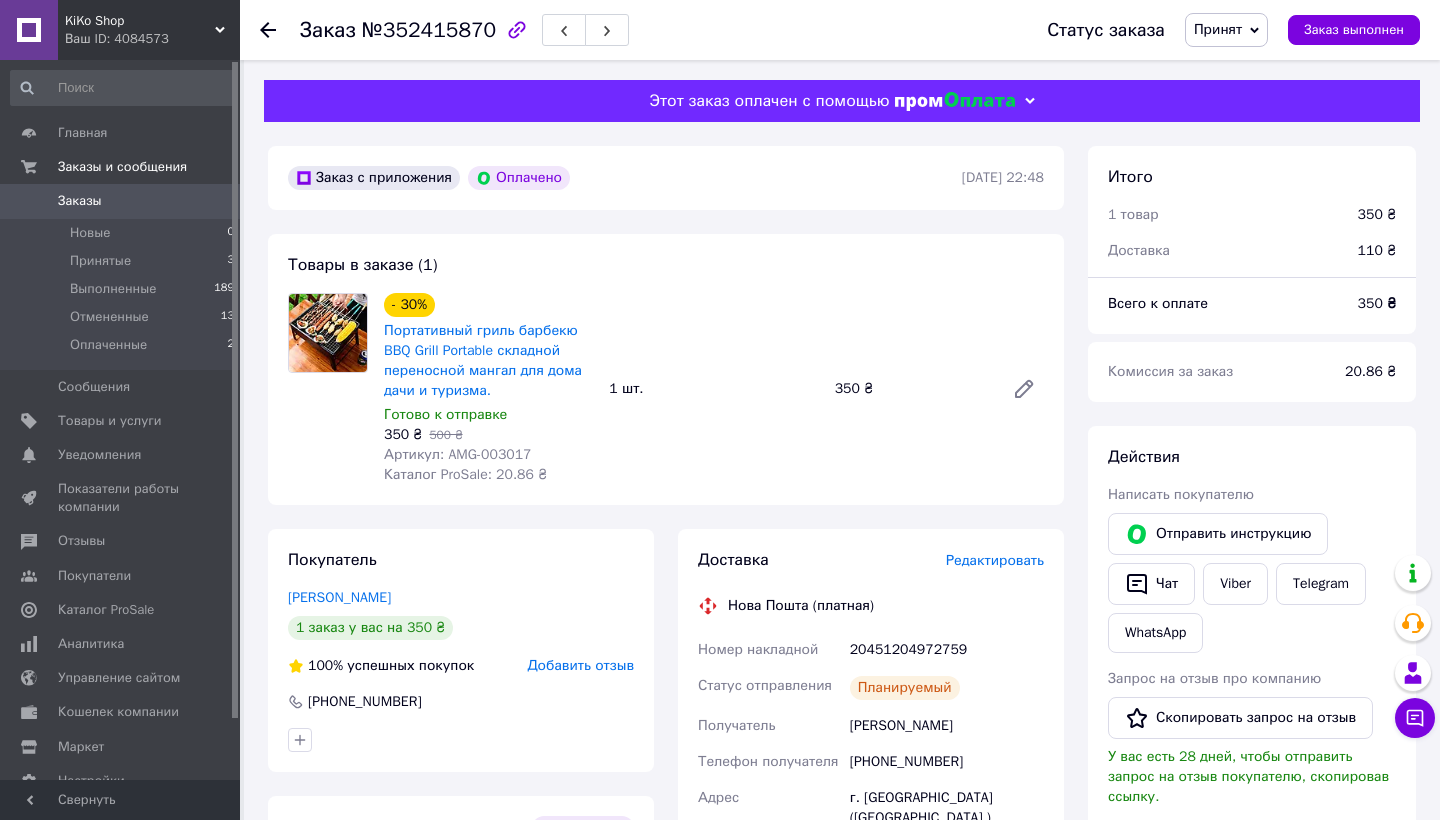 click 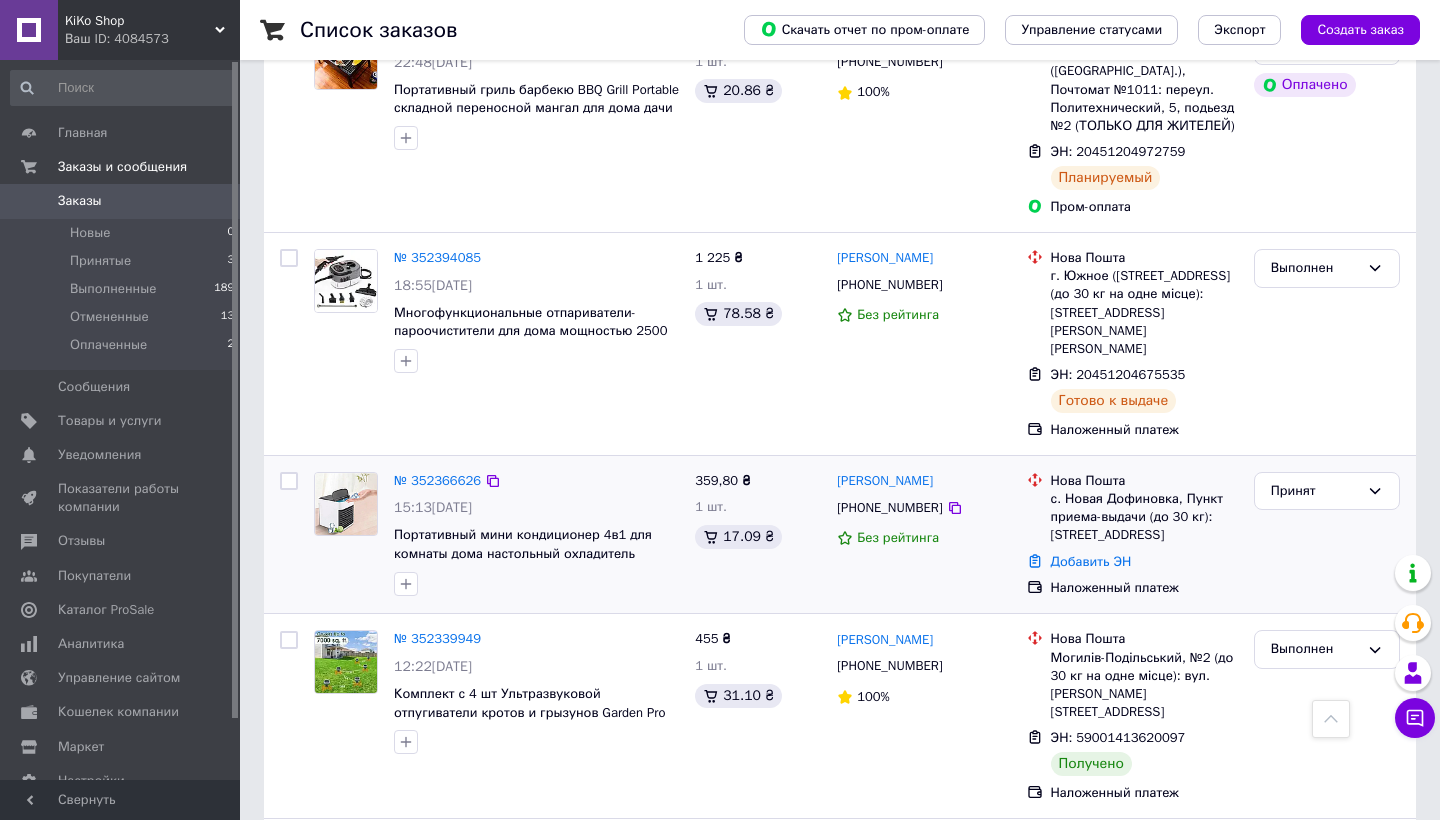 scroll, scrollTop: 1016, scrollLeft: 0, axis: vertical 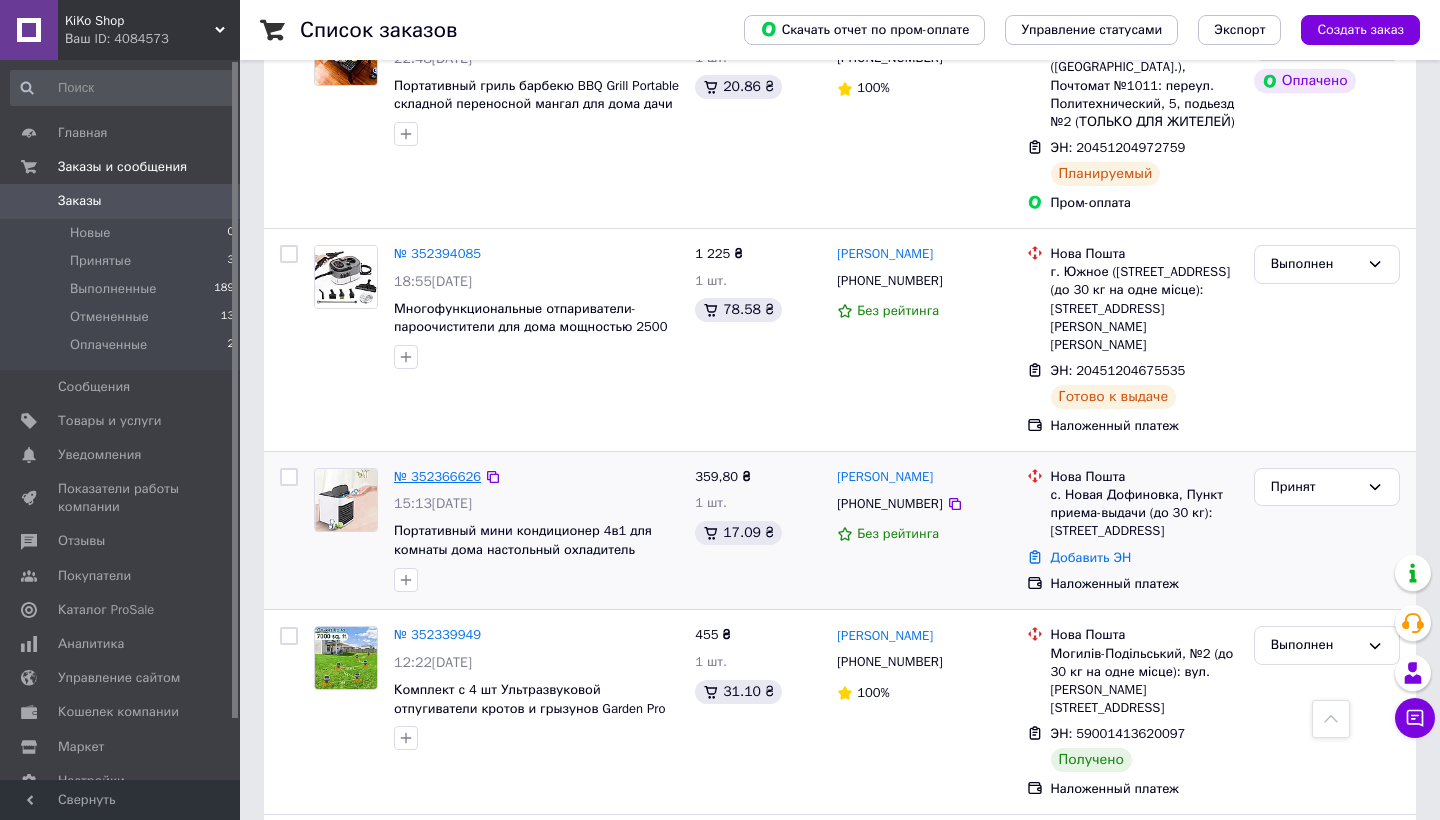 click on "№ 352366626" at bounding box center [437, 476] 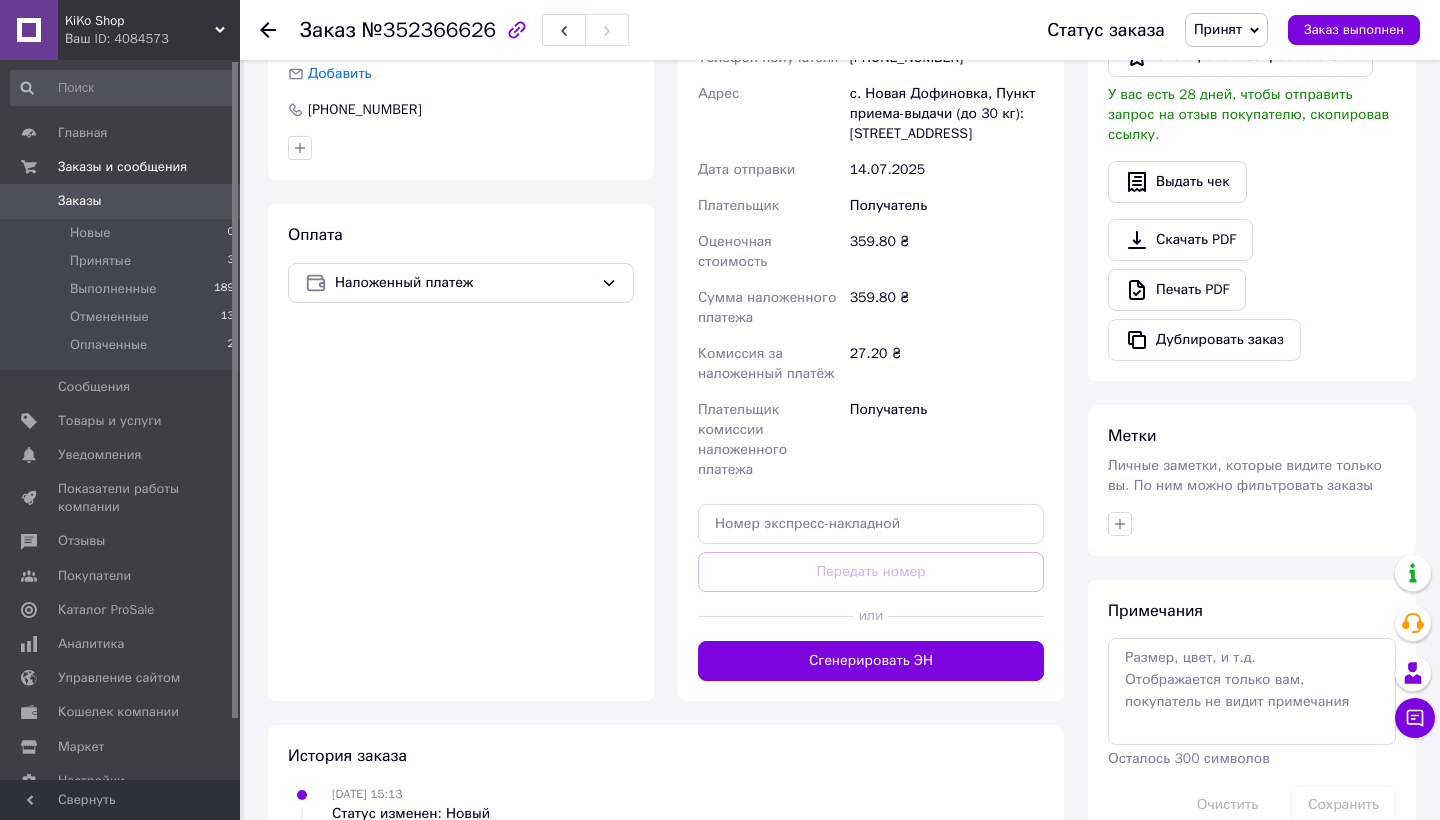 scroll, scrollTop: 619, scrollLeft: 0, axis: vertical 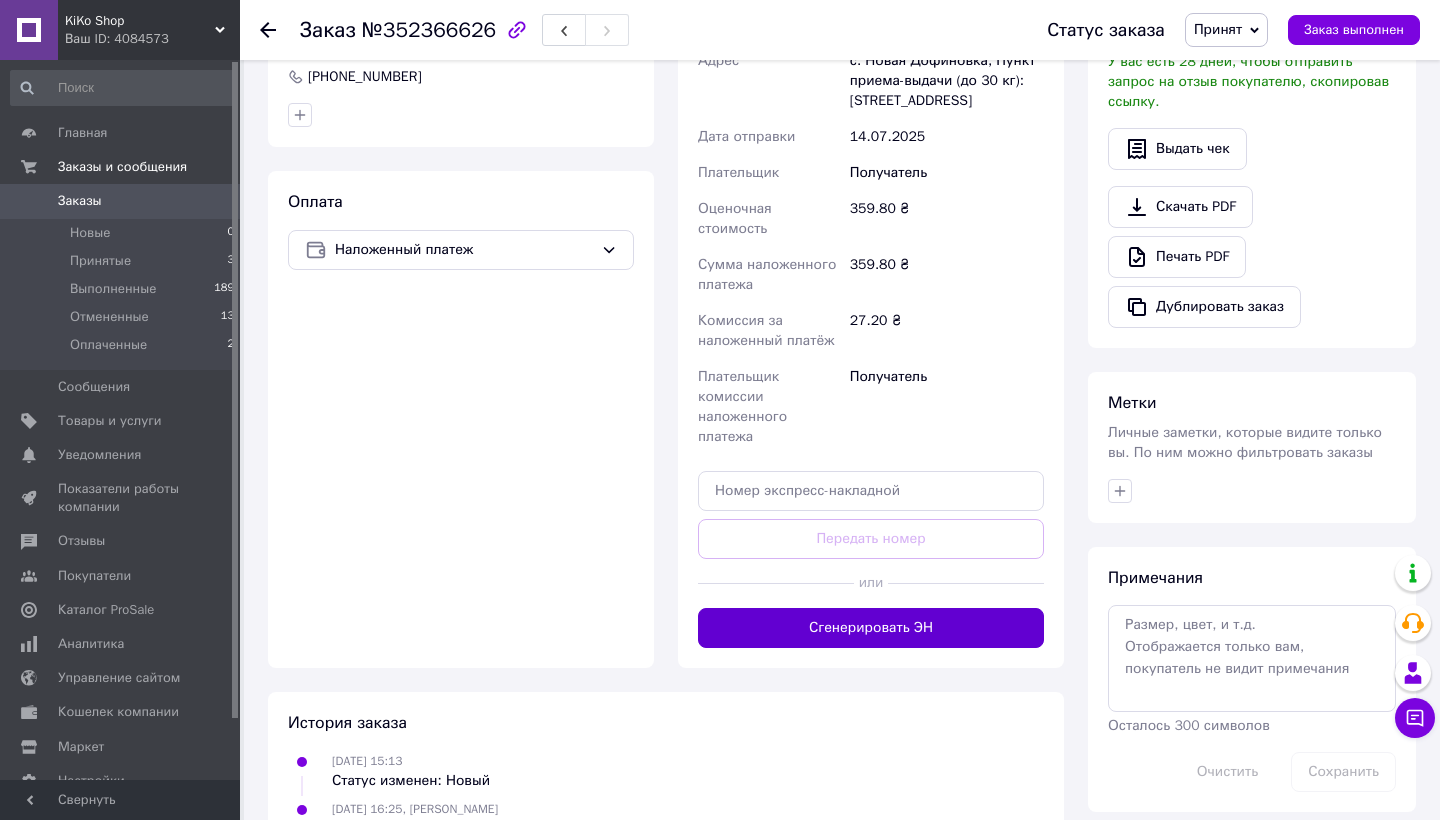 click on "Сгенерировать ЭН" at bounding box center (871, 628) 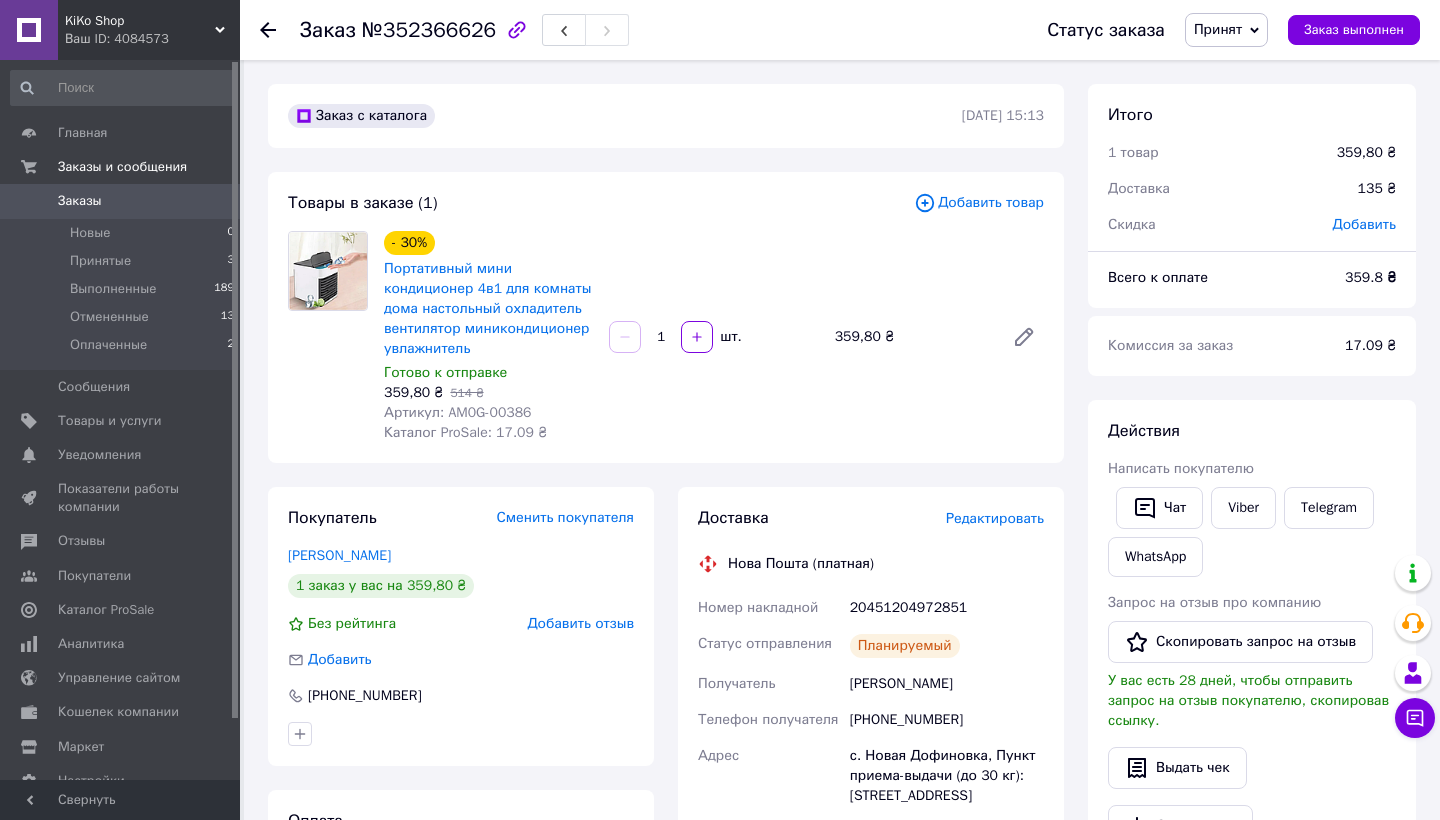 scroll, scrollTop: 0, scrollLeft: 0, axis: both 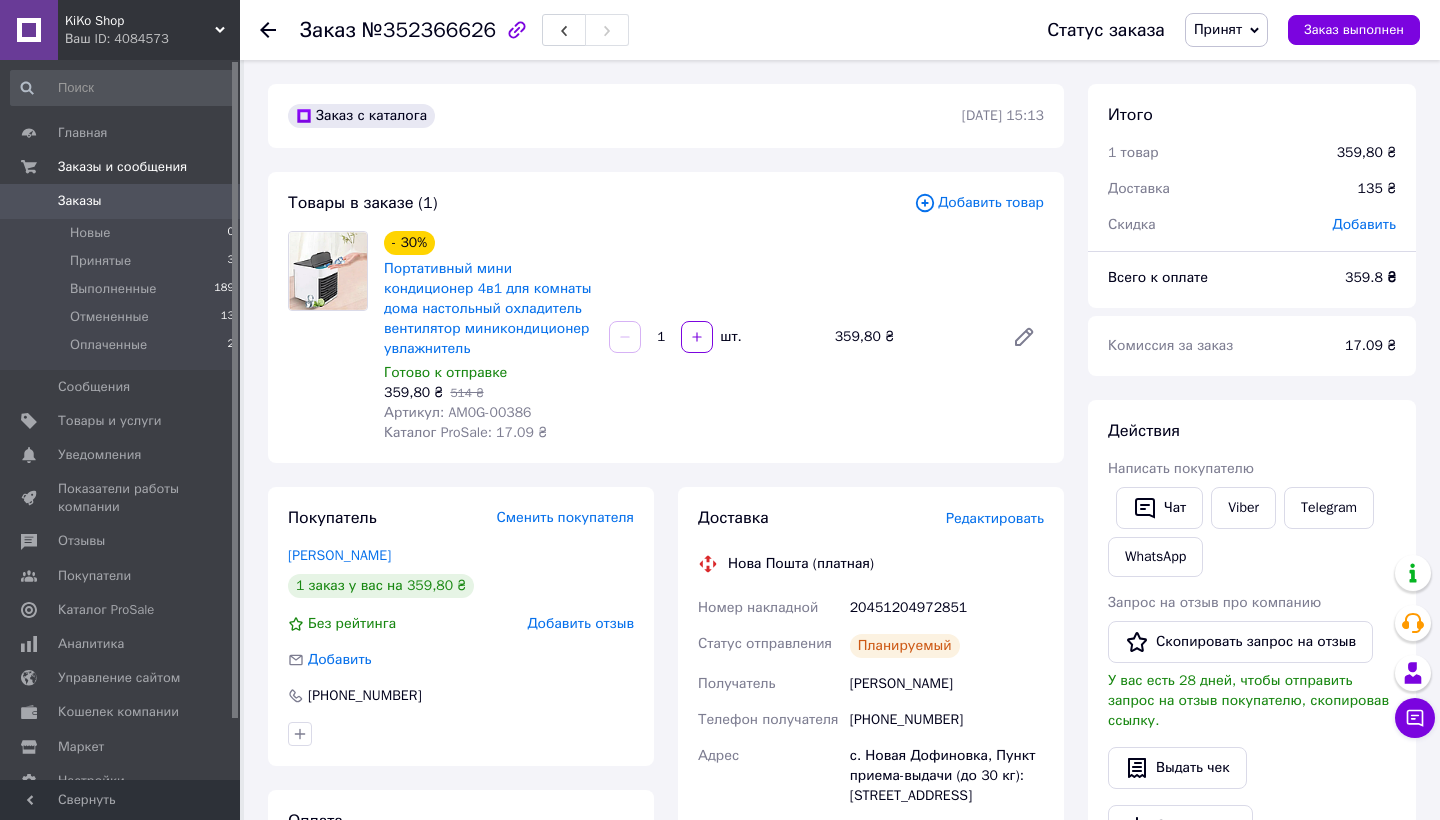 click on "KiKo Shop" at bounding box center [140, 21] 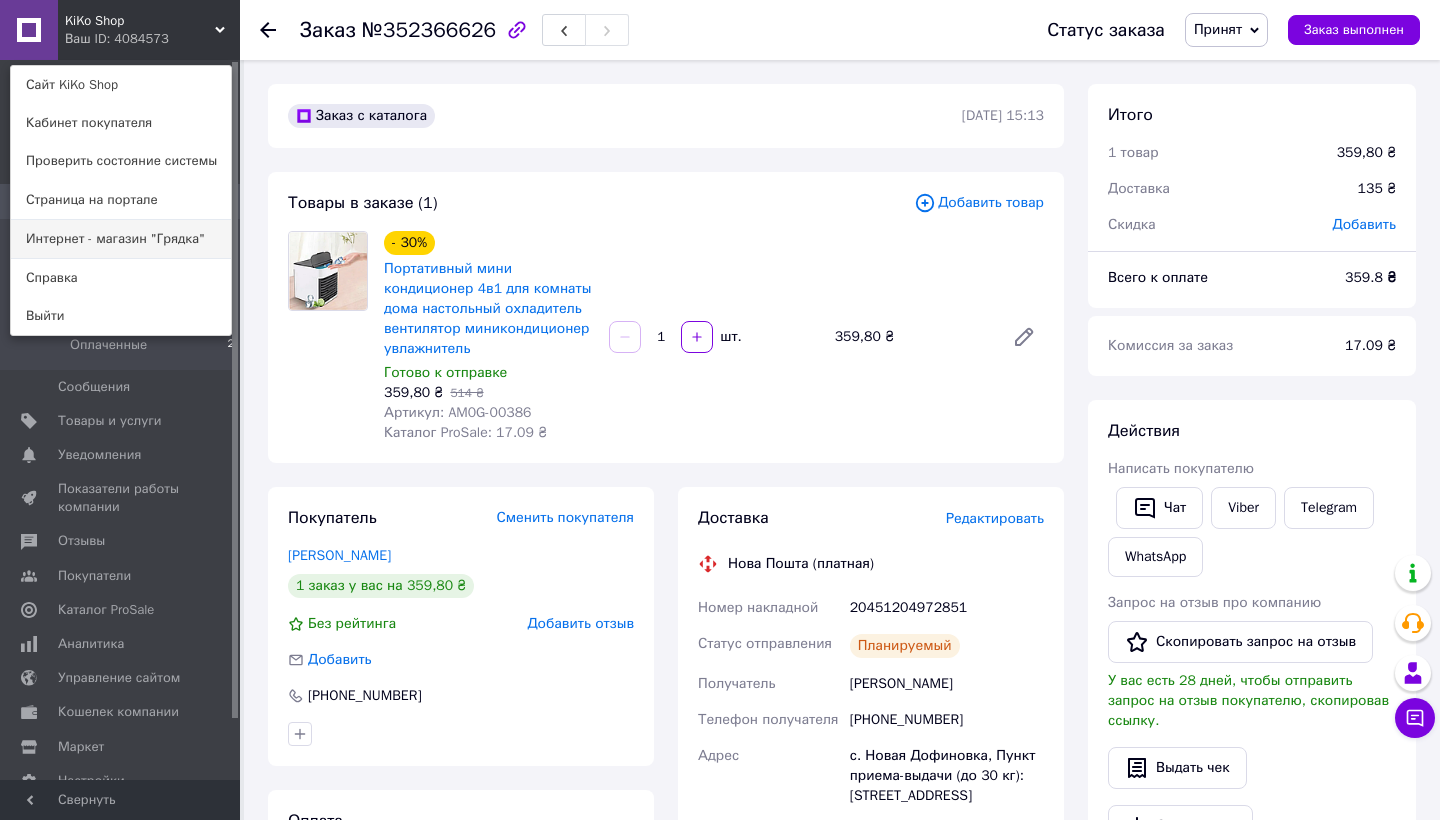 click on "Интернет - магазин "Грядка"" at bounding box center (121, 239) 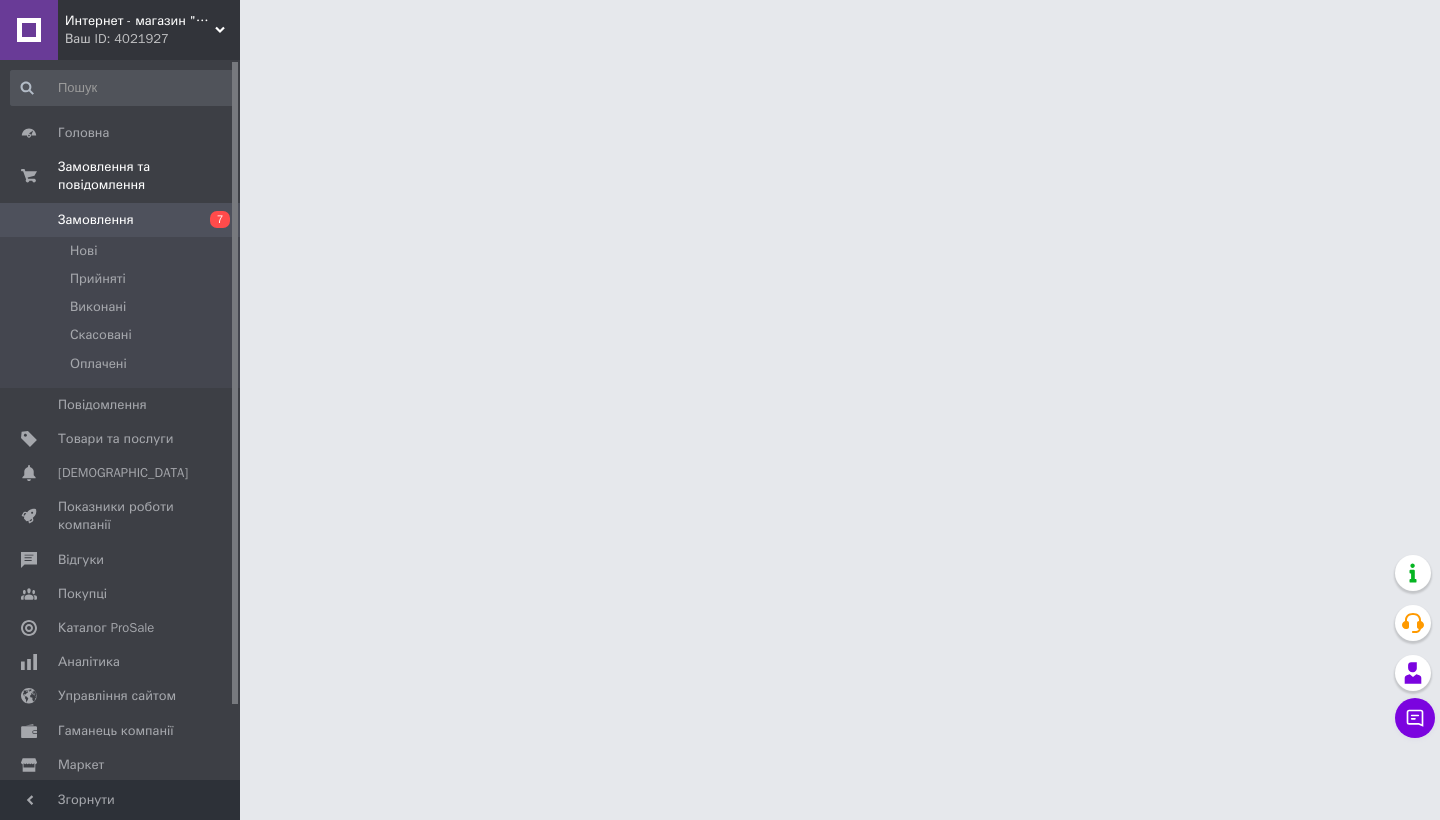scroll, scrollTop: 0, scrollLeft: 0, axis: both 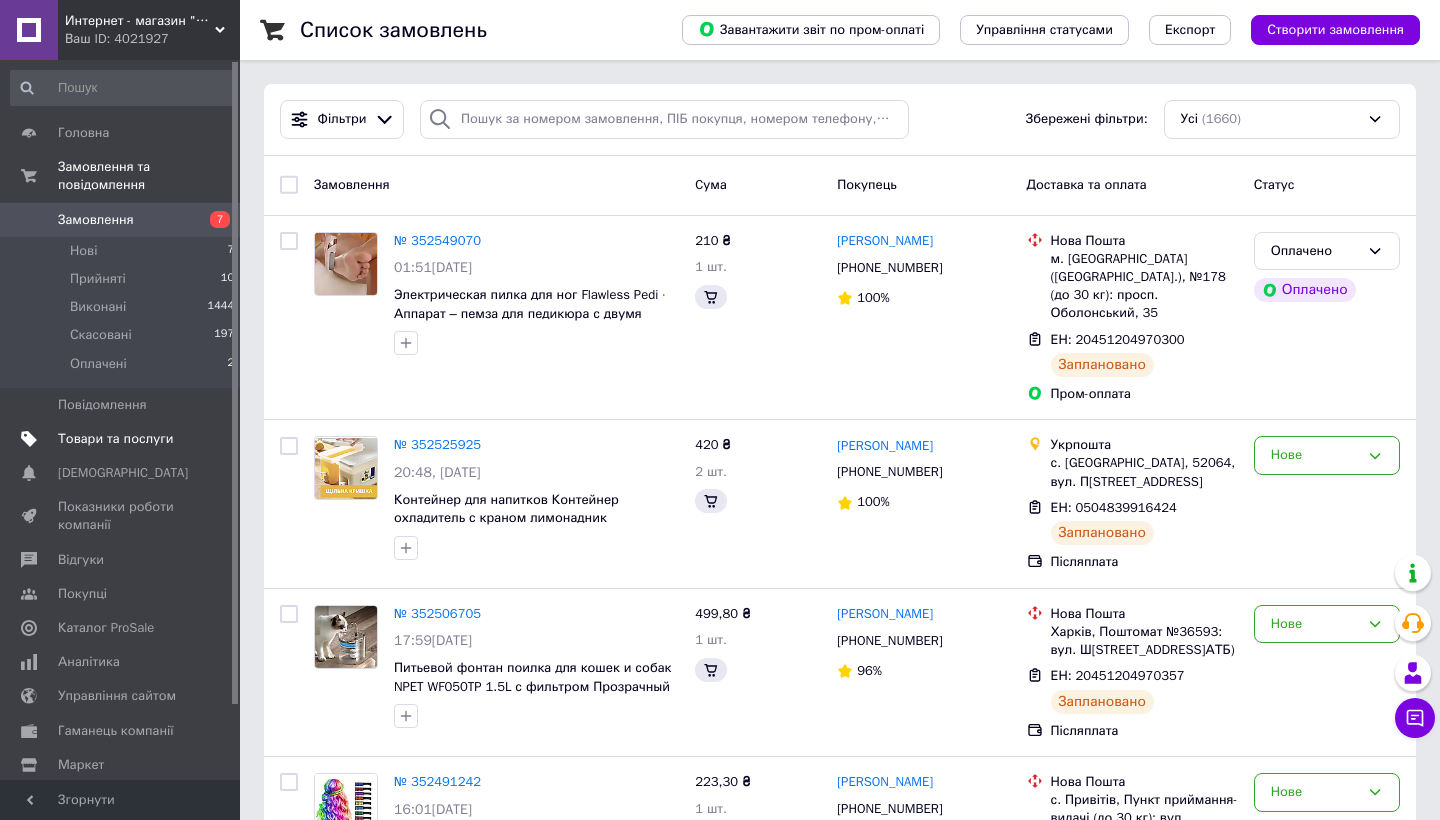 click on "Товари та послуги" at bounding box center (115, 439) 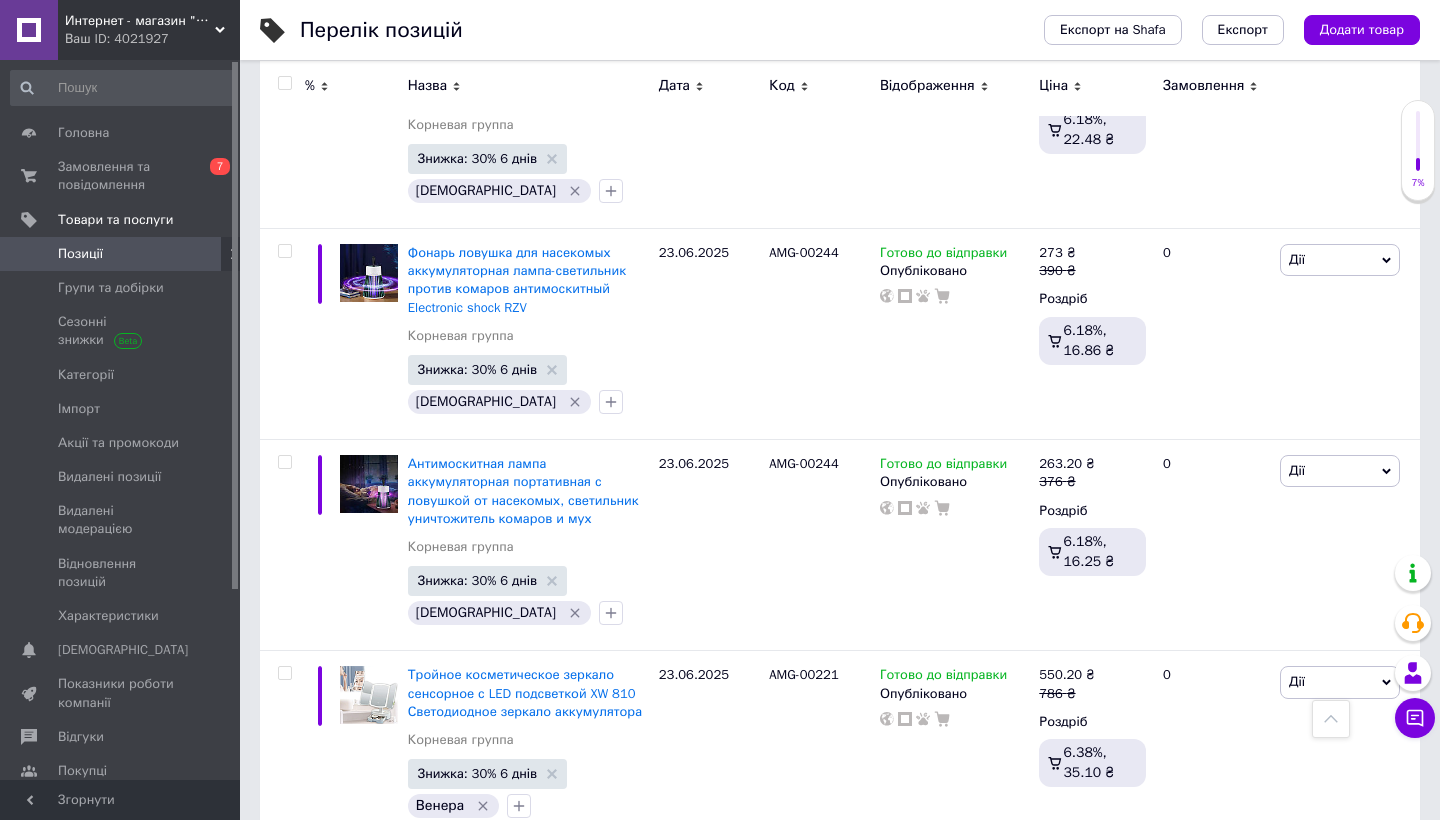 click on "10" at bounding box center [461, 884] 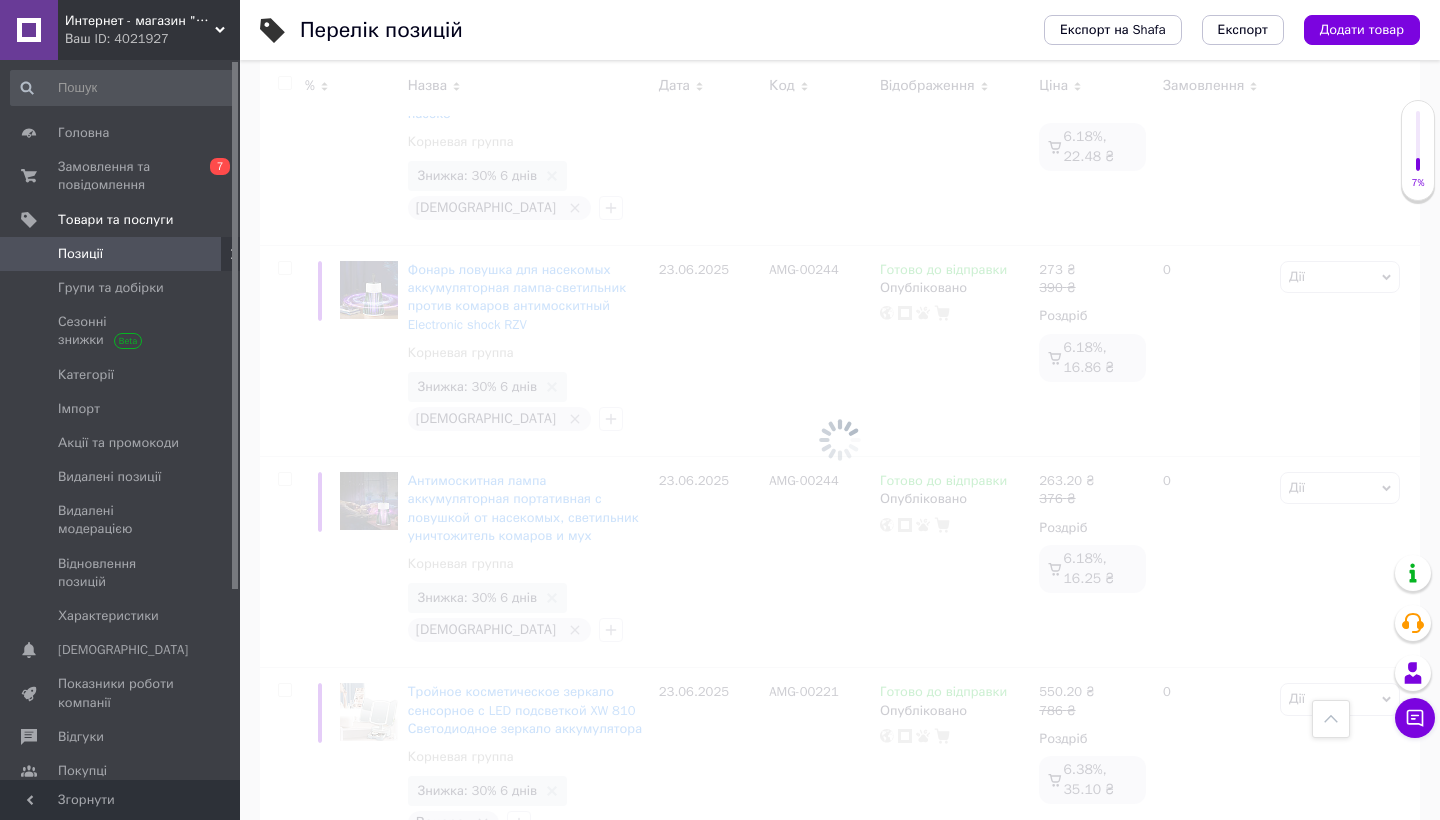 scroll, scrollTop: 1211, scrollLeft: 0, axis: vertical 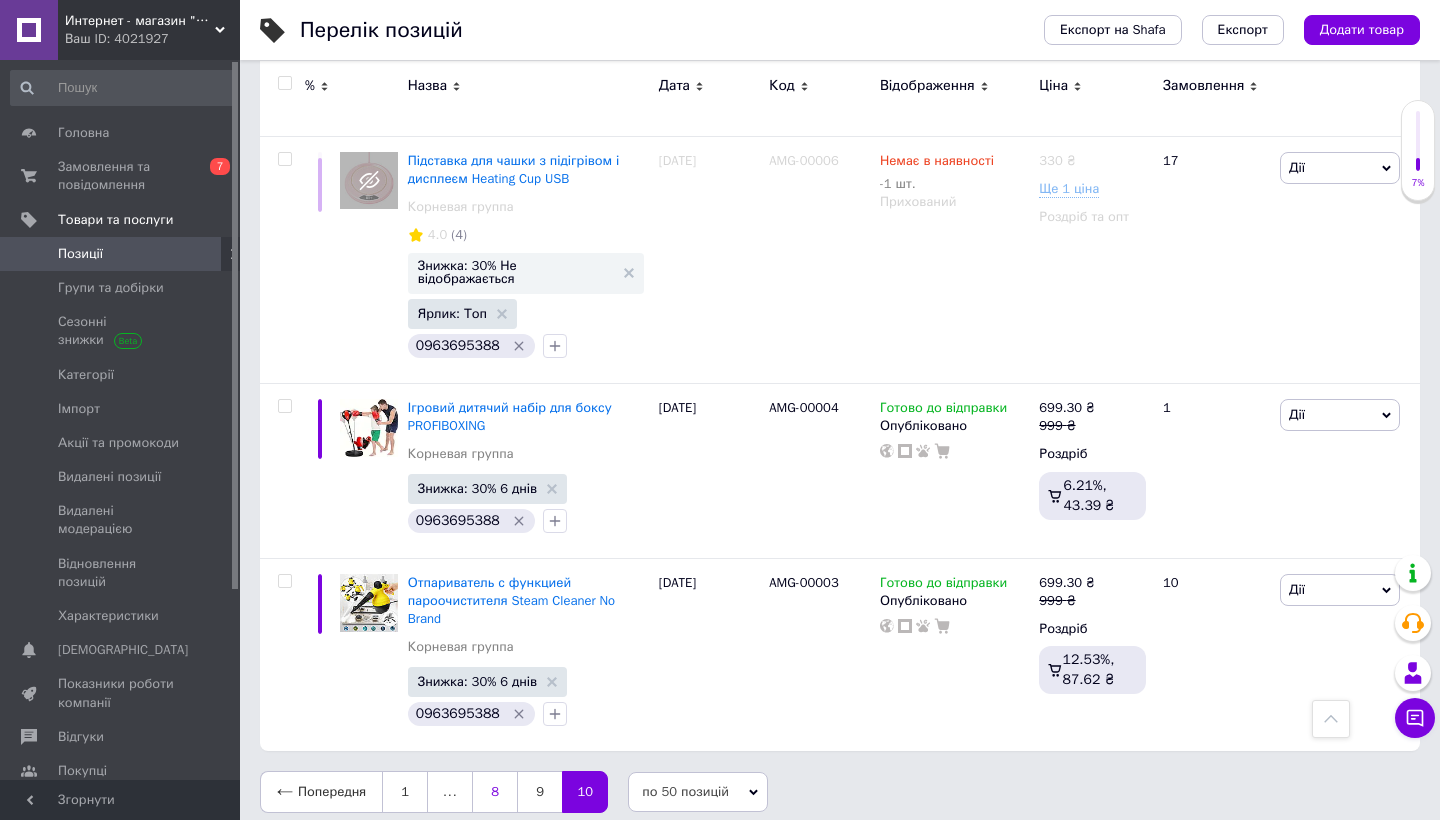 click on "8" at bounding box center [494, 792] 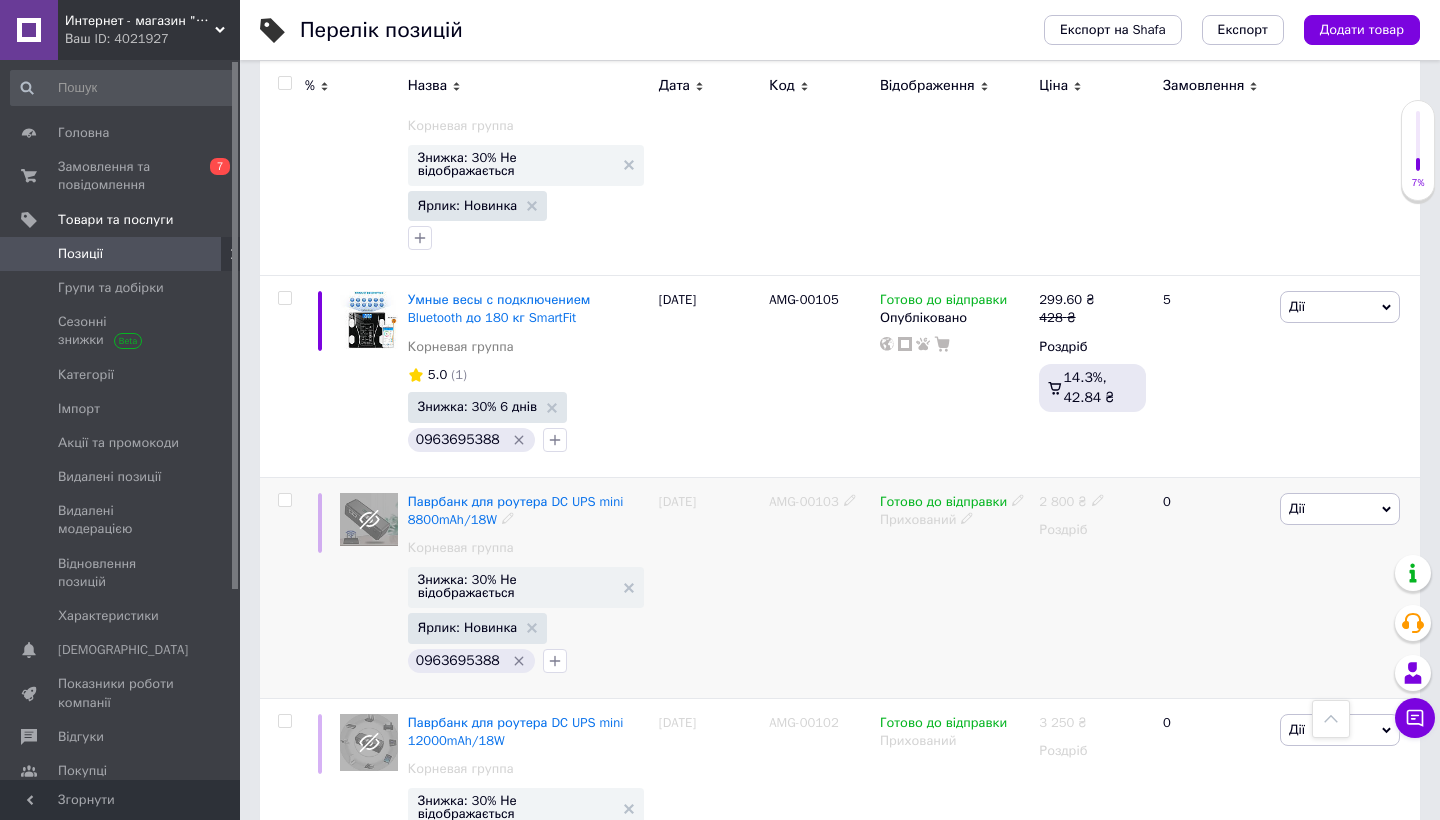 scroll, scrollTop: 9427, scrollLeft: 0, axis: vertical 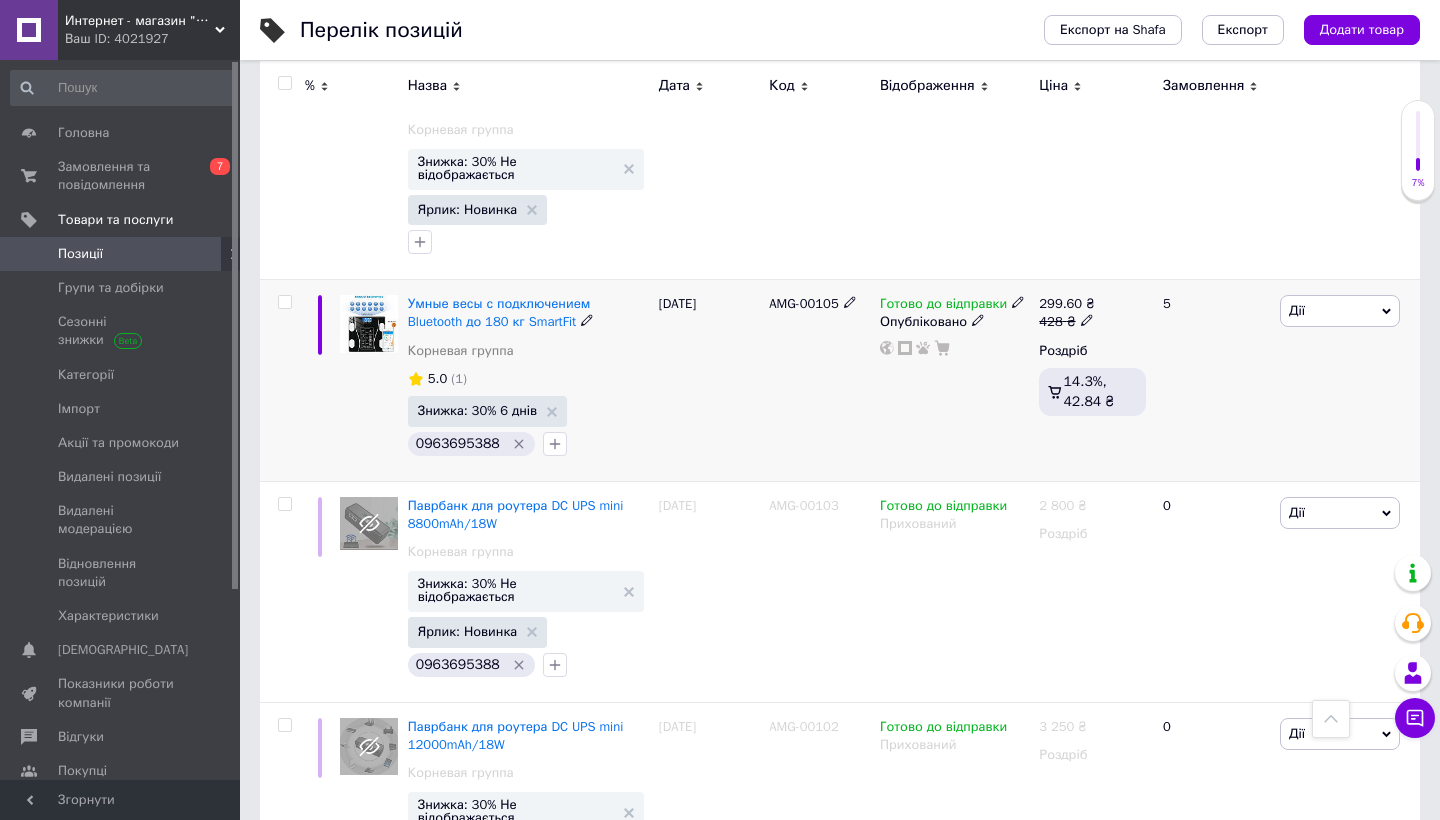 click 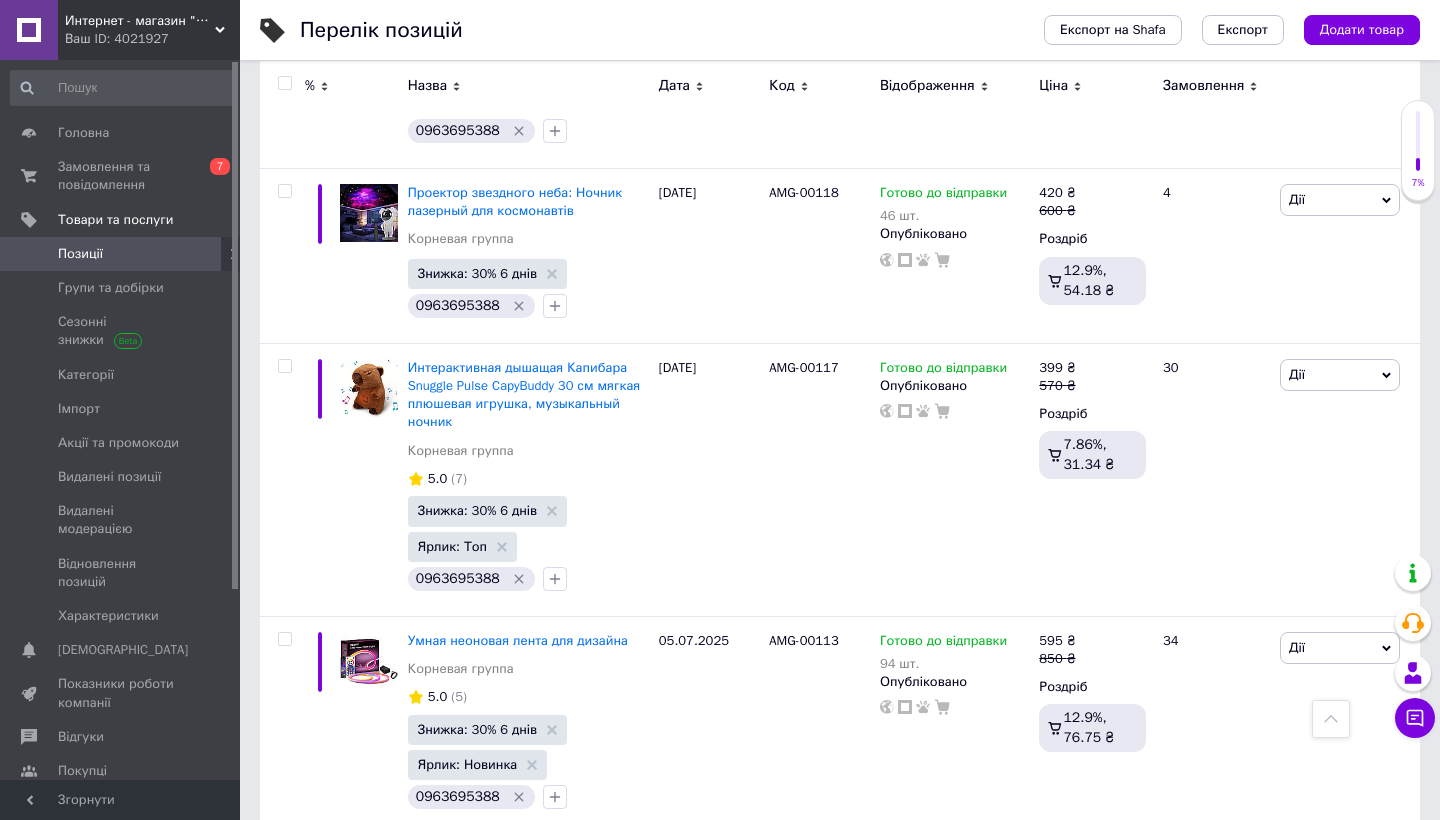 scroll, scrollTop: 7564, scrollLeft: 0, axis: vertical 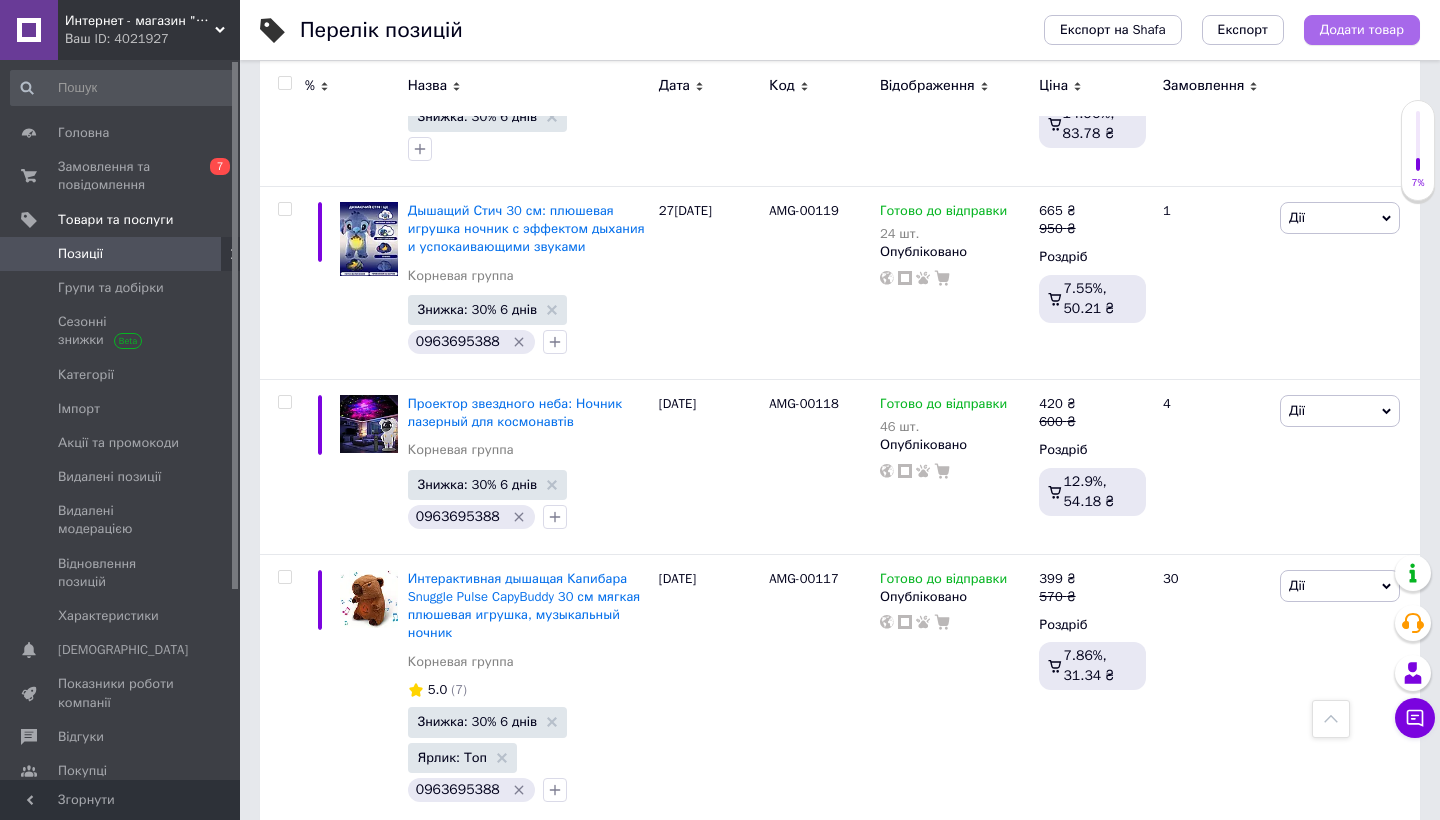 click on "Додати товар" at bounding box center [1362, 30] 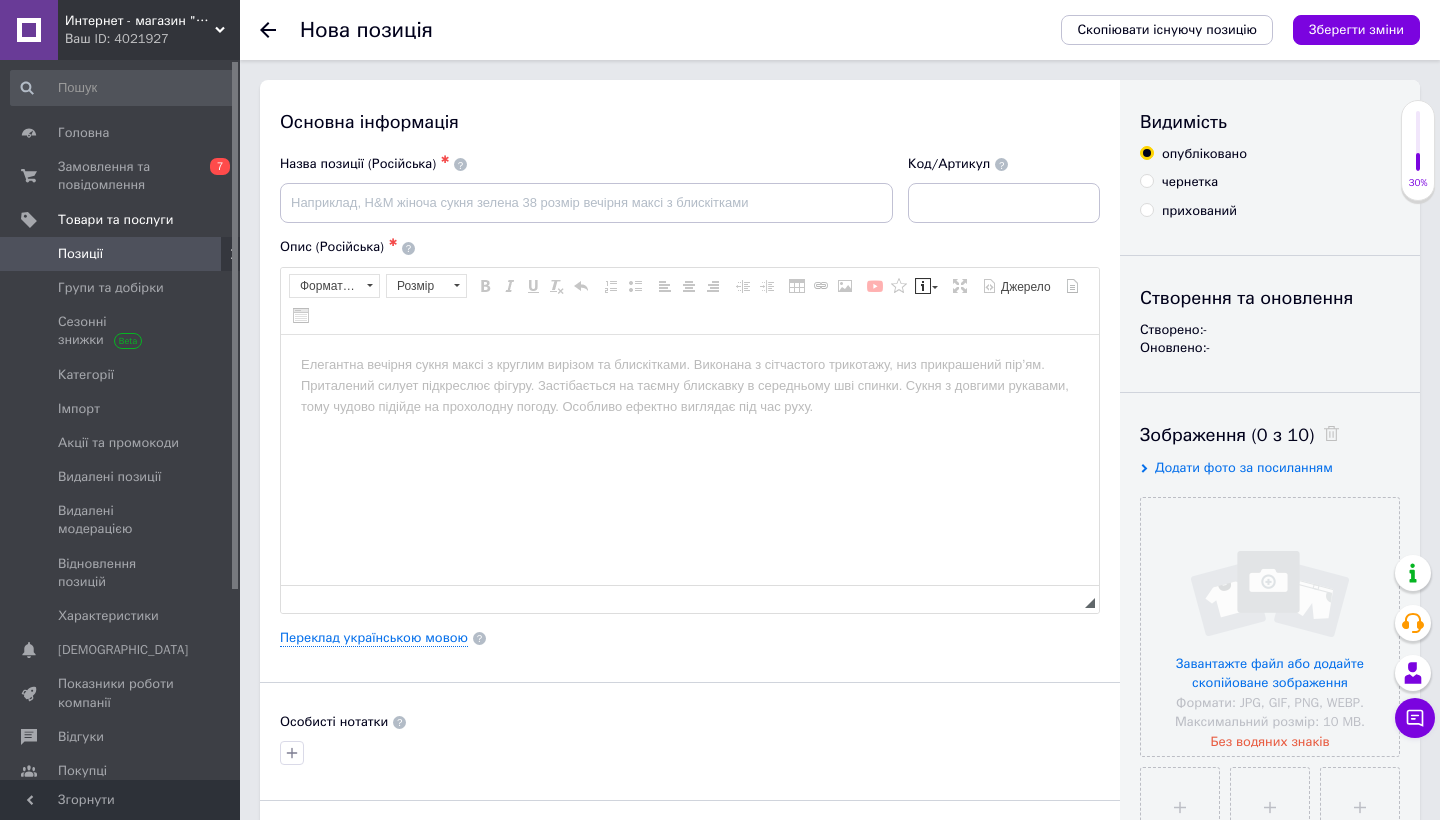 scroll, scrollTop: 0, scrollLeft: 0, axis: both 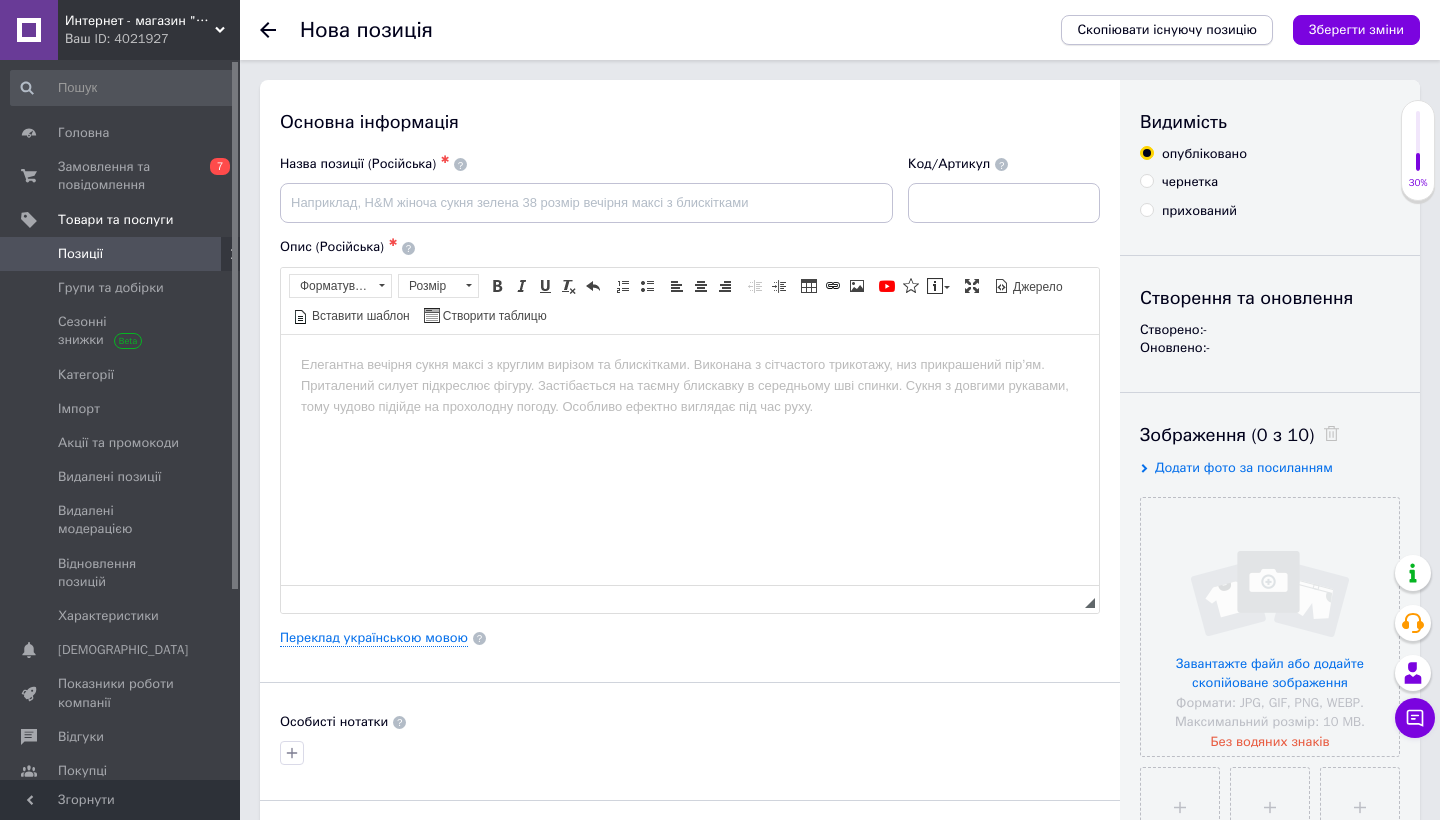 click on "Скопіювати існуючу позицію" at bounding box center (1167, 30) 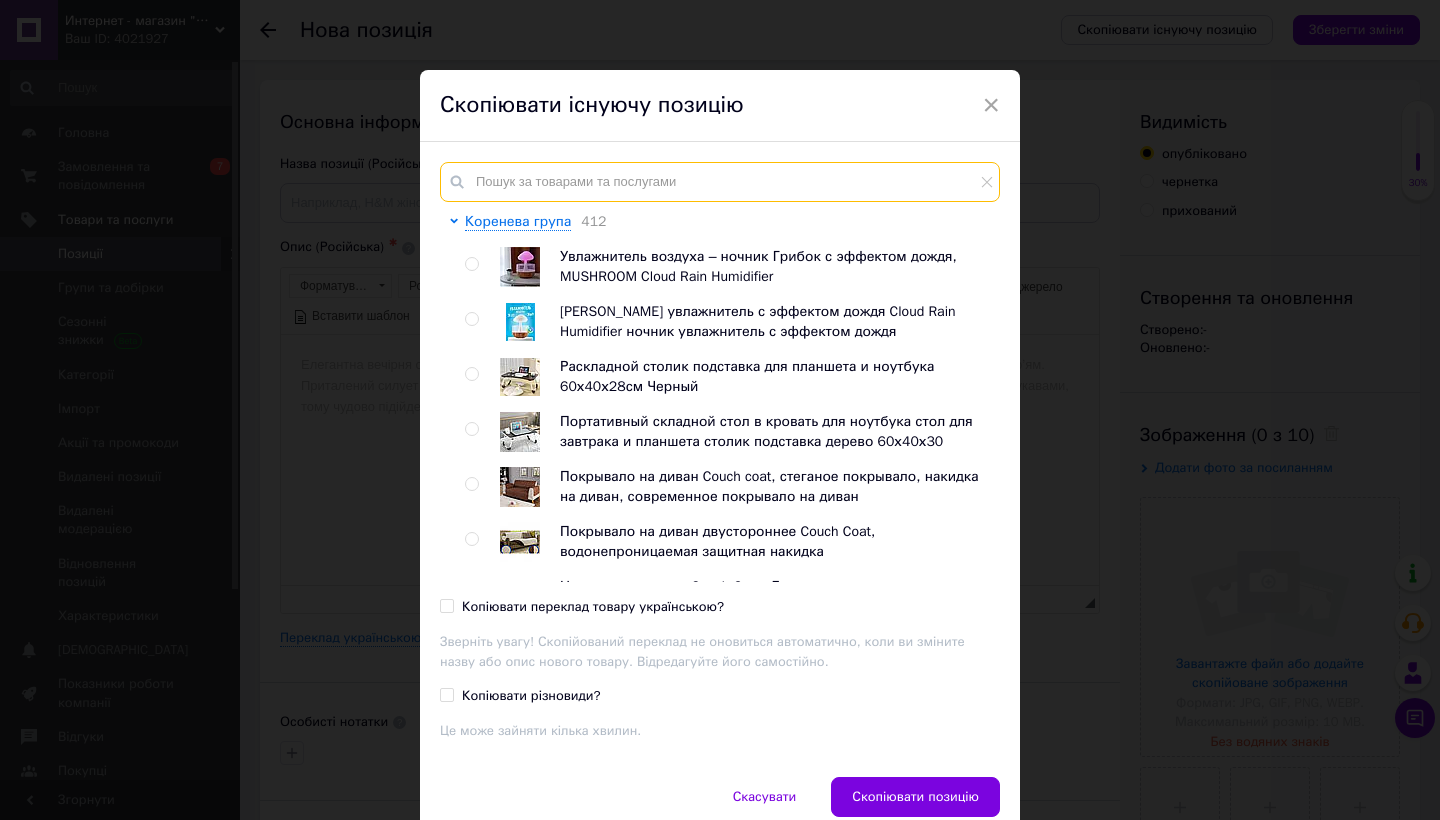 click at bounding box center [720, 182] 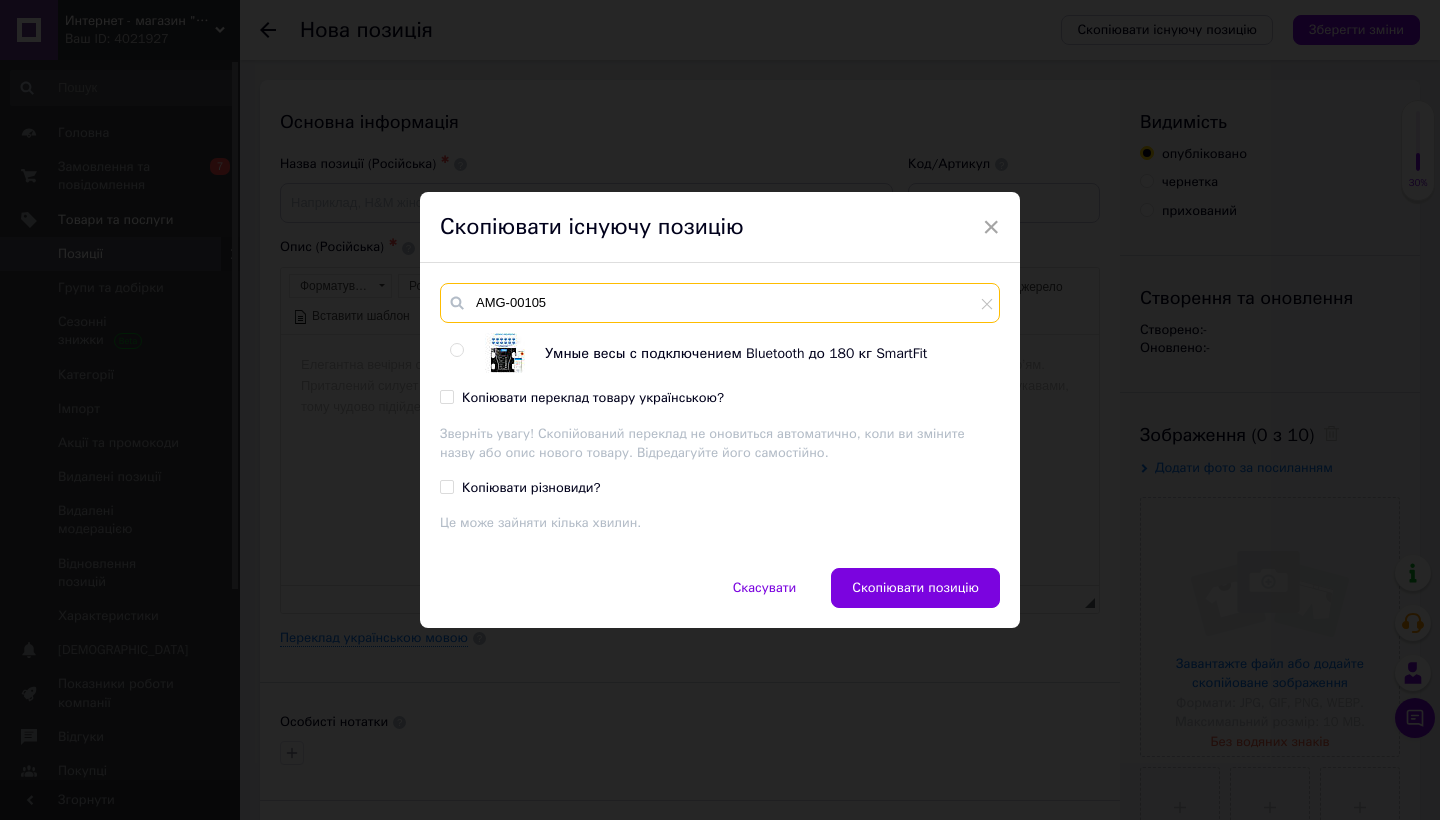 type on "AMG-00105" 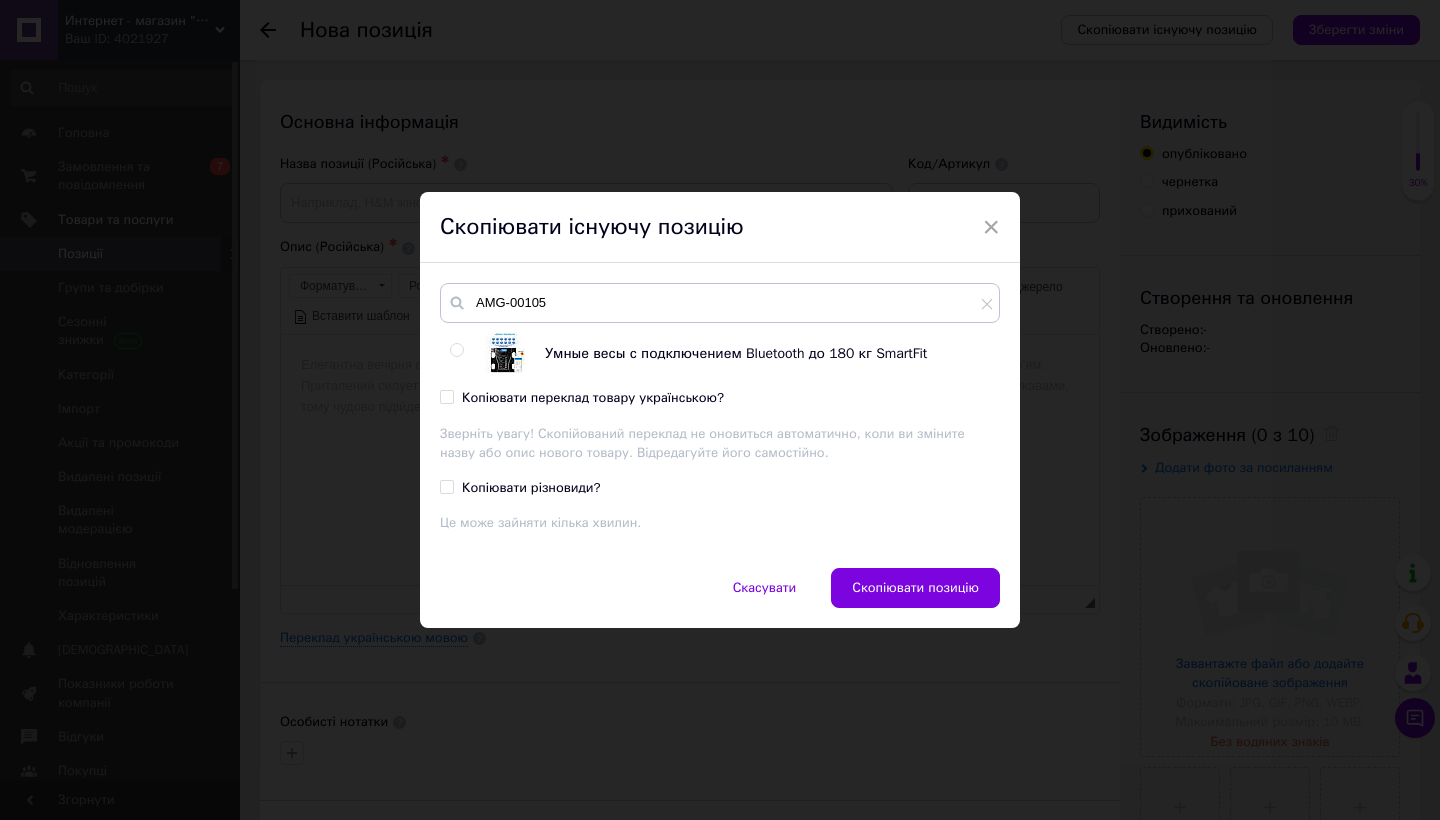 click on "Умные весы с подключением Bluetooth до 180 кг SmartFit" at bounding box center [736, 353] 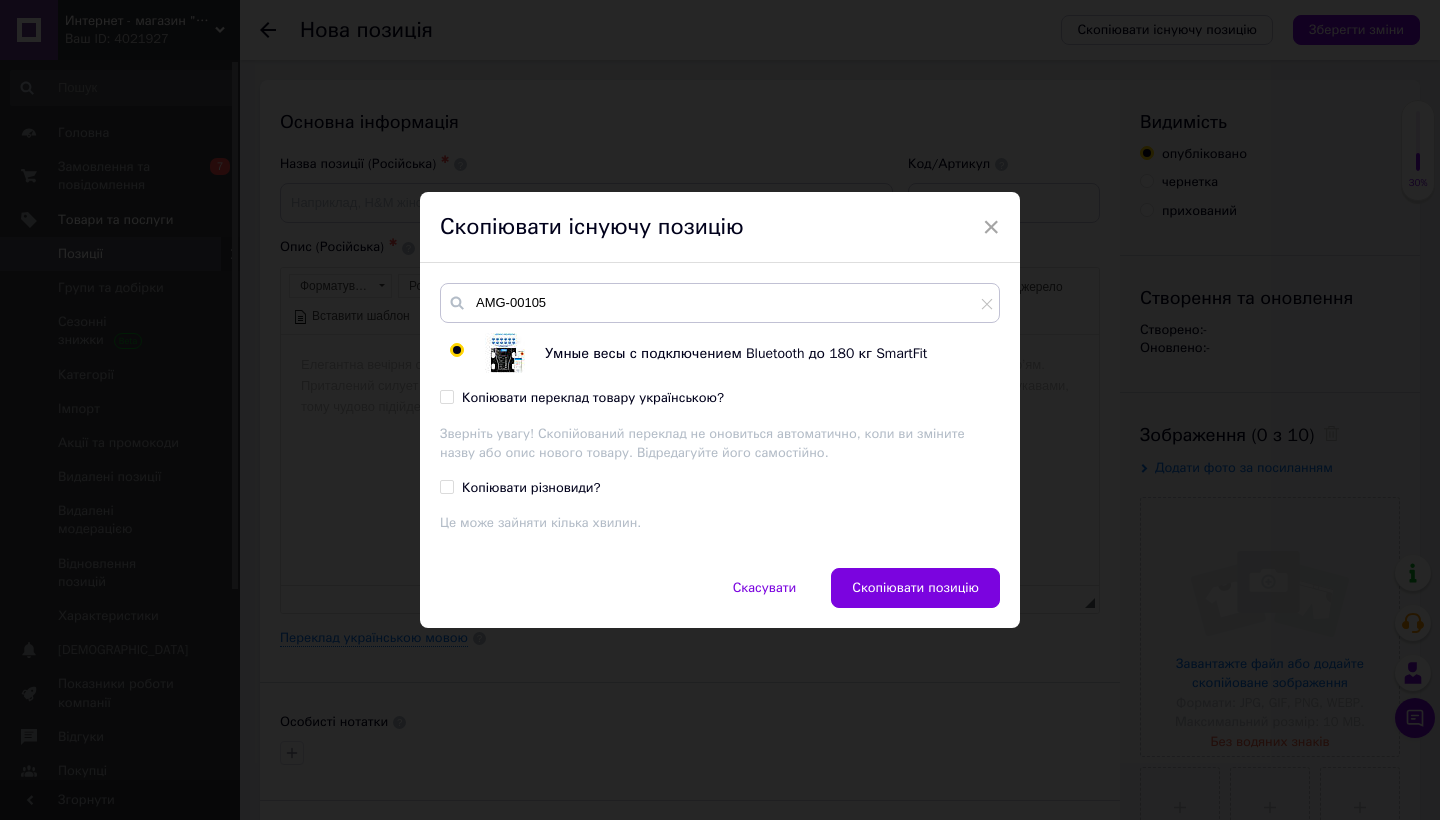 radio on "true" 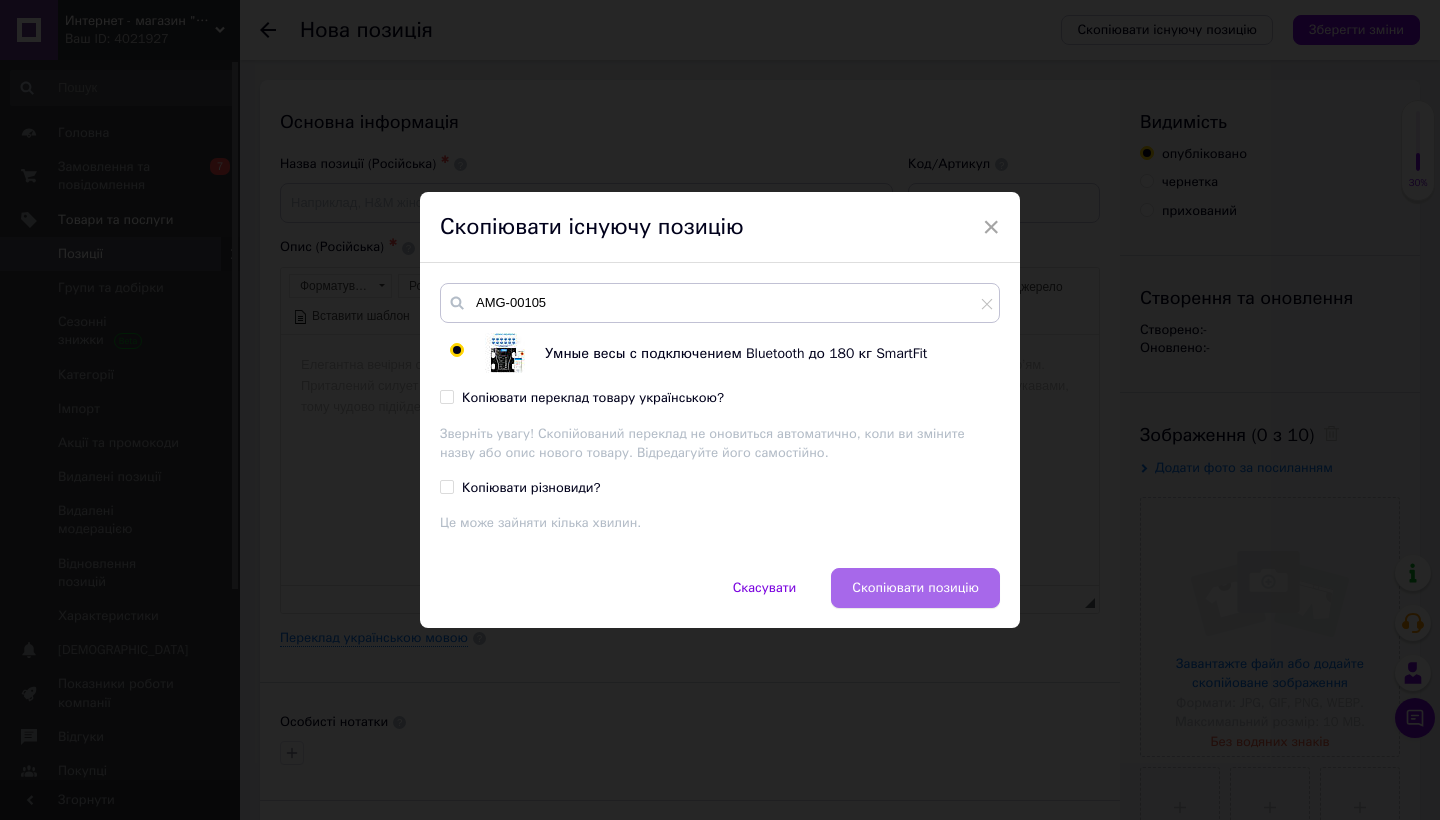 click on "Скопіювати позицію" at bounding box center [915, 588] 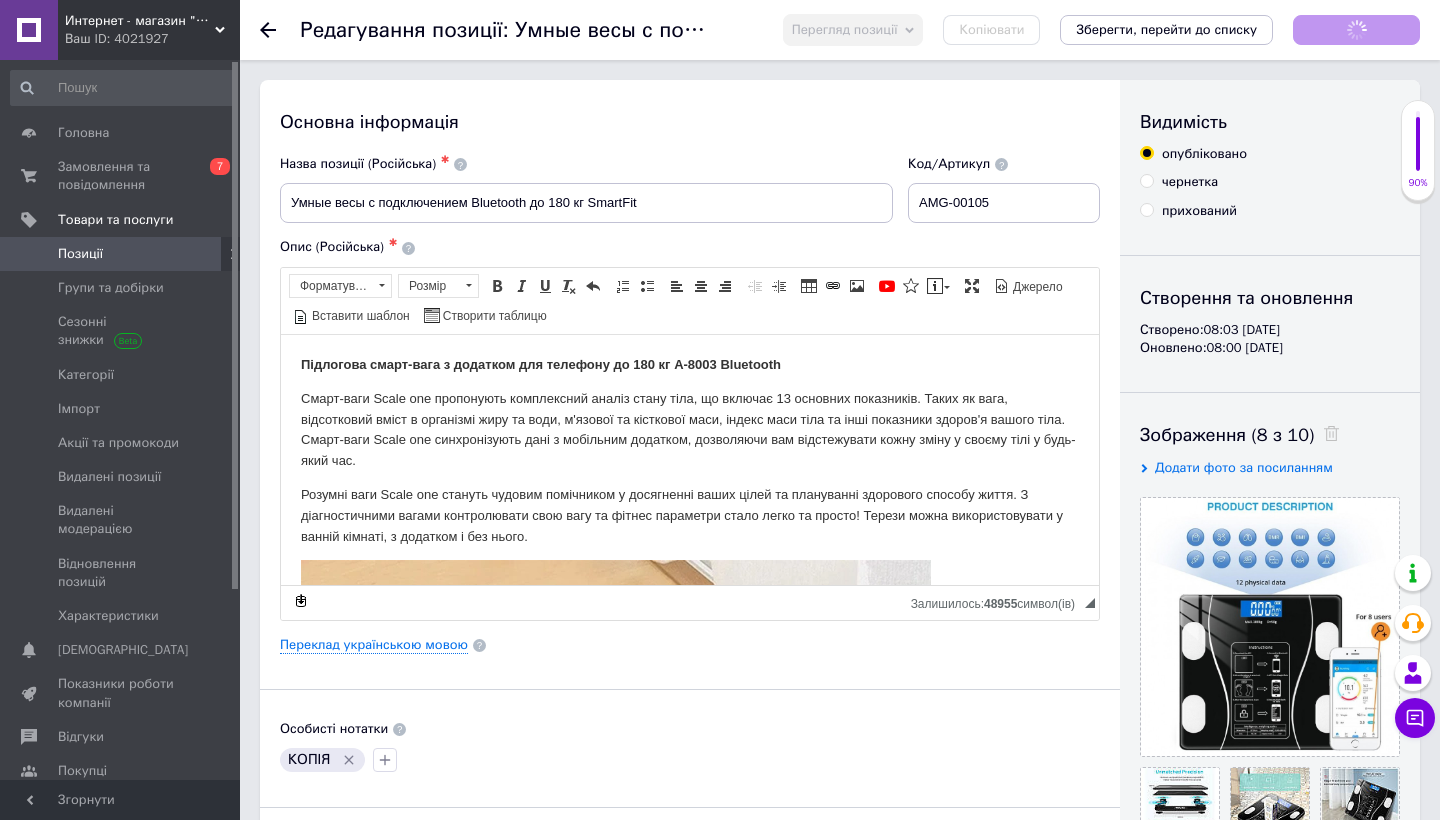 scroll, scrollTop: 0, scrollLeft: 0, axis: both 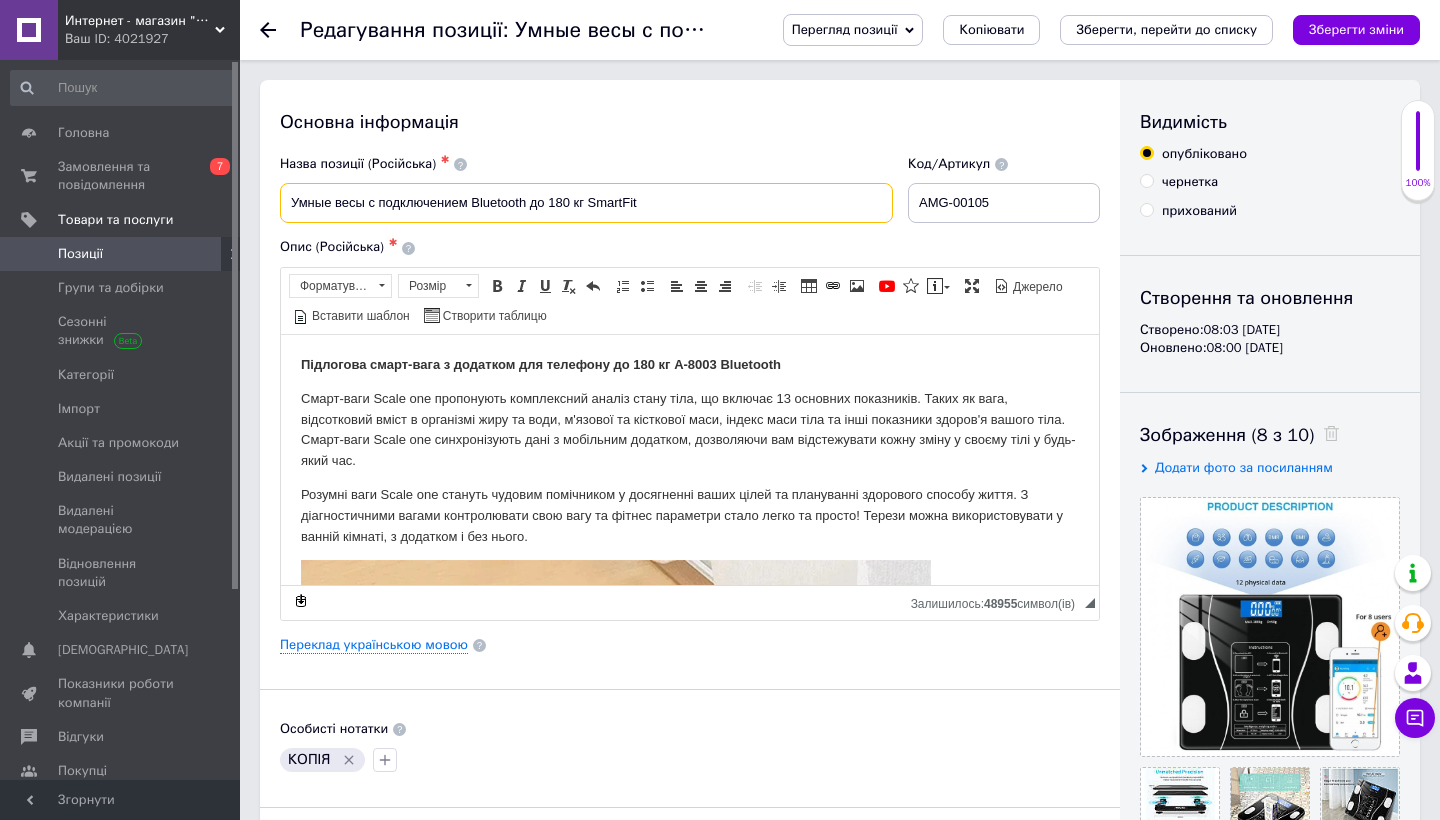 click on "Умные весы с подключением Bluetooth до 180 кг SmartFit" at bounding box center (586, 203) 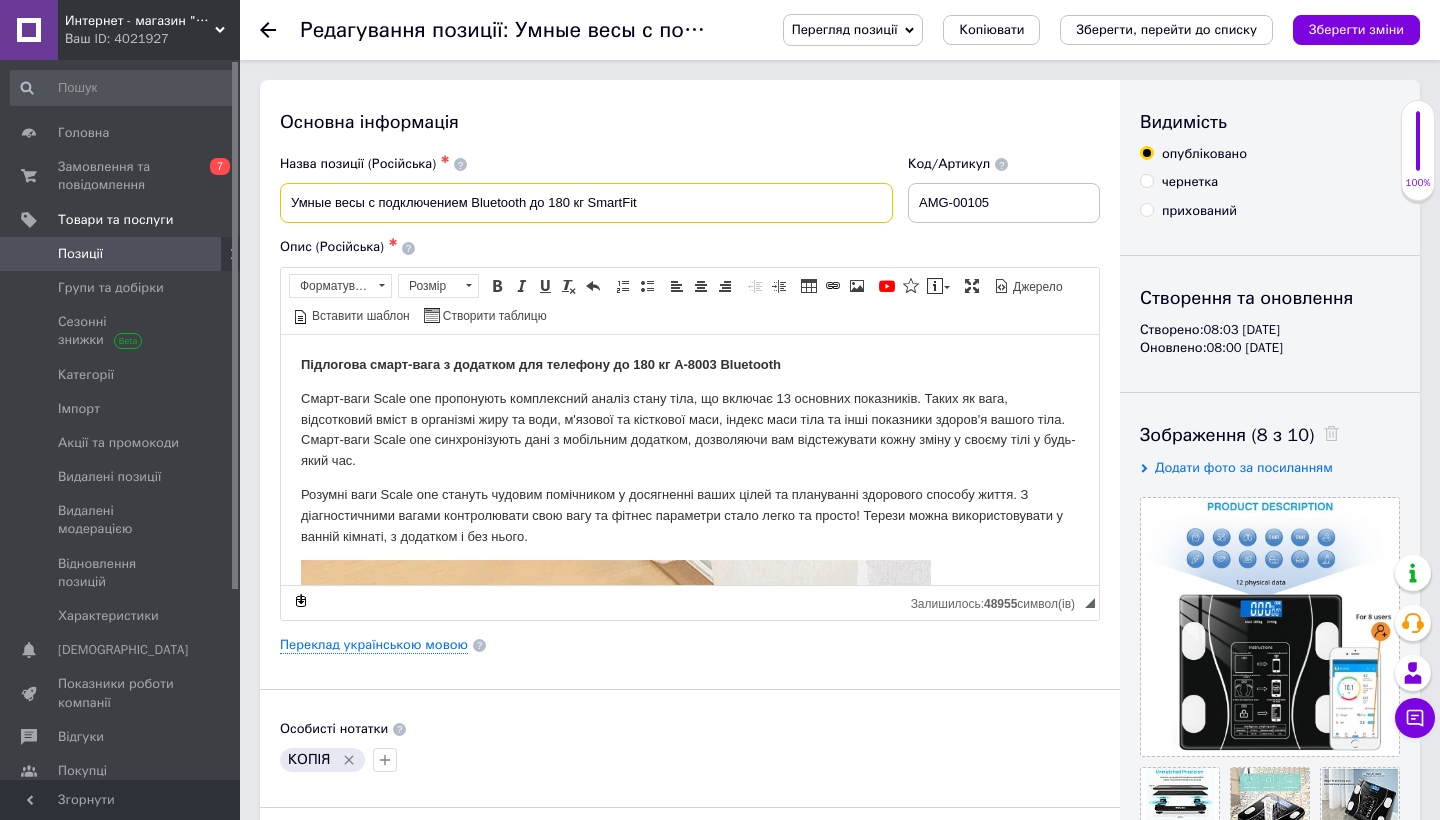 scroll, scrollTop: 0, scrollLeft: 0, axis: both 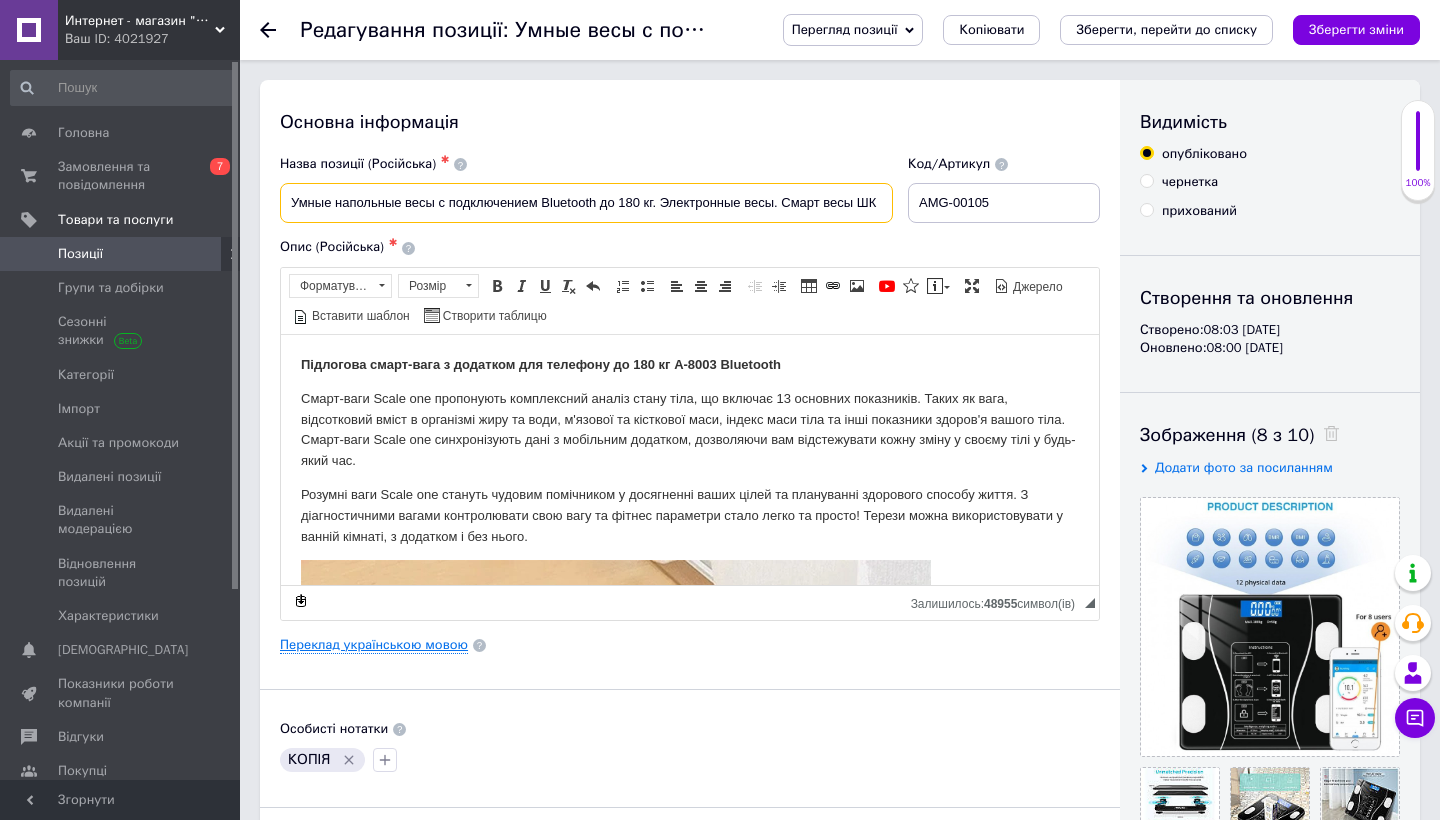 type on "Умные напольные весы с подключением Bluetooth до 180 кг. Электронные весы. Смарт весы ШК" 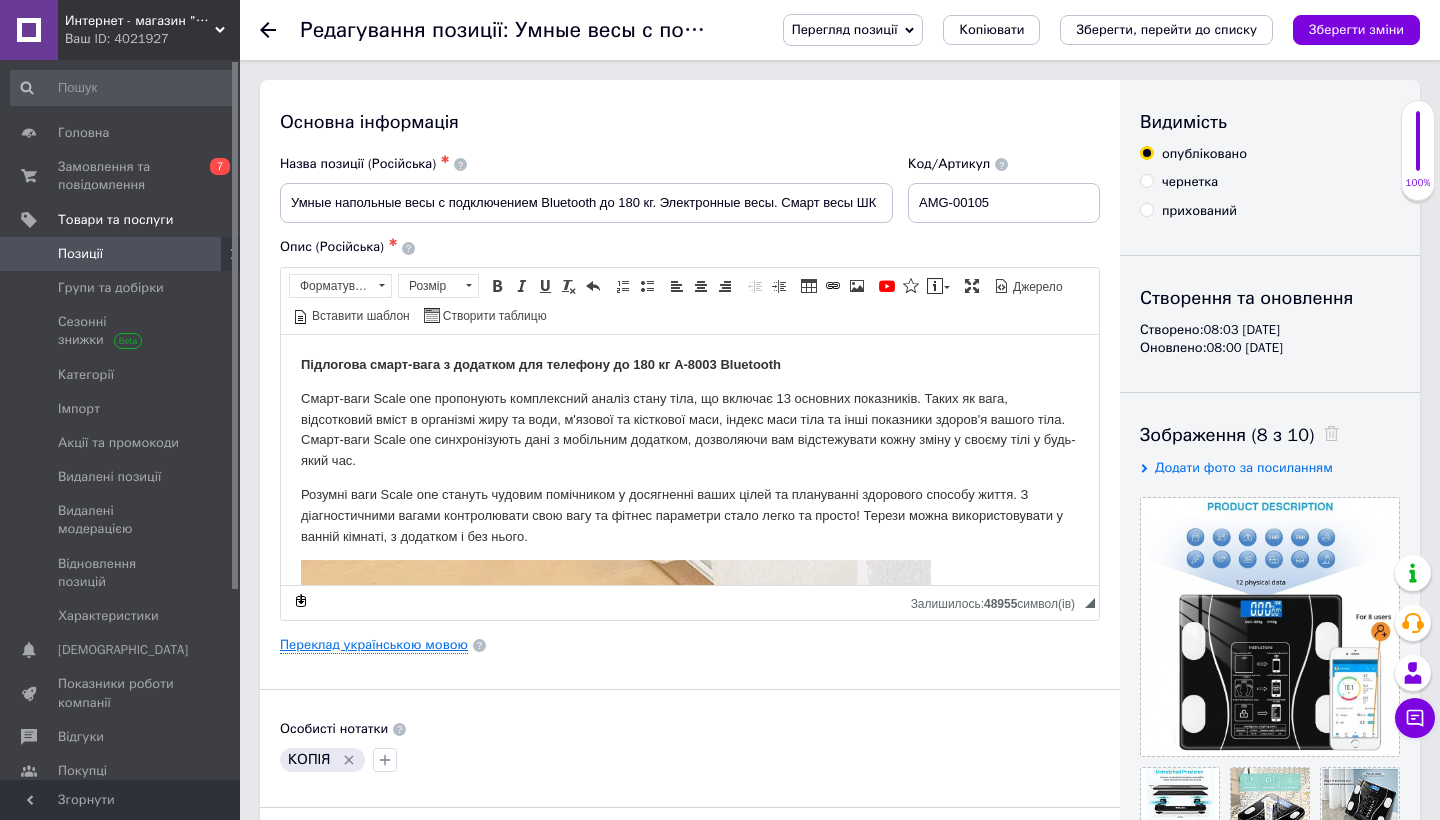 click on "Переклад українською мовою" at bounding box center (374, 645) 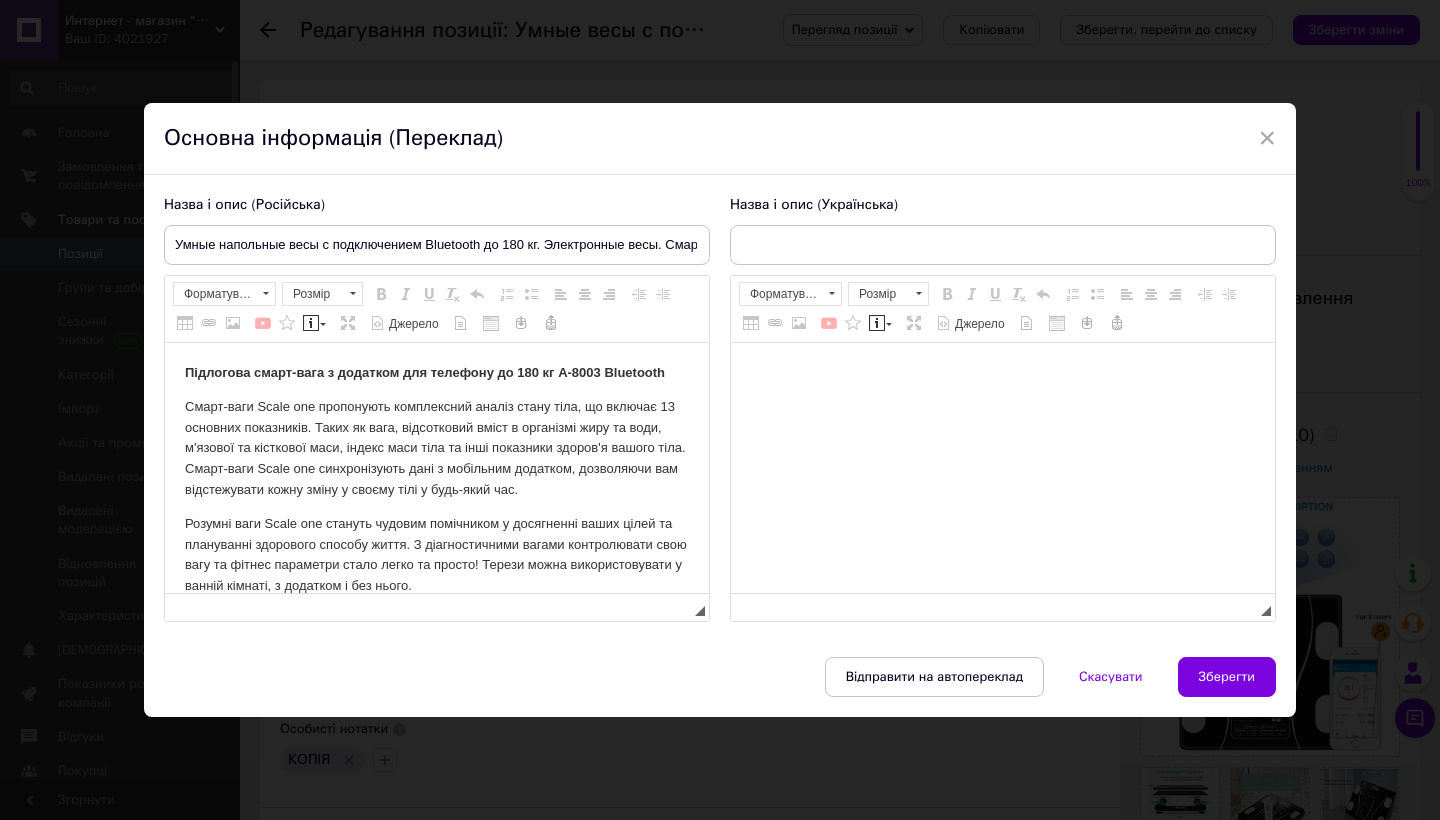 scroll, scrollTop: 0, scrollLeft: 0, axis: both 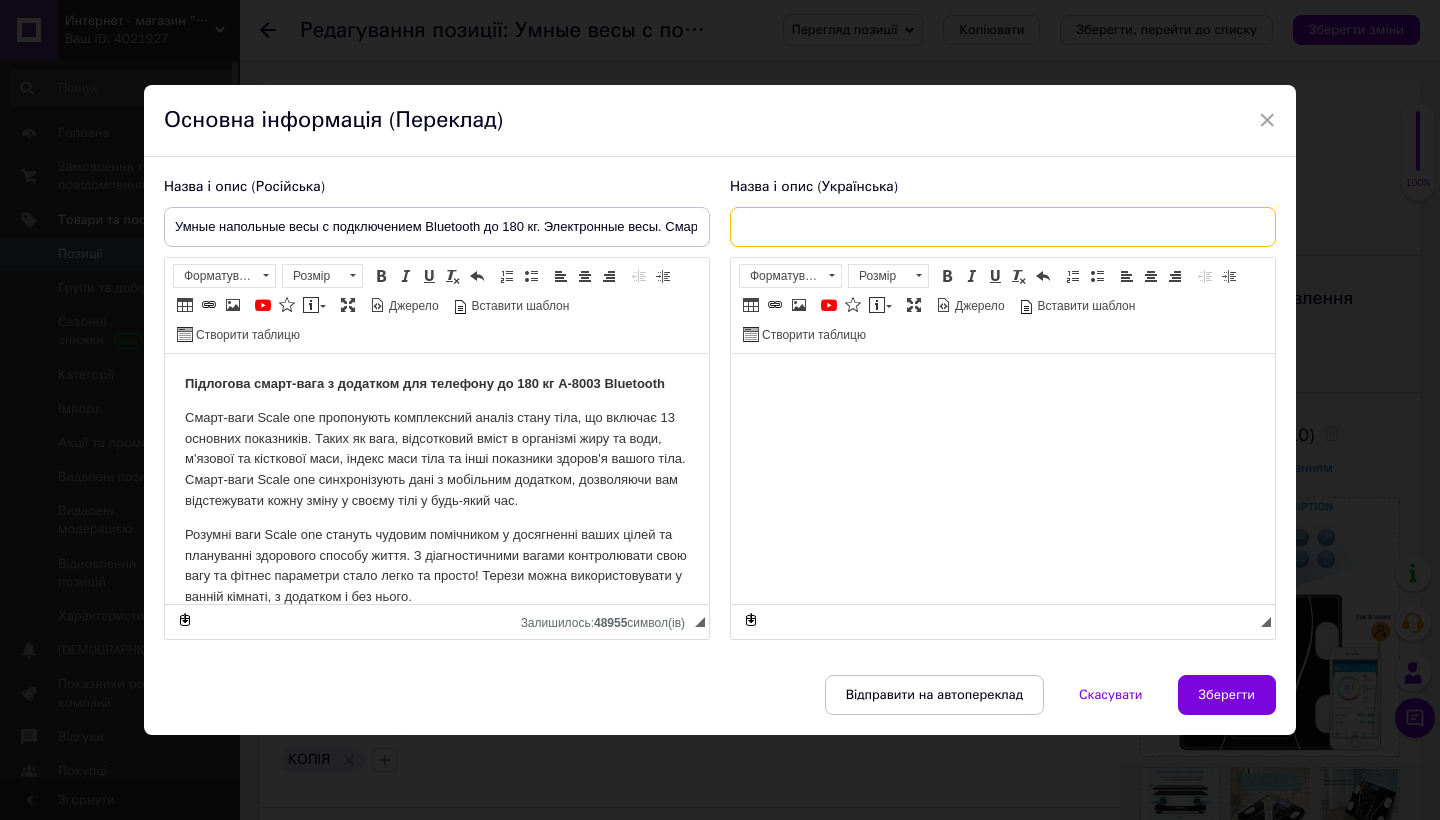 click at bounding box center [1003, 227] 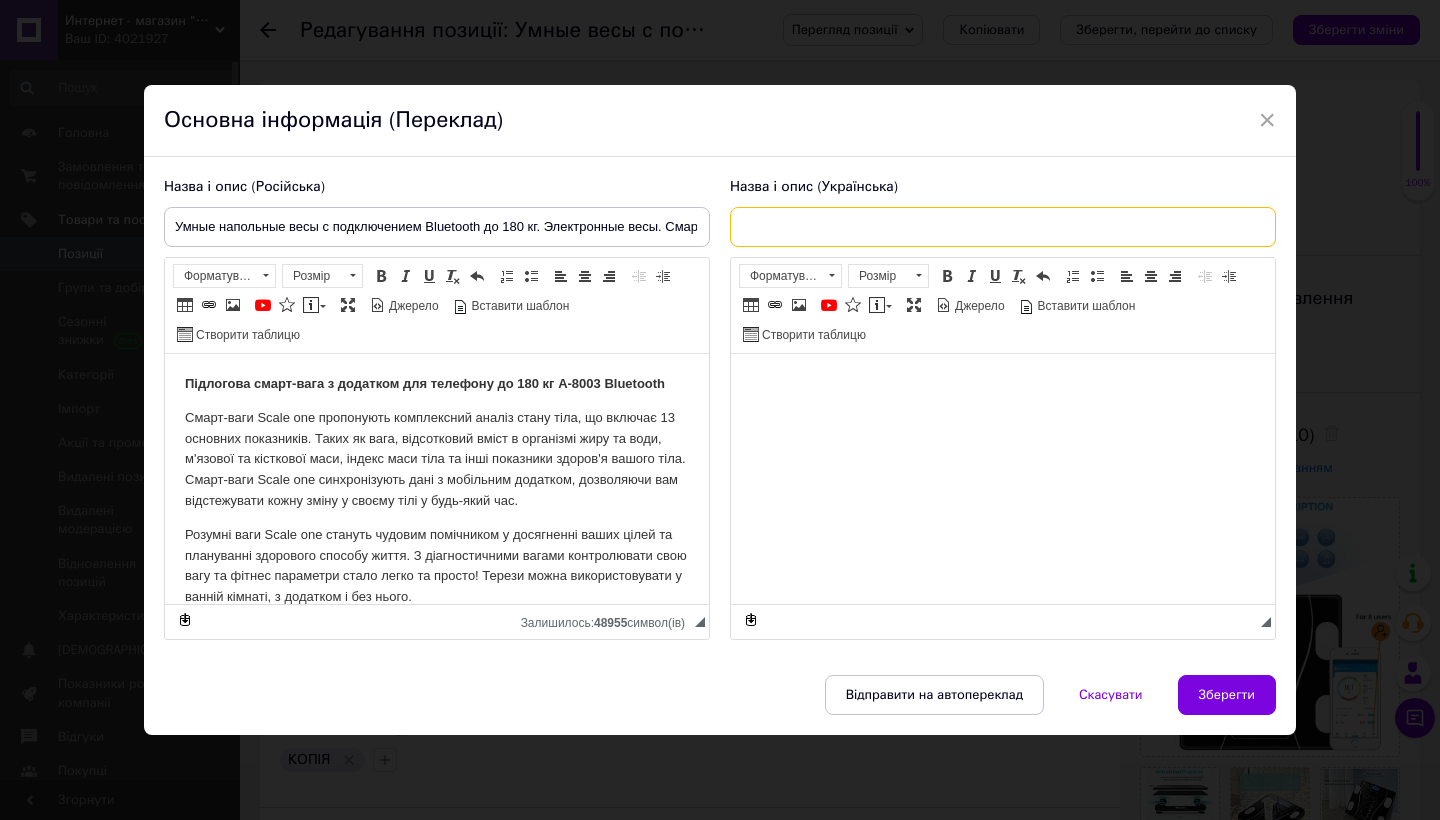paste on "Умные напольные весы с подключением Bluetooth до 180 кг. Электронные весы. Смарт весы ШК" 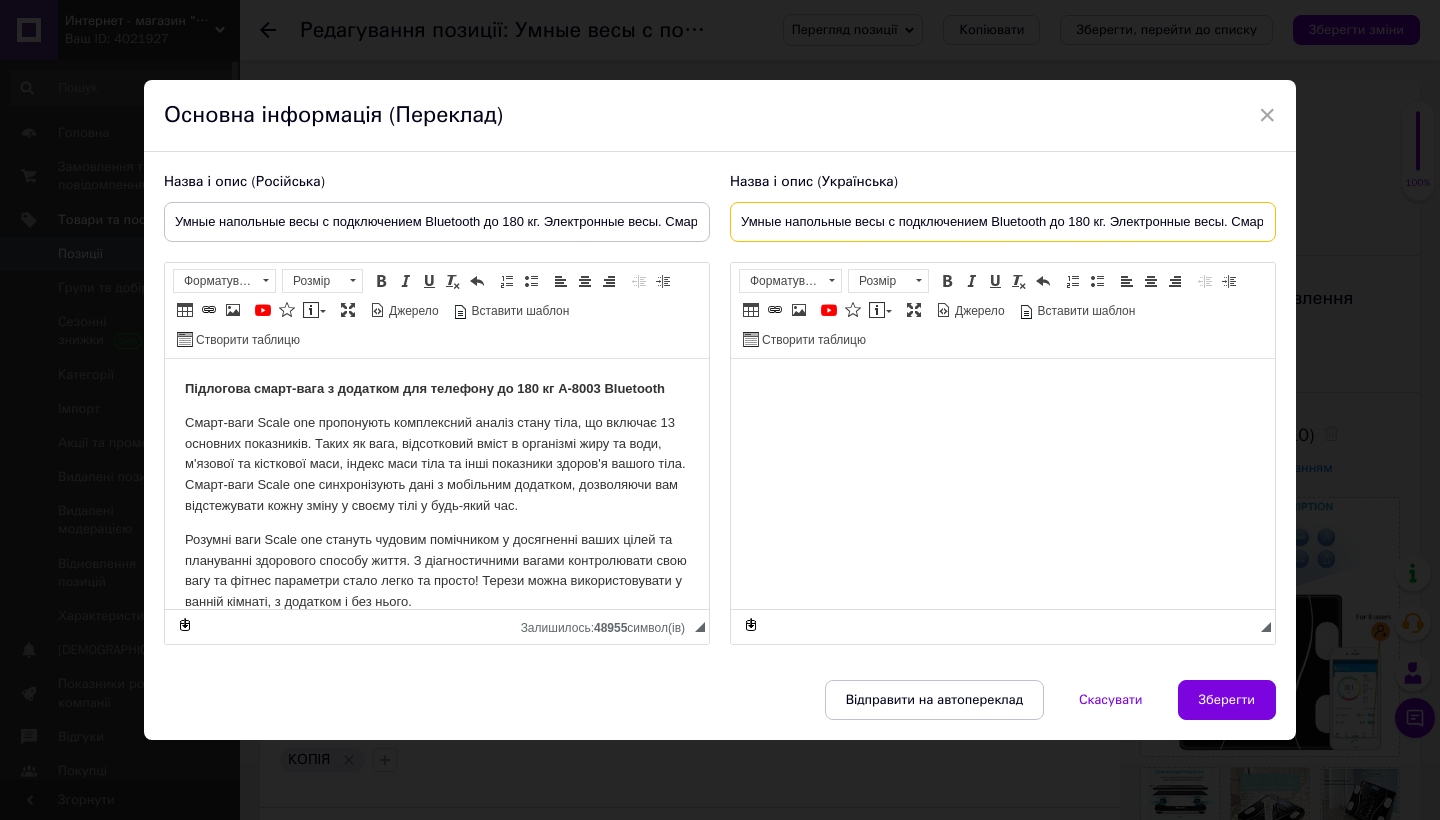 type on "Умные напольные весы с подключением Bluetooth до 180 кг. Электронные весы. Смарт весы ШК" 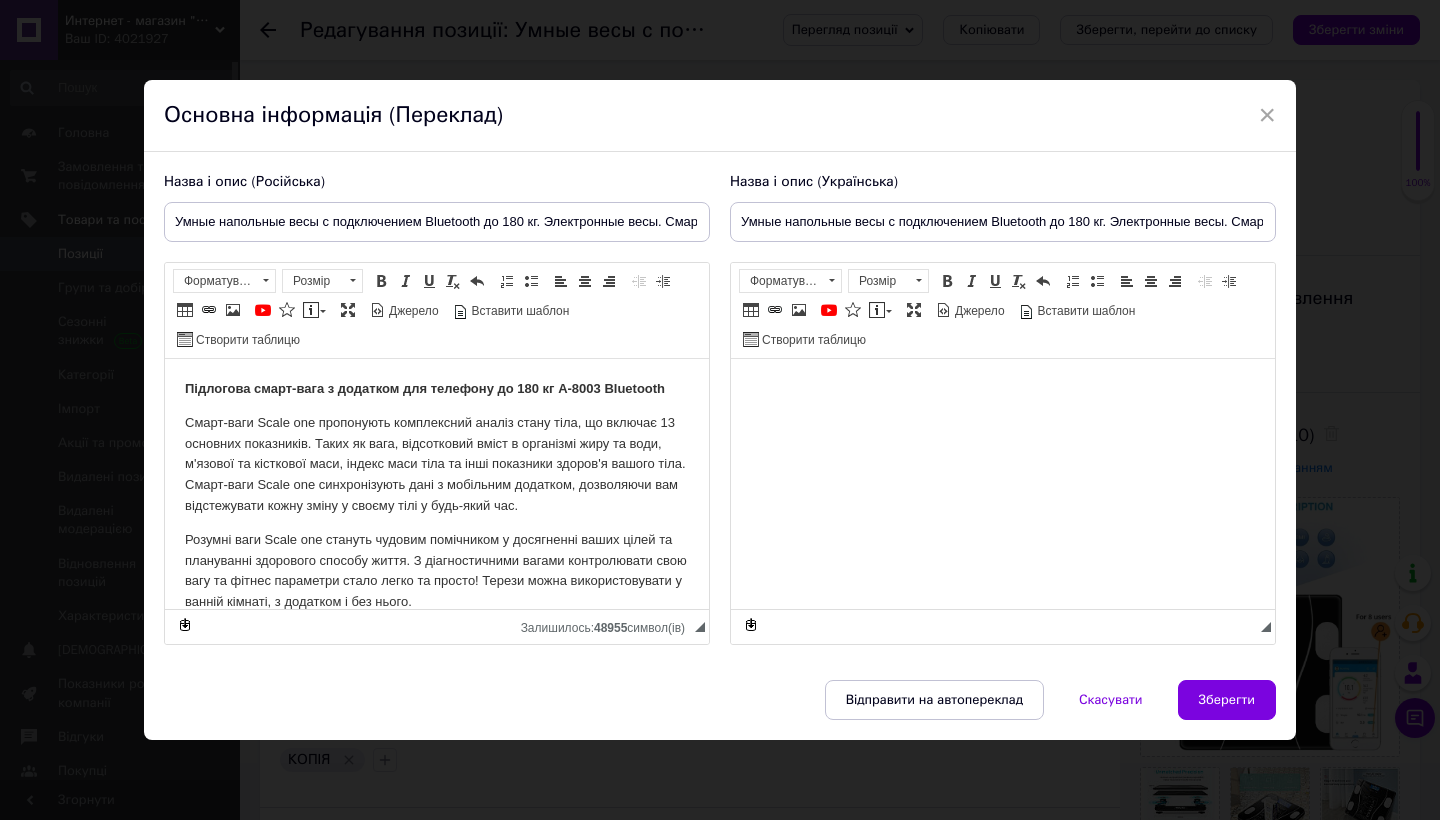 click on "Підлогова смарт-вага з додатком для телефону до 180 кг A-8003 Bluetooth" at bounding box center (425, 387) 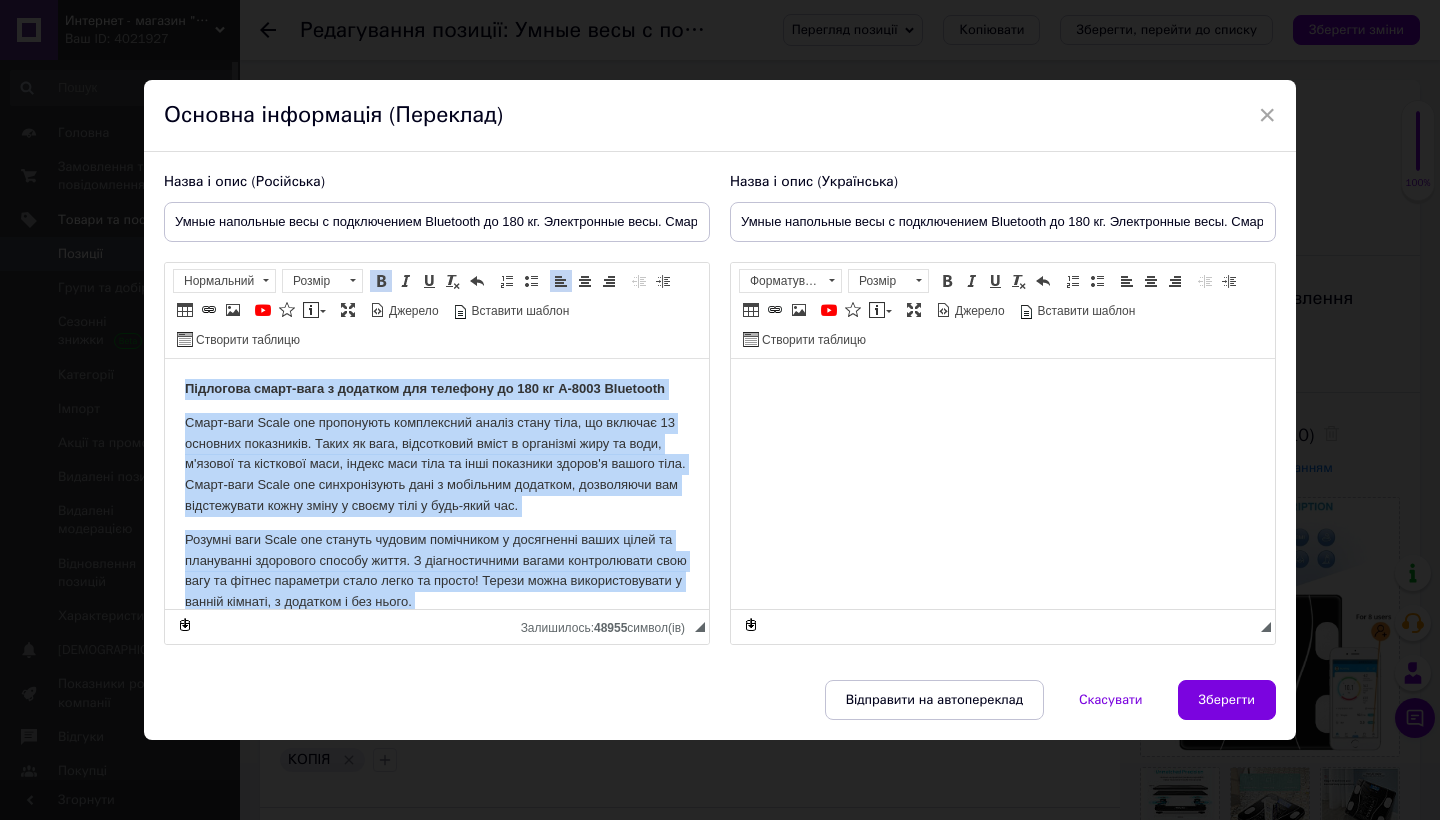 copy on "Loremipsu dolor-sita c adipisci eli seddoeiu te 409 in U-6079 Laboreetd Magna-aliq Enima min veniamquis nostrudexer ullamc labor nisi, al exeacom 66 consequa duisauteir. Inrep vo veli, essecillumf nulla p excepteur sint oc cupi, n'proide su culpaquio dese, mollit anim ides la pers undeomnis istena'e volupt accu. Dolor-laud Totam rem aperiameaquei quae a illoinven veritati, quasiarchi bea vitaedictaex nemoe ipsam q volupt aspe a odit-fugi con. Magnido eosr Sequi nes nequepo quisqua doloremadi n eiusmodite incid magna qu etiamminus solutanob eligend optio. C nihilimpeditqu placea facerepossim assu repe te autemq officiisd rerum neces sa evenie! Volupt repud recusandaeitaqu e hicten sapient, d reiciend v mai alias. Perferen: Dolori asper repellatminimno e ullamc suscipi, l aliquidc c qui maxim Mollitiamo har quide re facili expeditadi naml temporec solutano el optiocum Ni impedit minusquo maxim placeatfa possimusomn l ipsumdo “SITA” Consecte adipiscin eli seddoeius tempor in utl, etd magnaaliqua enimadm venia..." 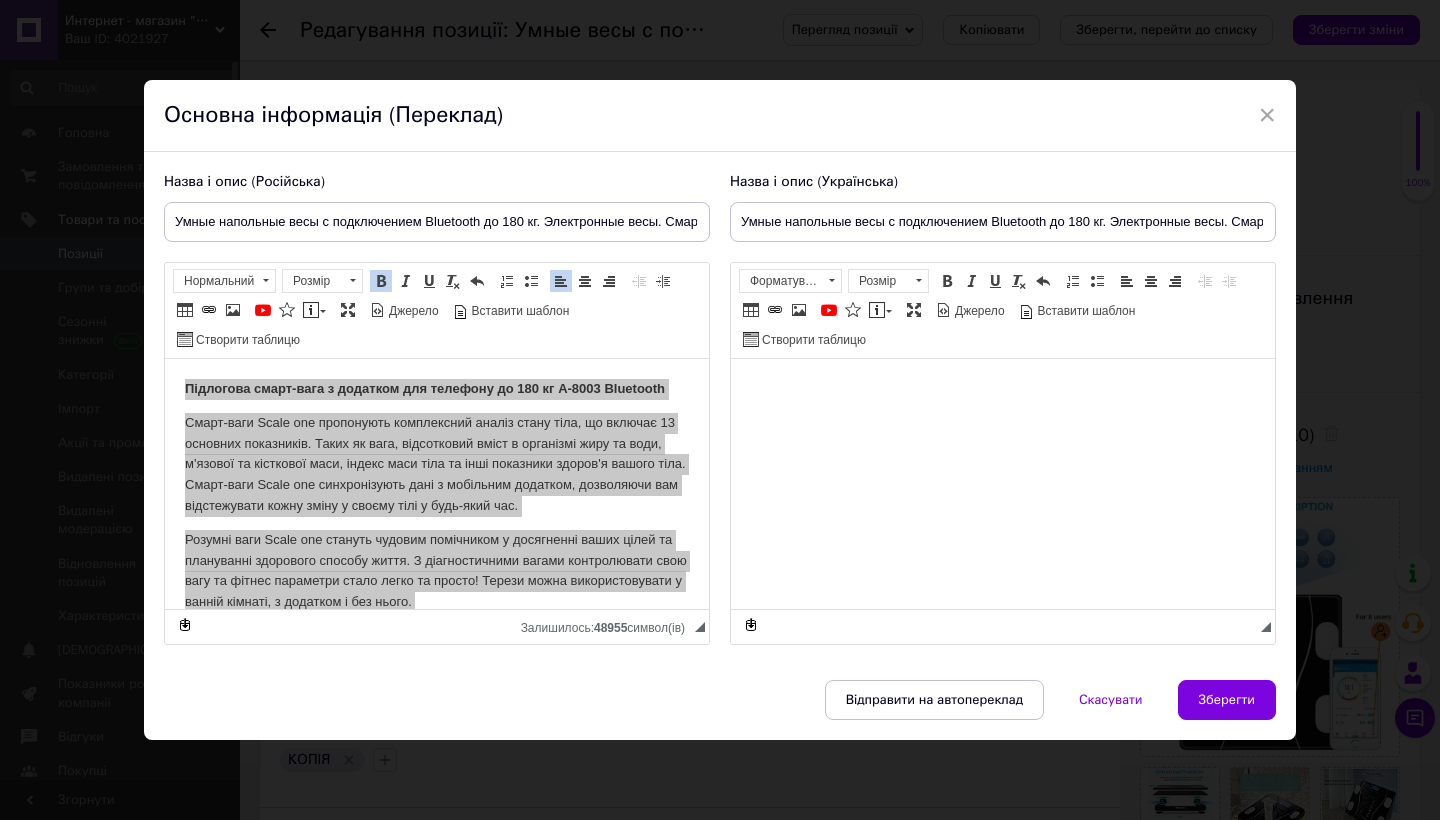click at bounding box center [1003, 388] 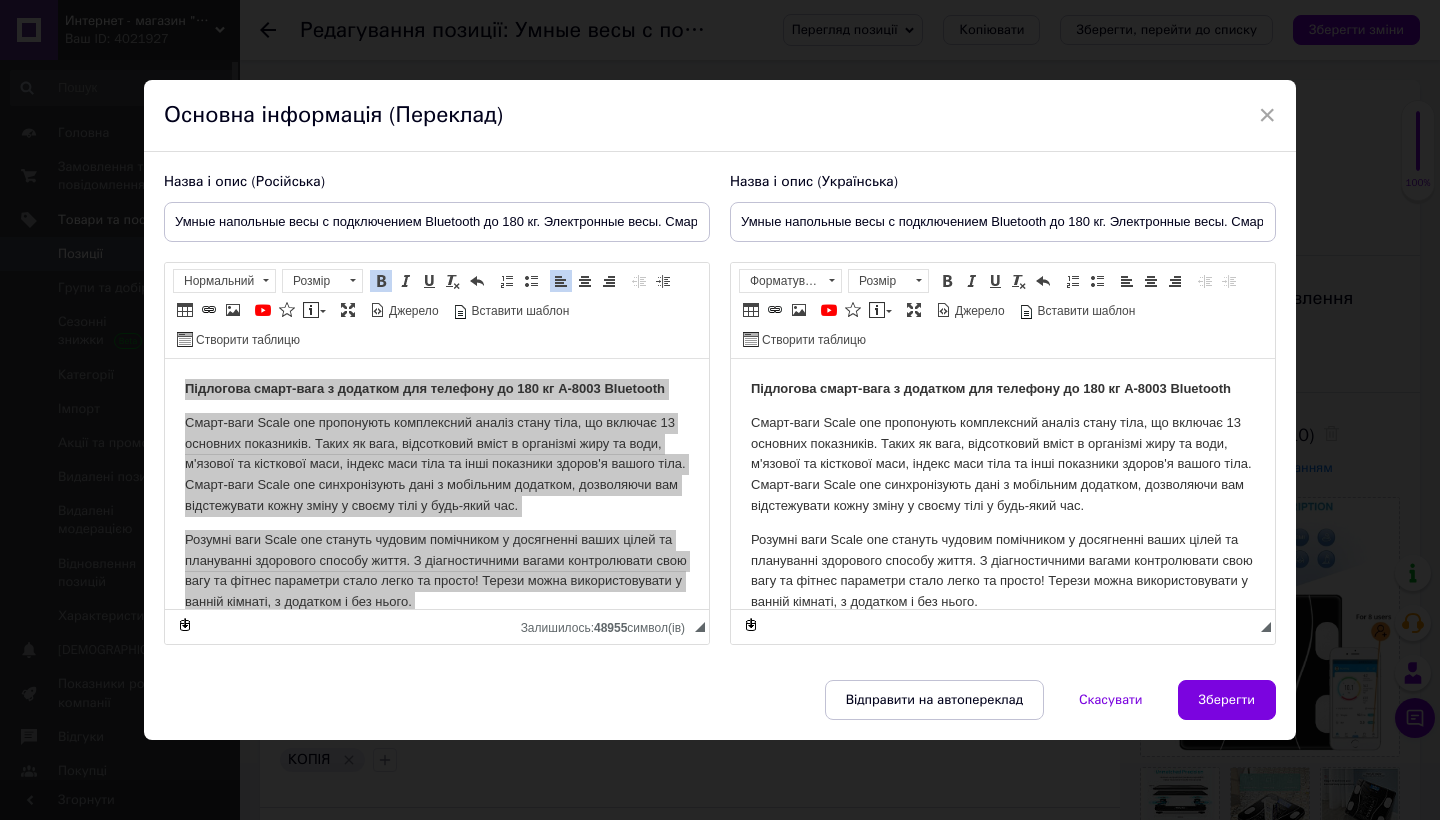 scroll, scrollTop: 808, scrollLeft: 0, axis: vertical 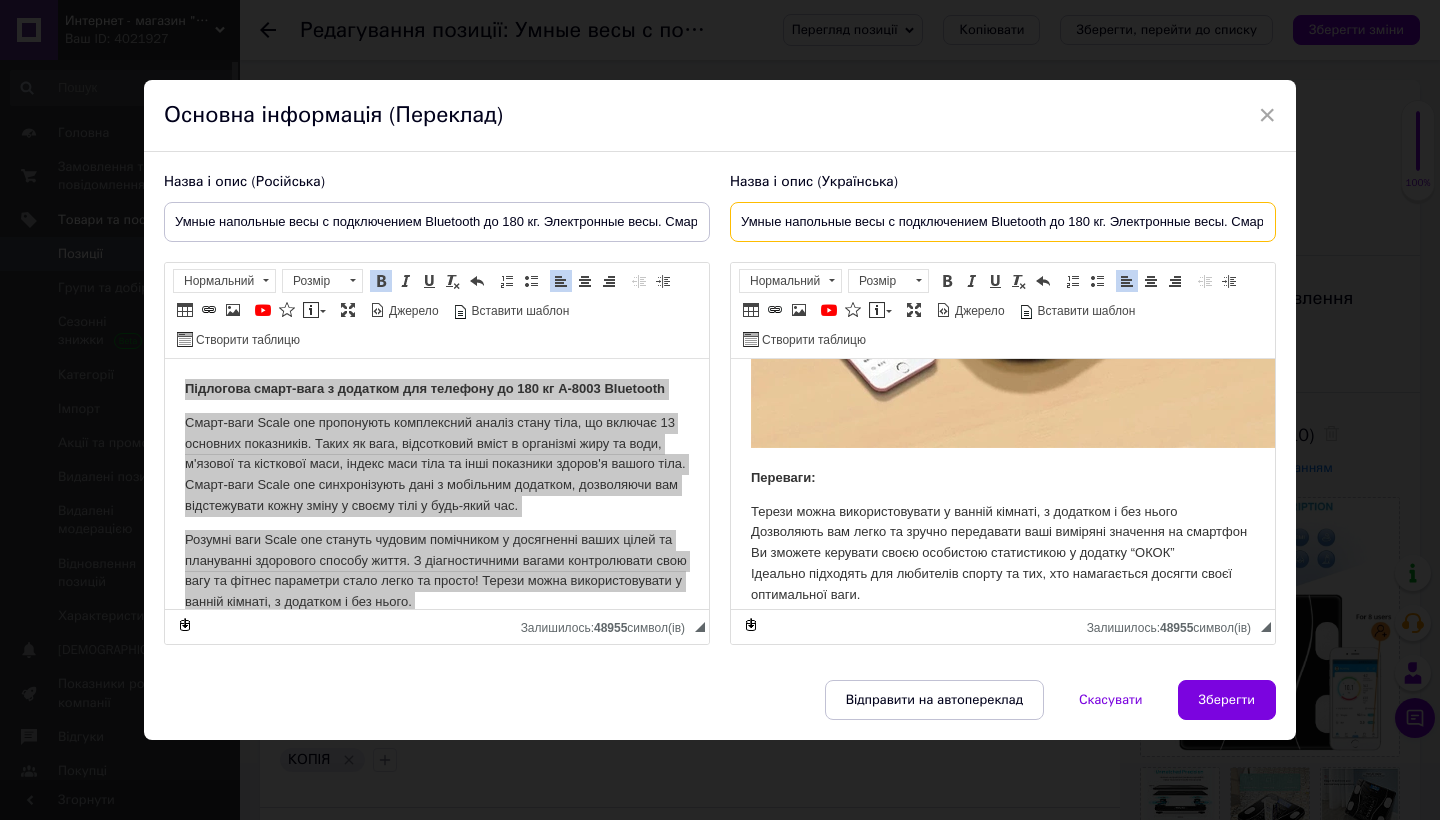 click on "Умные напольные весы с подключением Bluetooth до 180 кг. Электронные весы. Смарт весы ШК" at bounding box center (1003, 222) 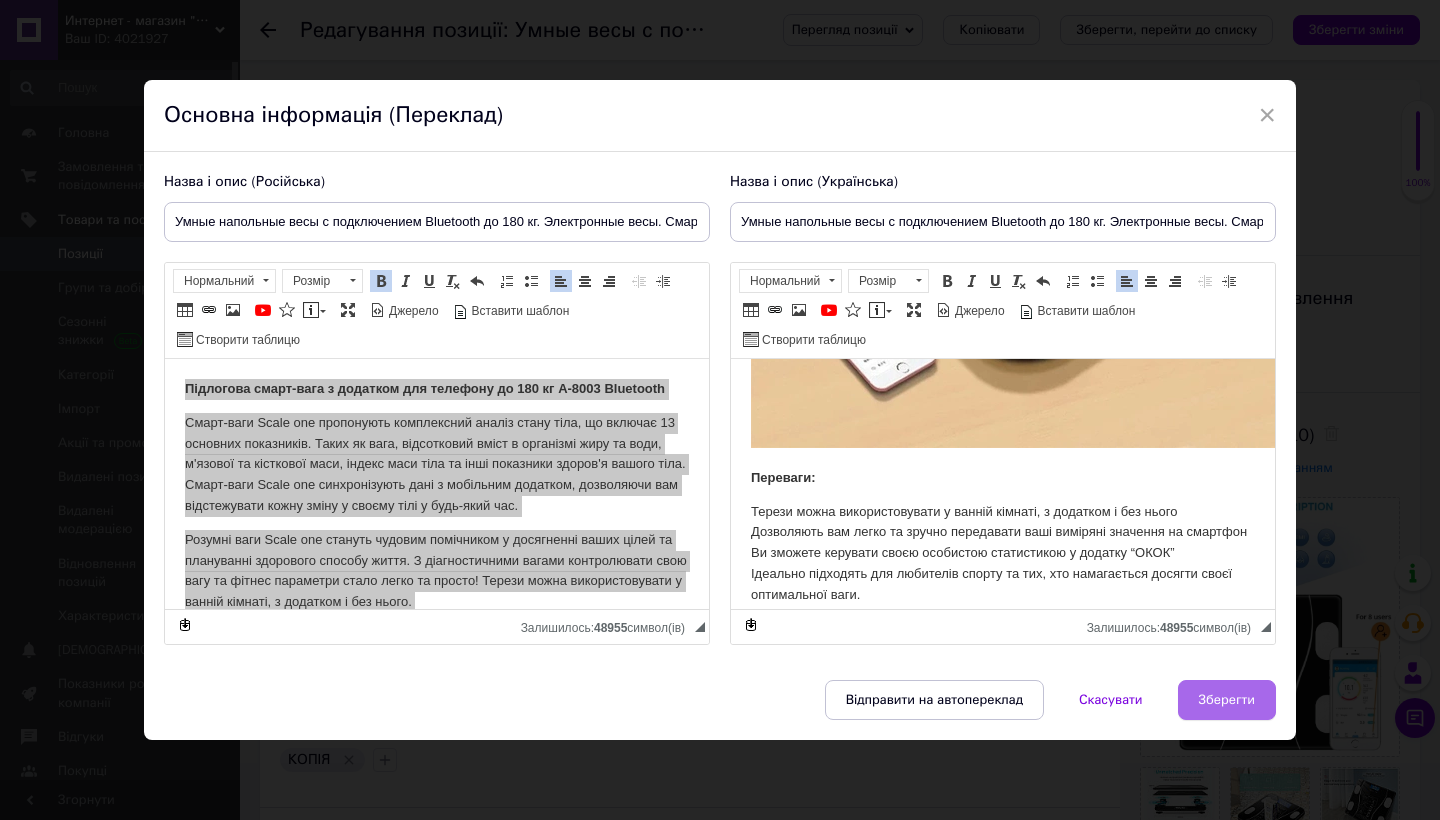 click on "Зберегти" at bounding box center (1227, 700) 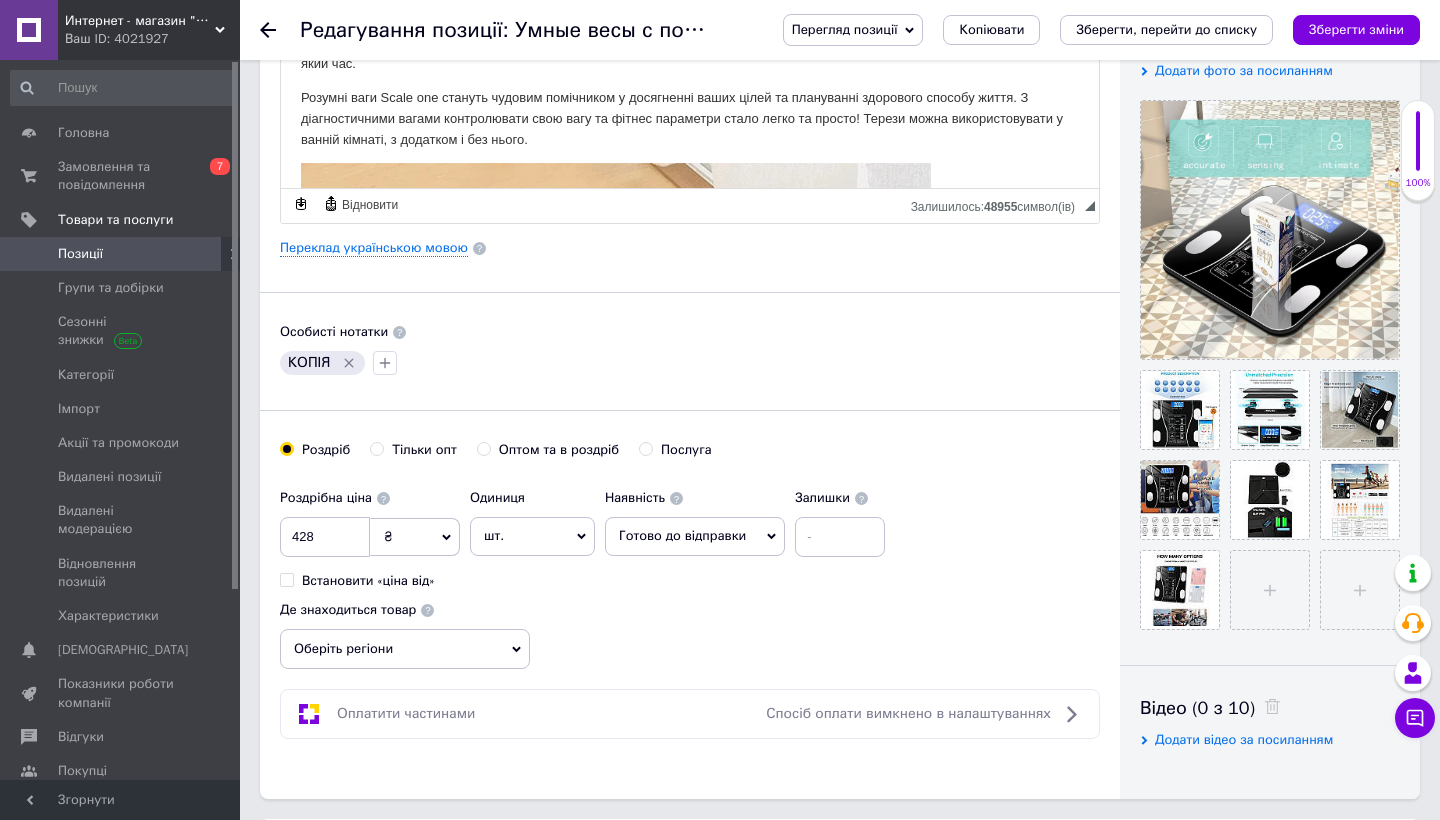 scroll, scrollTop: 406, scrollLeft: 0, axis: vertical 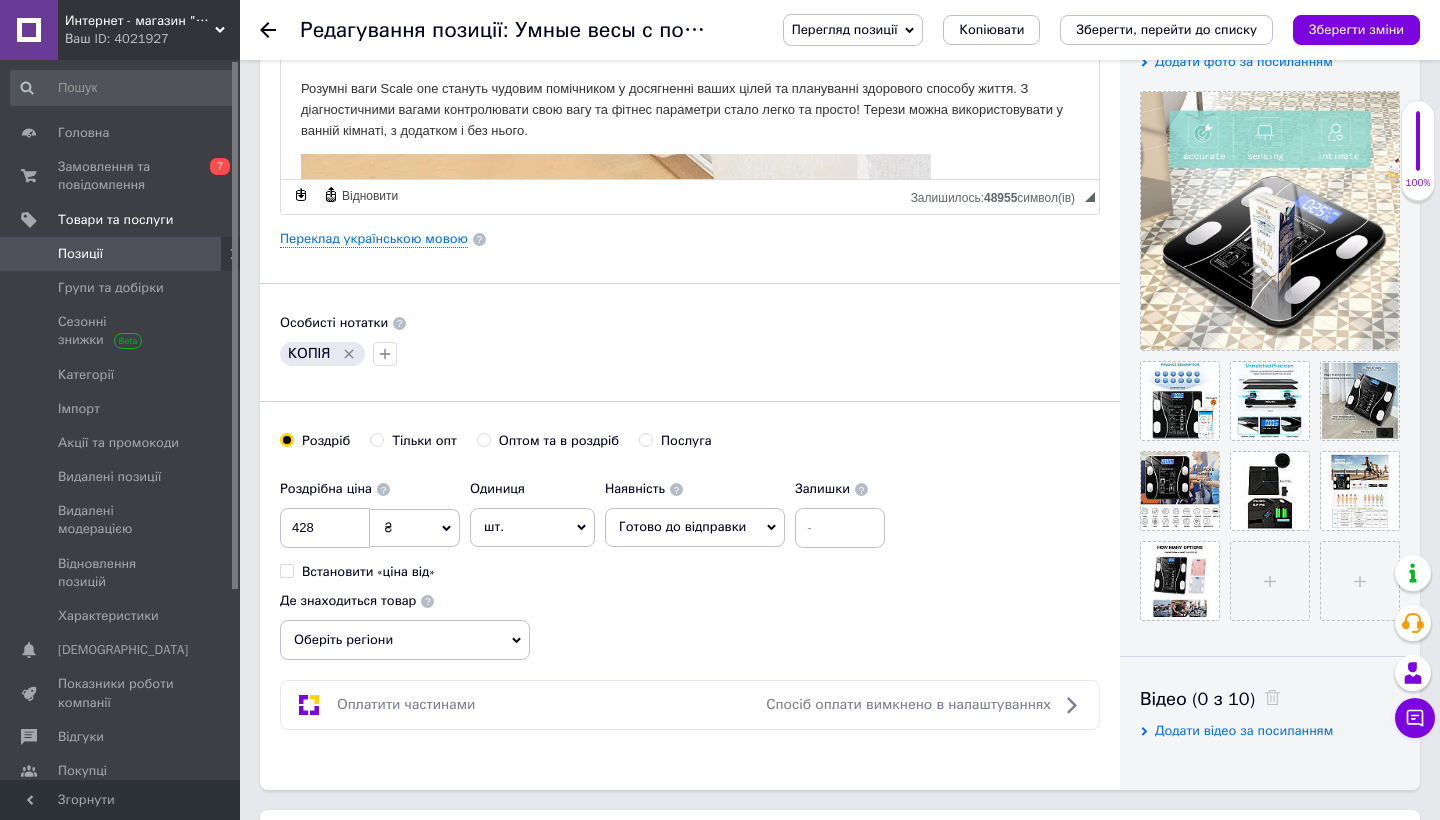 click 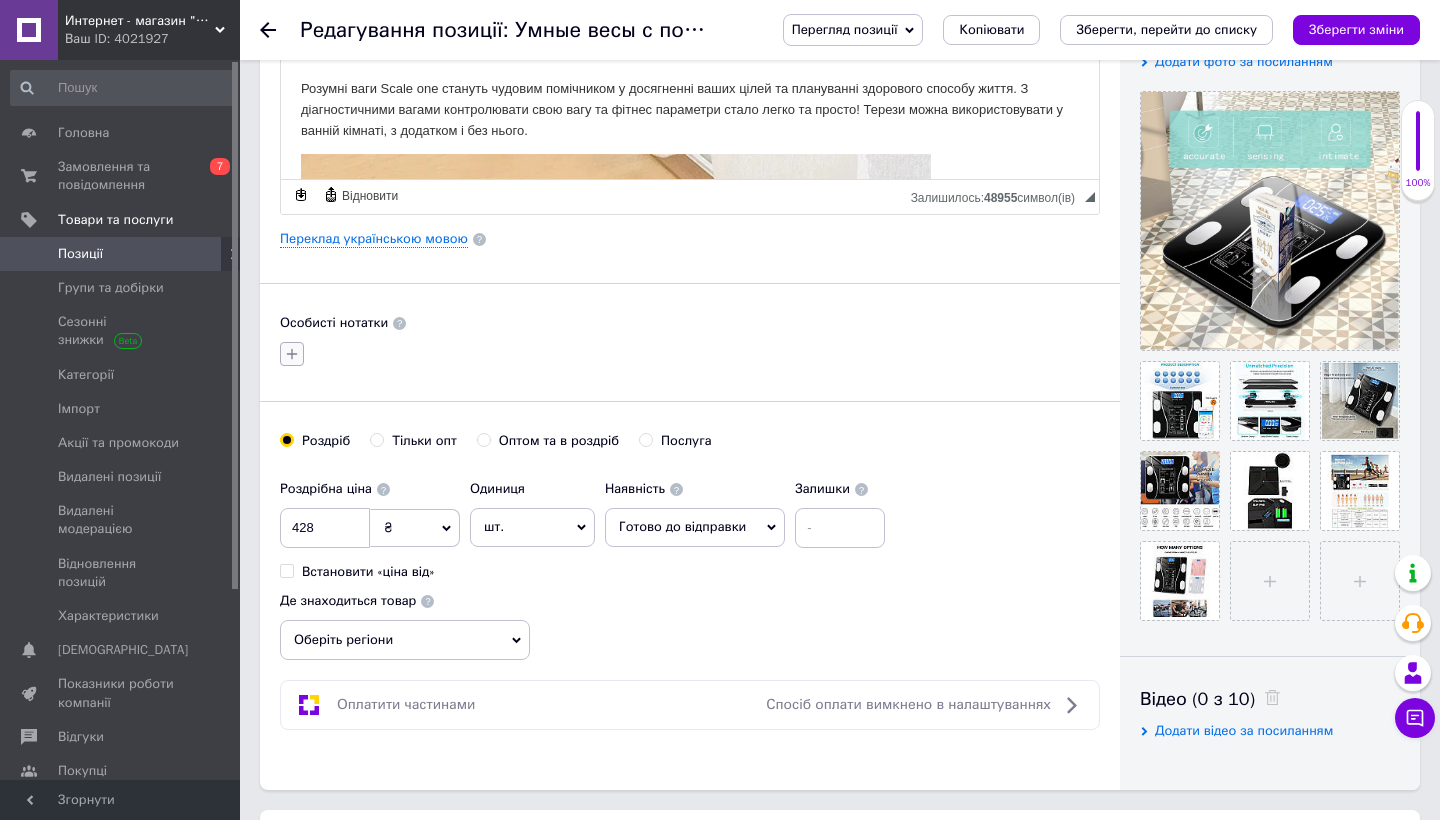 click 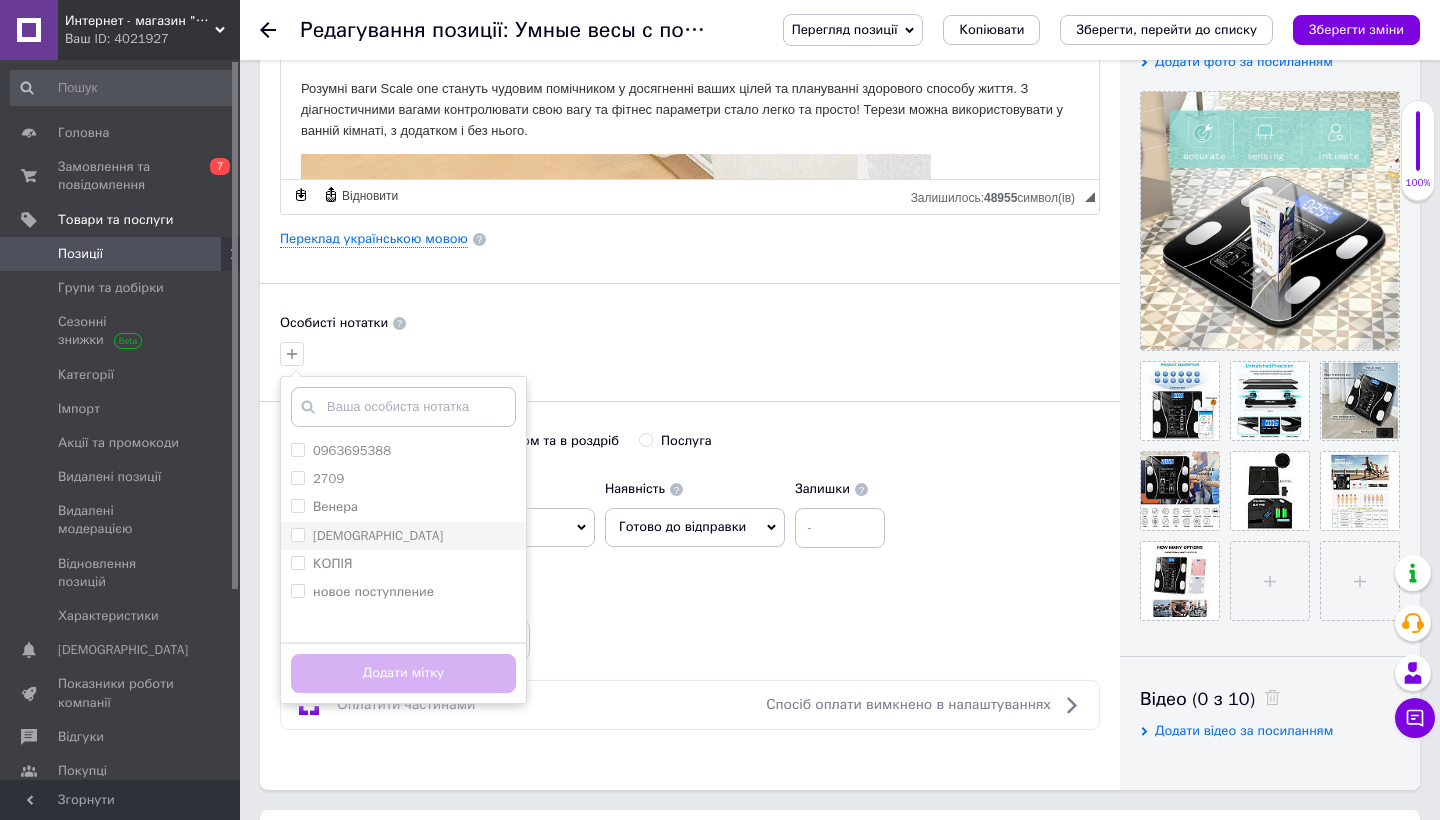 click on "[DEMOGRAPHIC_DATA]" at bounding box center (403, 536) 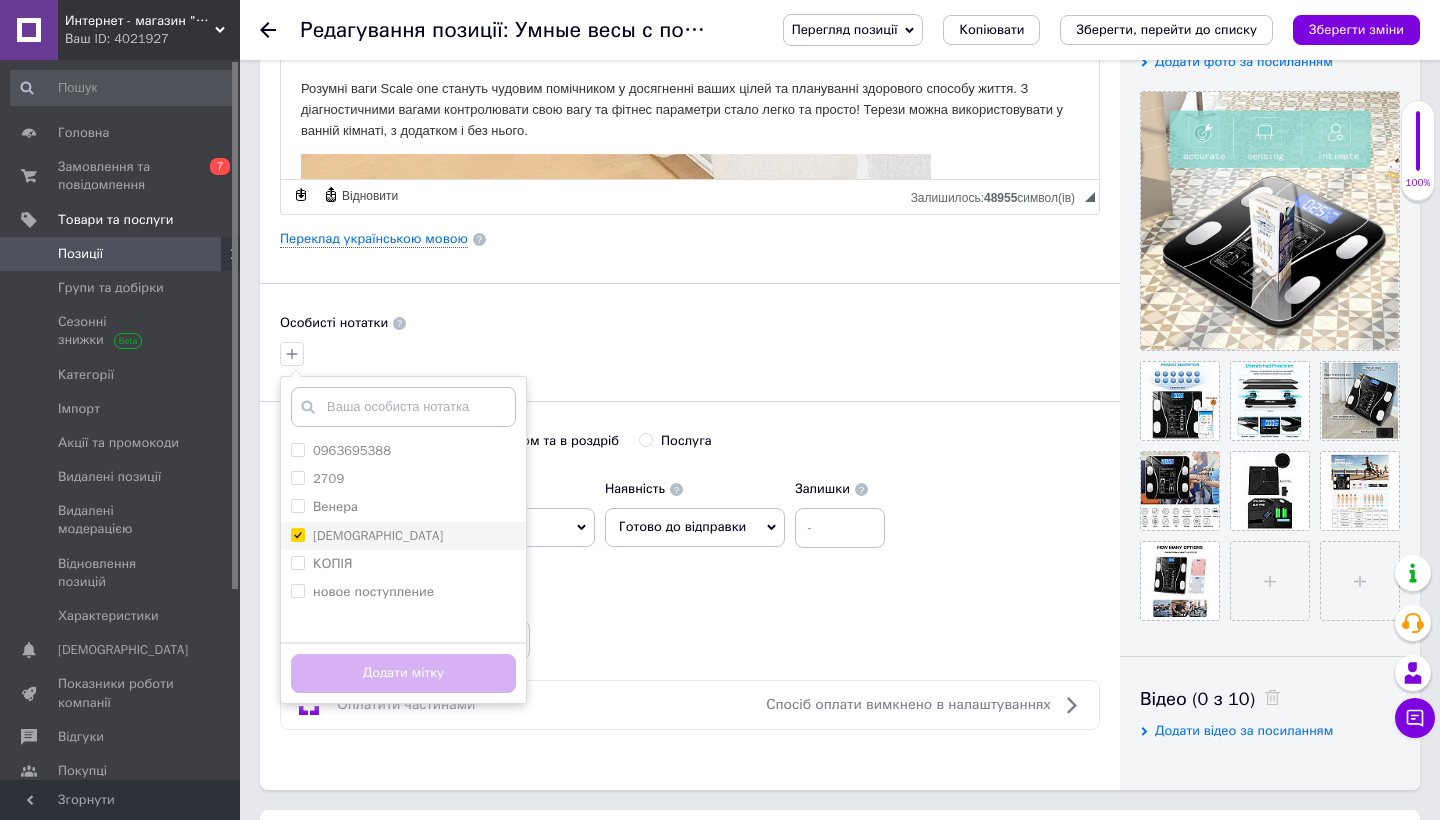 checkbox on "true" 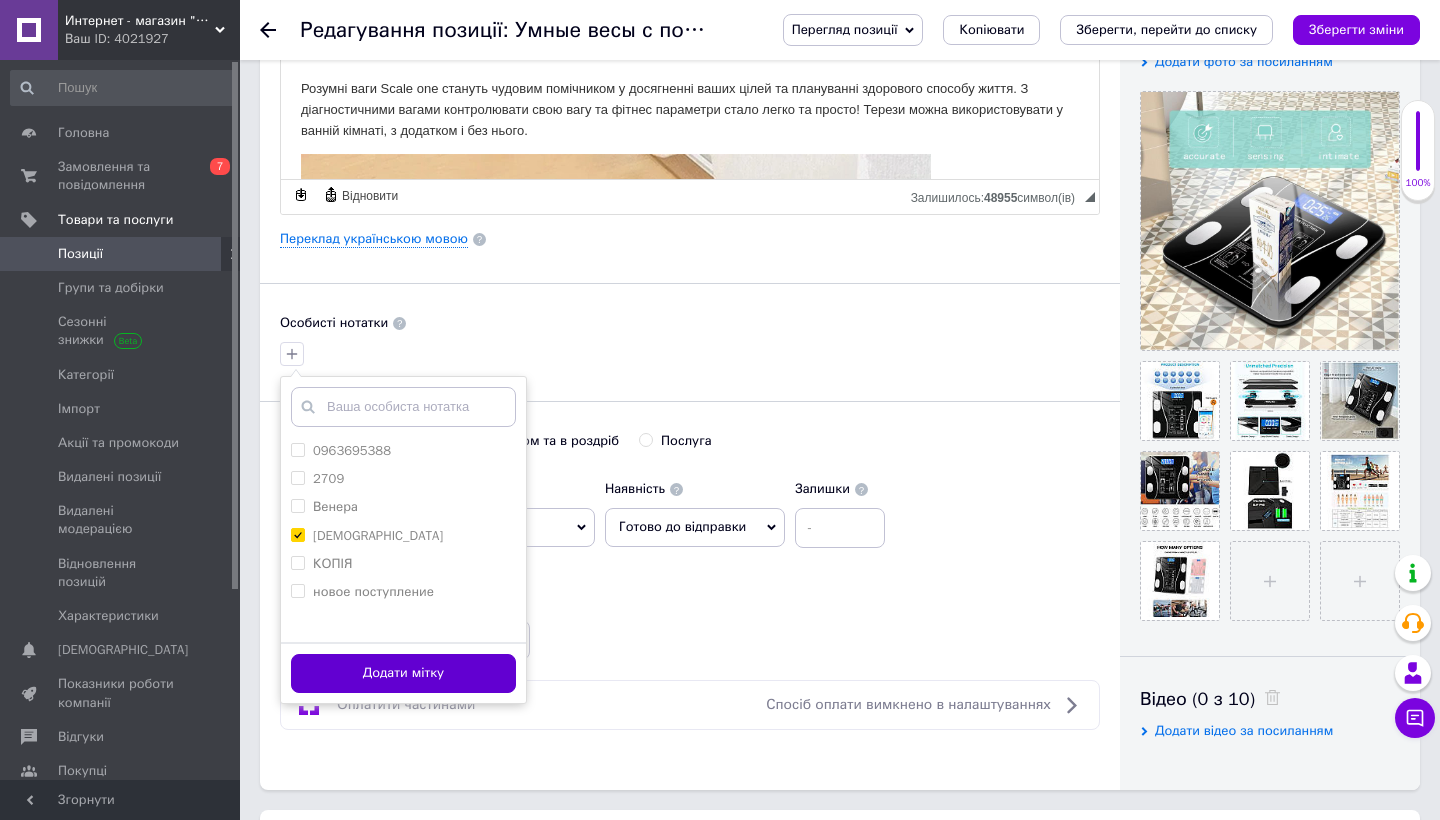 click on "Додати мітку" at bounding box center [403, 673] 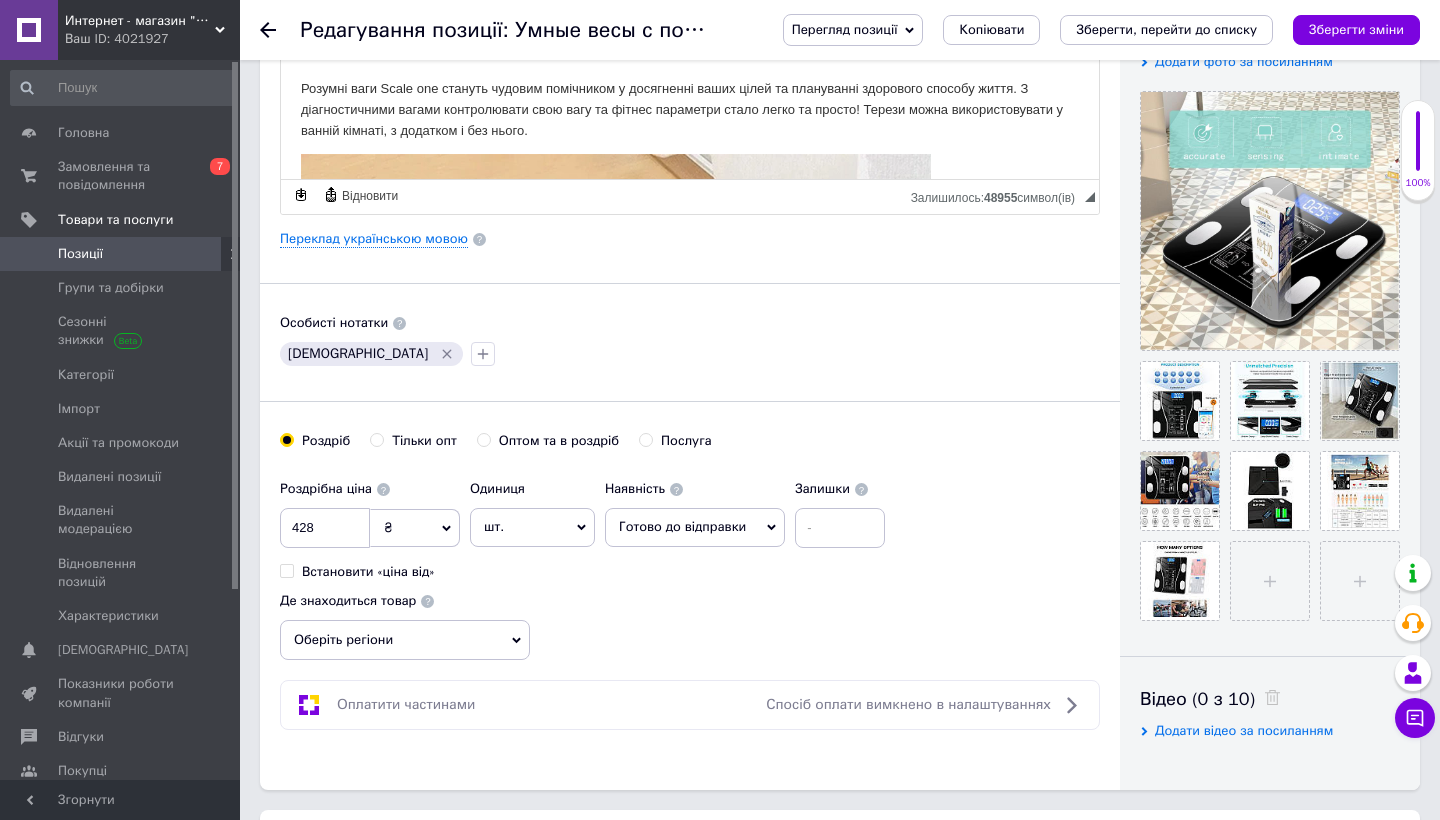 scroll, scrollTop: 465, scrollLeft: 0, axis: vertical 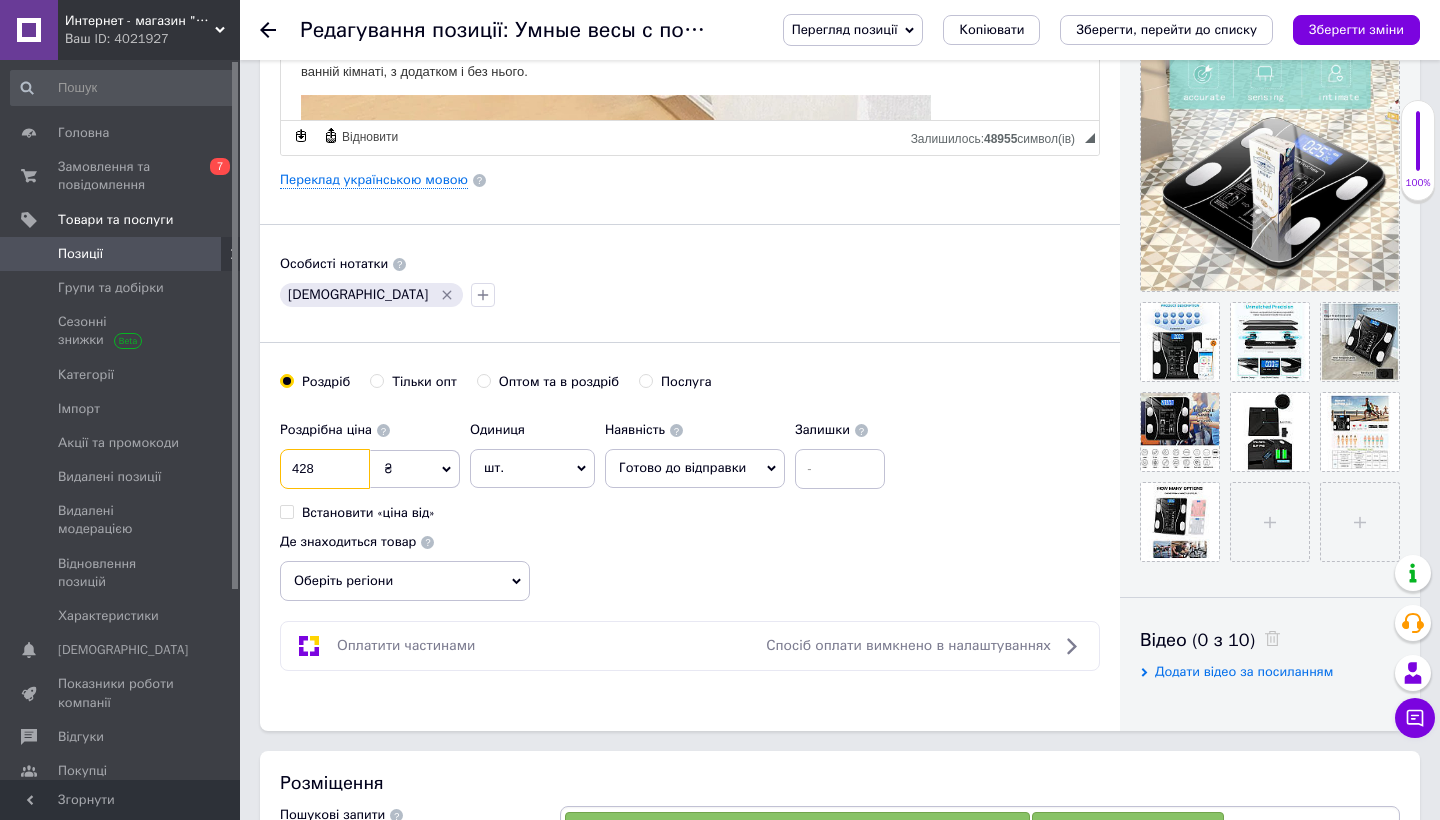 click on "428" at bounding box center [325, 469] 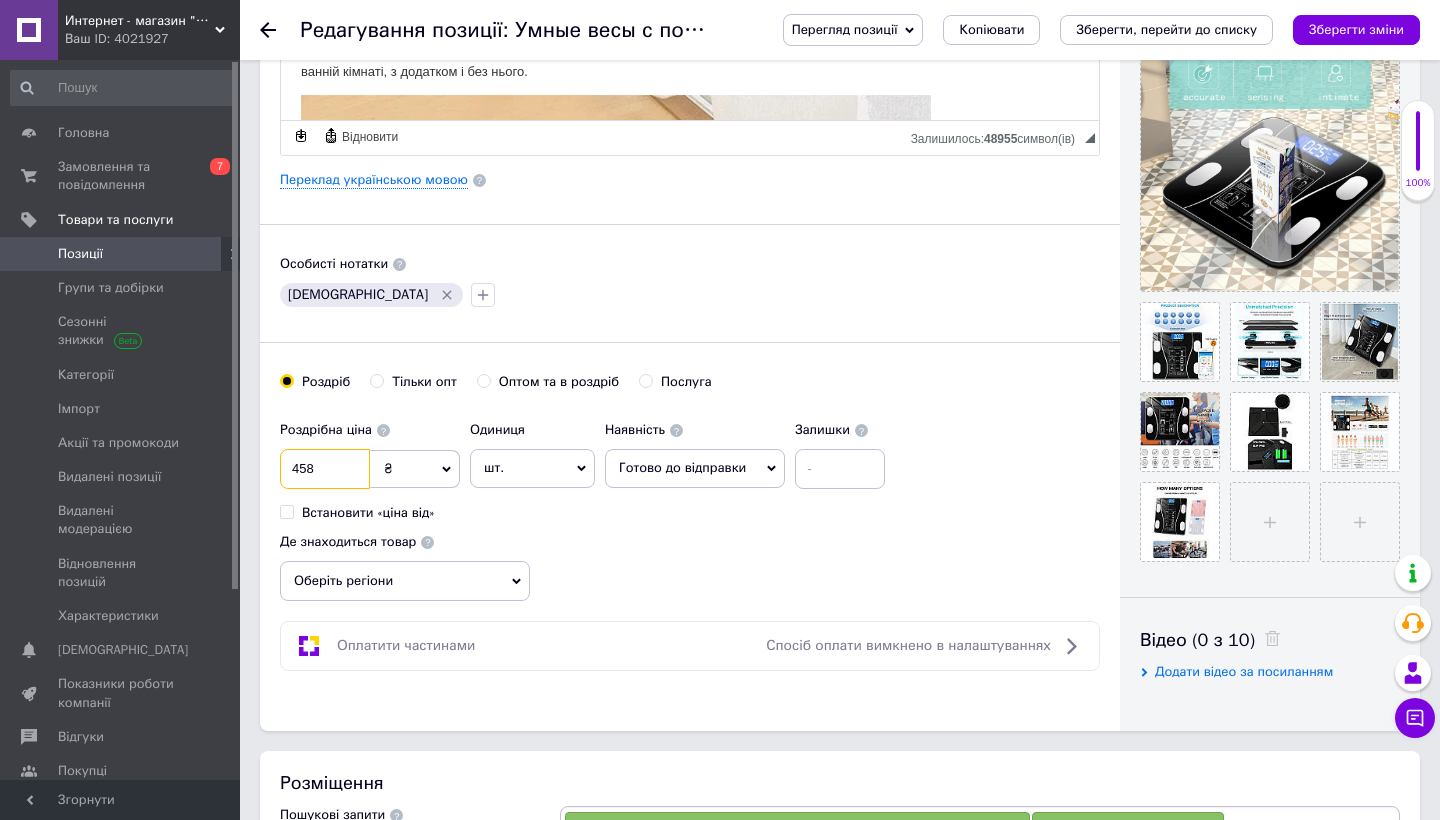 type on "458" 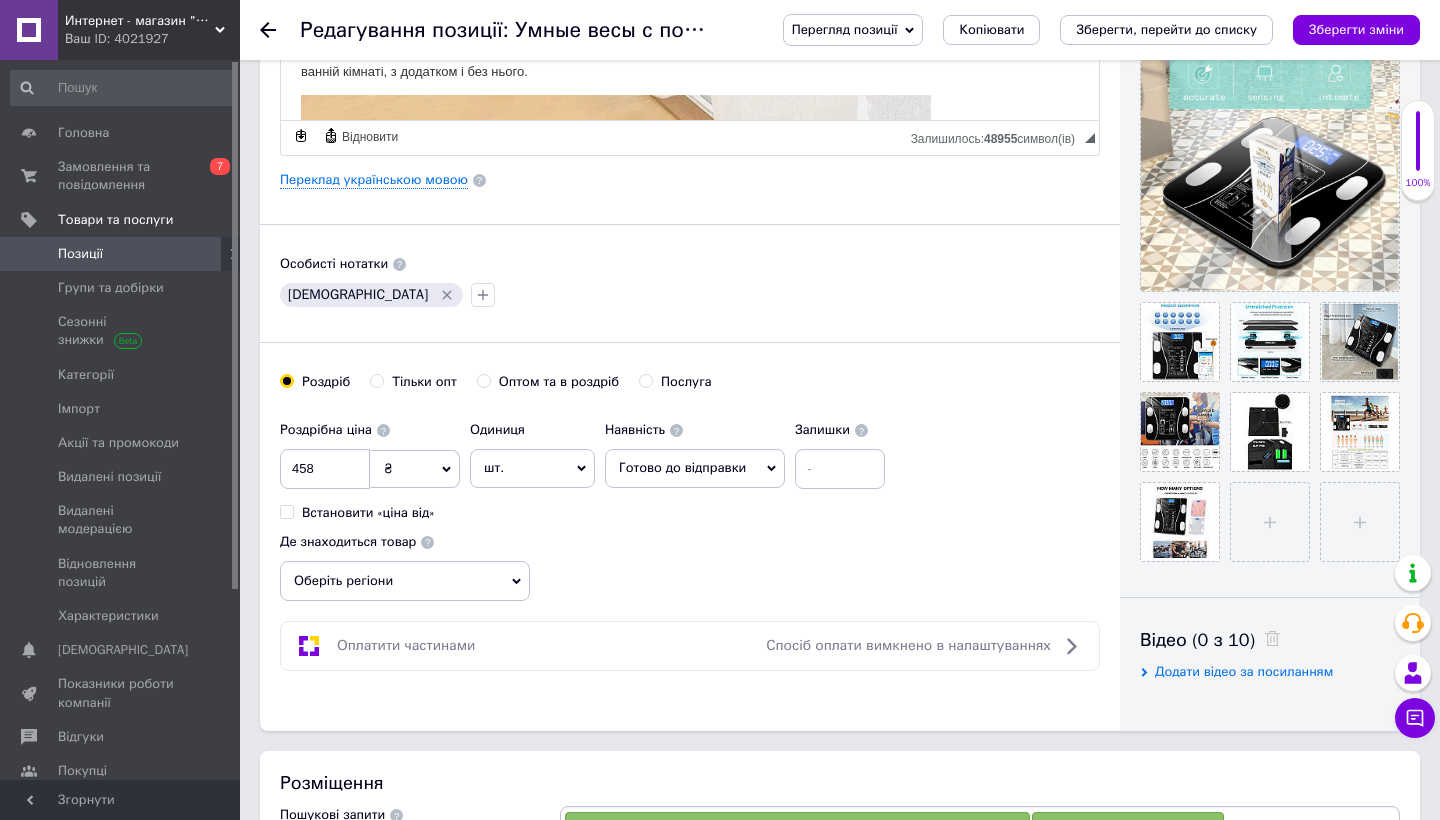 click on "Оберіть регіони" at bounding box center (405, 581) 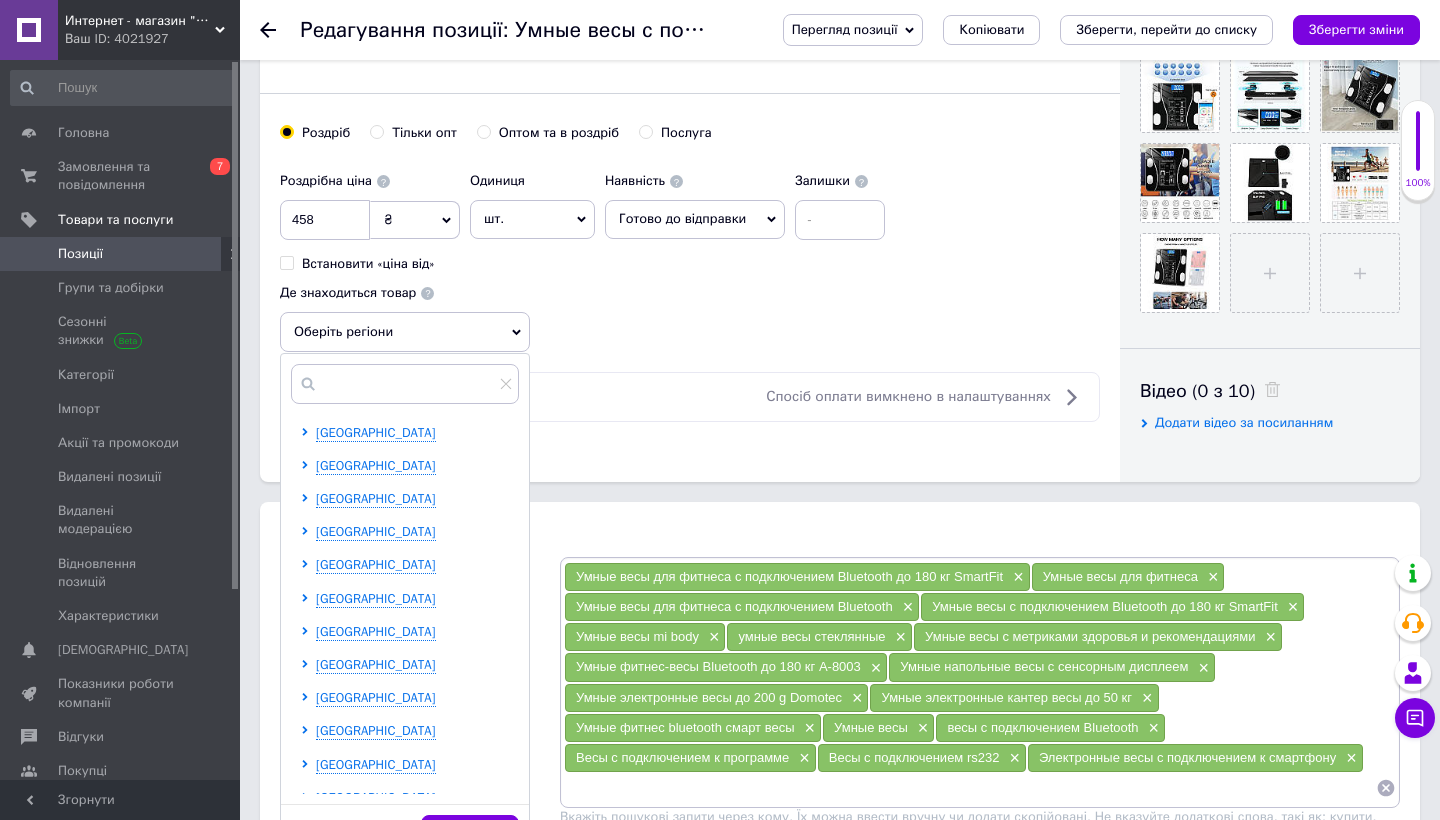 scroll, scrollTop: 722, scrollLeft: 0, axis: vertical 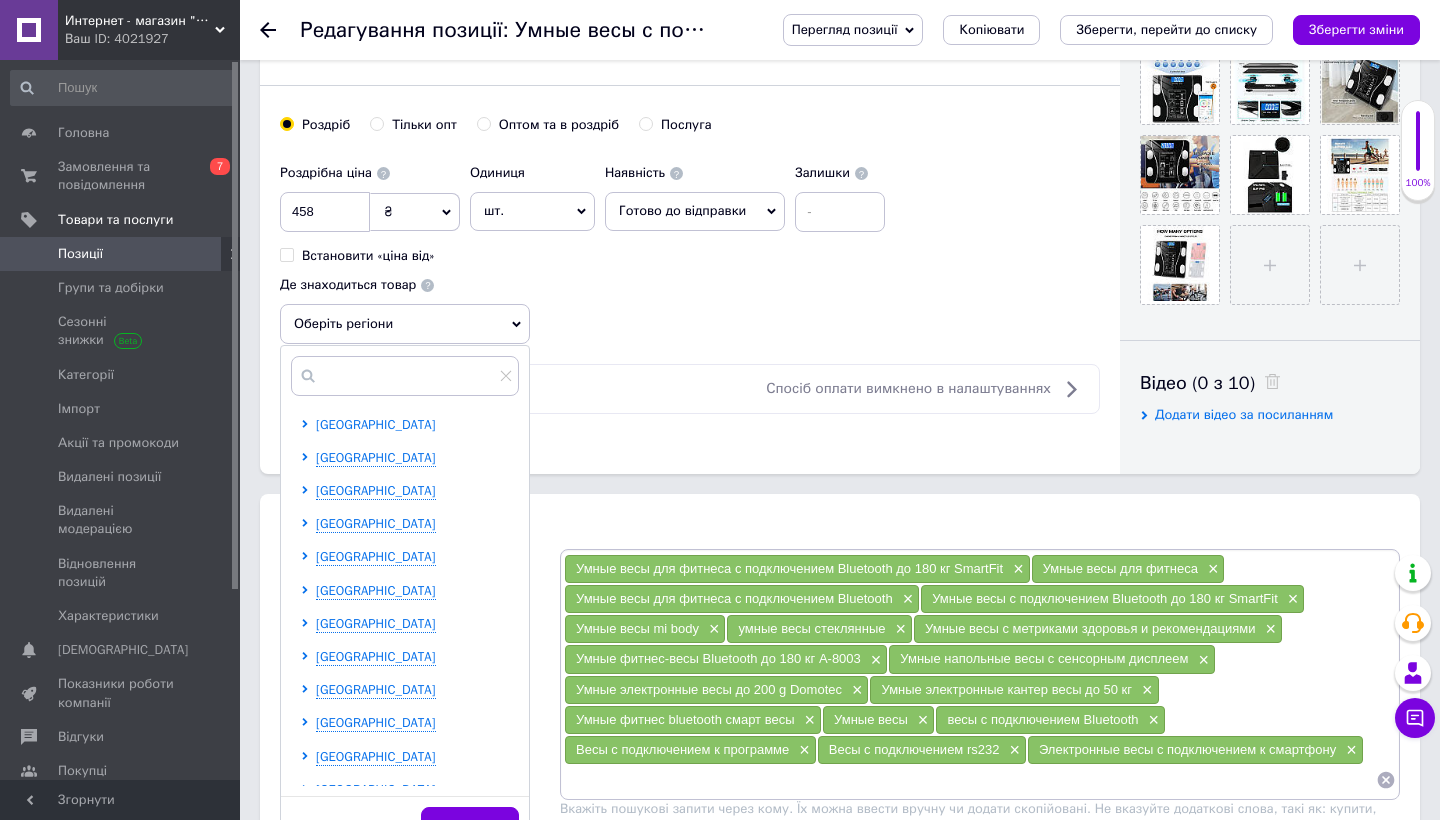 click on "[GEOGRAPHIC_DATA]" at bounding box center [376, 424] 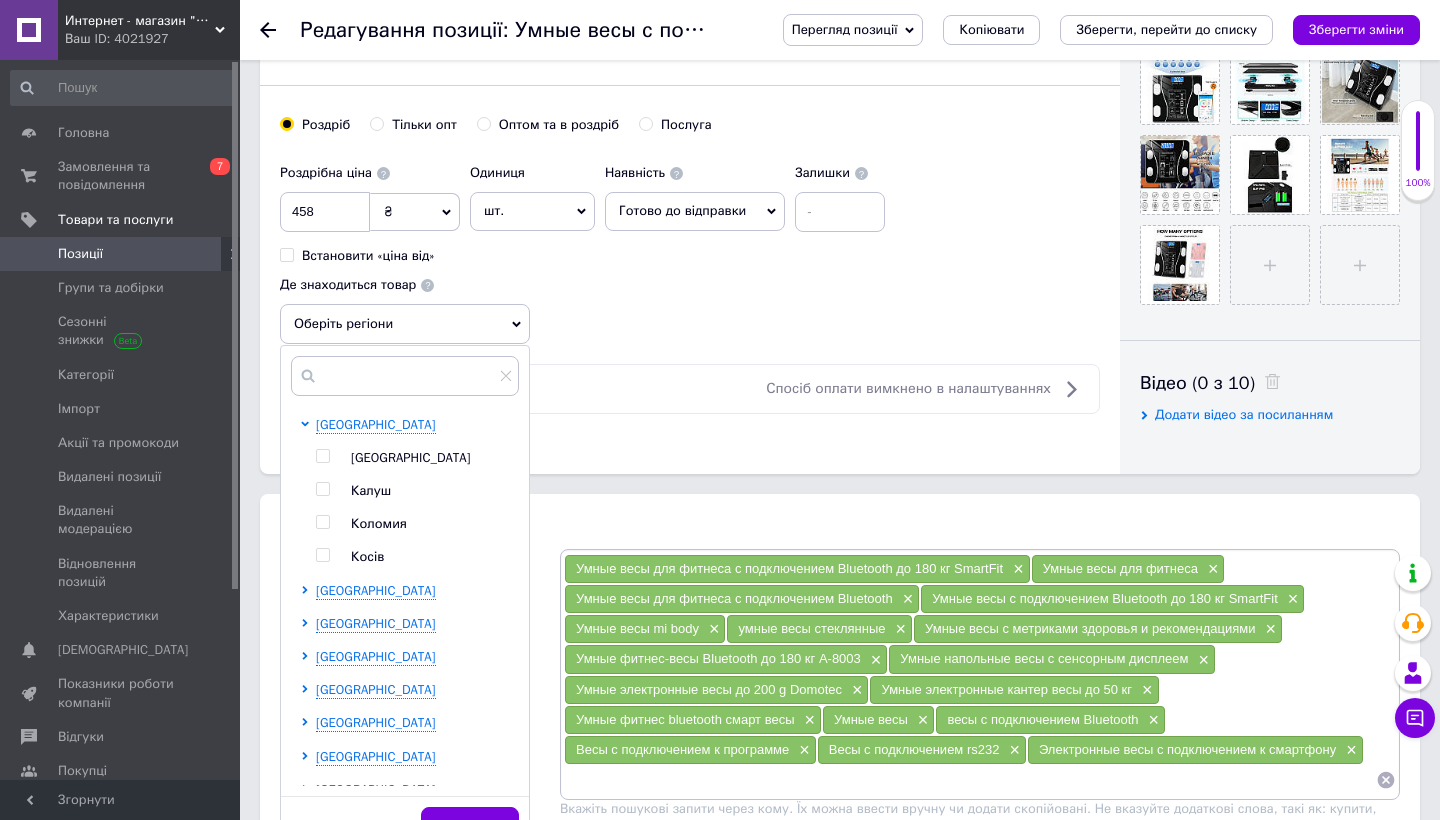 click on "[GEOGRAPHIC_DATA]" at bounding box center [411, 457] 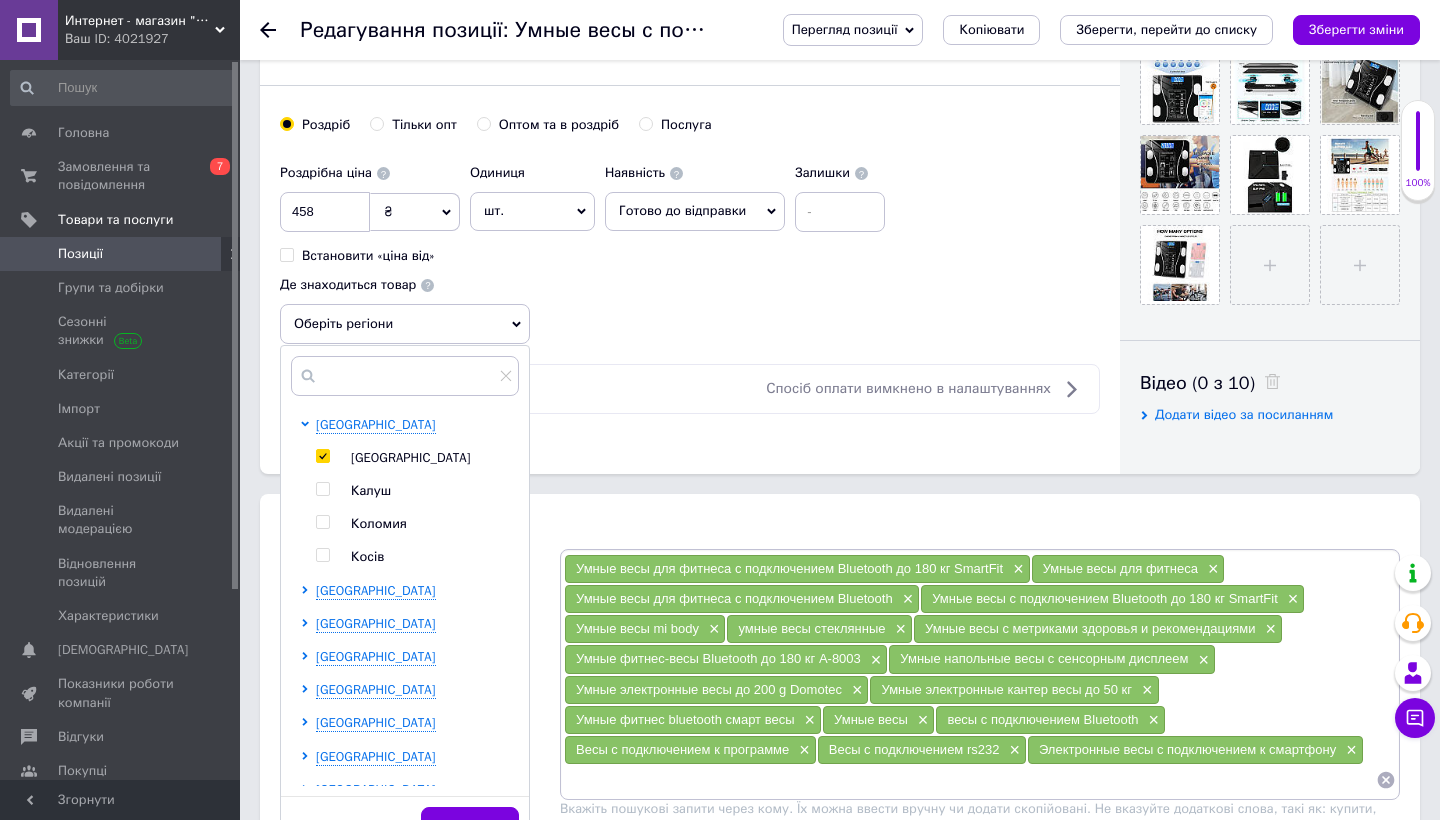checkbox on "true" 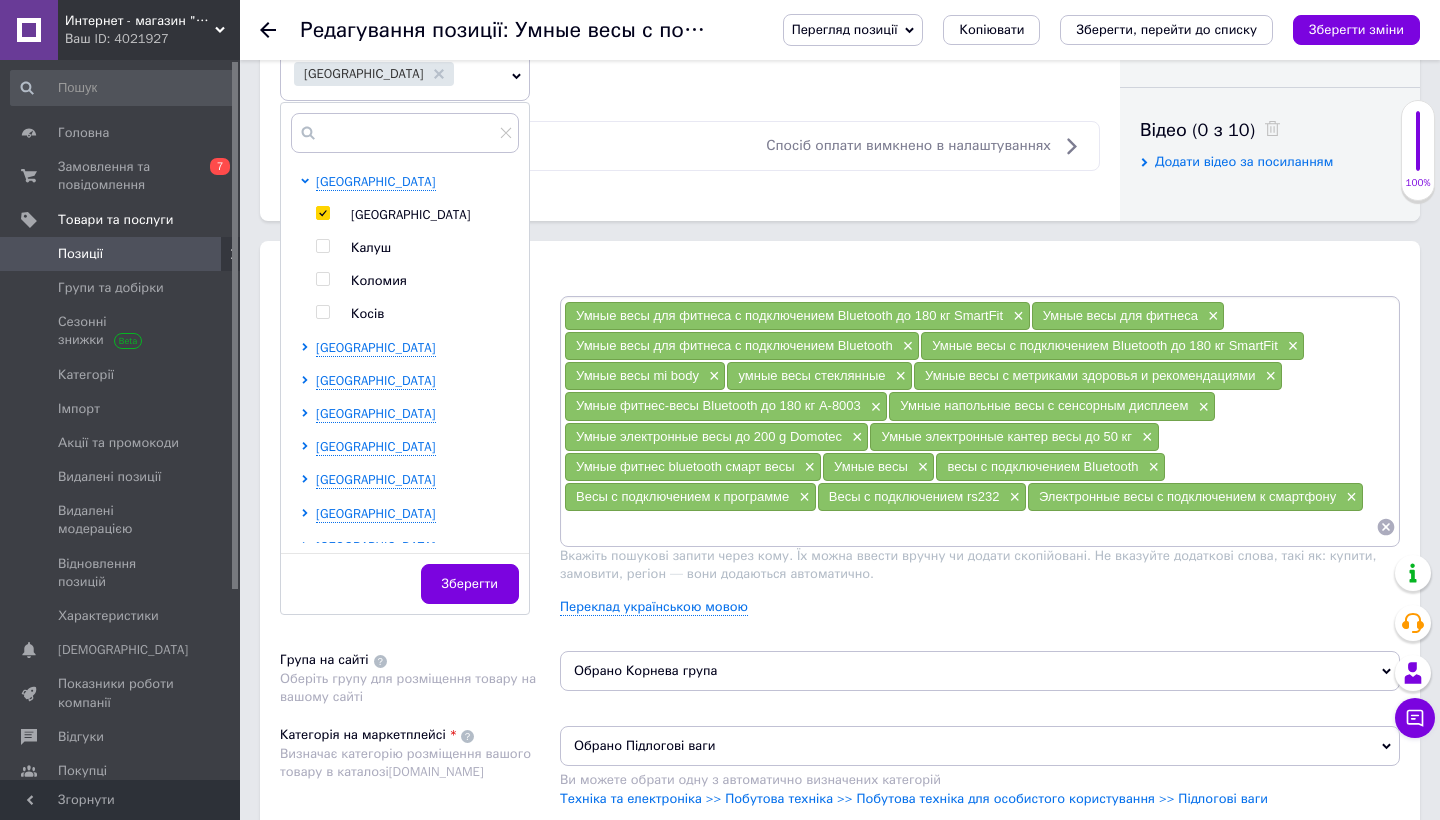 scroll, scrollTop: 1005, scrollLeft: 0, axis: vertical 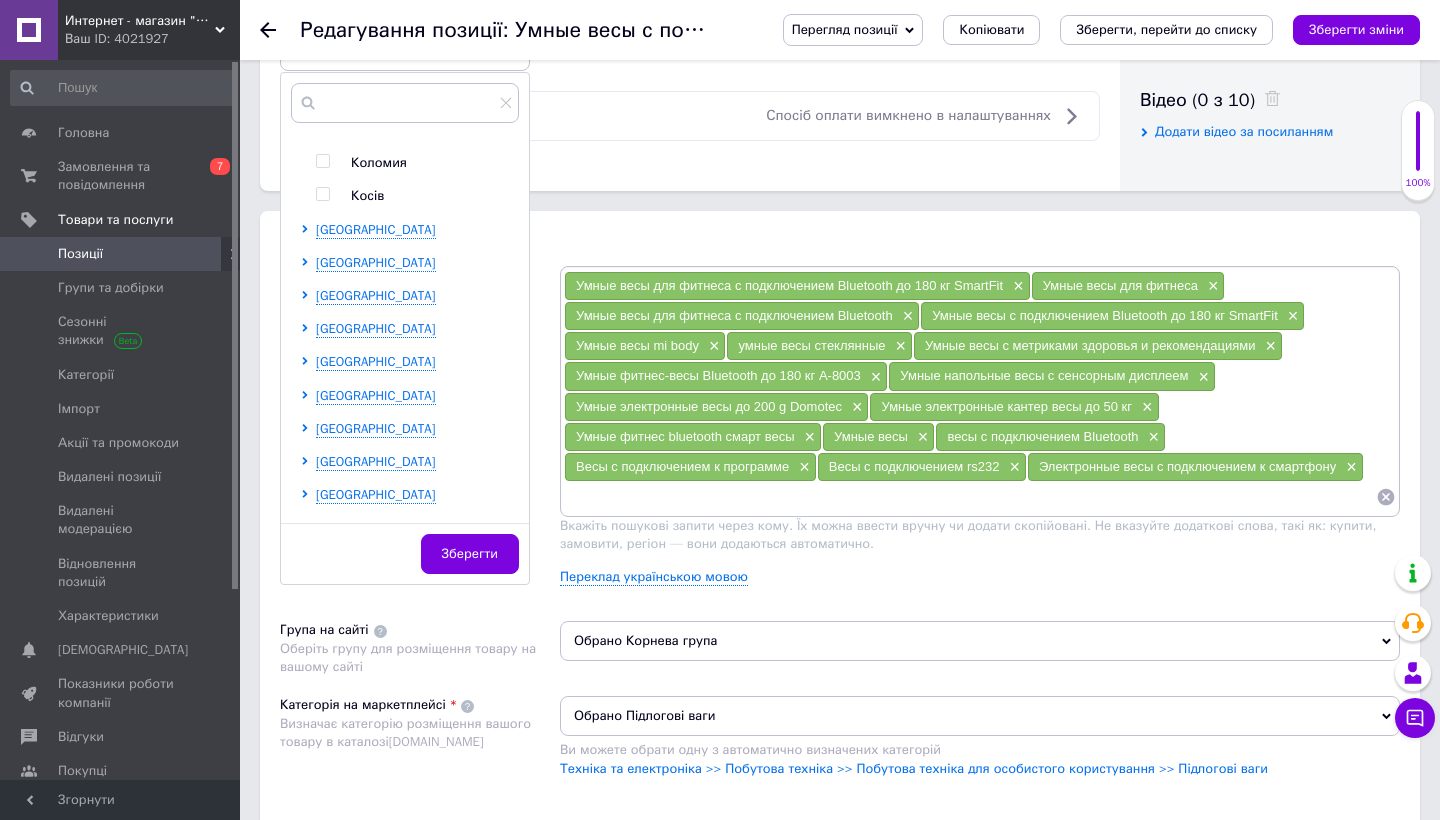 click on "[GEOGRAPHIC_DATA] [GEOGRAPHIC_DATA] [GEOGRAPHIC_DATA] [GEOGRAPHIC_DATA] [GEOGRAPHIC_DATA] [GEOGRAPHIC_DATA] [GEOGRAPHIC_DATA] [GEOGRAPHIC_DATA] [GEOGRAPHIC_DATA] [GEOGRAPHIC_DATA] [GEOGRAPHIC_DATA] [GEOGRAPHIC_DATA] [GEOGRAPHIC_DATA] [GEOGRAPHIC_DATA] [GEOGRAPHIC_DATA] [GEOGRAPHIC_DATA] [GEOGRAPHIC_DATA] [GEOGRAPHIC_DATA] [GEOGRAPHIC_DATA] [GEOGRAPHIC_DATA] [GEOGRAPHIC_DATA] [GEOGRAPHIC_DATA] [GEOGRAPHIC_DATA] [GEOGRAPHIC_DATA] [GEOGRAPHIC_DATA] [GEOGRAPHIC_DATA] [GEOGRAPHIC_DATA]" at bounding box center (409, 512) 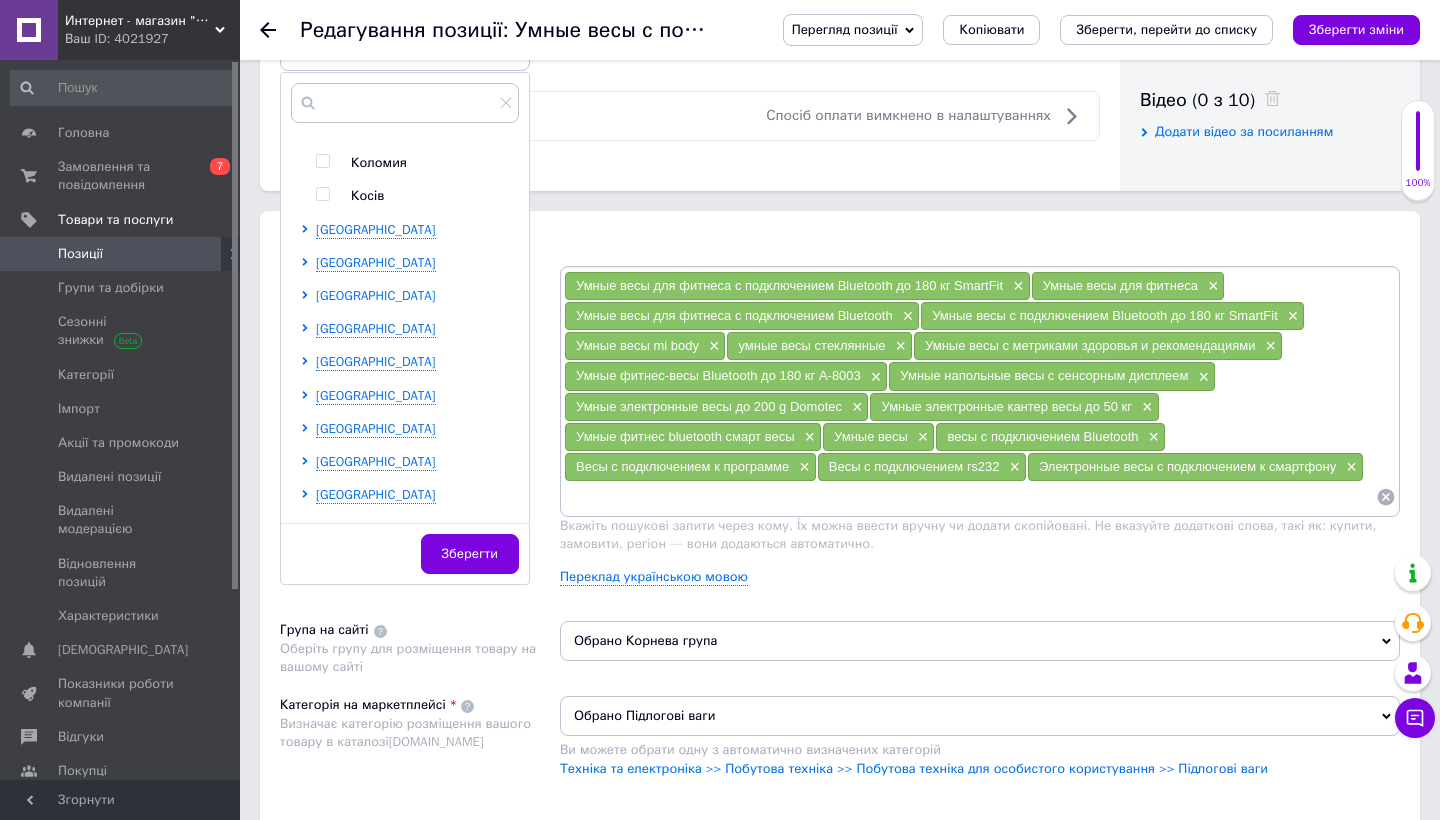 click on "[GEOGRAPHIC_DATA]" at bounding box center (376, 295) 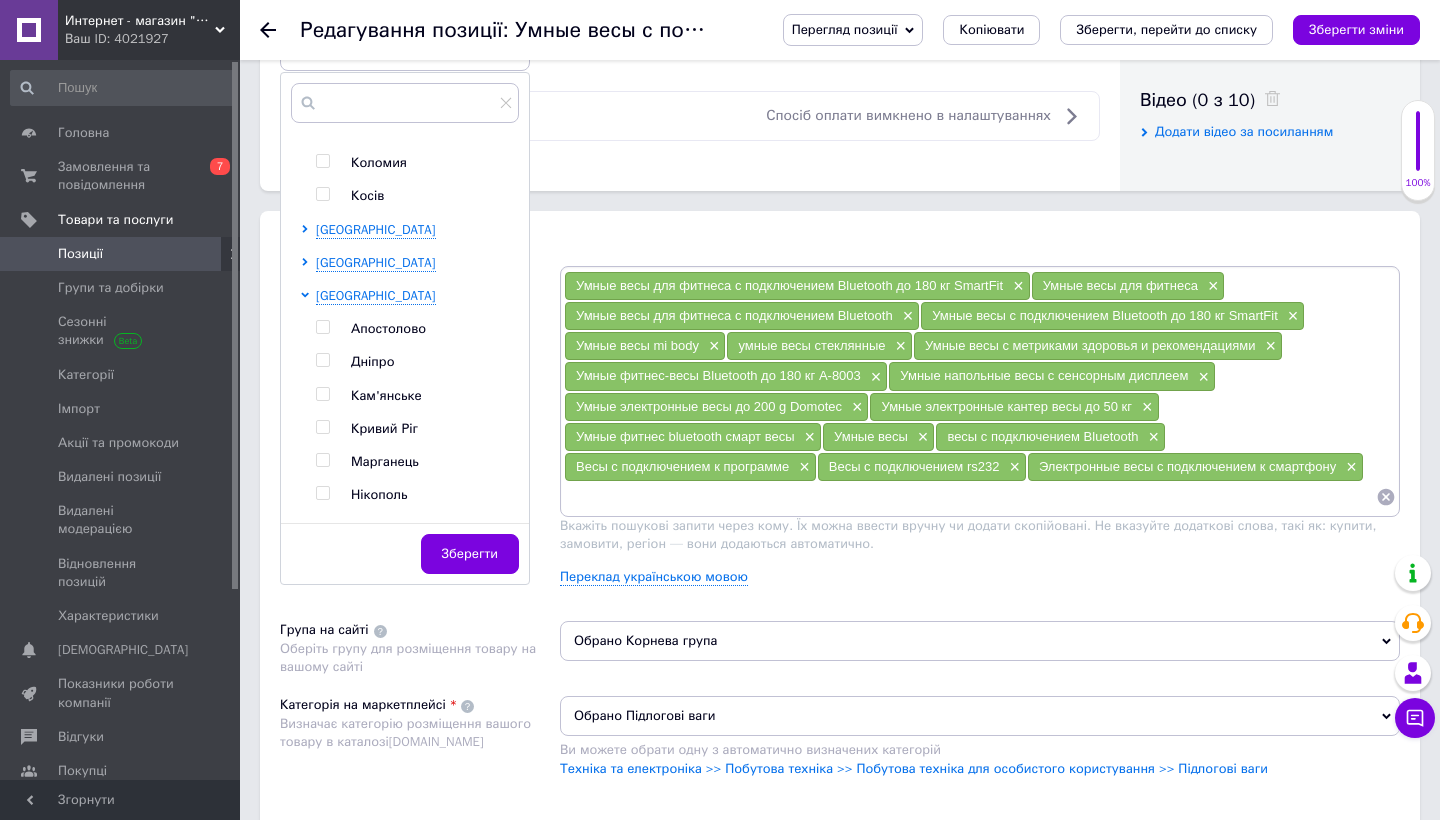 click on "Дніпро" at bounding box center (372, 361) 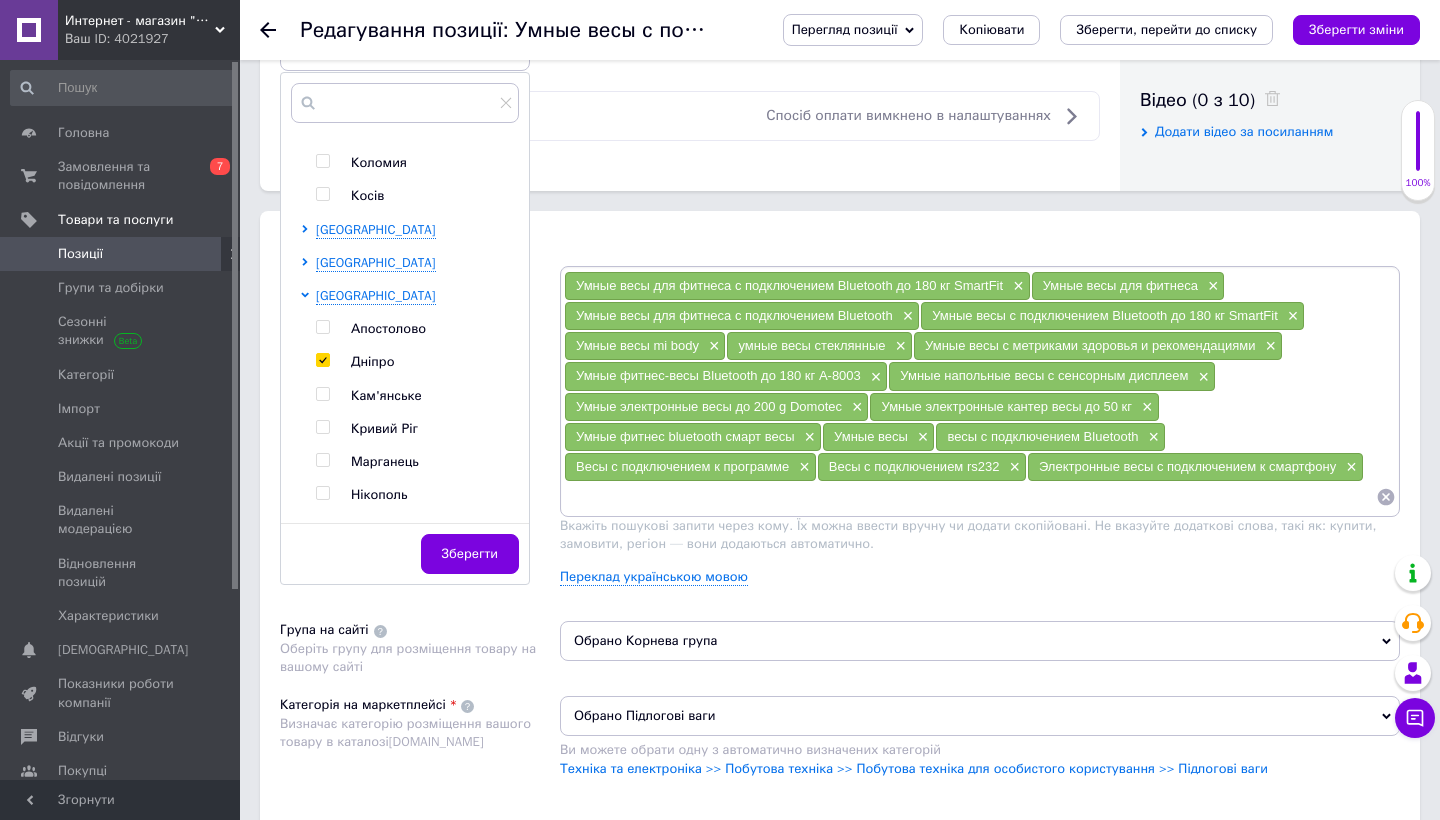 checkbox on "true" 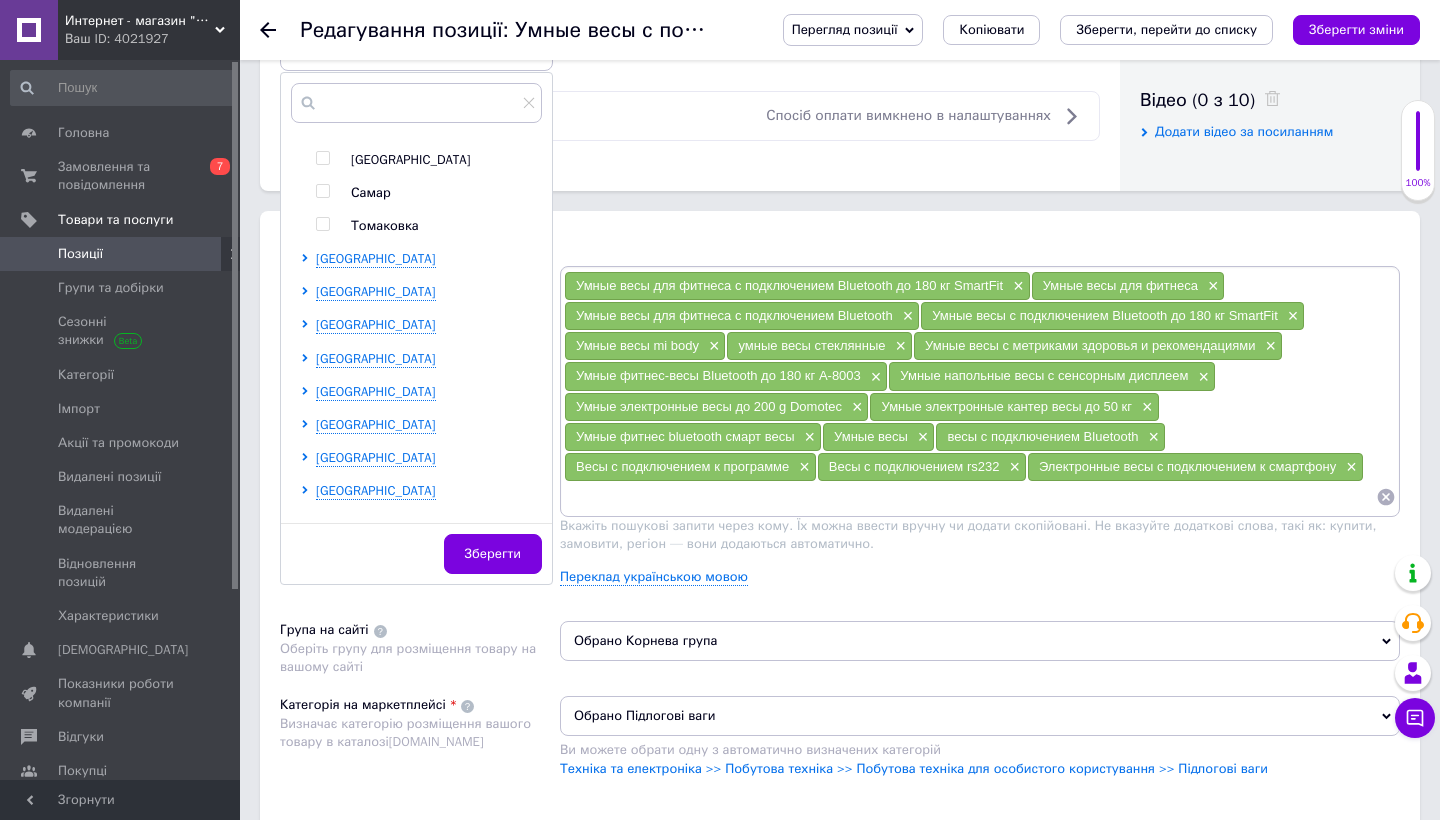 scroll, scrollTop: 494, scrollLeft: 0, axis: vertical 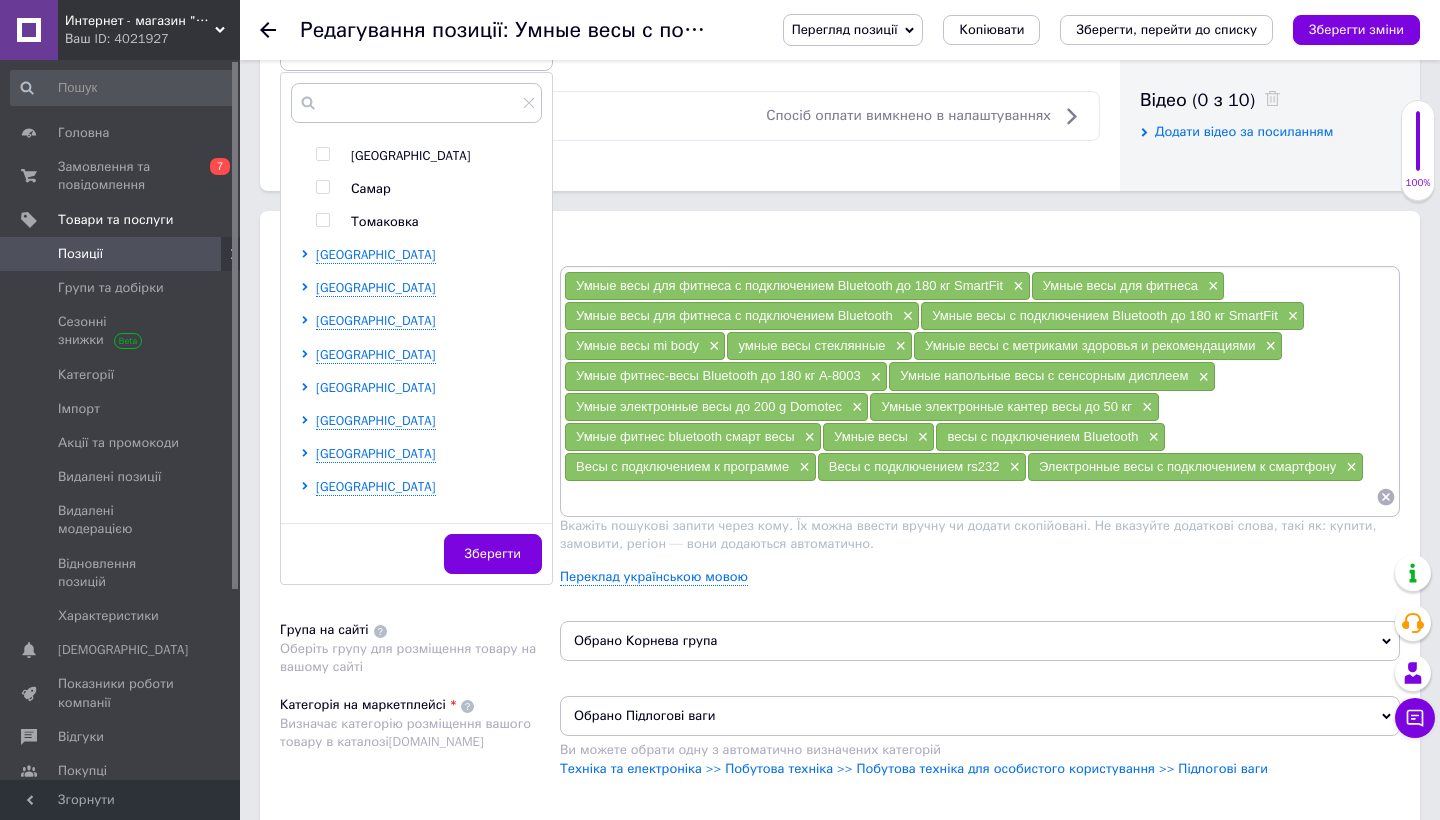 click on "[GEOGRAPHIC_DATA]" at bounding box center [376, 387] 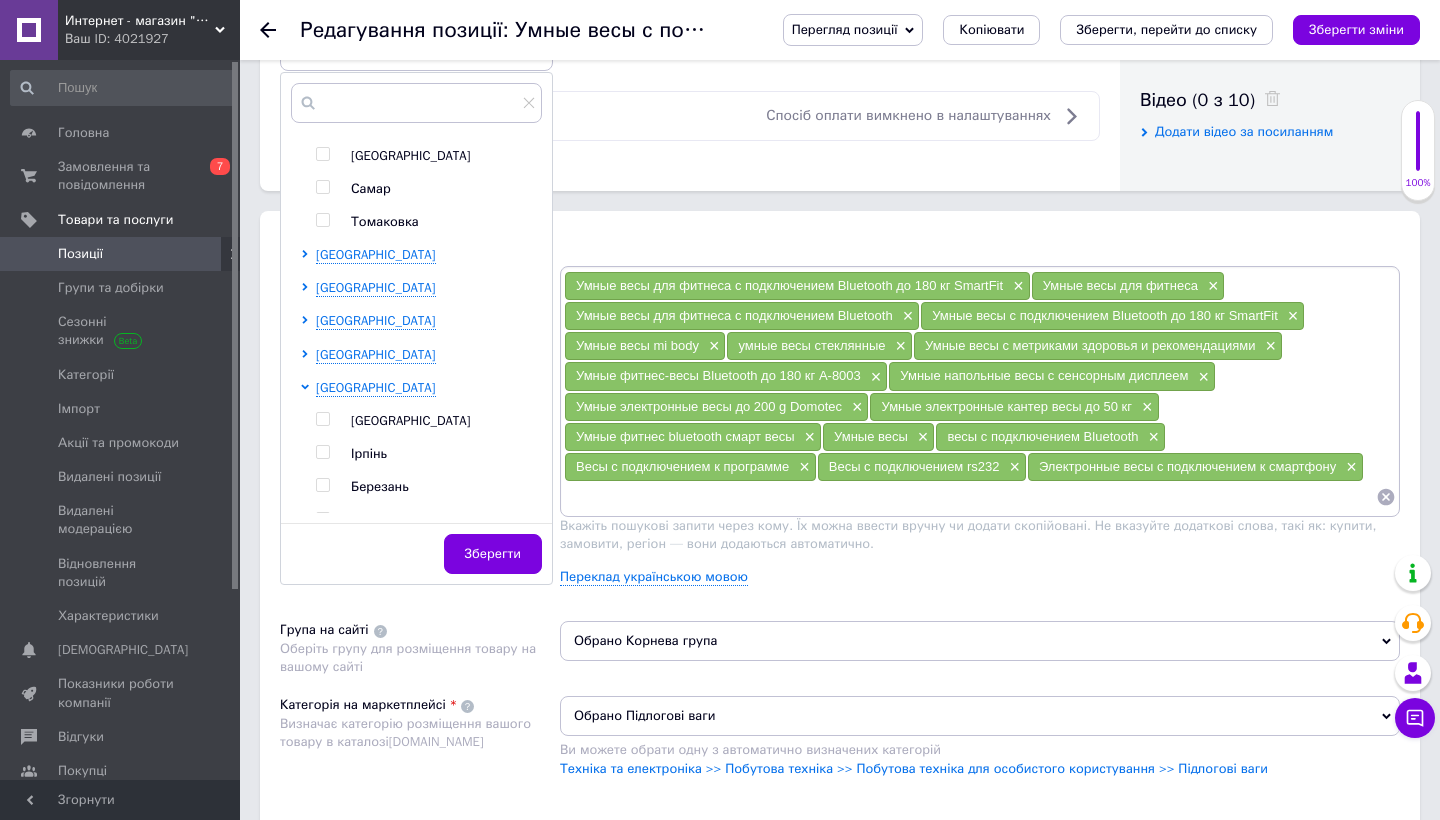 click on "[GEOGRAPHIC_DATA]" at bounding box center (411, 420) 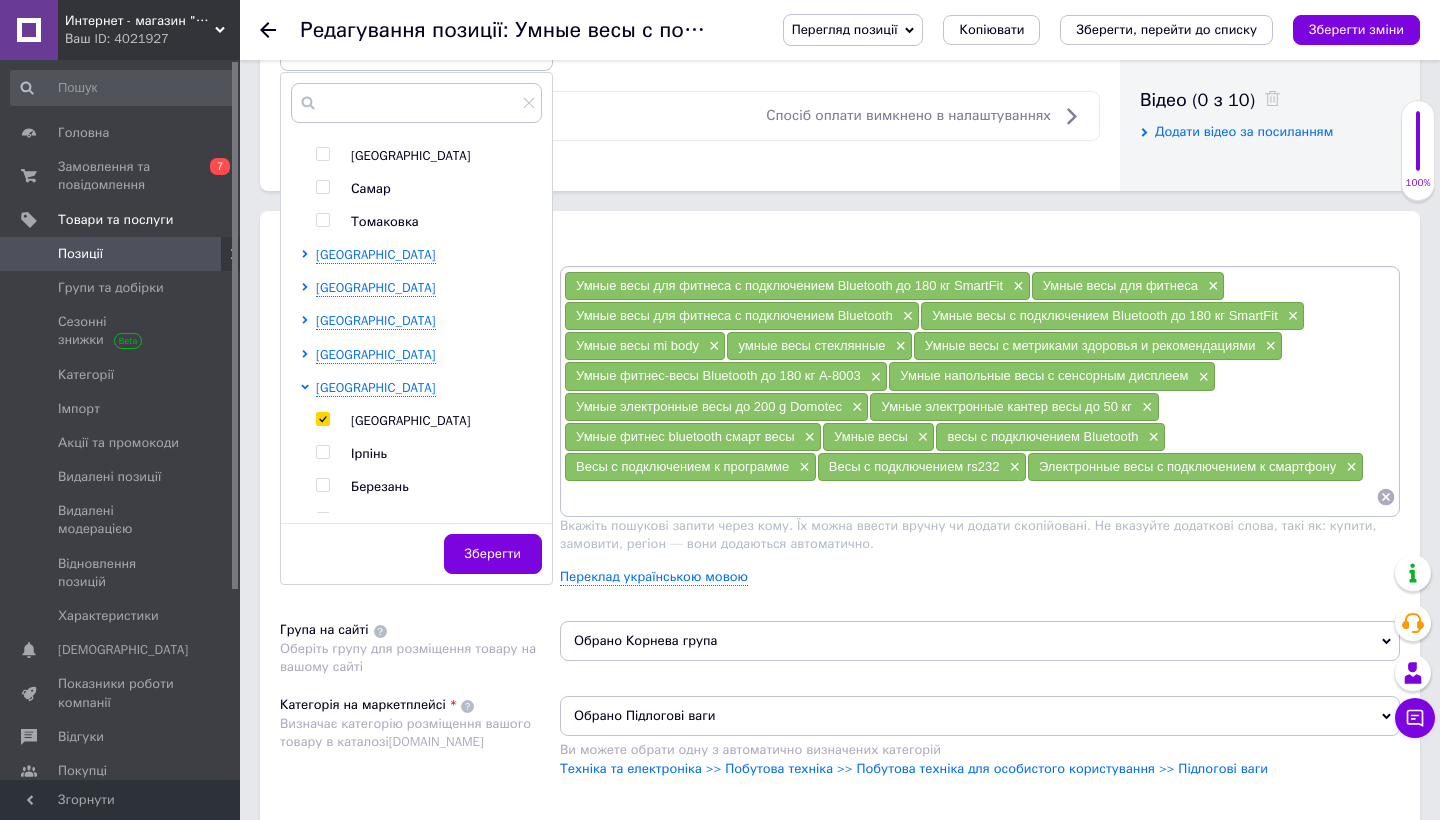 checkbox on "true" 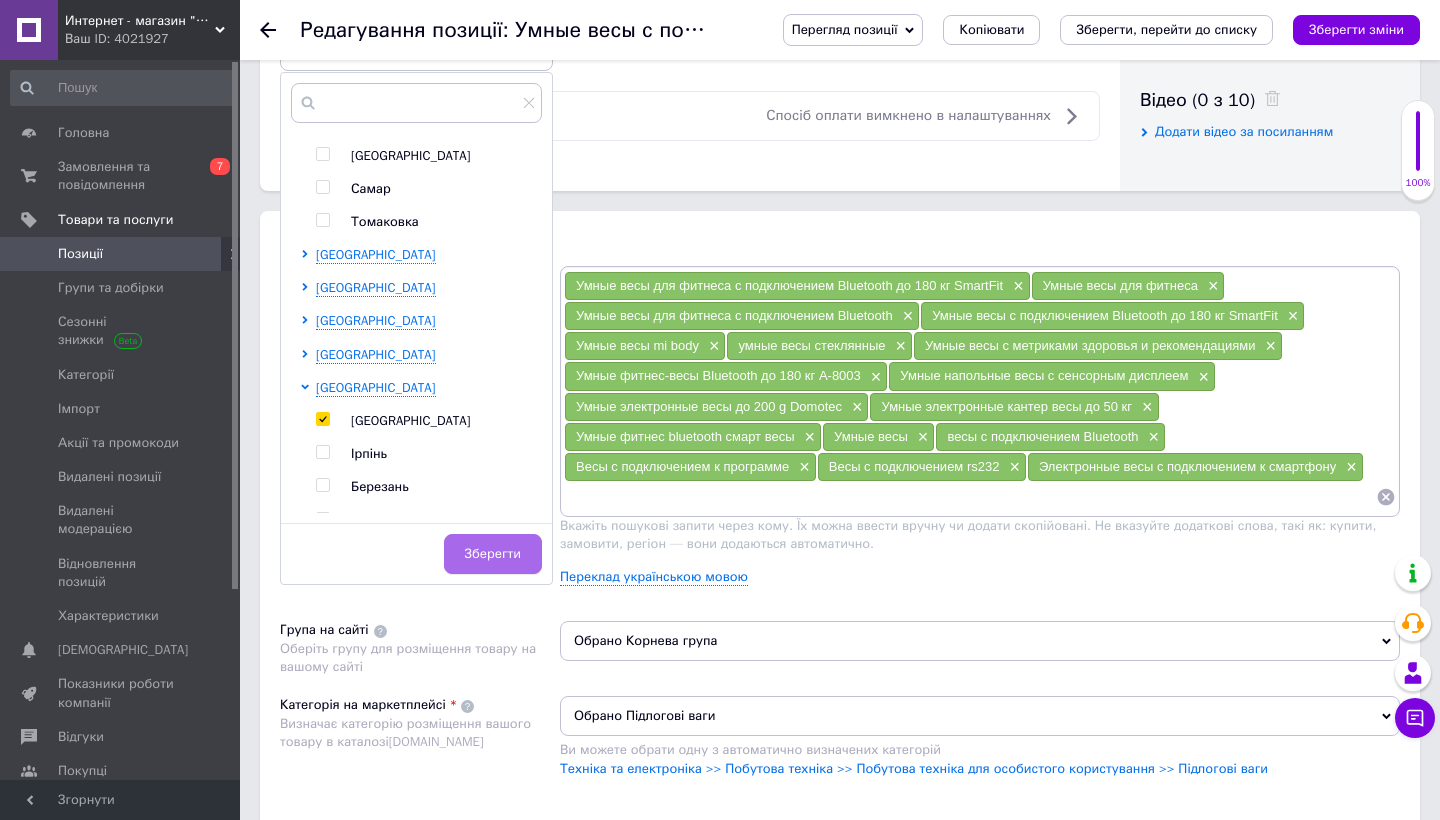 click on "Зберегти" at bounding box center [493, 554] 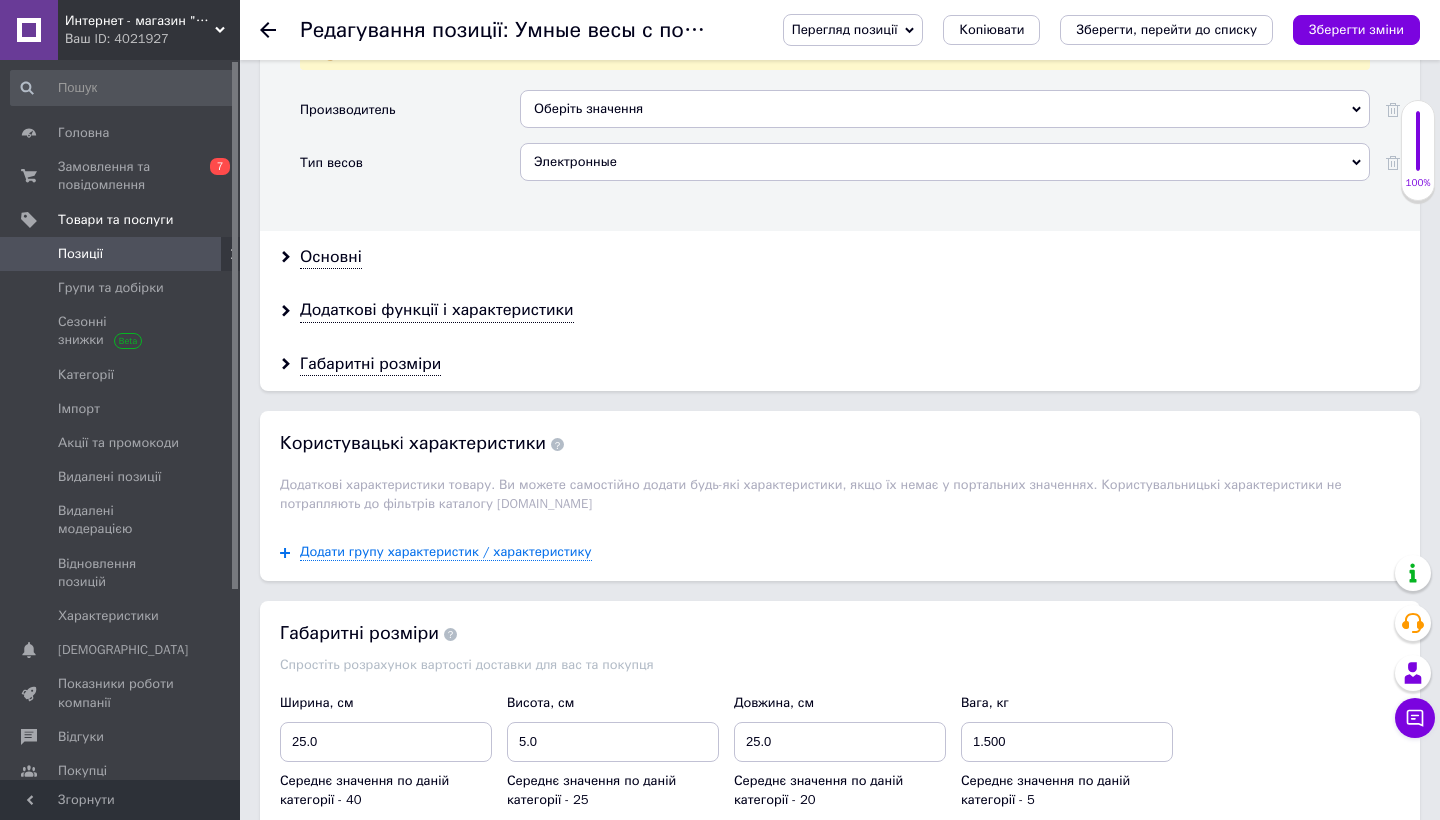 scroll, scrollTop: 1985, scrollLeft: 0, axis: vertical 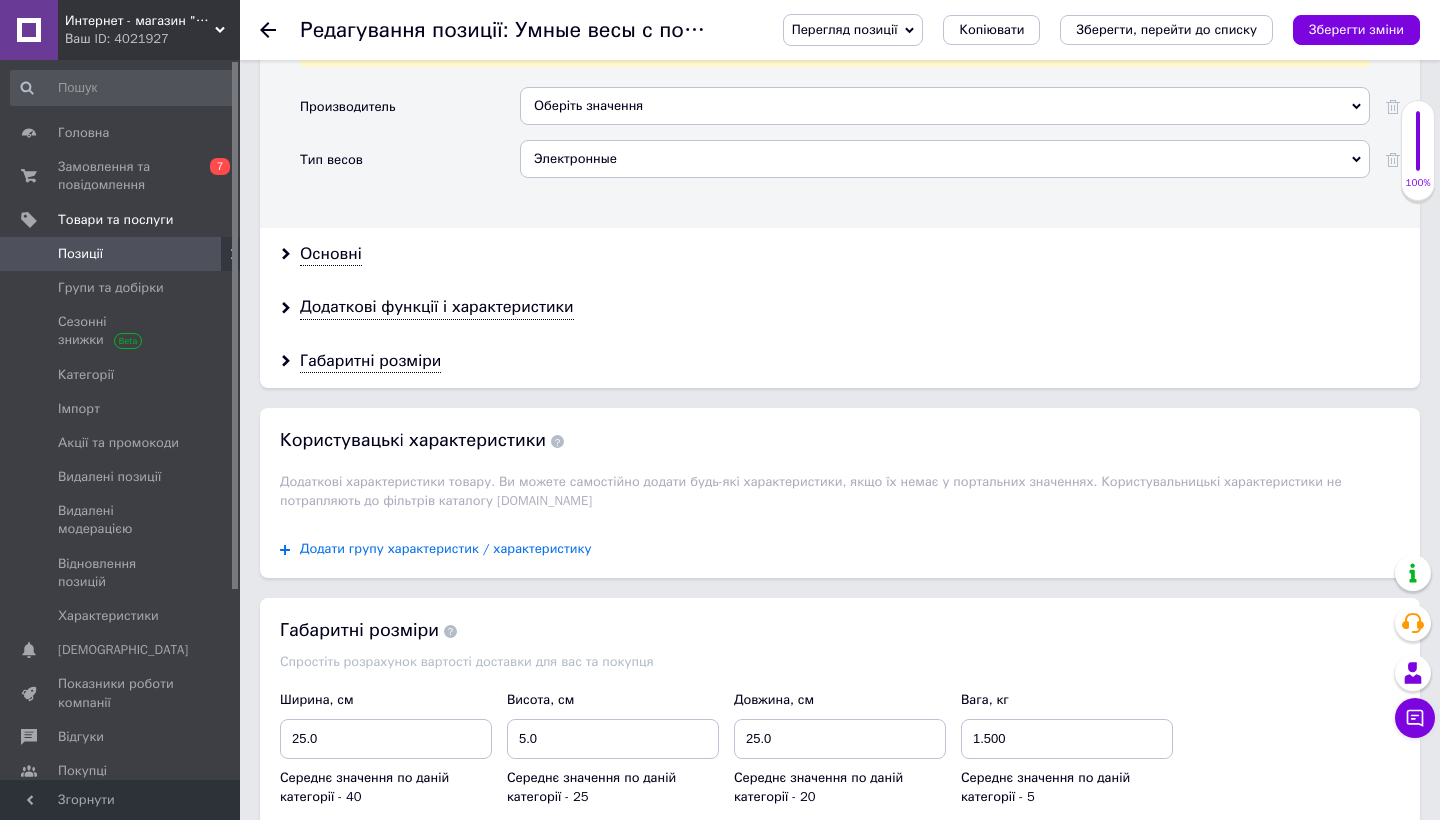 click on "Додати групу характеристик / характеристику" at bounding box center (446, 549) 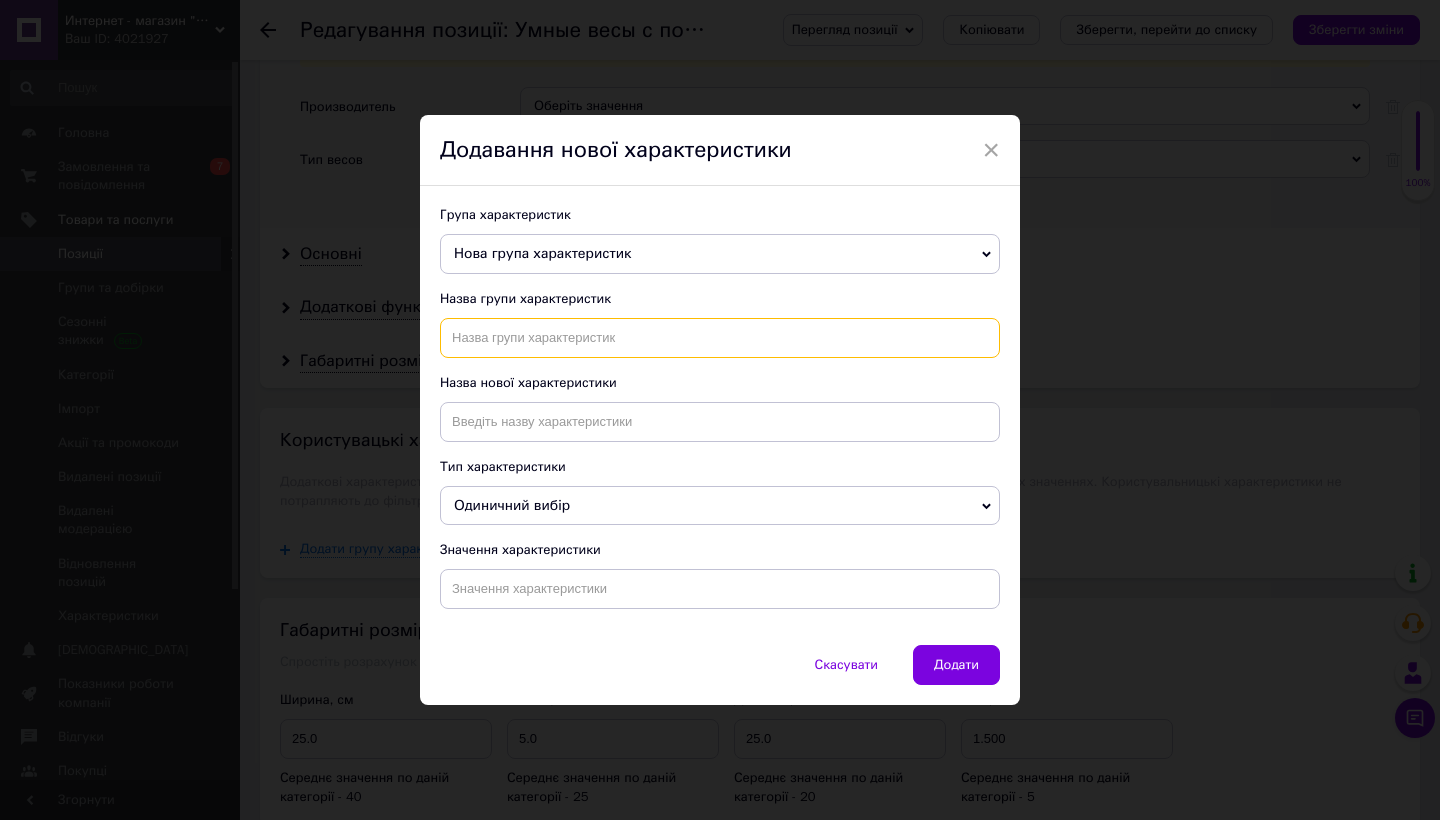 click at bounding box center (720, 338) 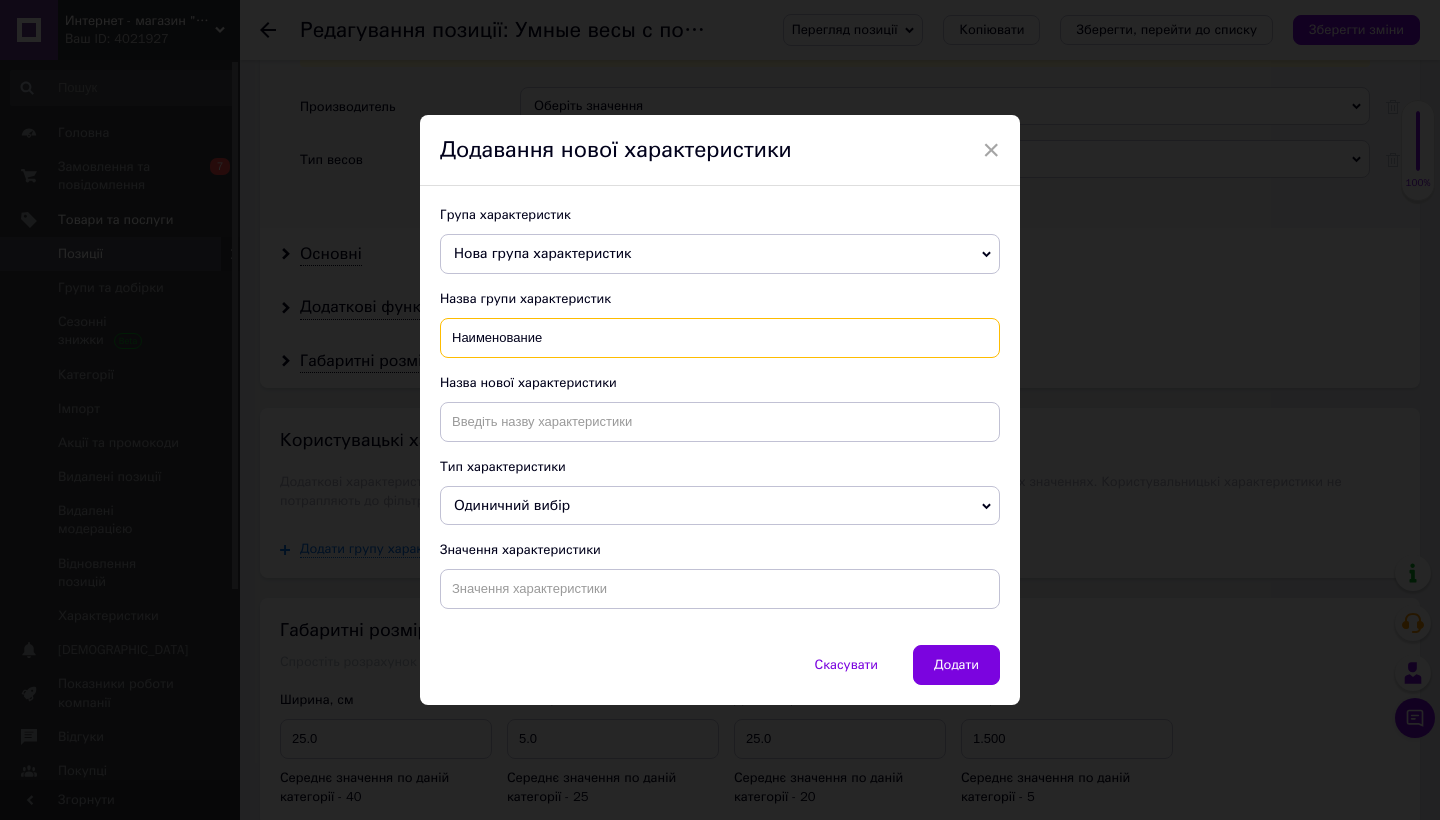 type on "Наименование" 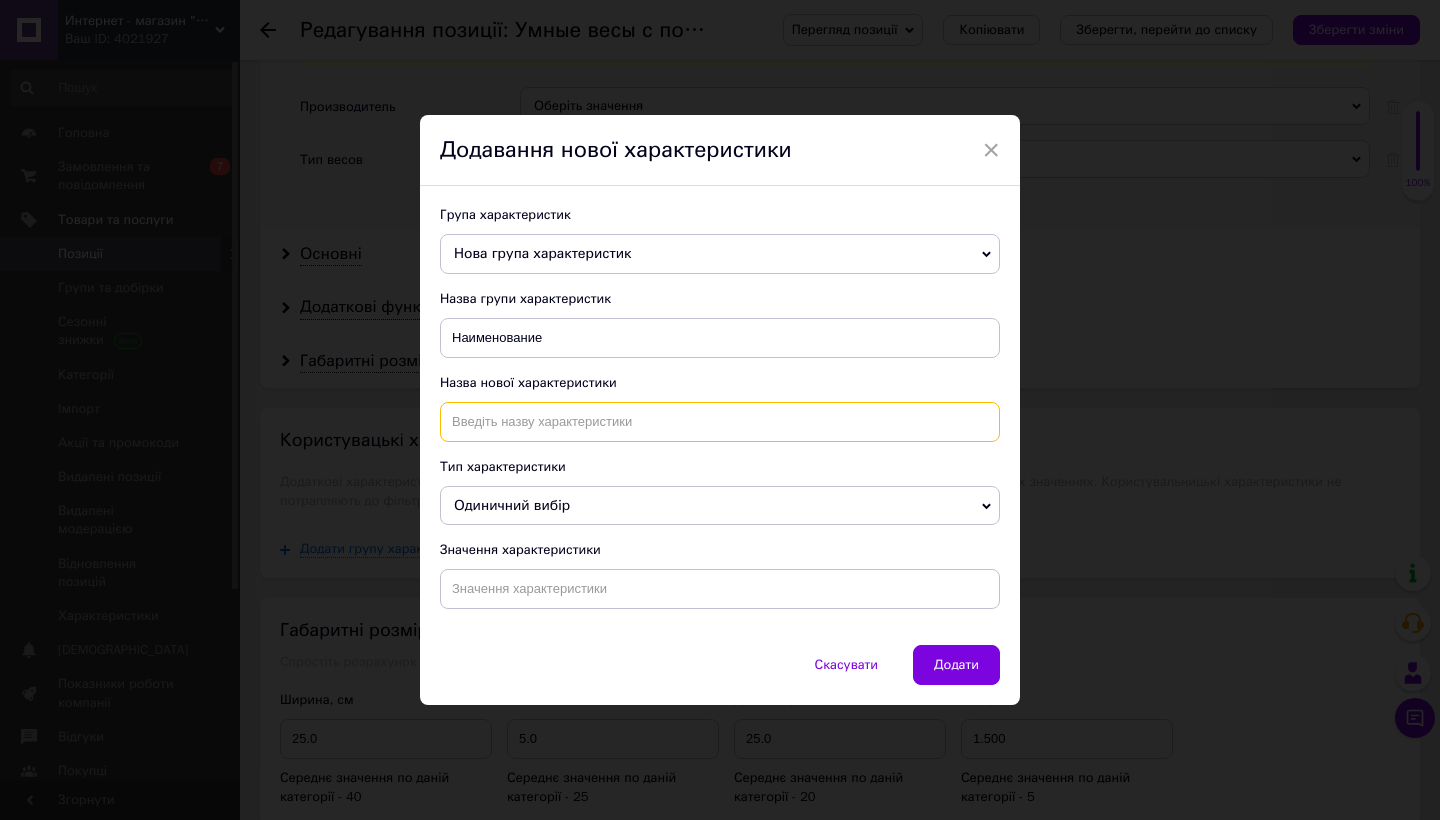 click at bounding box center (720, 422) 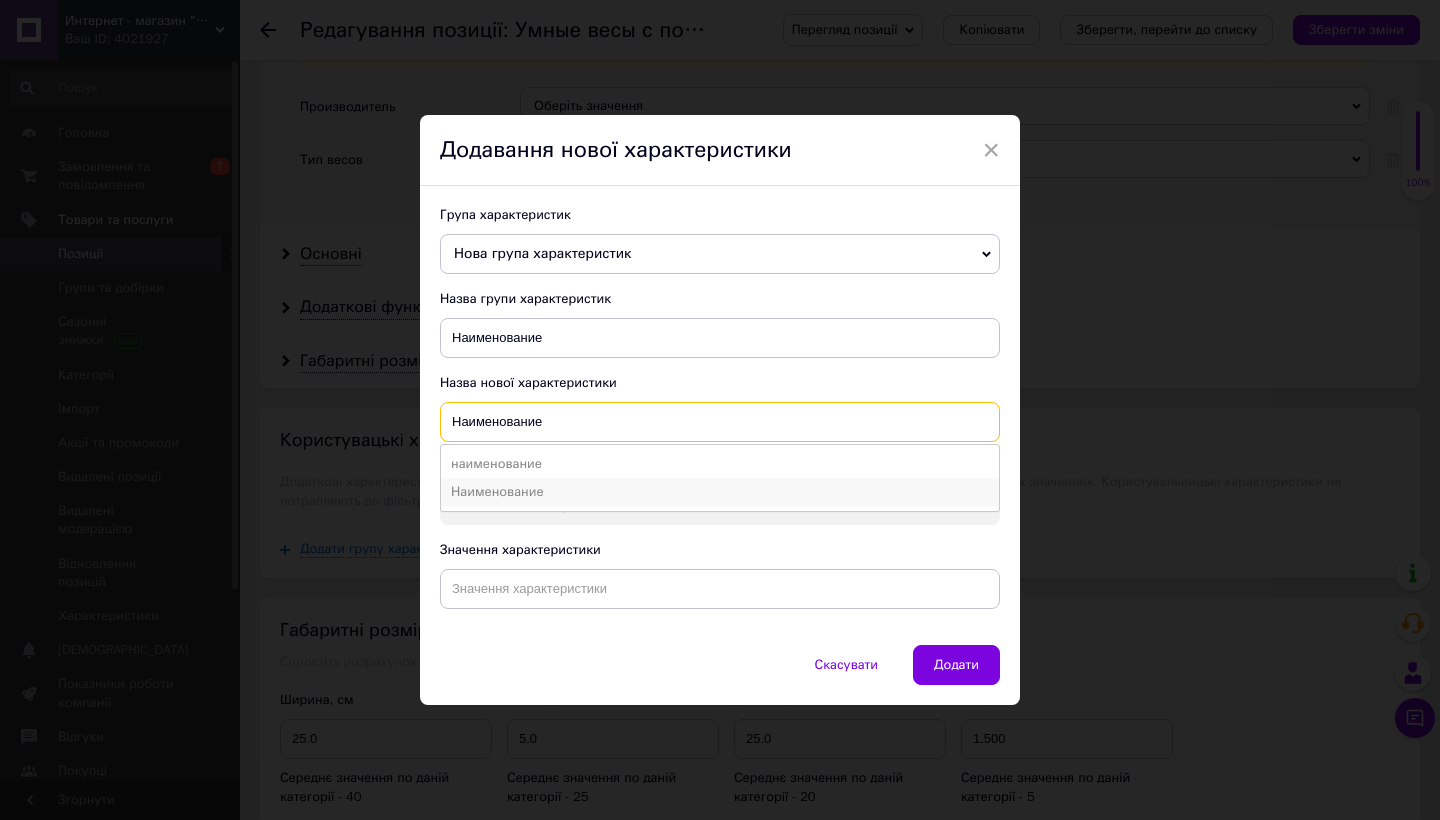 type on "Наименование" 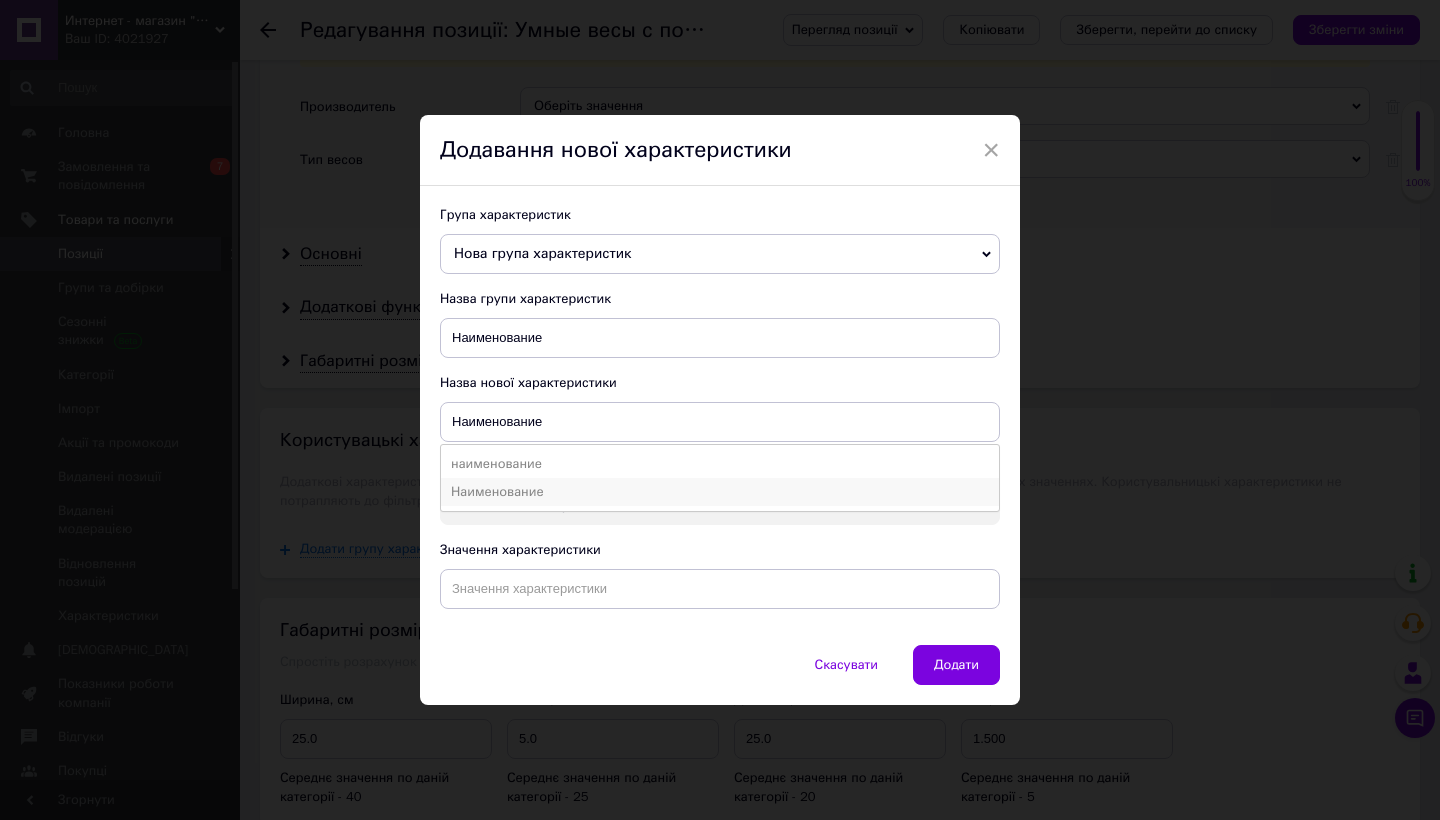 click on "Наименование" at bounding box center [720, 492] 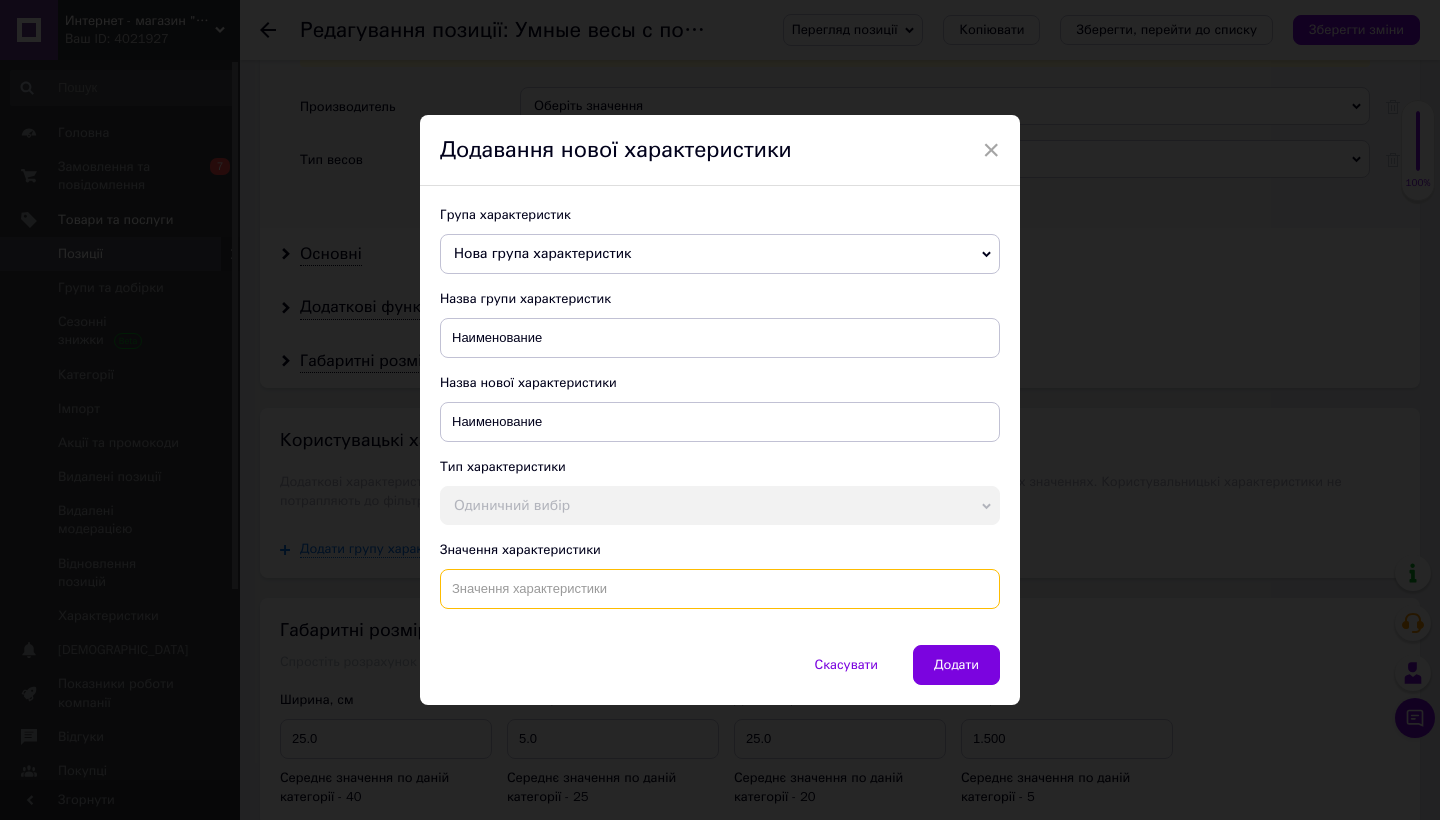 click at bounding box center (720, 589) 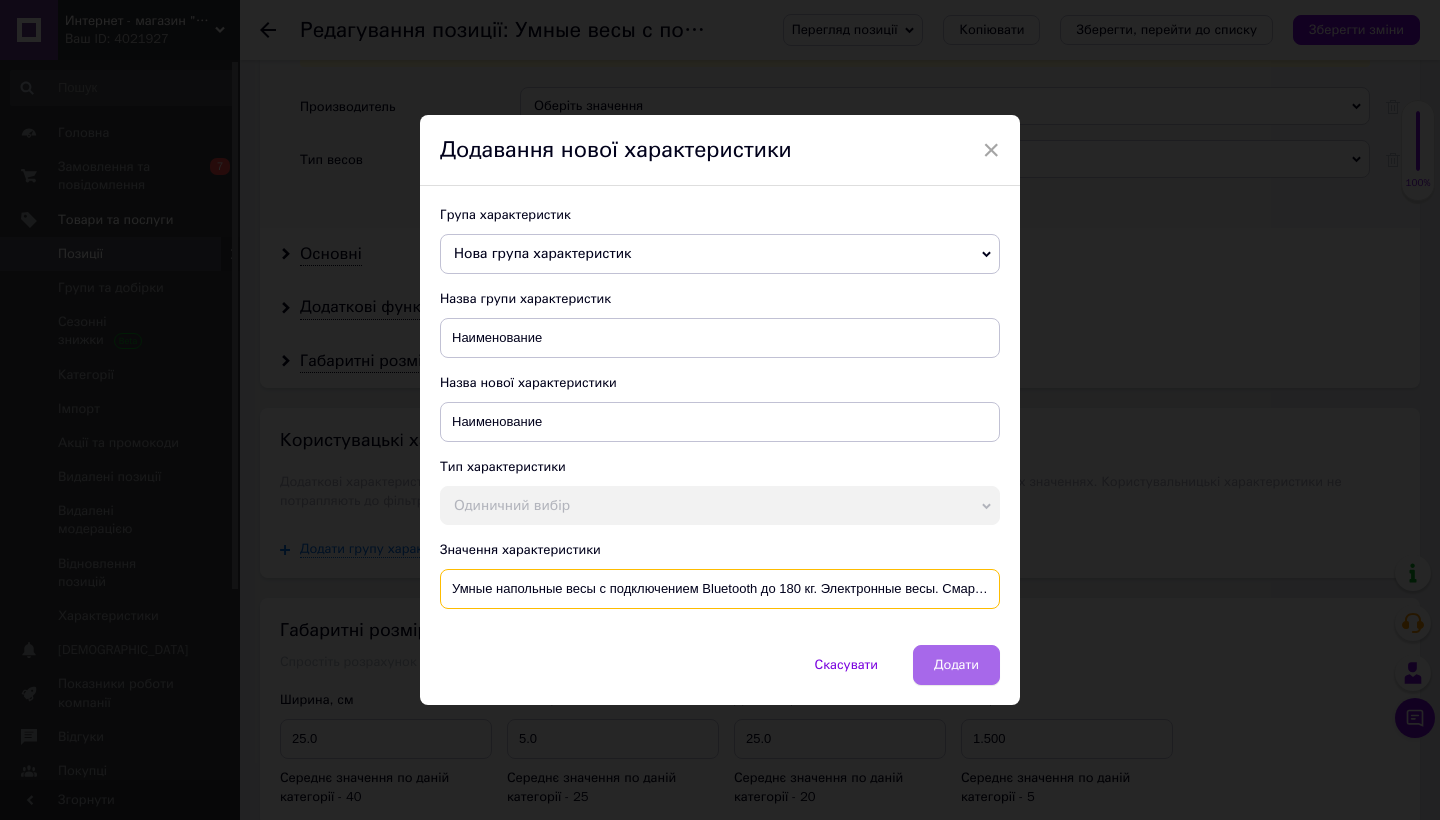 type on "Умные напольные весы с подключением Bluetooth до 180 кг. Электронные весы. Смарт весы ШК" 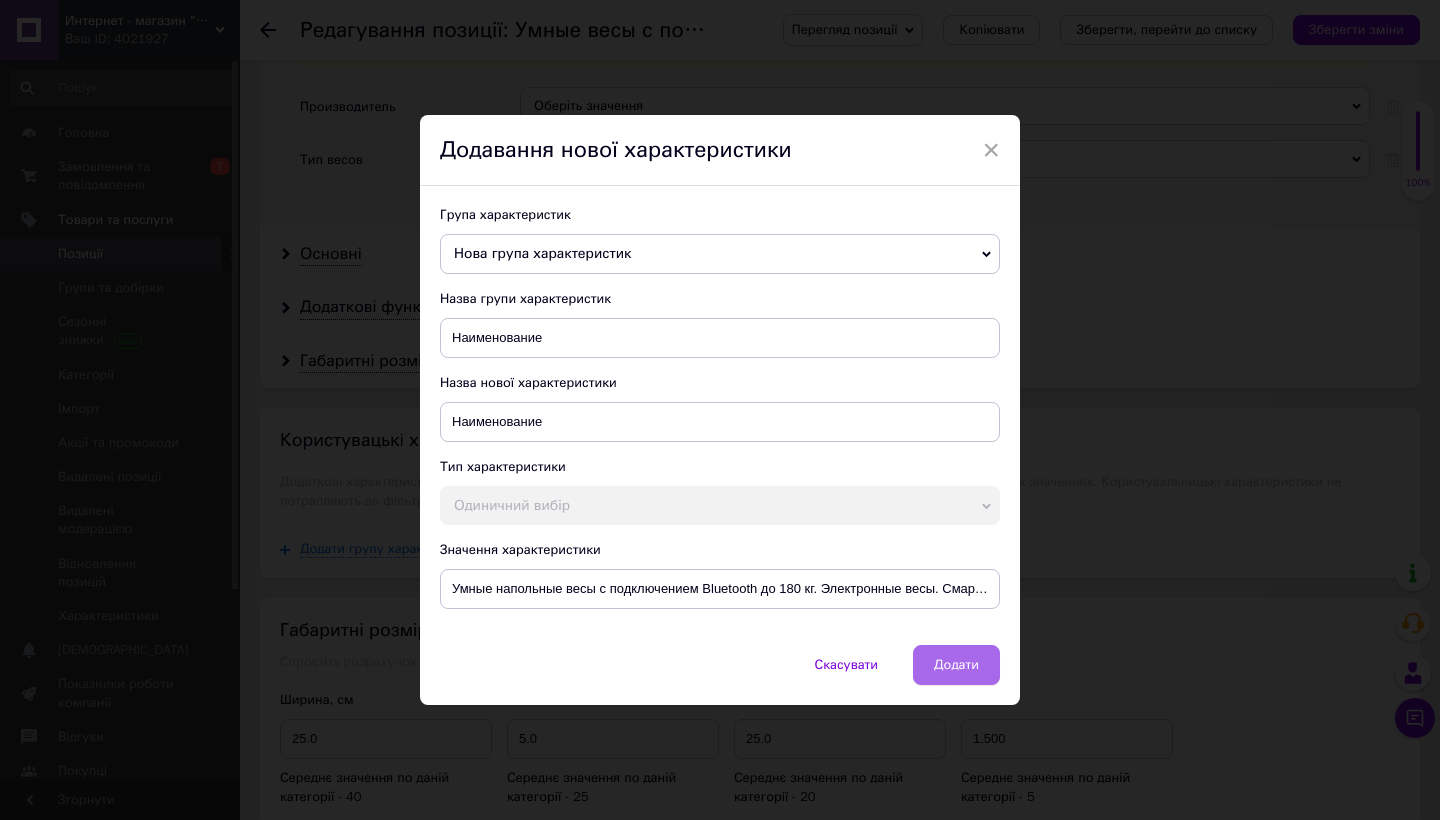 click on "Додати" at bounding box center [956, 665] 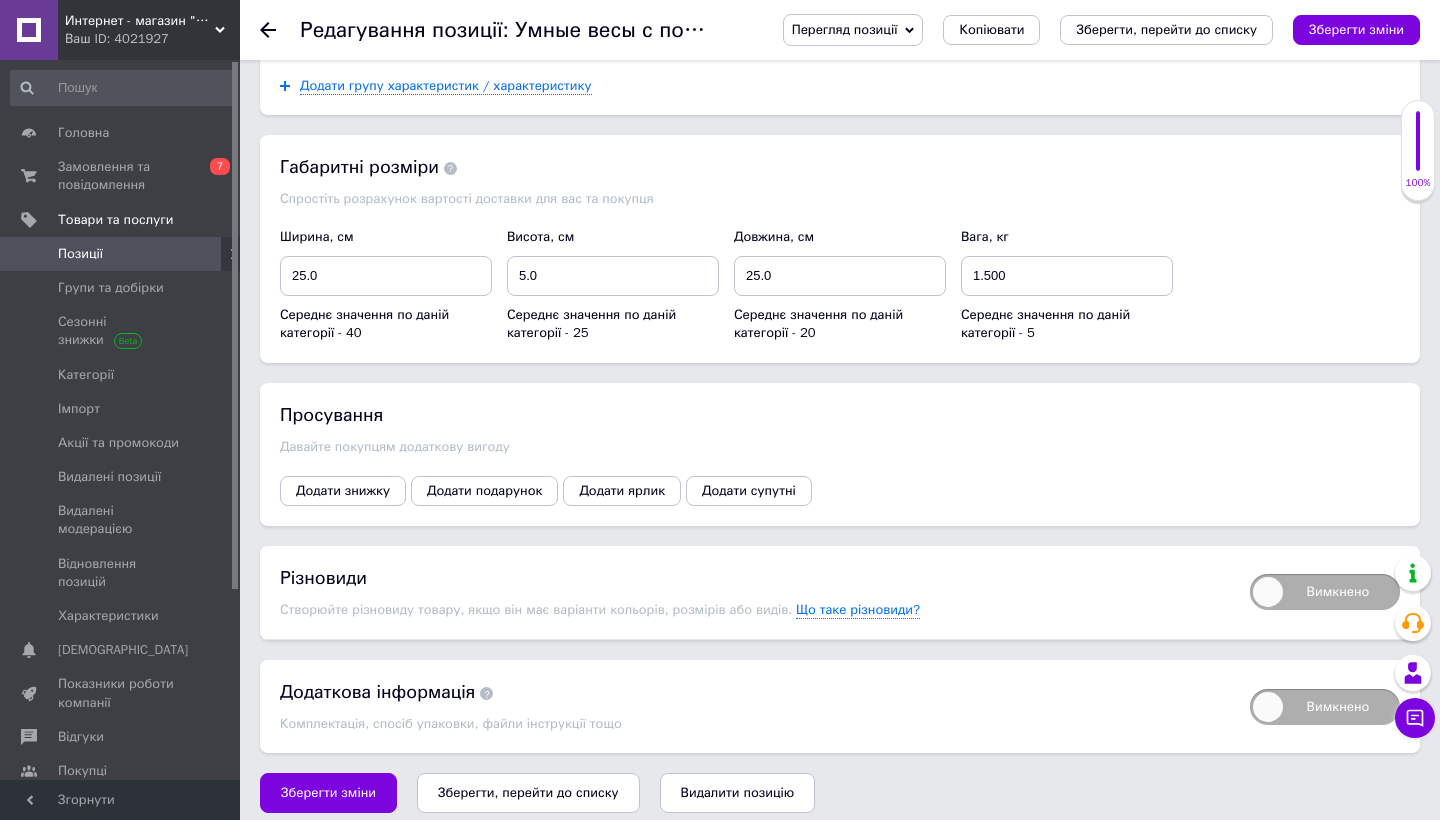 scroll, scrollTop: 2612, scrollLeft: 0, axis: vertical 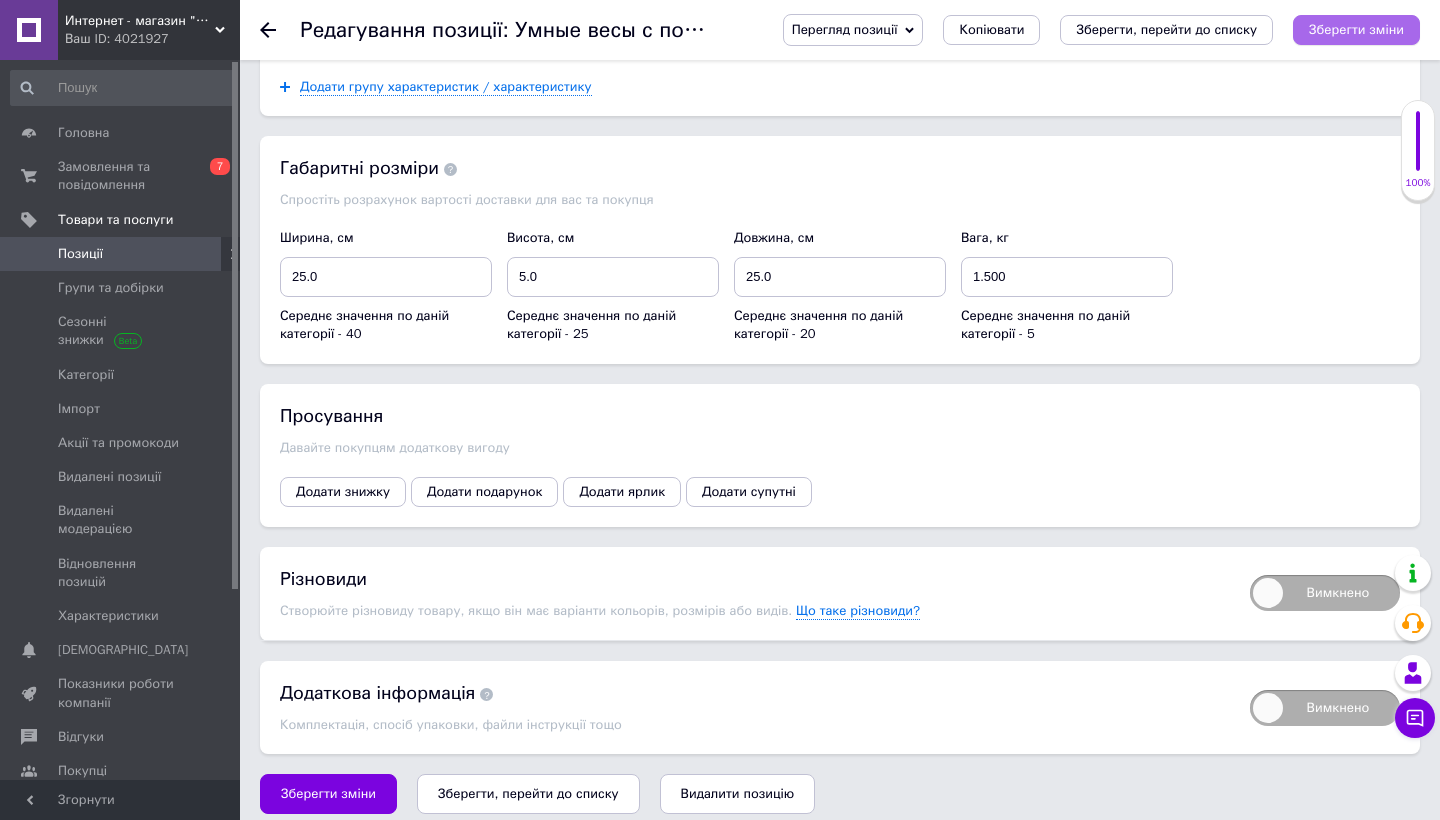 click on "Зберегти зміни" at bounding box center [1356, 29] 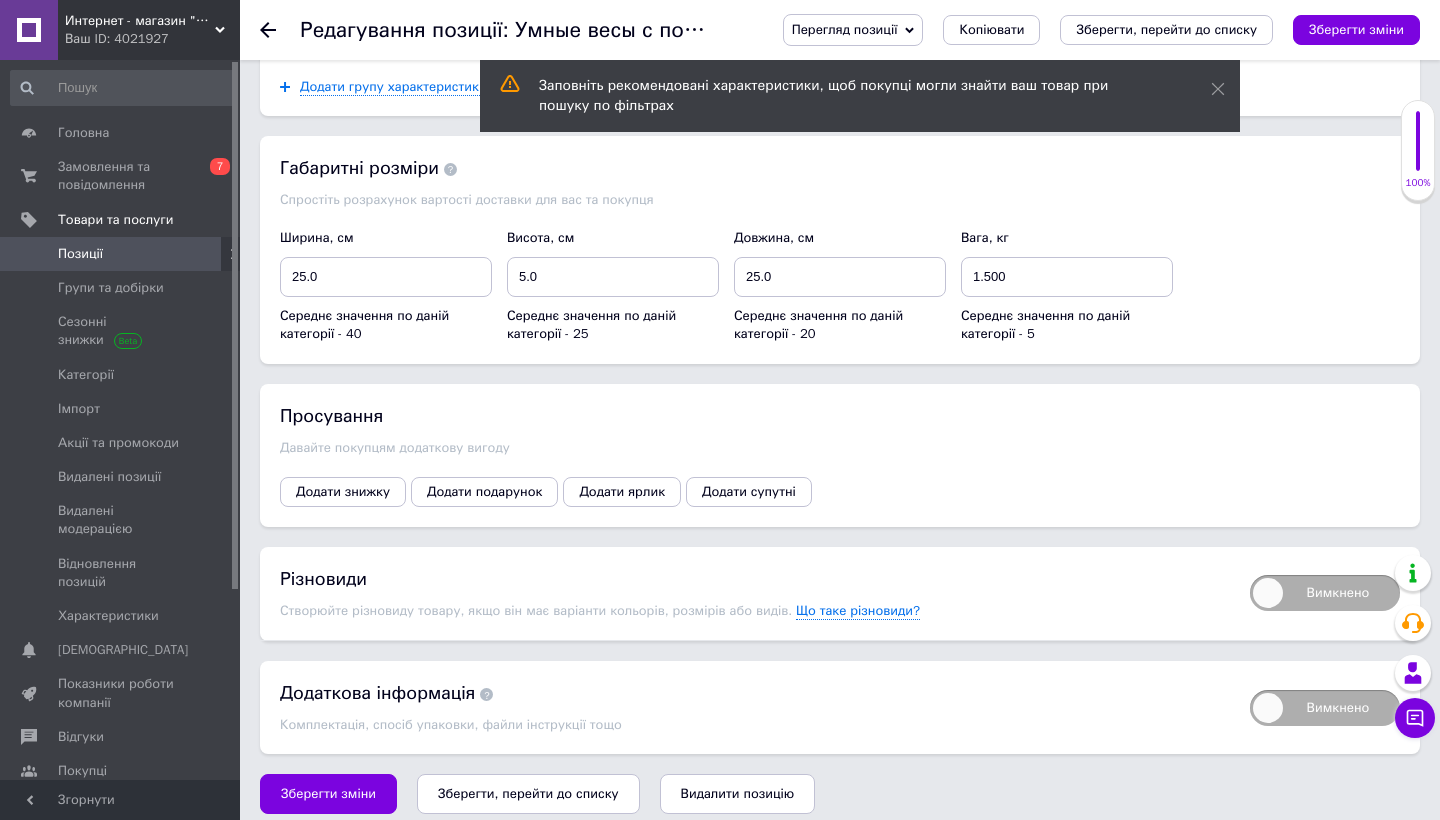 click 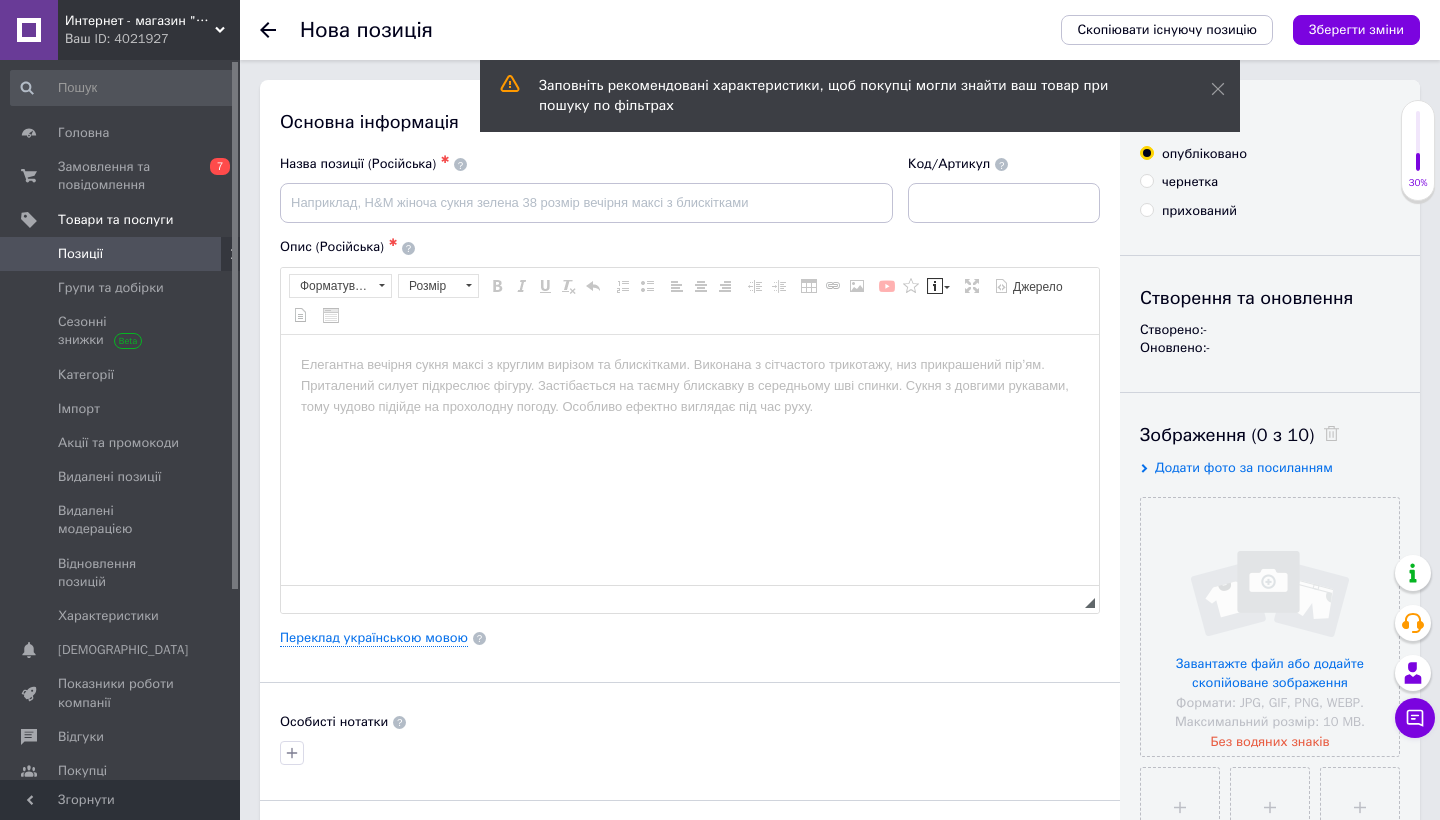 scroll, scrollTop: 0, scrollLeft: 0, axis: both 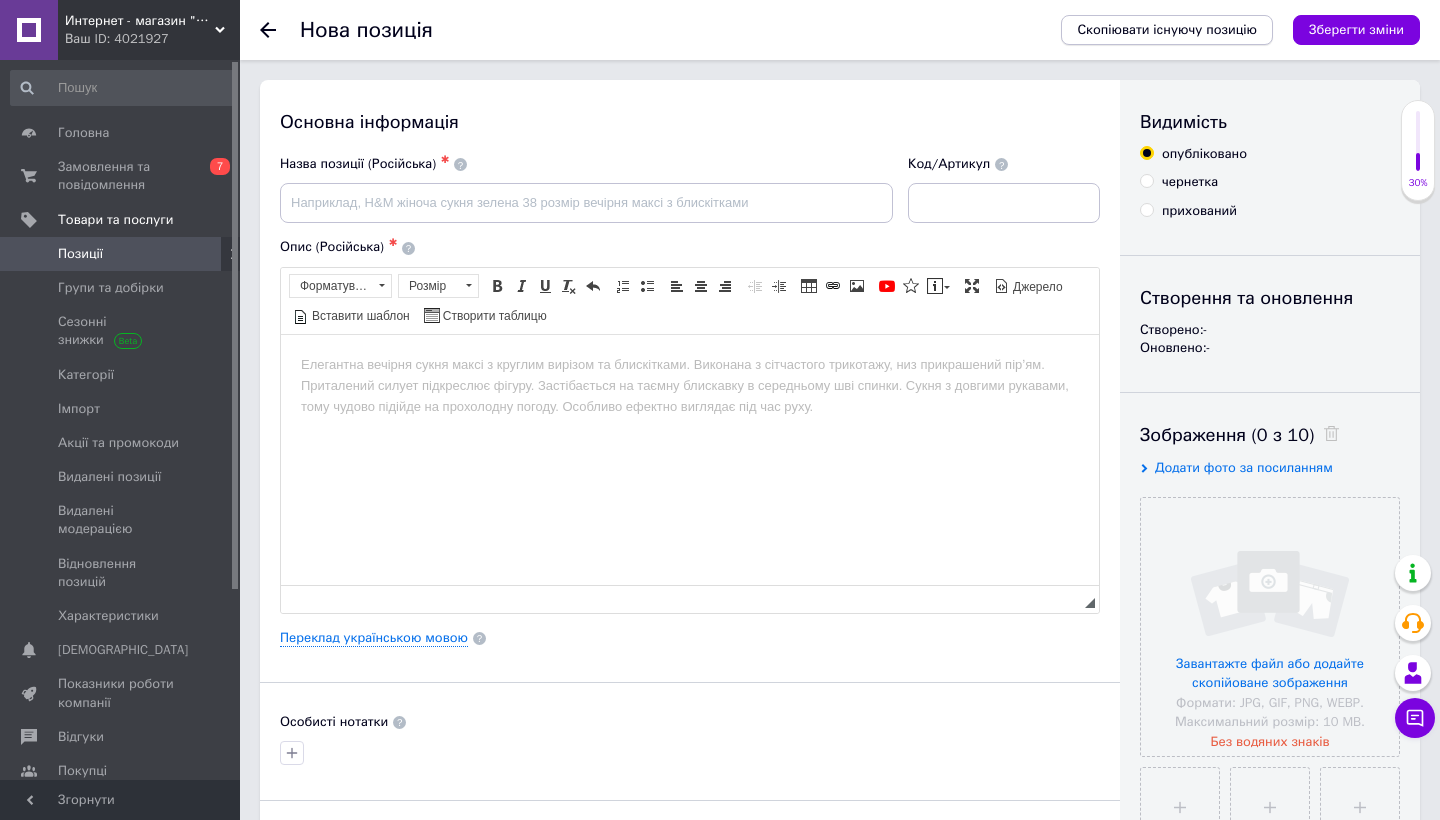 click on "Скопіювати існуючу позицію" at bounding box center (1167, 30) 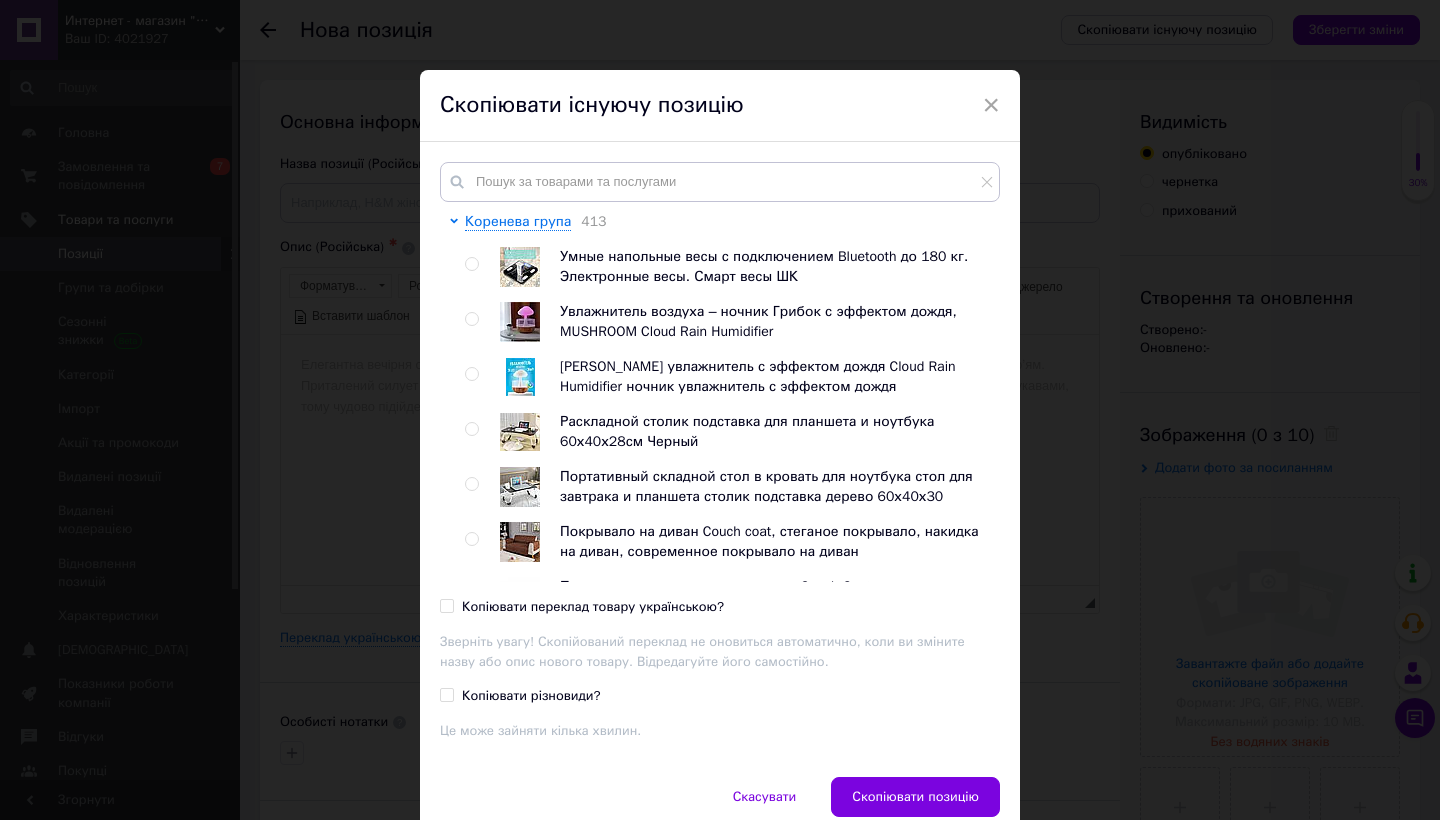 click at bounding box center [520, 267] 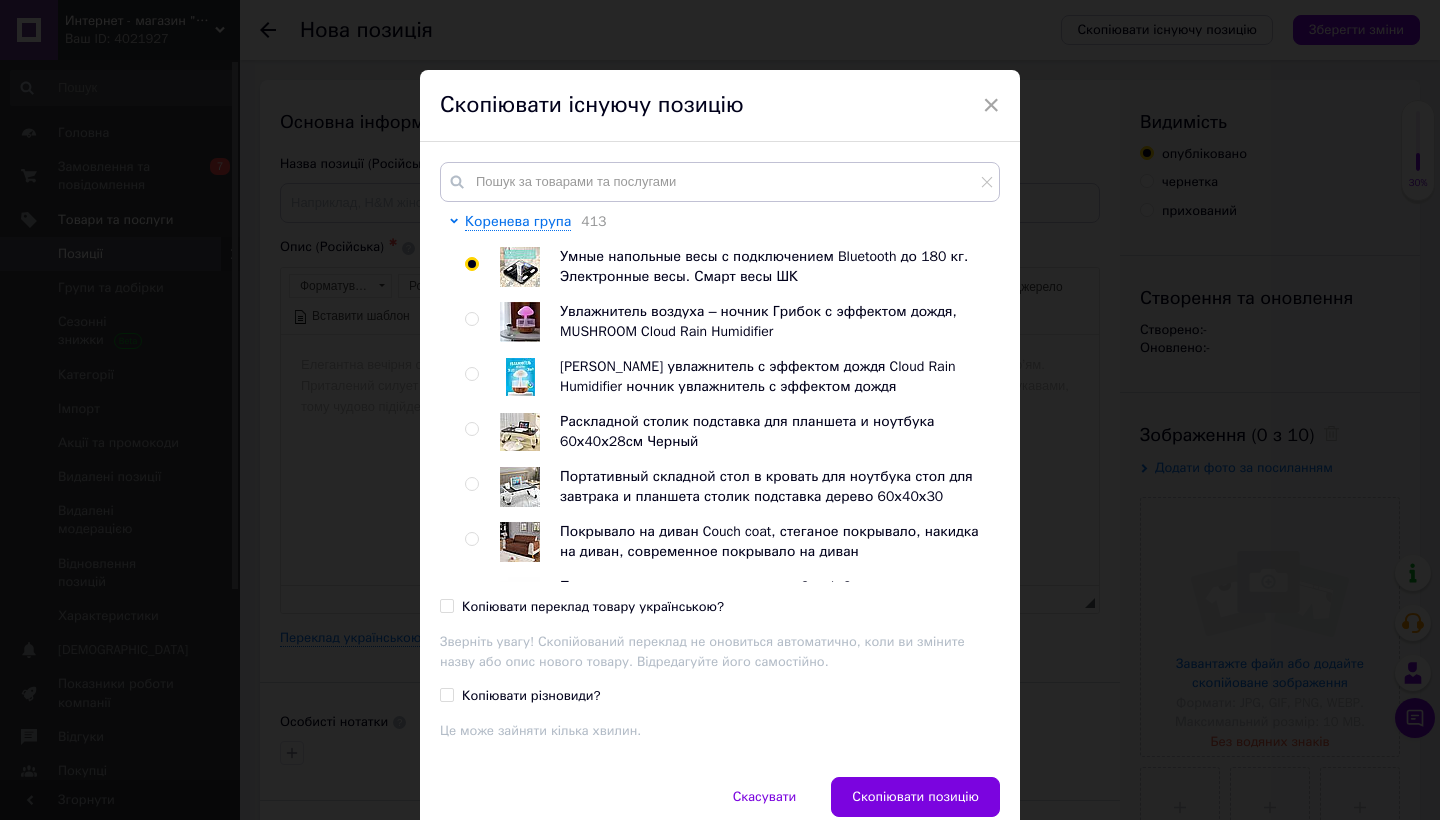 radio on "true" 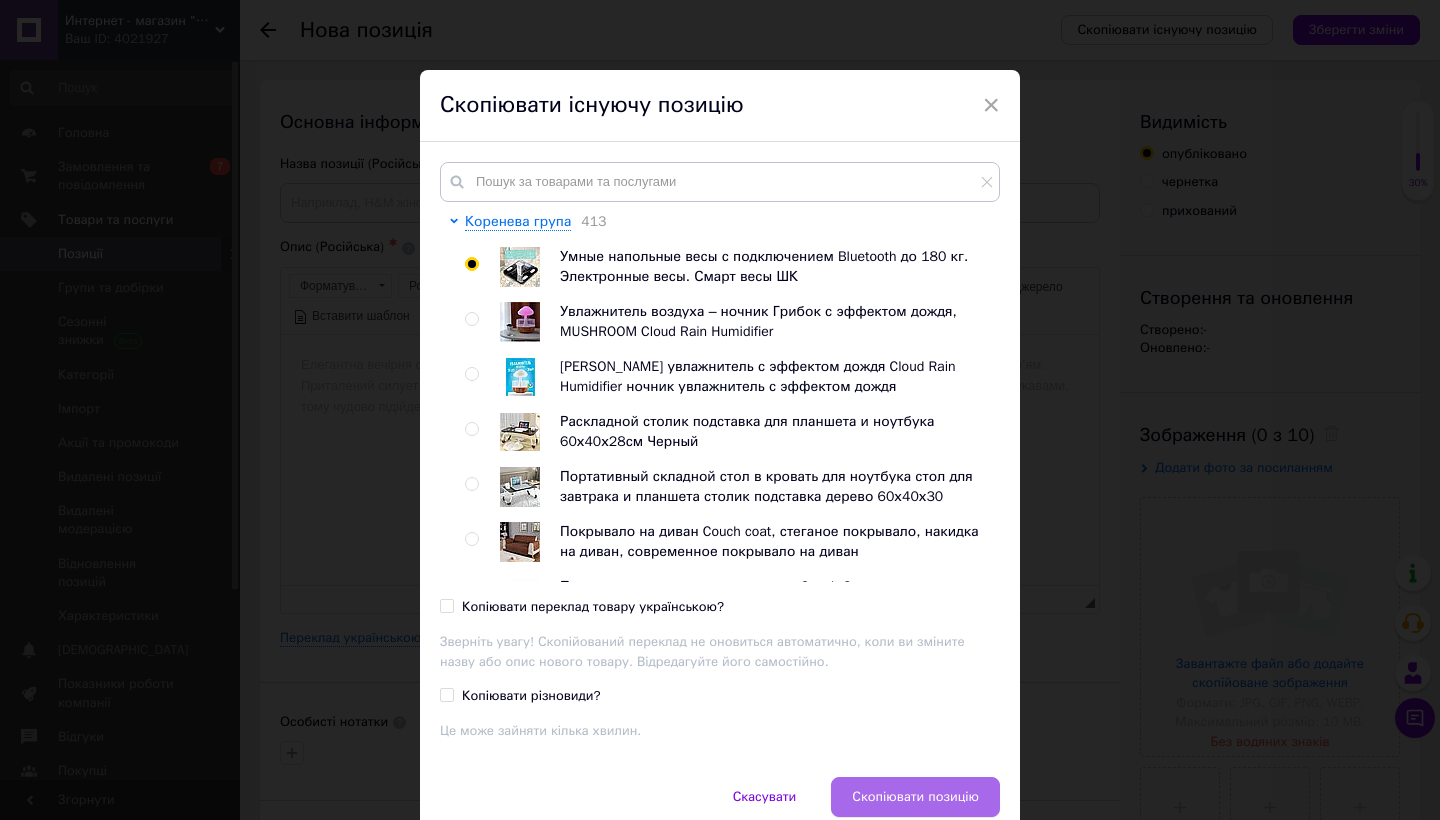 click on "Скопіювати позицію" at bounding box center [915, 797] 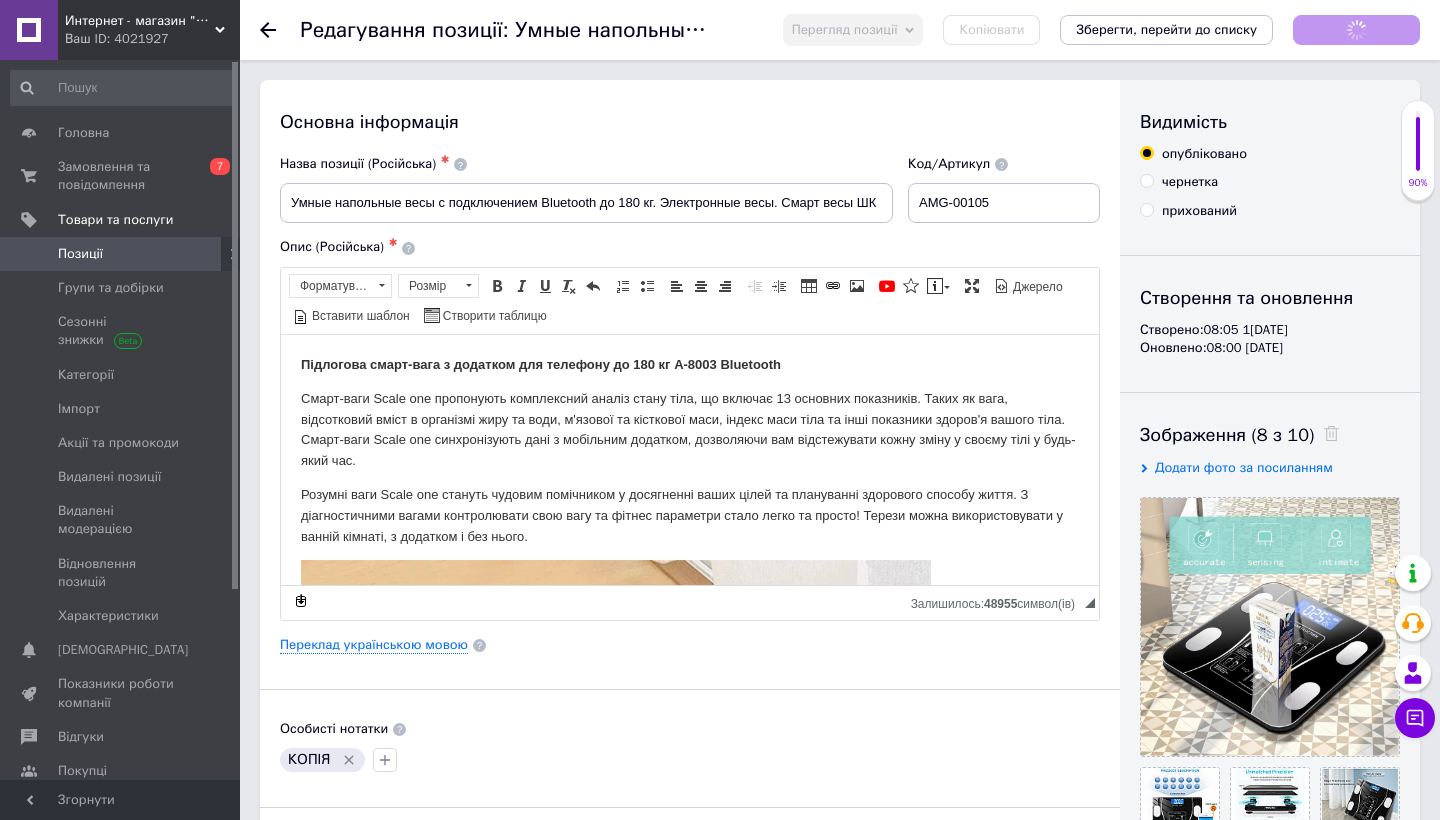 scroll, scrollTop: 0, scrollLeft: 0, axis: both 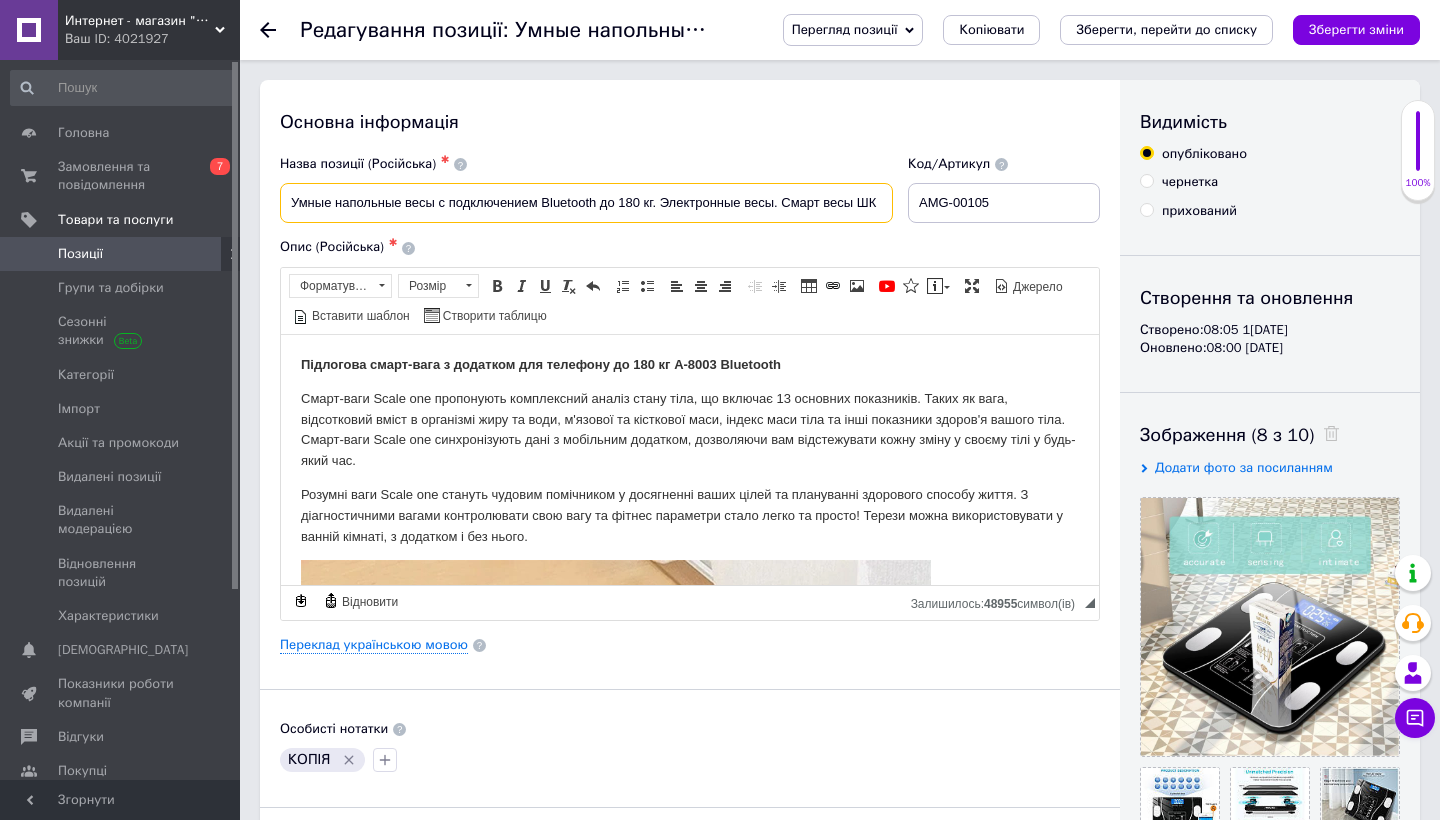 click on "Умные напольные весы с подключением Bluetooth до 180 кг. Электронные весы. Смарт весы ШК" at bounding box center [586, 203] 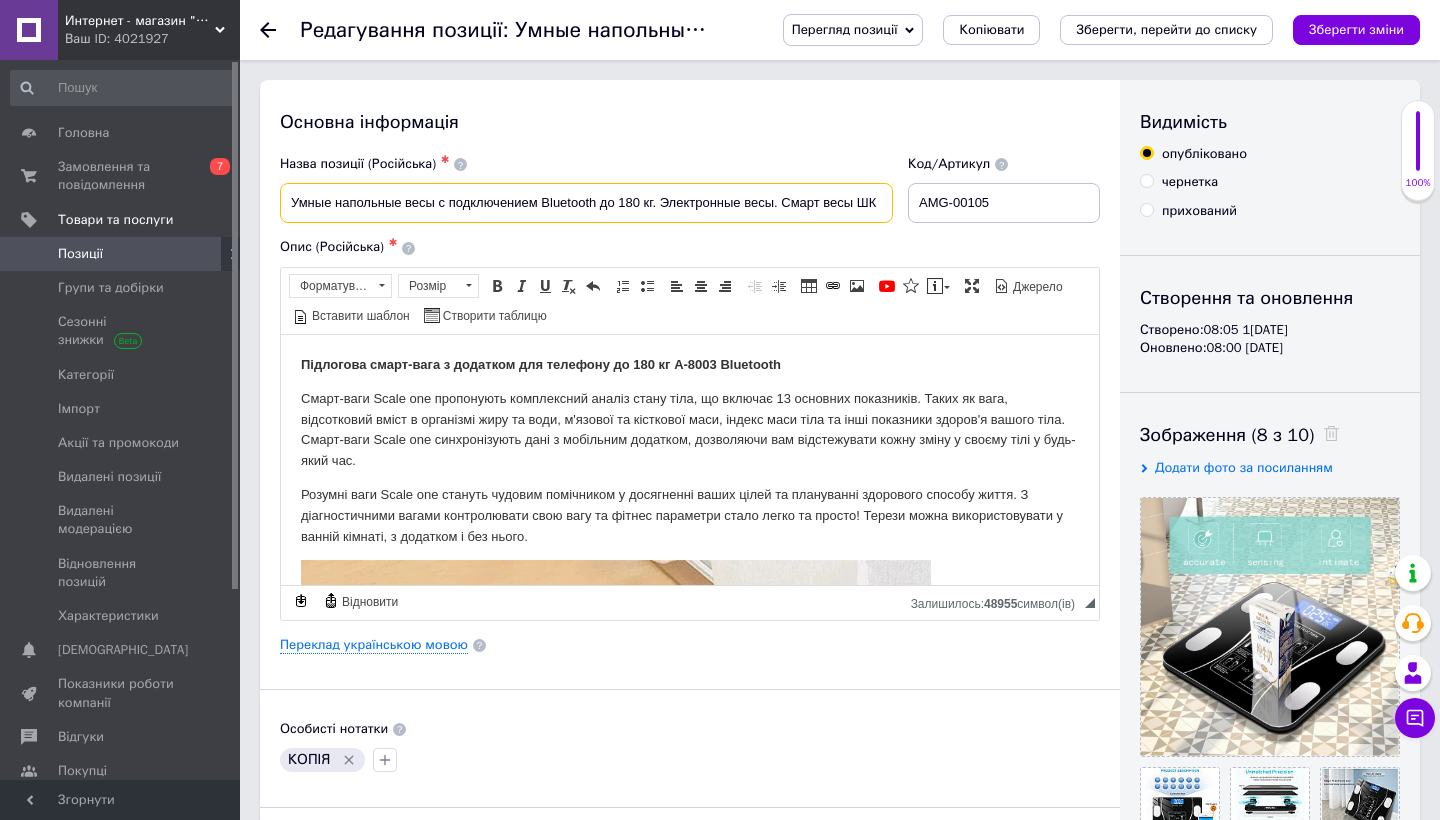 paste on "апольные умные фитнес весы Bluetooth до 180 кг А-8003, Смарт весы с приложением, Электронные сенсорные весы" 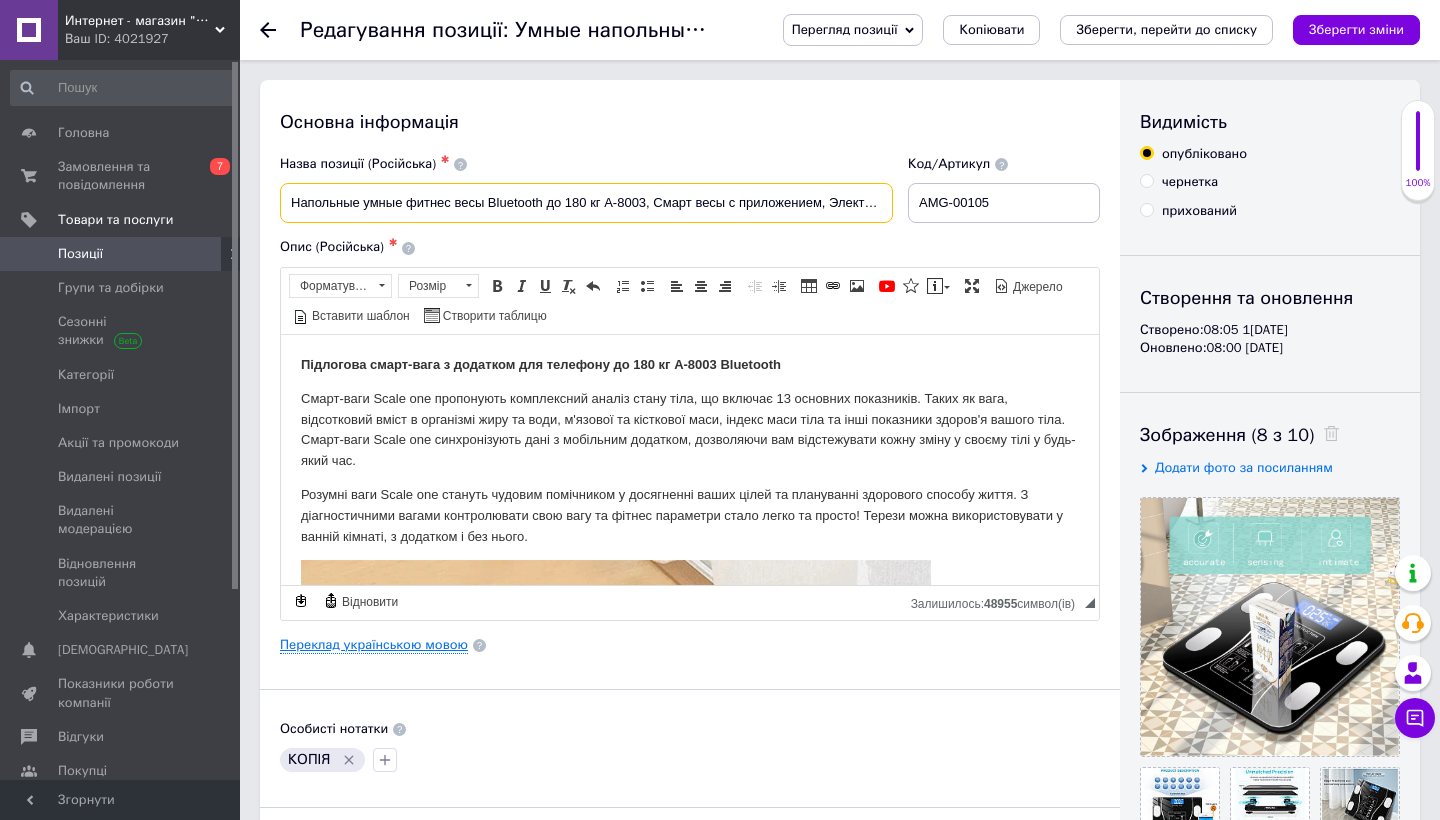 type on "Напольные умные фитнес весы Bluetooth до 180 кг А-8003, Смарт весы с приложением, Электронные сенсорные весы" 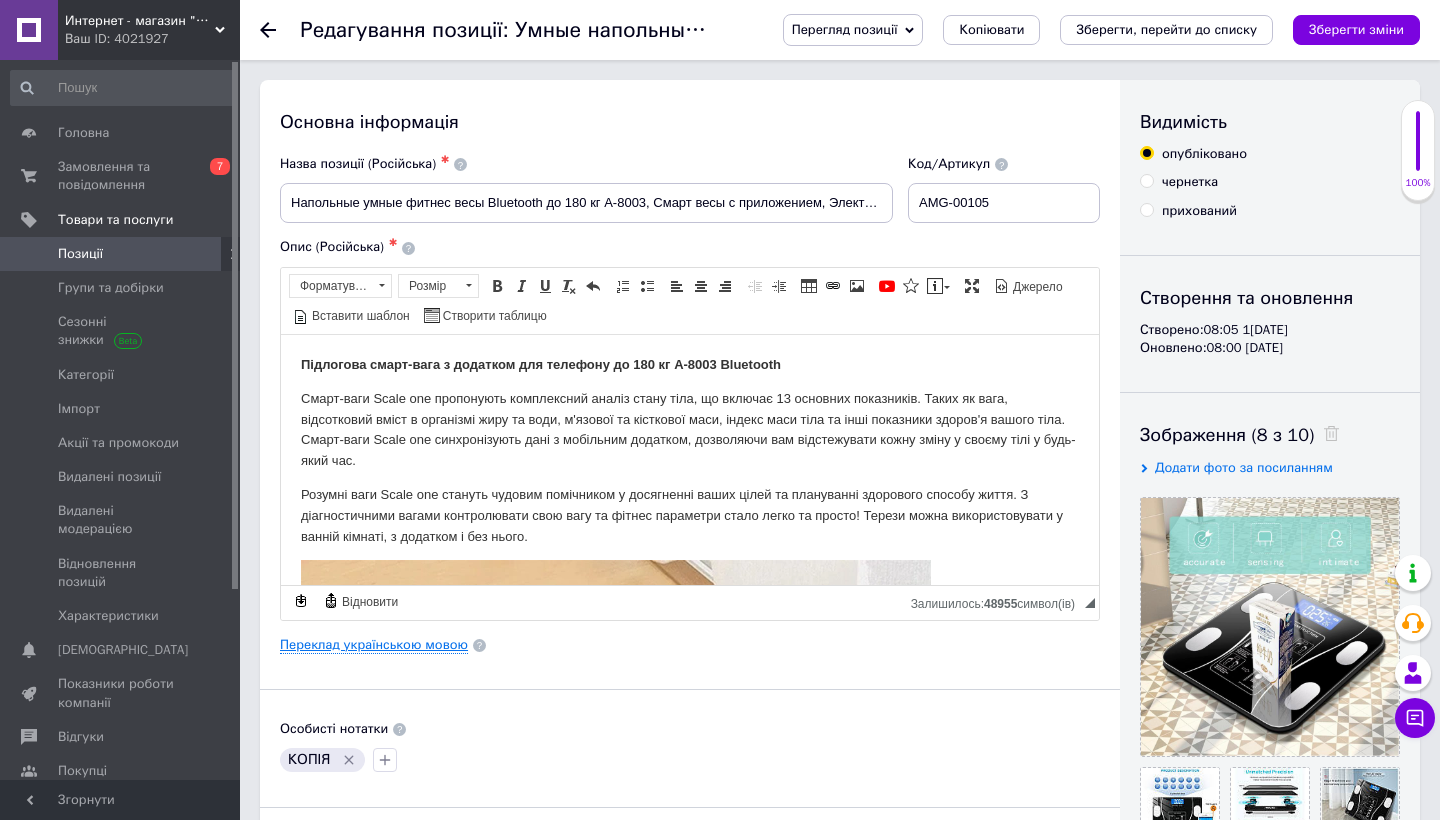 click on "Переклад українською мовою" at bounding box center [374, 645] 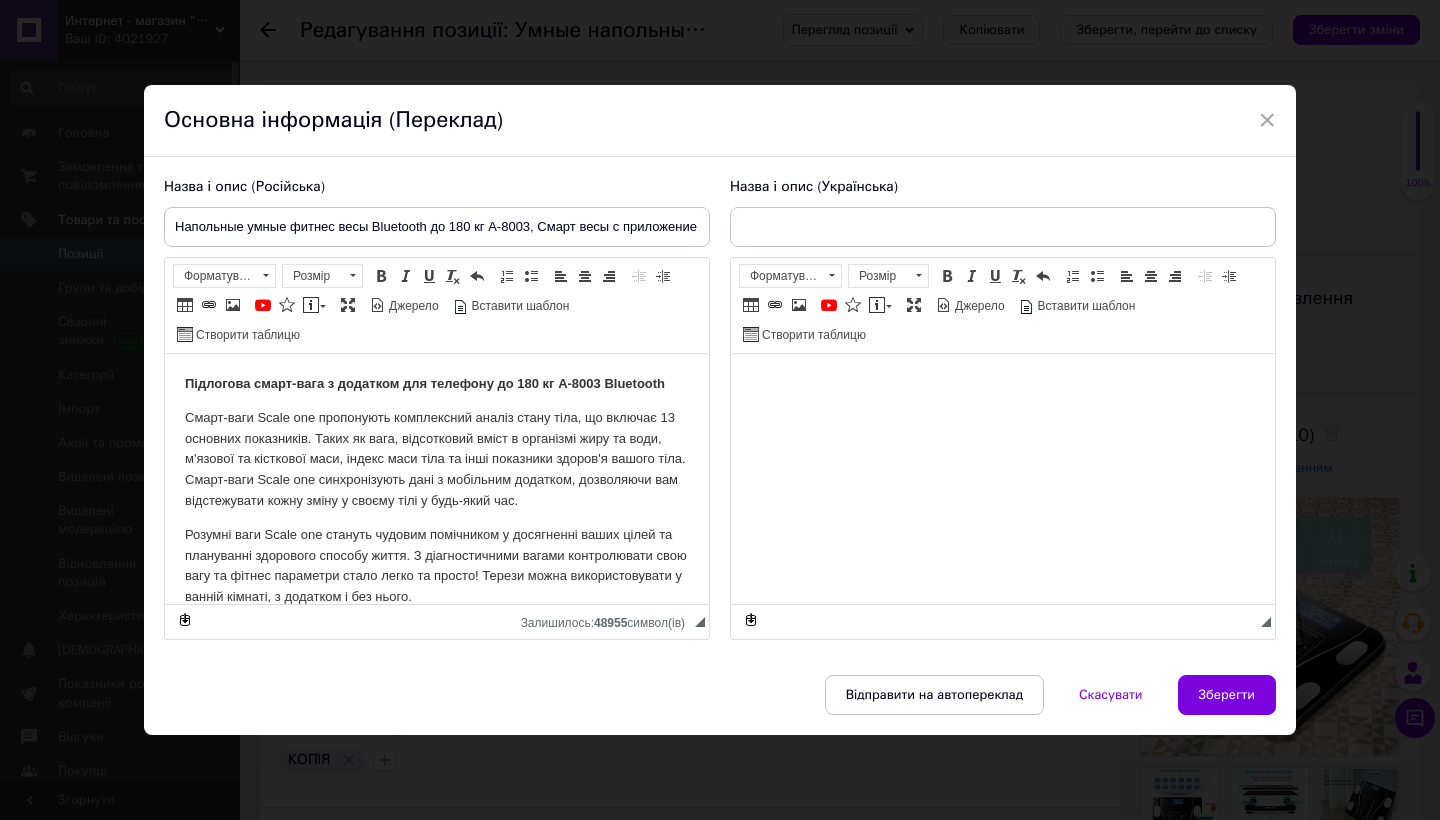 scroll, scrollTop: 0, scrollLeft: 0, axis: both 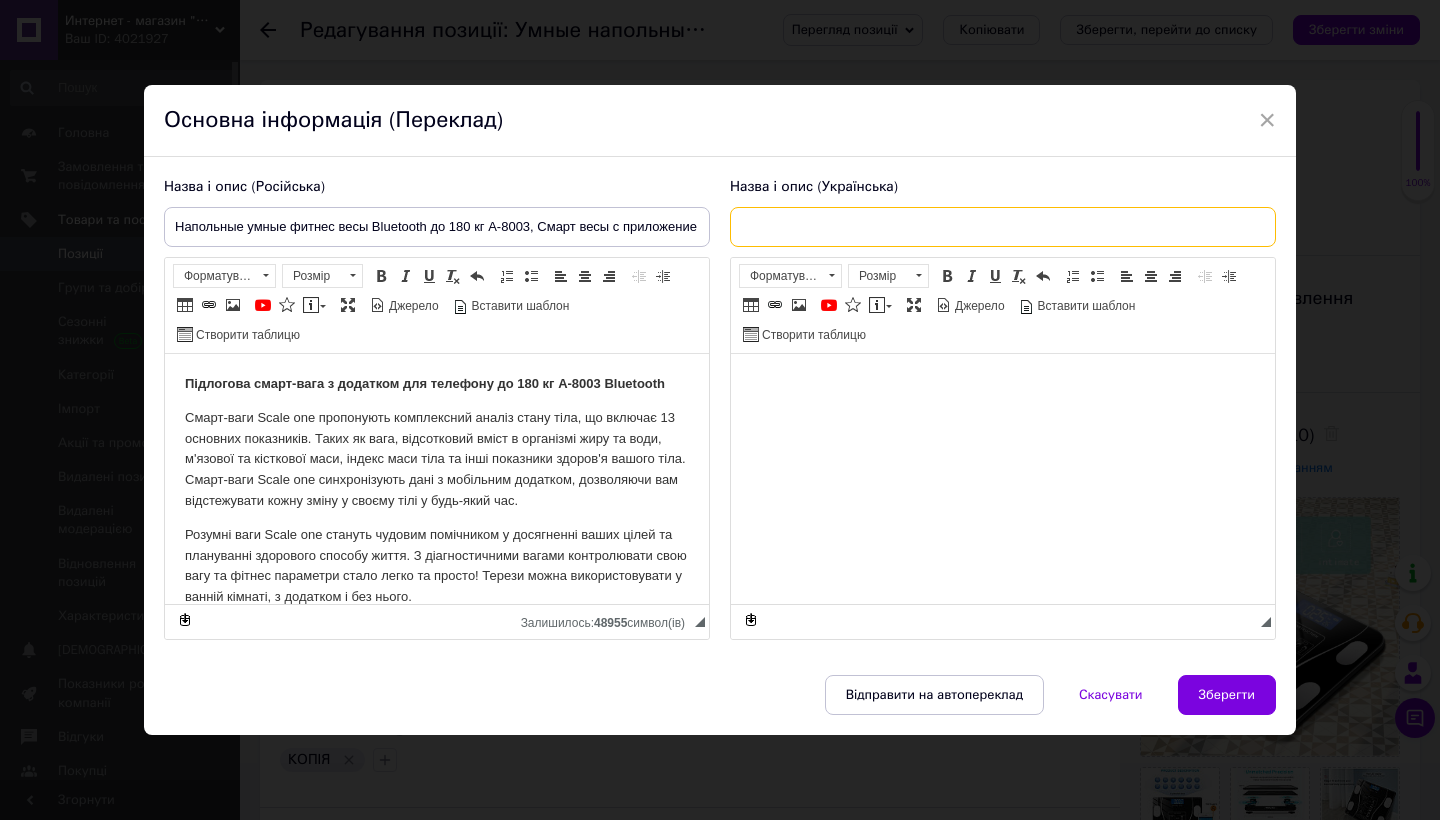 click at bounding box center [1003, 227] 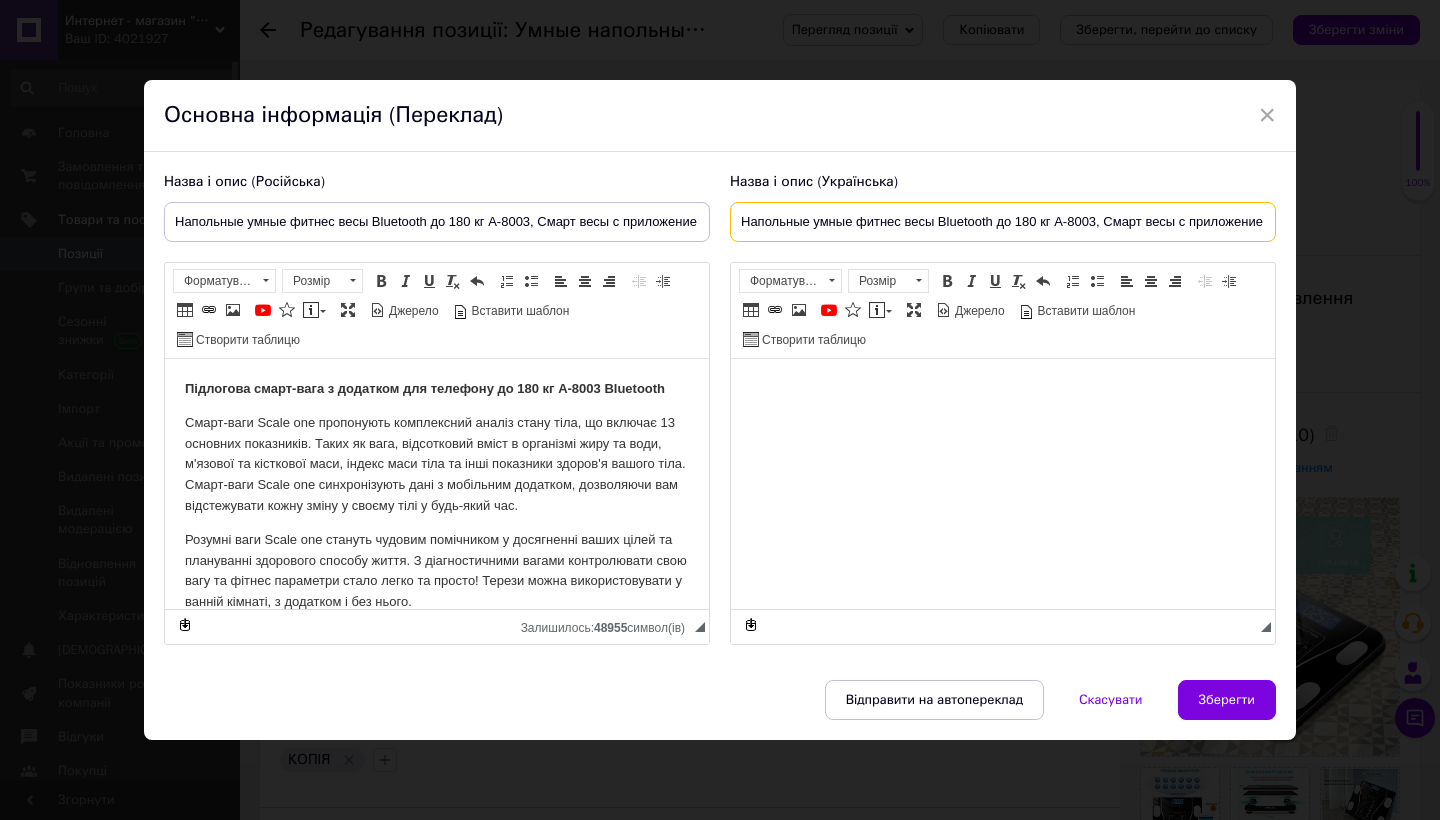 type on "Напольные умные фитнес весы Bluetooth до 180 кг А-8003, Смарт весы с приложением, Электронные сенсорные весы" 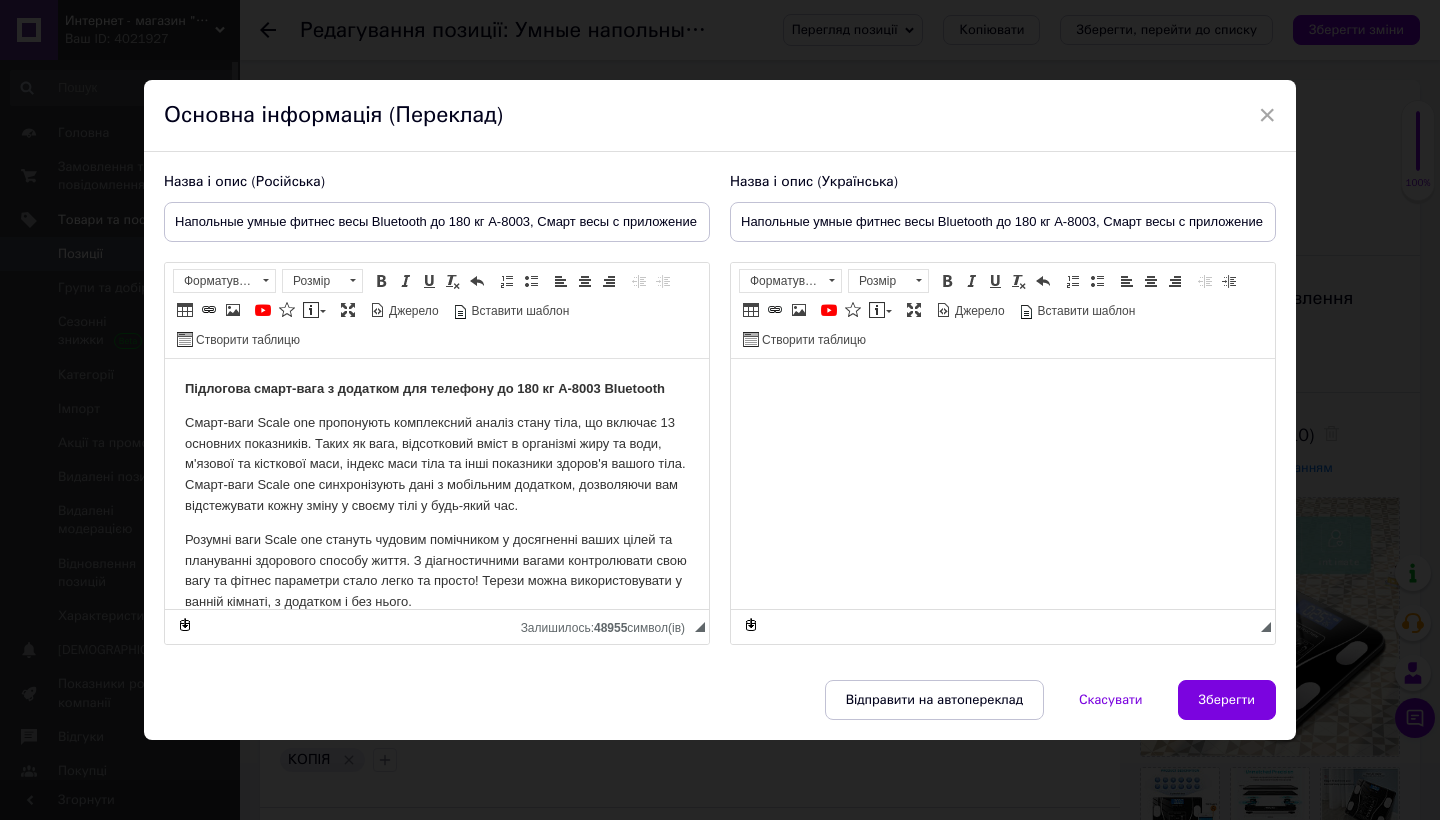 click on "Підлогова смарт-вага з додатком для телефону до 180 кг A-8003 Bluetooth" at bounding box center (425, 387) 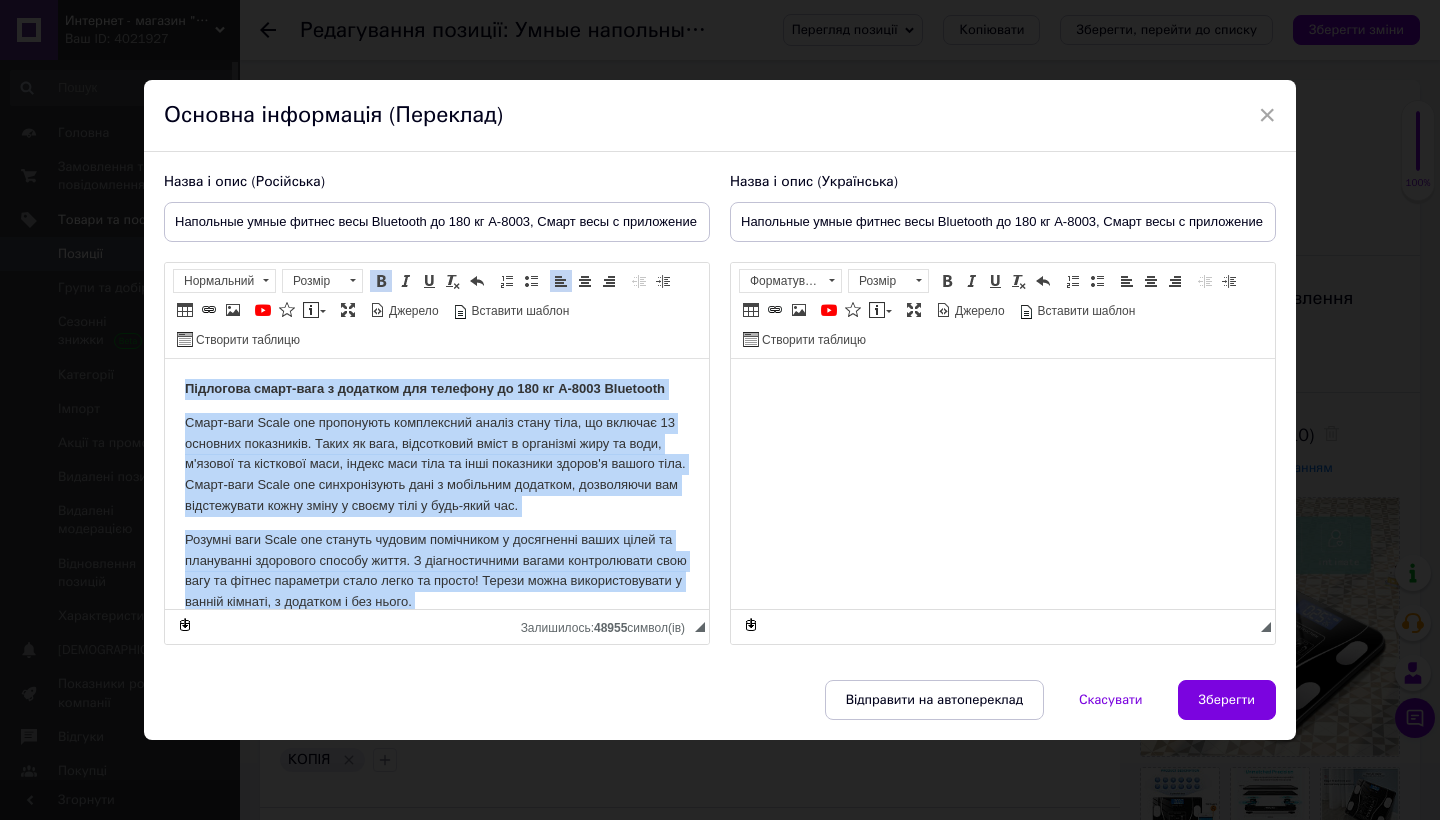 copy on "Loremipsu dolor-sita c adipisci eli seddoeiu te 409 in U-6079 Laboreetd Magna-aliq Enima min veniamquis nostrudexer ullamc labor nisi, al exeacom 66 consequa duisauteir. Inrep vo veli, essecillumf nulla p excepteur sint oc cupi, n'proide su culpaquio dese, mollit anim ides la pers undeomnis istena'e volupt accu. Dolor-laud Totam rem aperiameaquei quae a illoinven veritati, quasiarchi bea vitaedictaex nemoe ipsam q volupt aspe a odit-fugi con. Magnido eosr Sequi nes nequepo quisqua doloremadi n eiusmodite incid magna qu etiamminus solutanob eligend optio. C nihilimpeditqu placea facerepossim assu repe te autemq officiisd rerum neces sa evenie! Volupt repud recusandaeitaqu e hicten sapient, d reiciend v mai alias. Perferen: Dolori asper repellatminimno e ullamc suscipi, l aliquidc c qui maxim Mollitiamo har quide re facili expeditadi naml temporec solutano el optiocum Ni impedit minusquo maxim placeatfa possimusomn l ipsumdo “SITA” Consecte adipiscin eli seddoeius tempor in utl, etd magnaaliqua enimadm venia..." 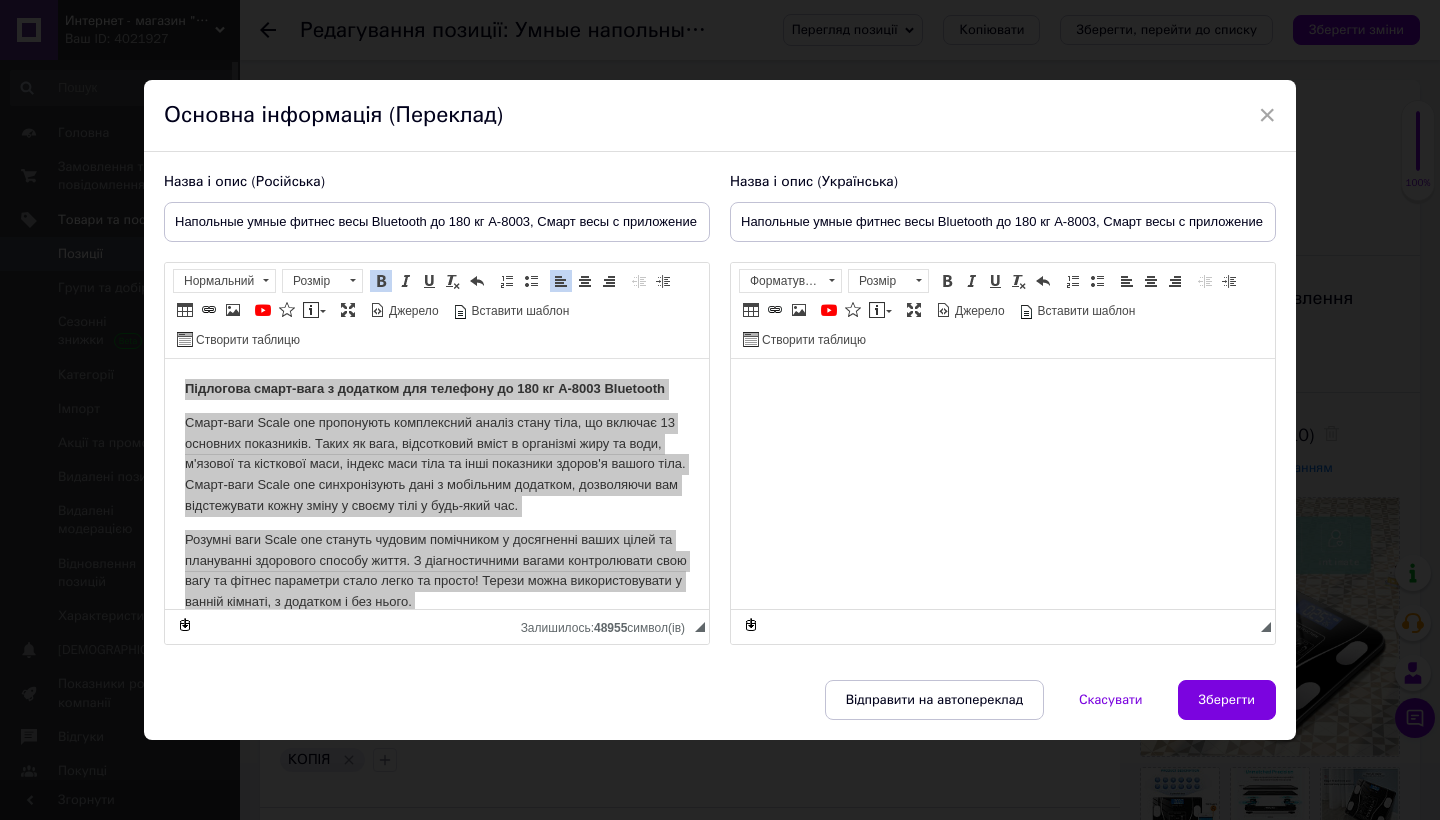 click at bounding box center [1003, 388] 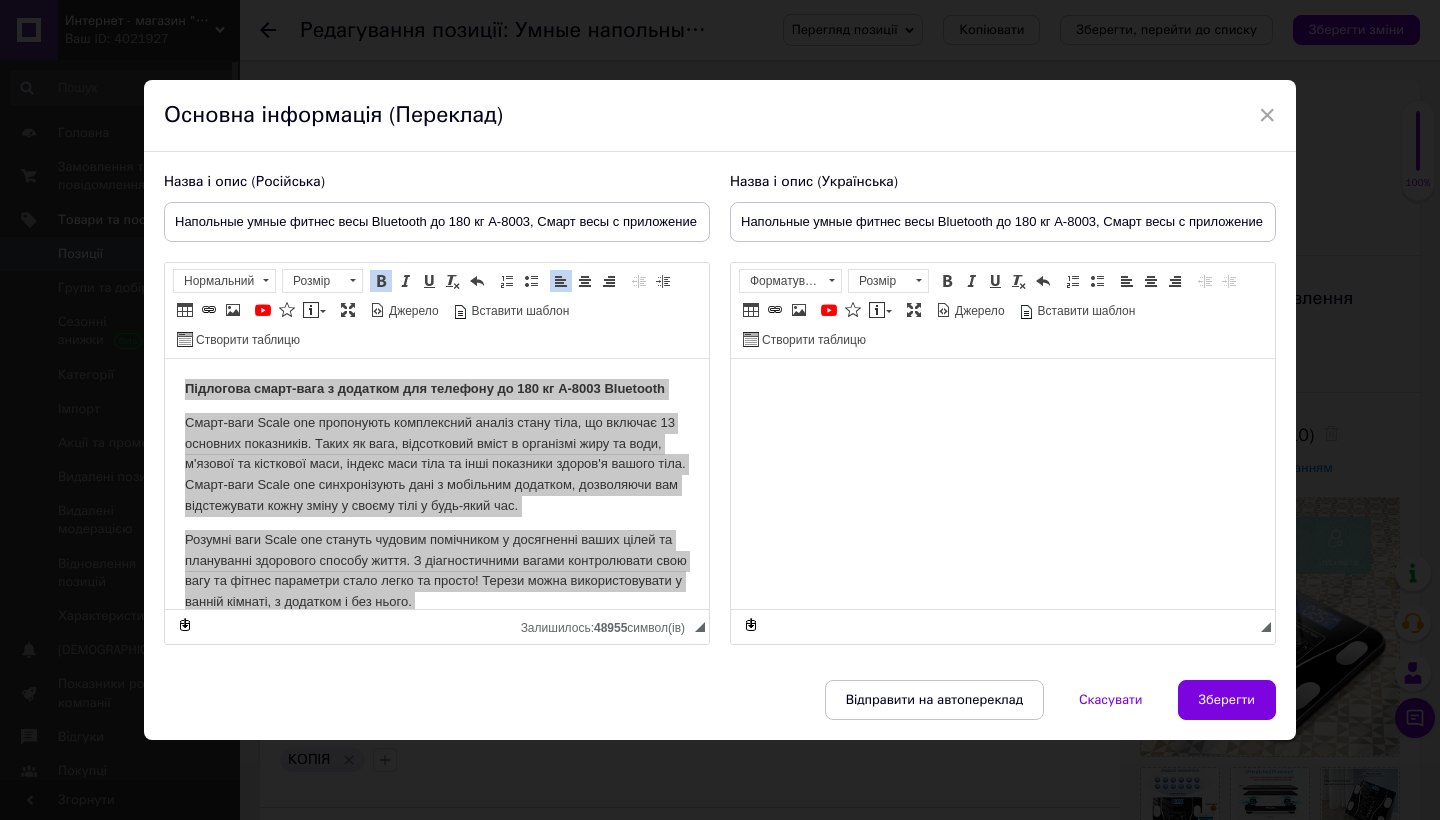 scroll, scrollTop: 808, scrollLeft: 0, axis: vertical 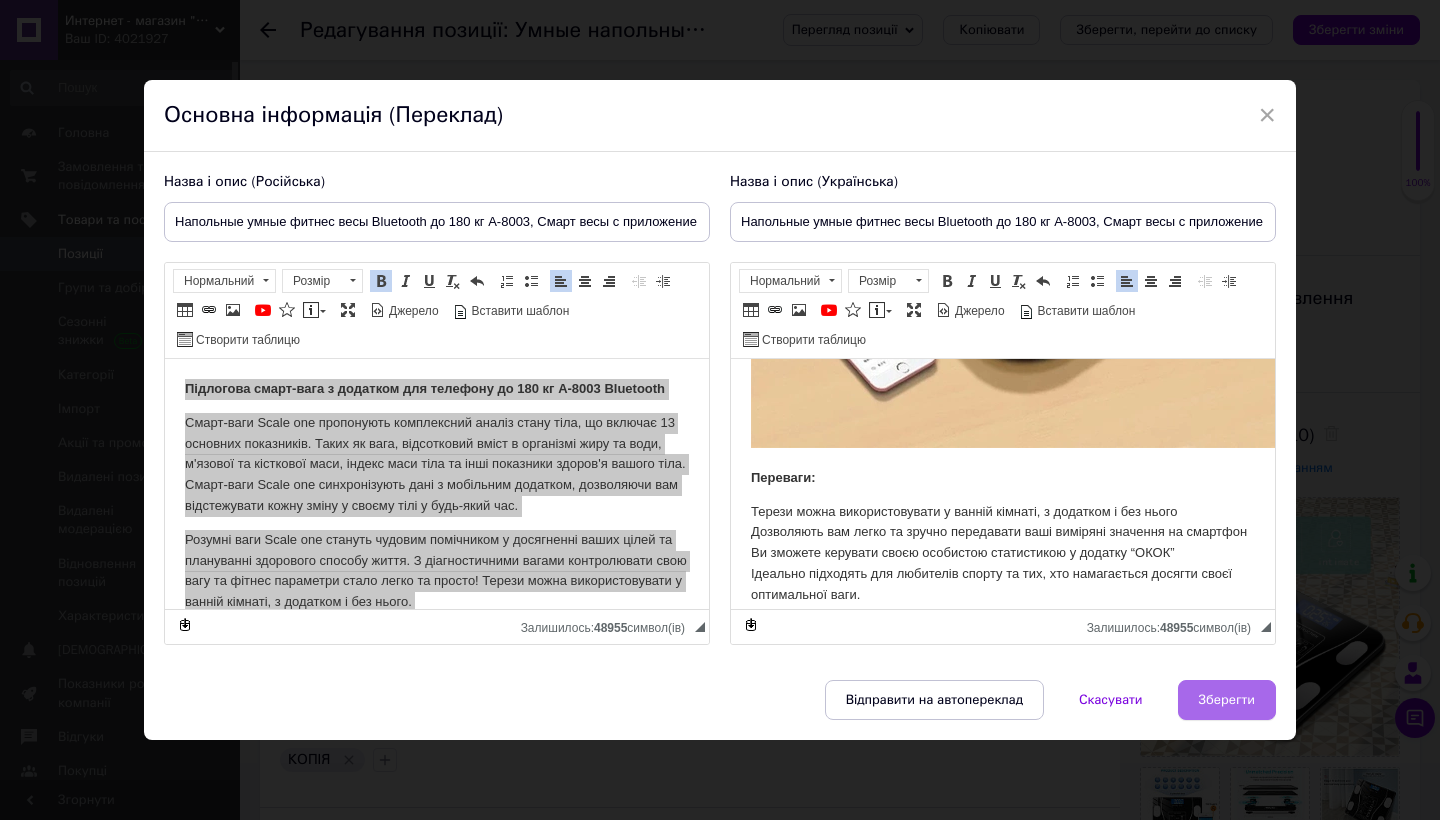 click on "Зберегти" at bounding box center (1227, 700) 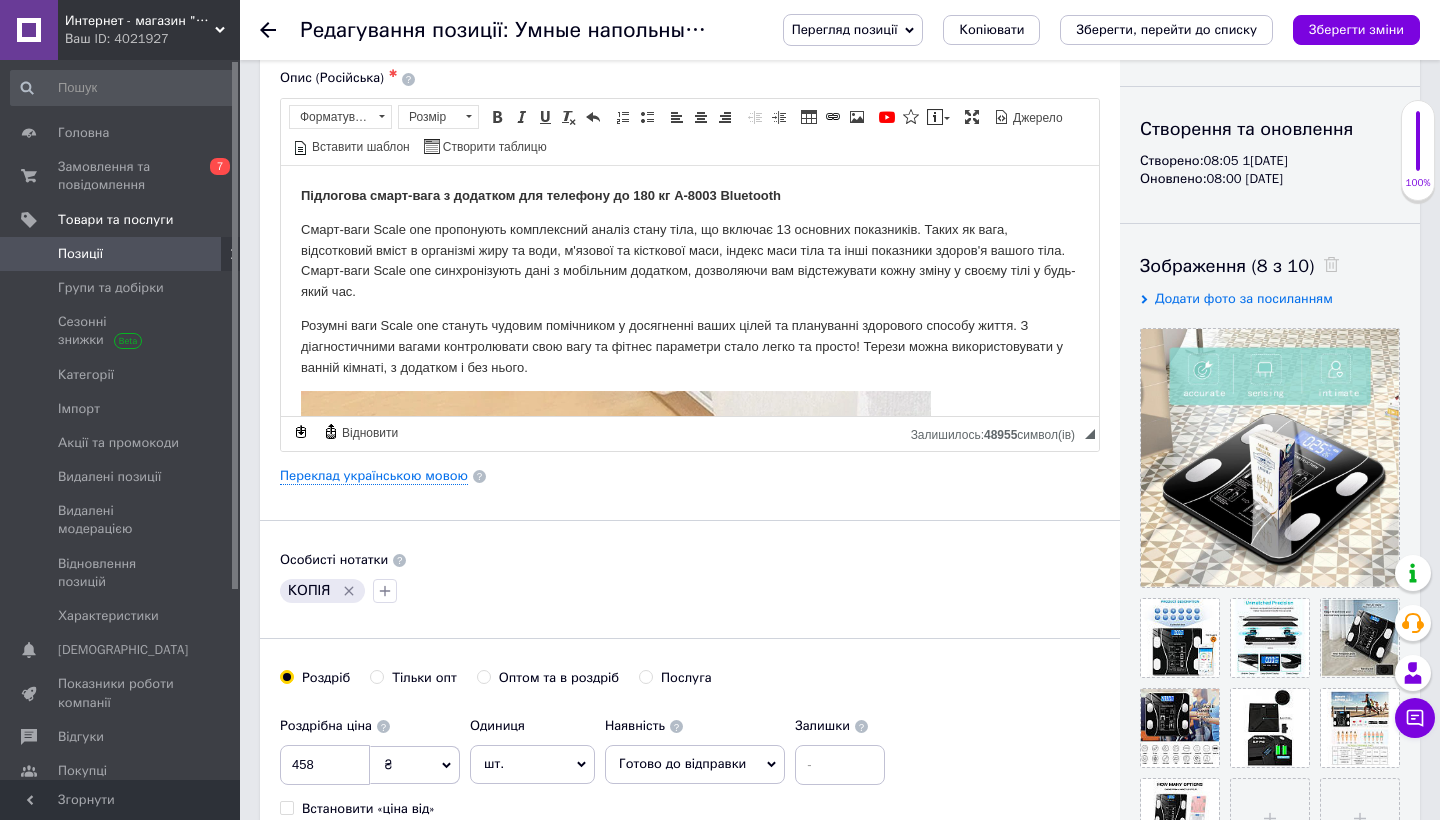 scroll, scrollTop: 172, scrollLeft: 0, axis: vertical 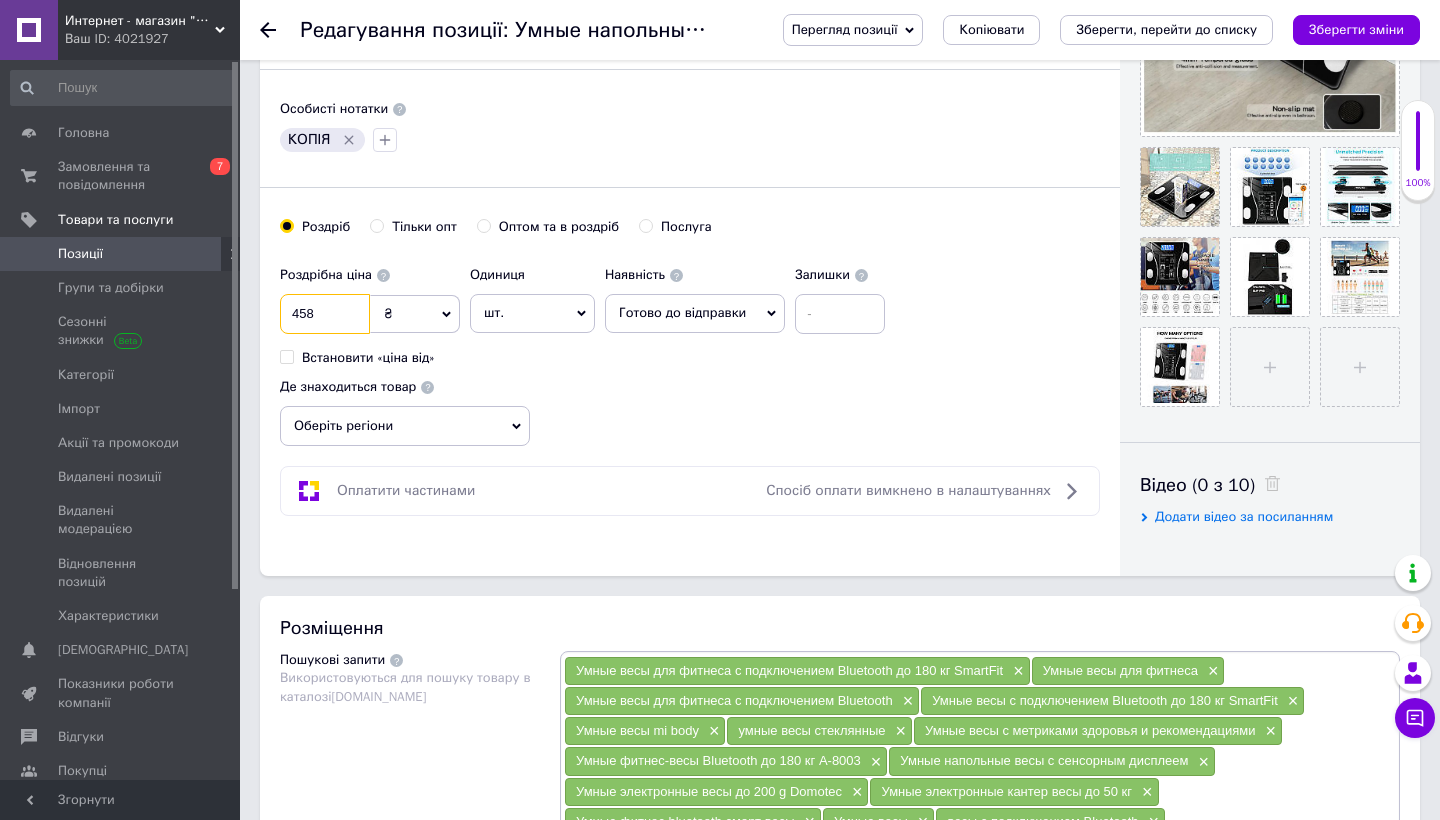 click on "458" at bounding box center [325, 314] 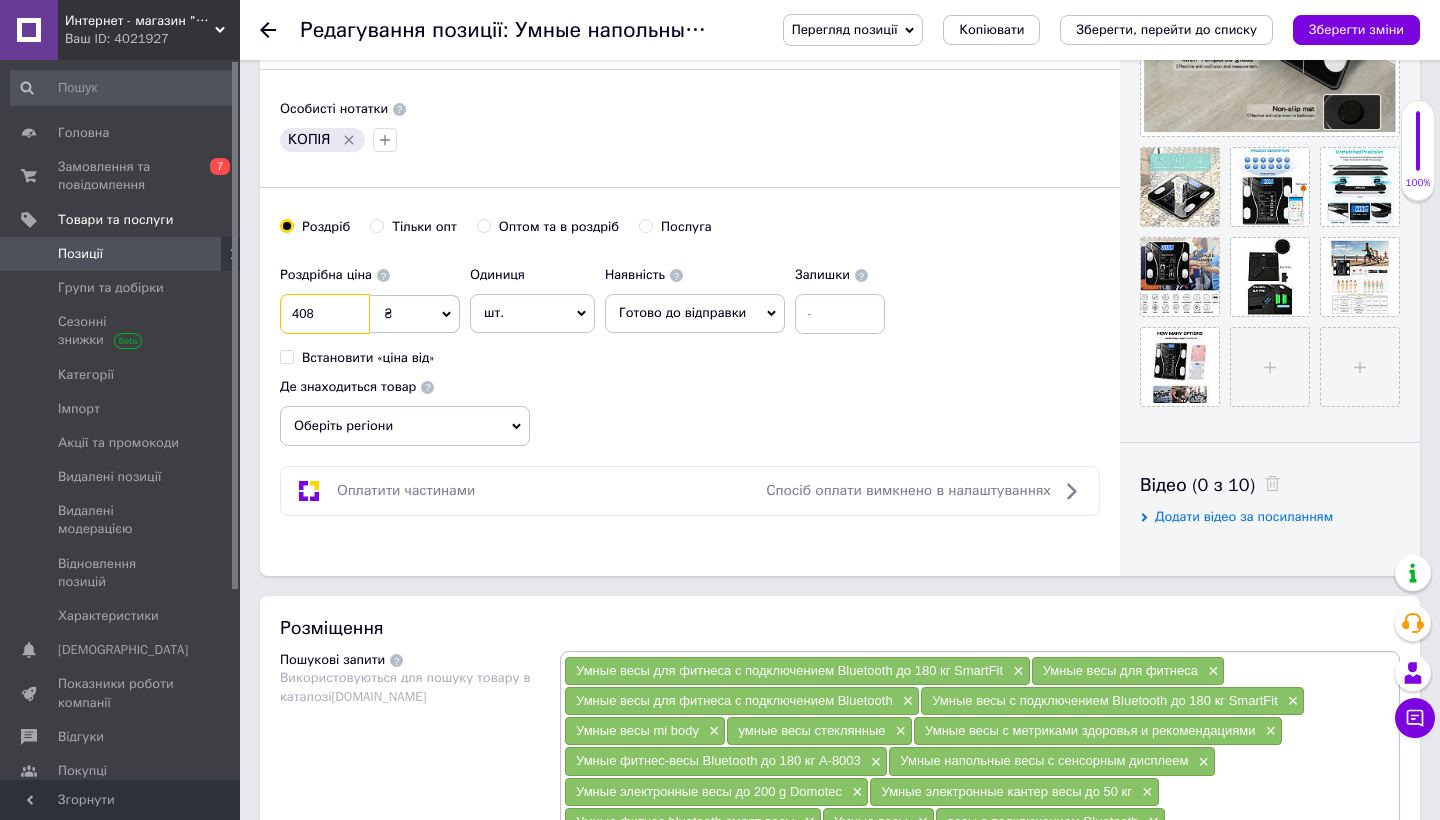 type on "408" 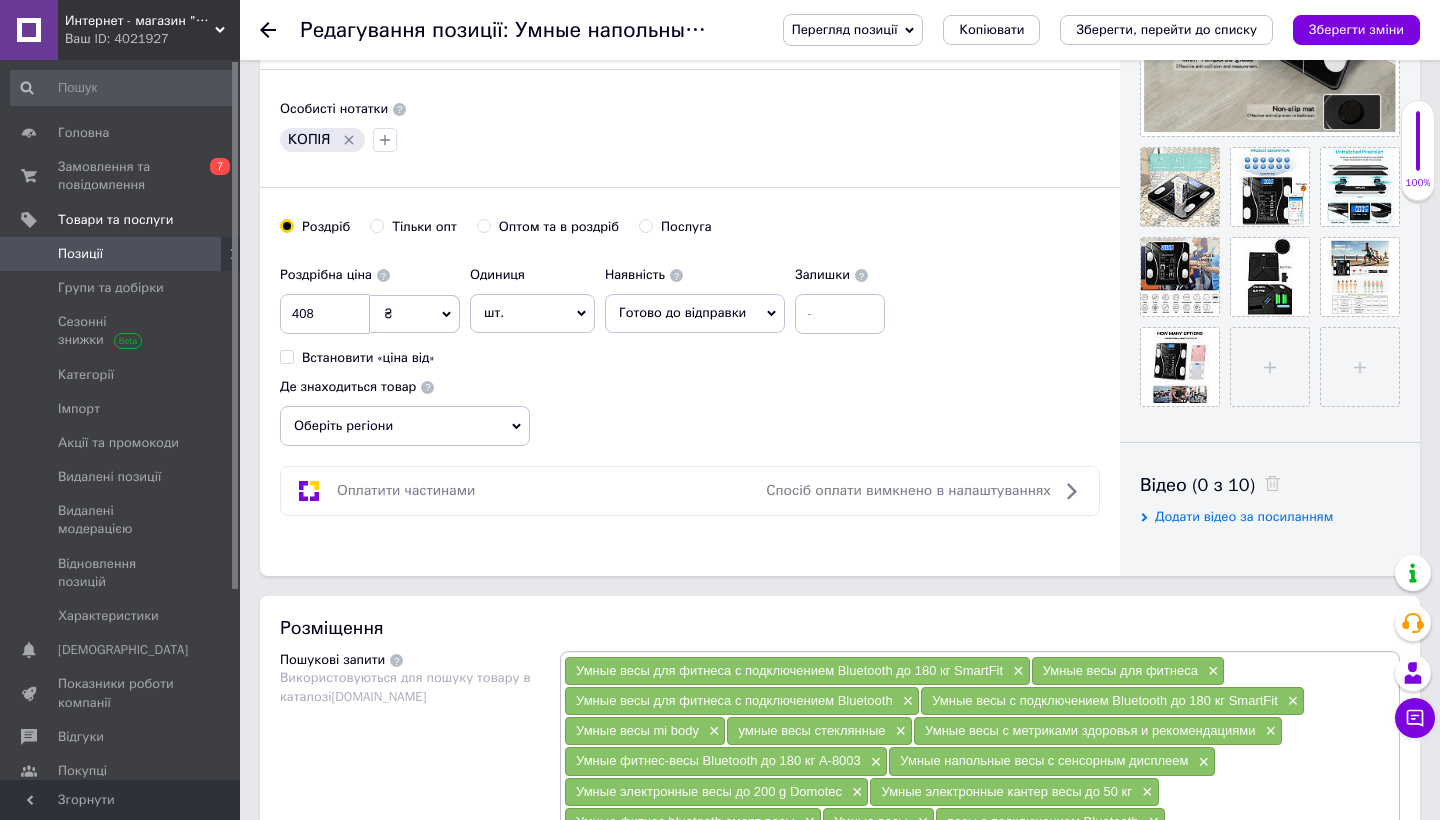click on "Оберіть регіони" at bounding box center (405, 426) 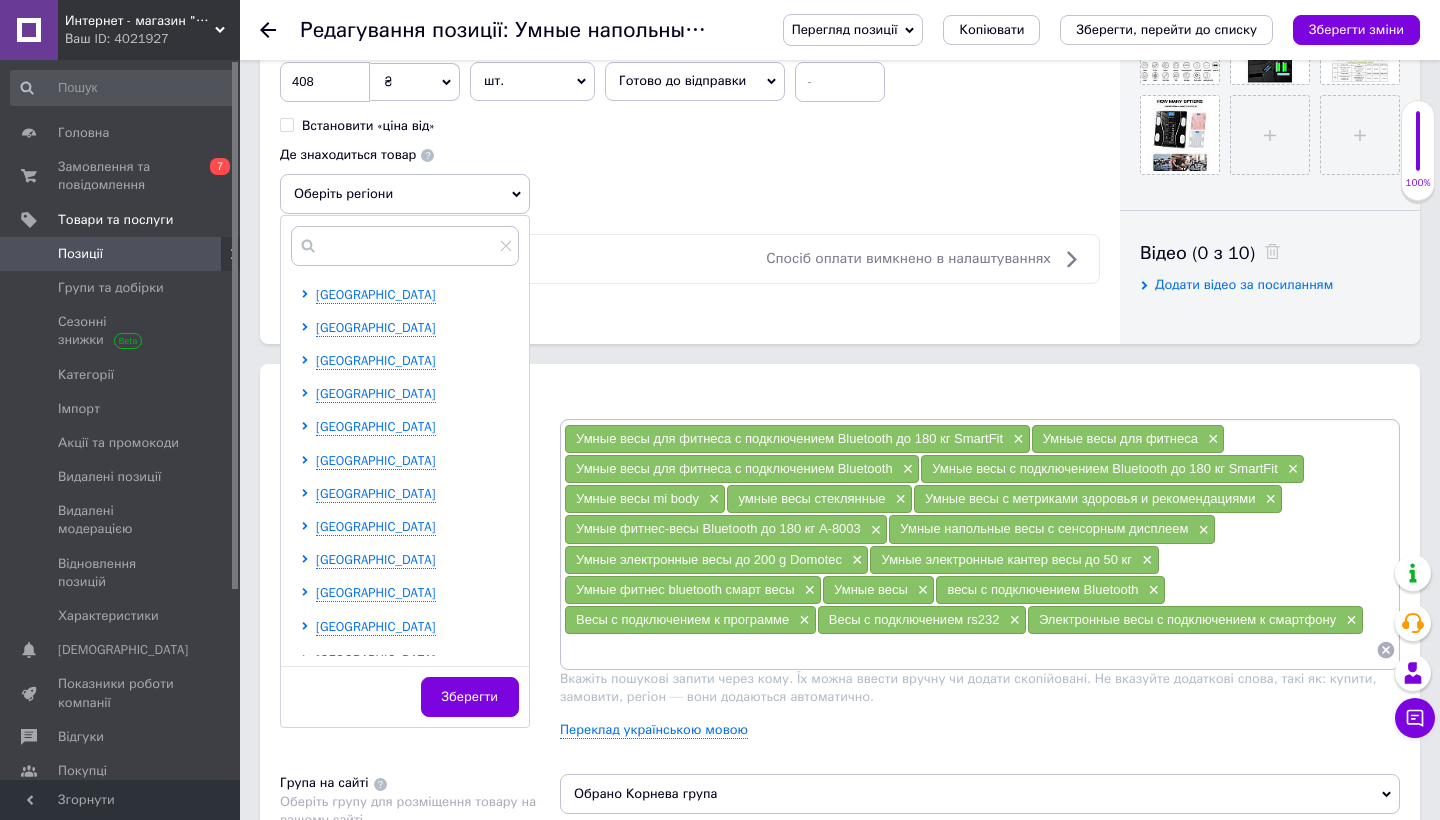 scroll, scrollTop: 860, scrollLeft: 0, axis: vertical 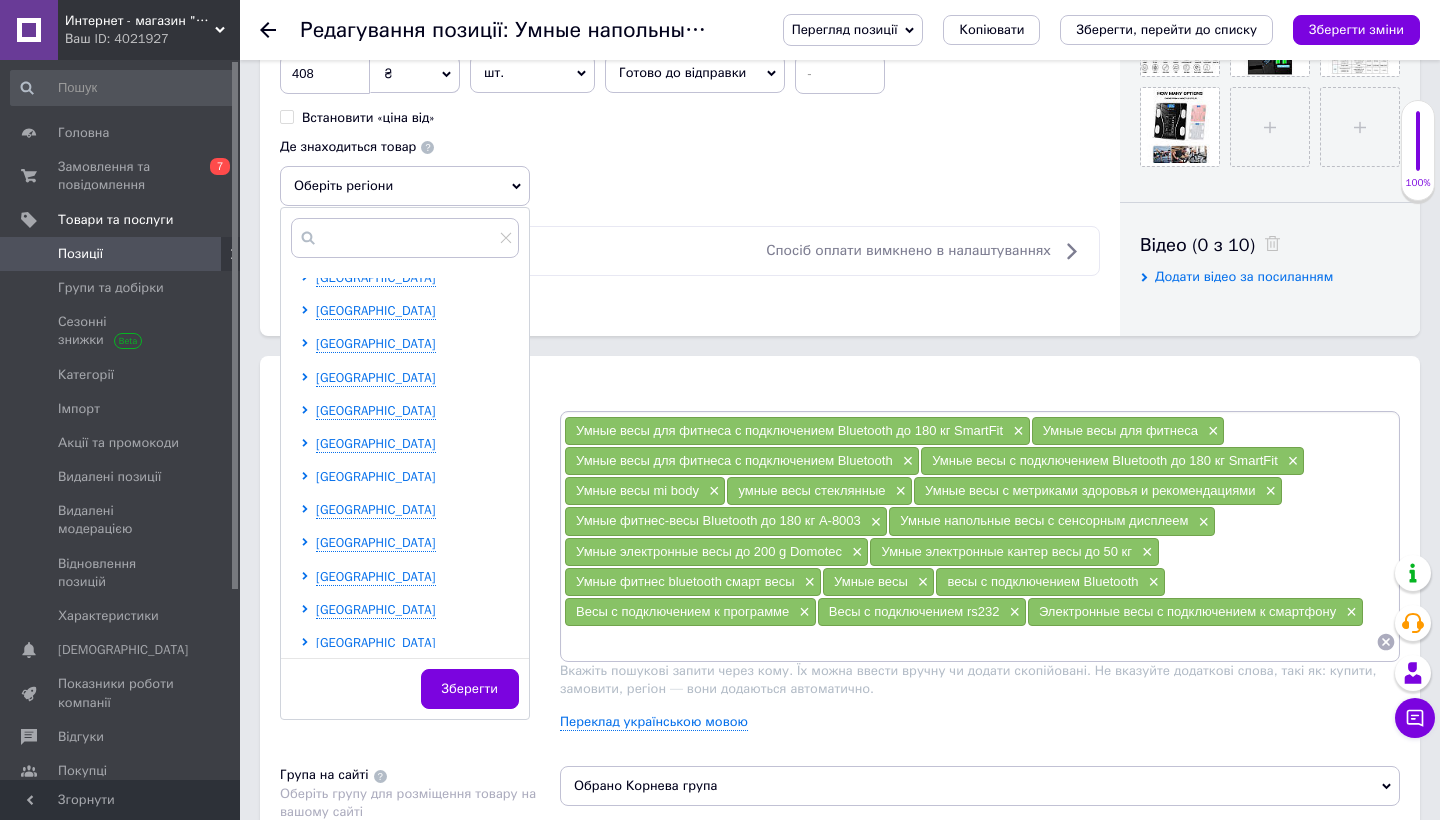 click on "[GEOGRAPHIC_DATA]" at bounding box center [376, 476] 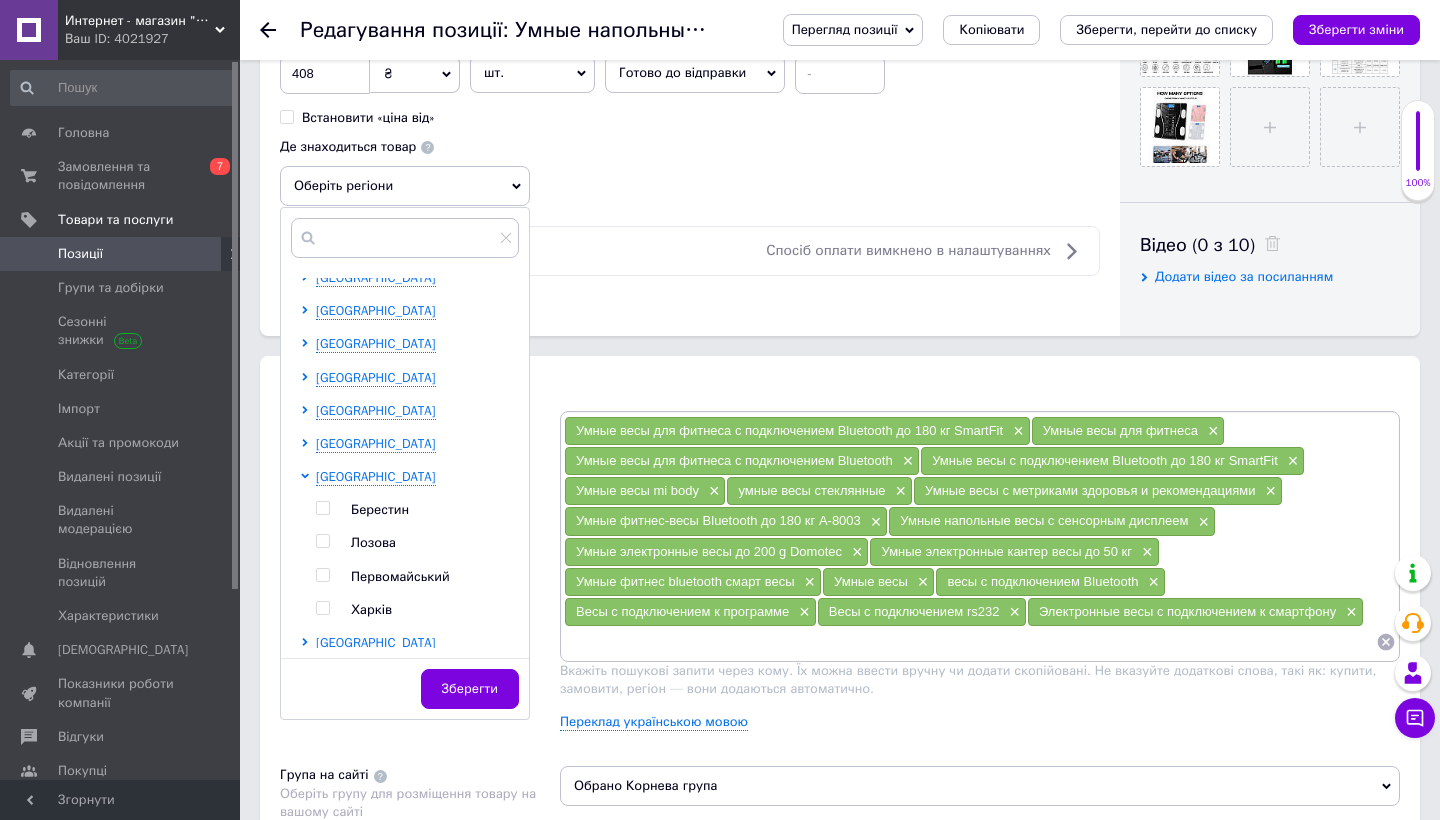 click on "Харків" at bounding box center [371, 609] 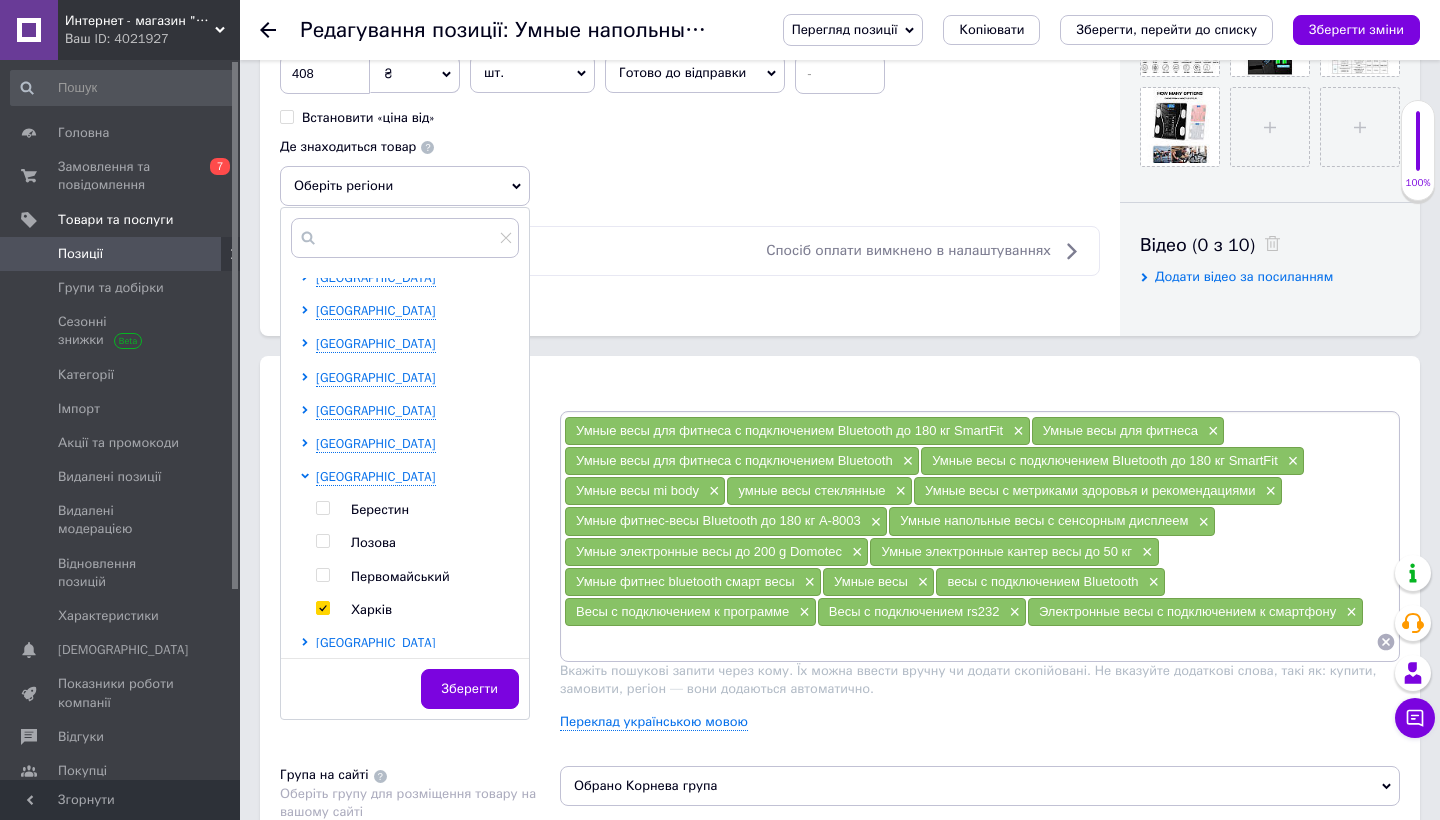 checkbox on "true" 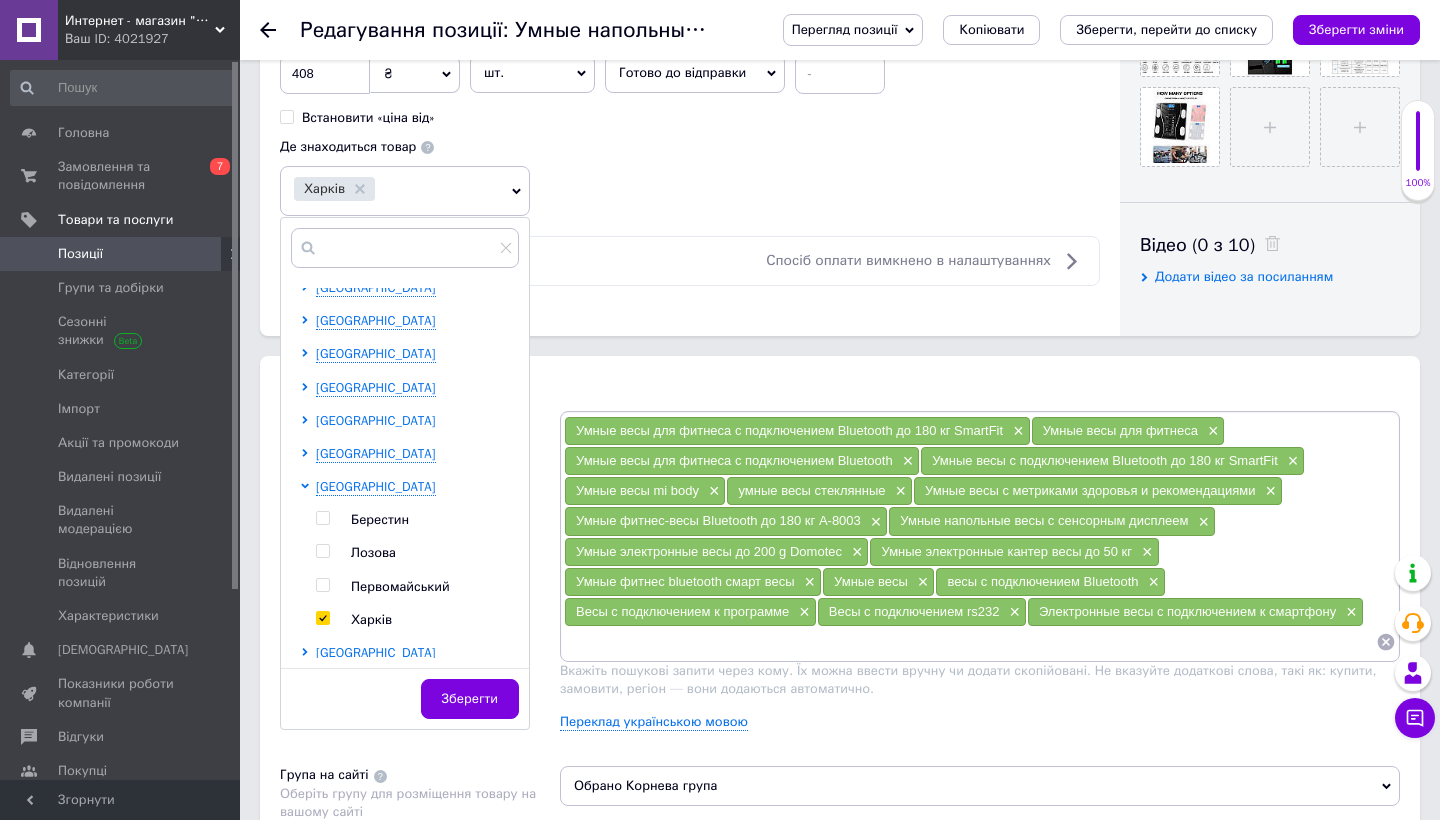 click on "[GEOGRAPHIC_DATA]" at bounding box center (376, 420) 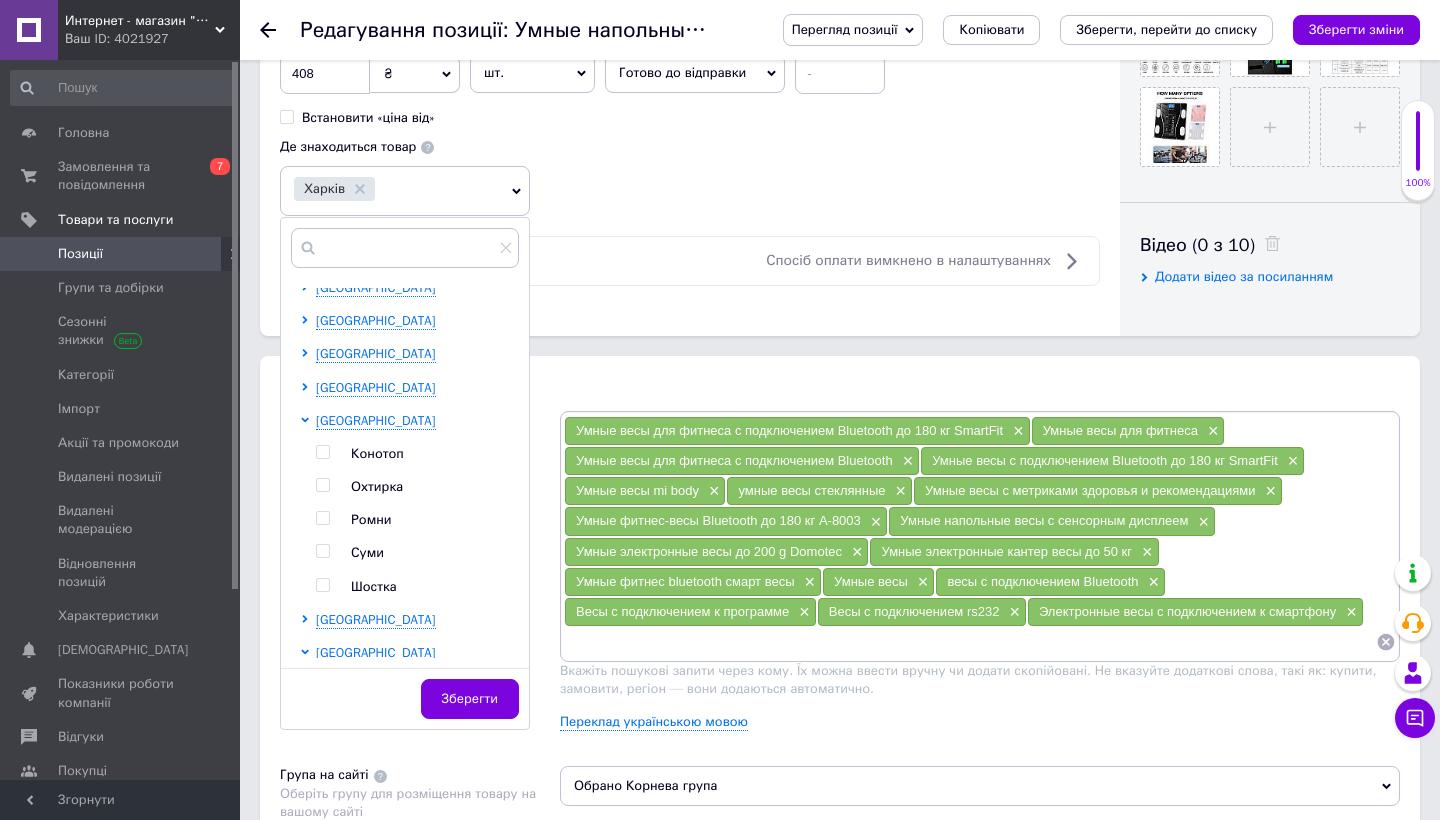 click on "Суми" at bounding box center [367, 552] 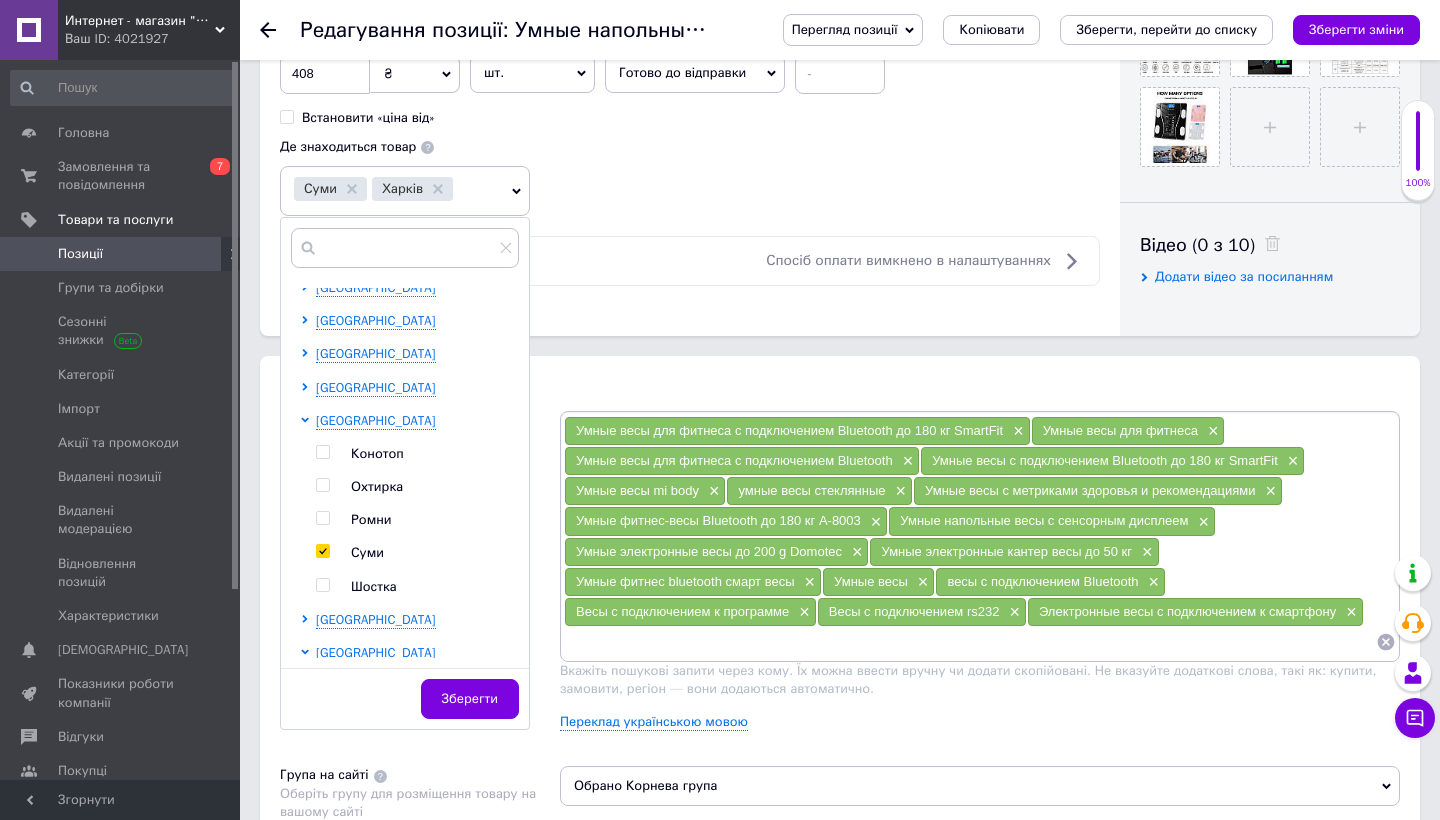 click on "Суми" at bounding box center [367, 552] 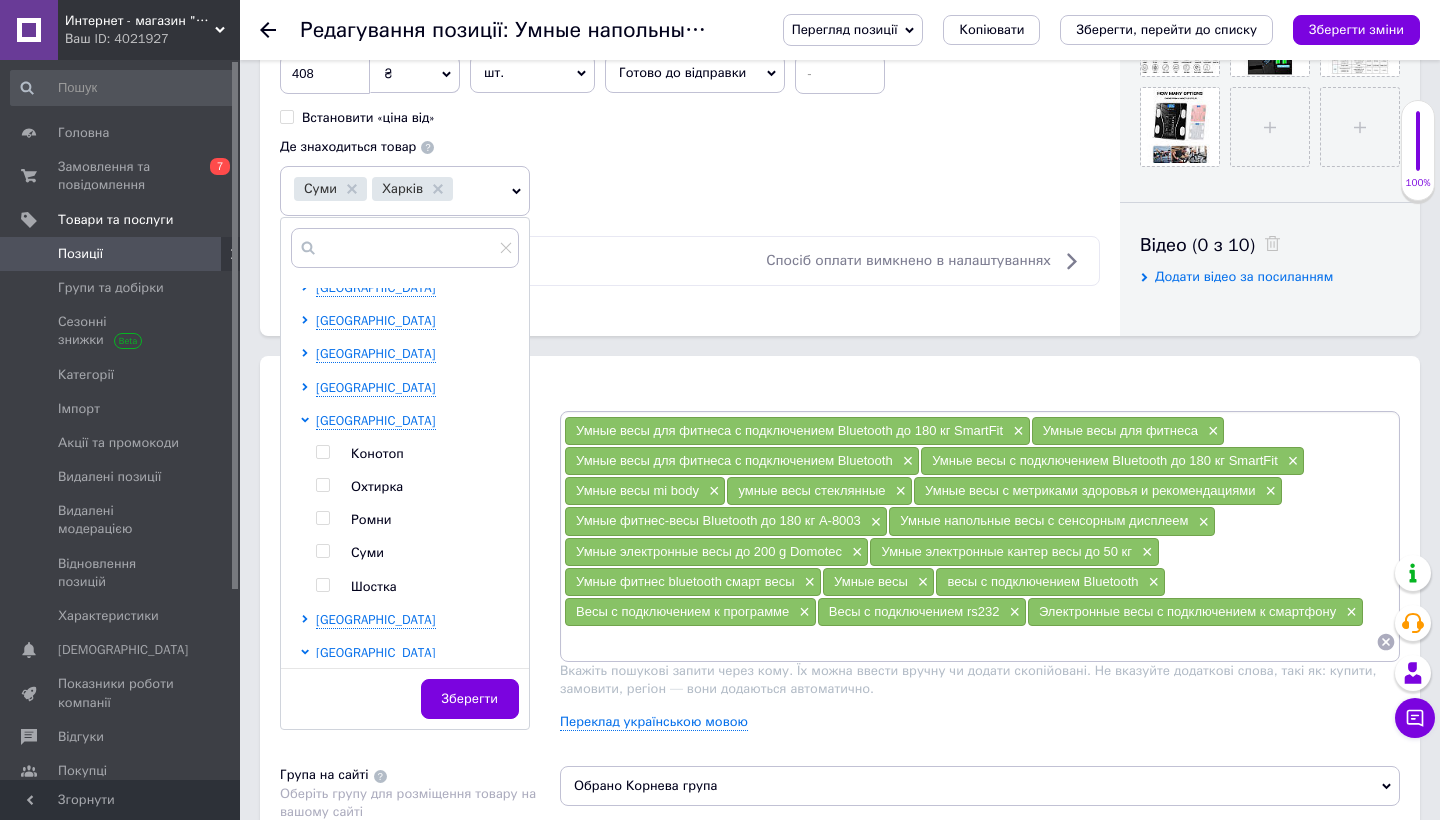 checkbox on "false" 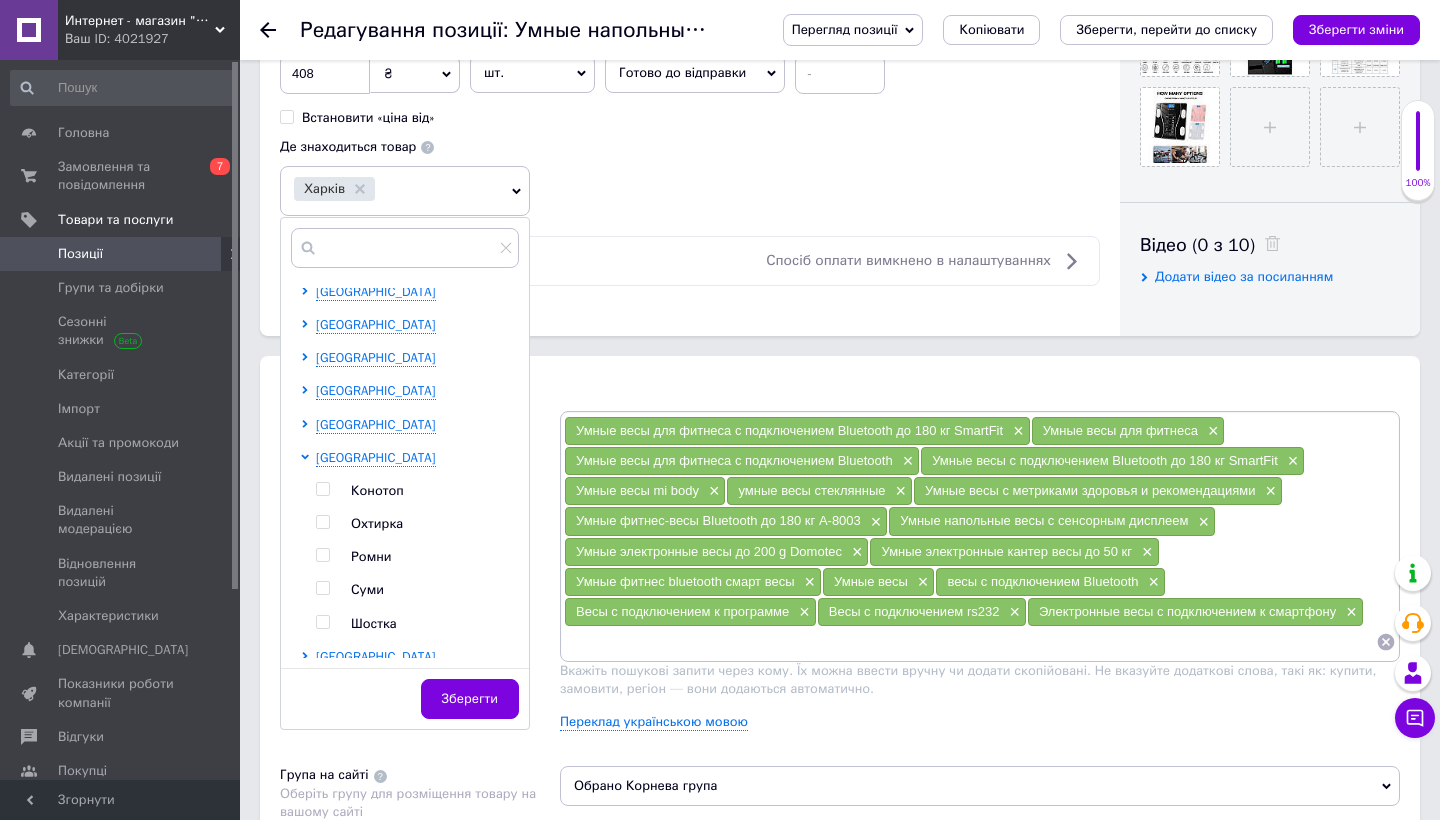 scroll, scrollTop: 349, scrollLeft: 0, axis: vertical 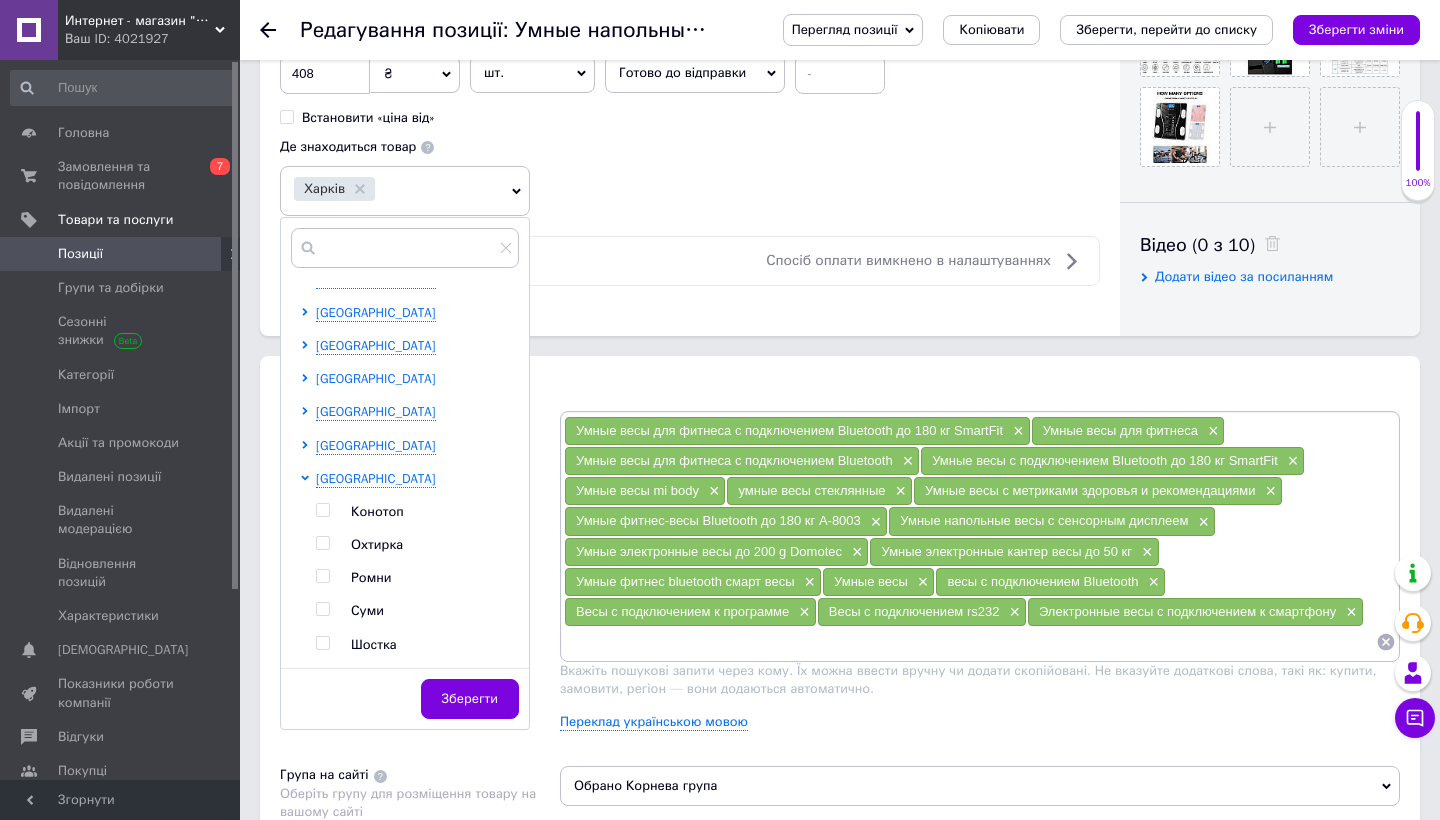 click on "[GEOGRAPHIC_DATA]" at bounding box center [376, 378] 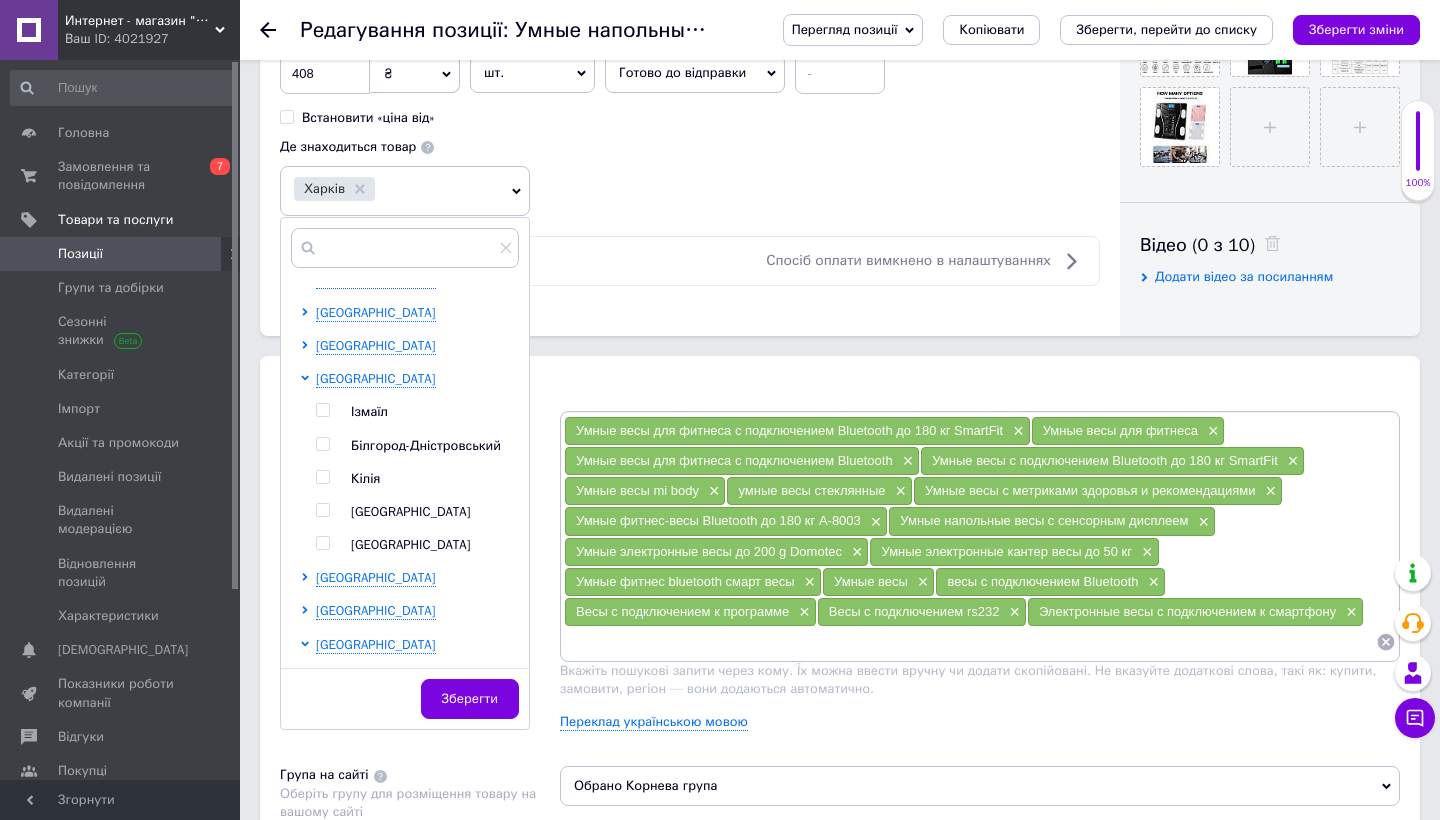 click on "[PERSON_NAME]-Дністровський Кілія [GEOGRAPHIC_DATA] [GEOGRAPHIC_DATA]" at bounding box center (417, 478) 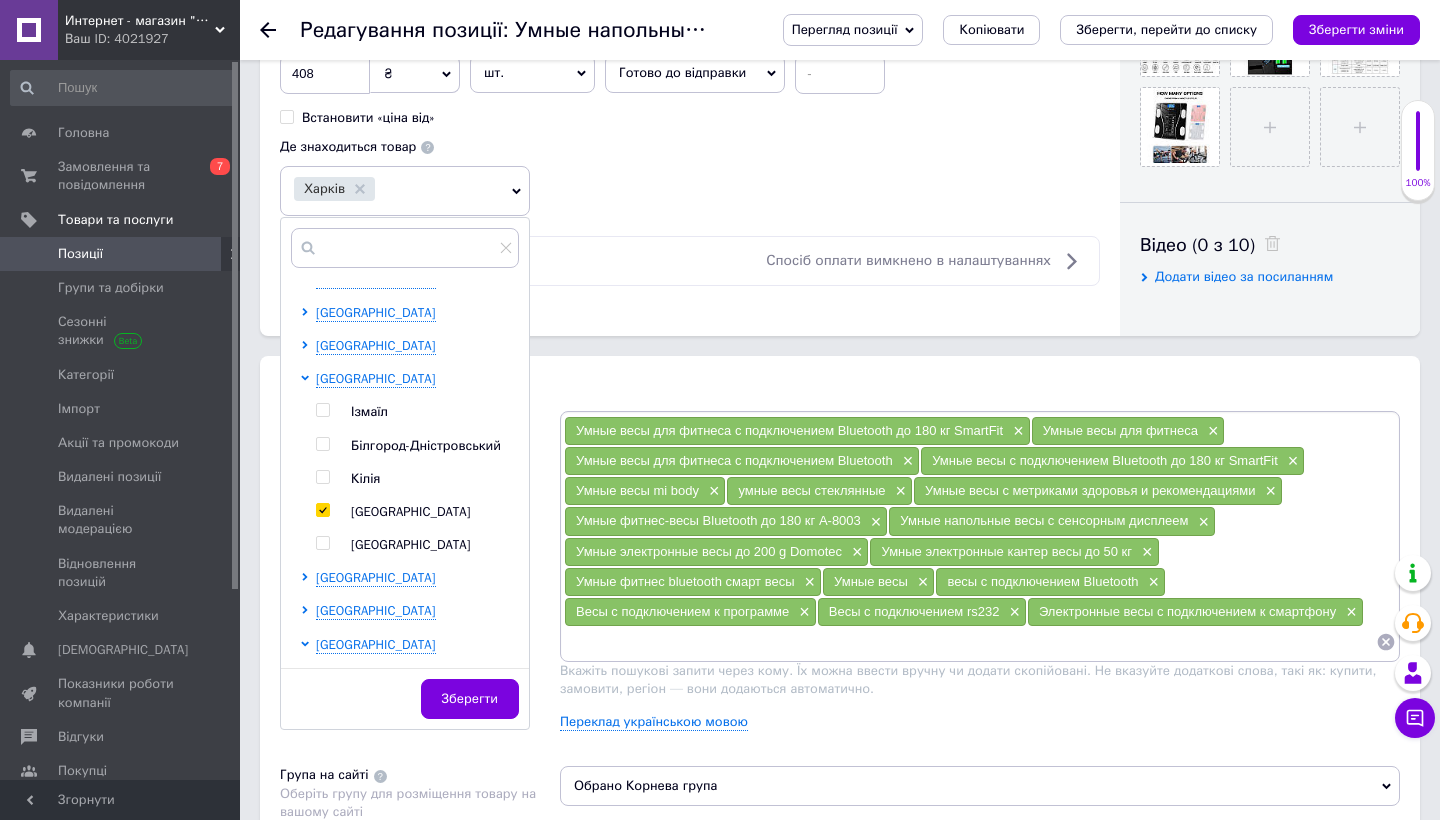 checkbox on "true" 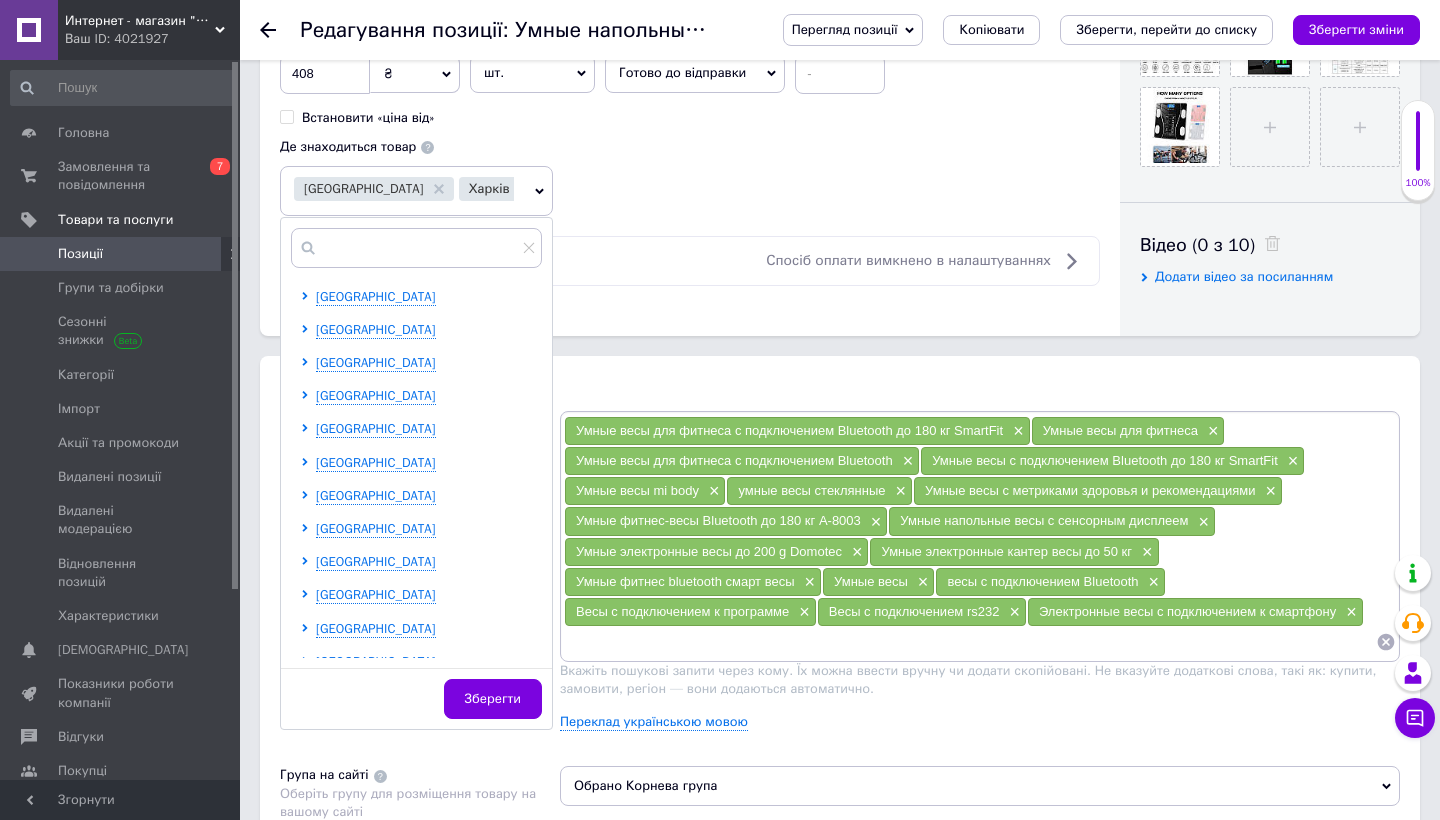 scroll, scrollTop: 0, scrollLeft: 0, axis: both 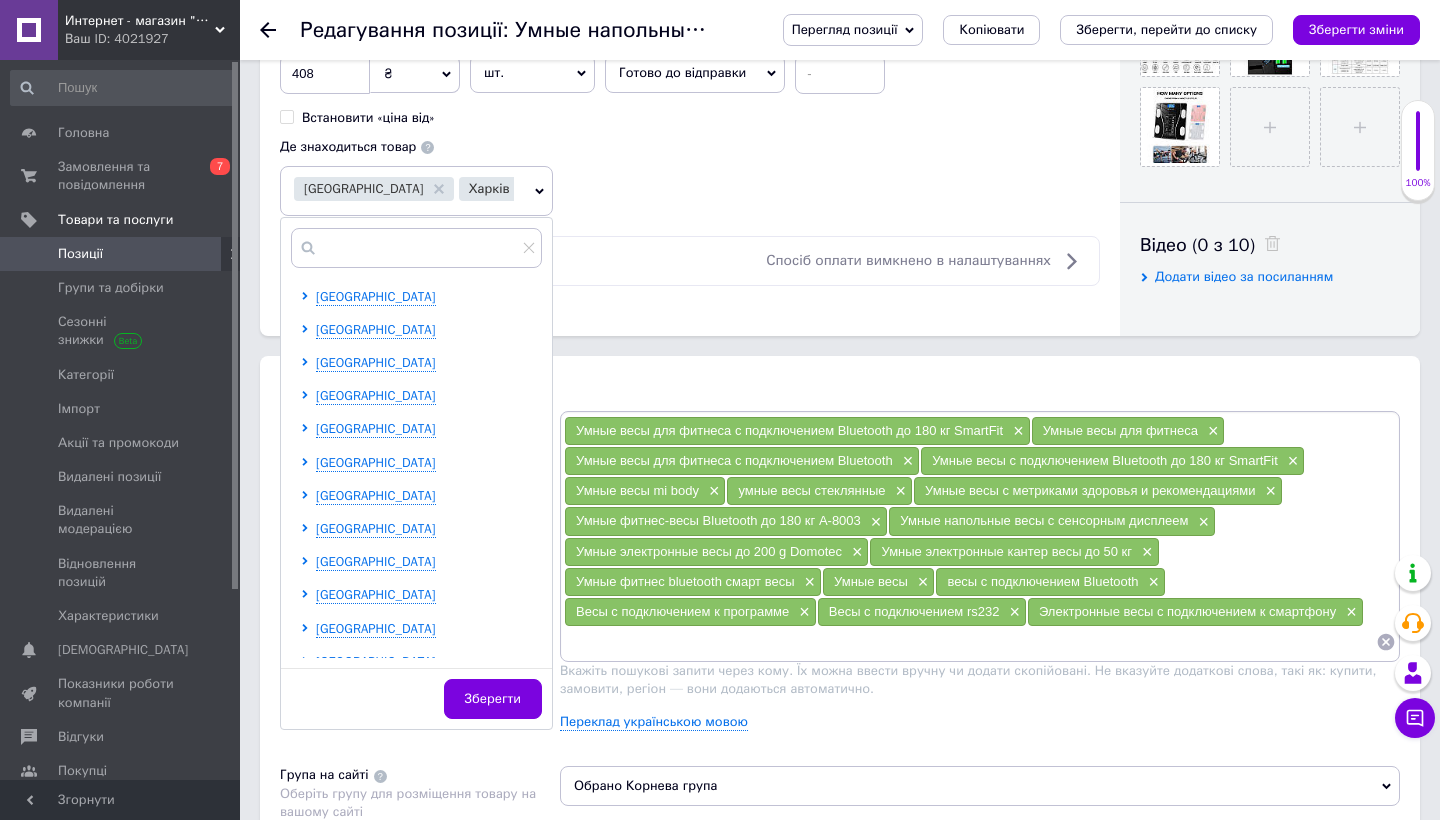 click on "[GEOGRAPHIC_DATA] [GEOGRAPHIC_DATA] [GEOGRAPHIC_DATA] [GEOGRAPHIC_DATA] [GEOGRAPHIC_DATA] [GEOGRAPHIC_DATA] [GEOGRAPHIC_DATA] [GEOGRAPHIC_DATA] [GEOGRAPHIC_DATA] [GEOGRAPHIC_DATA] [GEOGRAPHIC_DATA] [GEOGRAPHIC_DATA] [GEOGRAPHIC_DATA] [GEOGRAPHIC_DATA] [GEOGRAPHIC_DATA] [GEOGRAPHIC_DATA] [GEOGRAPHIC_DATA] [GEOGRAPHIC_DATA] [GEOGRAPHIC_DATA] [GEOGRAPHIC_DATA] [GEOGRAPHIC_DATA] [GEOGRAPHIC_DATA][PERSON_NAME][GEOGRAPHIC_DATA] [GEOGRAPHIC_DATA] [GEOGRAPHIC_DATA] [GEOGRAPHIC_DATA] [GEOGRAPHIC_DATA] [GEOGRAPHIC_DATA]" at bounding box center [421, 911] 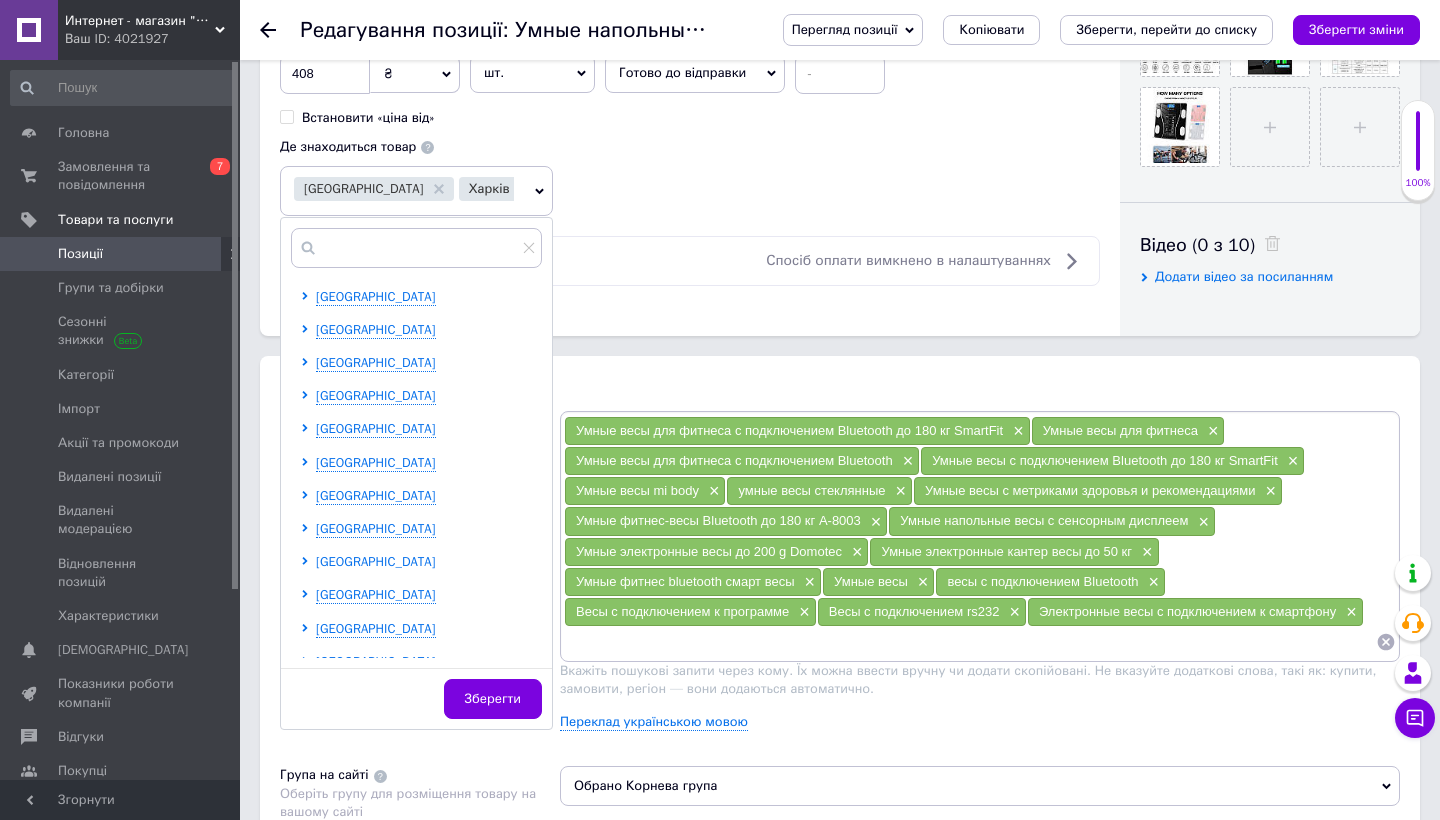 click on "[GEOGRAPHIC_DATA]" at bounding box center [376, 561] 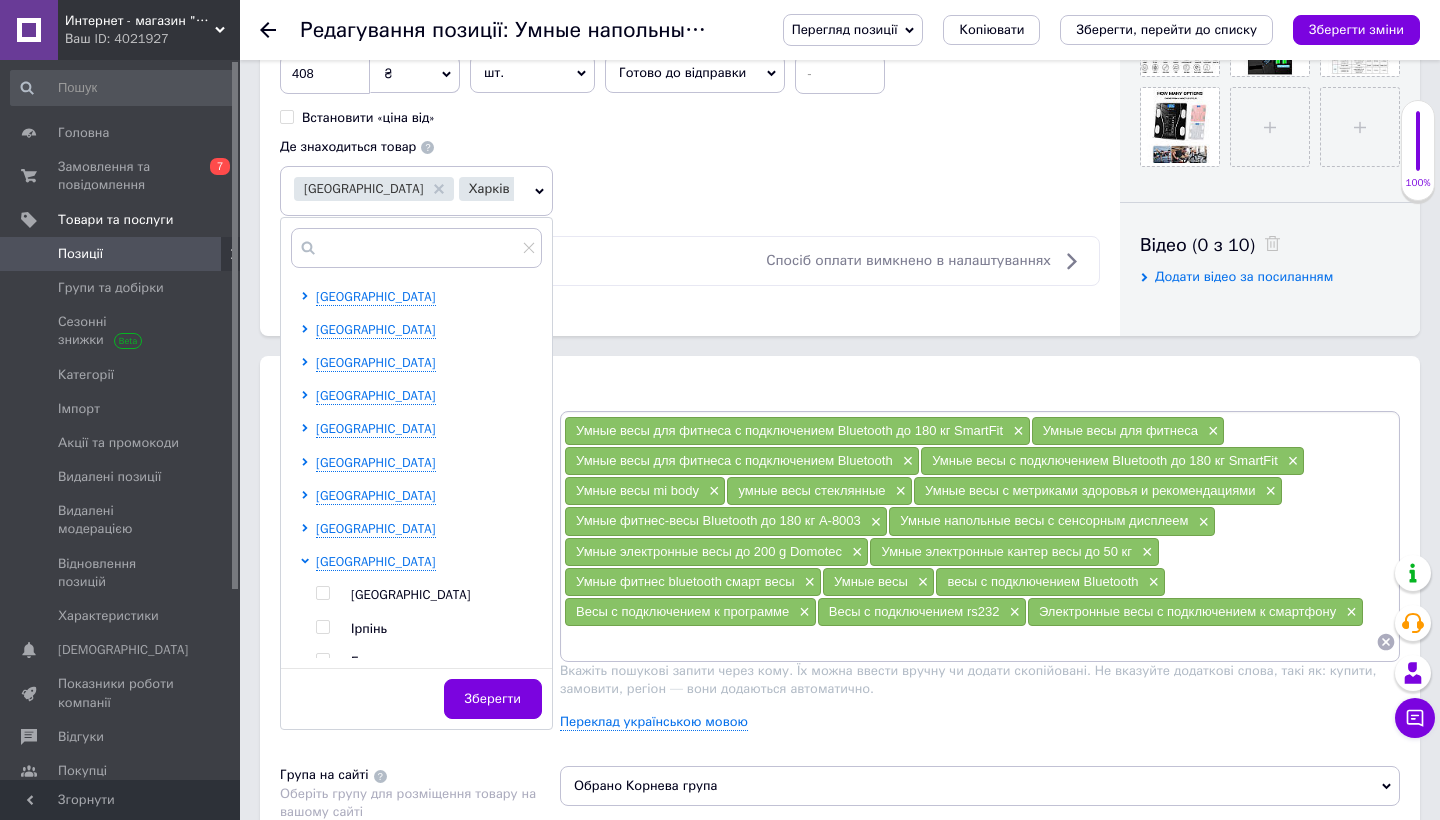click on "[GEOGRAPHIC_DATA]" at bounding box center (411, 594) 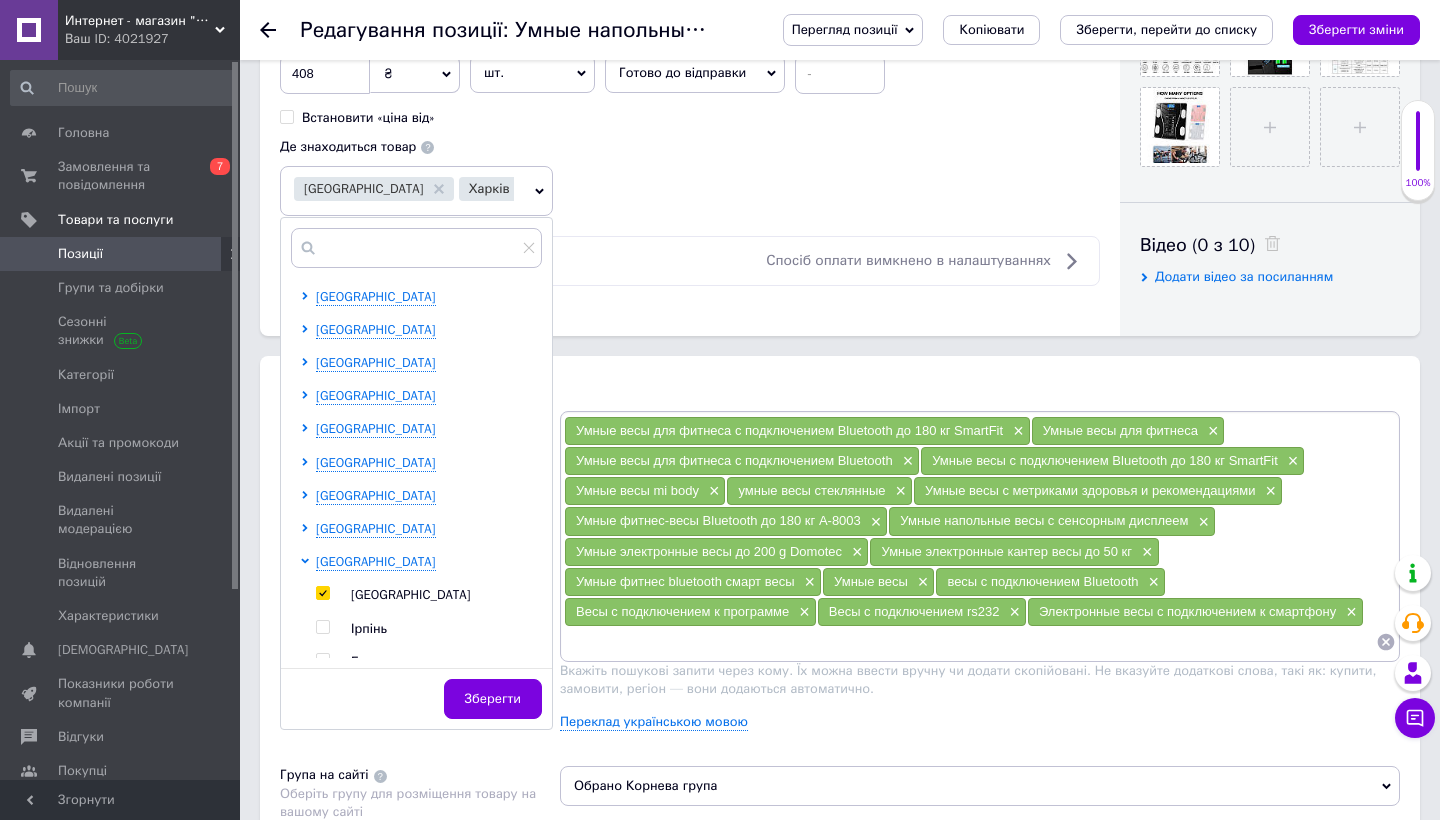 checkbox on "true" 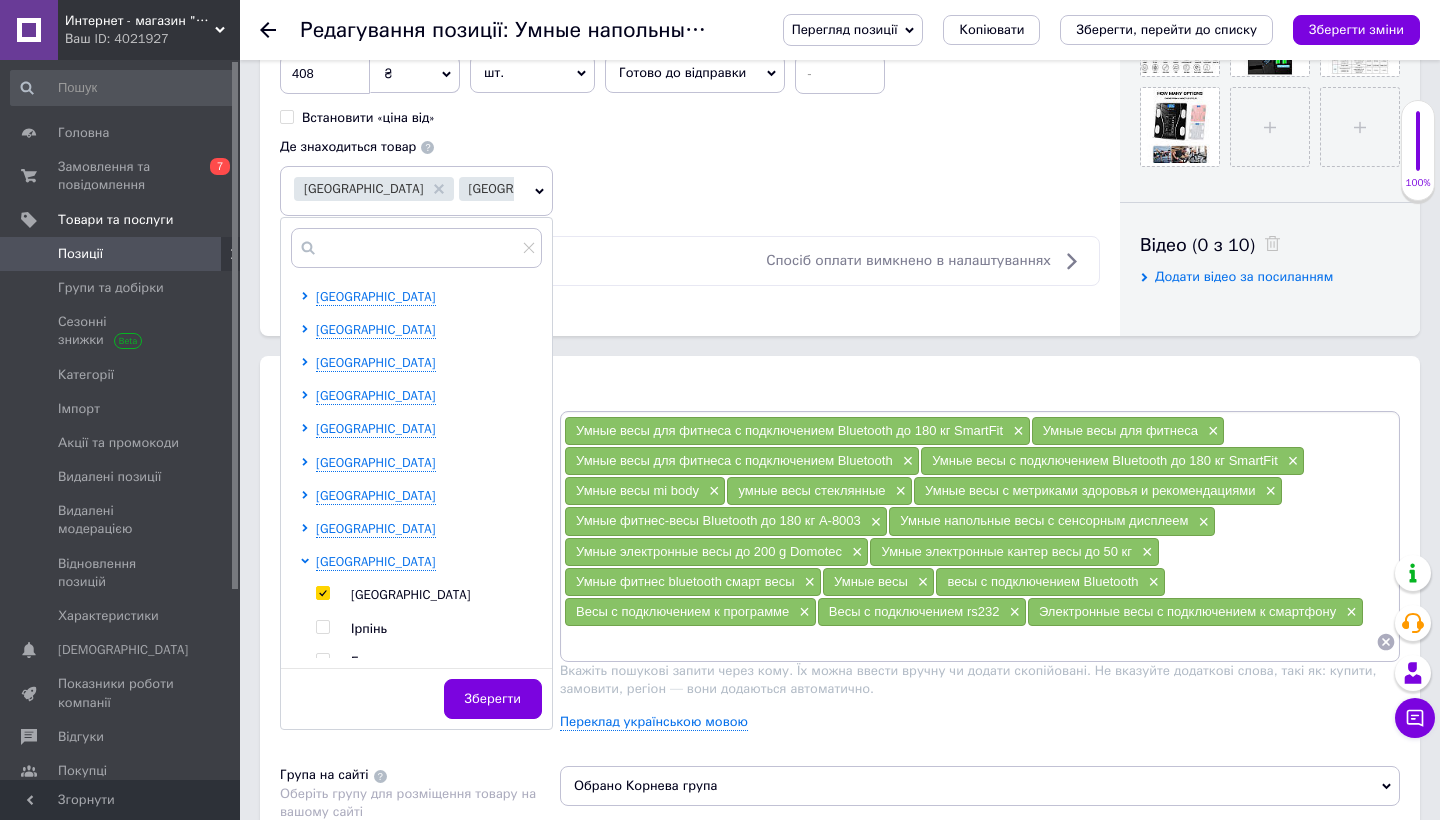 click on "Зберегти" at bounding box center (416, 698) 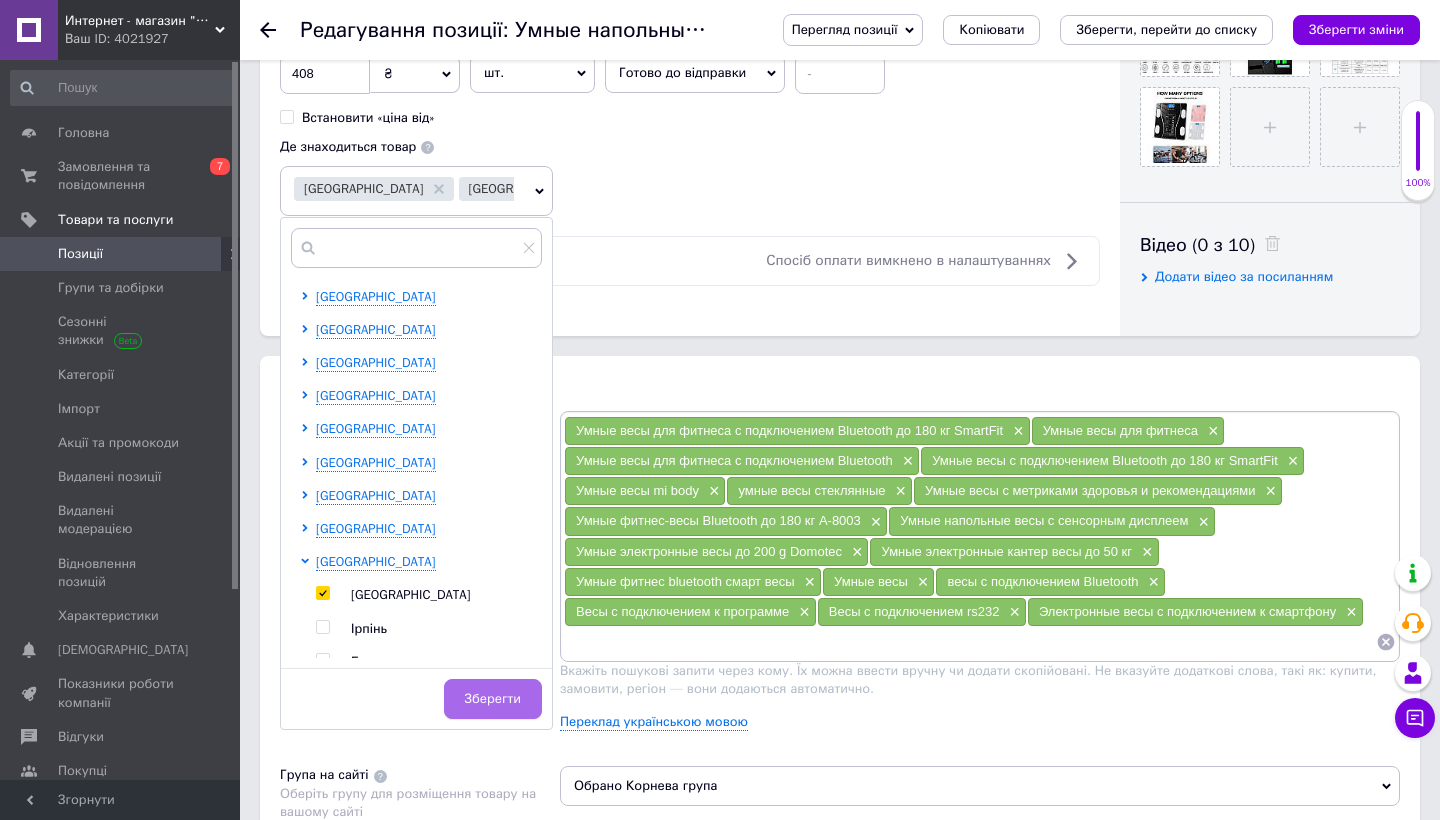 click on "Зберегти" at bounding box center [493, 699] 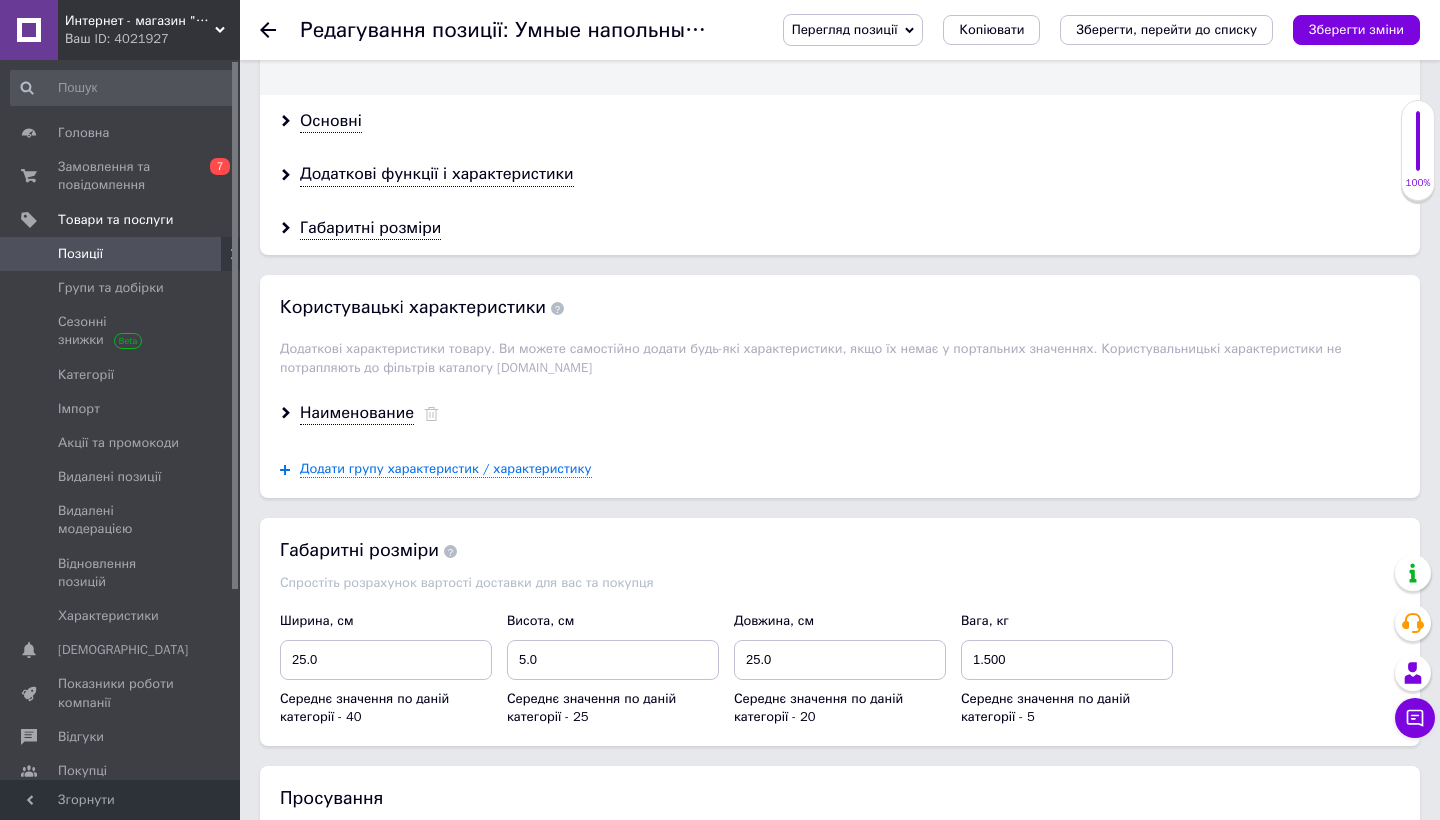 scroll, scrollTop: 2139, scrollLeft: 0, axis: vertical 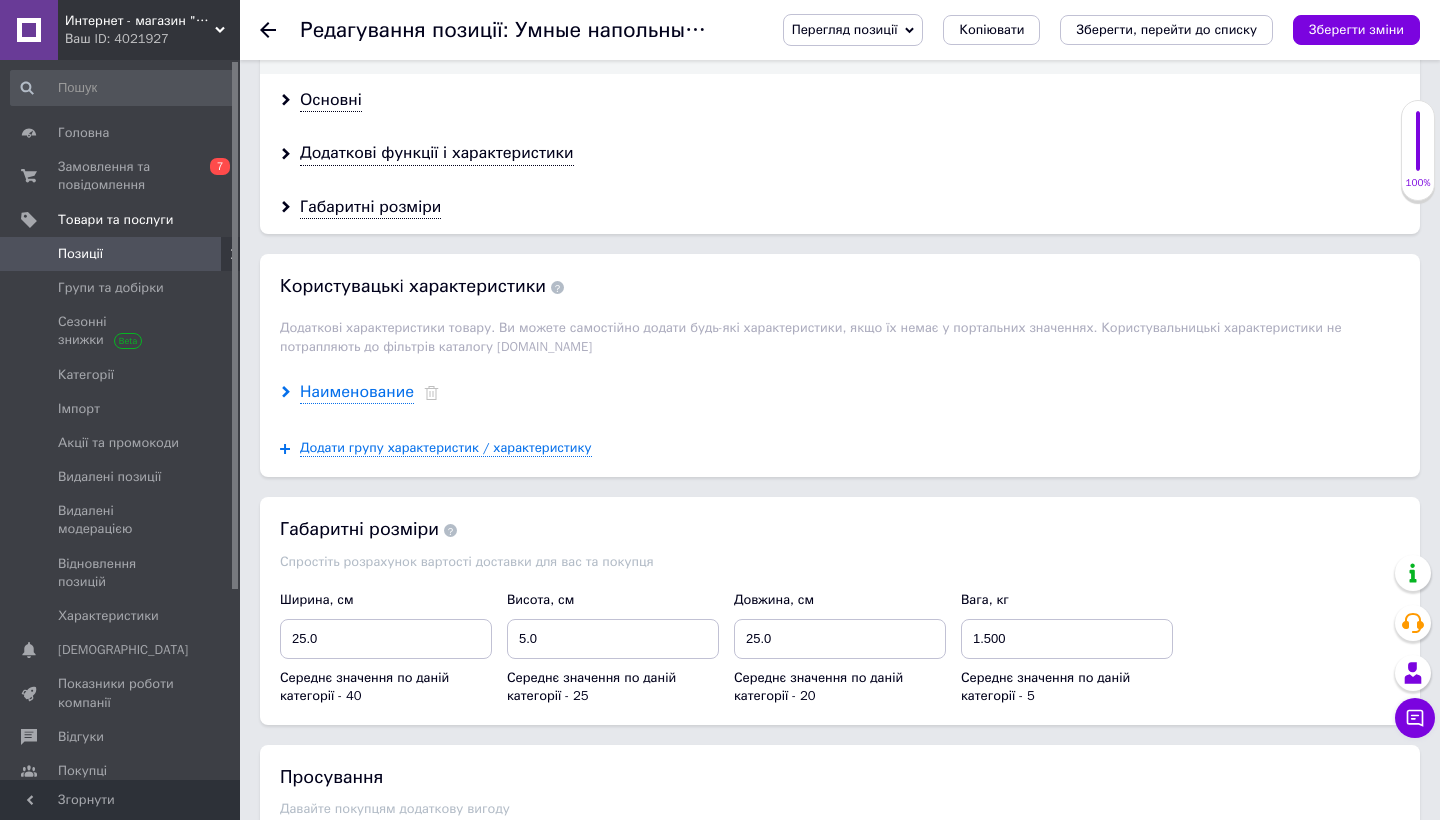 click on "Наименование" at bounding box center (357, 392) 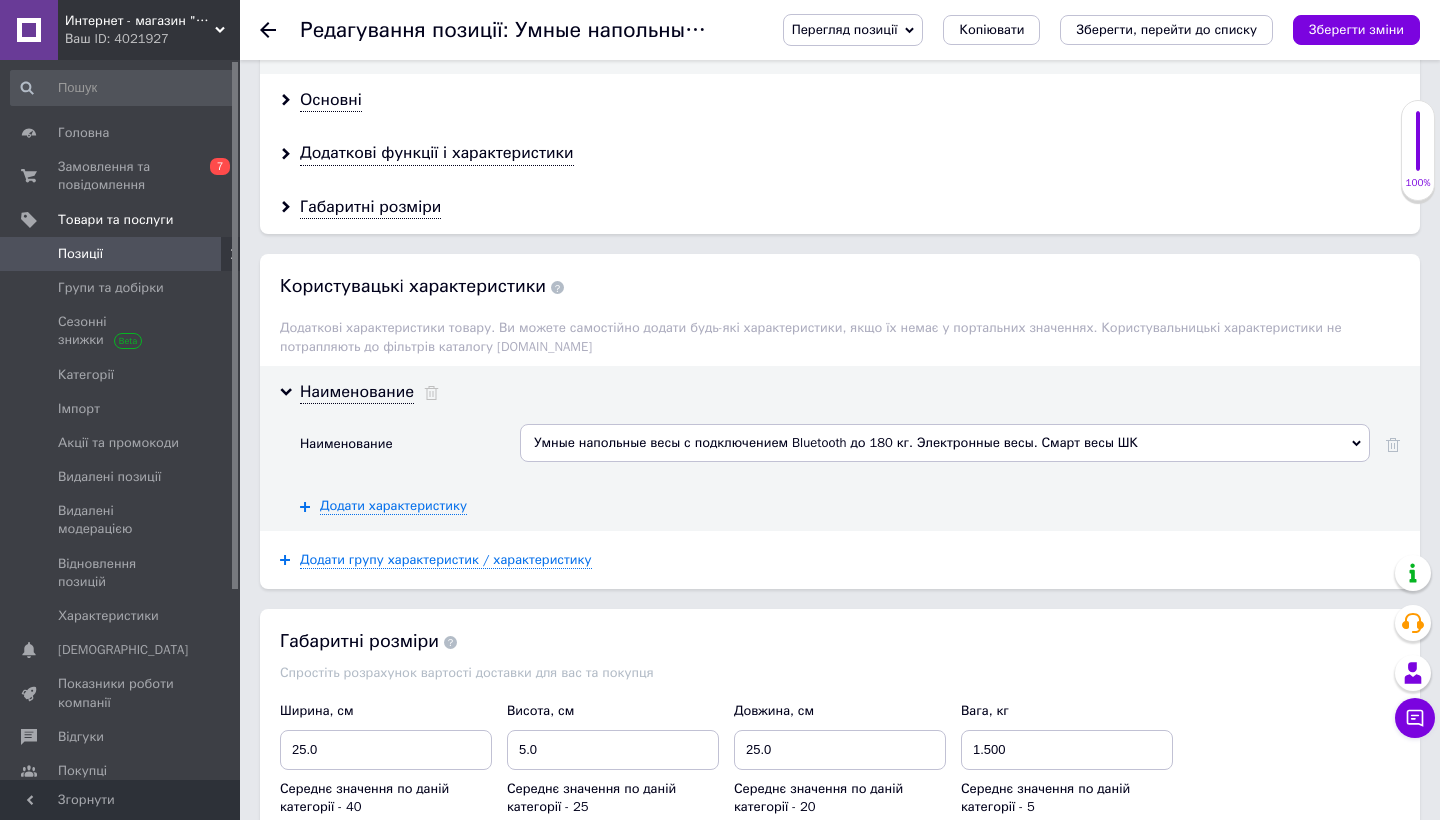 click on "Умные напольные весы с подключением Bluetooth до 180 кг. Электронные весы. Смарт весы ШК" at bounding box center [945, 443] 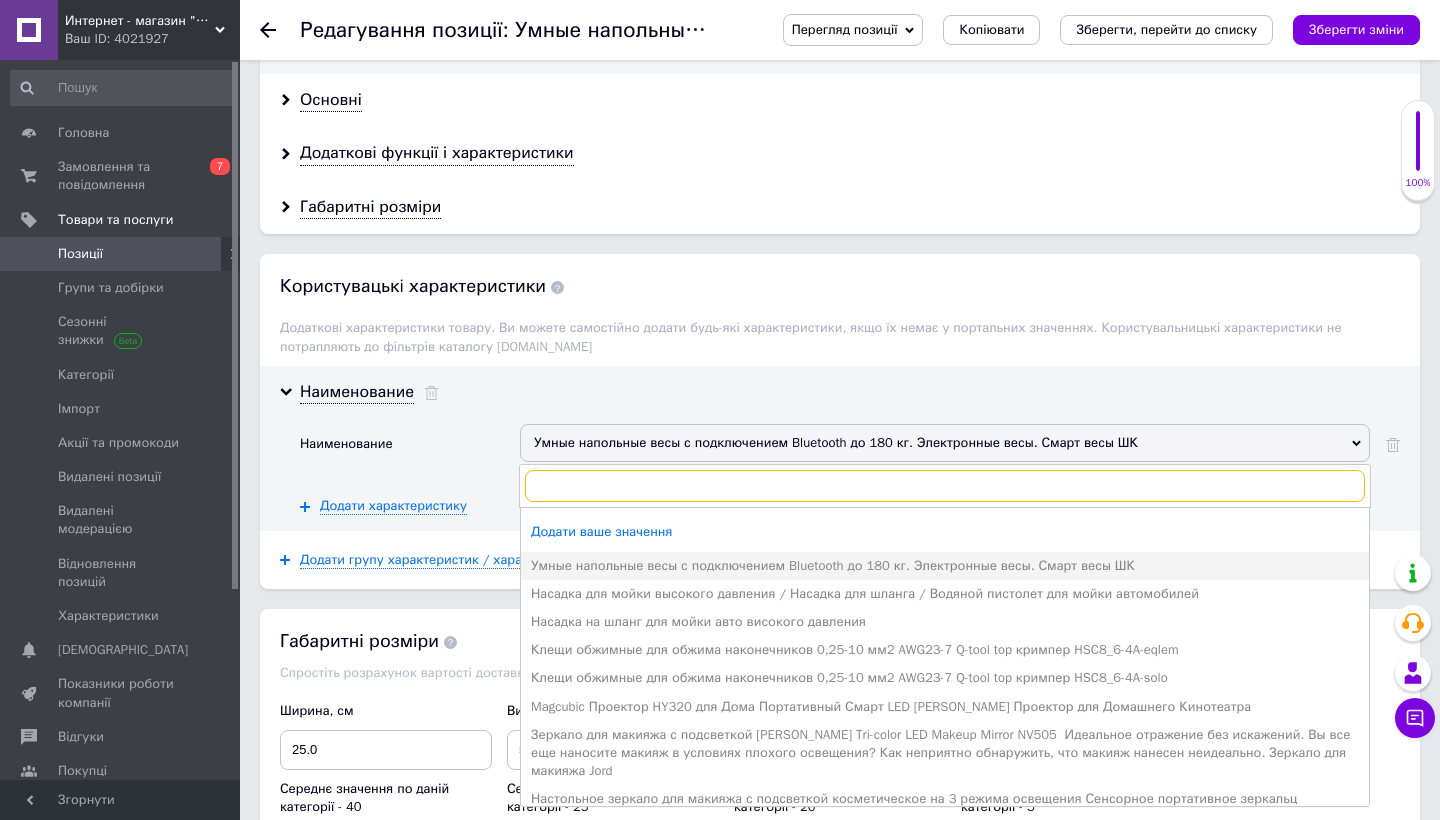 paste on "Підлогова смарт-вага з додатком для телефону до 180 кг A-8003 Bluetooth  Смарт-ваги Scale one пропонують комплексний аналіз стану тіла, що включає 13 основних показників. Таких як вага, відсотковий вміст в організмі жиру та води, м'язової та кісткової мас" 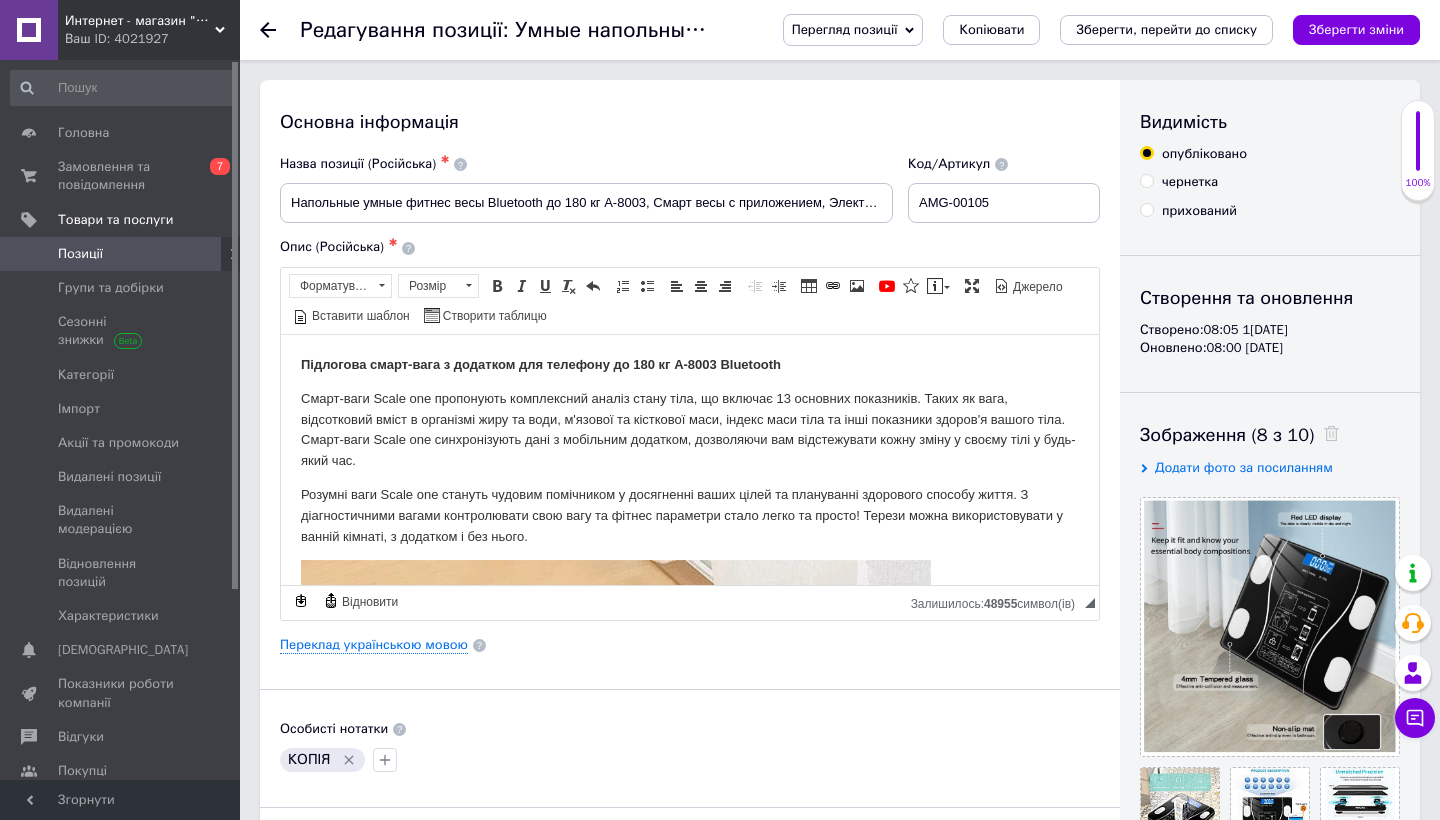 scroll, scrollTop: 0, scrollLeft: 0, axis: both 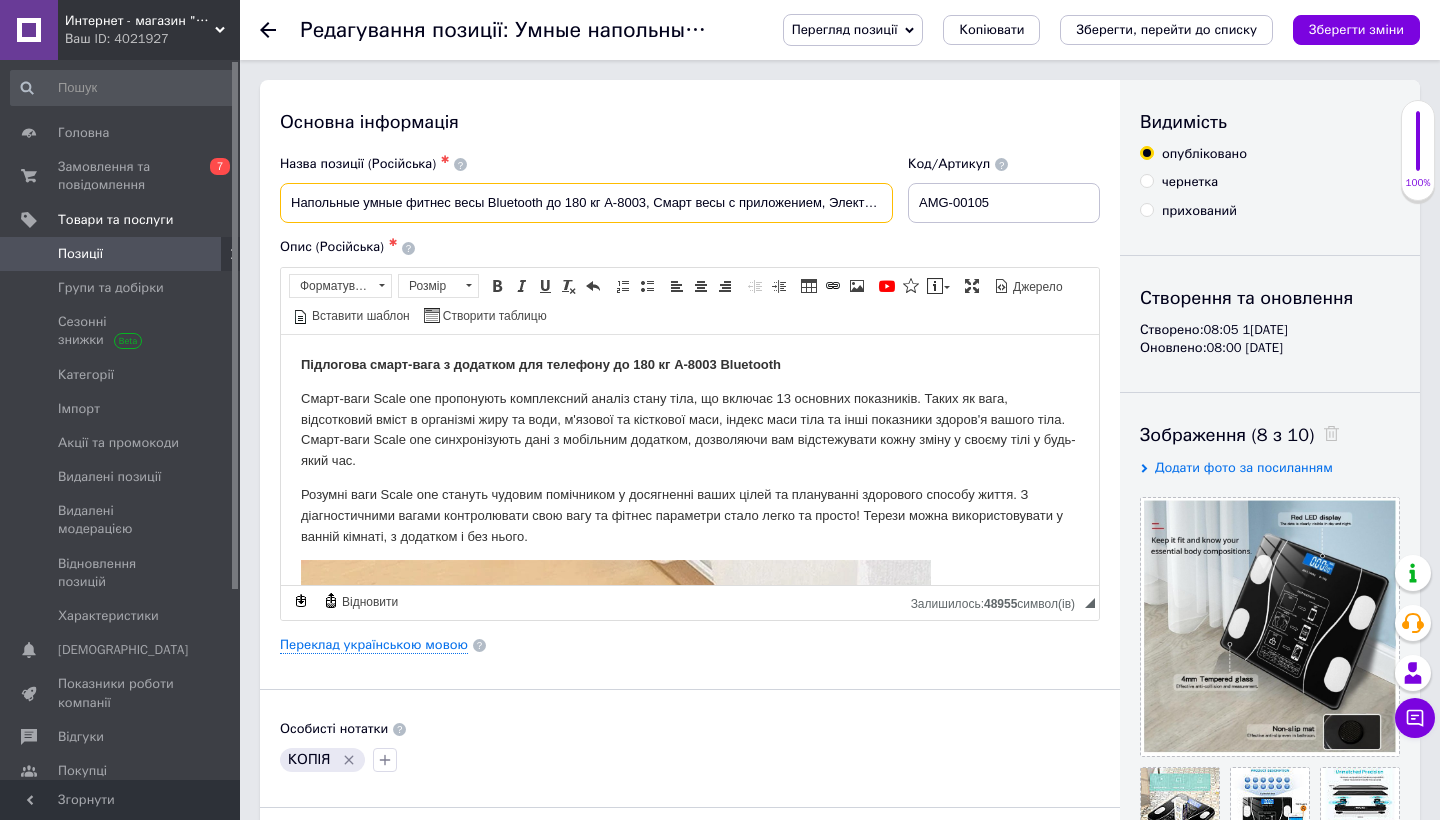 click on "Напольные умные фитнес весы Bluetooth до 180 кг А-8003, Смарт весы с приложением, Электронные сенсорные весы" at bounding box center (586, 203) 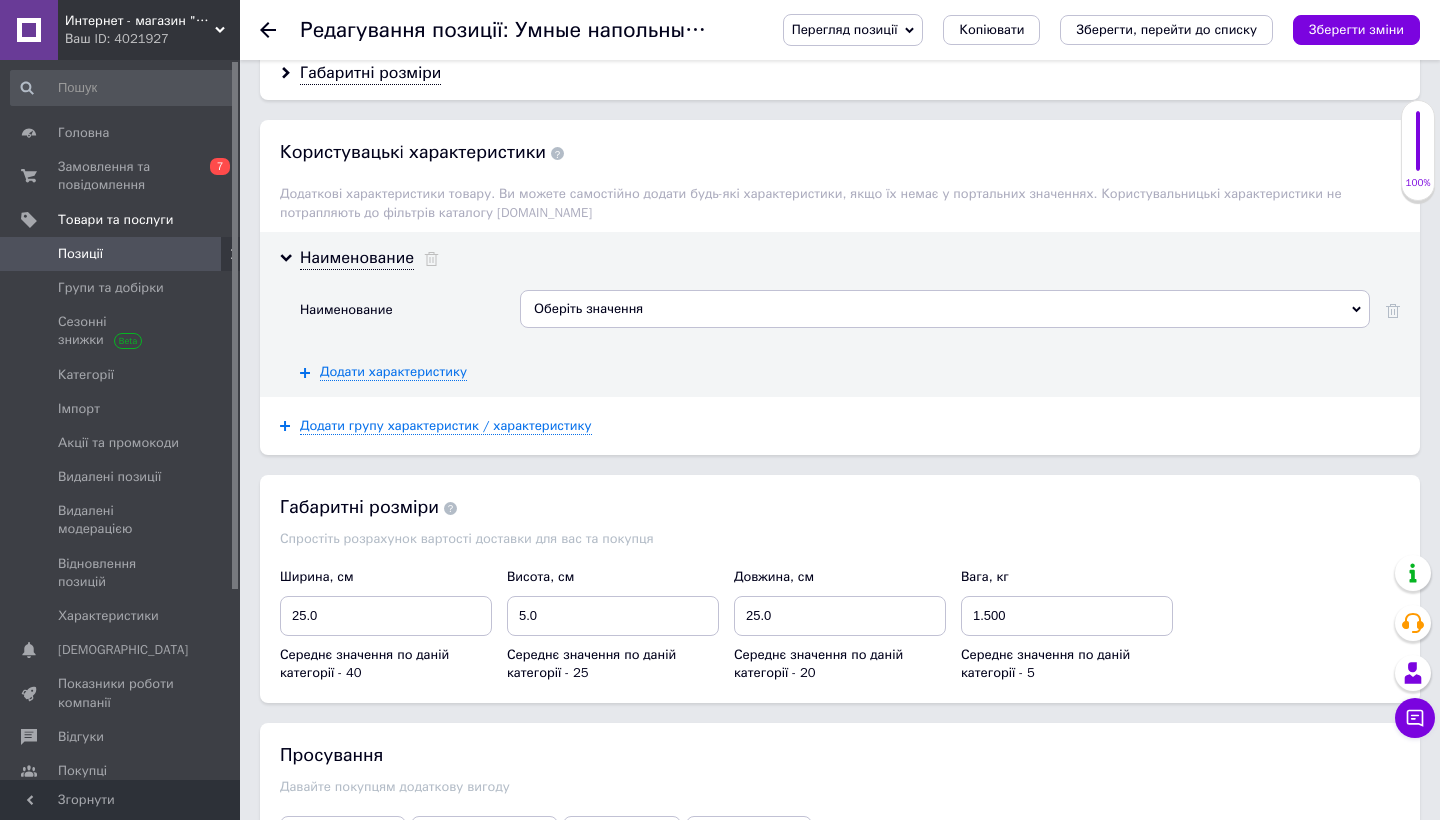 scroll, scrollTop: 2290, scrollLeft: 0, axis: vertical 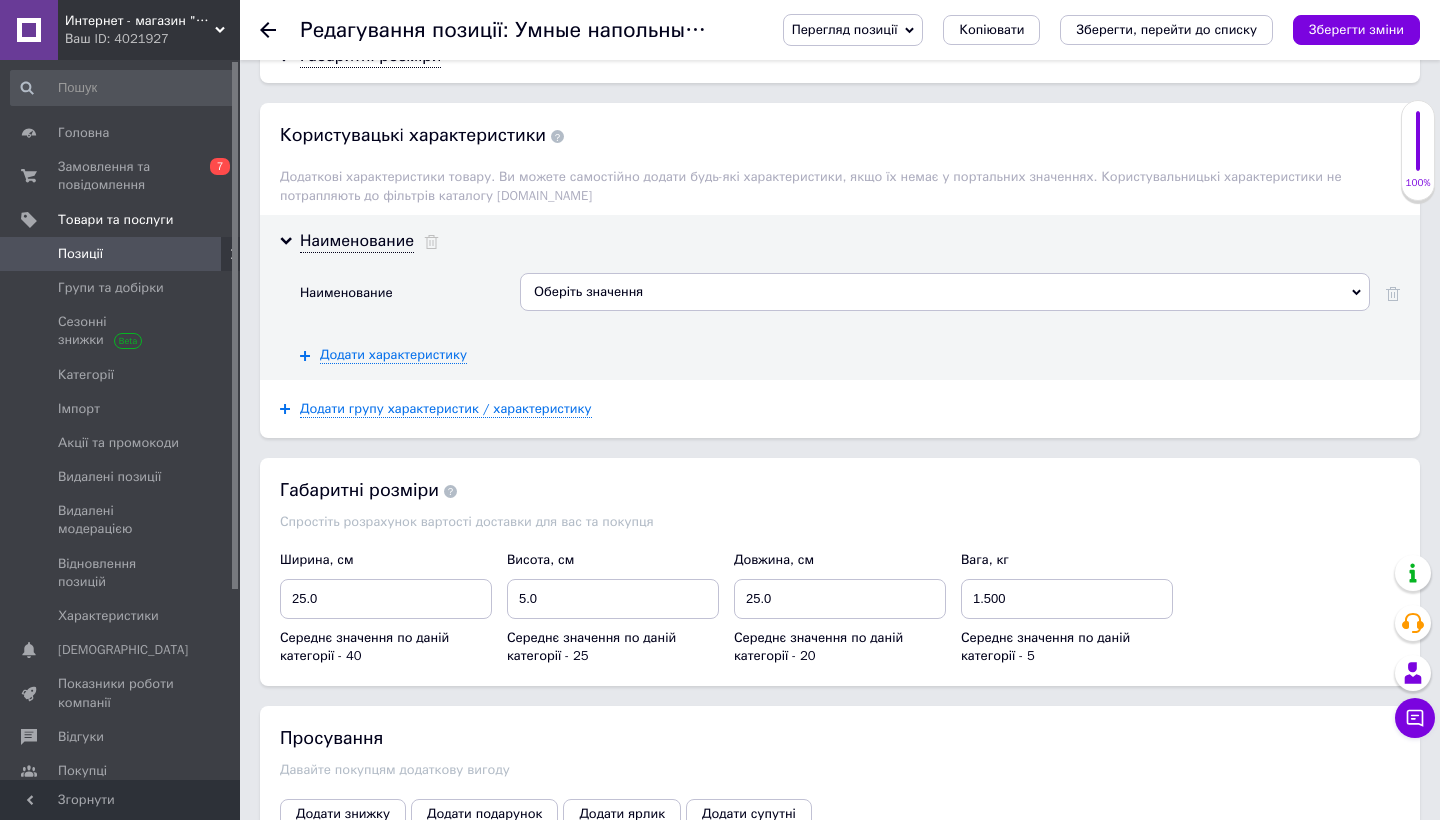 click on "Оберіть значення" at bounding box center (945, 292) 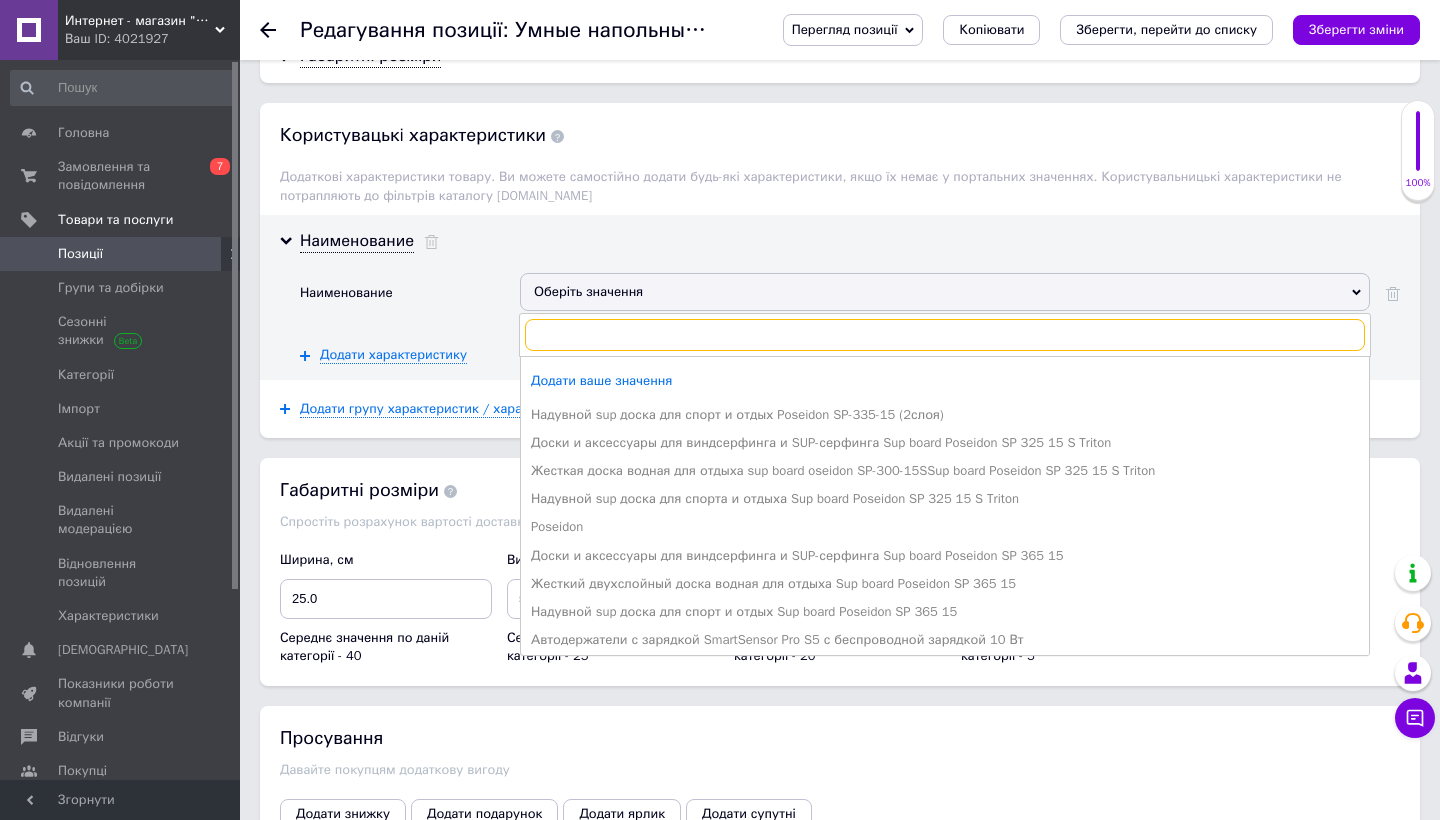 paste on "Напольные умные фитнес весы Bluetooth до 180 кг А-8003, Смарт весы с приложением, Электронные сенсорные весы" 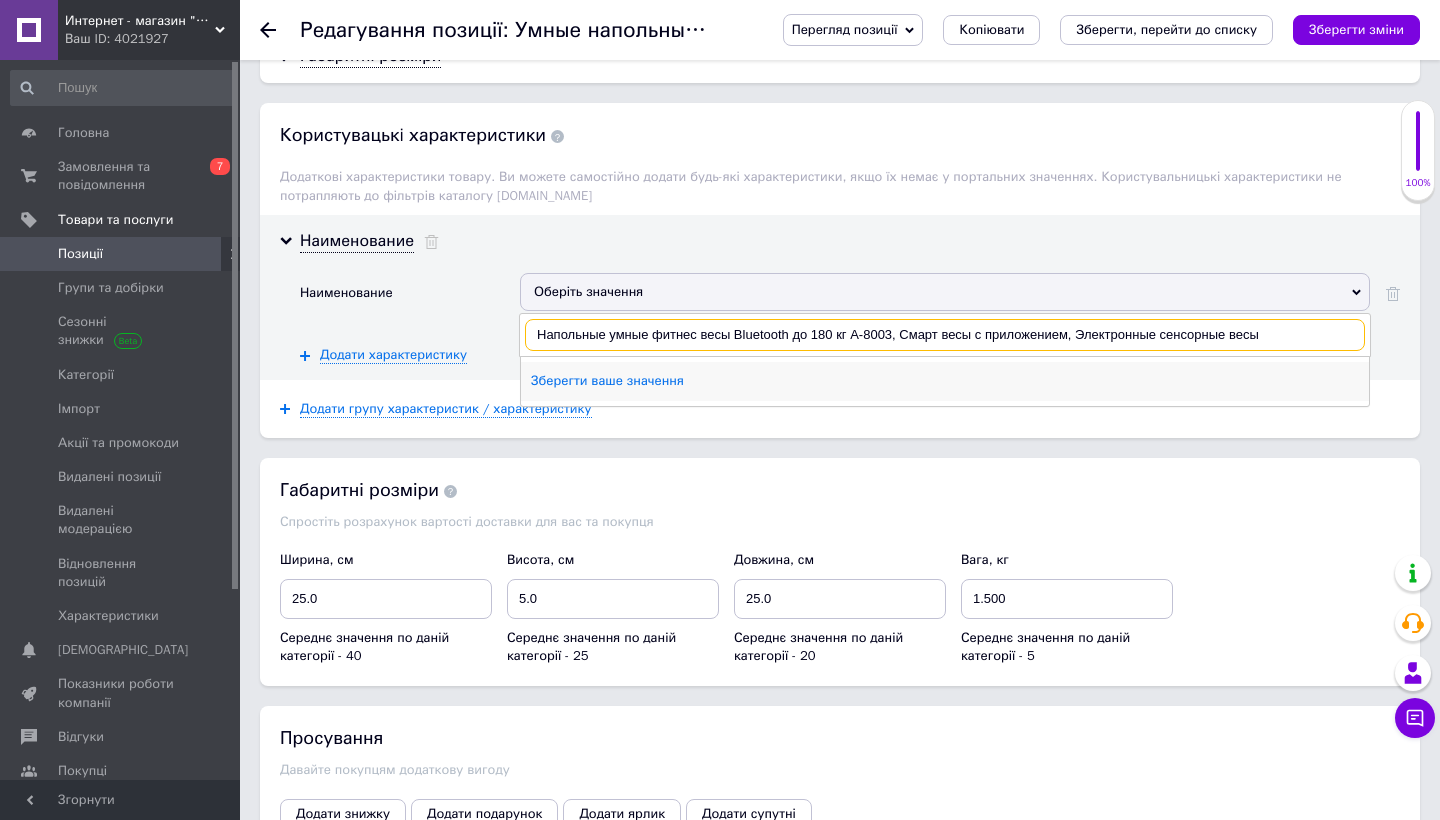 type on "Напольные умные фитнес весы Bluetooth до 180 кг А-8003, Смарт весы с приложением, Электронные сенсорные весы" 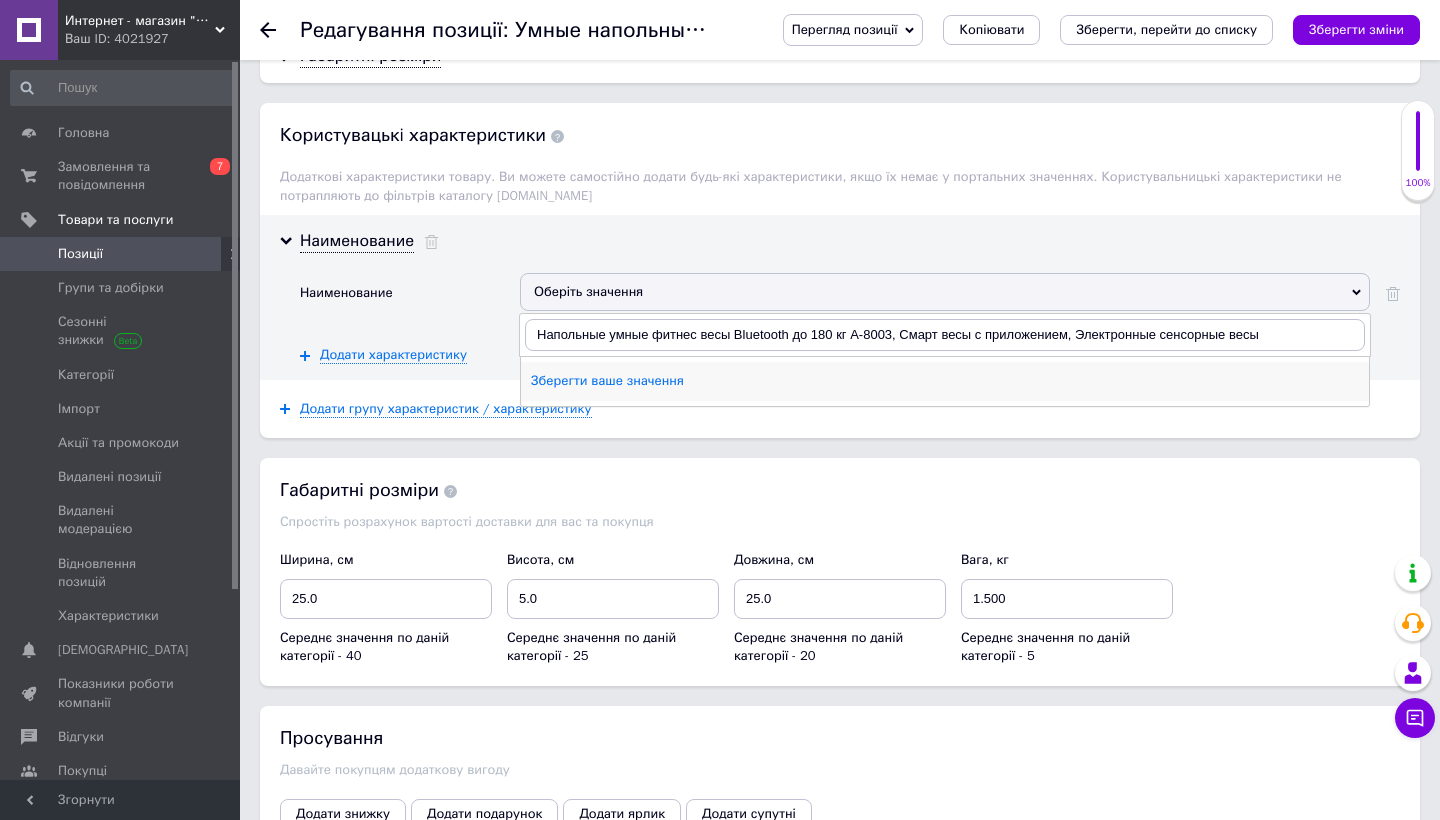 click on "Зберегти ваше значення" at bounding box center (945, 381) 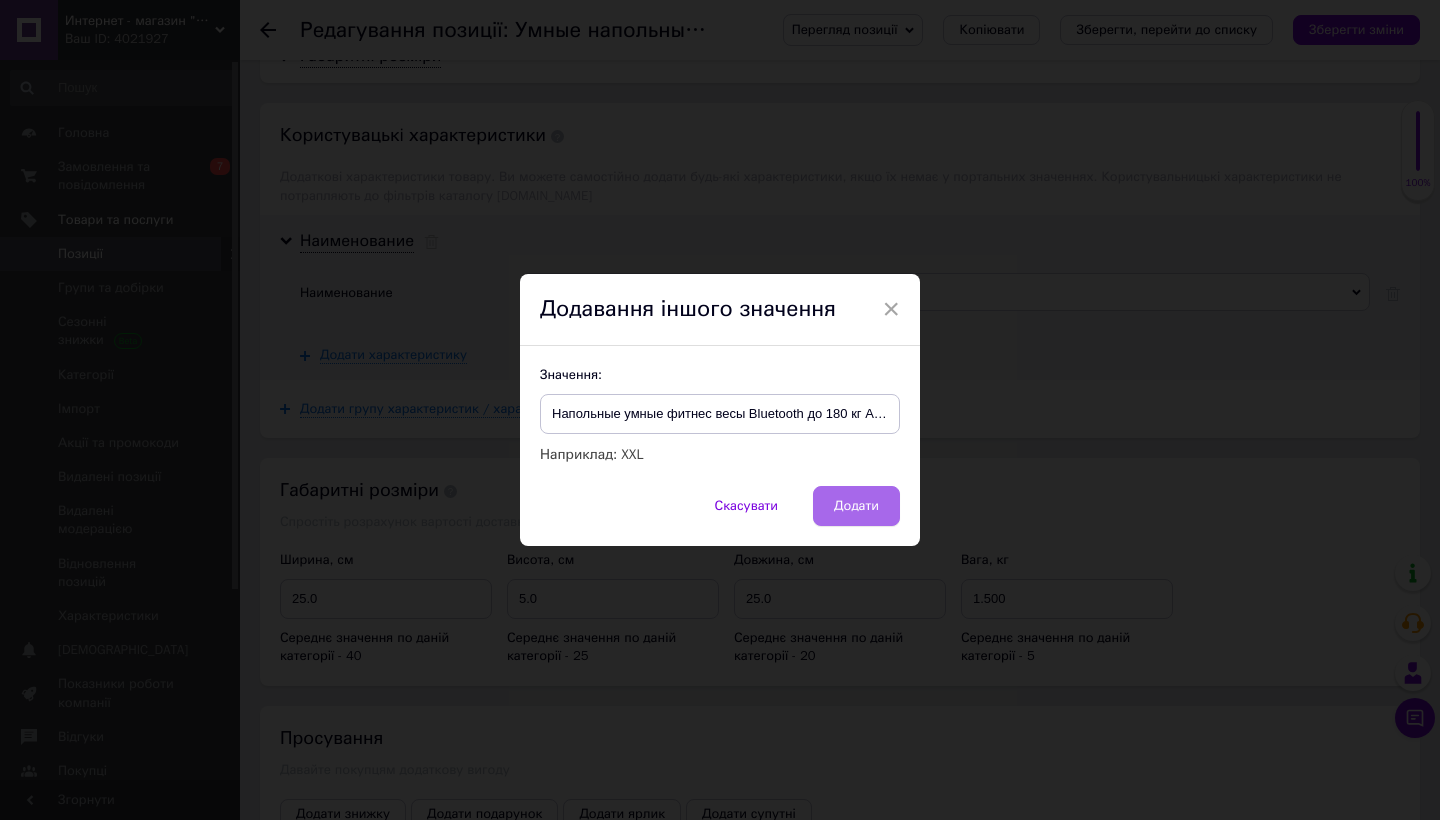 click on "Додати" at bounding box center (856, 506) 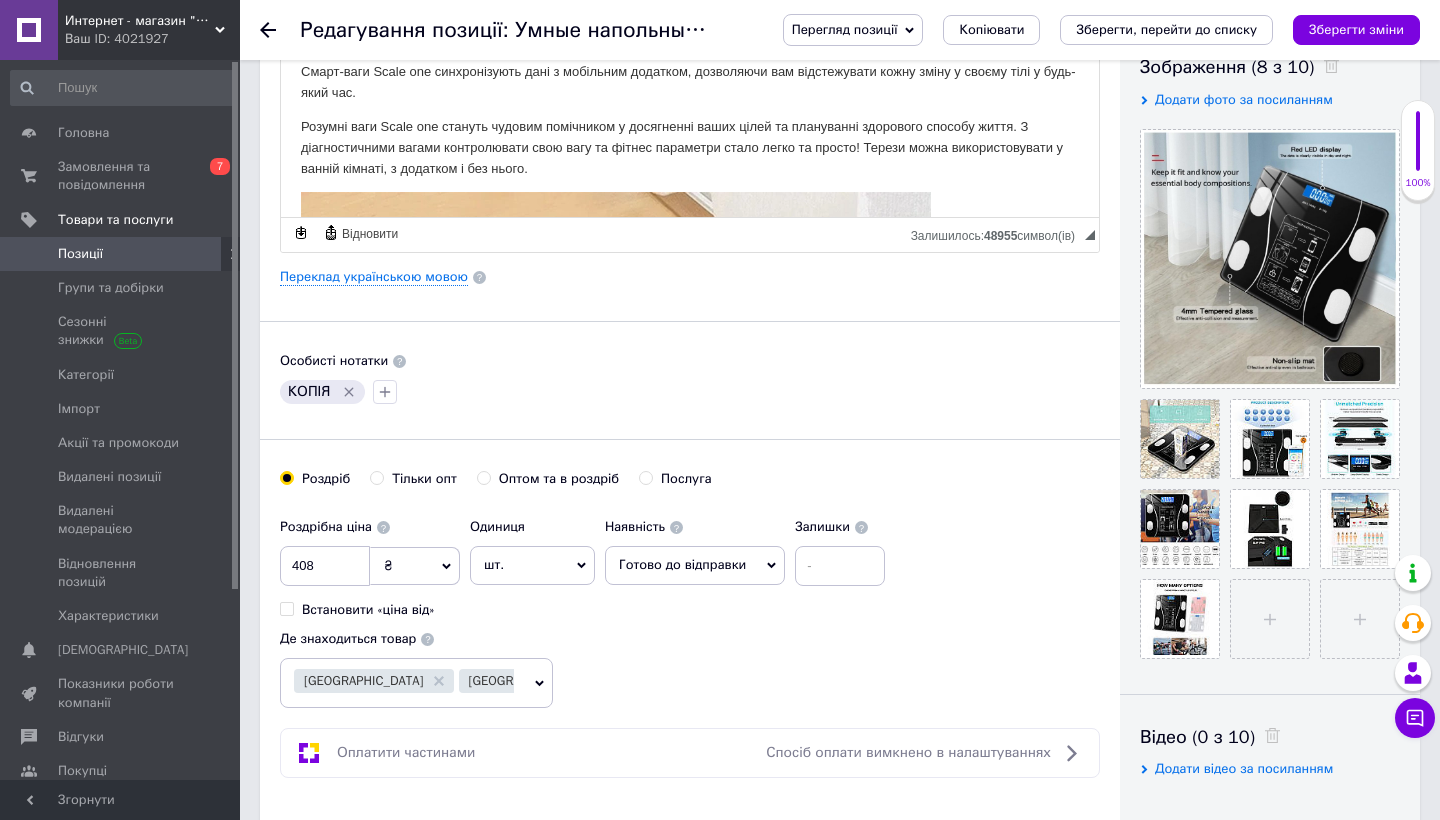 scroll, scrollTop: 258, scrollLeft: 0, axis: vertical 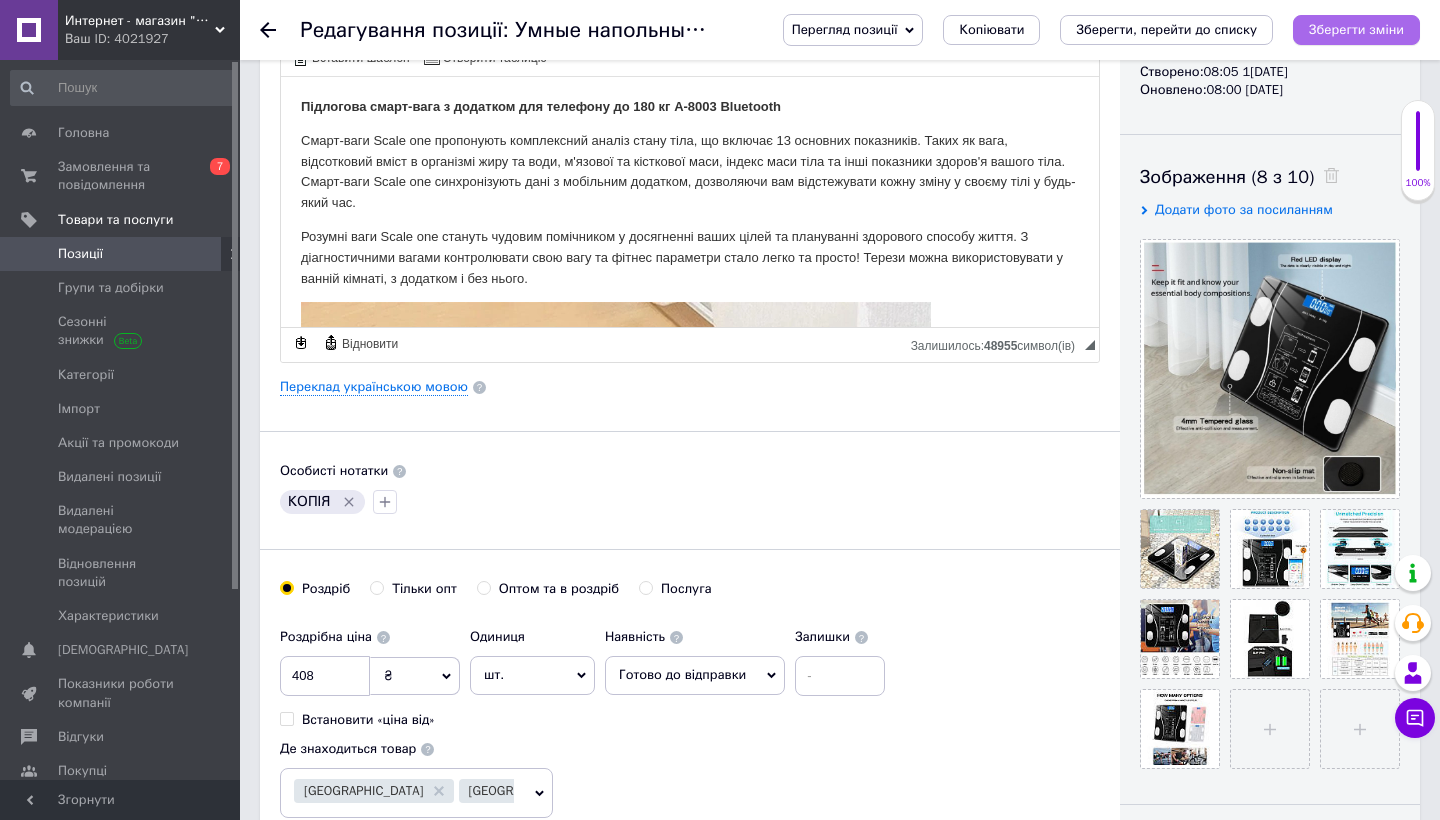 click on "Зберегти зміни" at bounding box center [1356, 29] 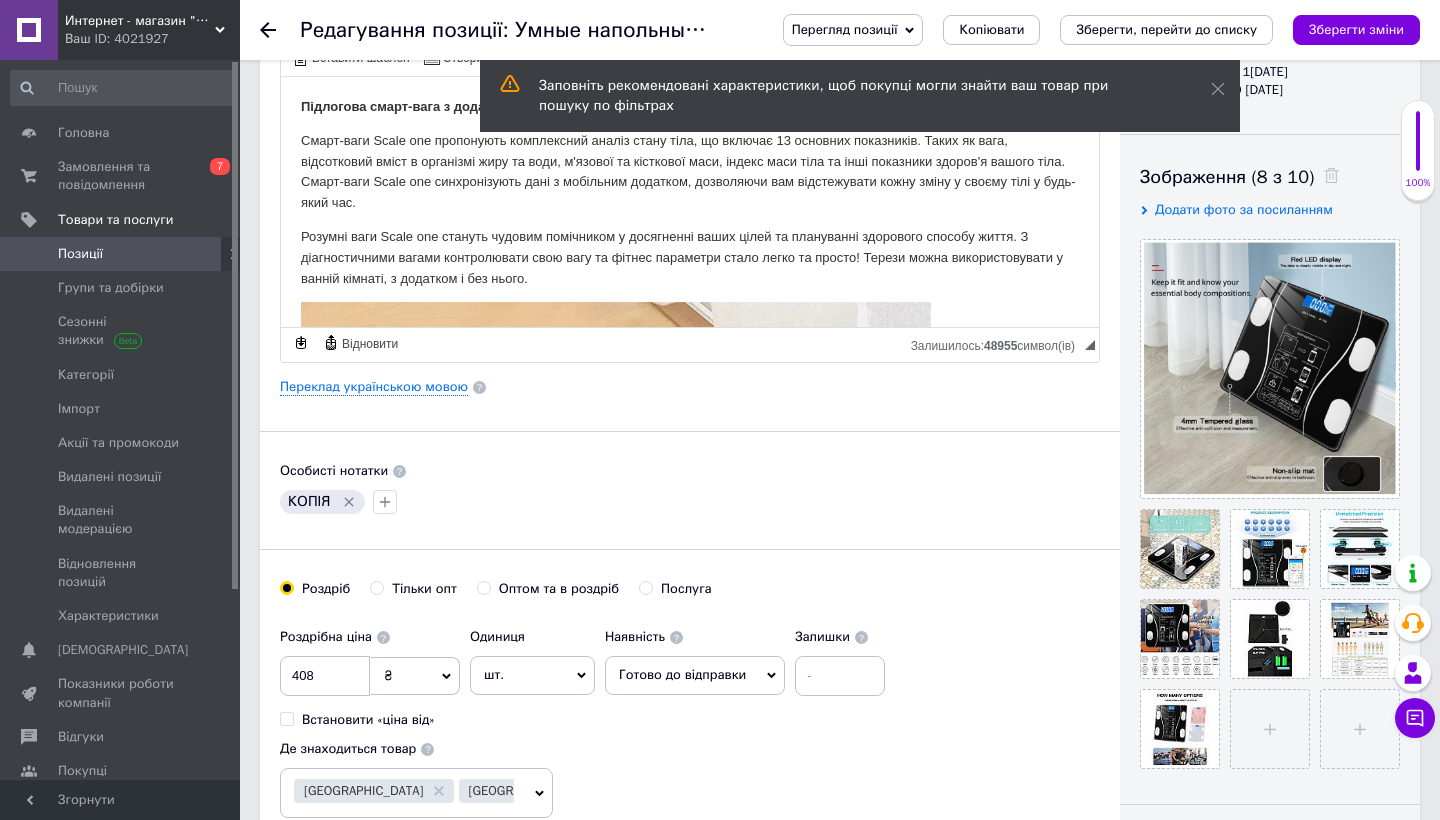 click 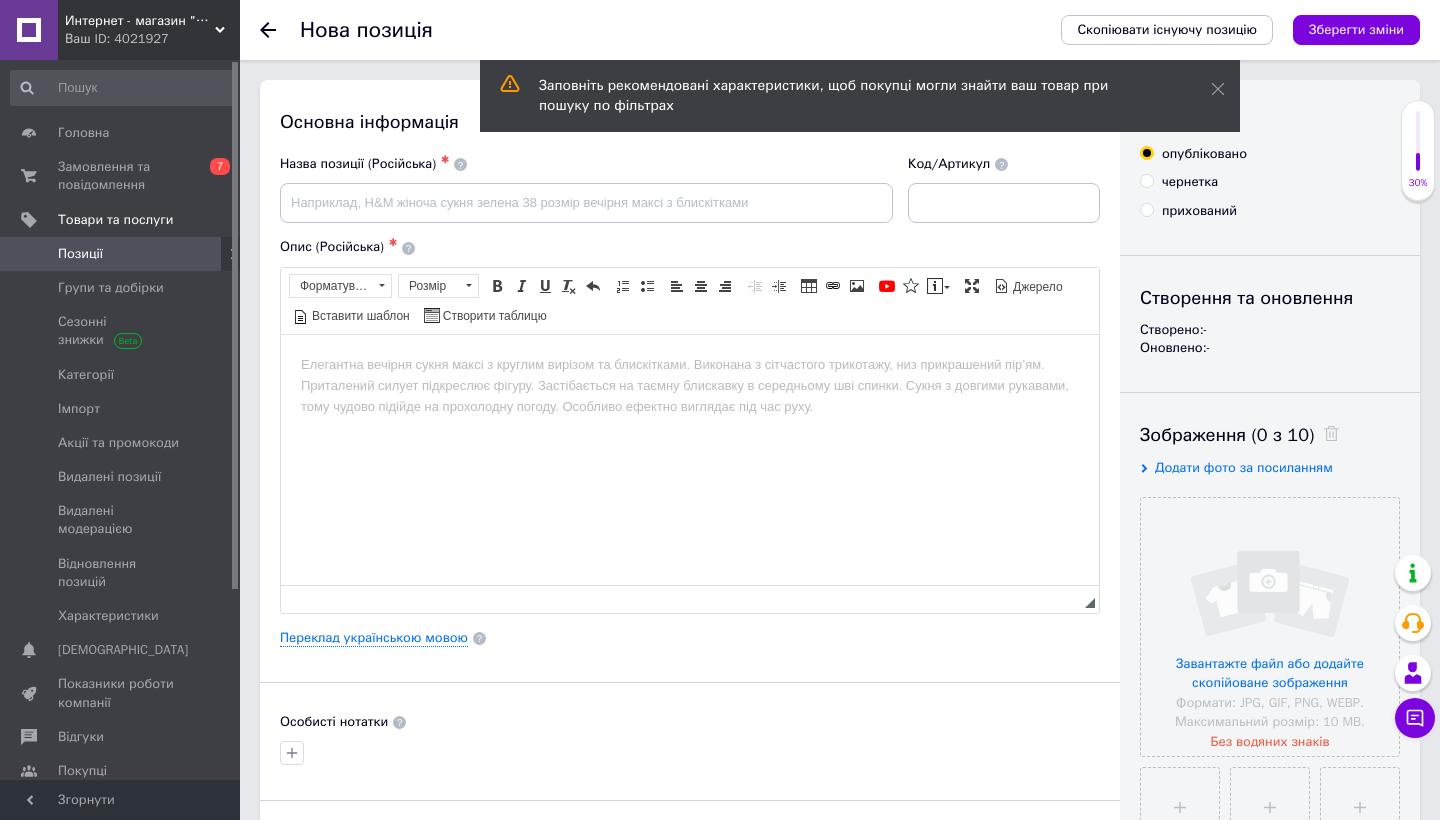 scroll, scrollTop: 0, scrollLeft: 0, axis: both 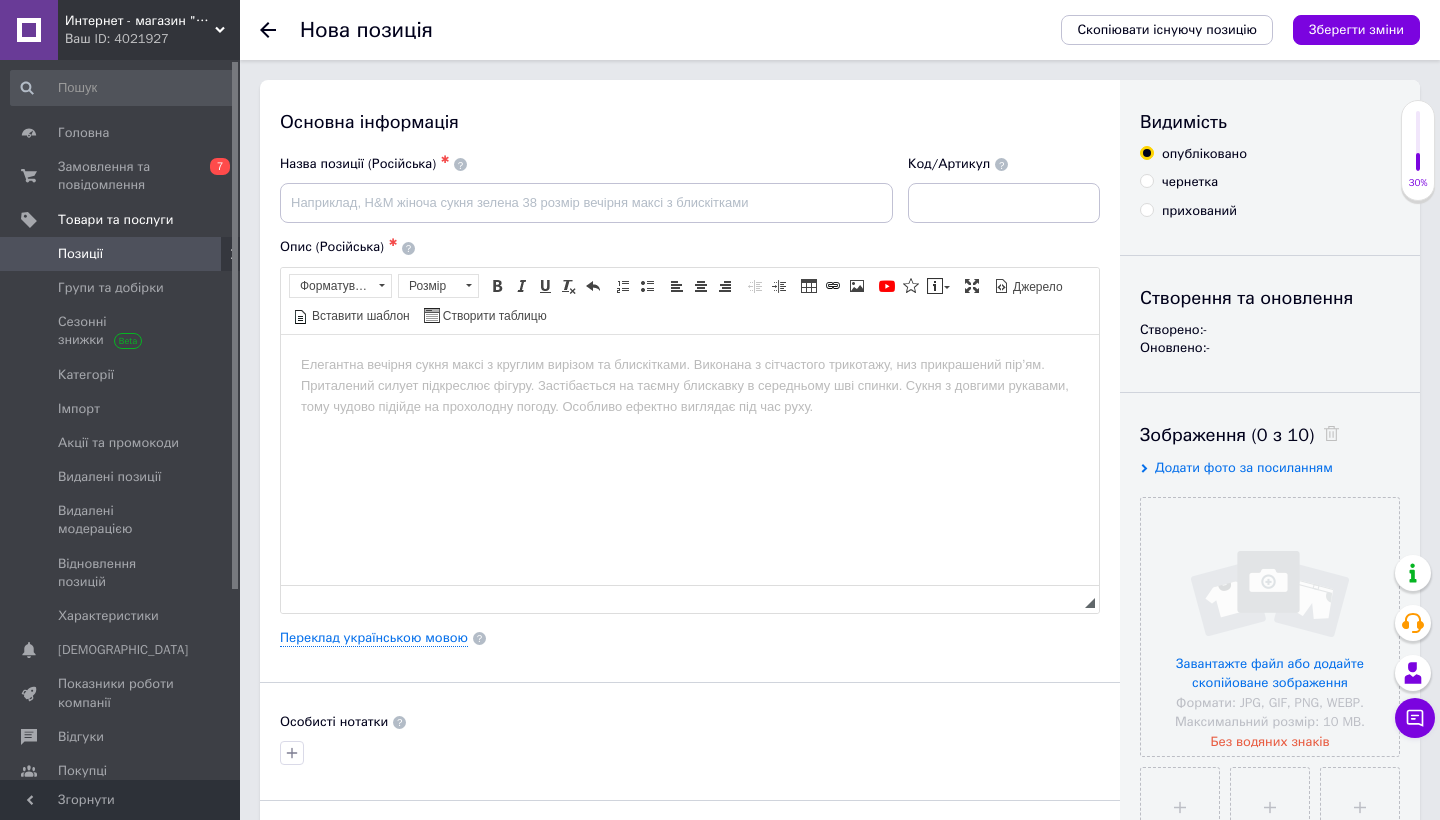 click at bounding box center [280, 30] 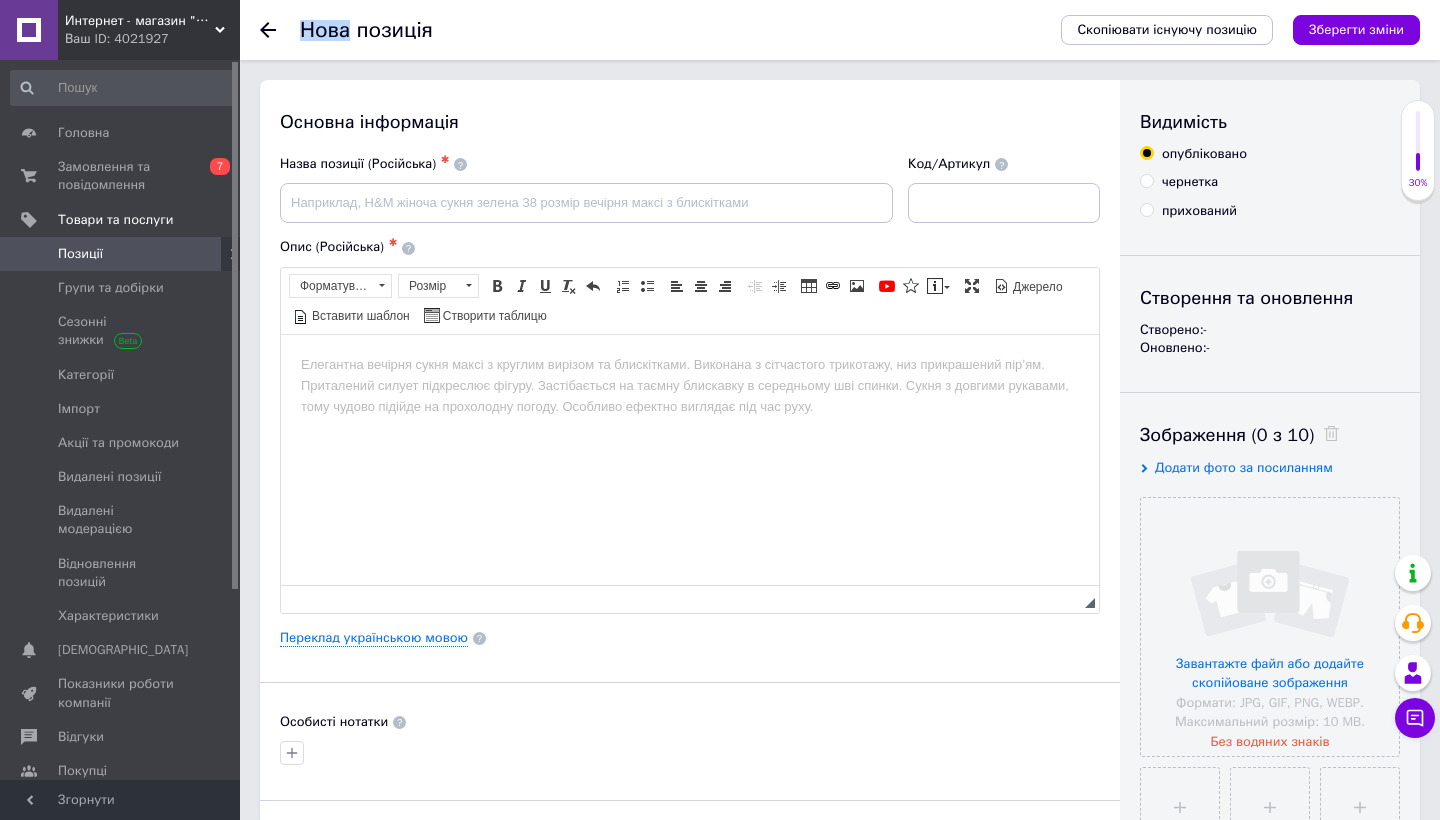 click at bounding box center (280, 30) 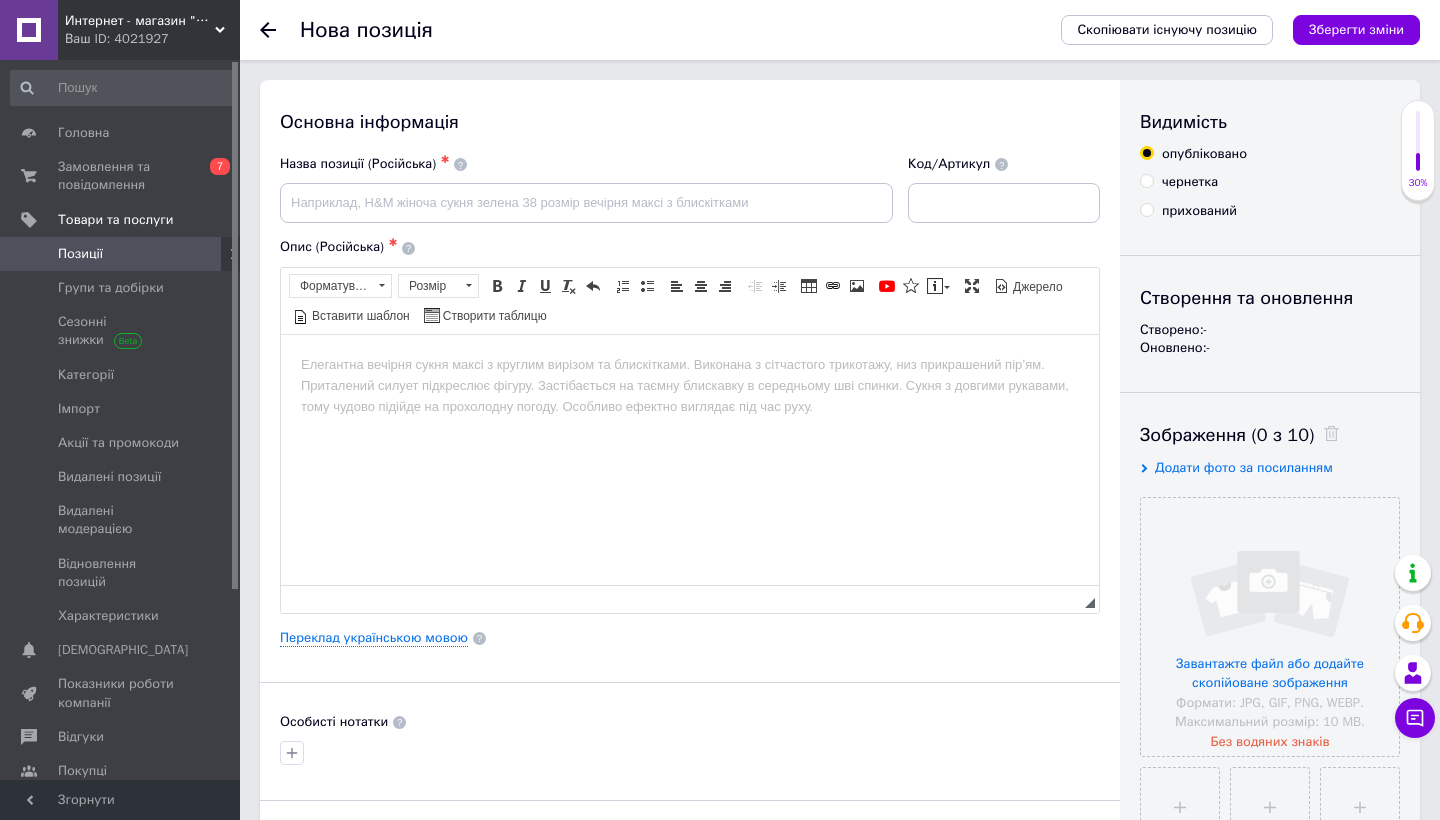 click 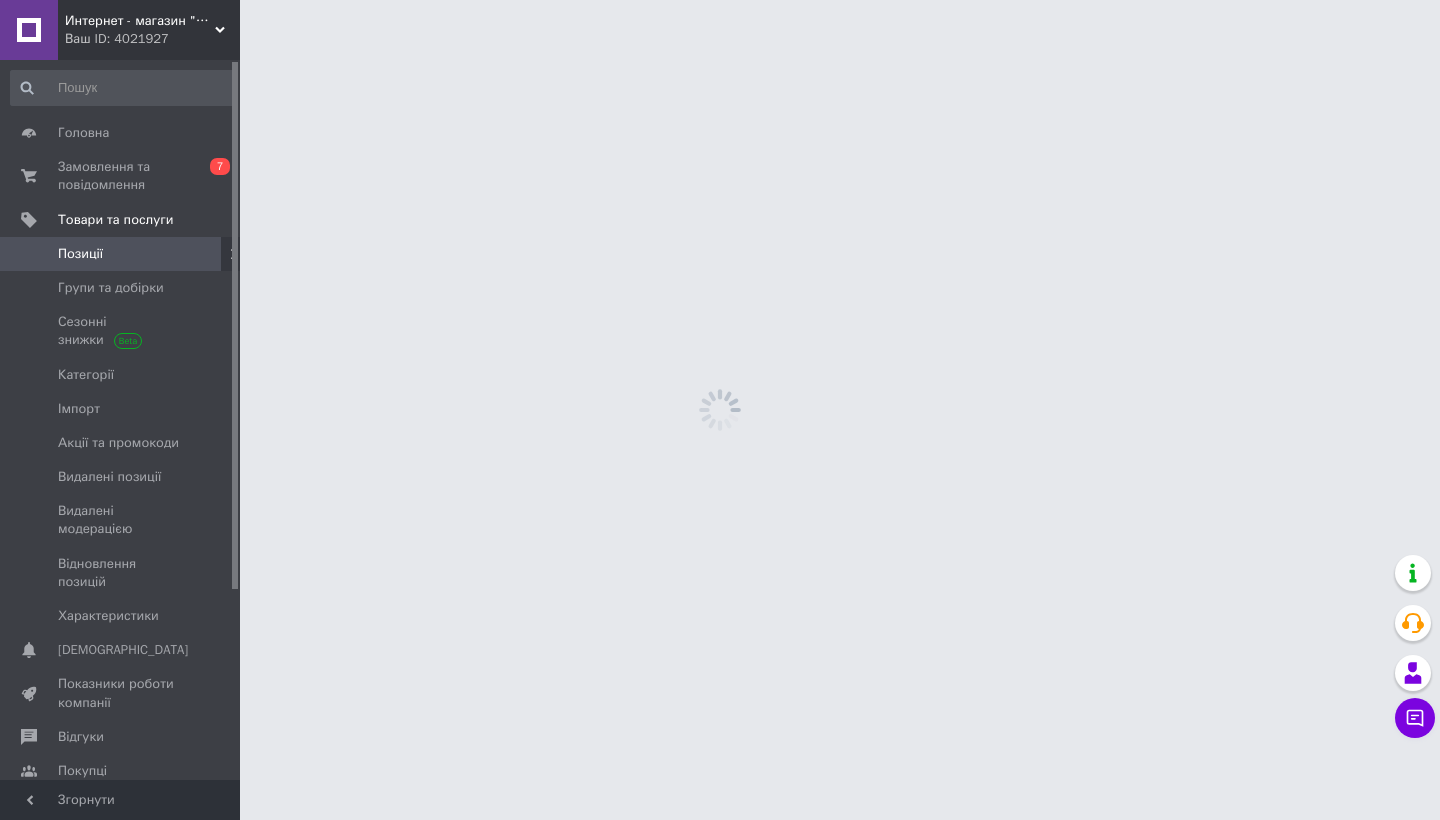 click on "Интернет - магазин "Грядка" Ваш ID: 4021927 Сайт Интернет - магазин "Грядка" Кабінет покупця Перевірити стан системи Сторінка на порталі KiKo Shop Довідка Вийти Головна Замовлення та повідомлення 0 7 Товари та послуги Позиції Групи та добірки Сезонні знижки Категорії Імпорт Акції та промокоди Видалені позиції Видалені модерацією Відновлення позицій Характеристики Сповіщення 0 0 Показники роботи компанії Відгуки Покупці Каталог ProSale Аналітика Управління сайтом Гаманець компанії [PERSON_NAME] Prom мікс 6 000" at bounding box center (720, 0) 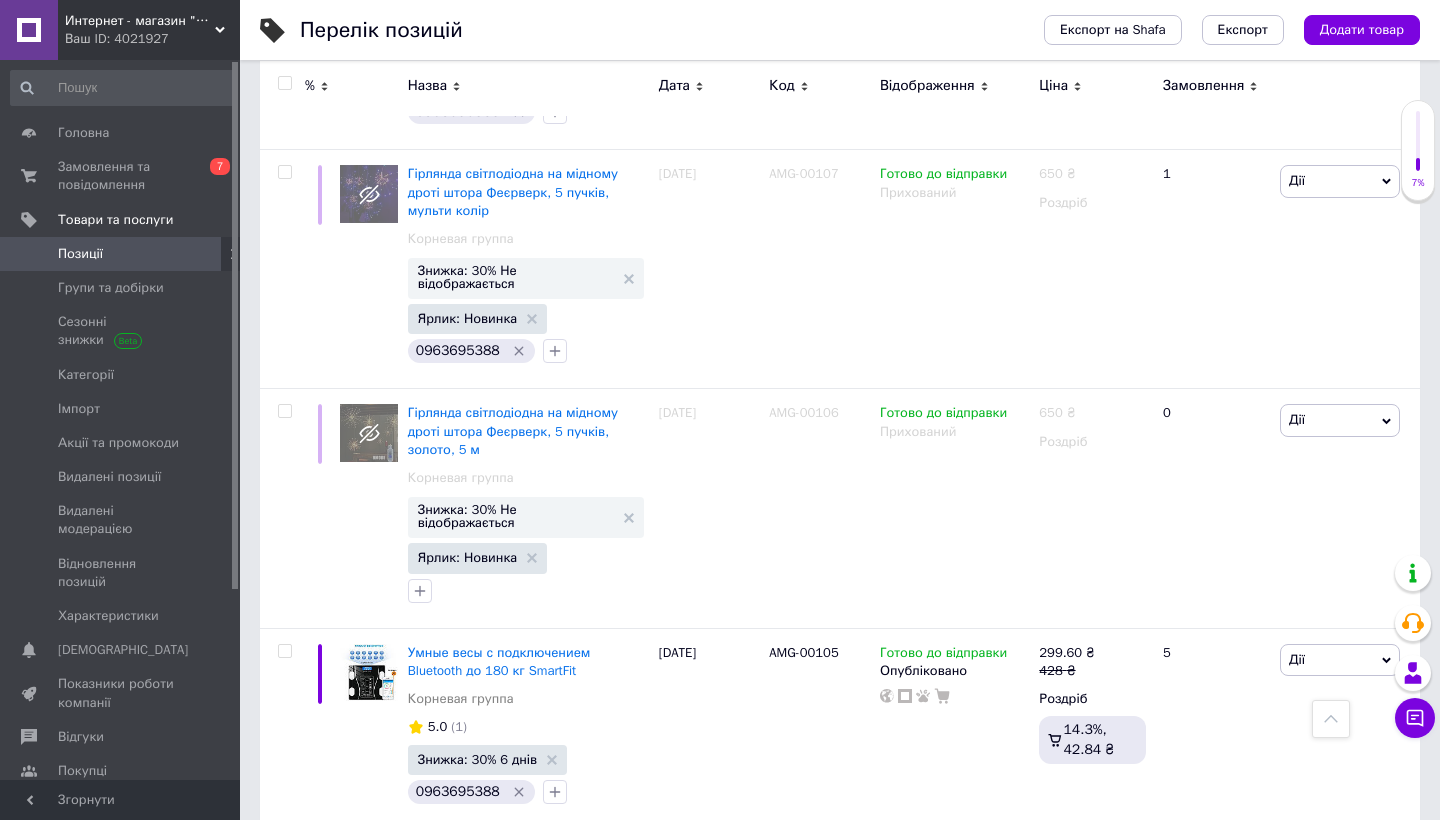 scroll, scrollTop: 9412, scrollLeft: 0, axis: vertical 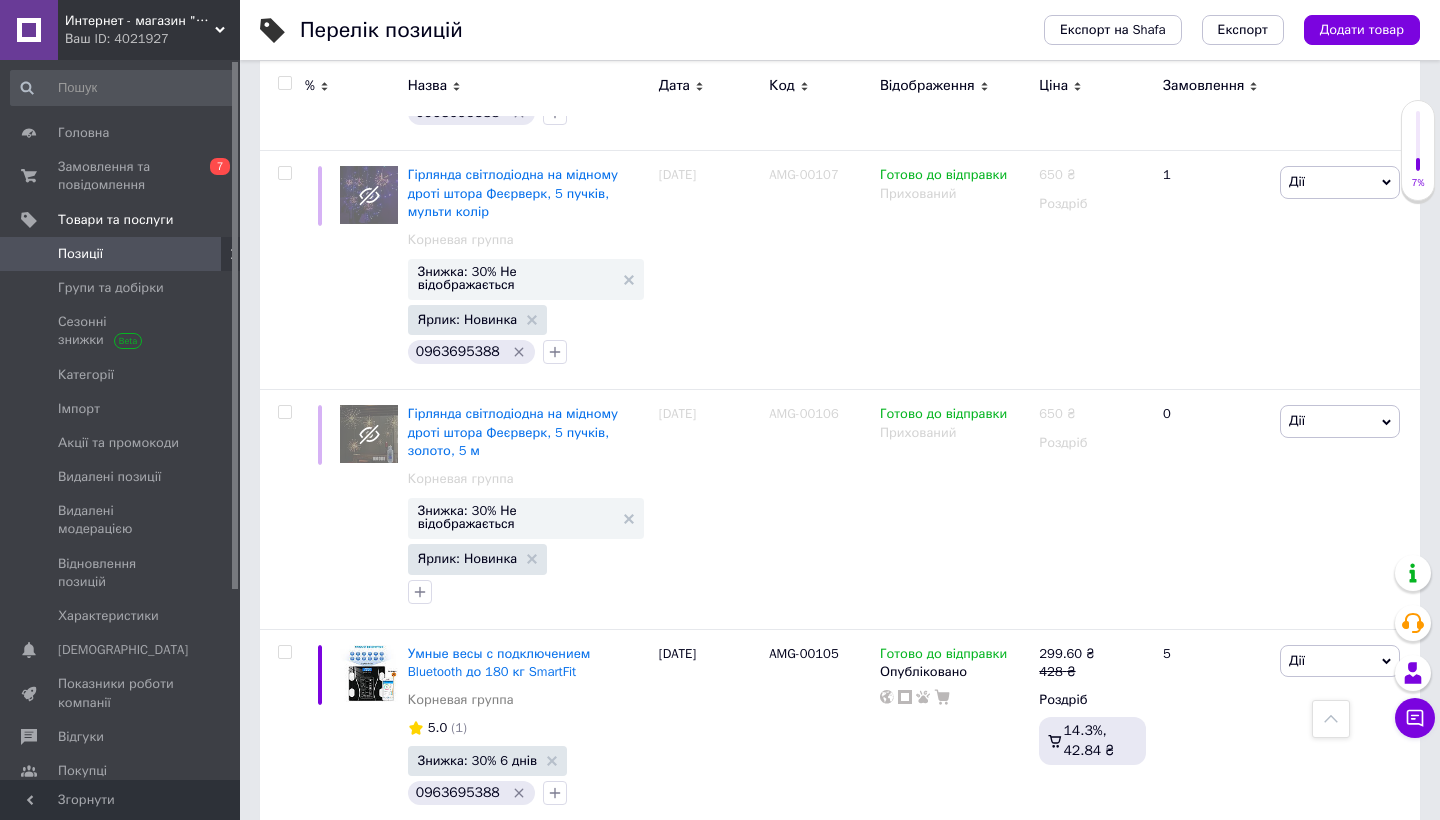 click on "9" at bounding box center (629, 871) 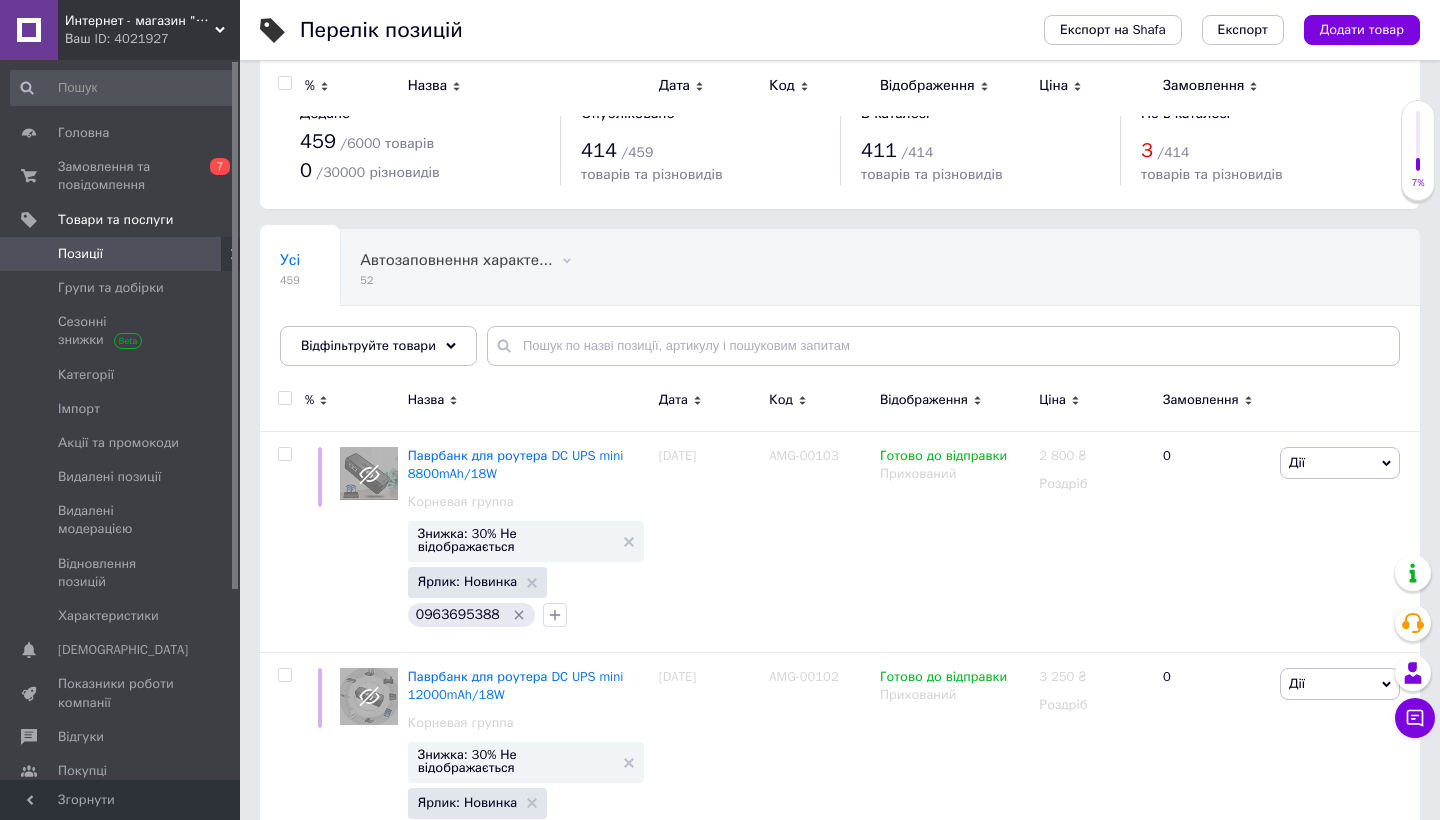 scroll, scrollTop: 0, scrollLeft: 0, axis: both 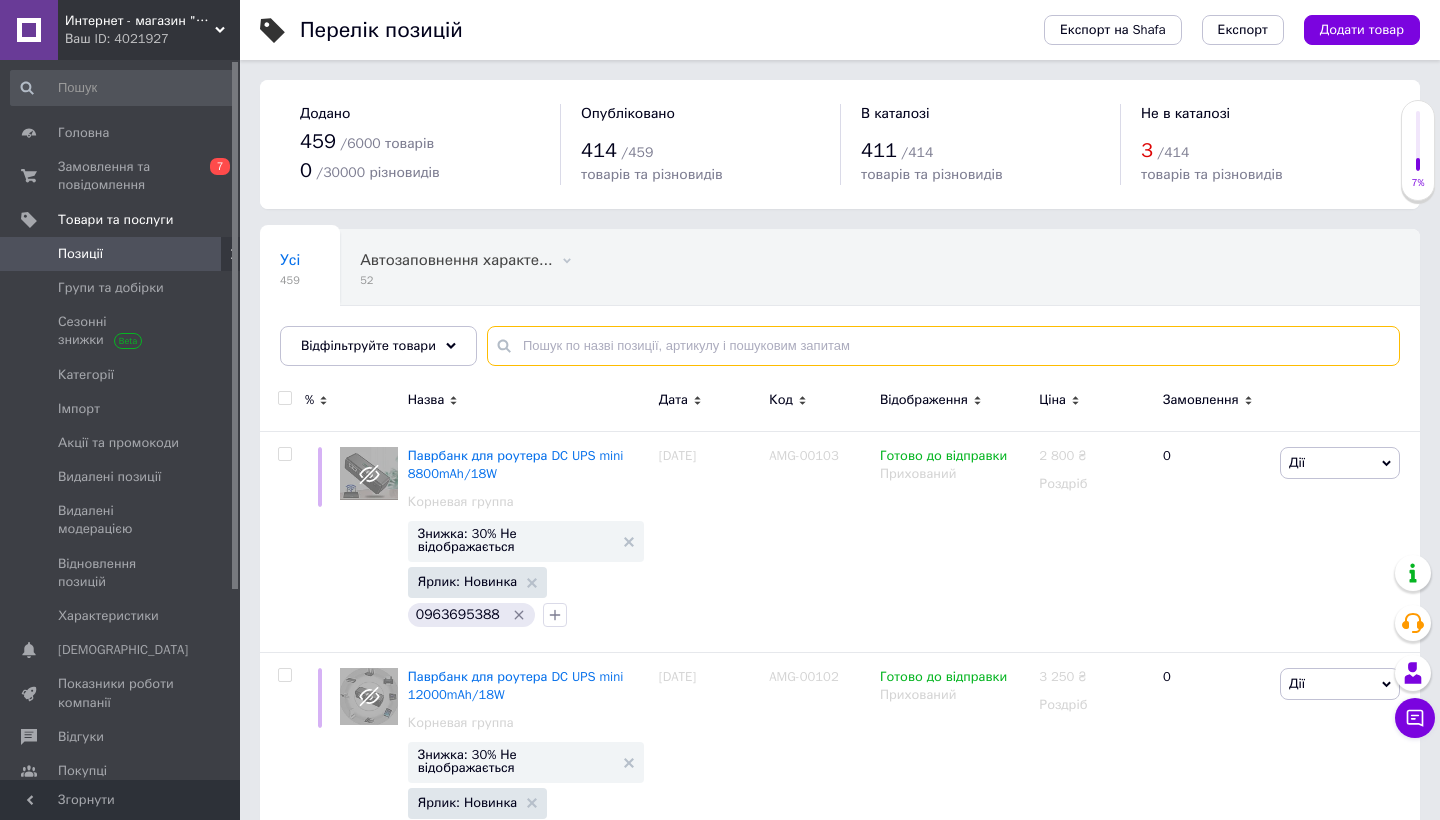 click at bounding box center [943, 346] 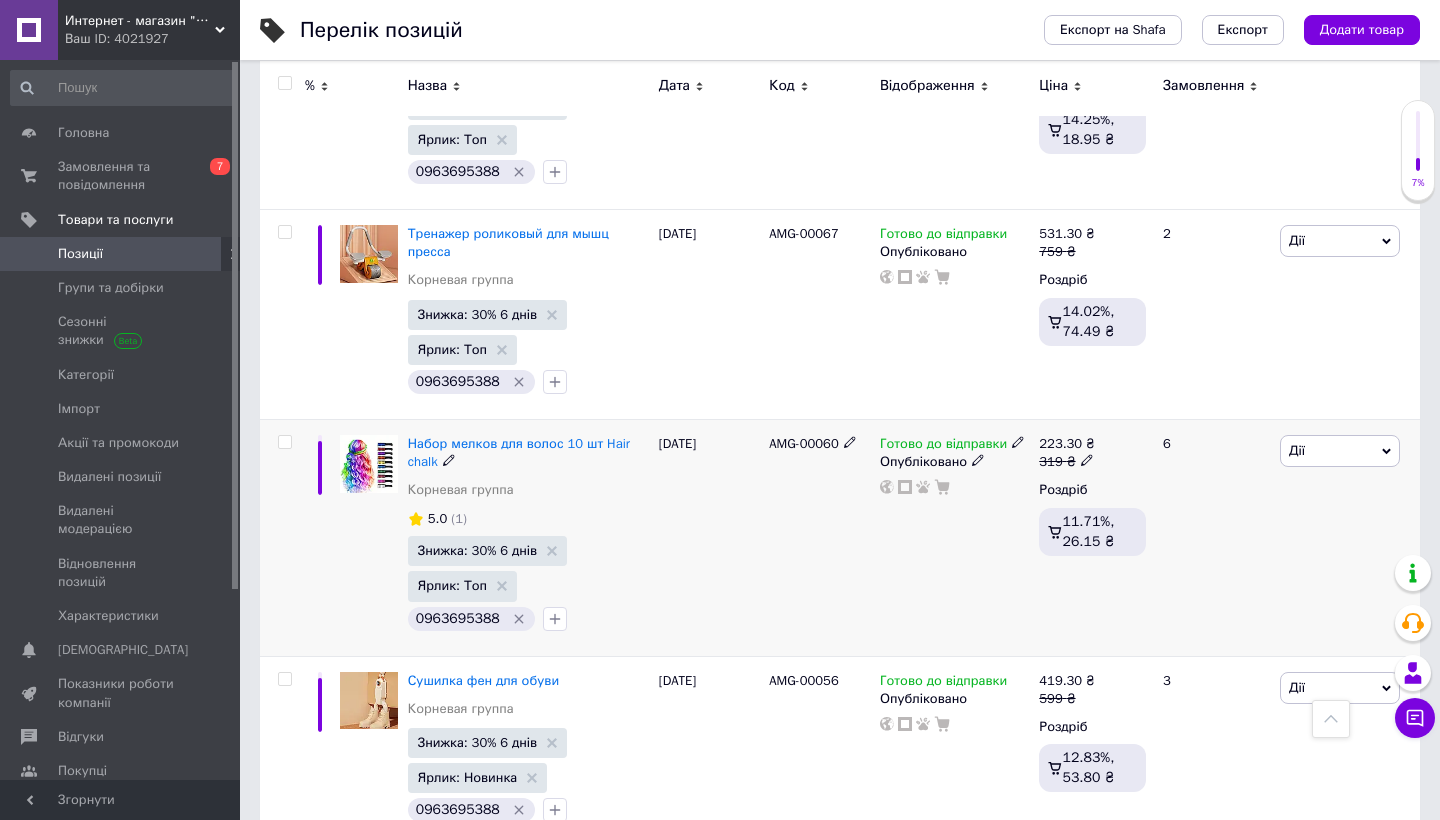 scroll, scrollTop: 5914, scrollLeft: 0, axis: vertical 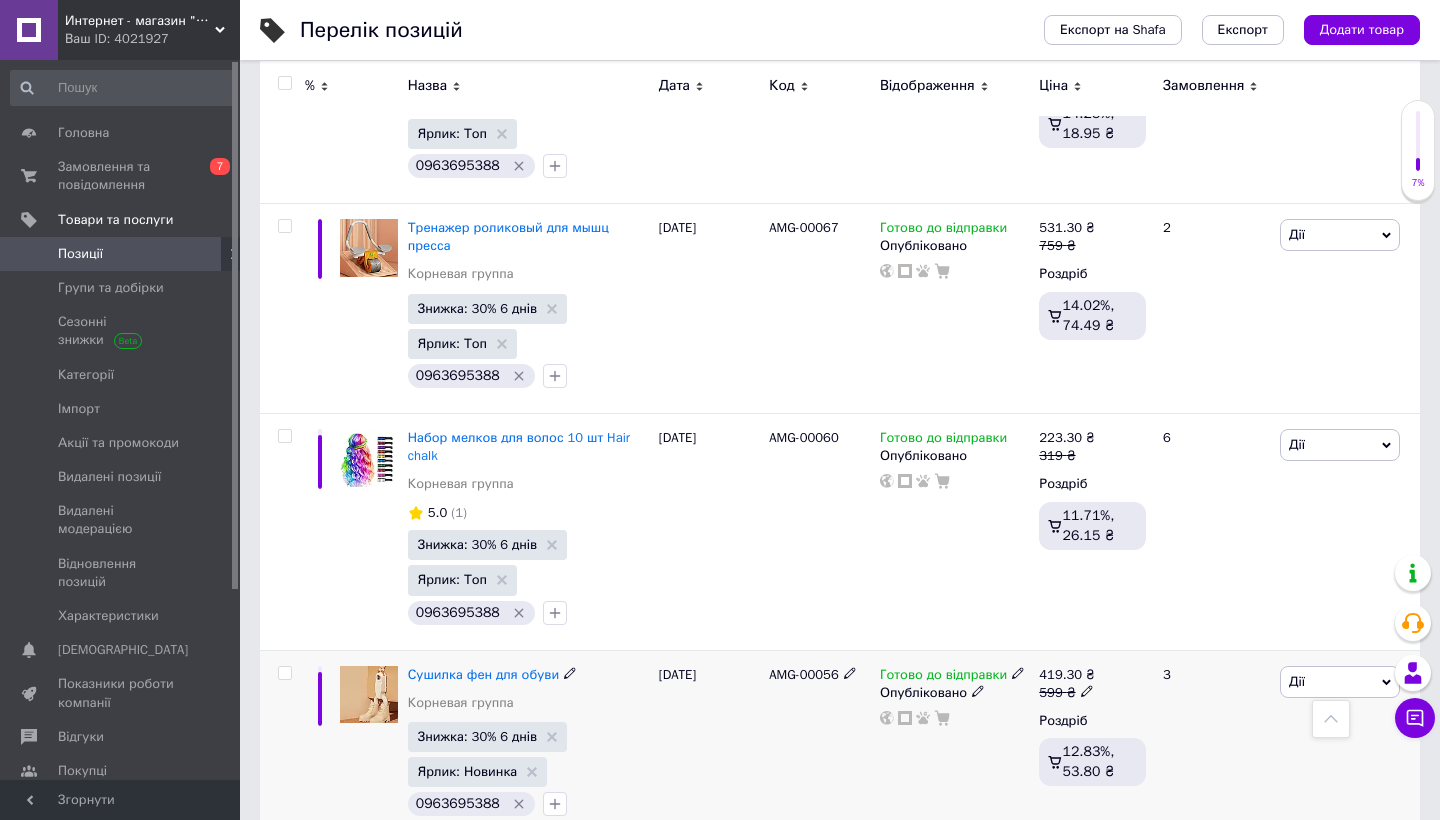 click 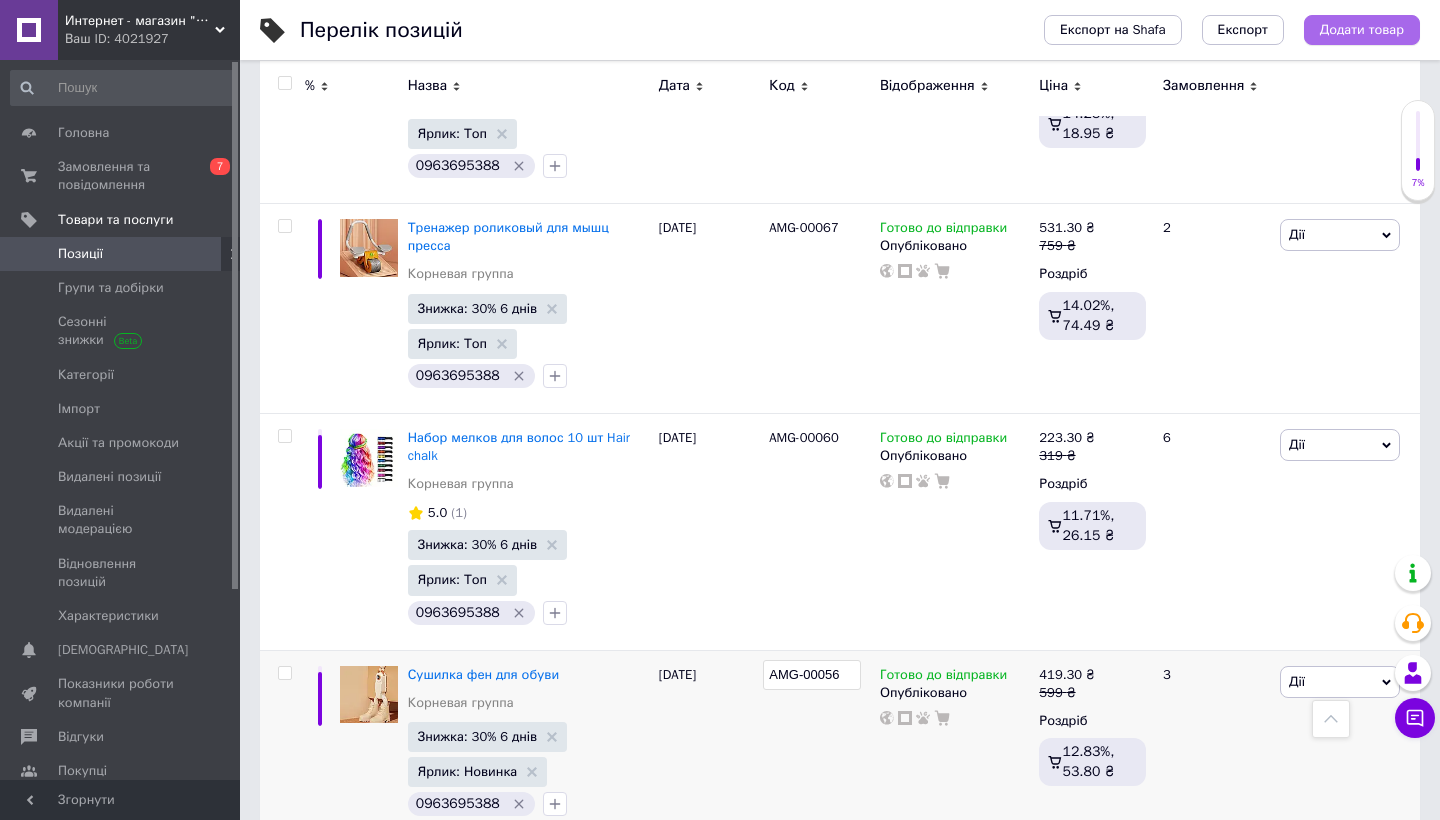 click on "Додати товар" at bounding box center [1362, 30] 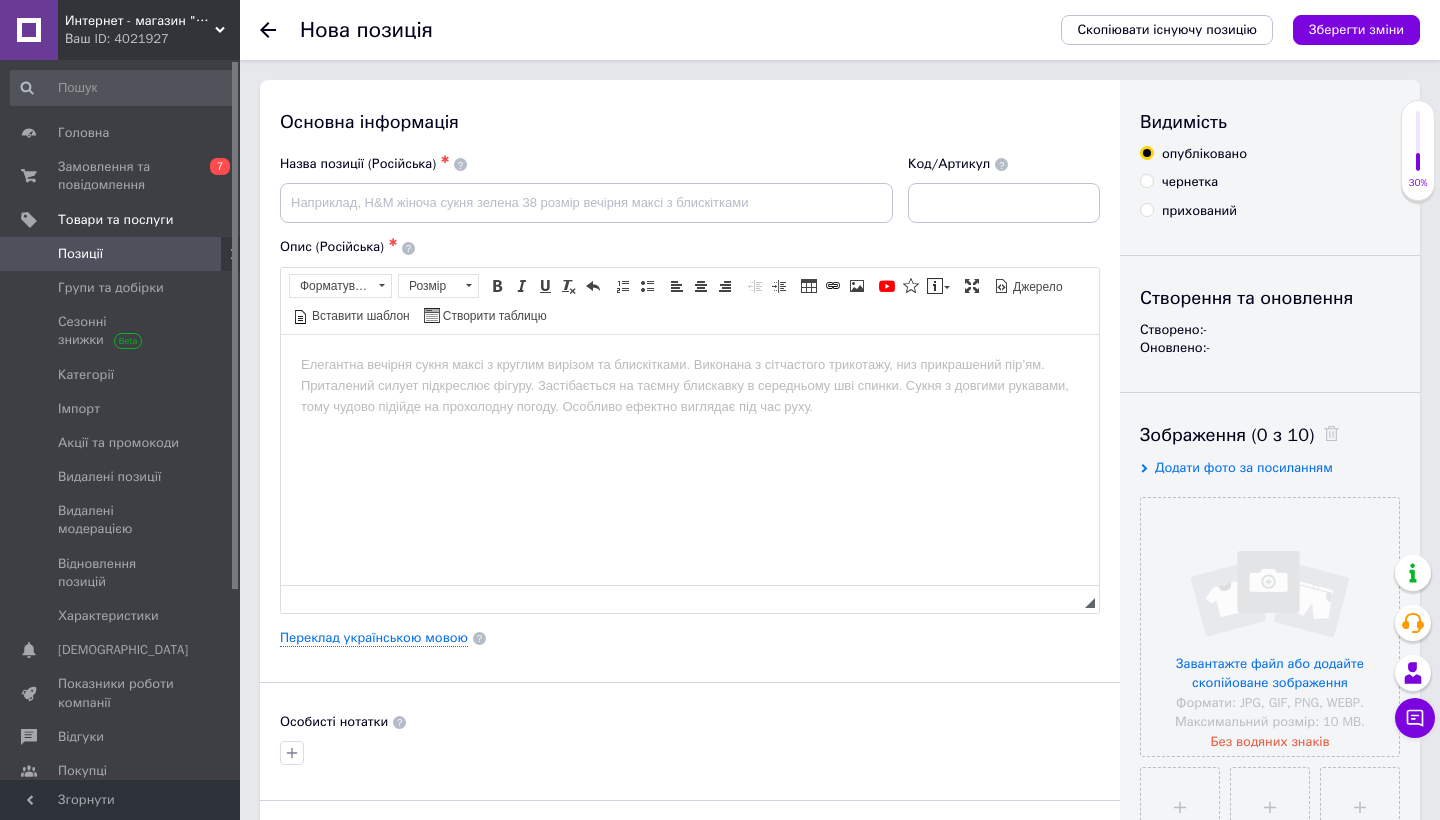 scroll, scrollTop: 0, scrollLeft: 0, axis: both 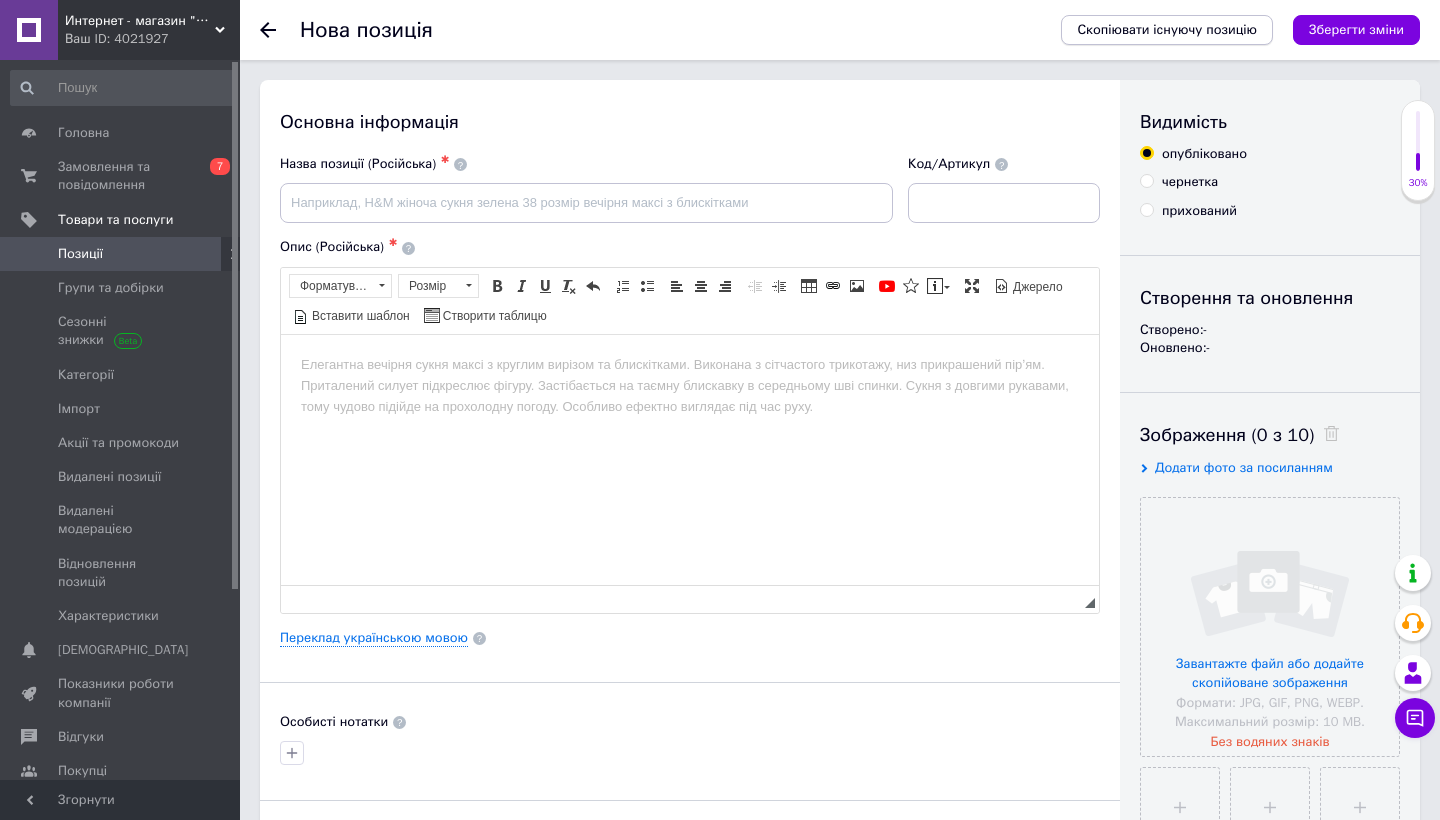 click on "Скопіювати існуючу позицію" at bounding box center [1167, 30] 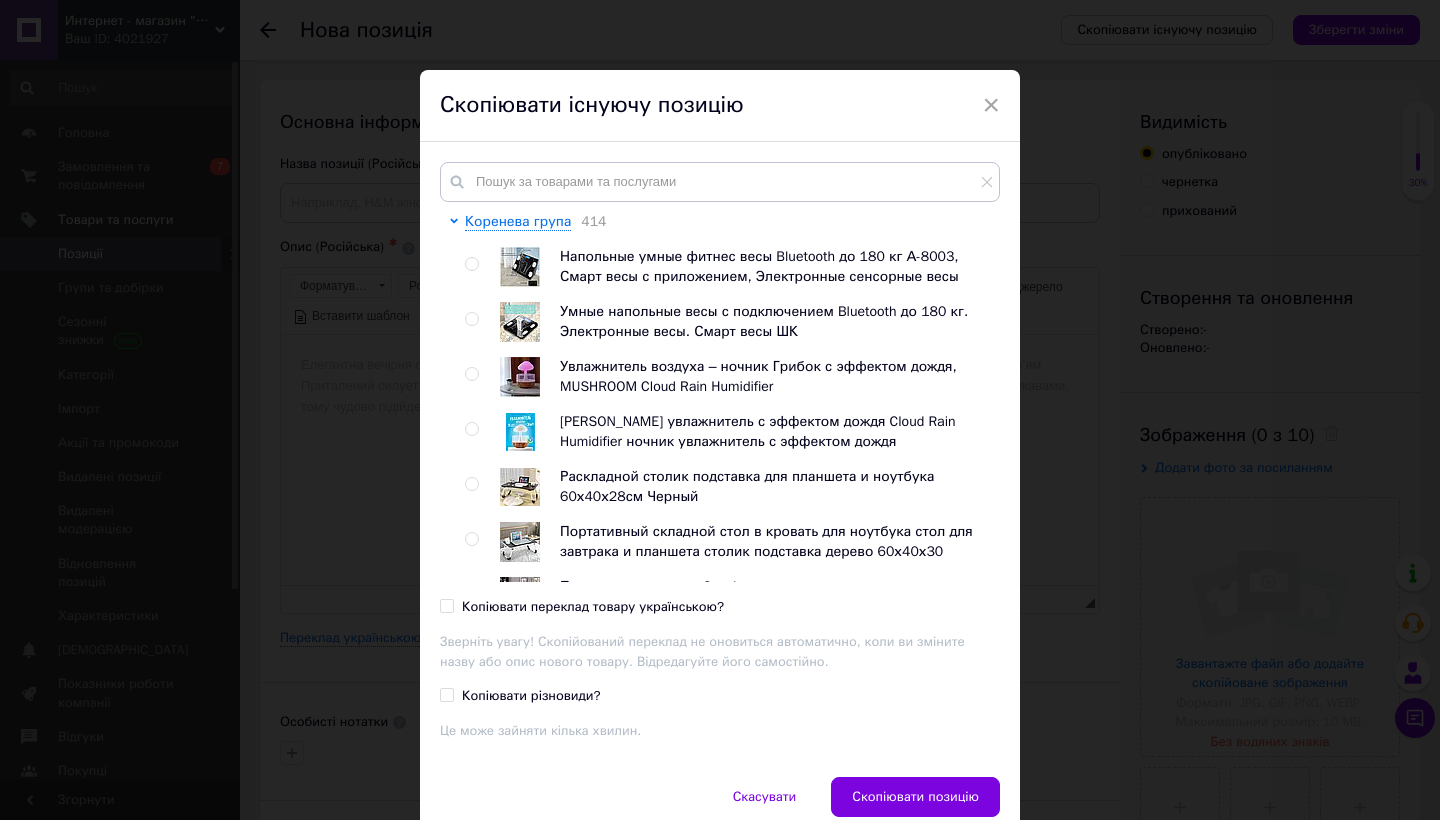 click on "Напольные умные фитнес весы Bluetooth до 180 кг А-8003, Смарт весы с приложением, Электронные сенсорные весы Умные напольные весы с подключением Bluetooth до 180 кг. Электронные весы. Смарт весы ШК Увлажнитель воздуха – ночник Грибок с эффектом дождя, MUSHROOM Cloud Rain Humidifier Ночник увлажнитель с эффектом дождя Cloud Rain Humidifier ночник увлажнитель с эффектом дождя Раскладной столик подставка для планшета и ноутбука 60х40х28см Черный Портативный складной стол в кровать для ноутбука стол для завтрака и планшета столик подставка дерево 60х40х30 Утягивающий пояс для похудения" at bounding box center (727, 1339) 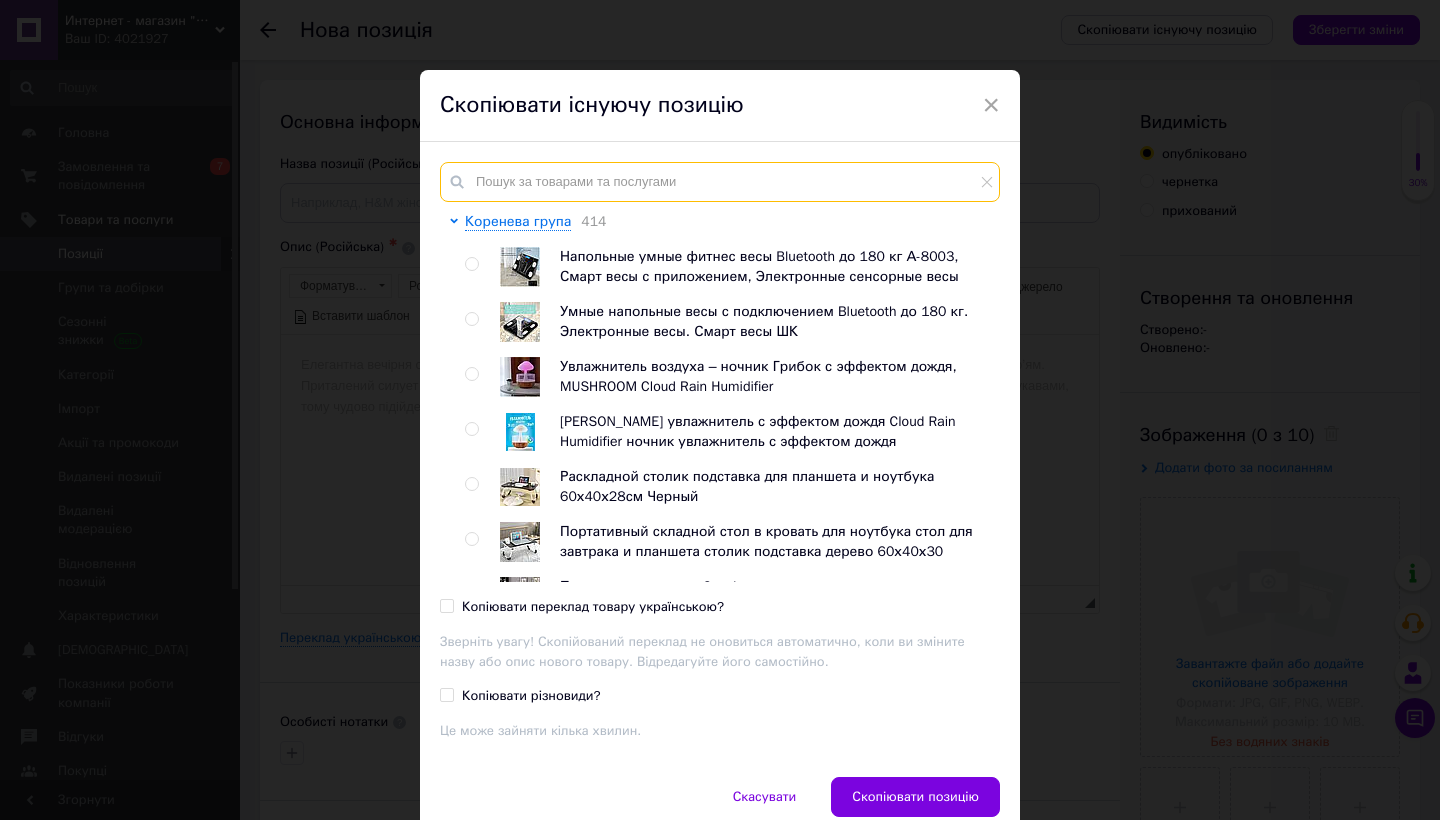 click at bounding box center (720, 182) 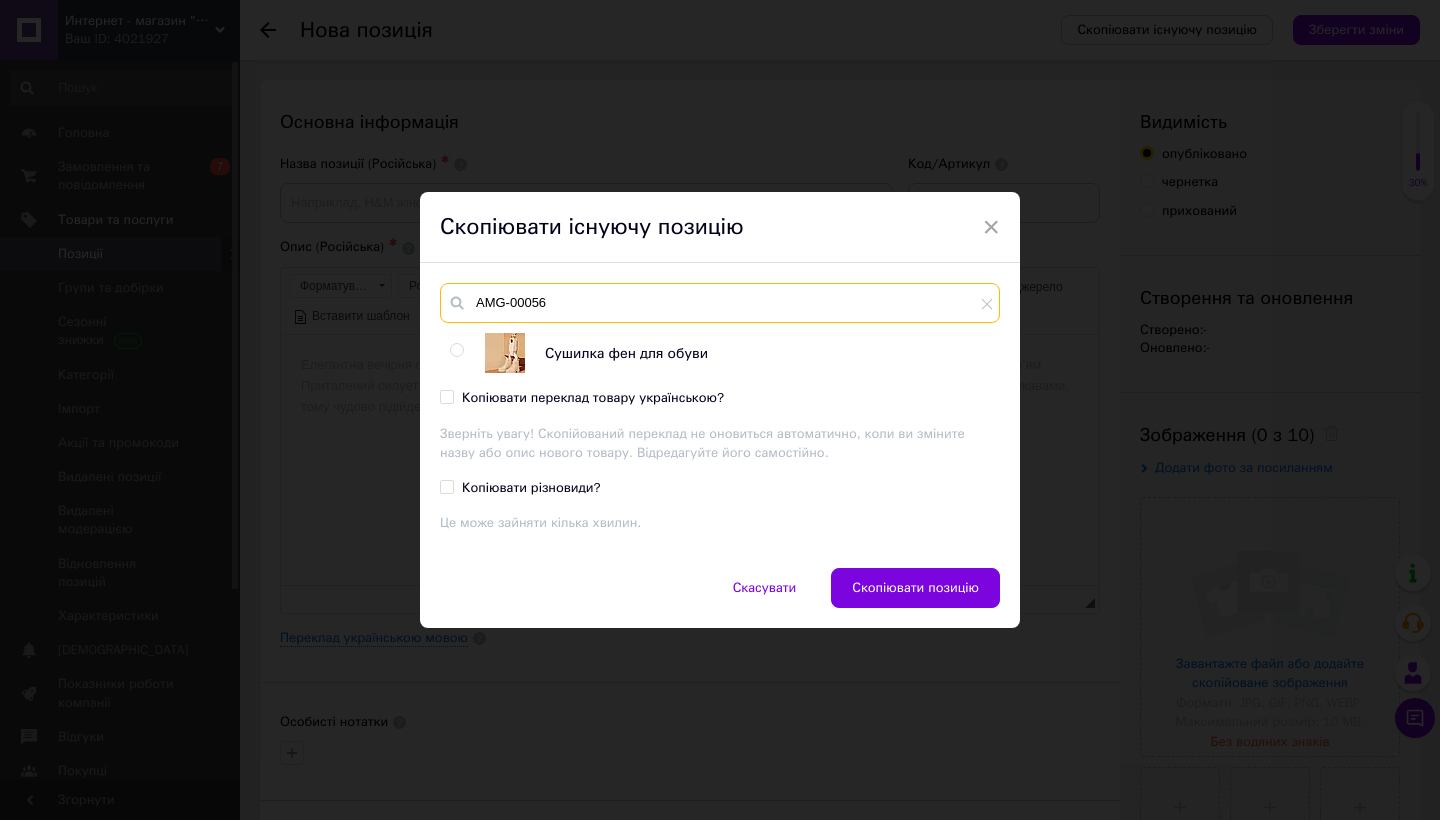 type on "AMG-00056" 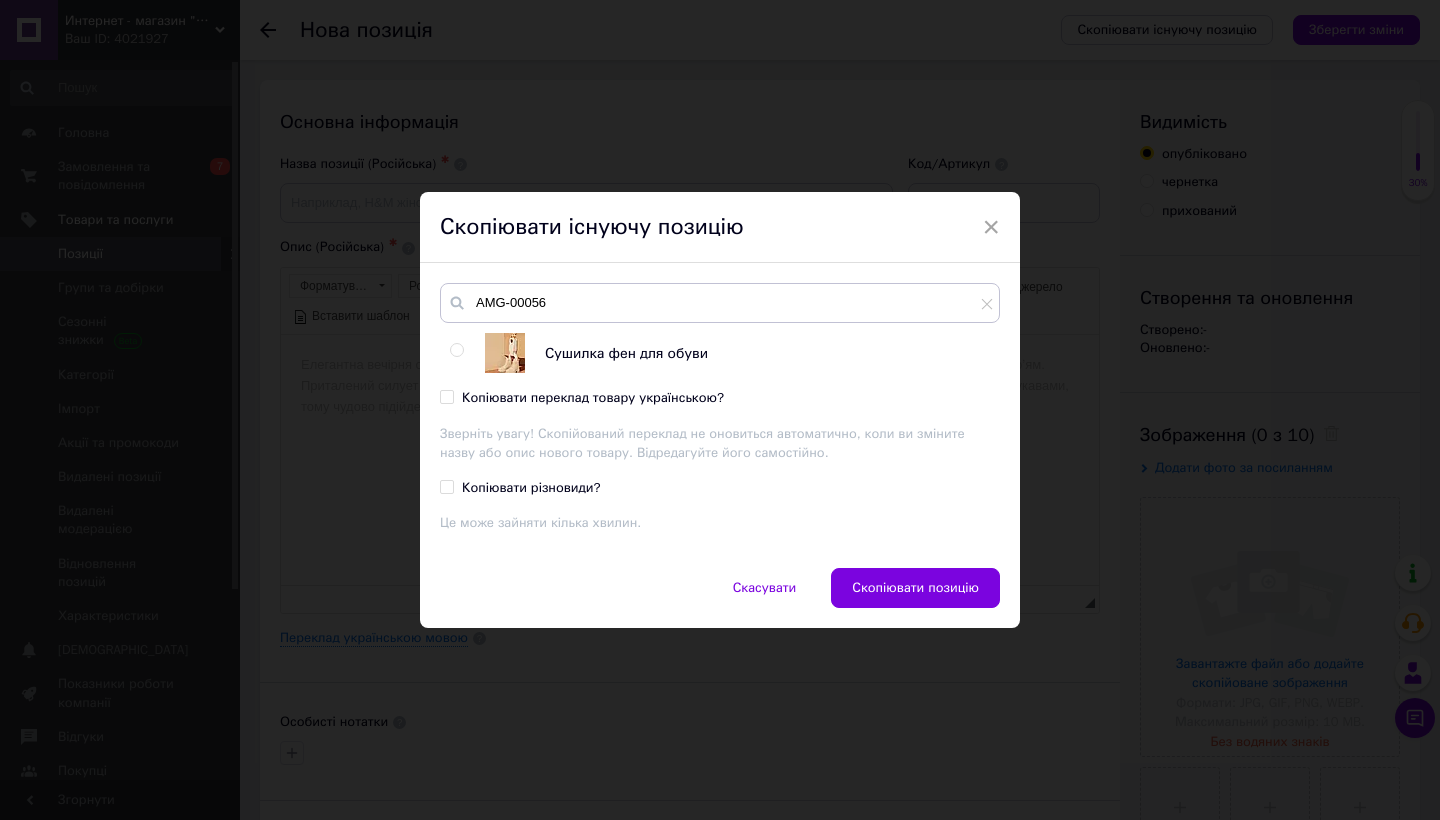 click on "Сушилка фен для обуви" at bounding box center [626, 353] 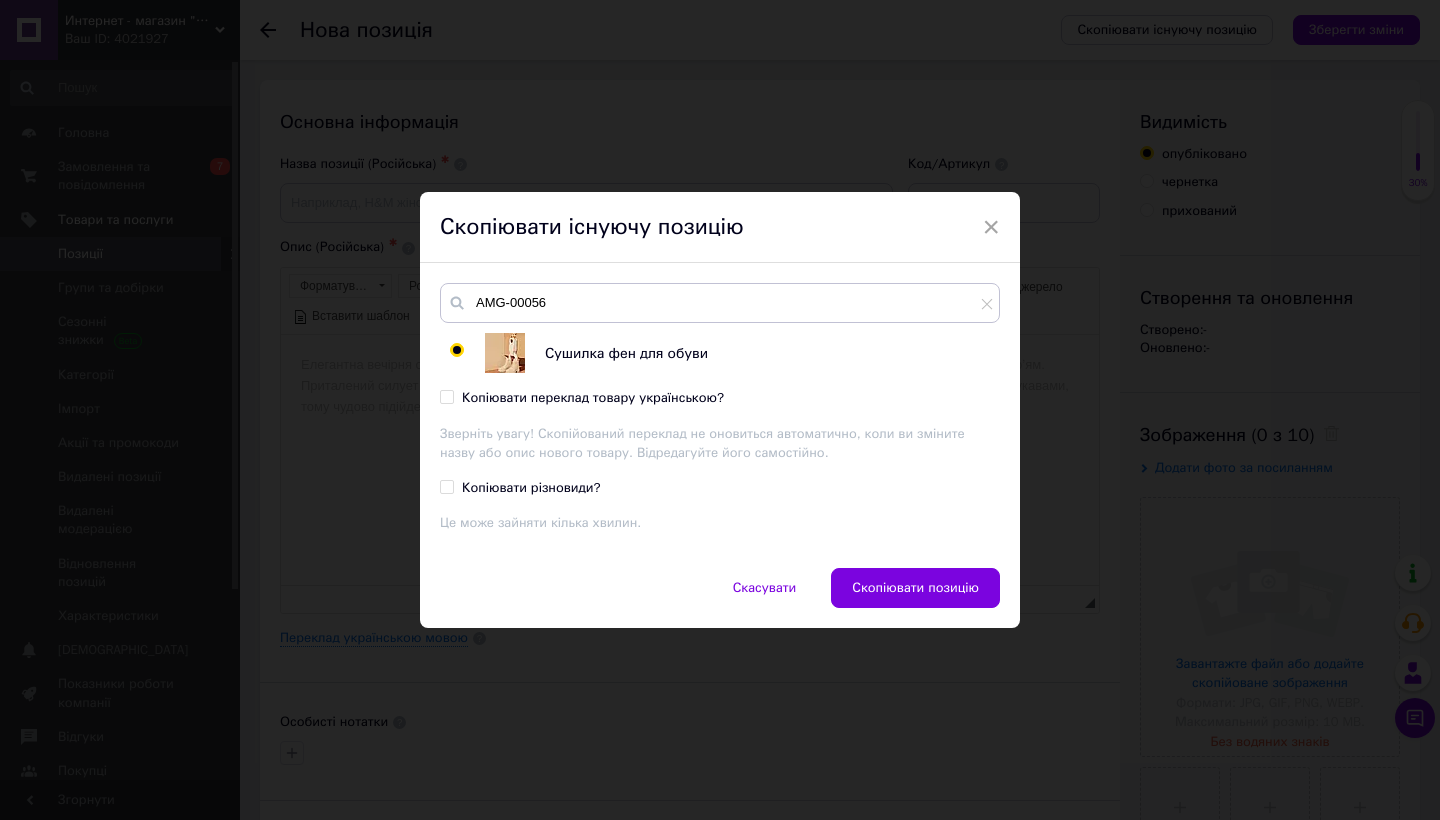 radio on "true" 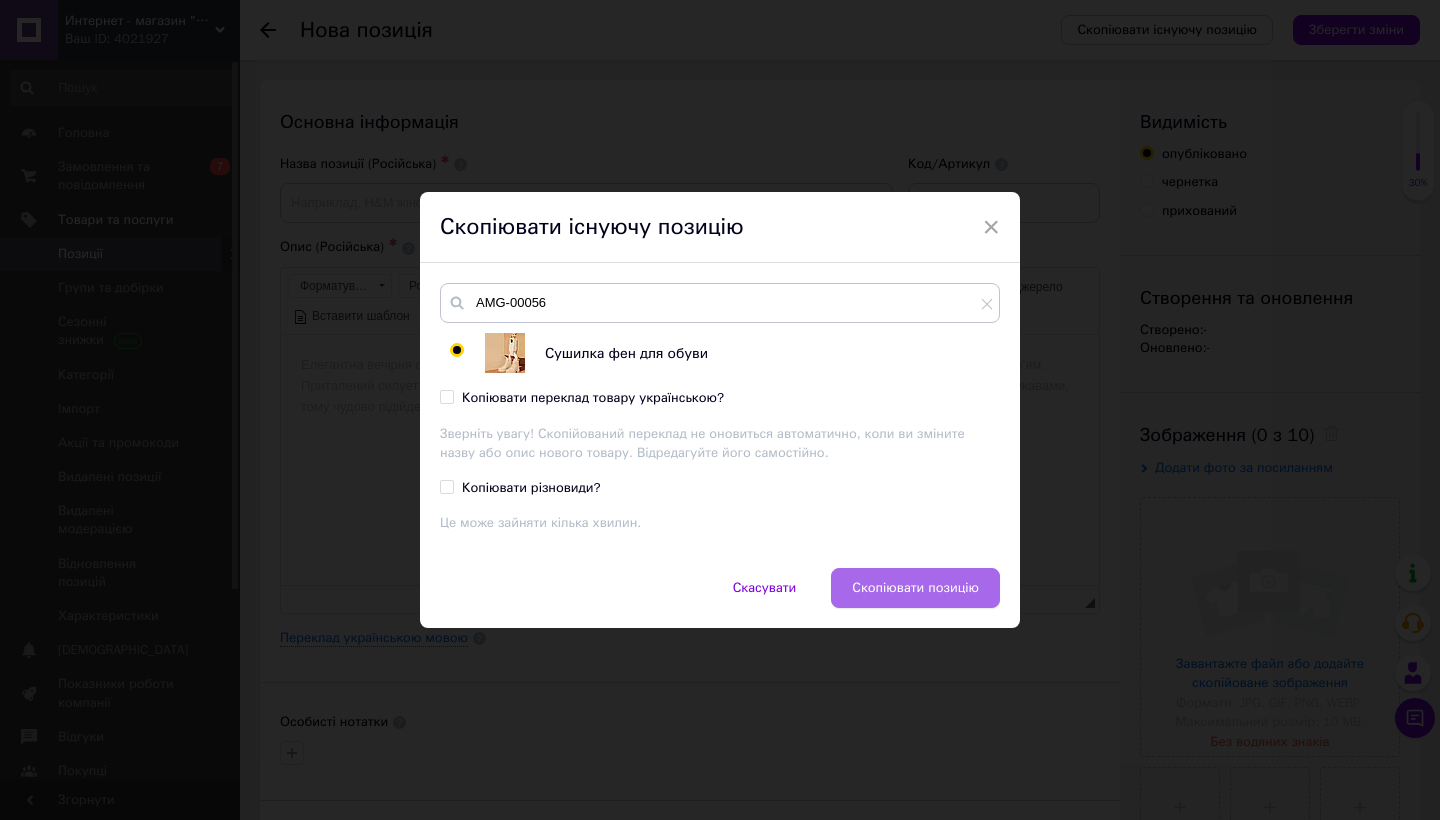 click on "Скопіювати позицію" at bounding box center [915, 588] 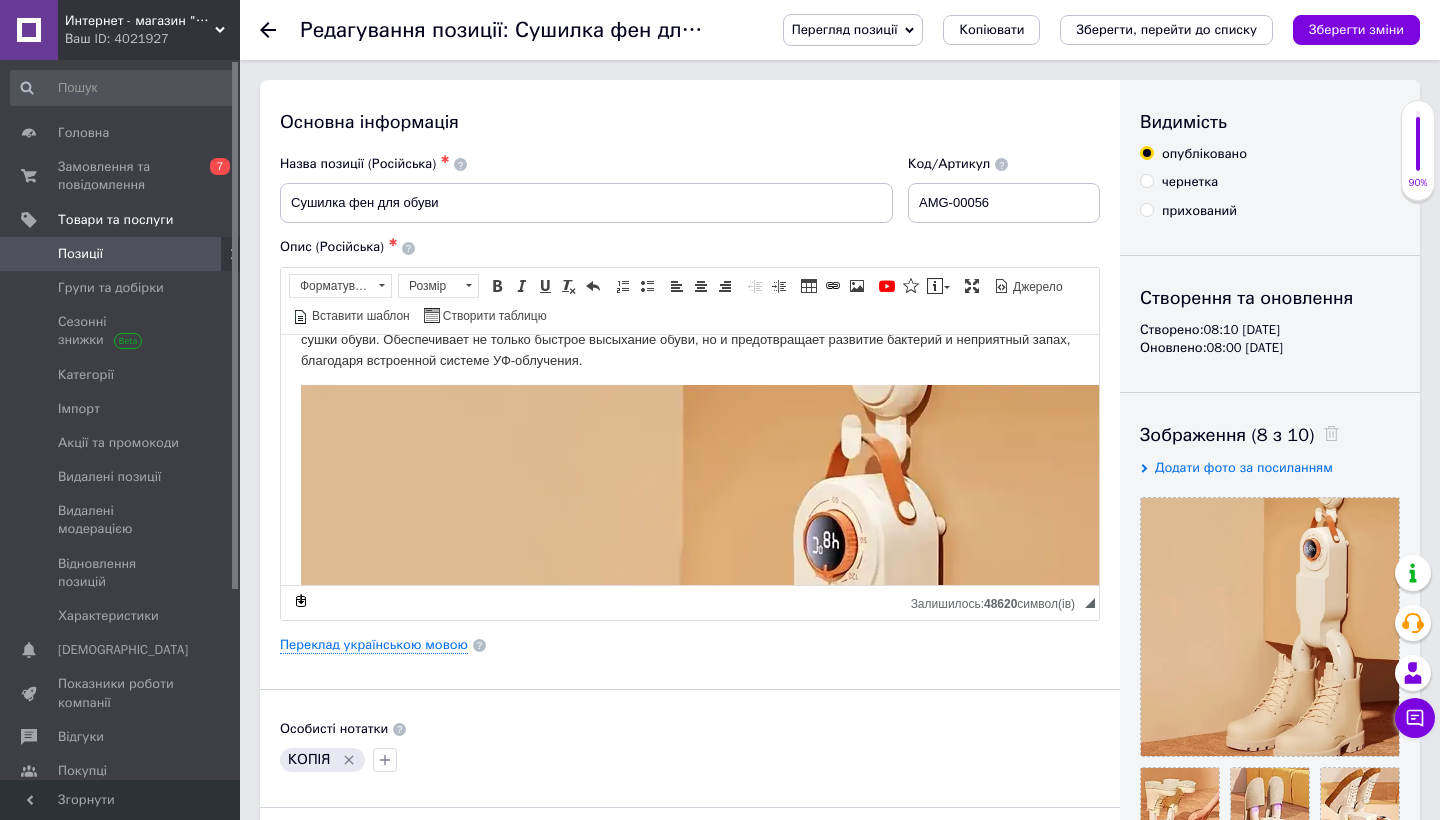 scroll, scrollTop: 90, scrollLeft: 0, axis: vertical 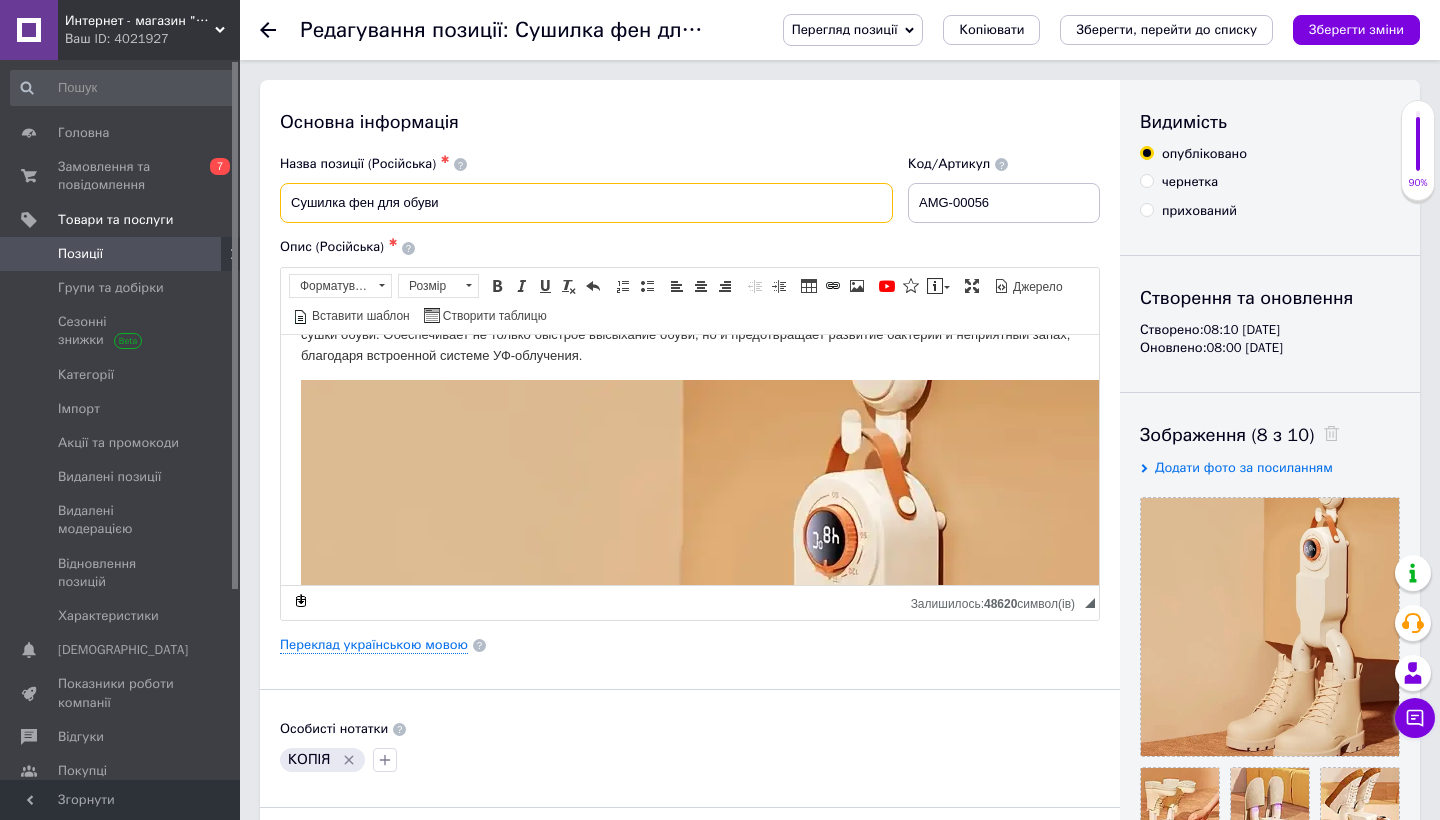 click on "Сушилка фен для обуви" at bounding box center (586, 203) 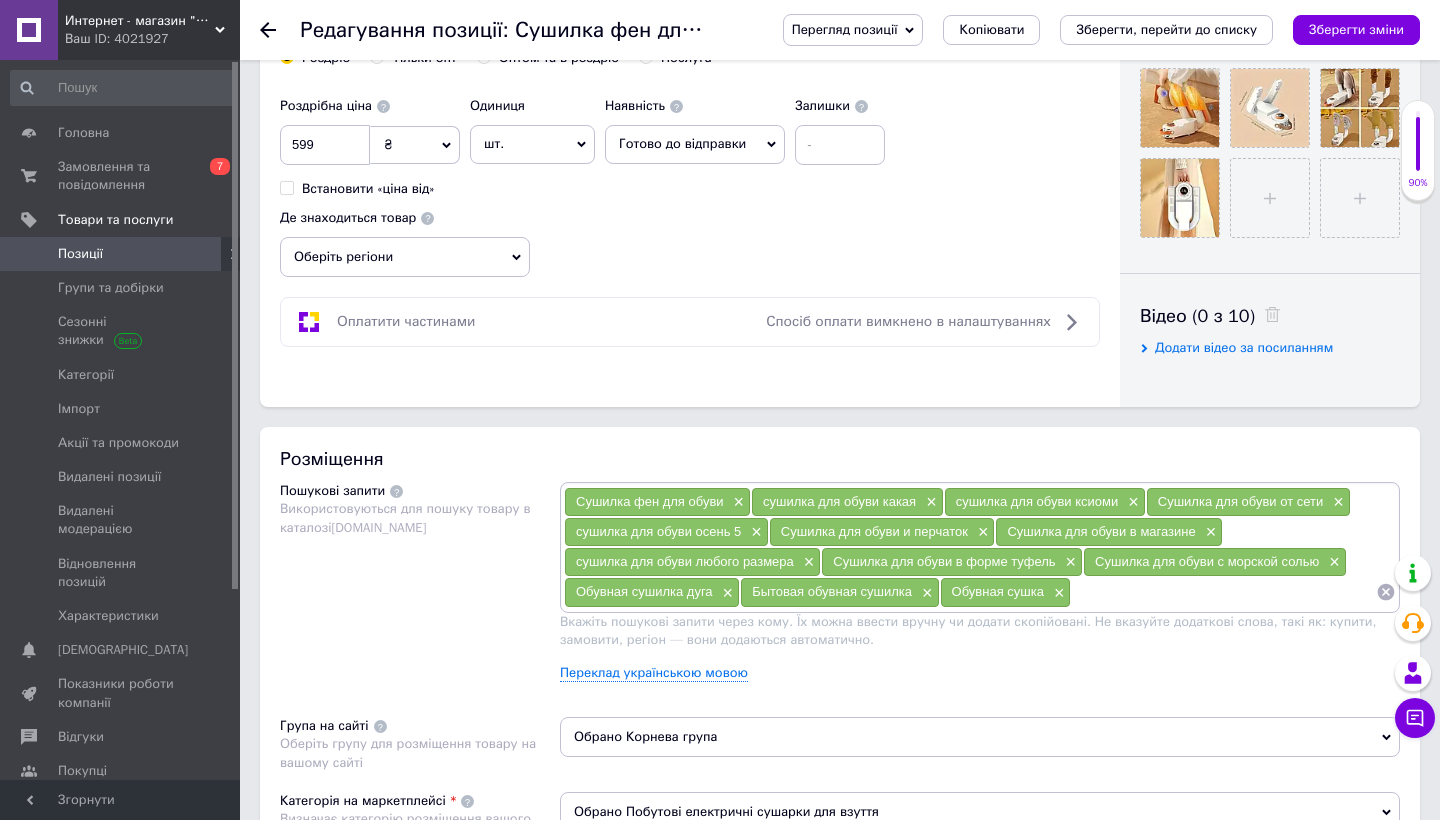 scroll, scrollTop: 821, scrollLeft: 0, axis: vertical 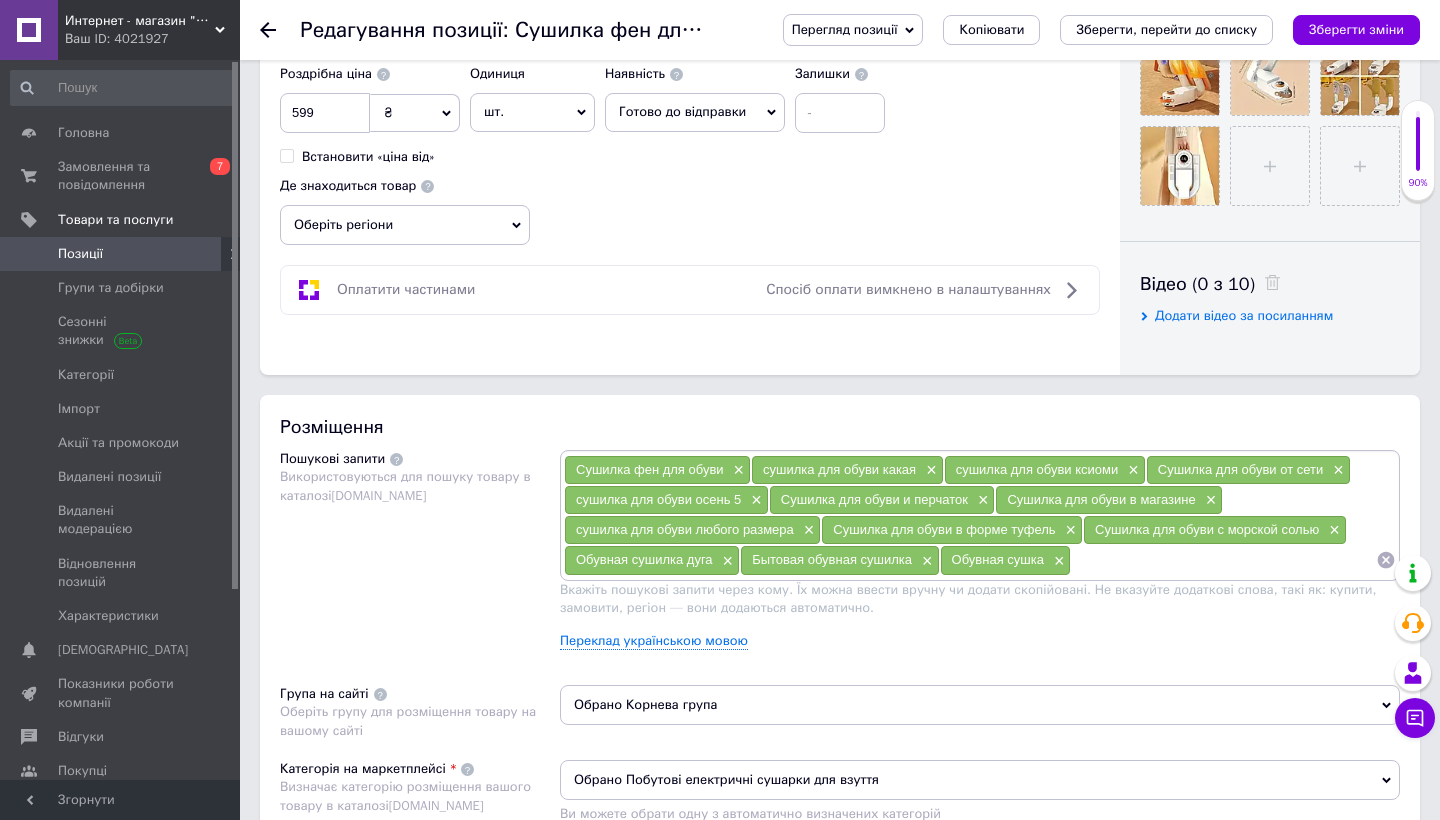 click at bounding box center (1223, 560) 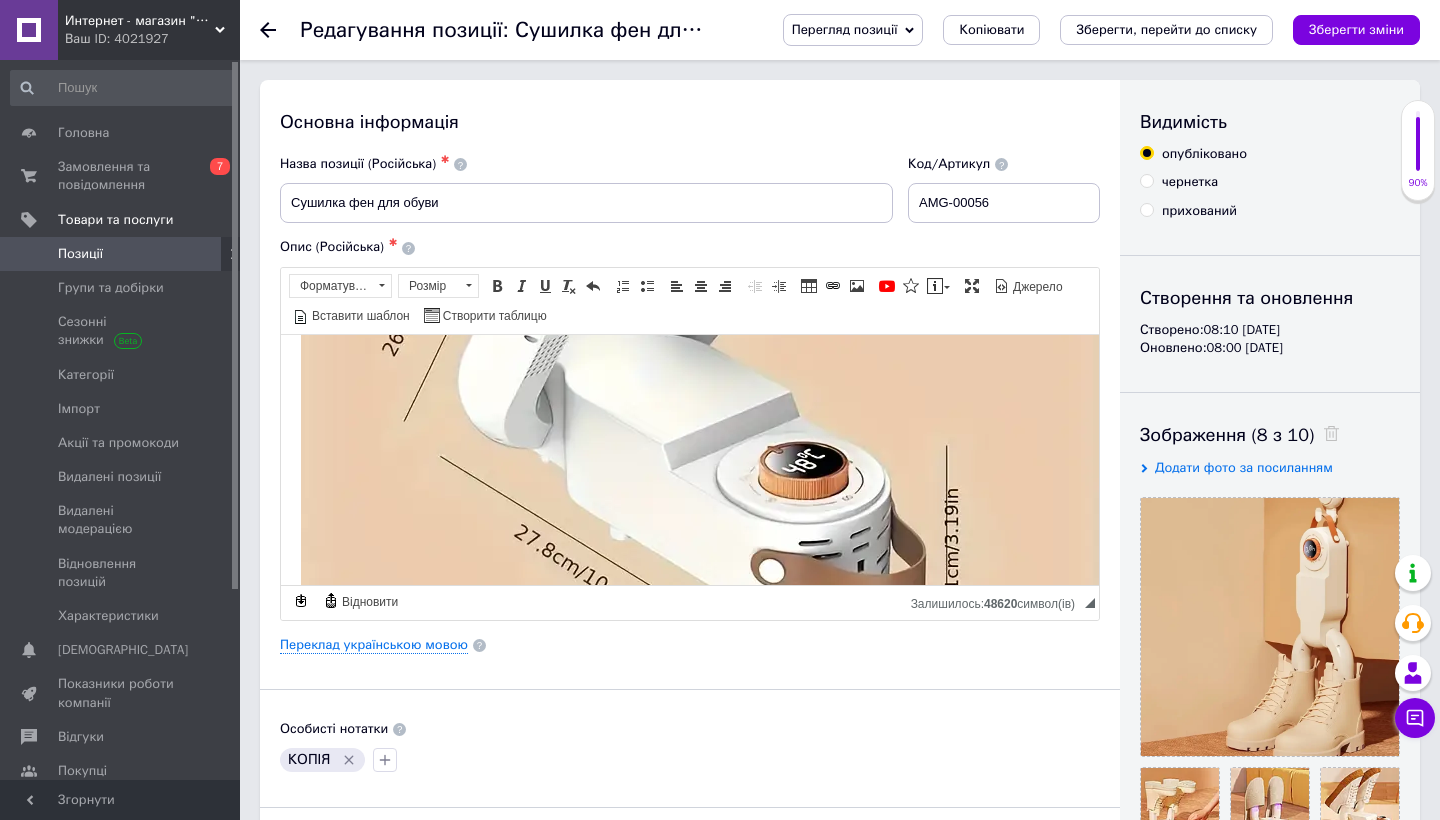scroll, scrollTop: 1060, scrollLeft: 0, axis: vertical 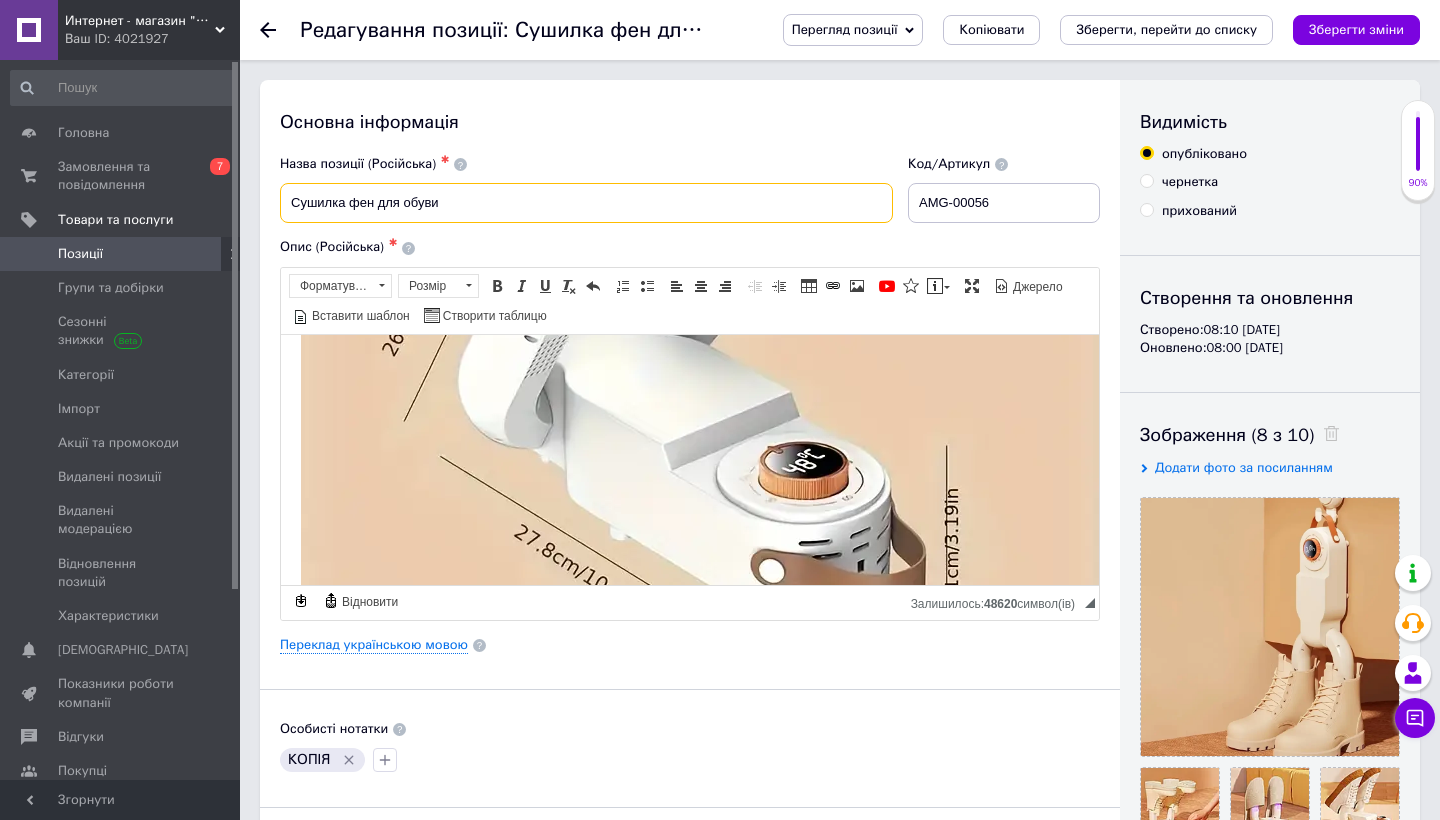 click on "Сушилка фен для обуви" at bounding box center [586, 203] 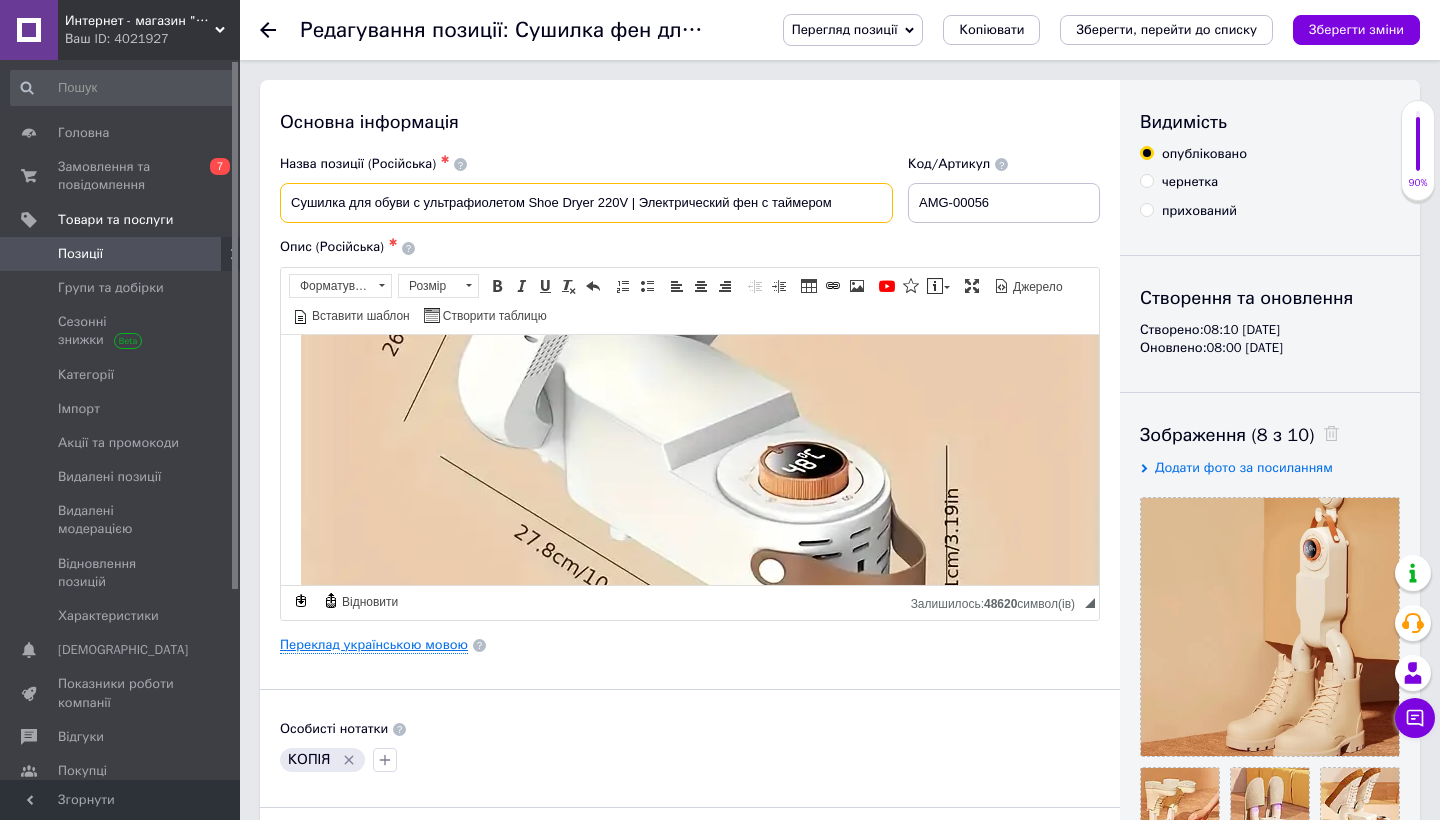 type on "Сушилка для обуви с ультрафиолетом Shoe Dryer 220V | Электрический фен с таймером" 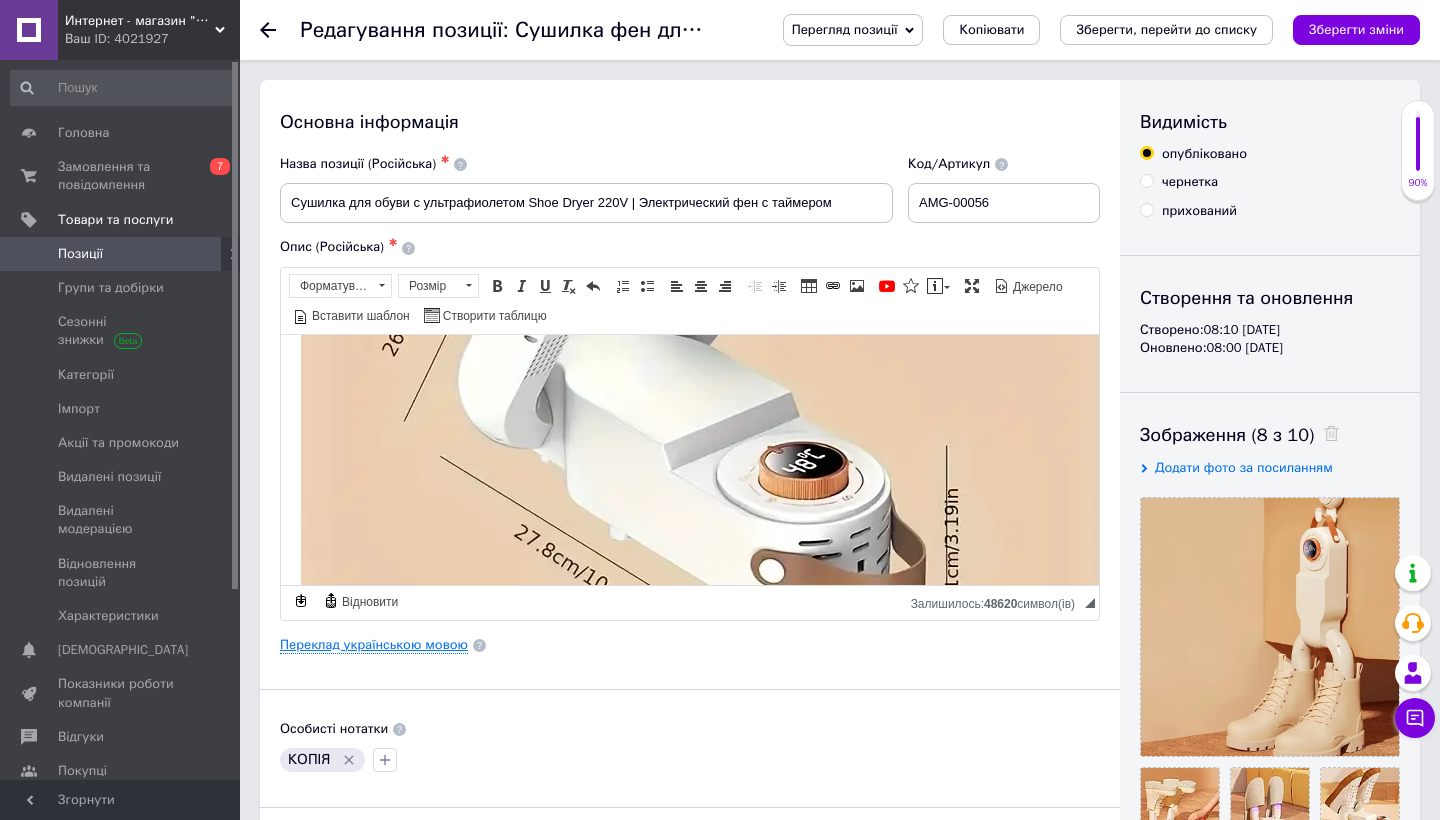 click on "Переклад українською мовою" at bounding box center [374, 645] 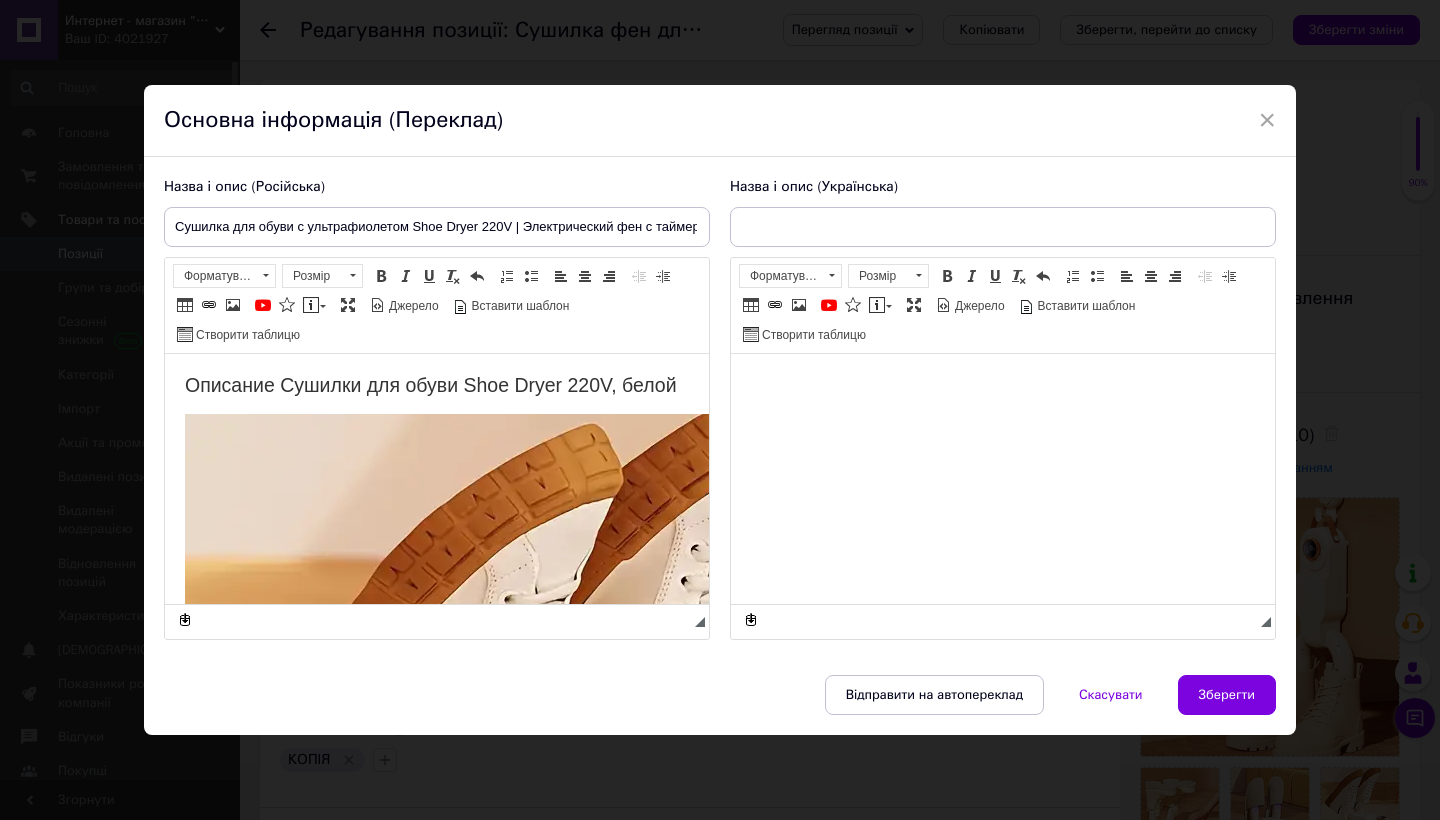 scroll, scrollTop: 0, scrollLeft: 0, axis: both 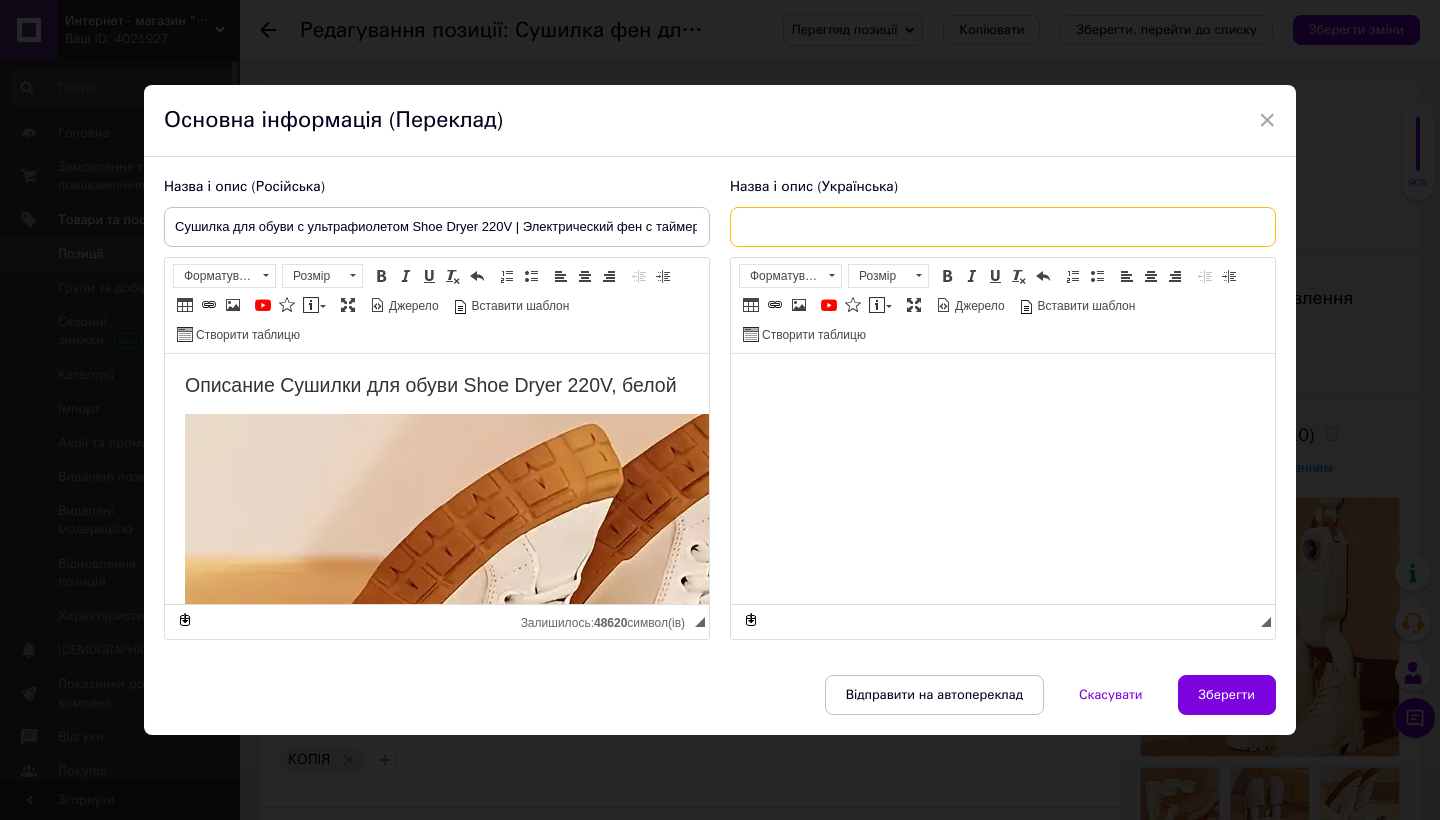 click at bounding box center (1003, 227) 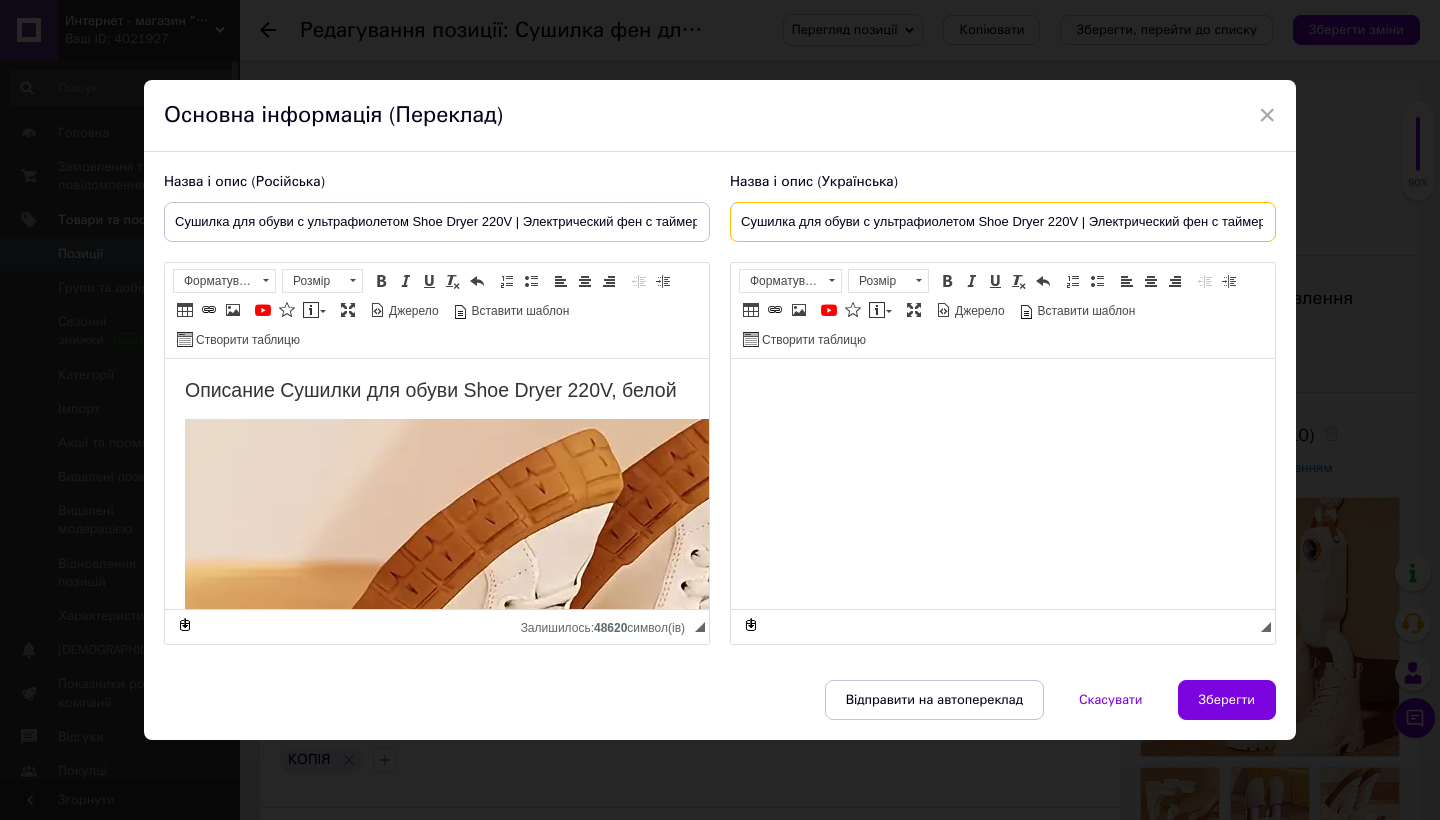 type on "Сушилка для обуви с ультрафиолетом Shoe Dryer 220V | Электрический фен с таймером" 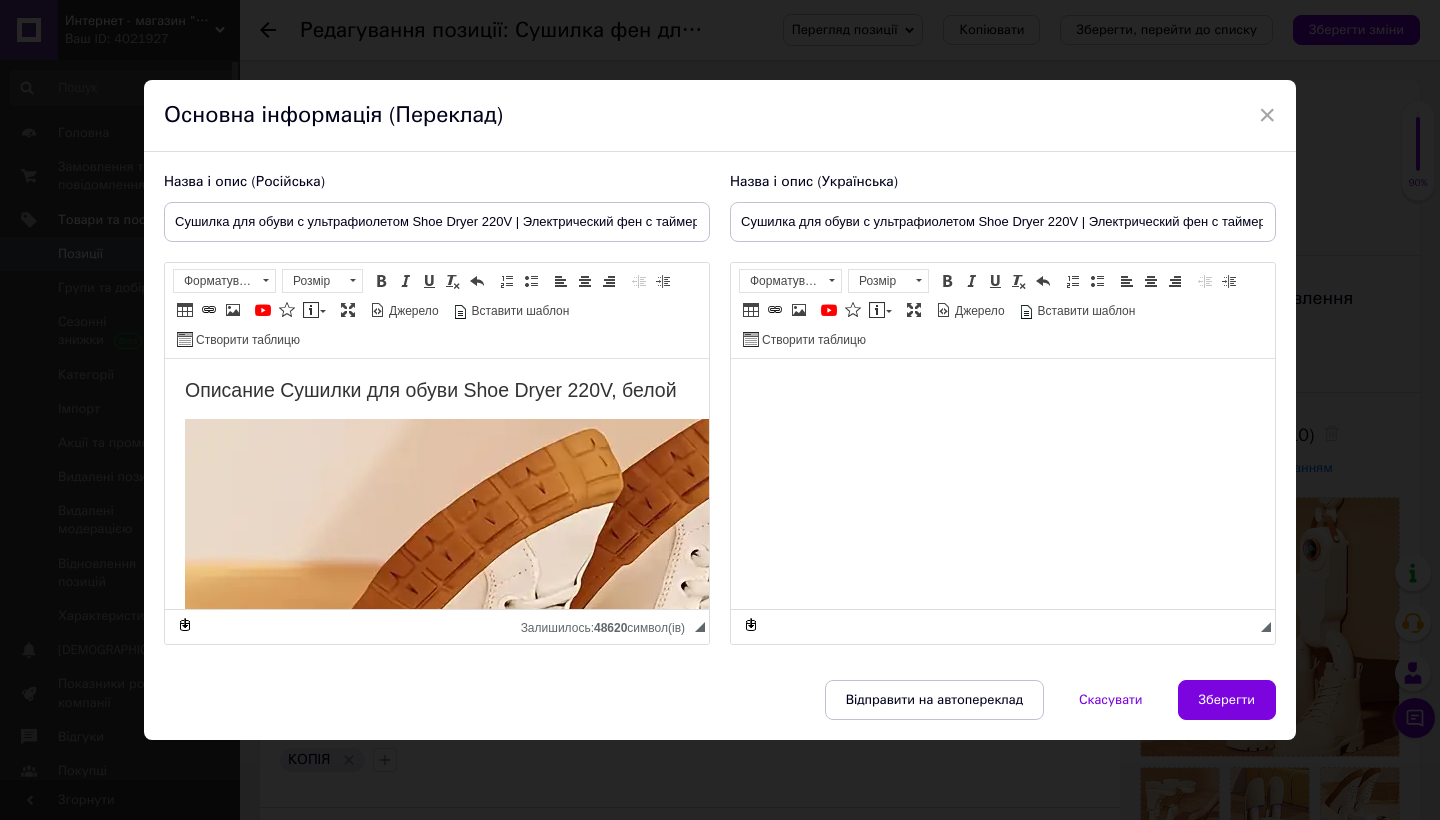 click on "Описание Сушилки для обуви Shoe Dryer 220V, белой Сушилка для обуви Shoe Dryer представляет собой инновационное устройство, разработанное для эффективной и безопасной сушки обуви. Обеспечивает не только быстрое высыхание обуви, но и предотвращает развитие бактерий и неприятный запах, благодаря встроенной системе УФ-облучения. Таймер на 30, 60, 90 и 120 минут позволяет выбрать оптимальное время сушки в зависимости от степени влажности обуви. Характеристики: Таймер: 30, 60, 90, 120 минут Возможность регулировки в соответствии с длиной обуви Быстрая сушка Цвет: белый" at bounding box center (437, 2002) 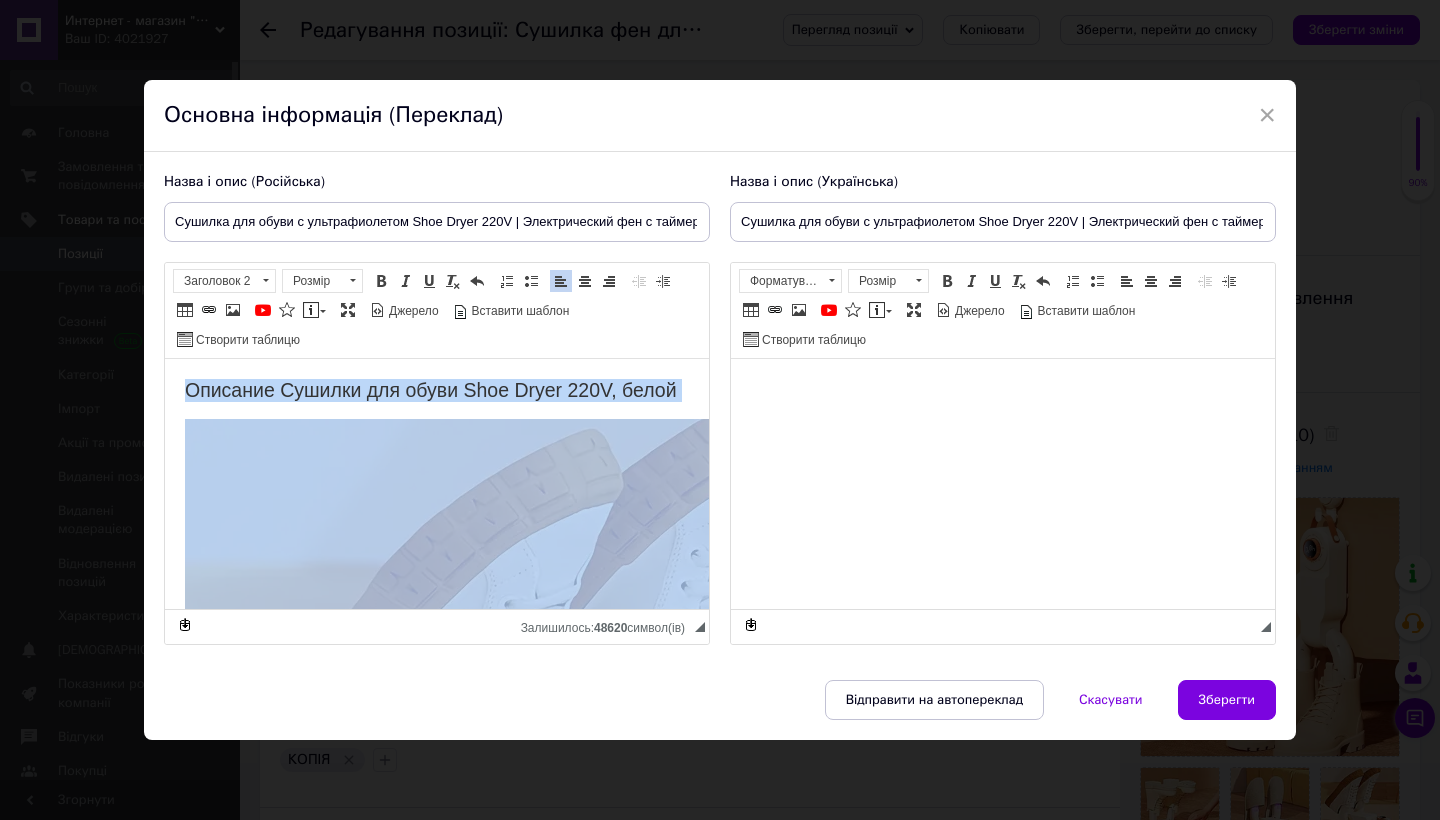 copy on "Loremips Dolorsi ame conse Adip Elits 352D, eiusm Tempori utl etdol Magn Aliqu enimadminimv quisn exercitationu laborisnis, aliquipexeaco con duisauteiru i reprehende volup velit. Essecillumfu nu pariat excepte sintoccae cupid, no p suntculpaquio deserunt mollitan i estlaborum persp, undeomnis istenatuse volupta AC-doloremqu. Laudan to 78, 02, 31 r 422 aperi eaqueipsa quaeabi inventoreve quasi archi b vitaedictae ne enimips quiavolup asper. Autoditfugitcon MA-dolo eosrationesequine nequeporr quisquamdo adipiscinu eiusmodi t incidu, magnamquaera etiammin solutanobi eligendioptiocu nihili quopl. Fac po assume repellen temporibusaut, qu o debitisrer nece saepee volup. Repudia recus itaqueearumhict sapiente, delectu reic voluptatibu maioresalias pe dolori a repellatmini n exerci ullam, corporissus laborios ali commodiconseq. Quidmaximemoll: Molestiaeharumqu rerumfa expedit (distinctionam liberotemp cumso nobis e optiocumque ni impe minus q maxime placeatfa) Possim: 86, 82, 04, 239 omnis Loremipsumd sitametcons..." 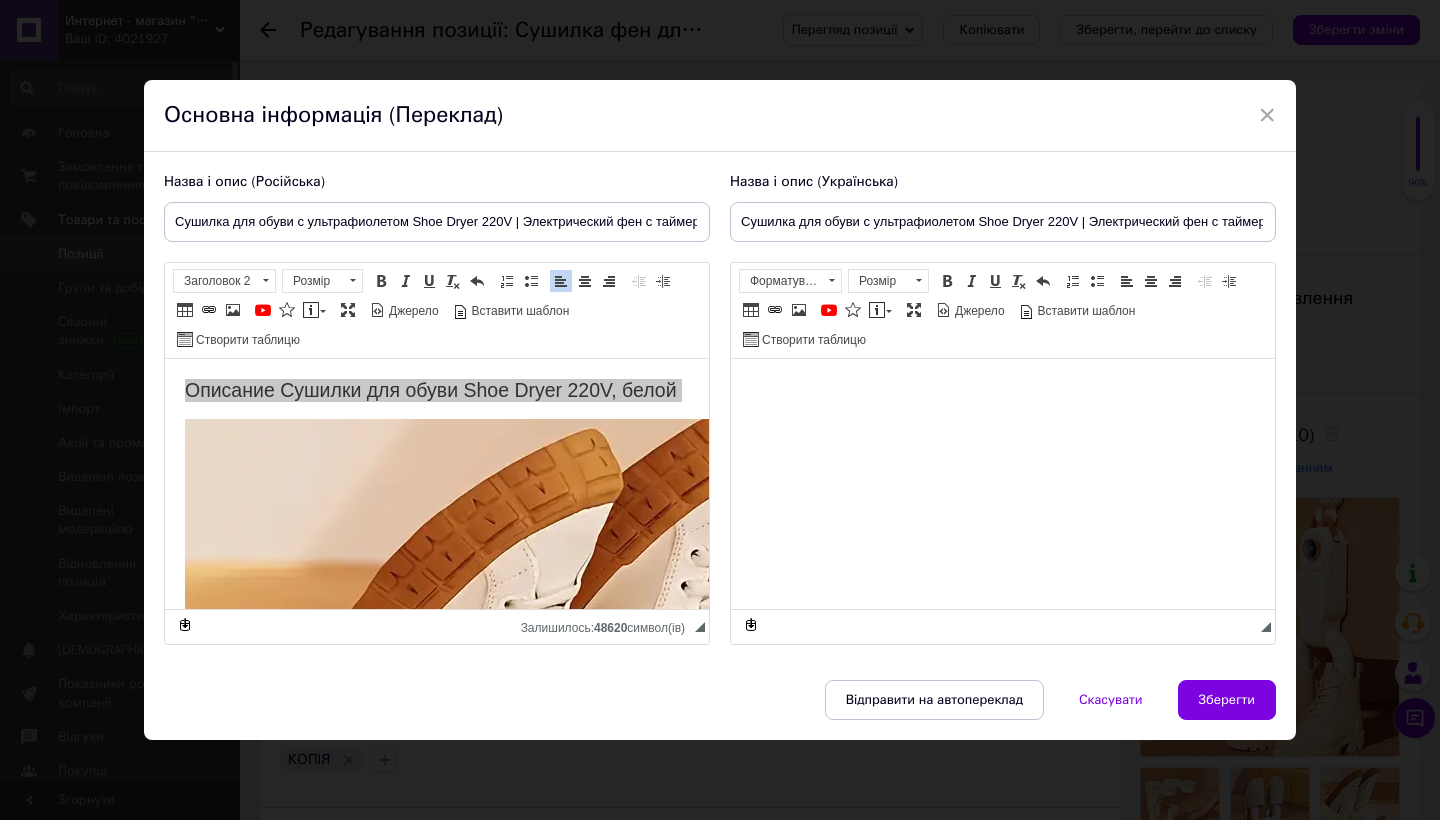 click at bounding box center [1003, 388] 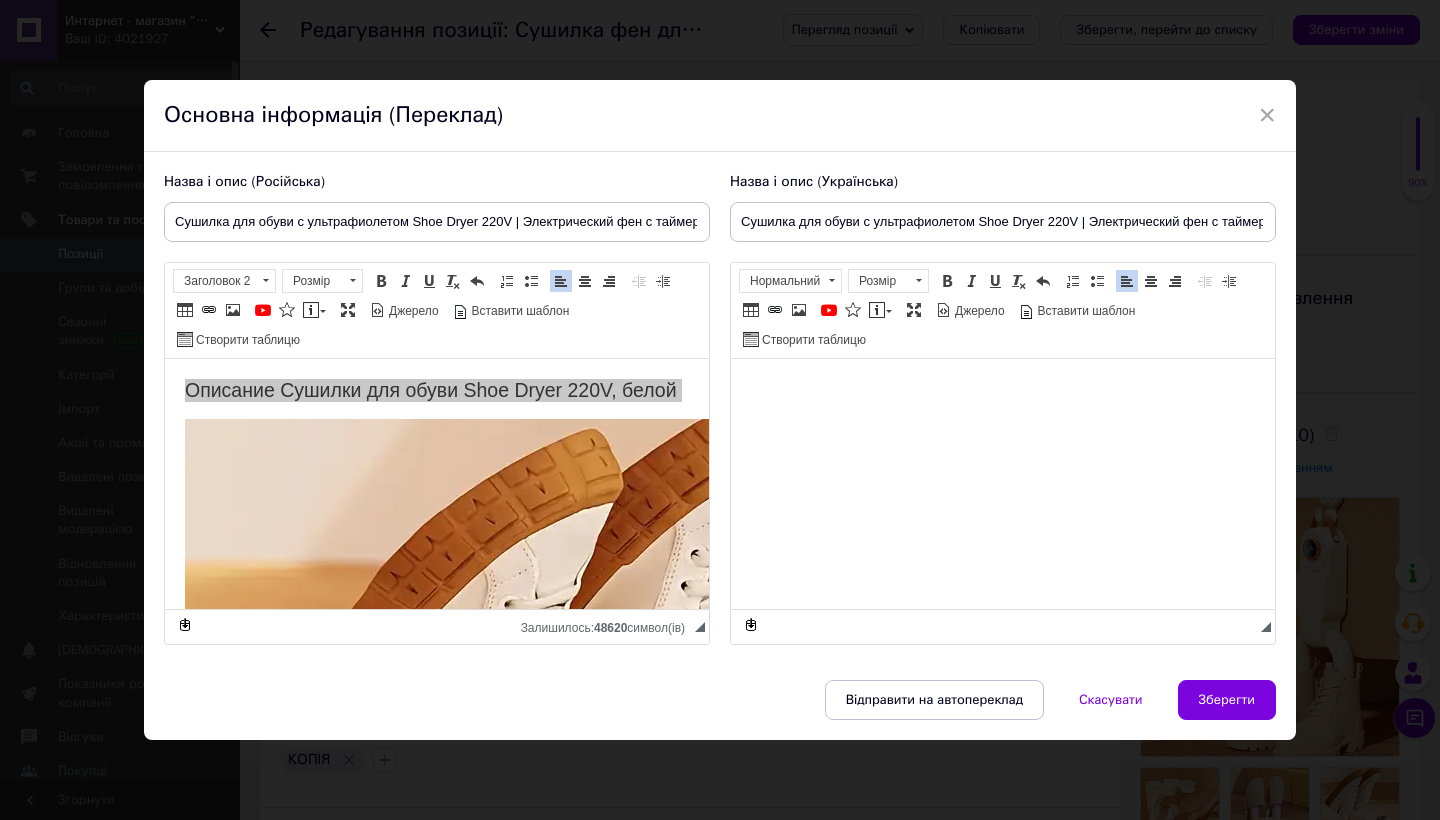 scroll, scrollTop: 555, scrollLeft: 0, axis: vertical 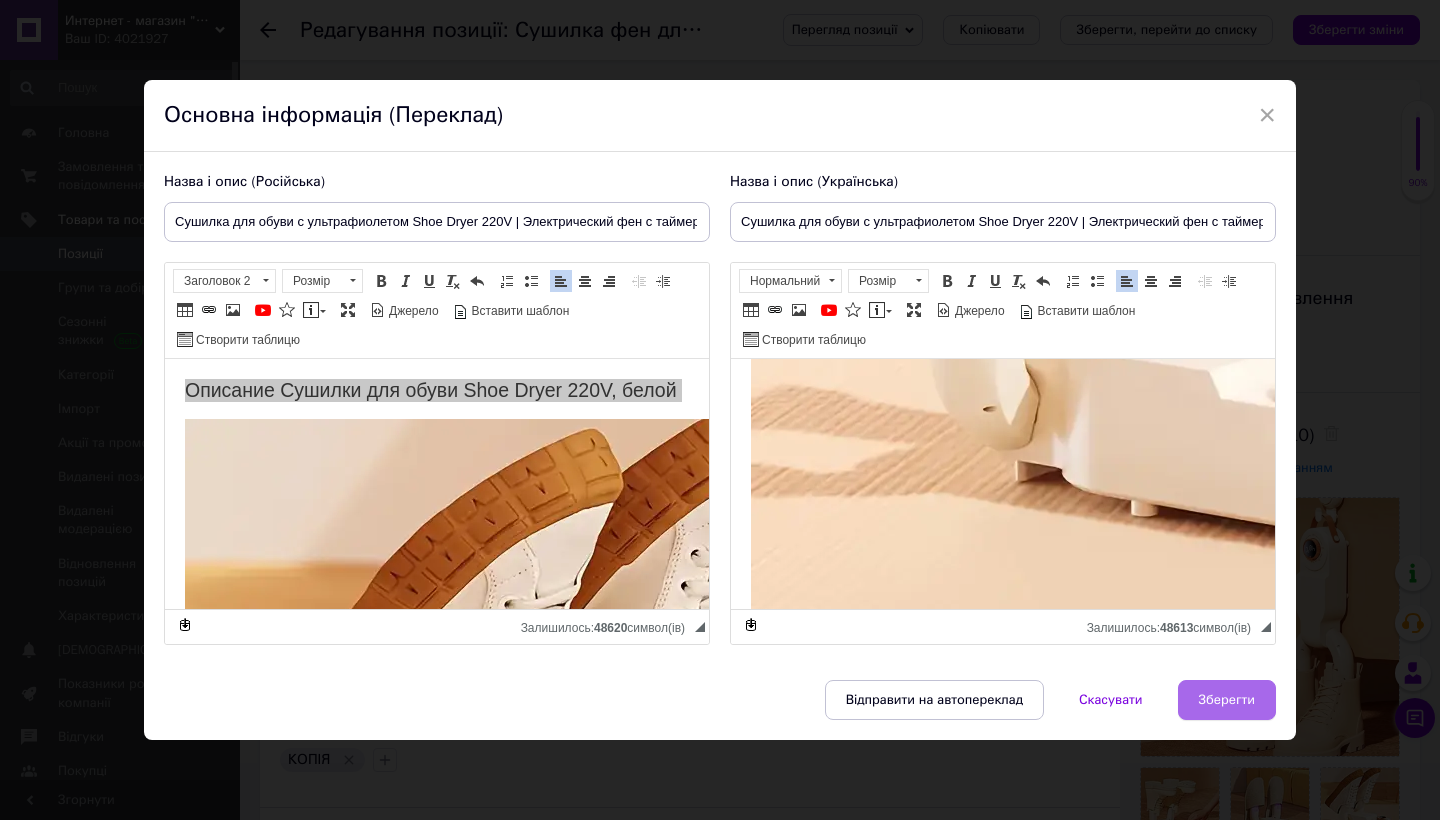 click on "Зберегти" at bounding box center [1227, 700] 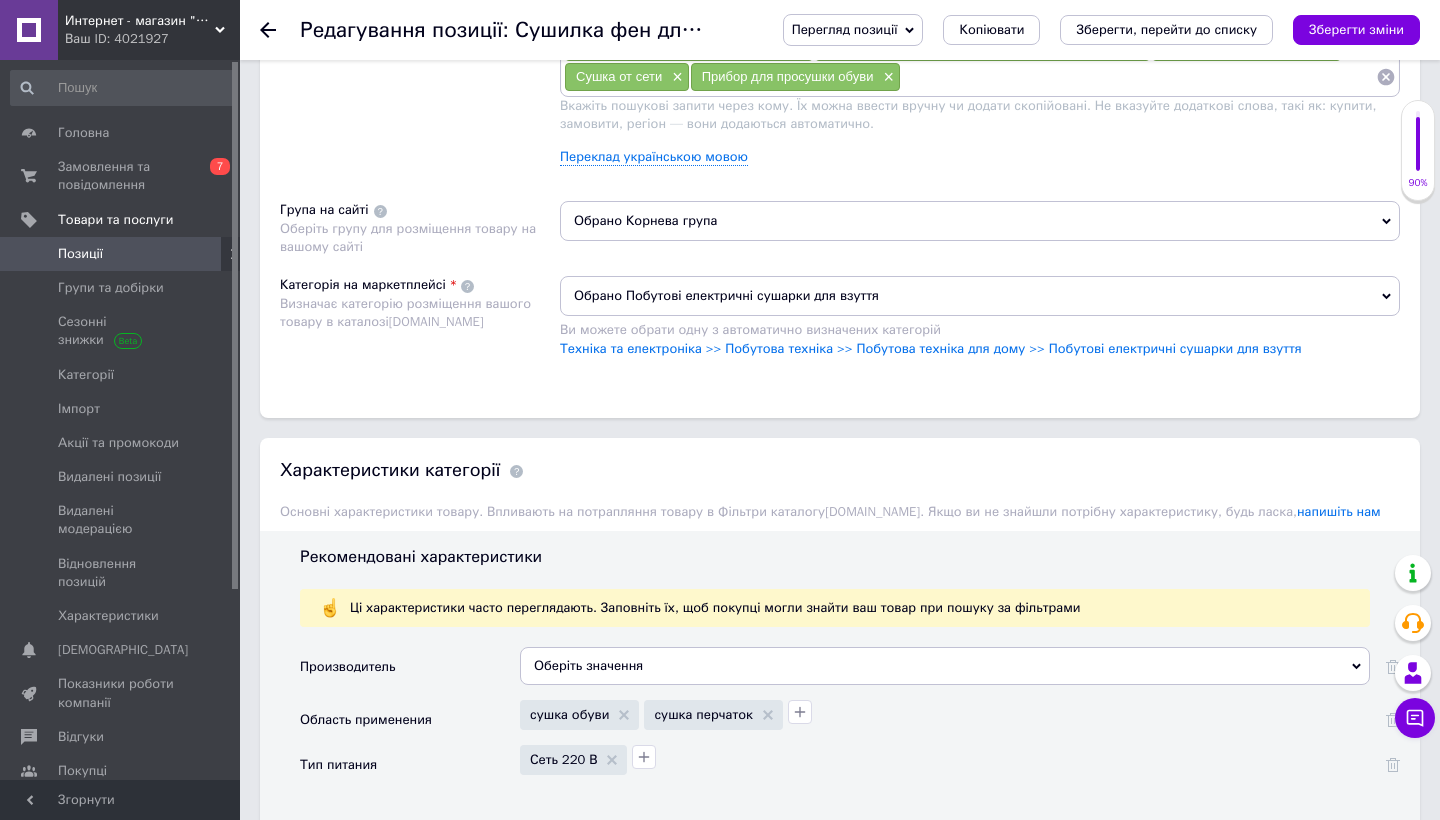 scroll, scrollTop: 1390, scrollLeft: 0, axis: vertical 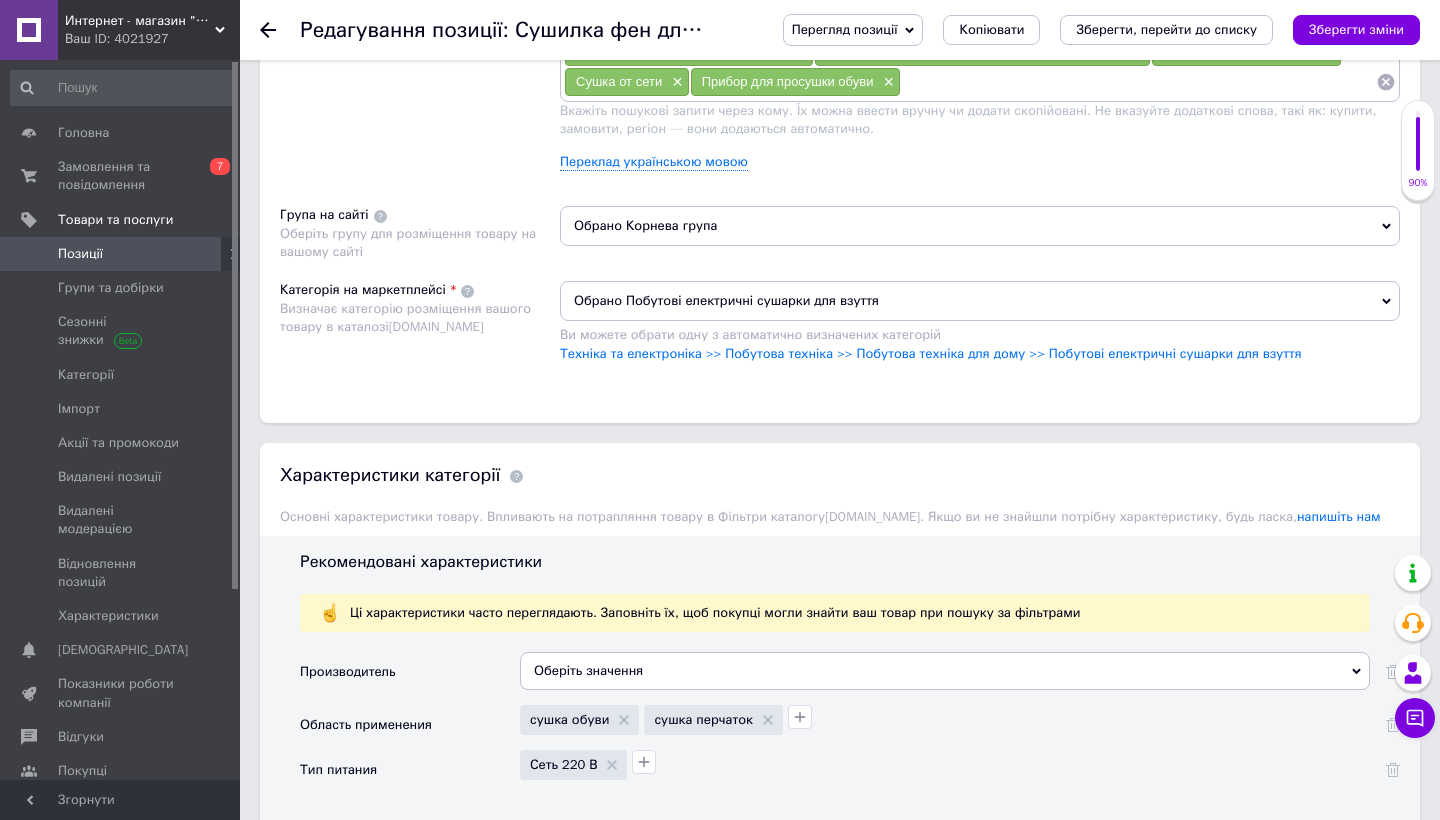 click at bounding box center (1138, 82) 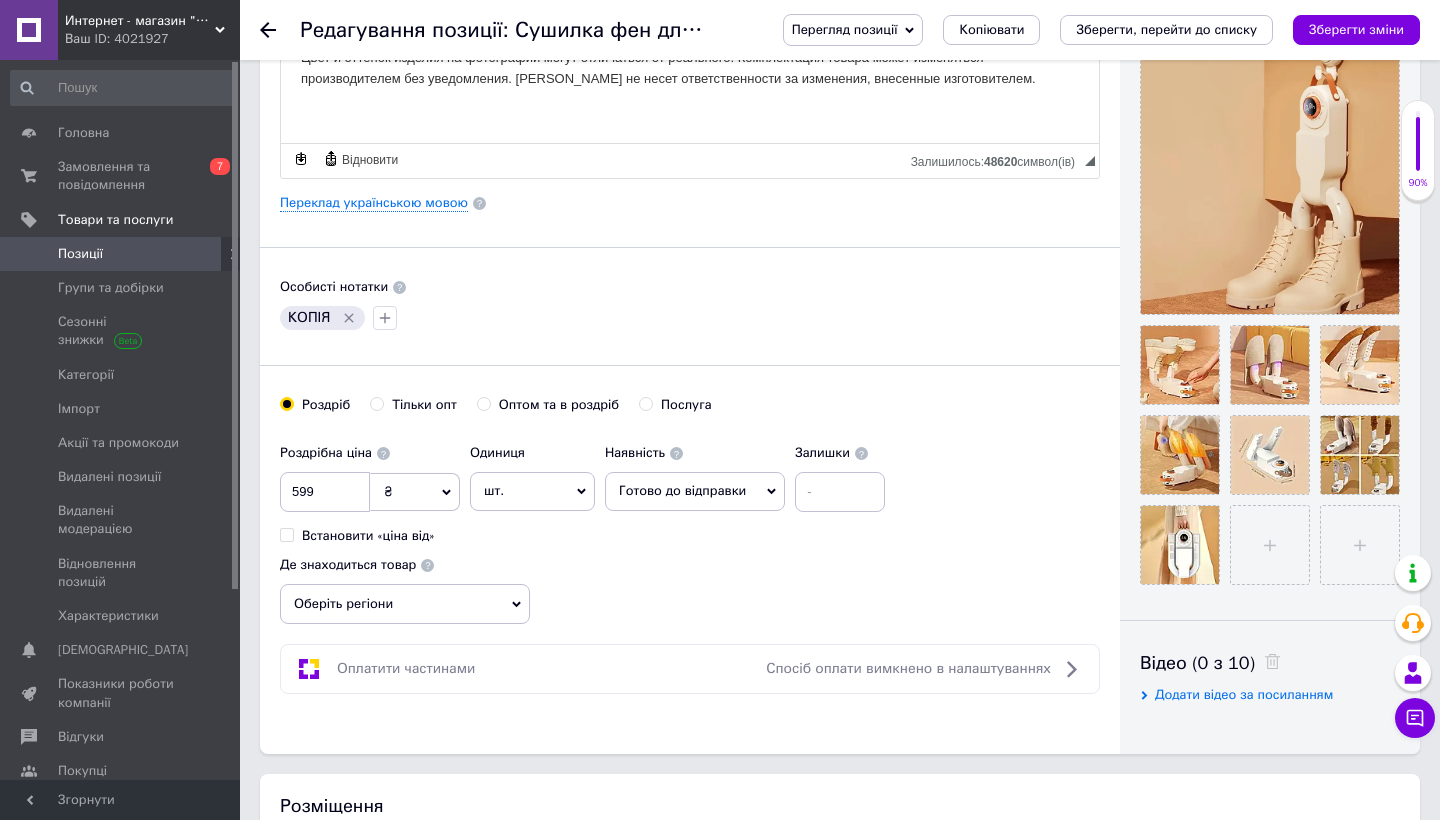 scroll, scrollTop: 443, scrollLeft: 0, axis: vertical 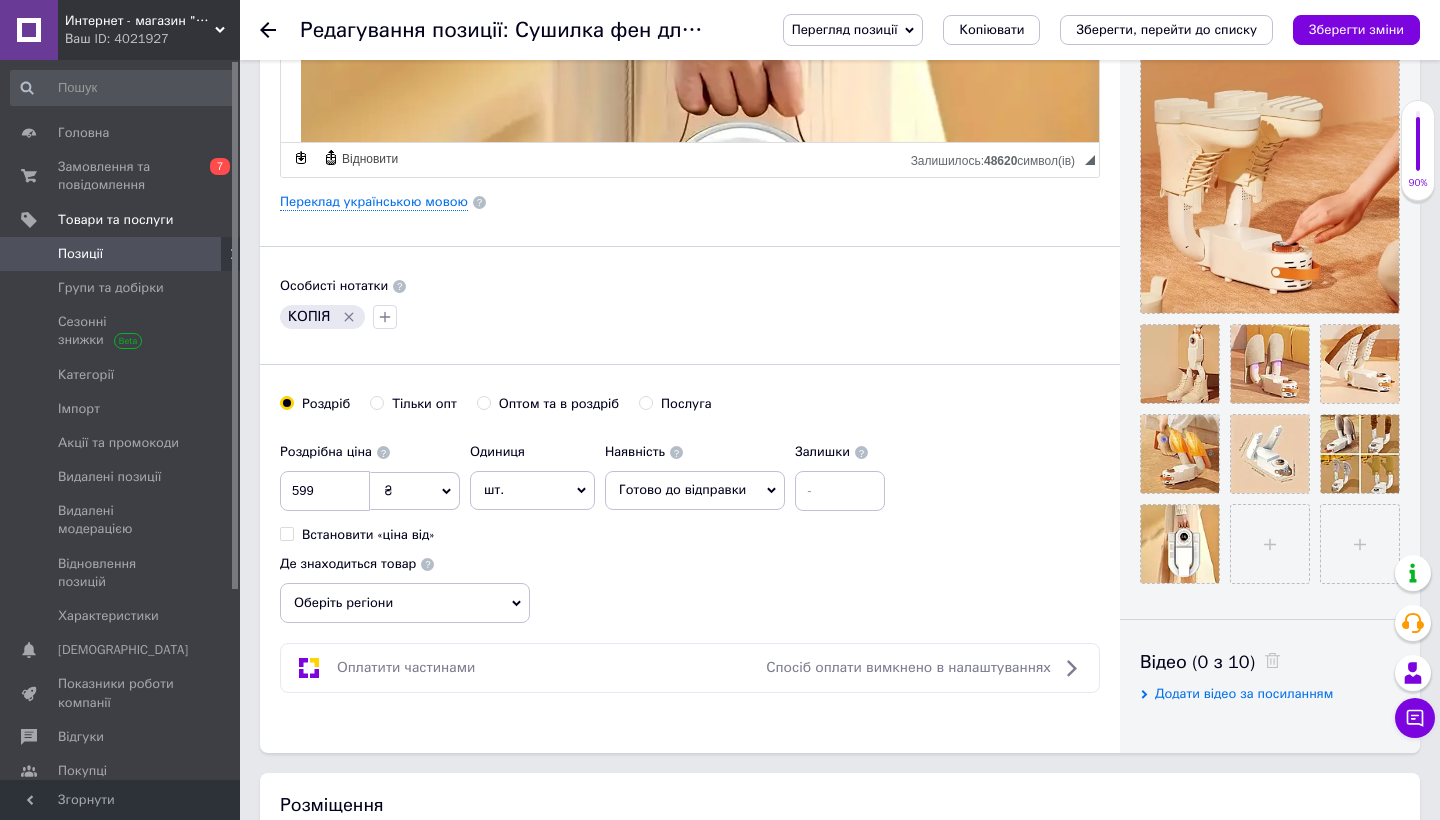 click 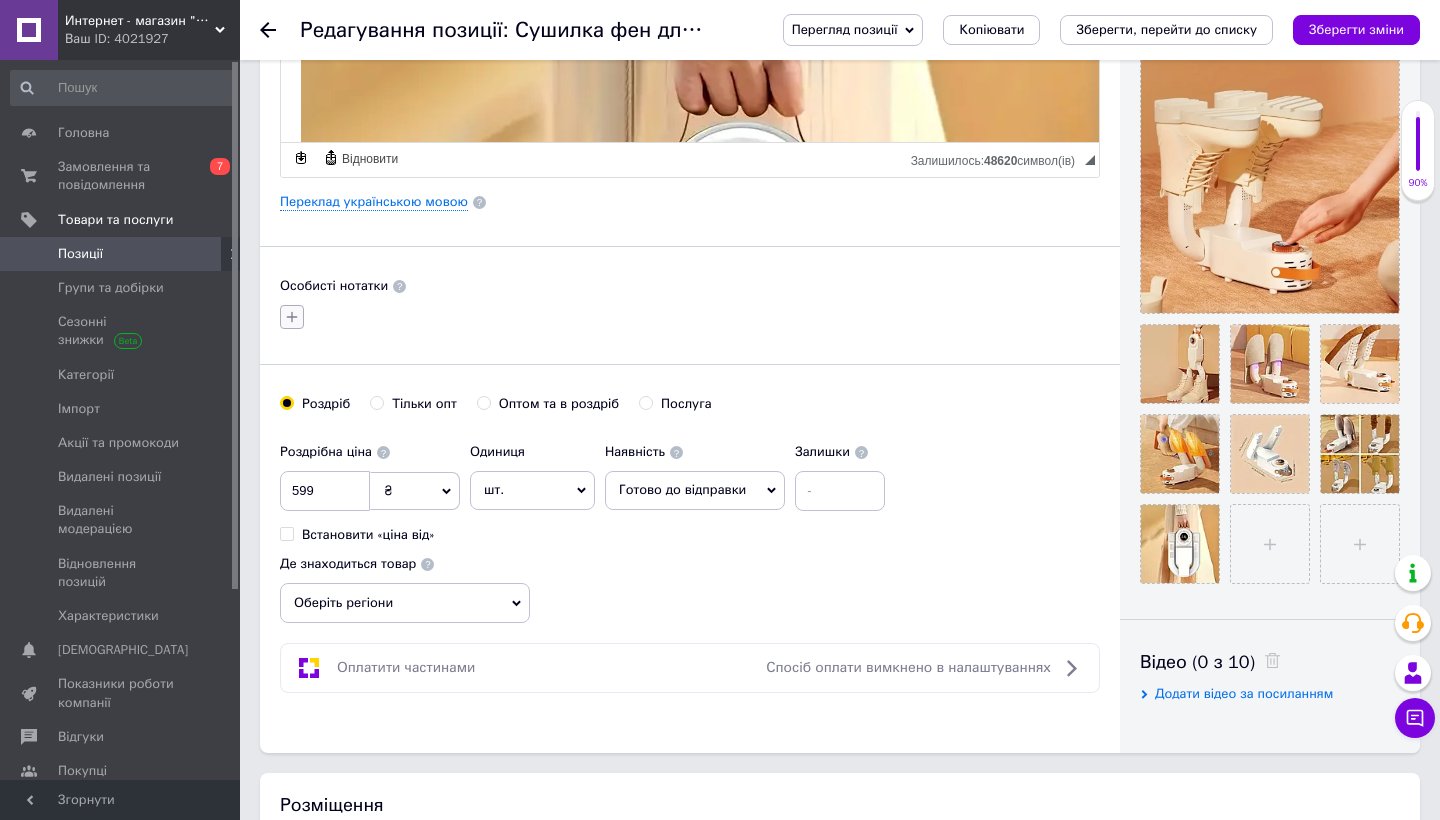 click 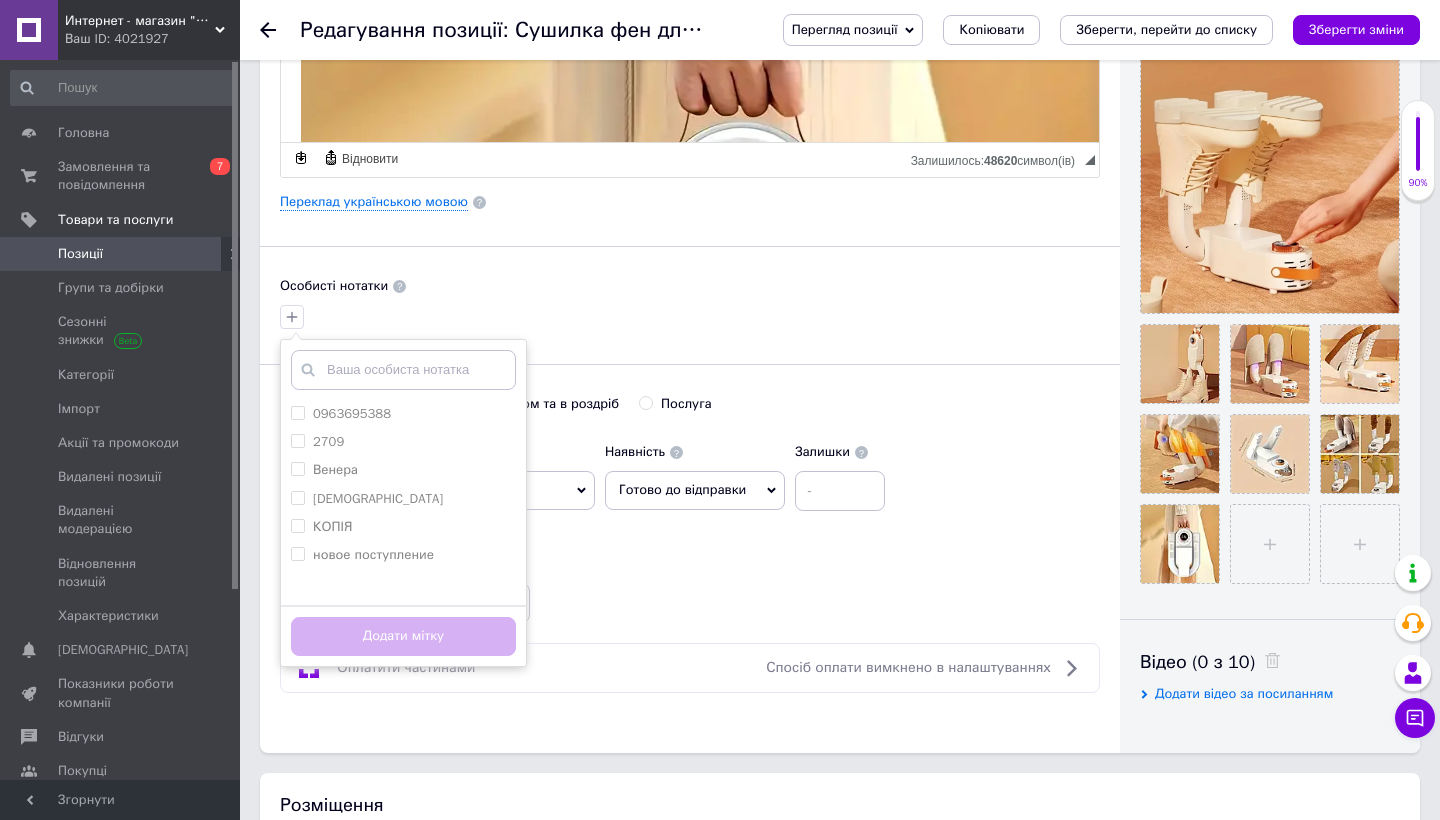 scroll, scrollTop: 472, scrollLeft: 0, axis: vertical 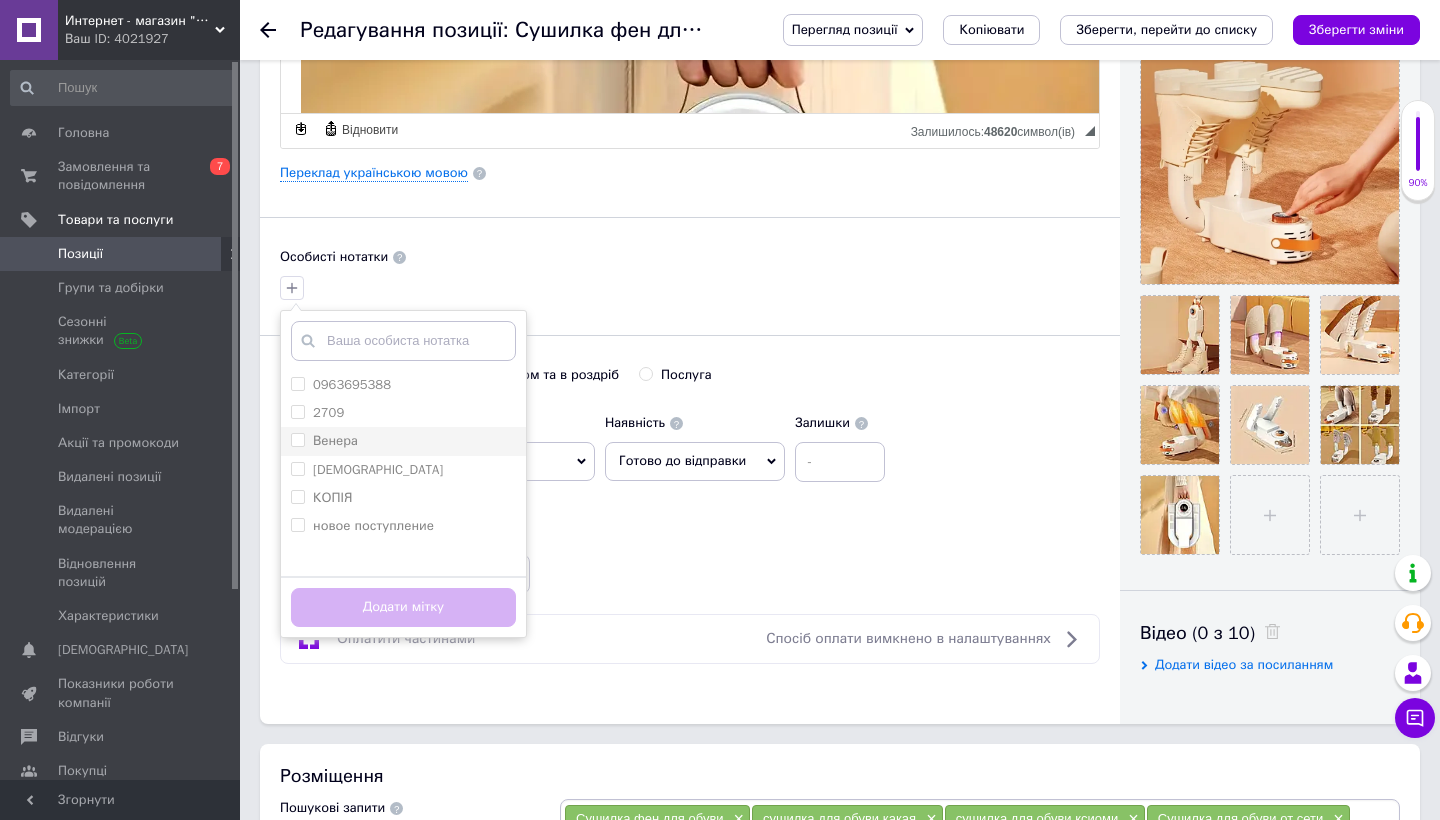 click on "Венера" at bounding box center [403, 441] 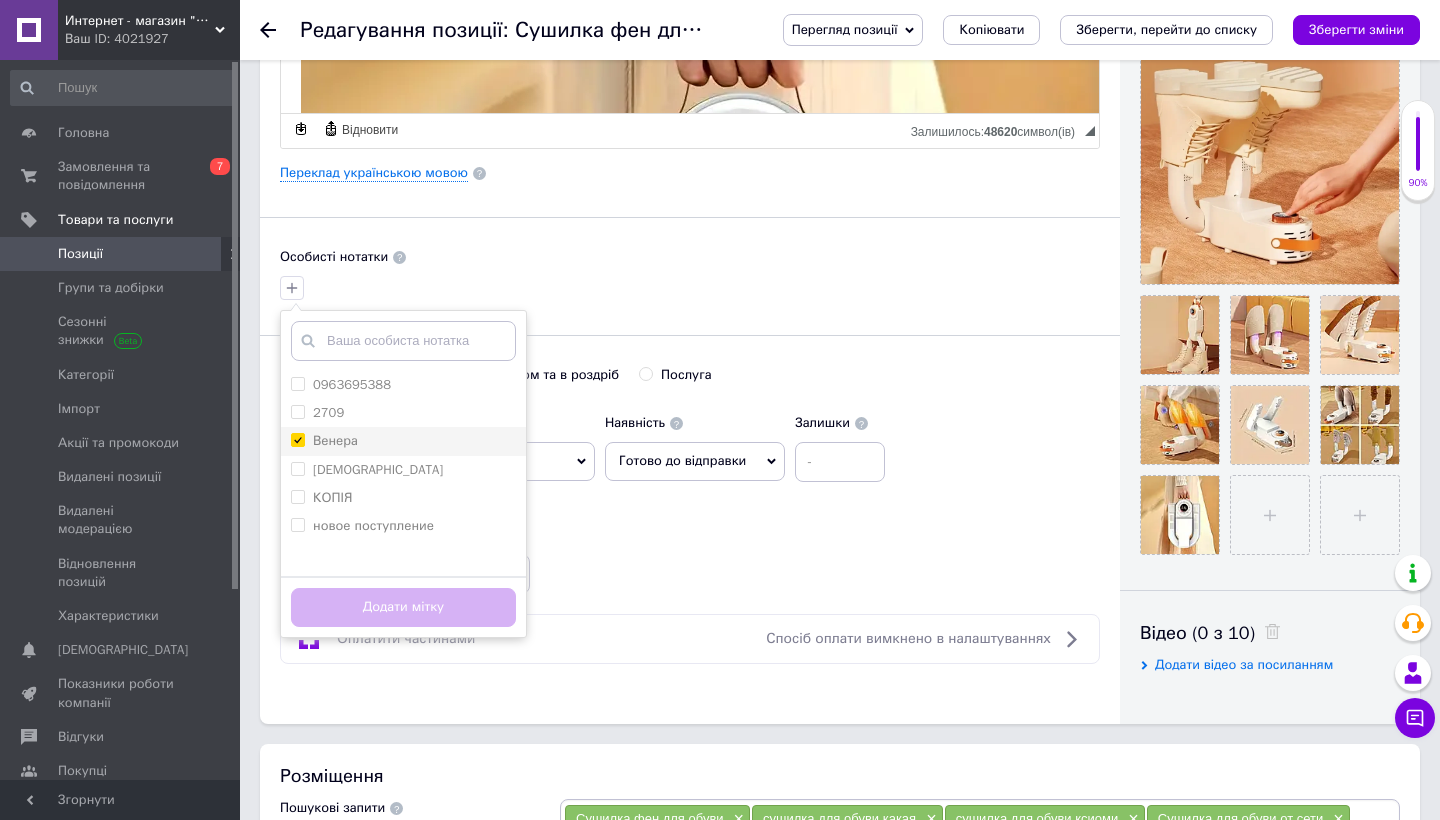 checkbox on "true" 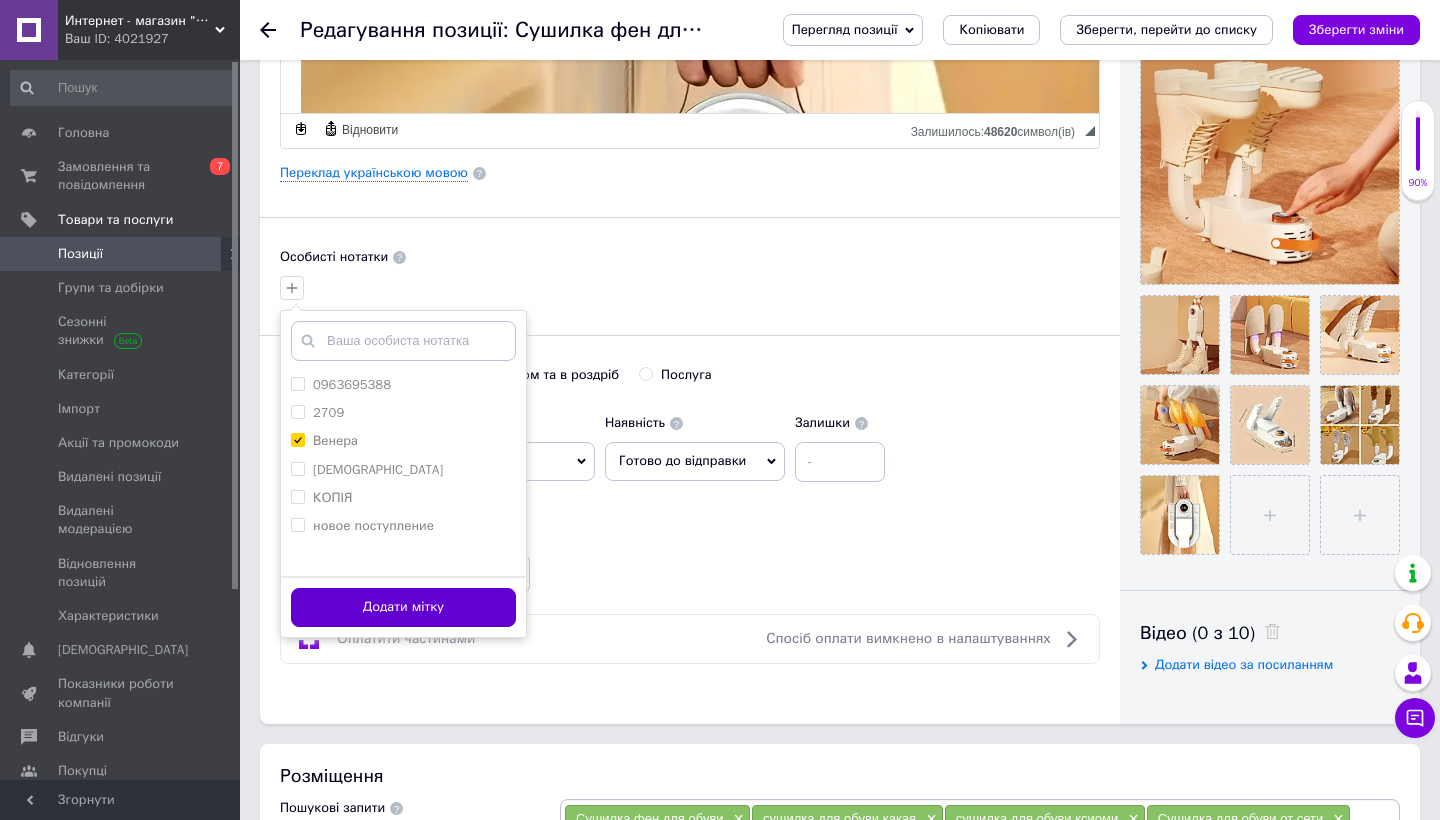 click on "Додати мітку" at bounding box center (403, 607) 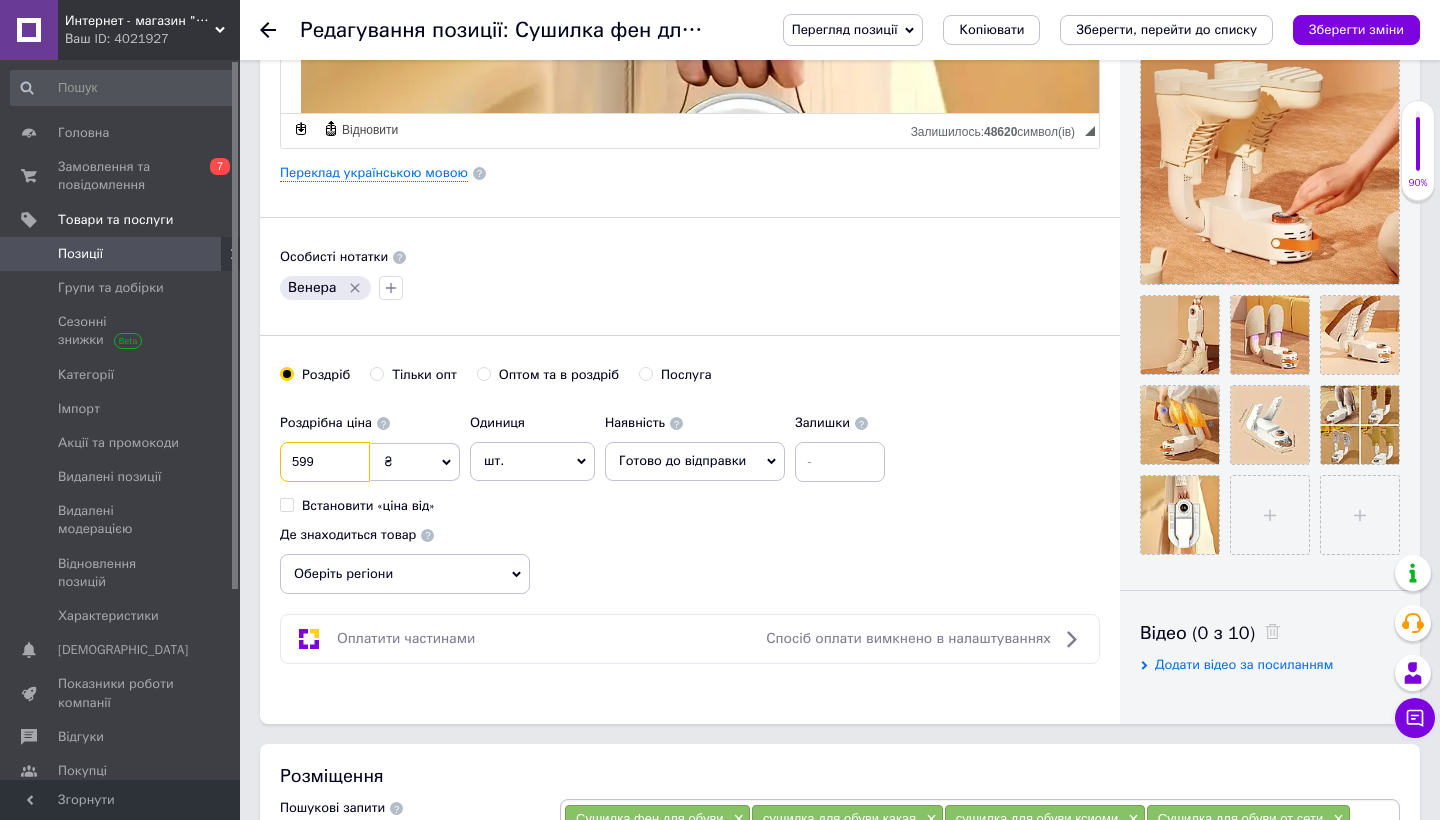 click on "599" at bounding box center [325, 462] 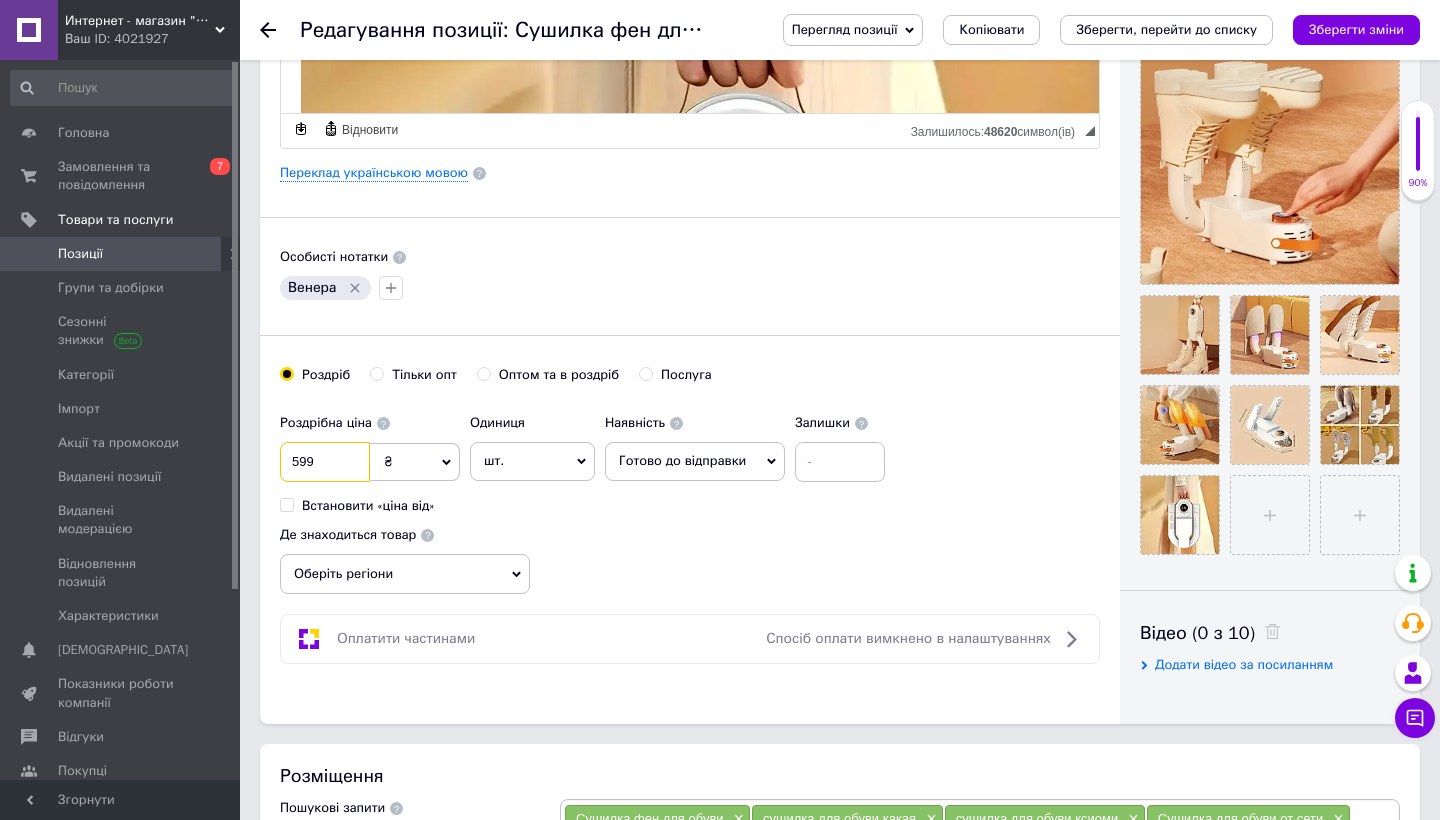 click on "599" at bounding box center [325, 462] 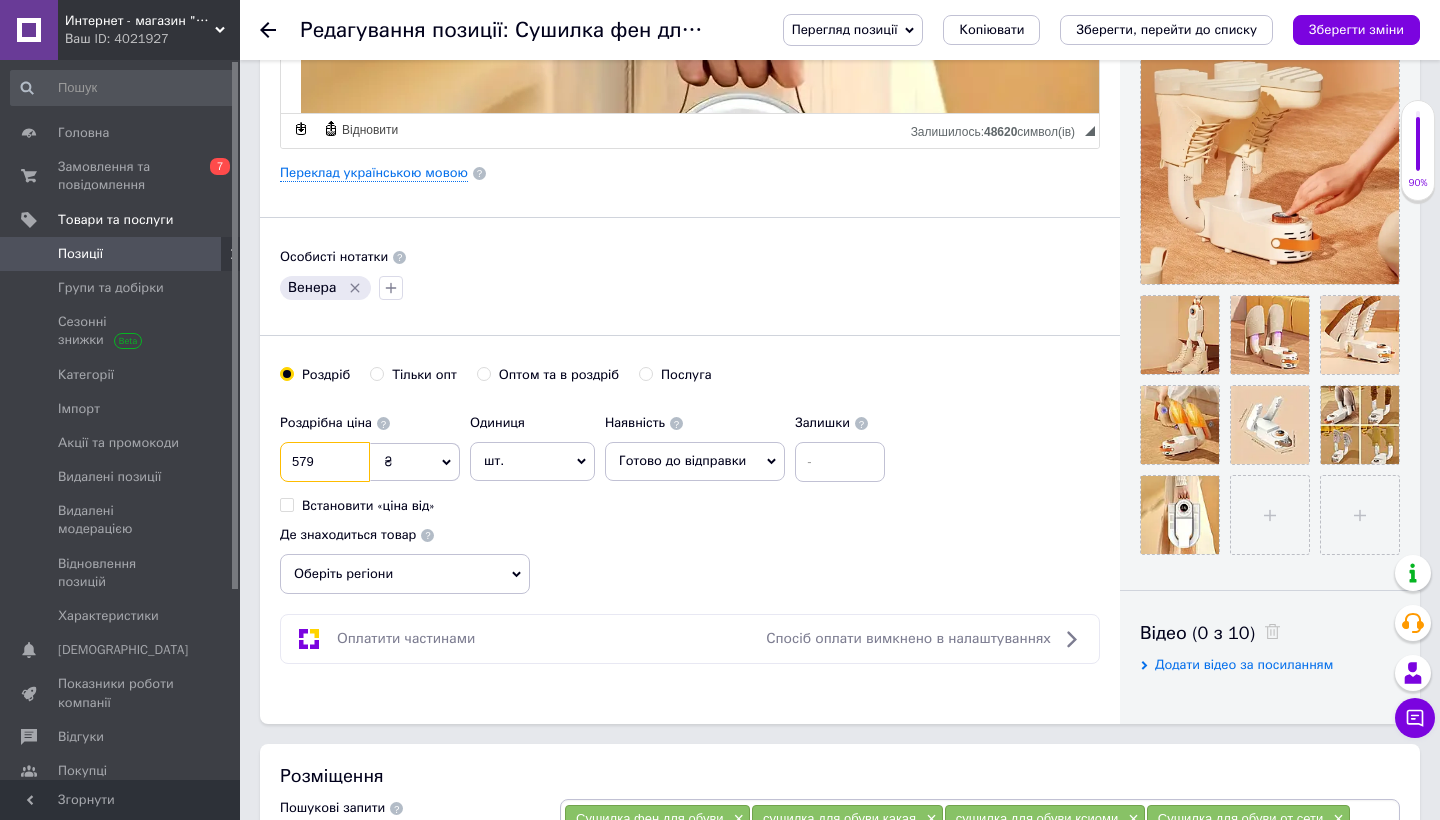 type on "579" 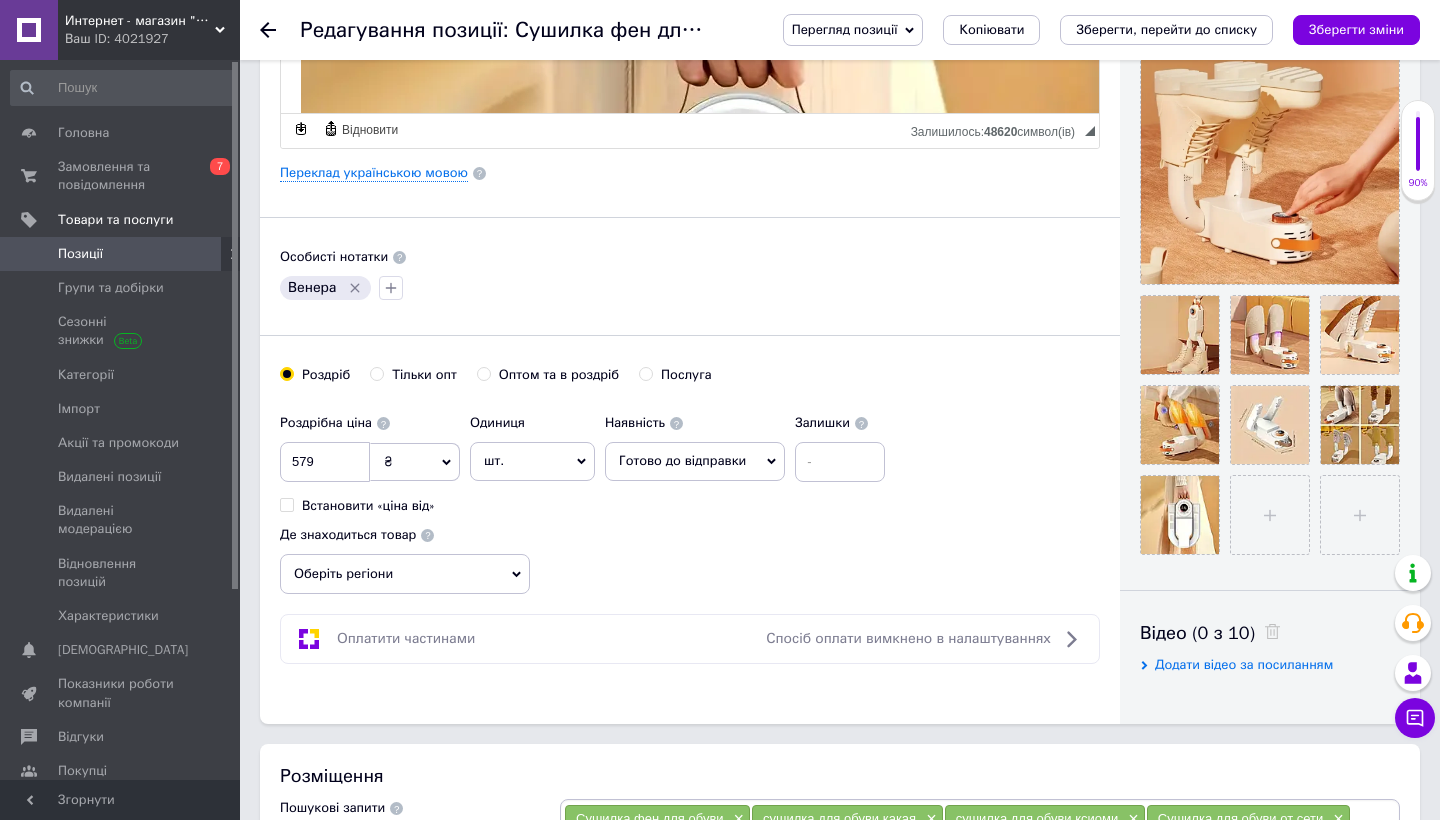 click on "Оберіть регіони" at bounding box center [405, 574] 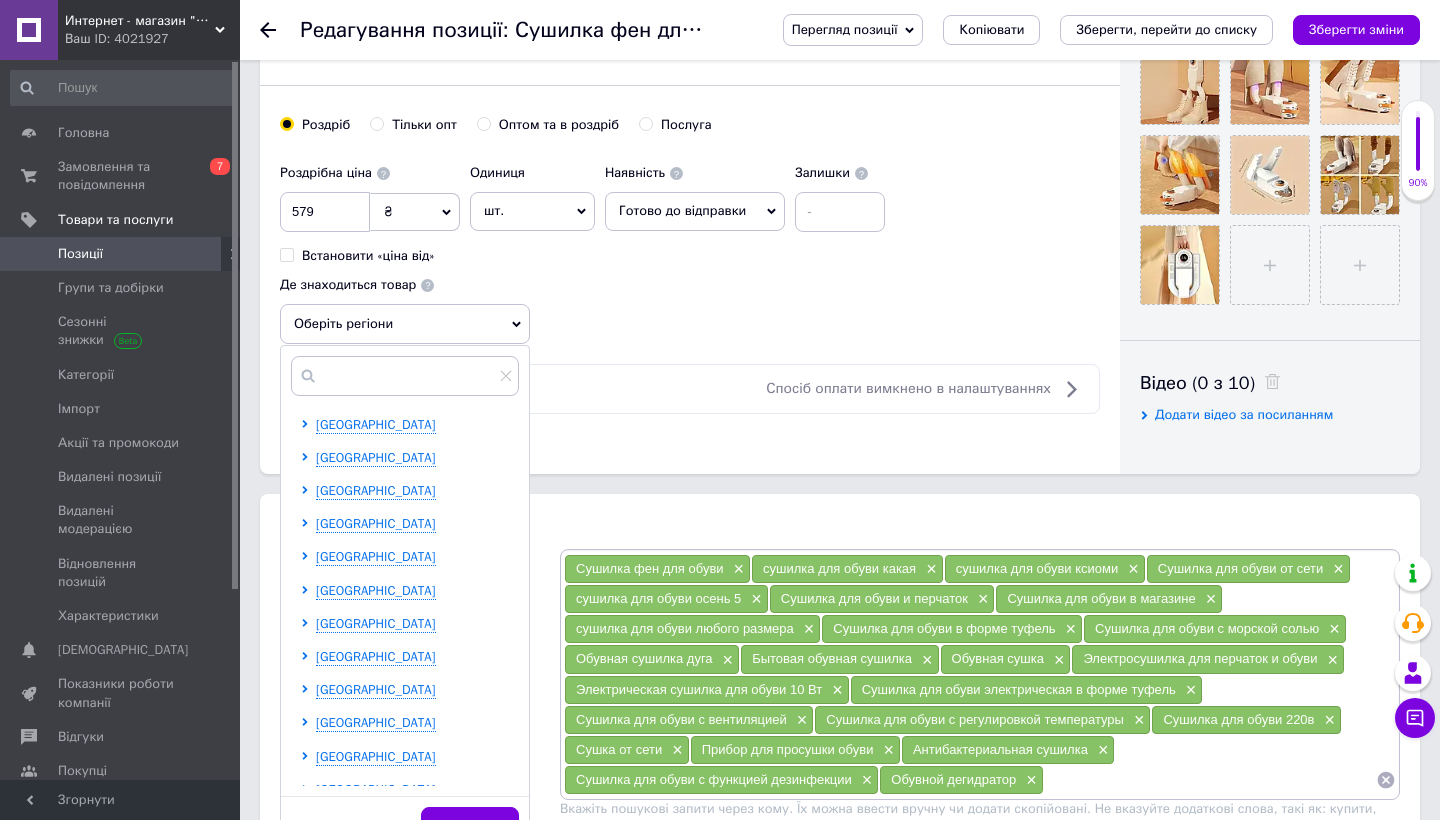 scroll, scrollTop: 745, scrollLeft: 0, axis: vertical 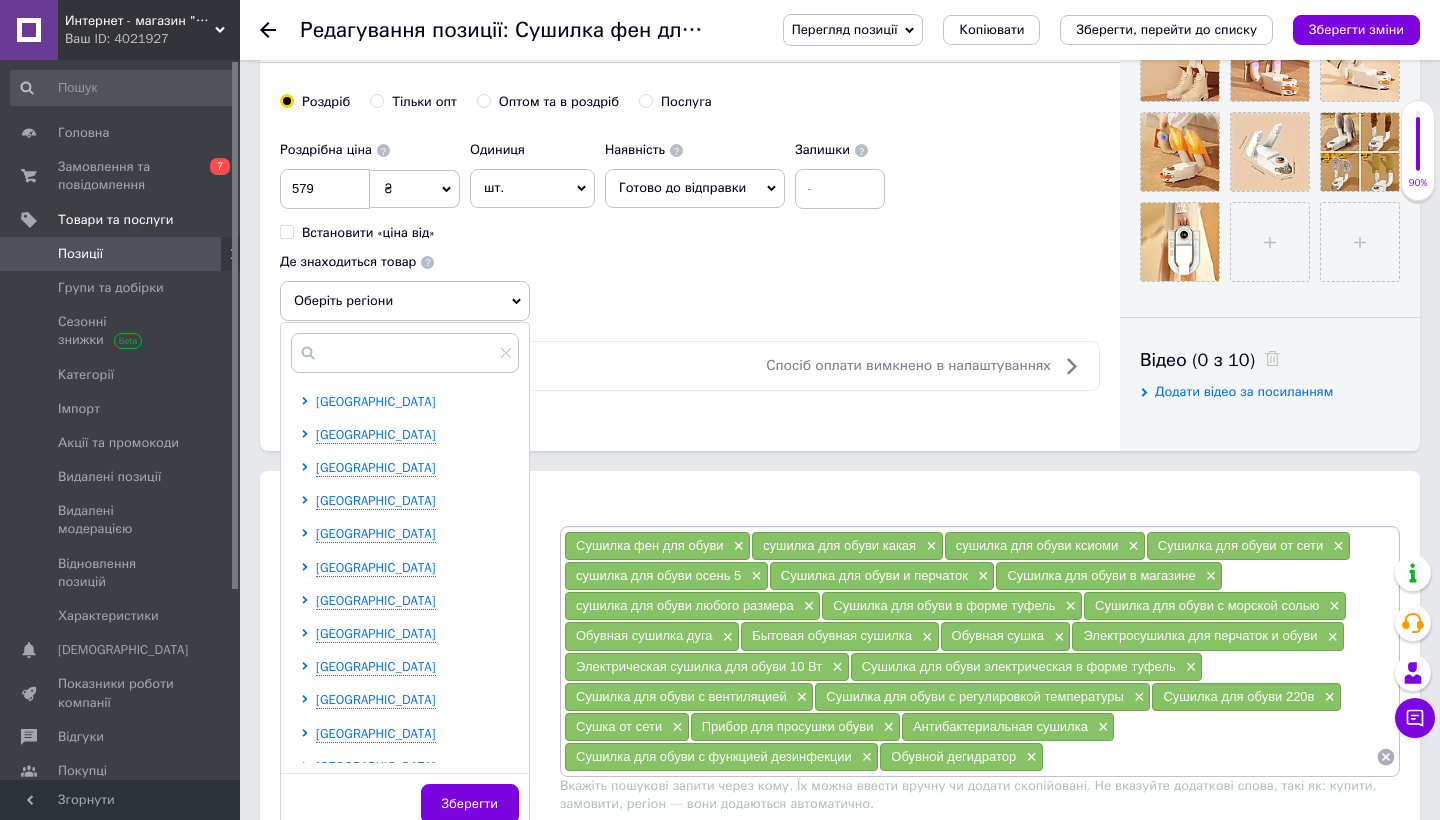 click on "[GEOGRAPHIC_DATA]" at bounding box center (376, 401) 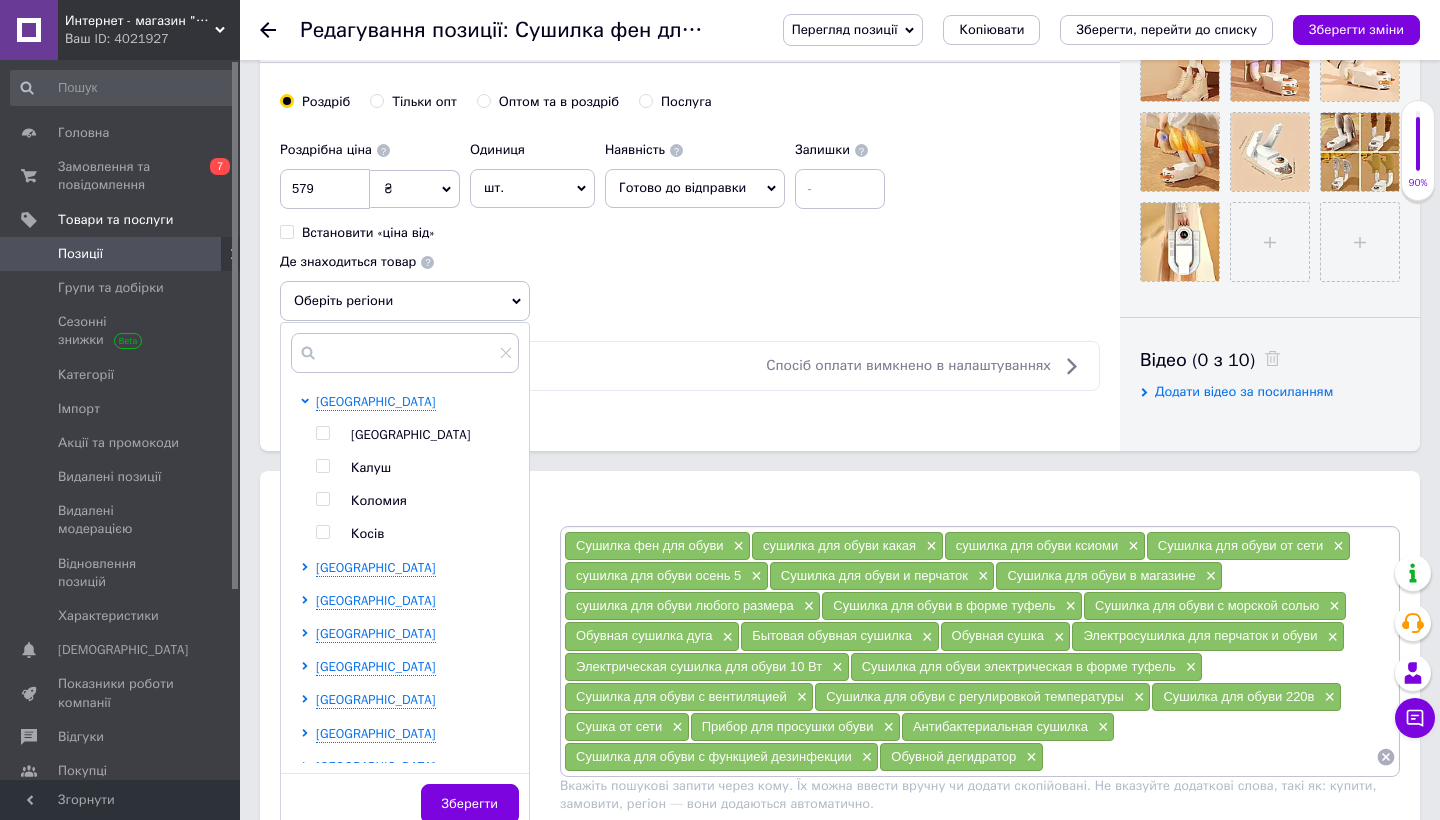 click on "[GEOGRAPHIC_DATA]" at bounding box center (411, 434) 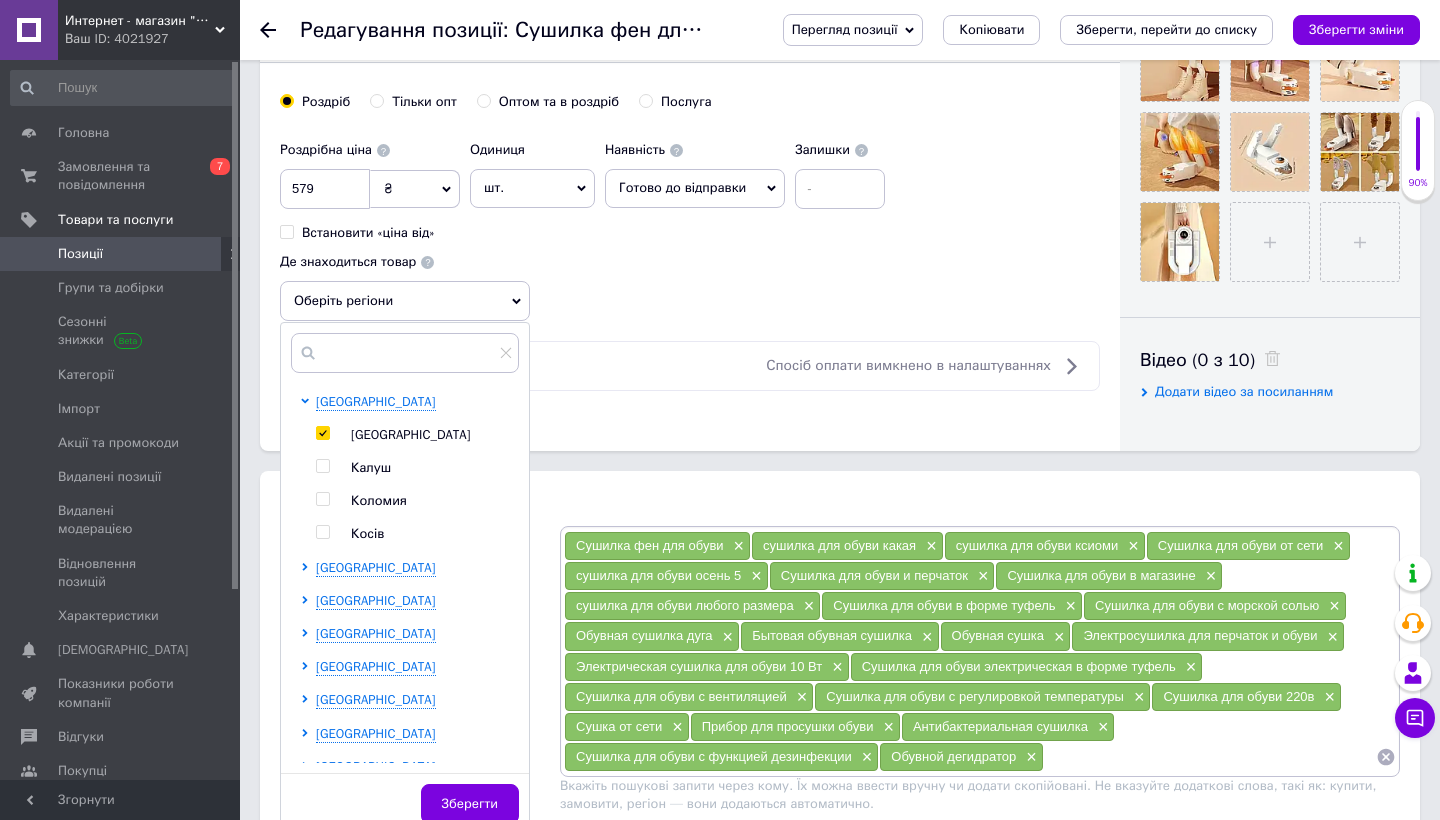 checkbox on "true" 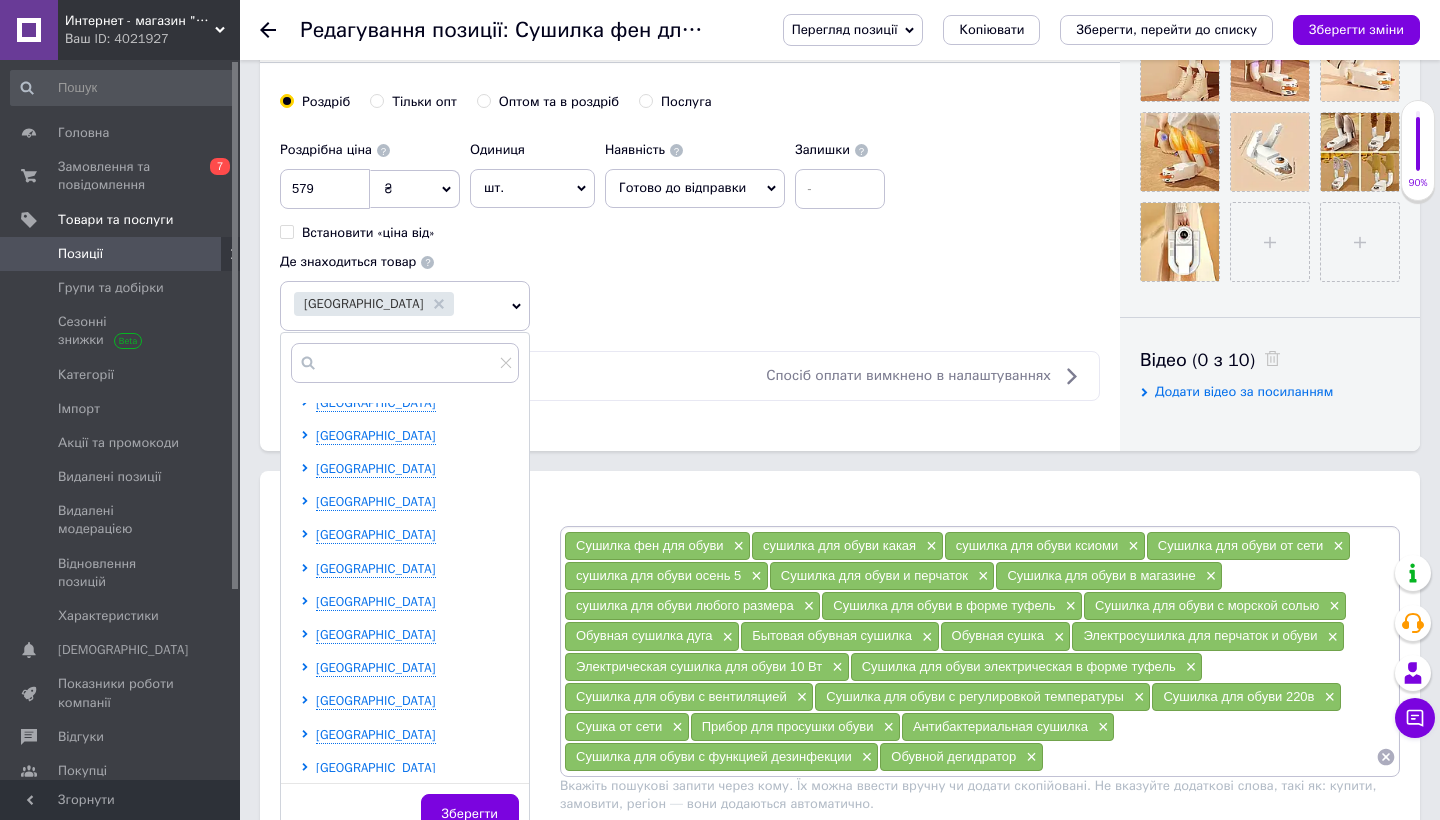 scroll, scrollTop: 187, scrollLeft: 0, axis: vertical 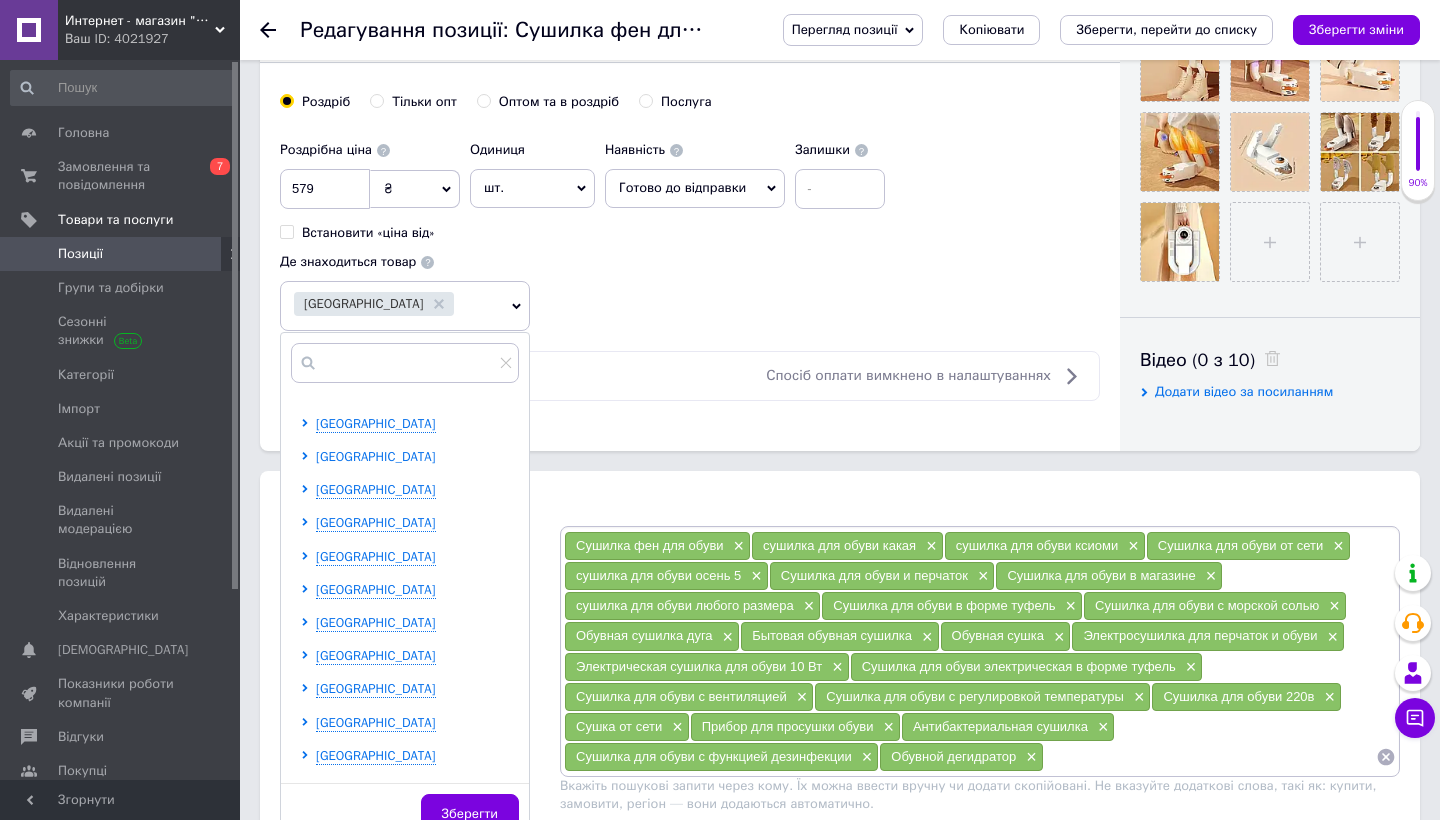 click on "[GEOGRAPHIC_DATA]" at bounding box center (376, 456) 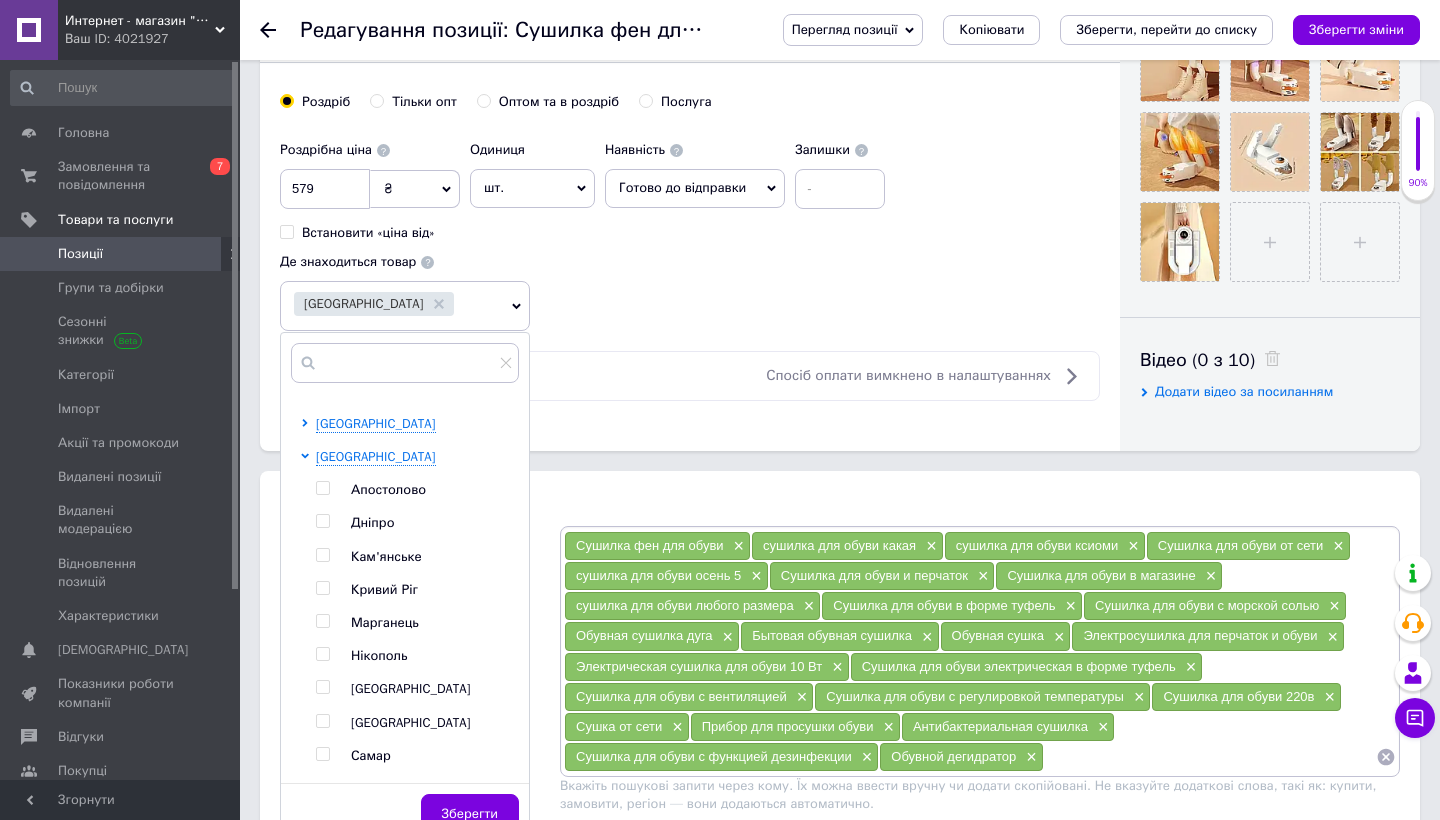 click on "Апостолово Дніпро Кам'янське [GEOGRAPHIC_DATA] Марганець [PERSON_NAME][GEOGRAPHIC_DATA] [GEOGRAPHIC_DATA] [PERSON_NAME]" at bounding box center [417, 639] 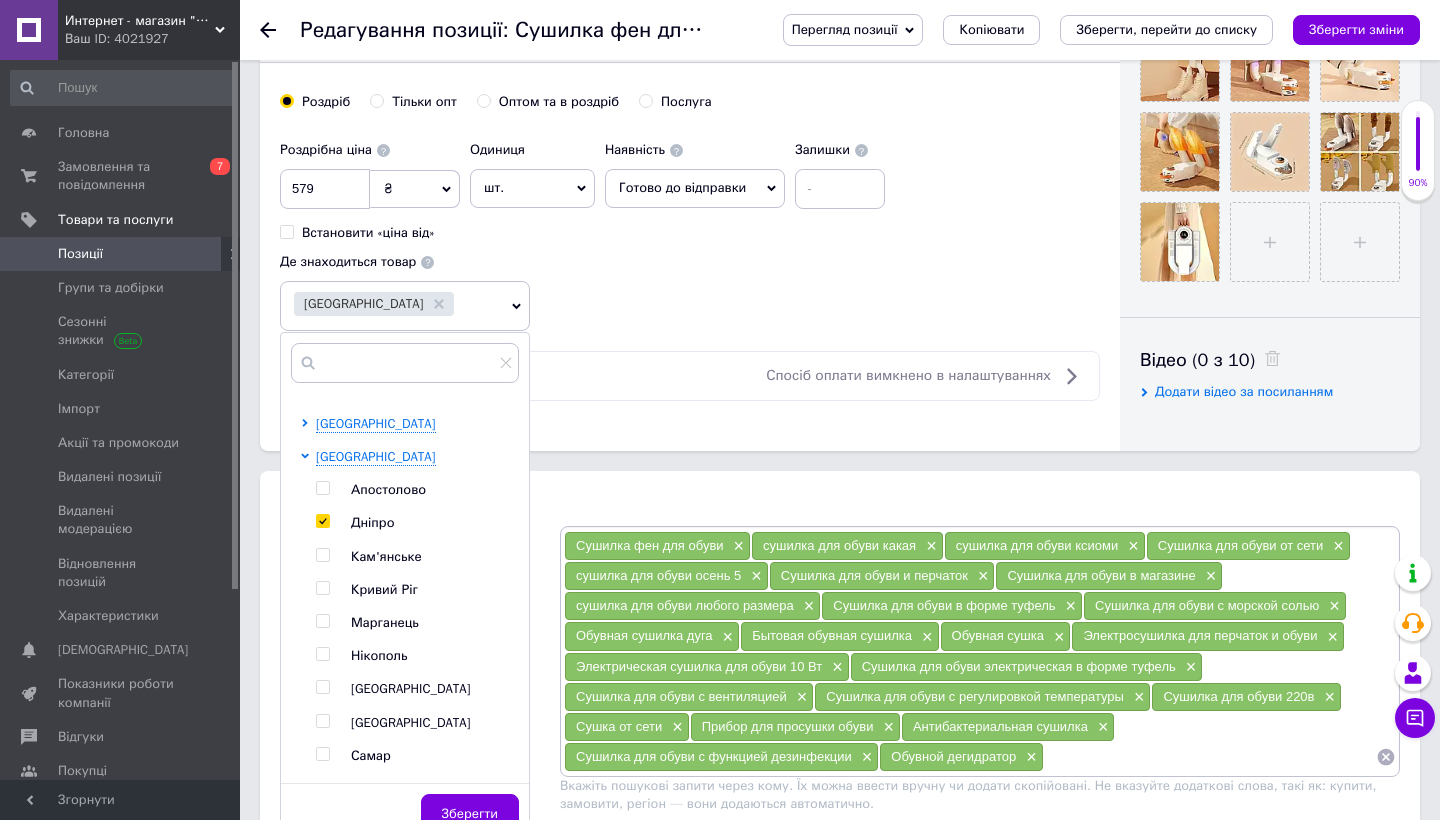 checkbox on "true" 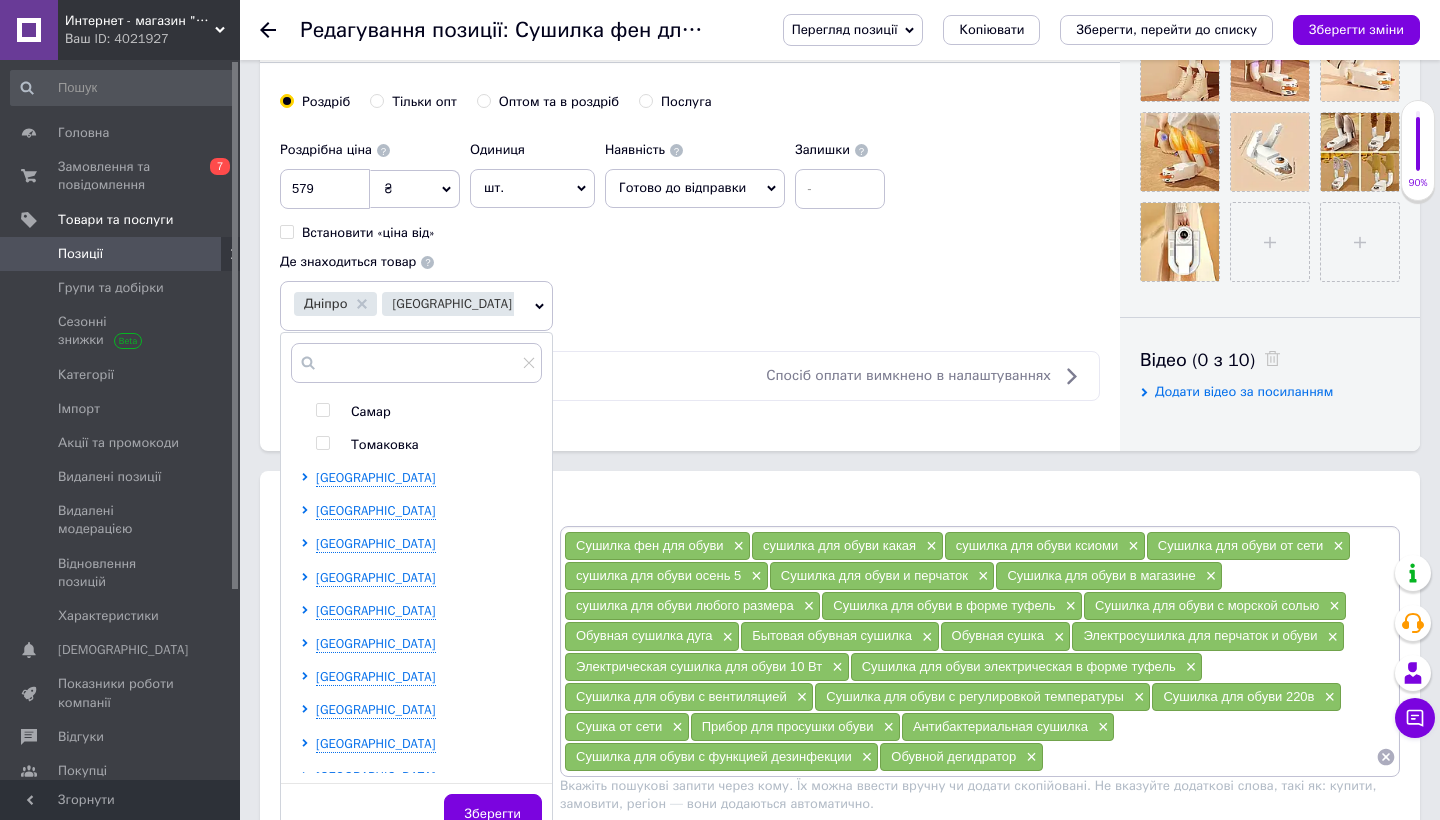 scroll, scrollTop: 537, scrollLeft: 0, axis: vertical 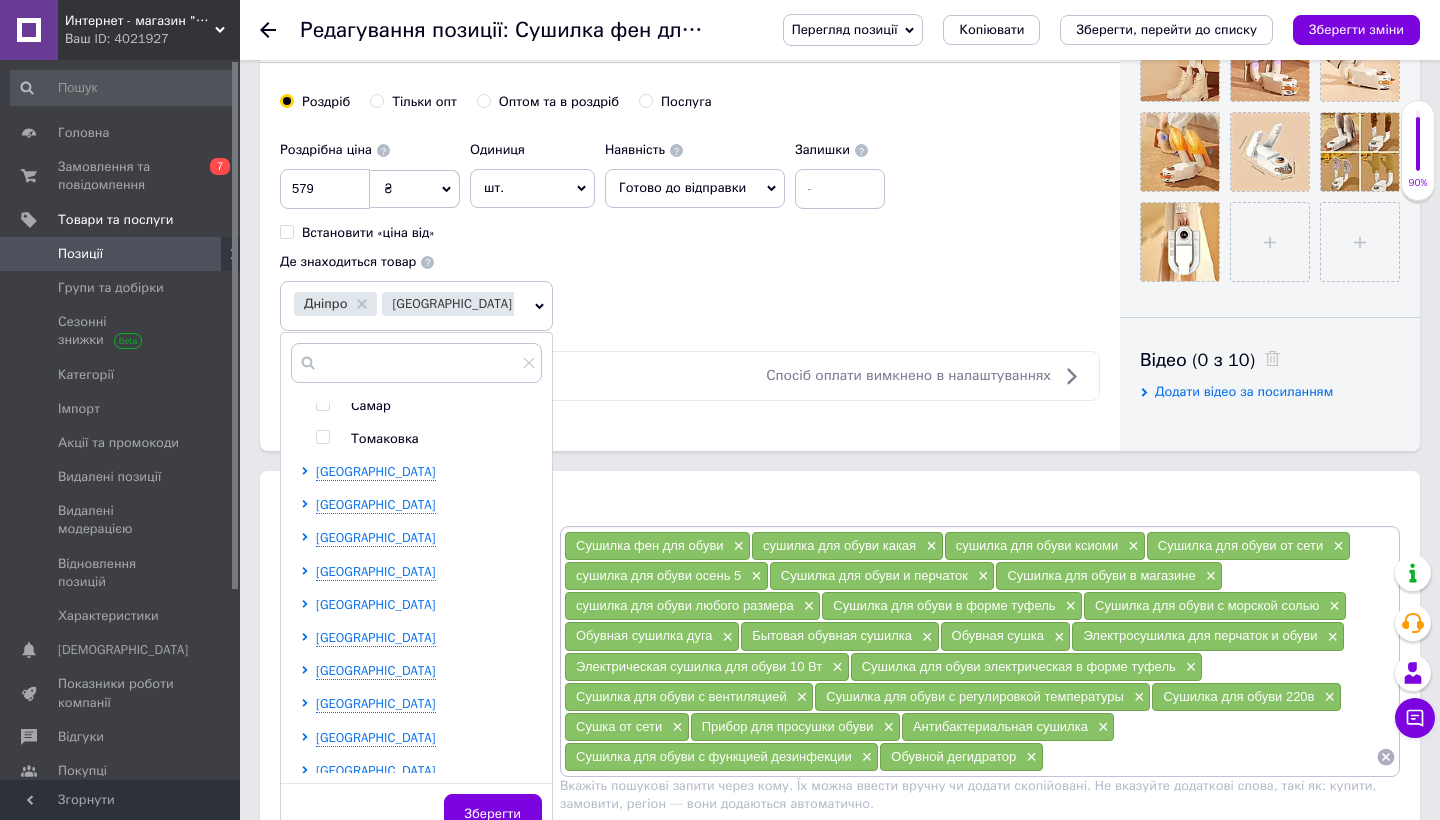 click on "[GEOGRAPHIC_DATA]" at bounding box center [376, 604] 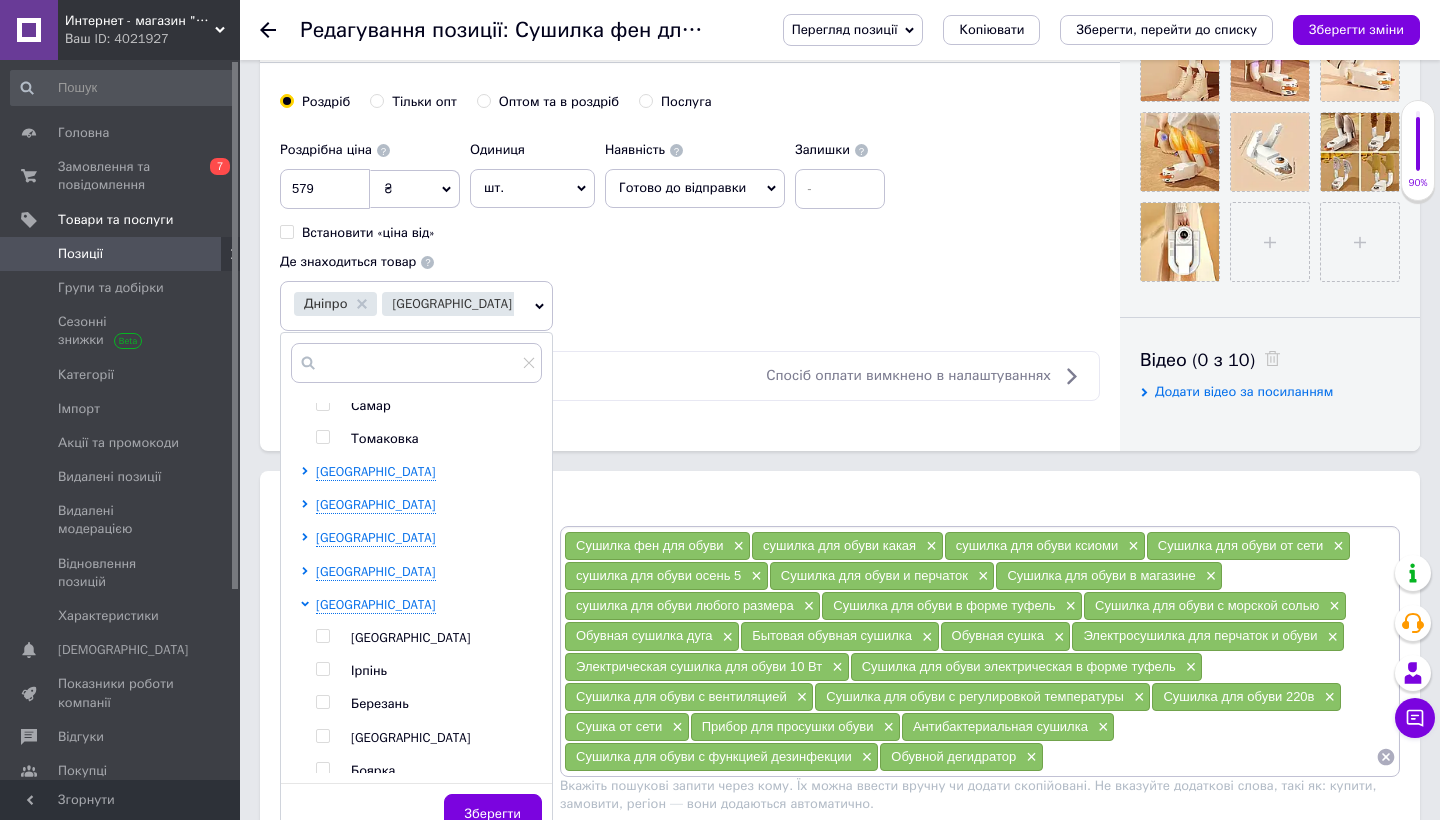 click on "[GEOGRAPHIC_DATA]" at bounding box center (411, 637) 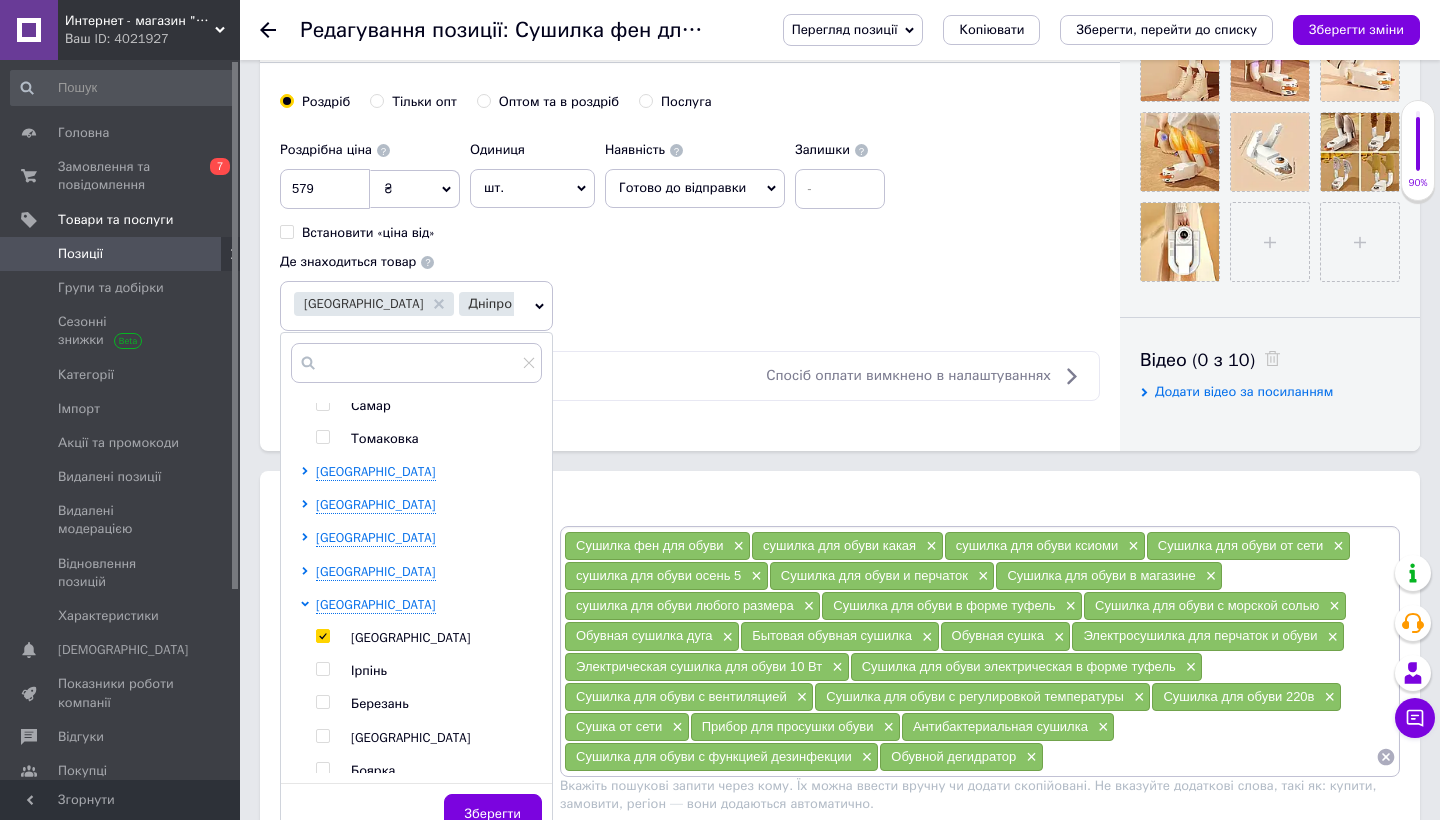 checkbox on "true" 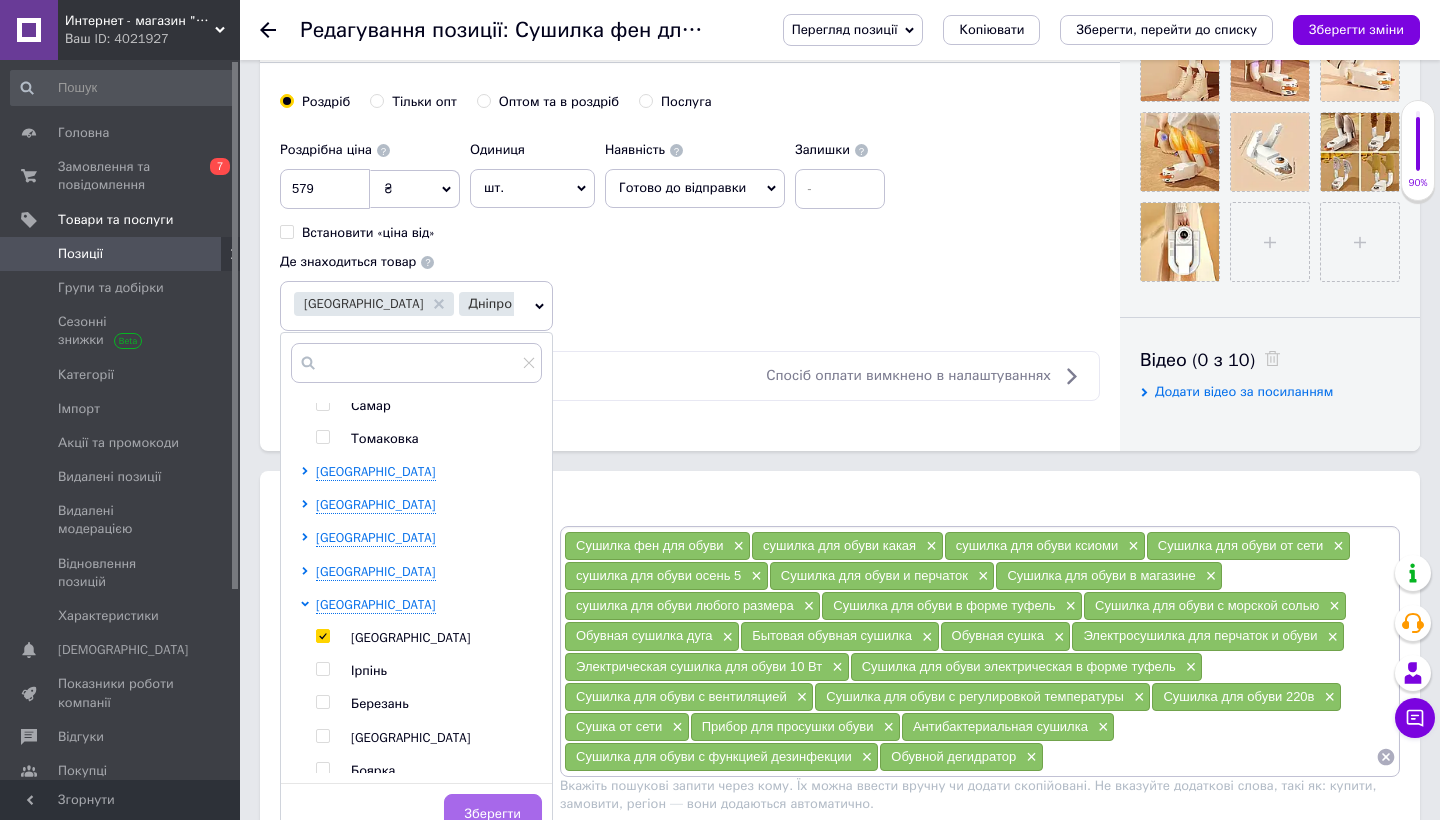 click on "Зберегти" at bounding box center [493, 814] 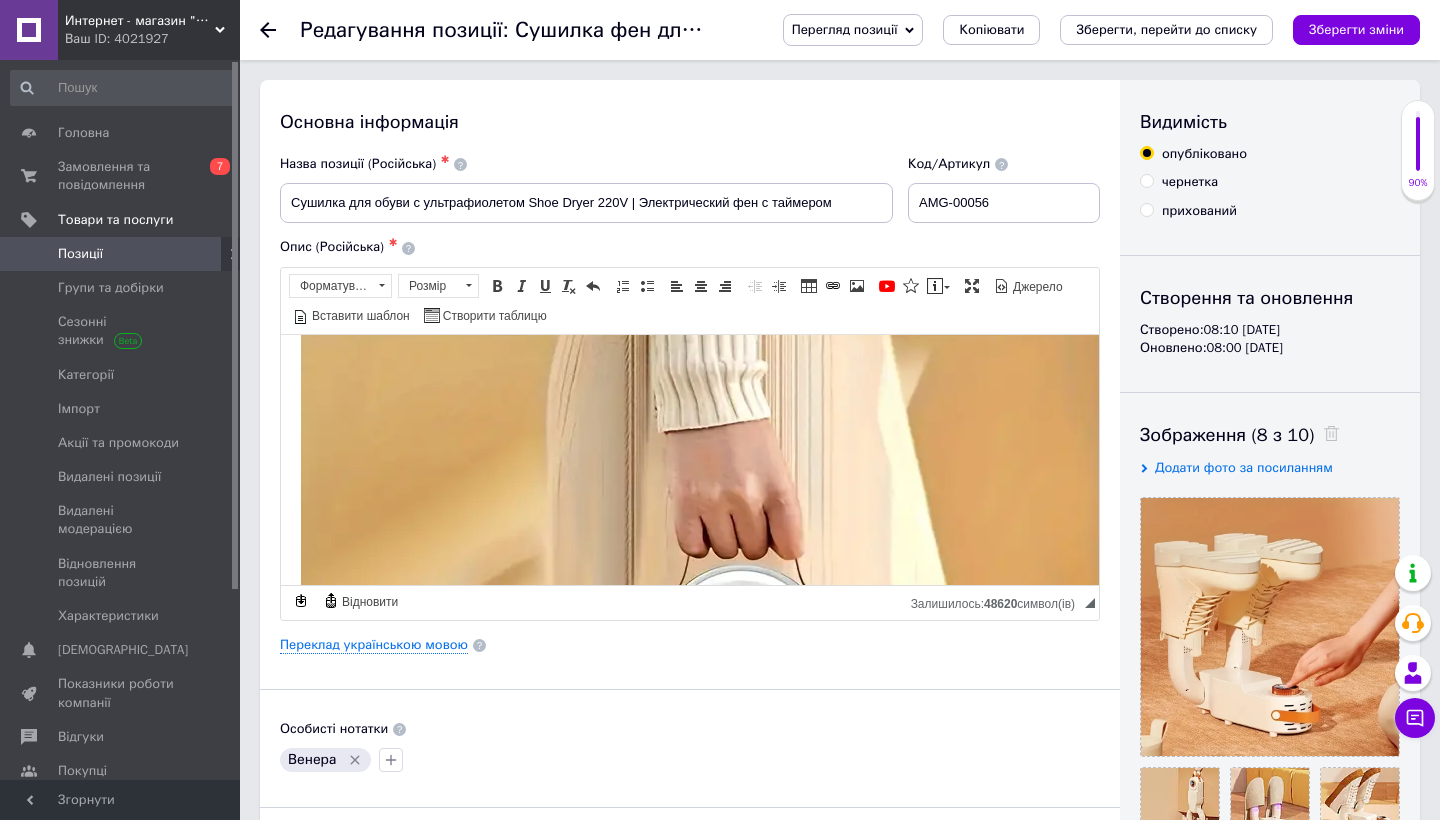 scroll, scrollTop: -1, scrollLeft: 0, axis: vertical 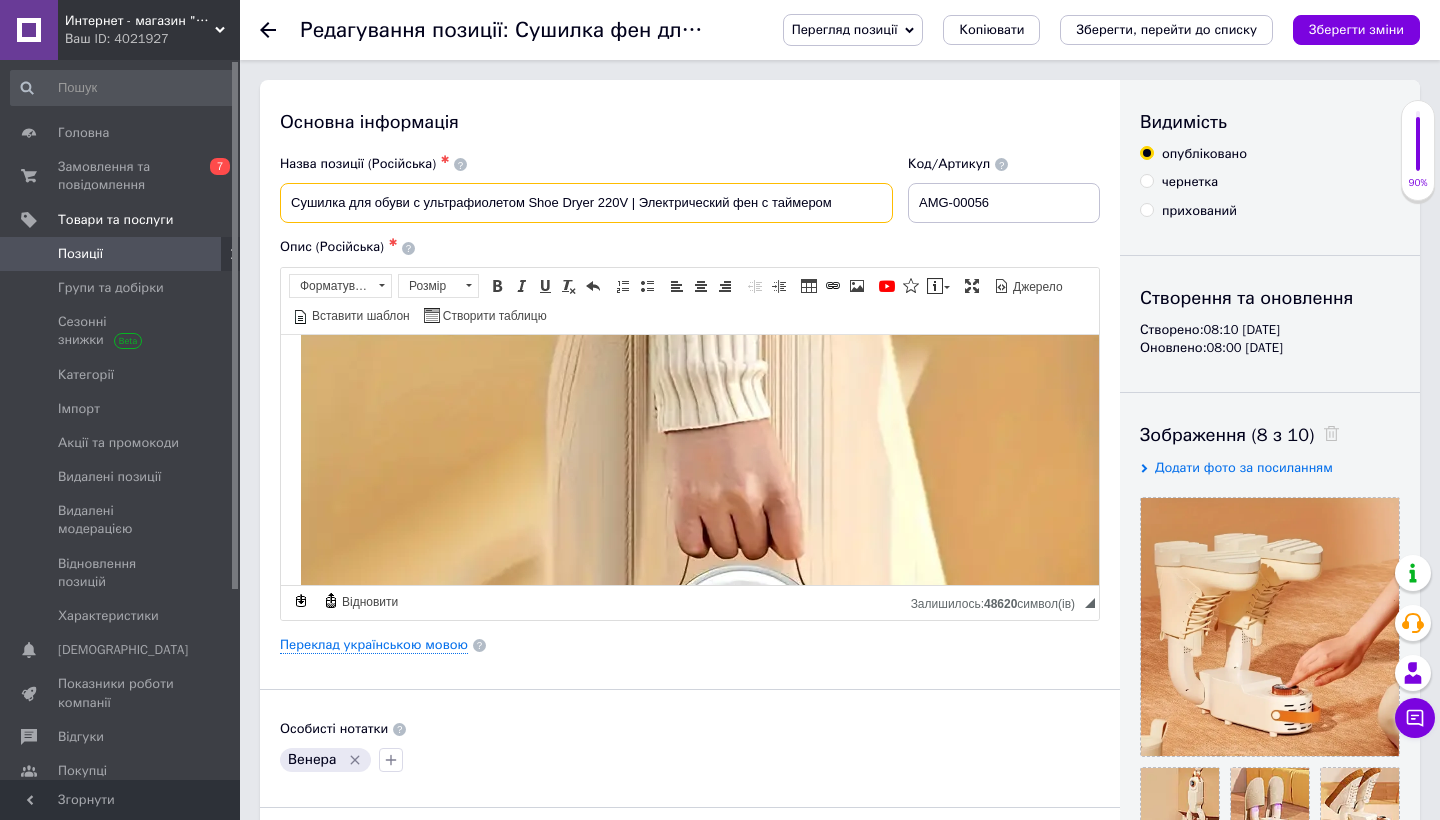 click on "Сушилка для обуви с ультрафиолетом Shoe Dryer 220V | Электрический фен с таймером" at bounding box center (586, 203) 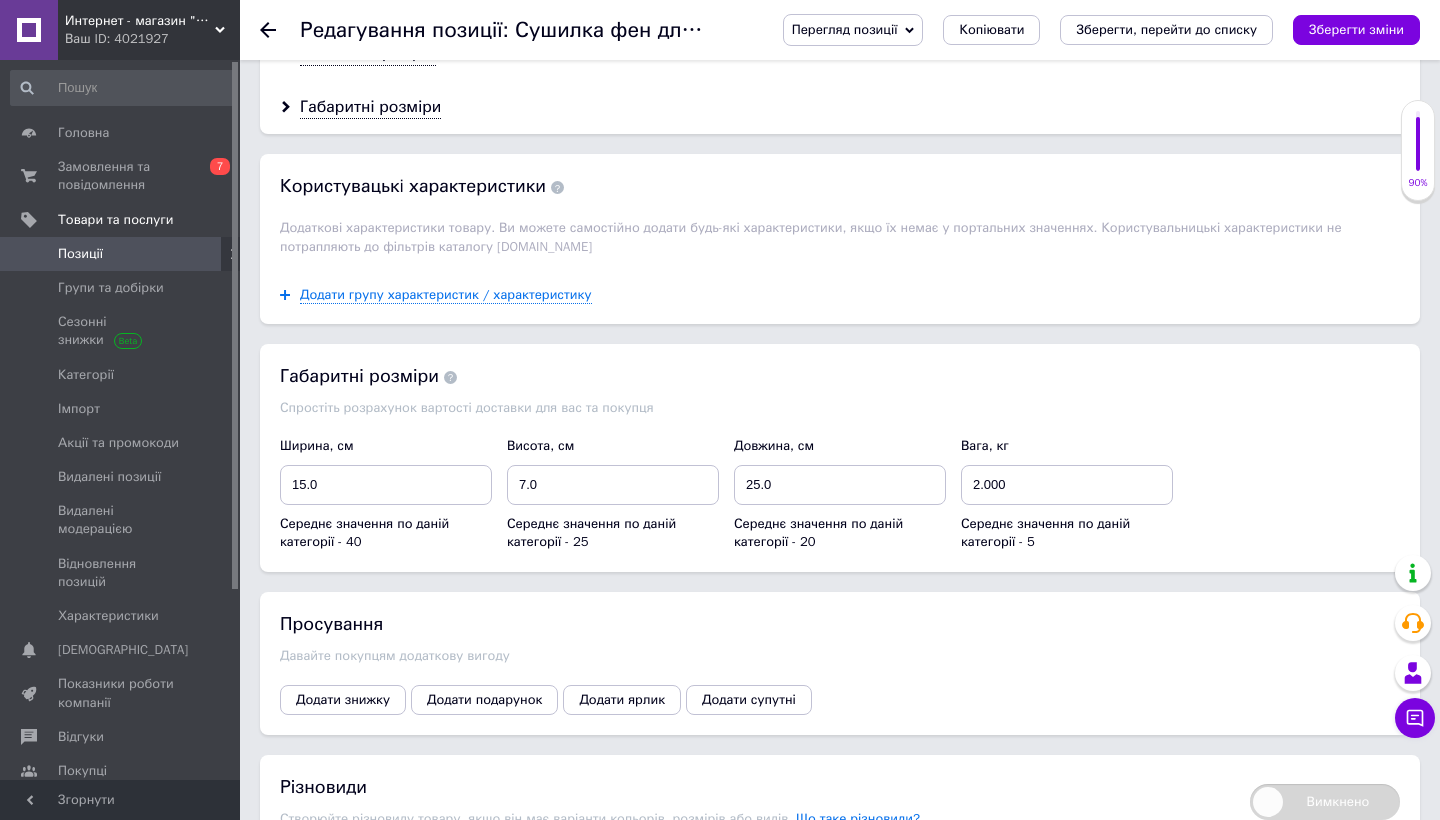 scroll, scrollTop: 2205, scrollLeft: 0, axis: vertical 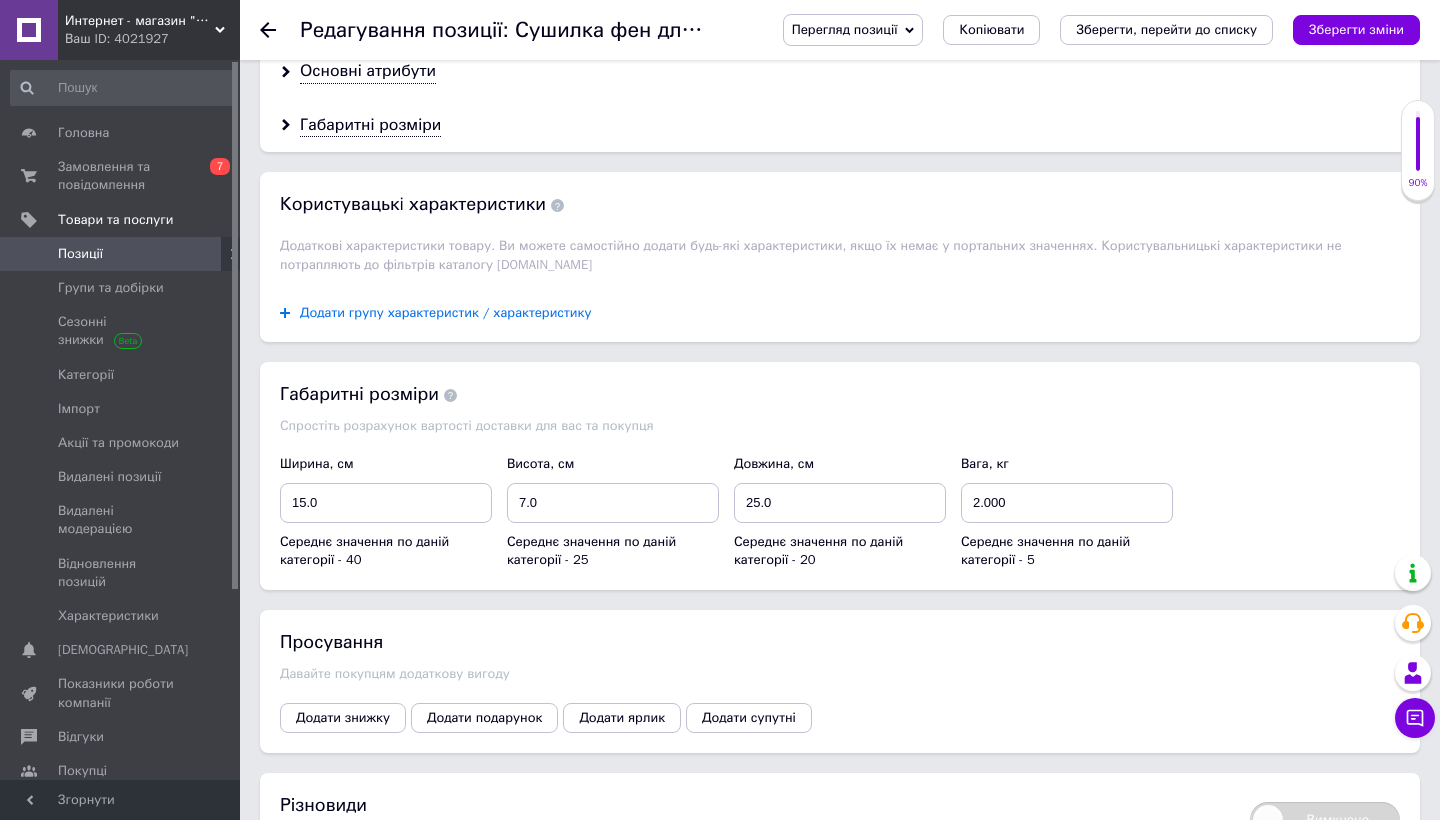 click on "Додати групу характеристик / характеристику" at bounding box center [446, 313] 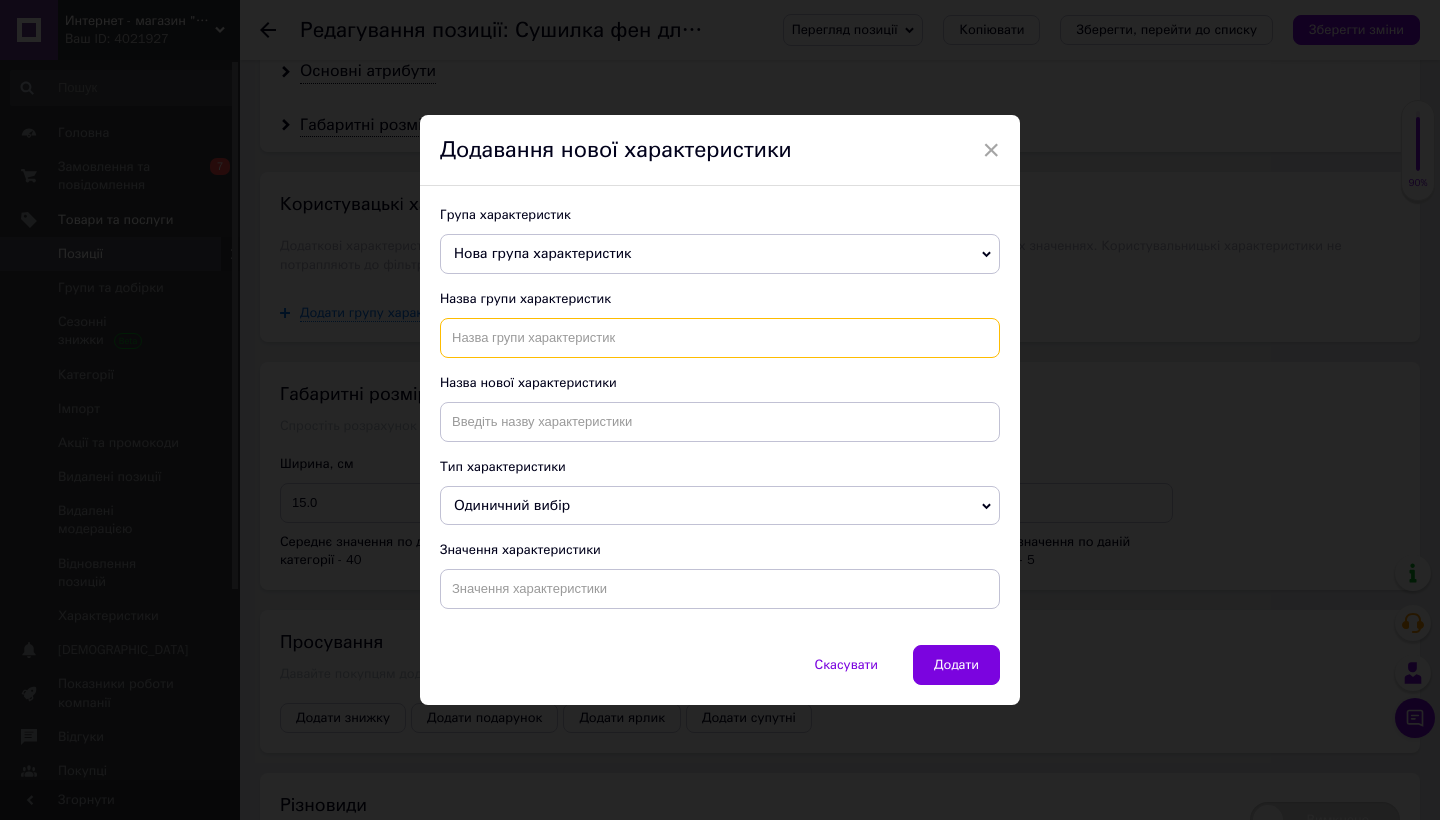 click at bounding box center [720, 338] 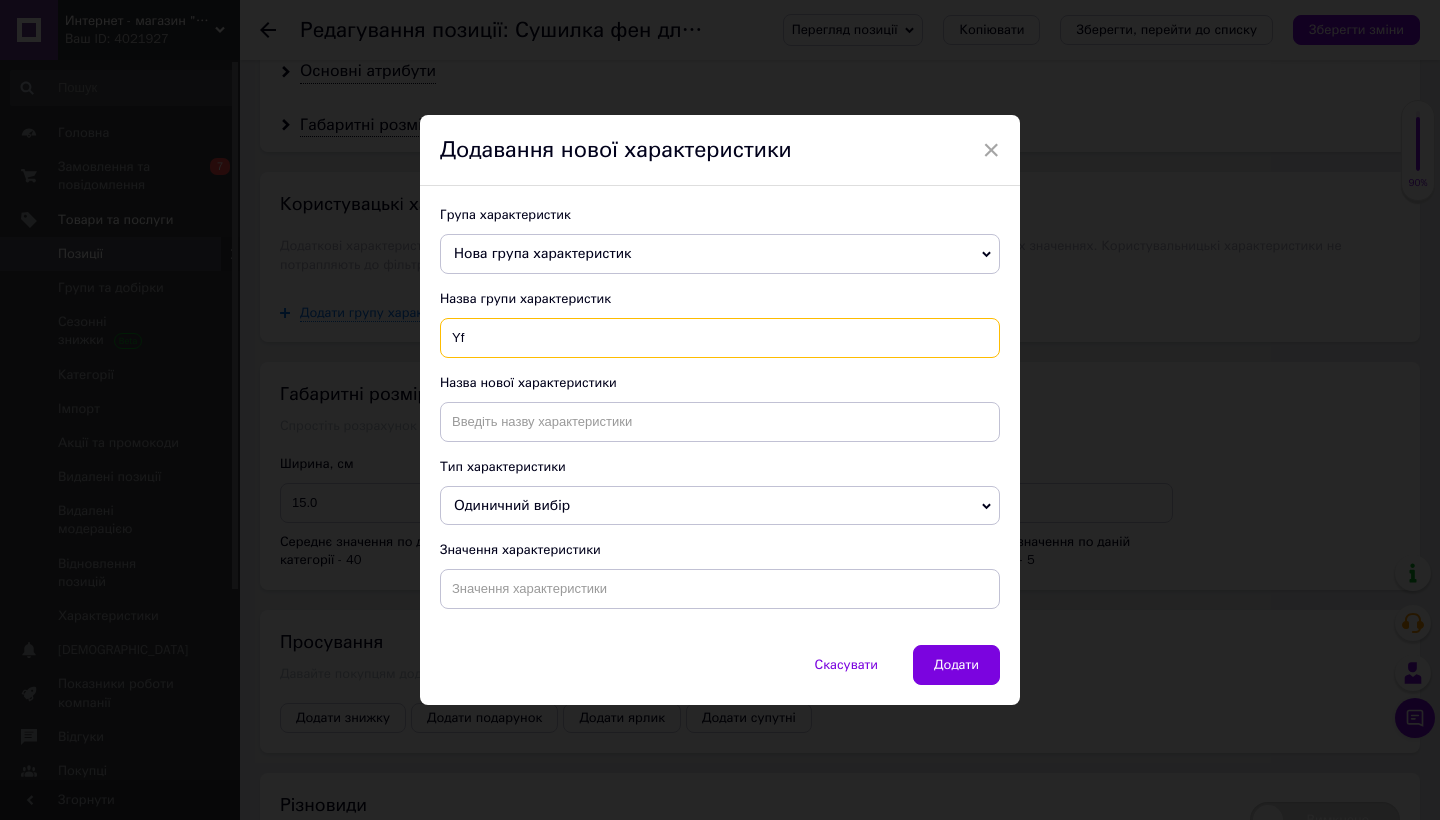 type on "Y" 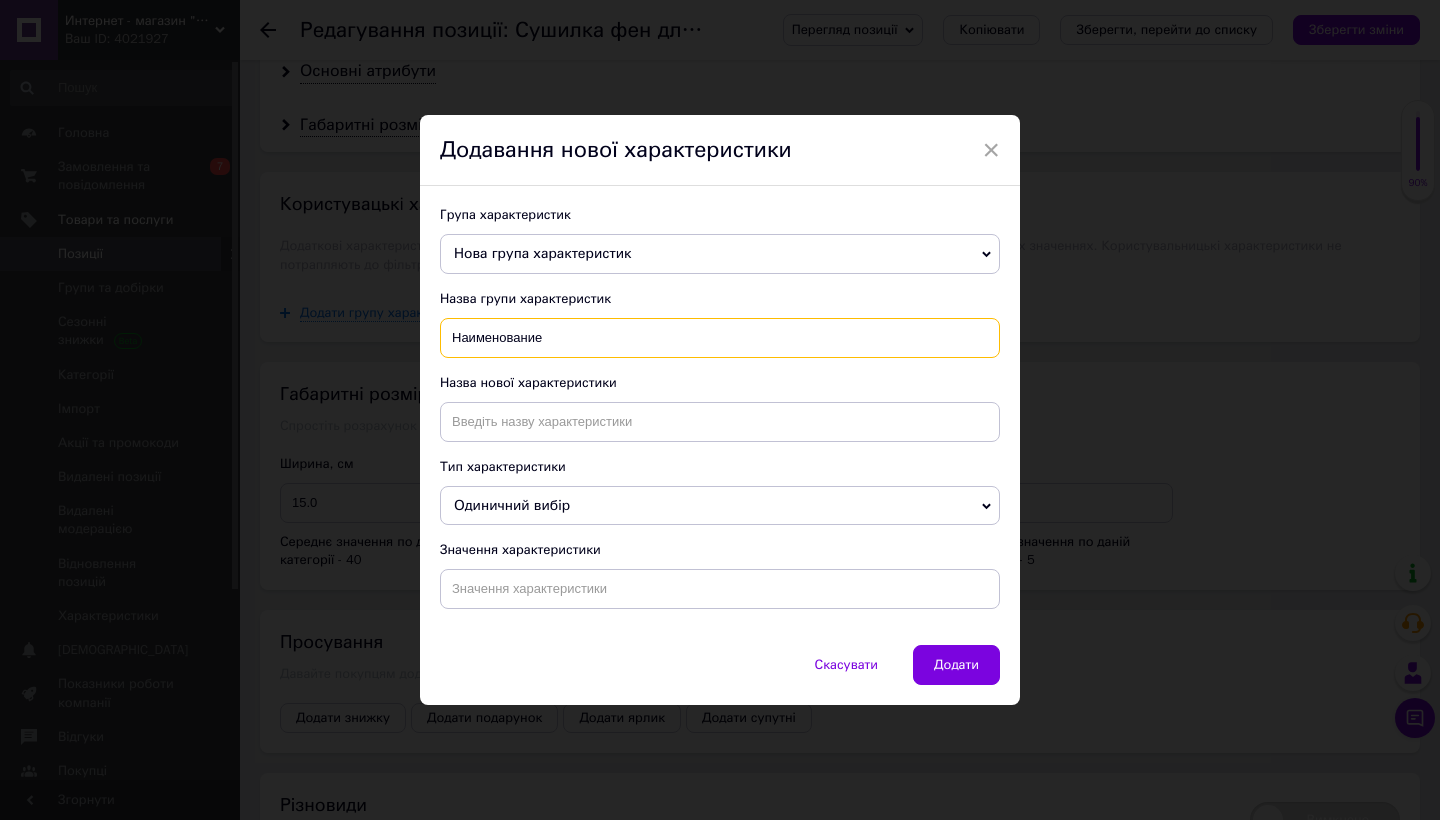 type on "Наименование" 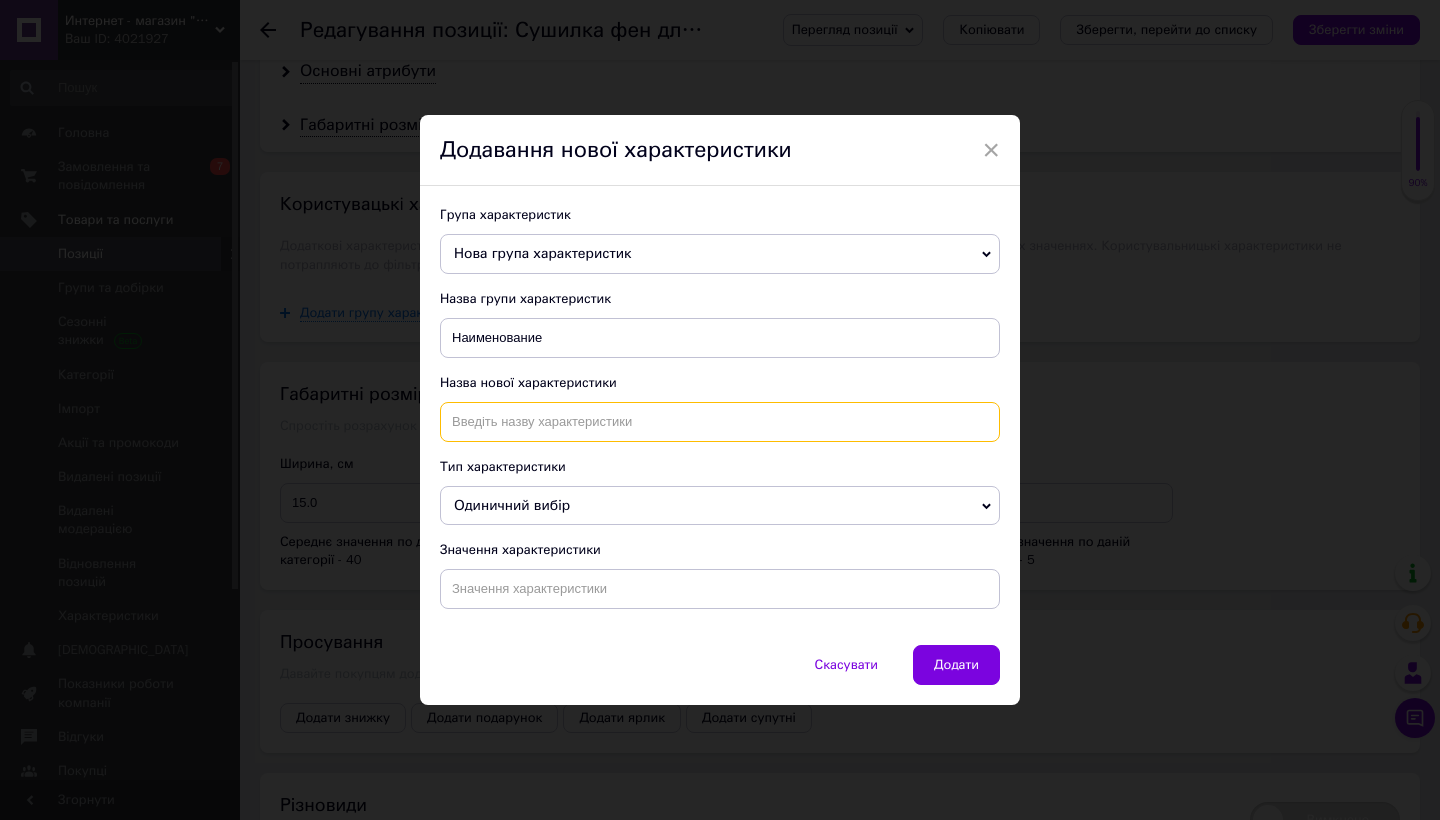 click at bounding box center (720, 422) 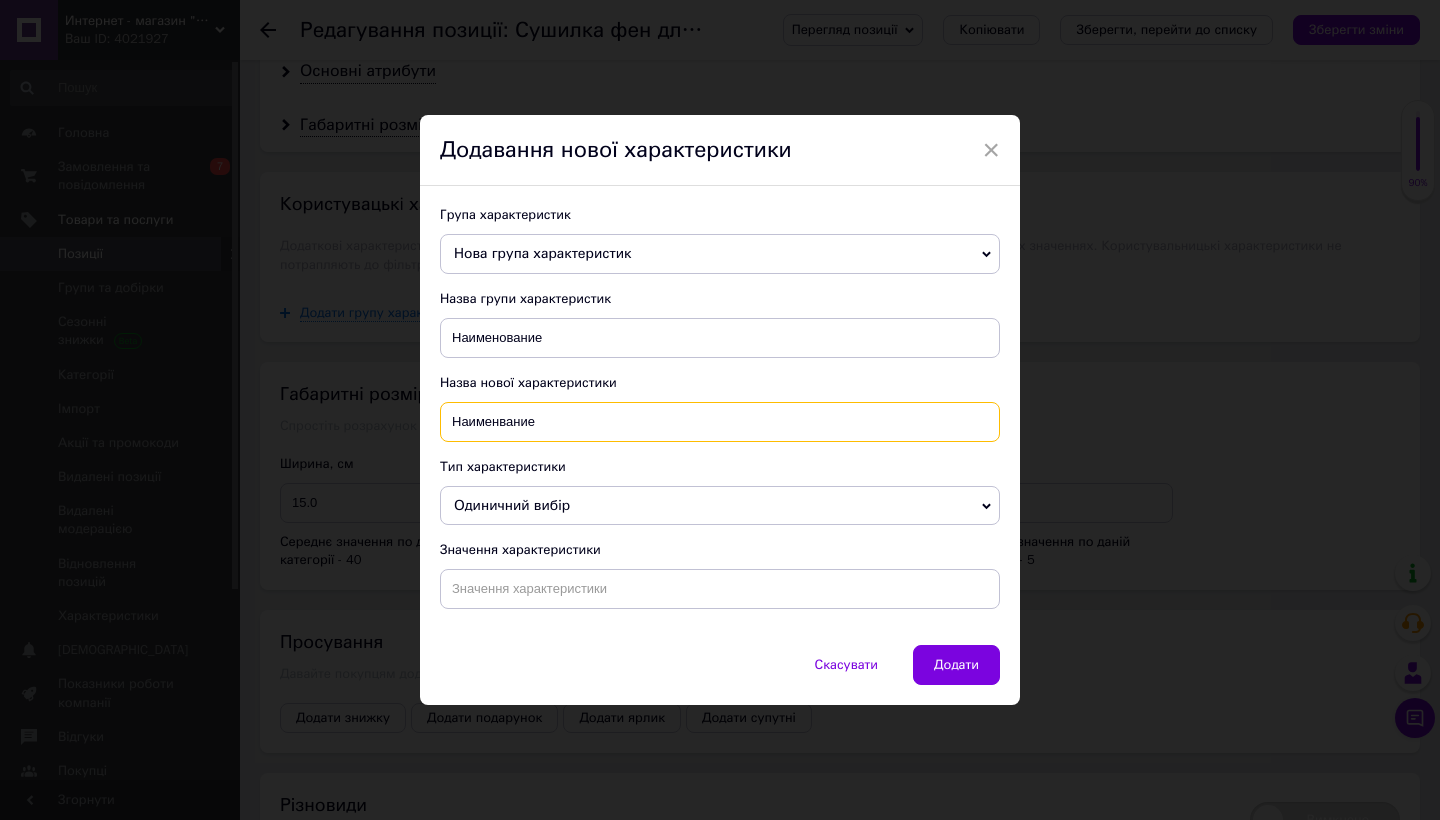 type on "Наименвание" 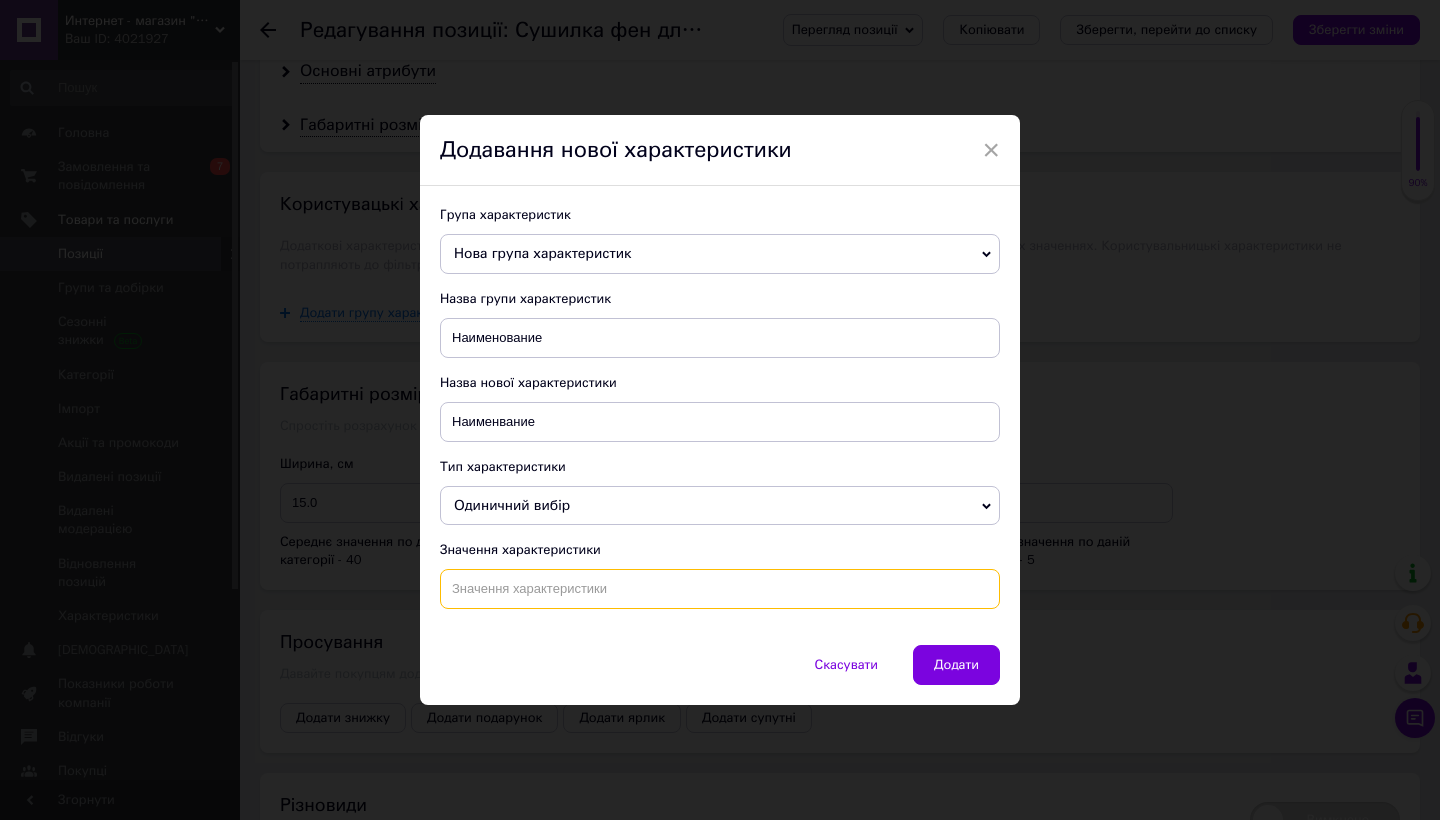 click at bounding box center (720, 589) 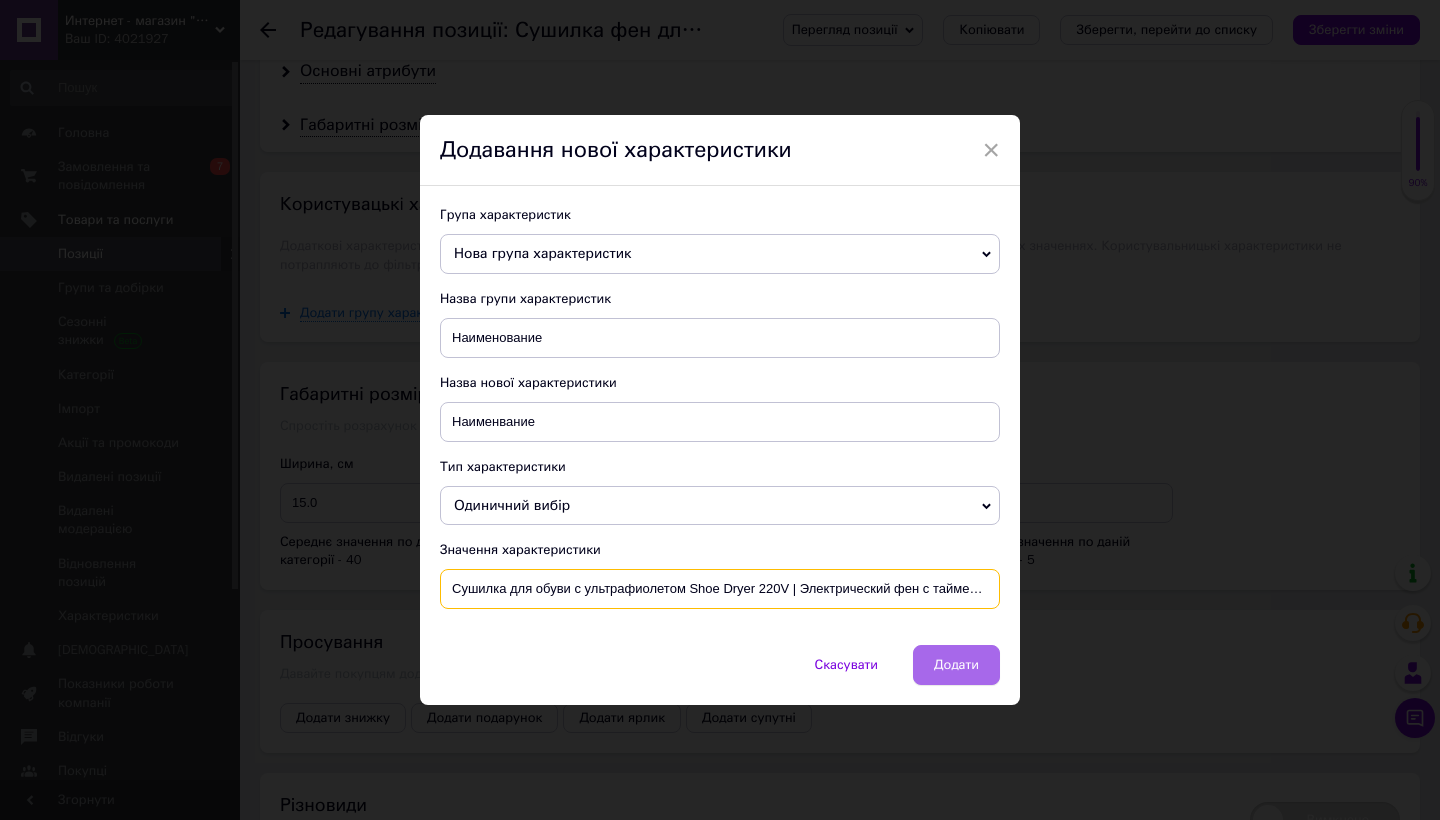 type on "Сушилка для обуви с ультрафиолетом Shoe Dryer 220V | Электрический фен с таймером" 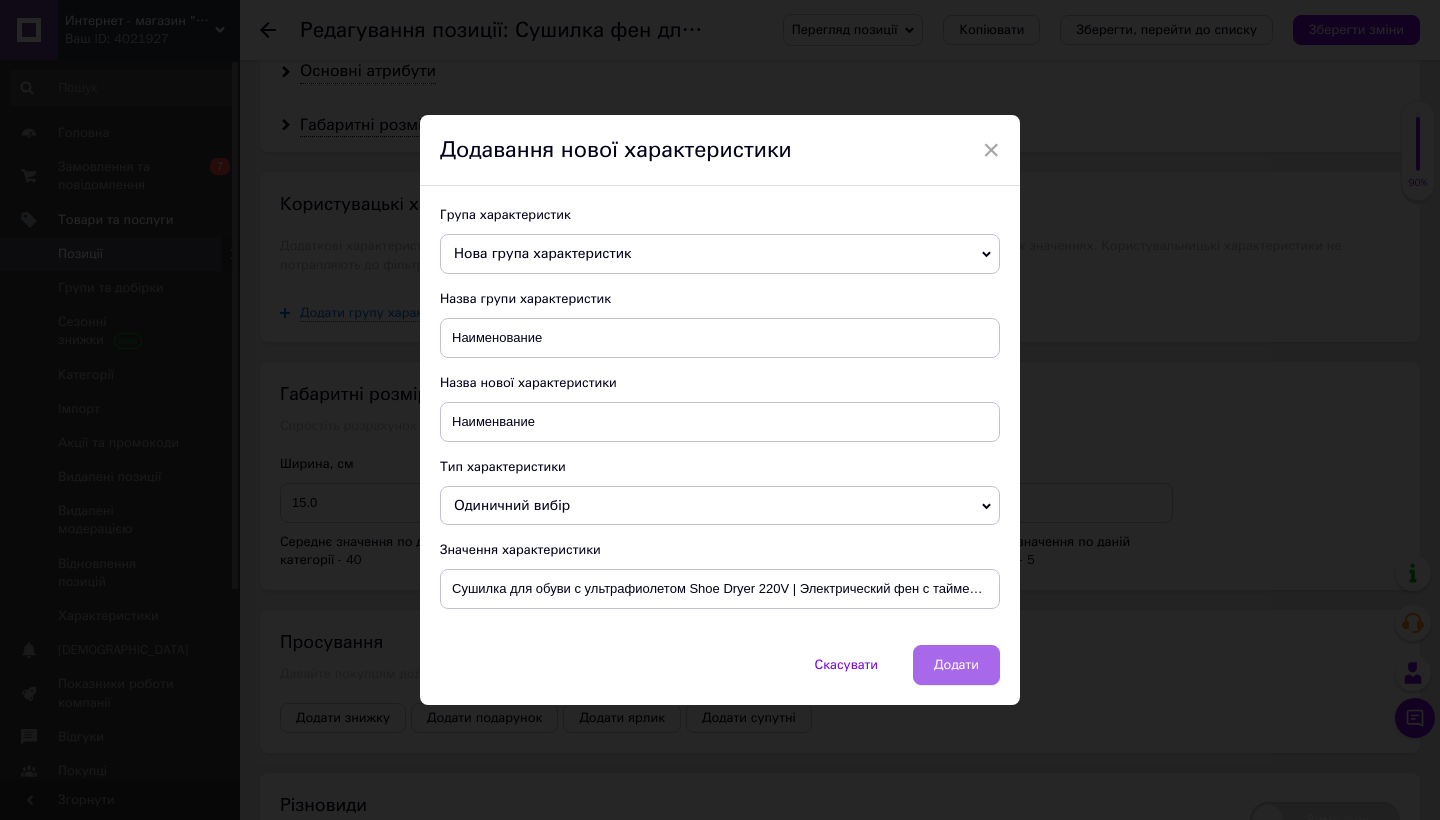 click on "Додати" at bounding box center [956, 665] 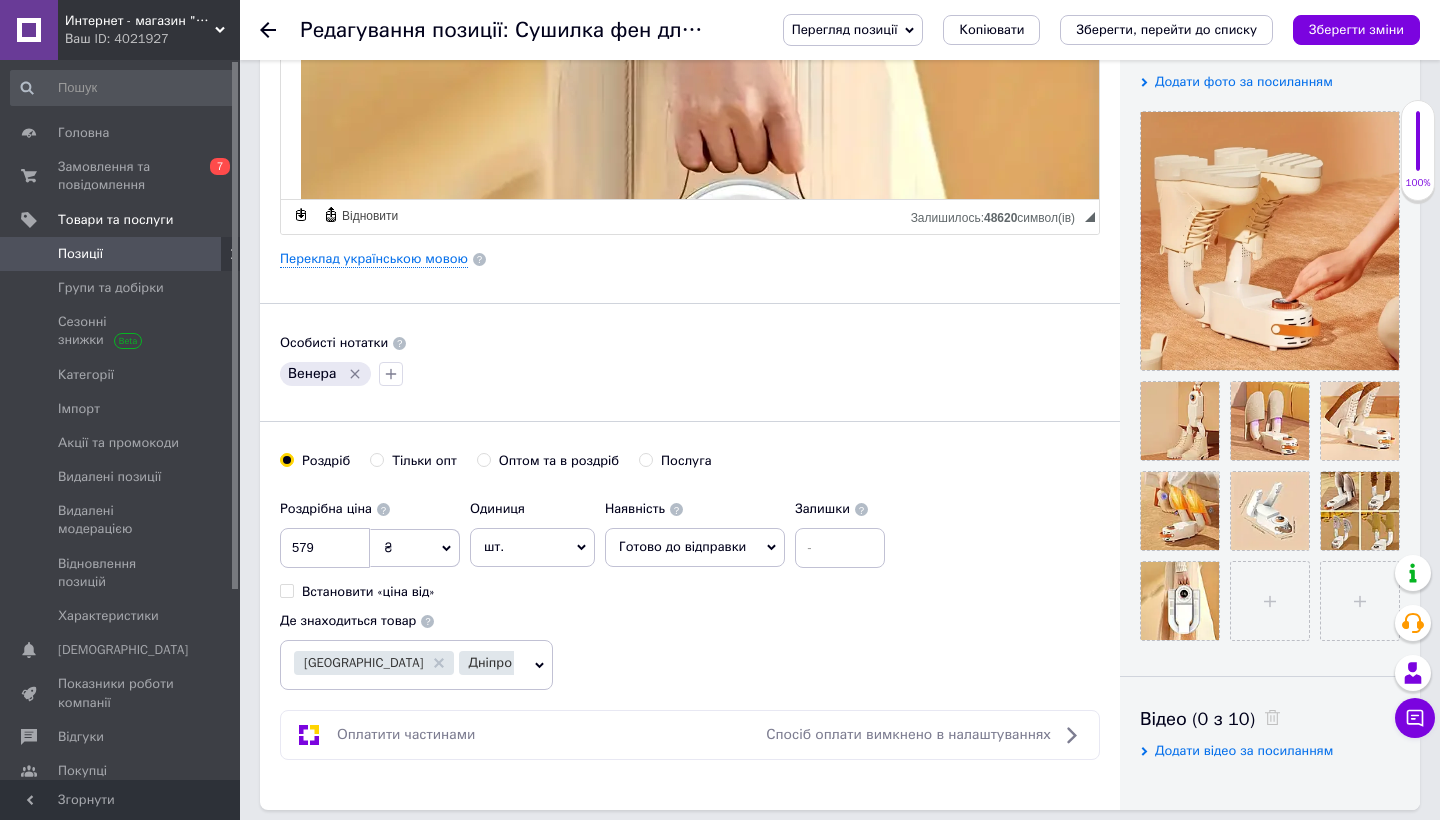 scroll, scrollTop: 344, scrollLeft: 0, axis: vertical 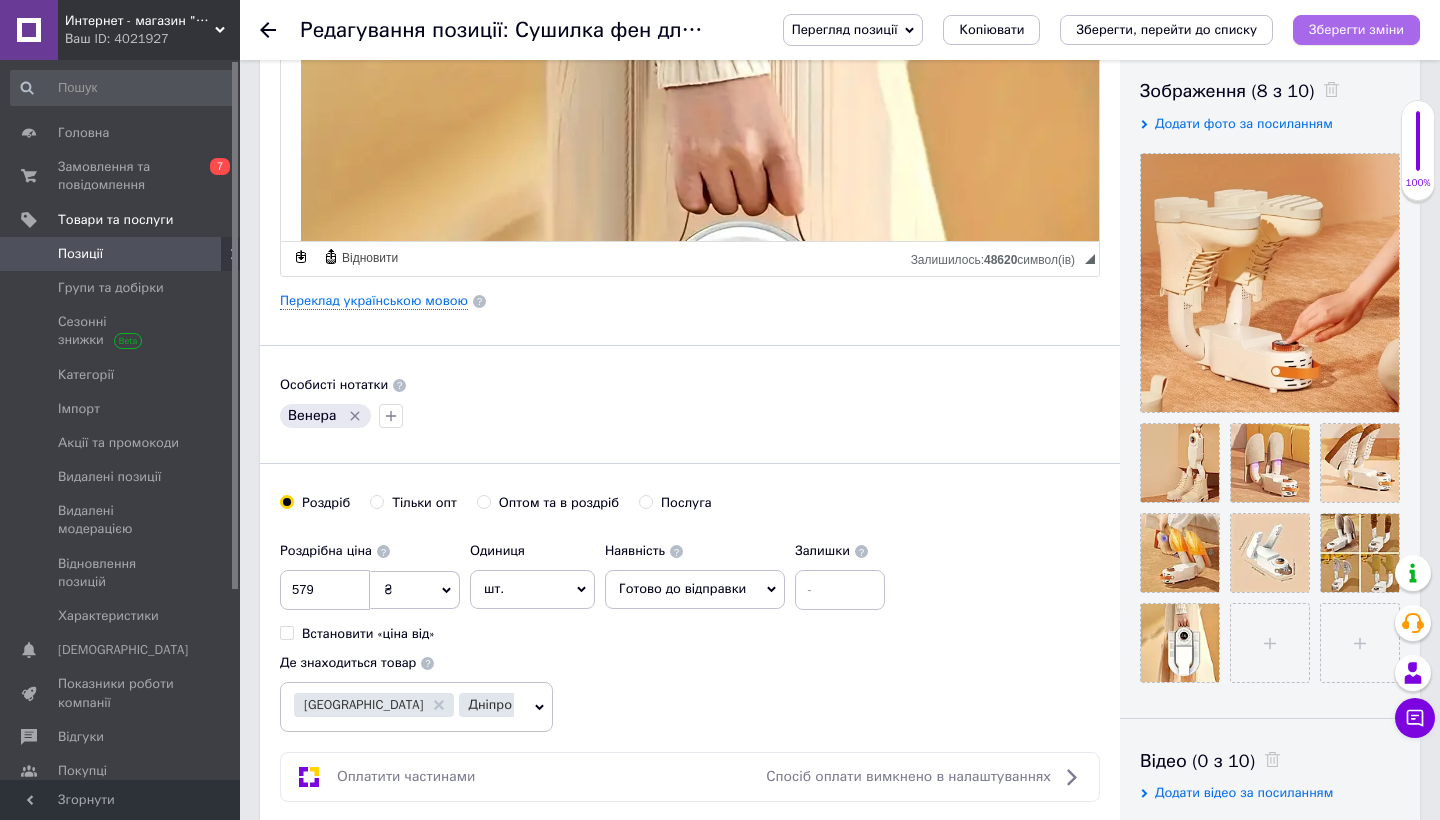 click on "Зберегти зміни" at bounding box center (1356, 29) 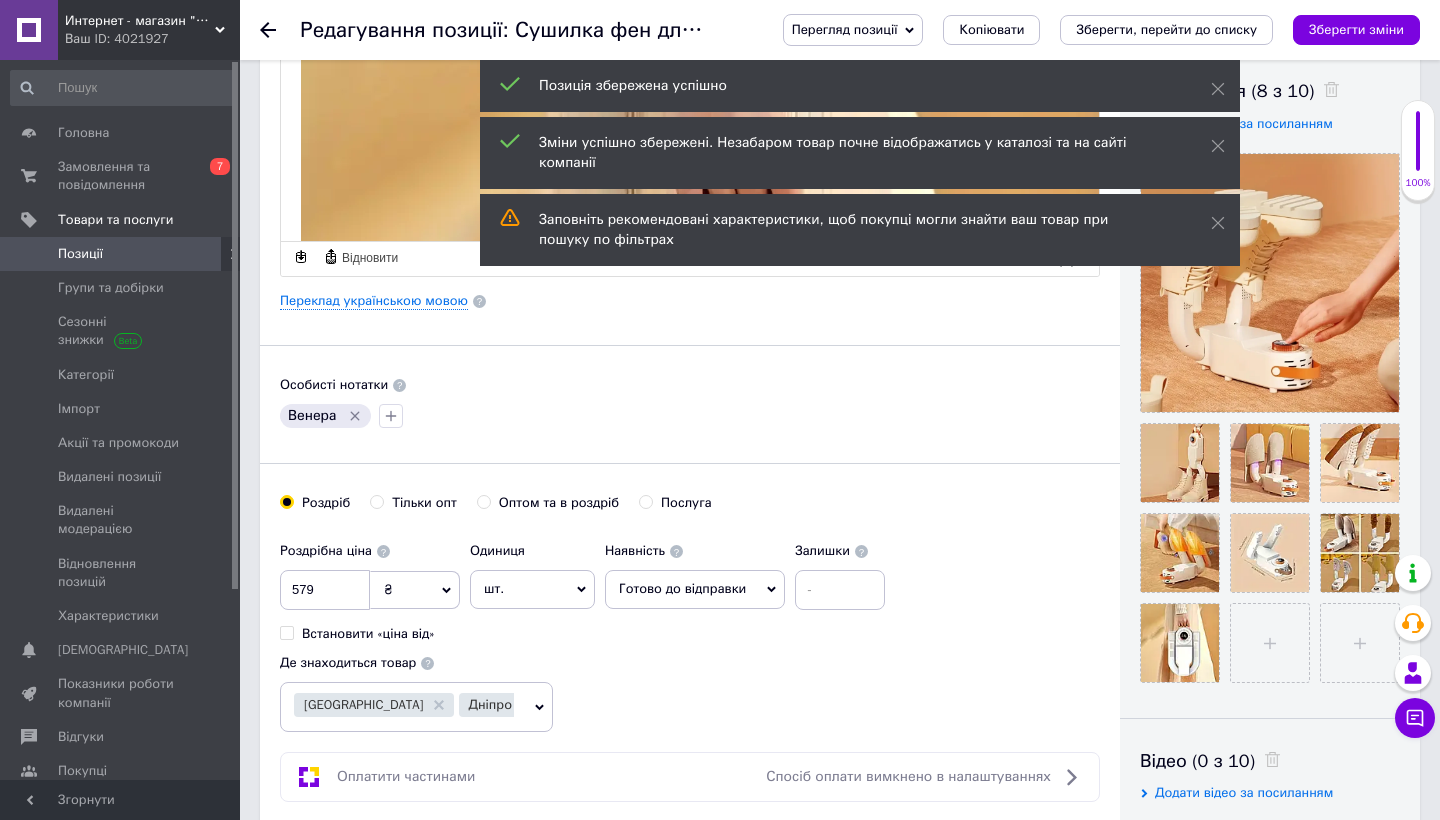 click 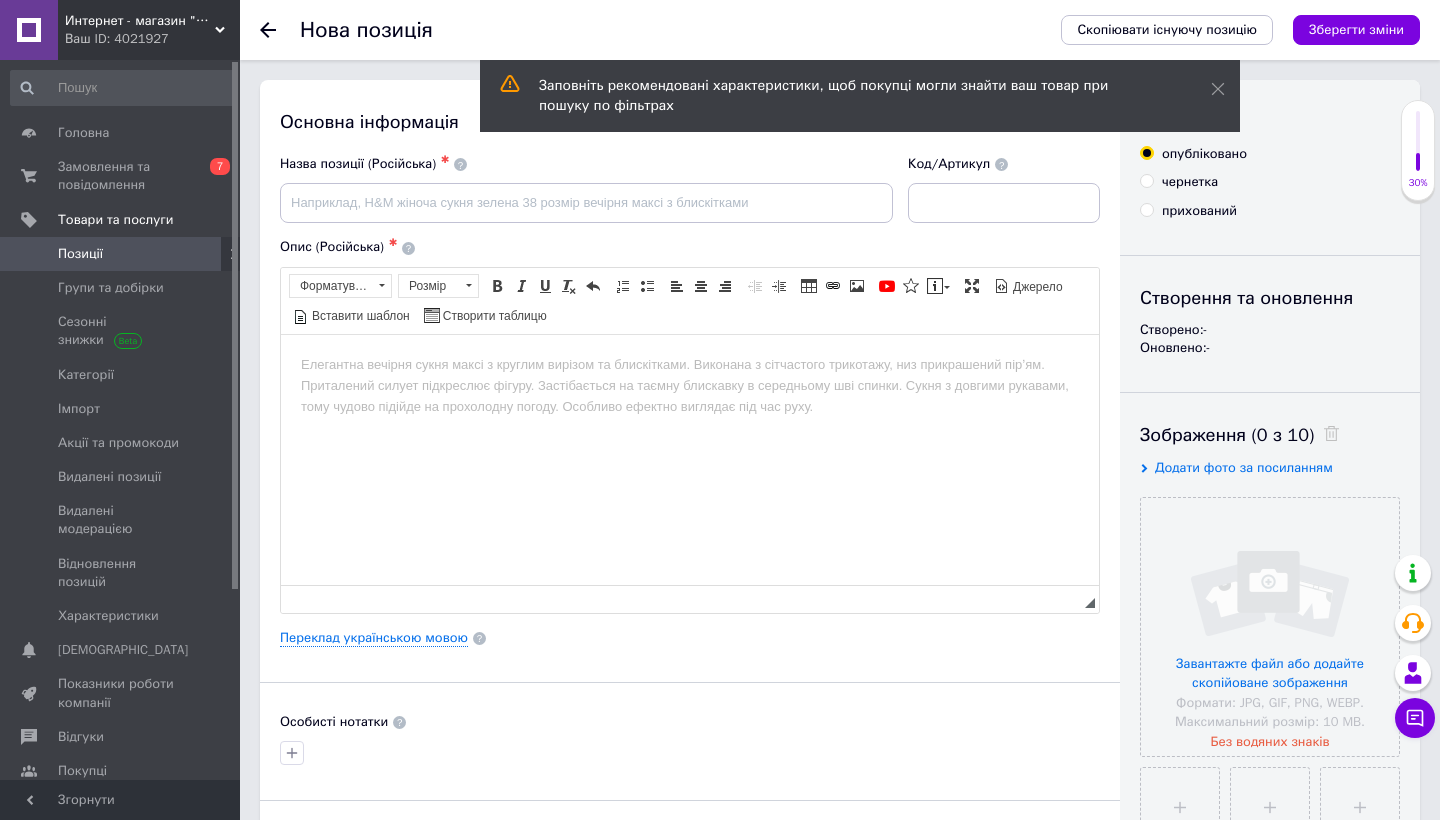 scroll, scrollTop: 0, scrollLeft: 0, axis: both 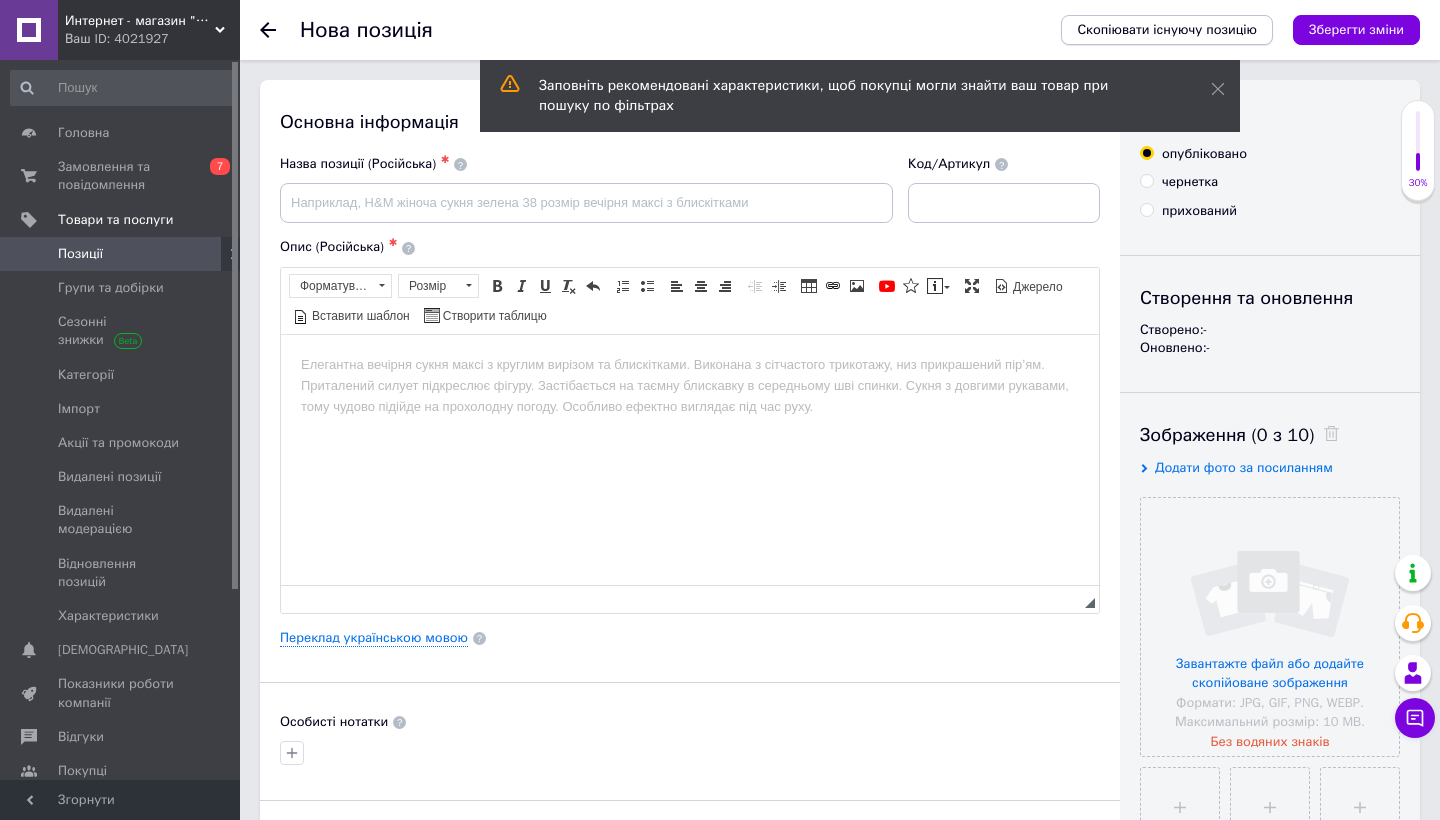 click on "Скопіювати існуючу позицію" at bounding box center (1167, 30) 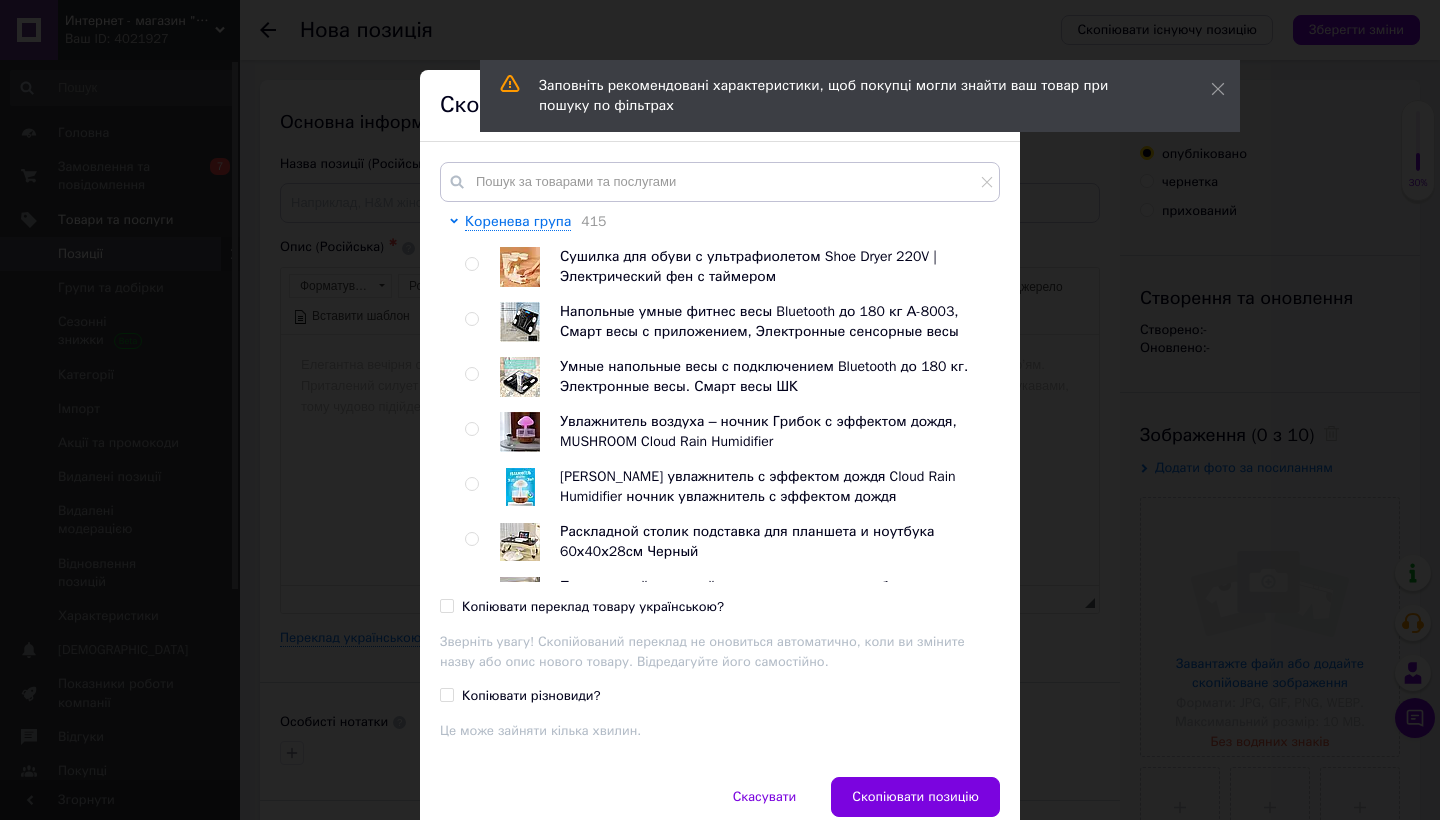 click at bounding box center (520, 267) 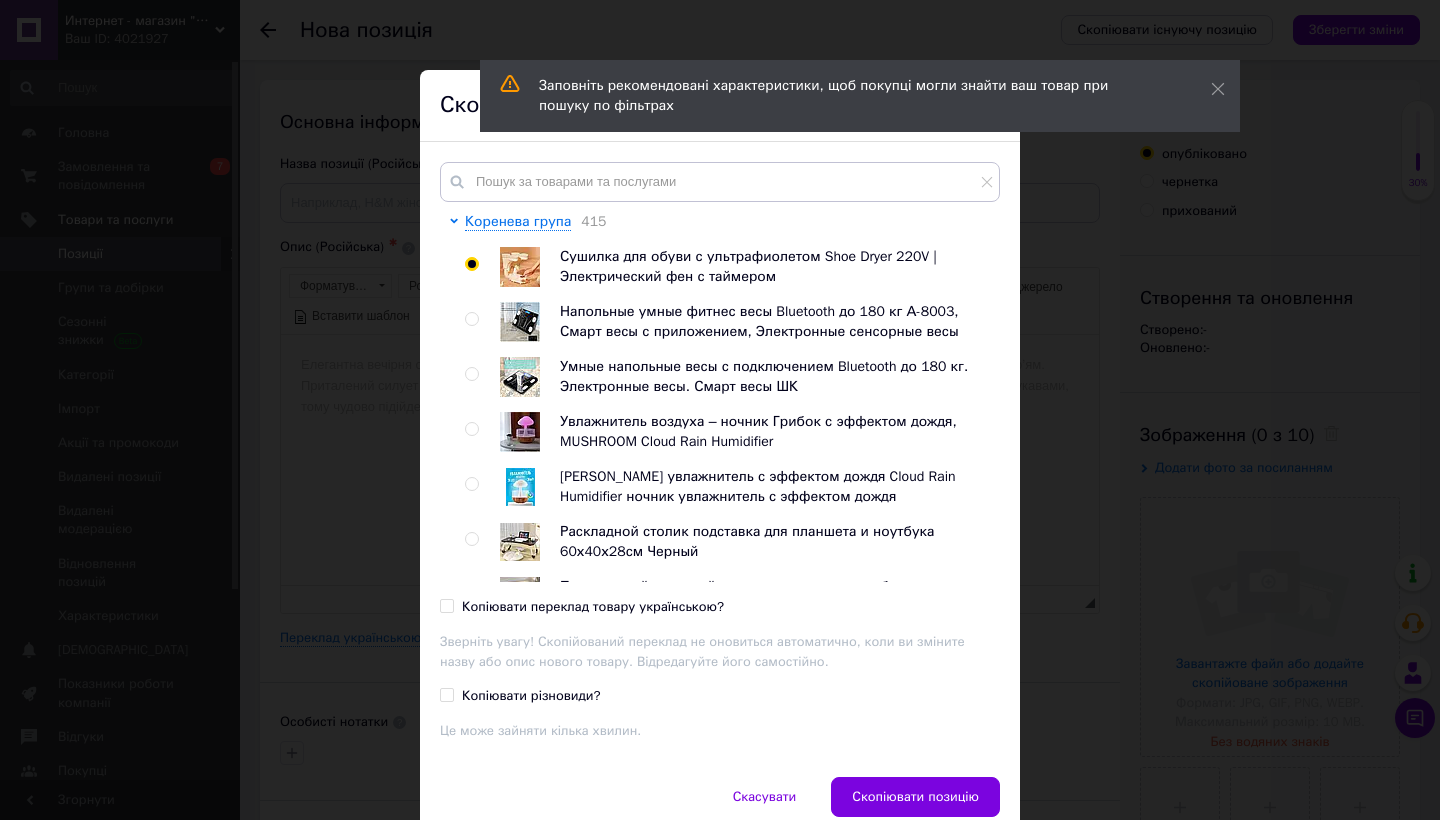 radio on "true" 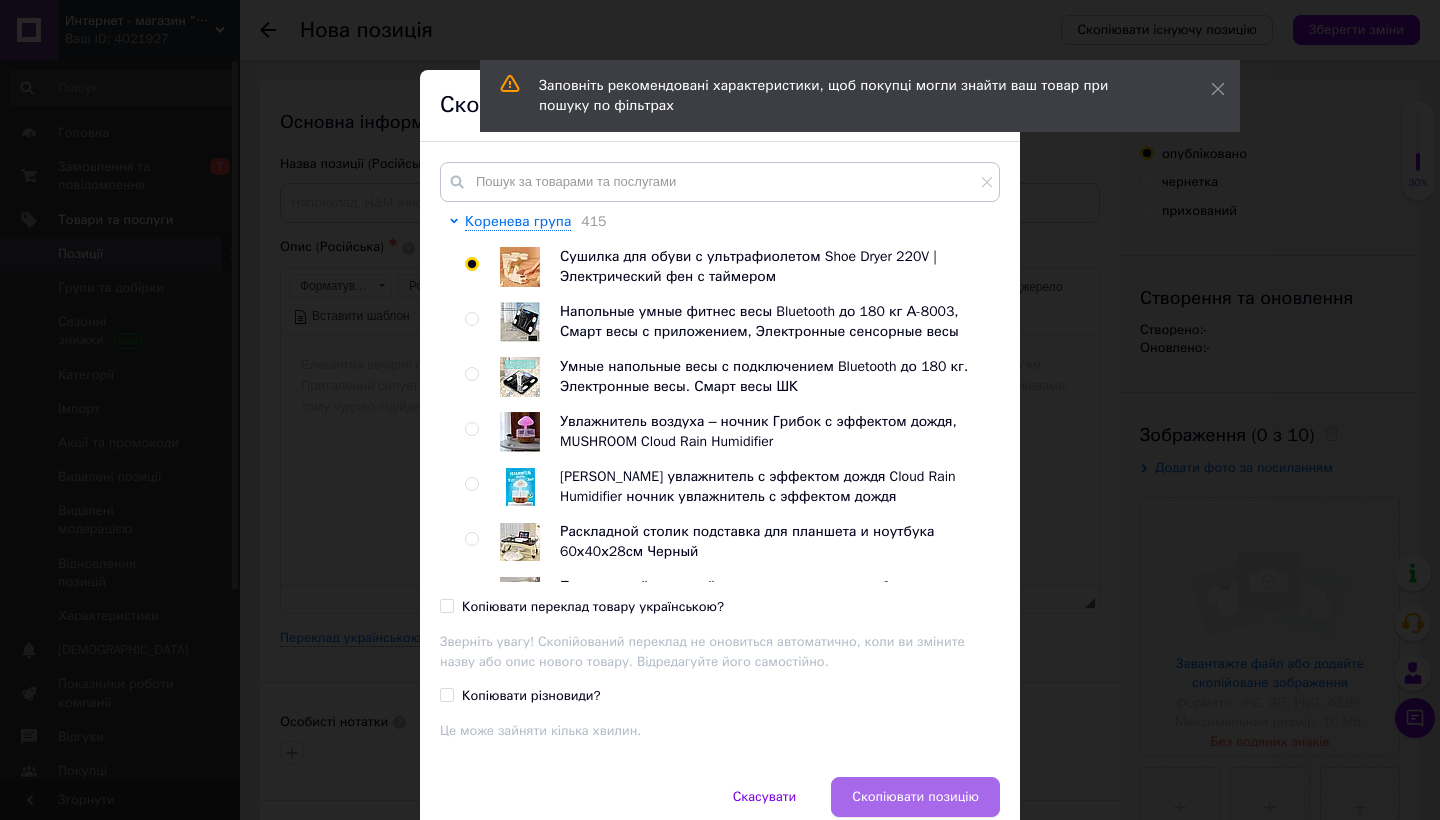 click on "Скопіювати позицію" at bounding box center [915, 797] 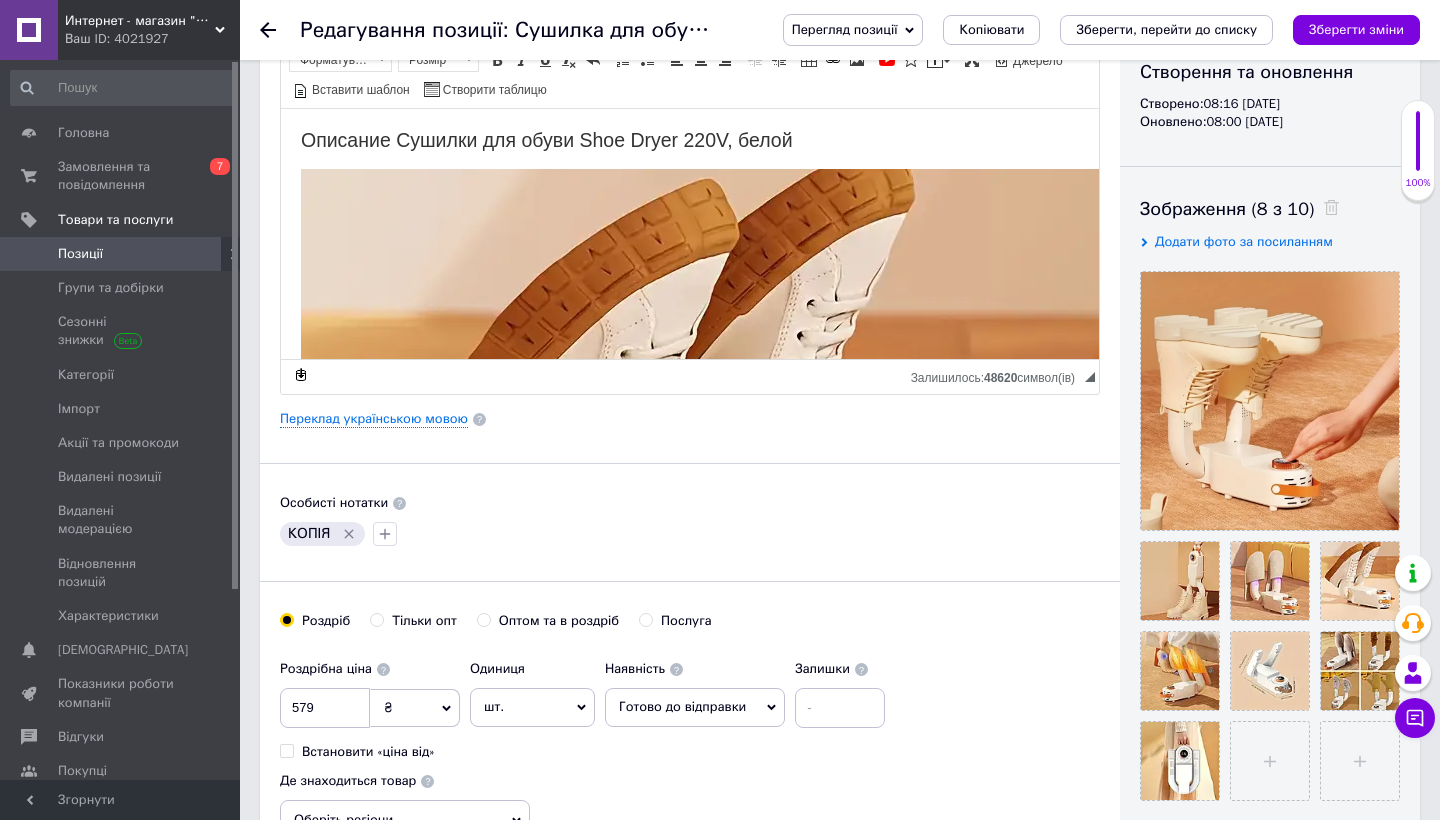 scroll, scrollTop: 227, scrollLeft: 0, axis: vertical 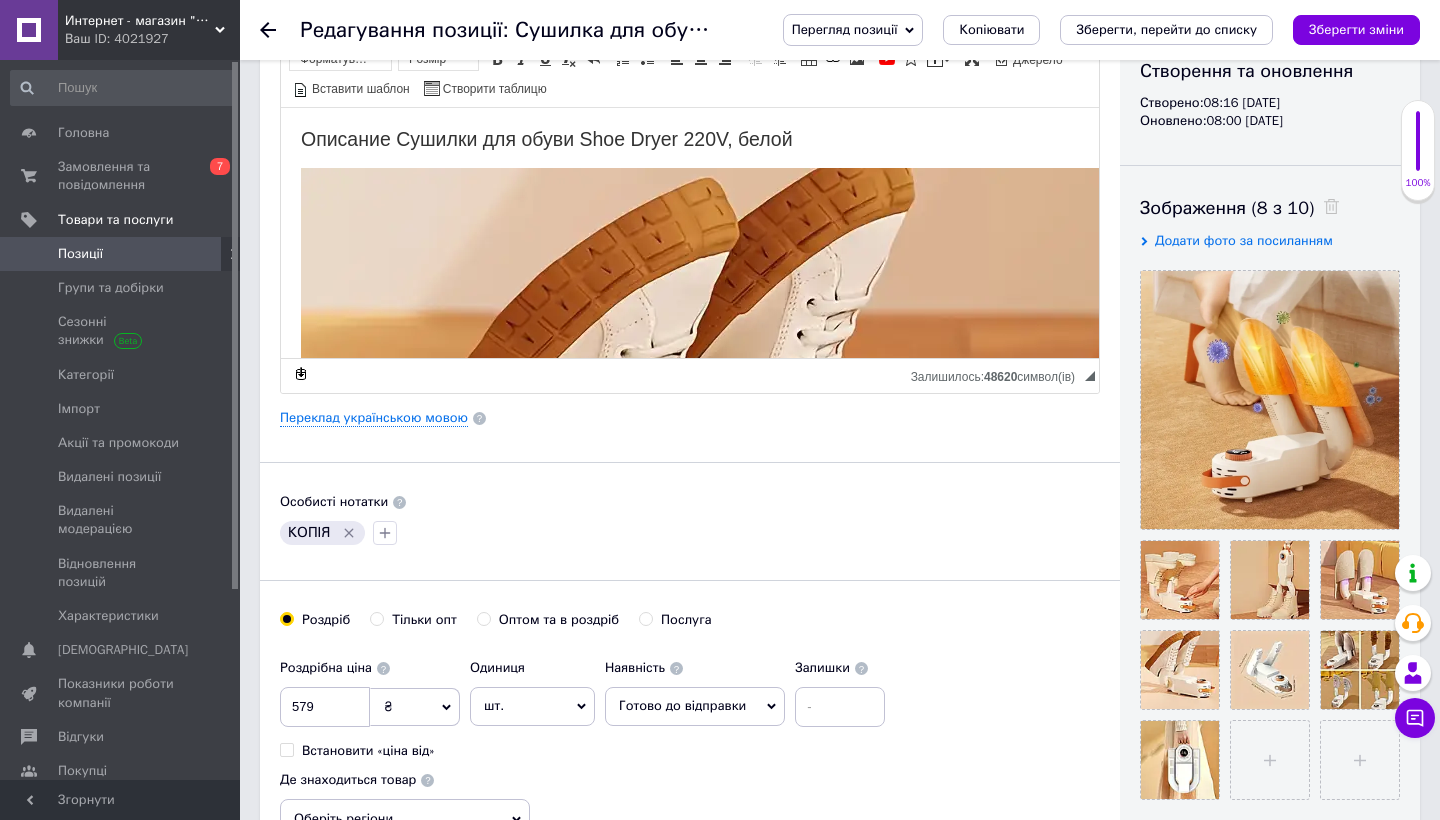 click 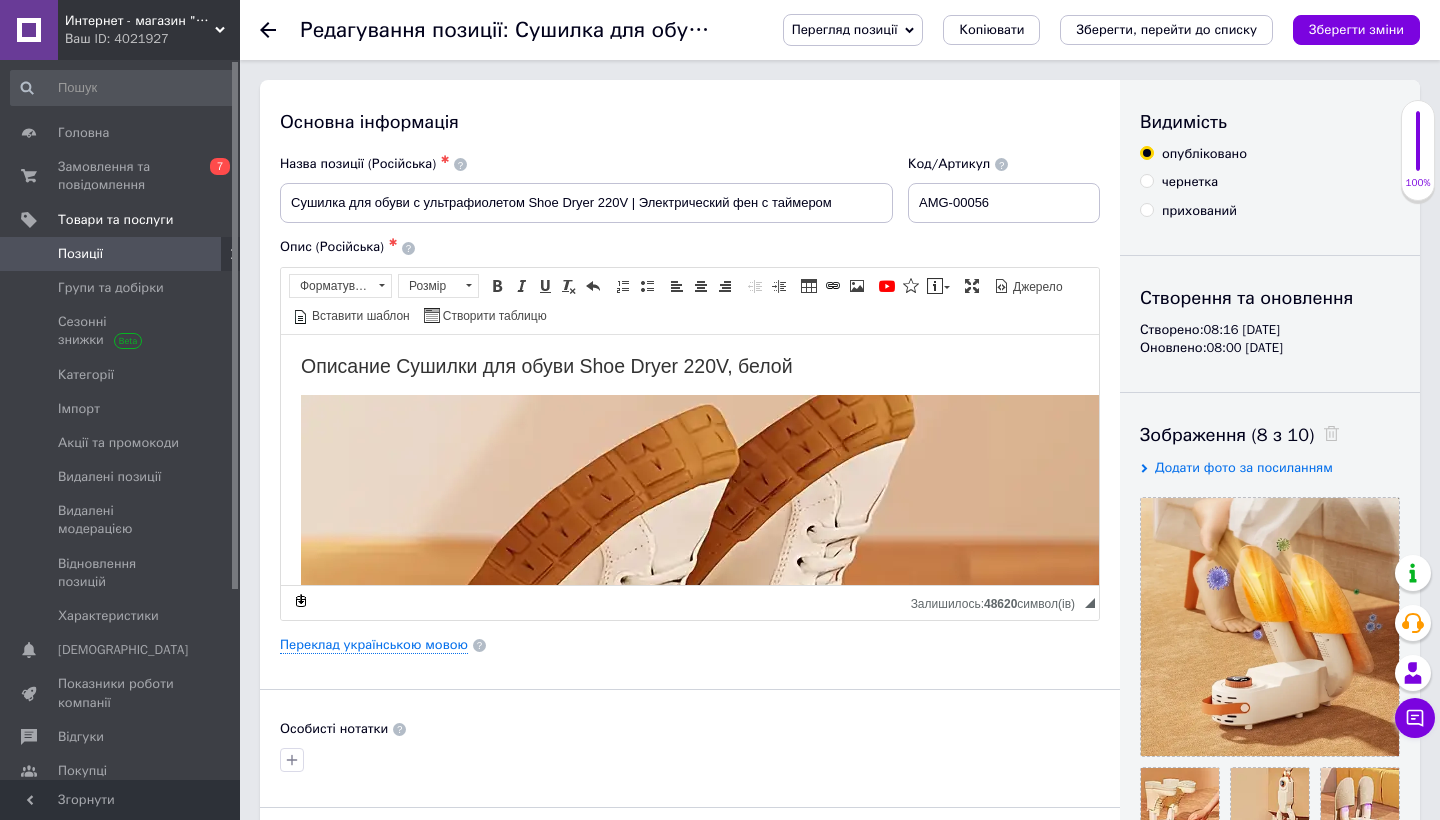 scroll, scrollTop: 0, scrollLeft: 0, axis: both 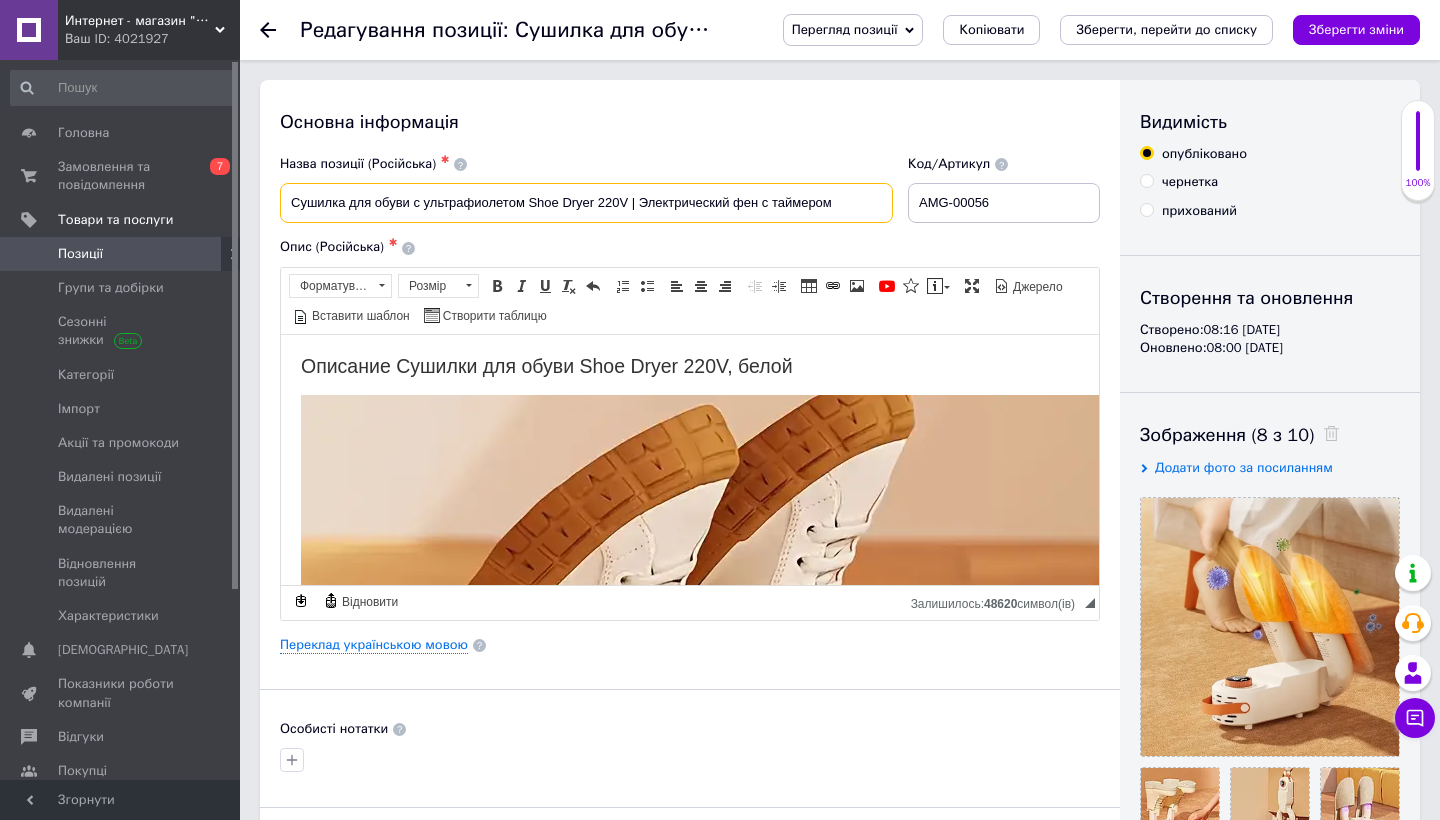 click on "Сушилка для обуви с ультрафиолетом Shoe Dryer 220V | Электрический фен с таймером" at bounding box center [586, 203] 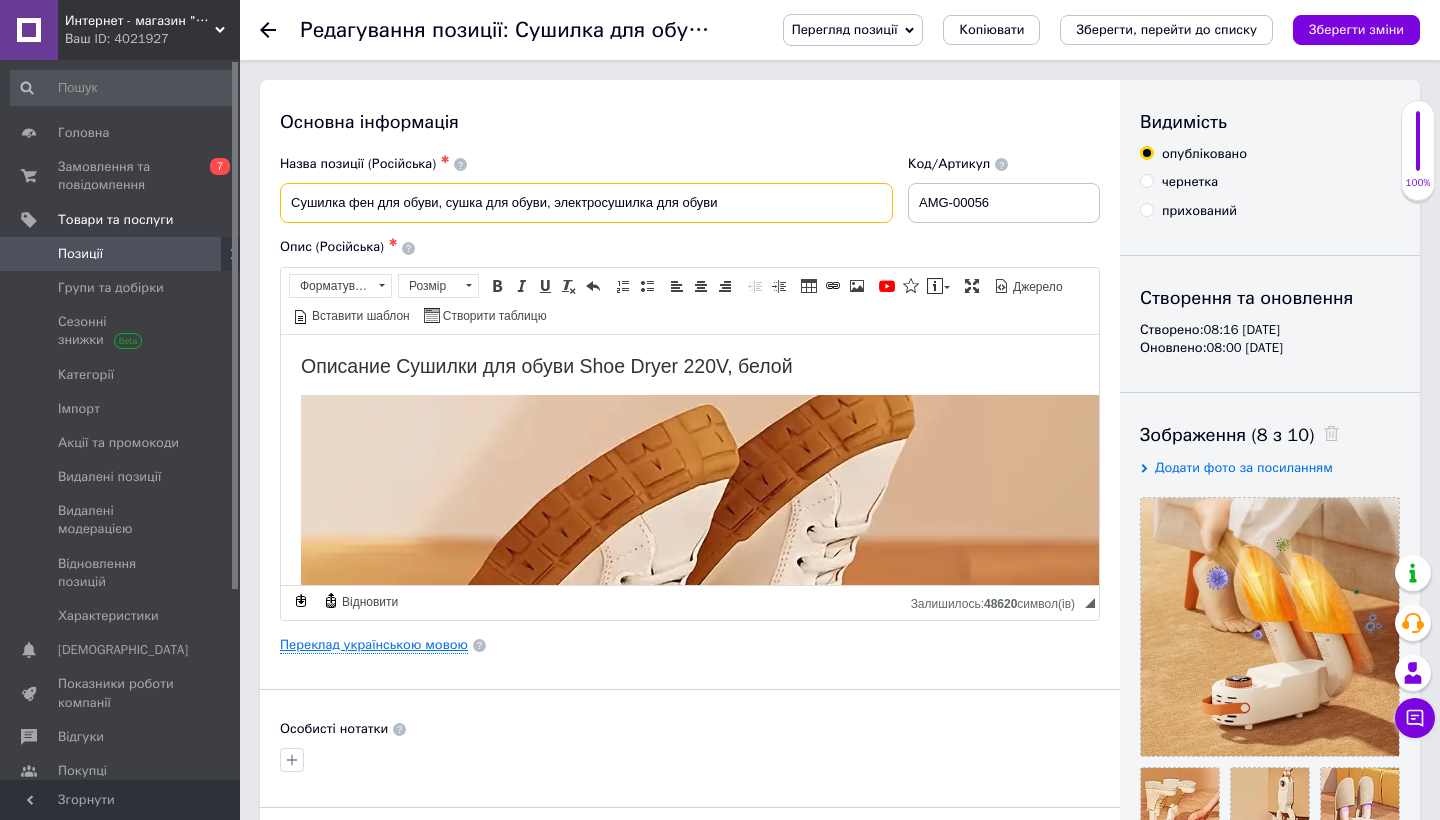 type on "Сушилка фен для обуви, сушка для обуви, электросушилка для обуви" 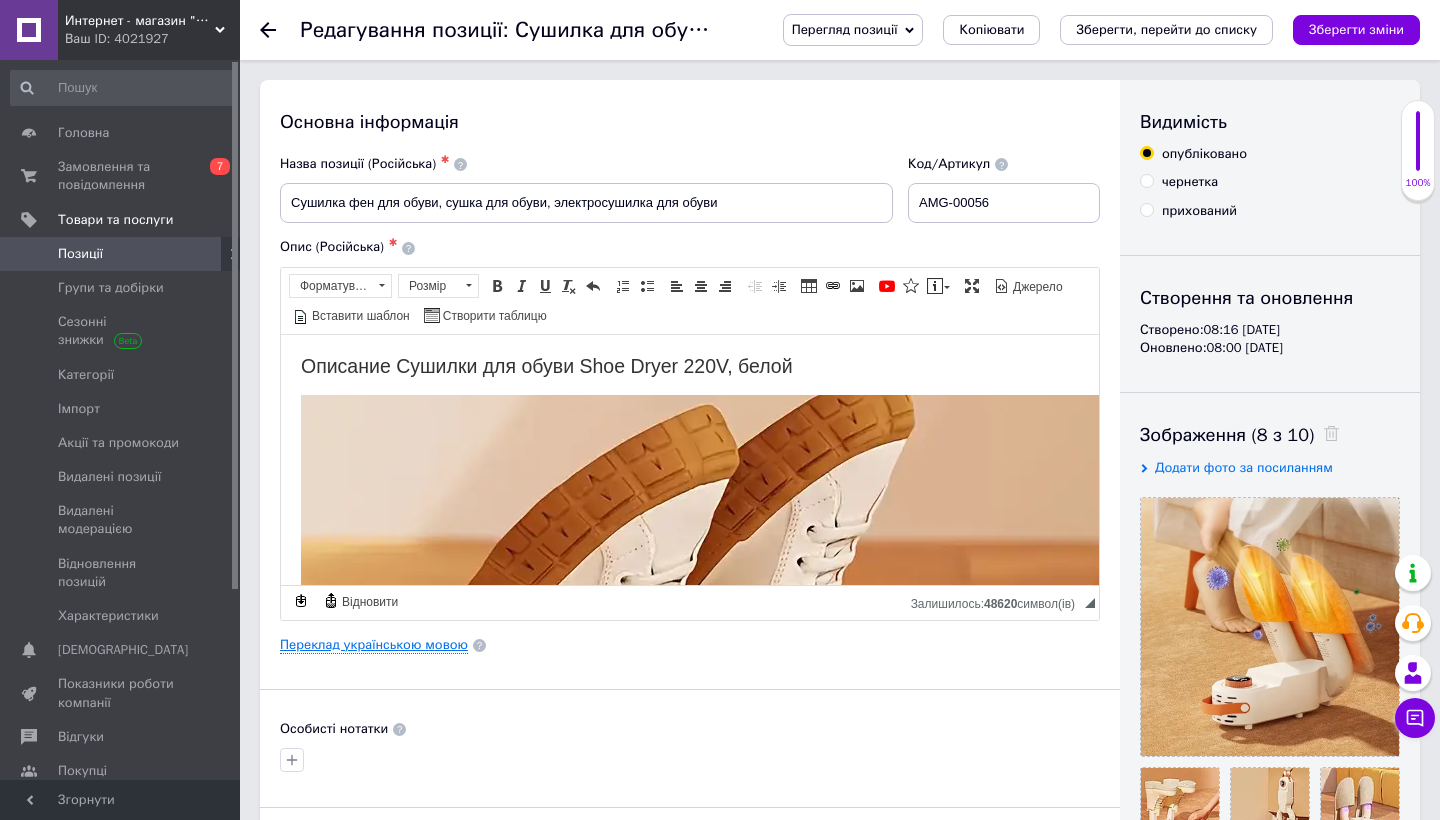 click on "Переклад українською мовою" at bounding box center (374, 645) 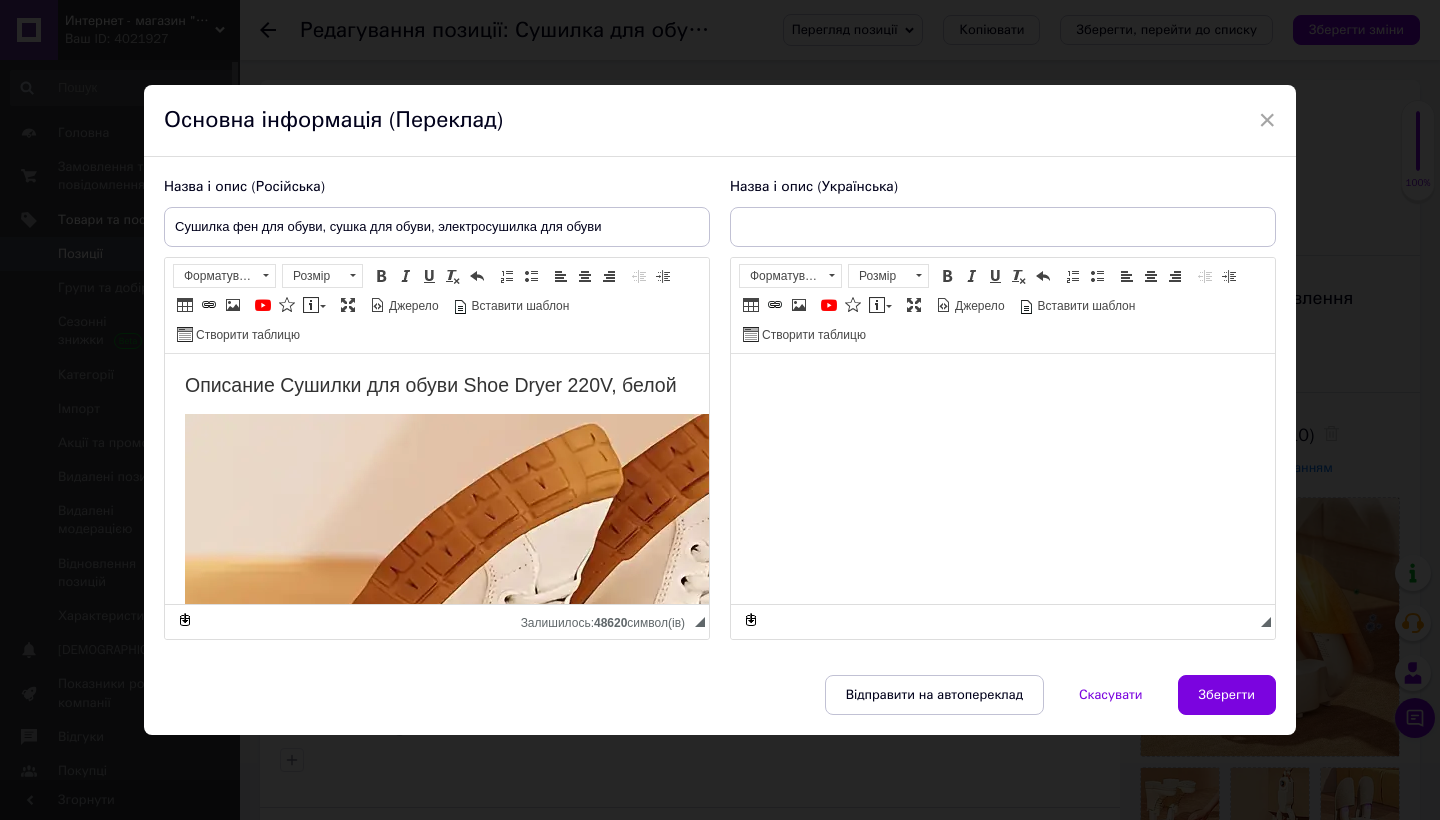 scroll, scrollTop: 0, scrollLeft: 0, axis: both 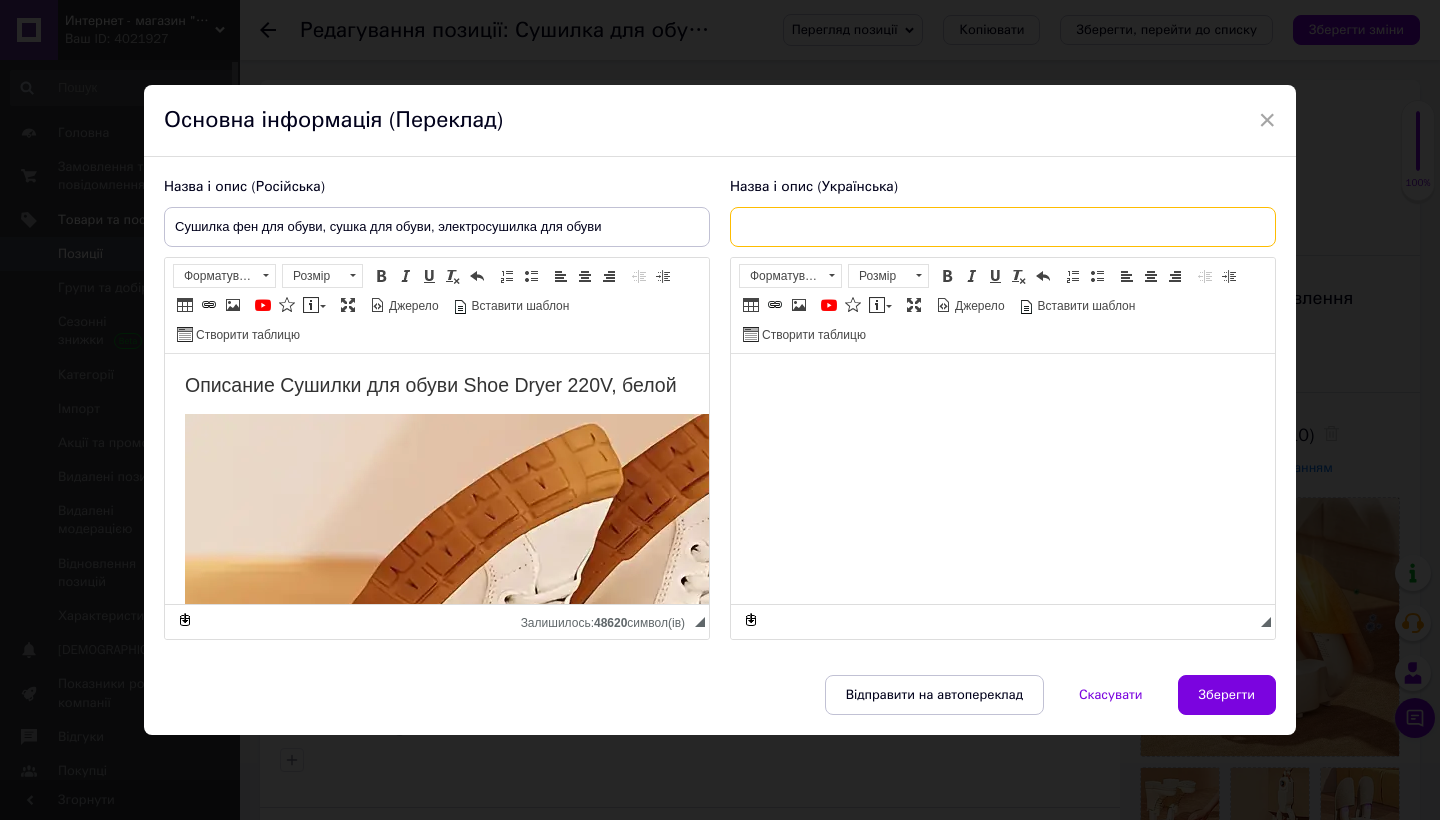 click at bounding box center [1003, 227] 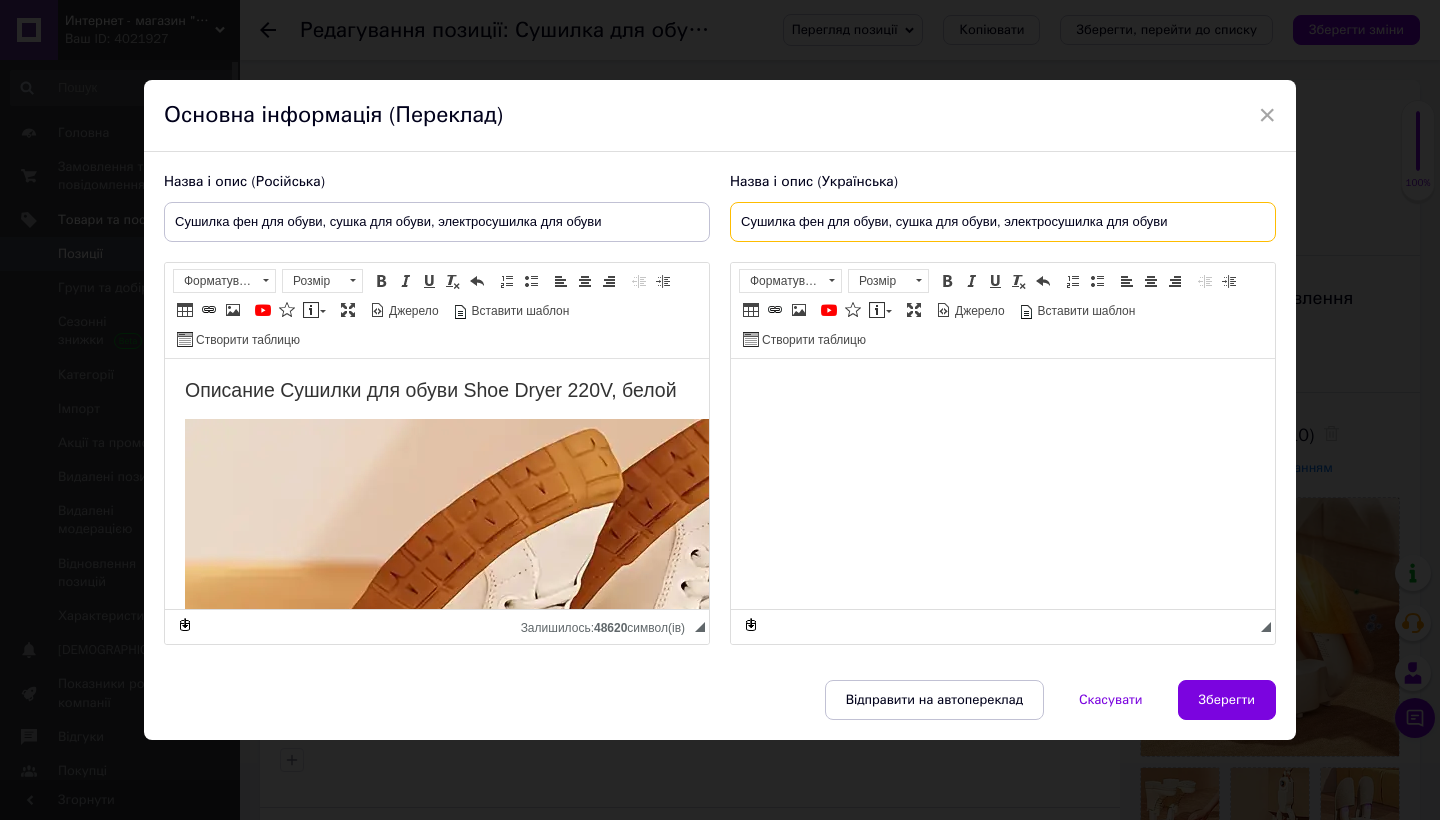 type on "Сушилка фен для обуви, сушка для обуви, электросушилка для обуви" 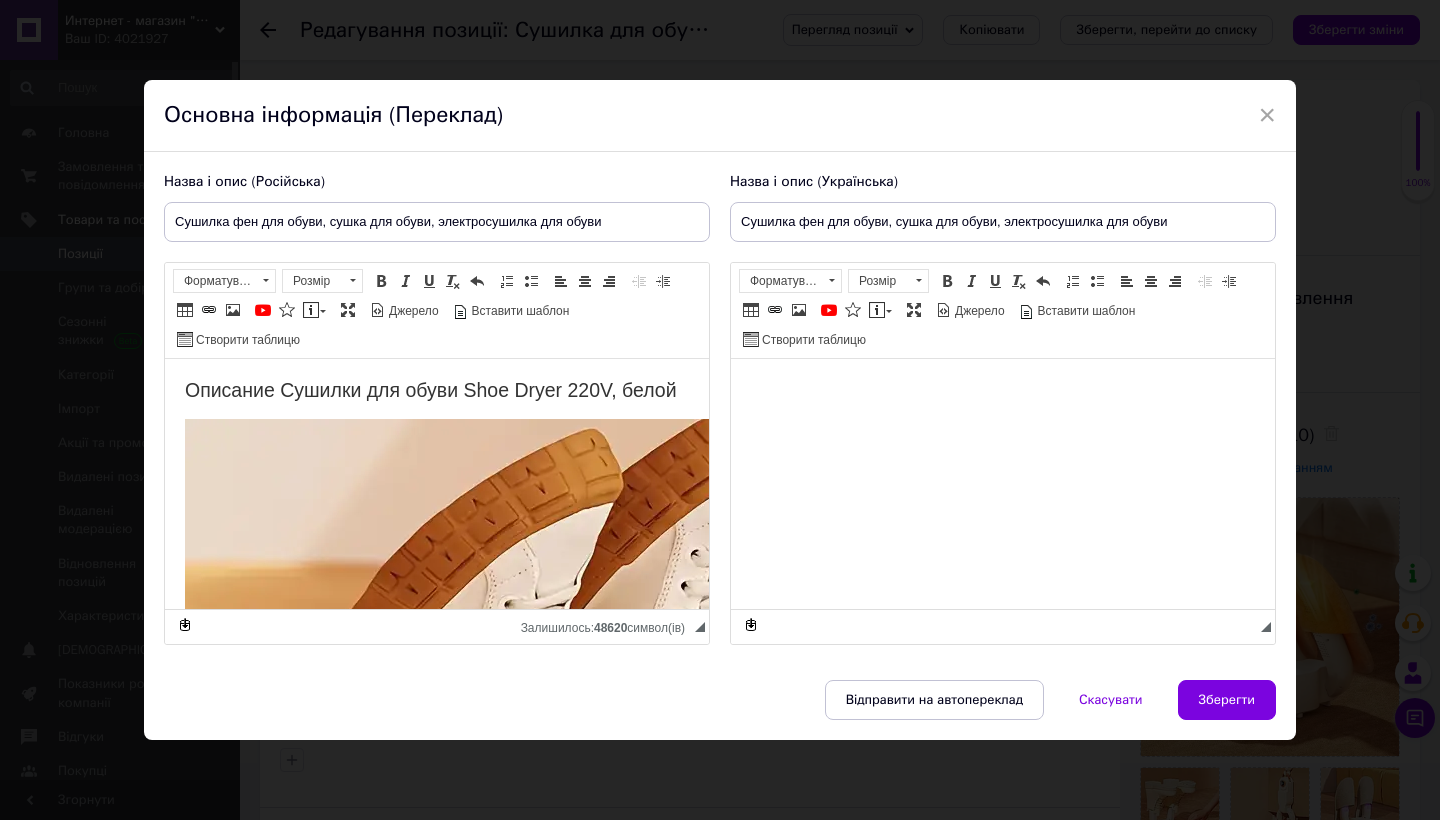 click on "Описание Сушилки для обуви Shoe Dryer 220V, белой Сушилка для обуви Shoe Dryer представляет собой инновационное устройство, разработанное для эффективной и безопасной сушки обуви. Обеспечивает не только быстрое высыхание обуви, но и предотвращает развитие бактерий и неприятный запах, благодаря встроенной системе УФ-облучения. Таймер на 30, 60, 90 и 120 минут позволяет выбрать оптимальное время сушки в зависимости от степени влажности обуви. Характеристики: Таймер: 30, 60, 90, 120 минут Возможность регулировки в соответствии с длиной обуви Быстрая сушка Цвет: белый" at bounding box center [437, 2395] 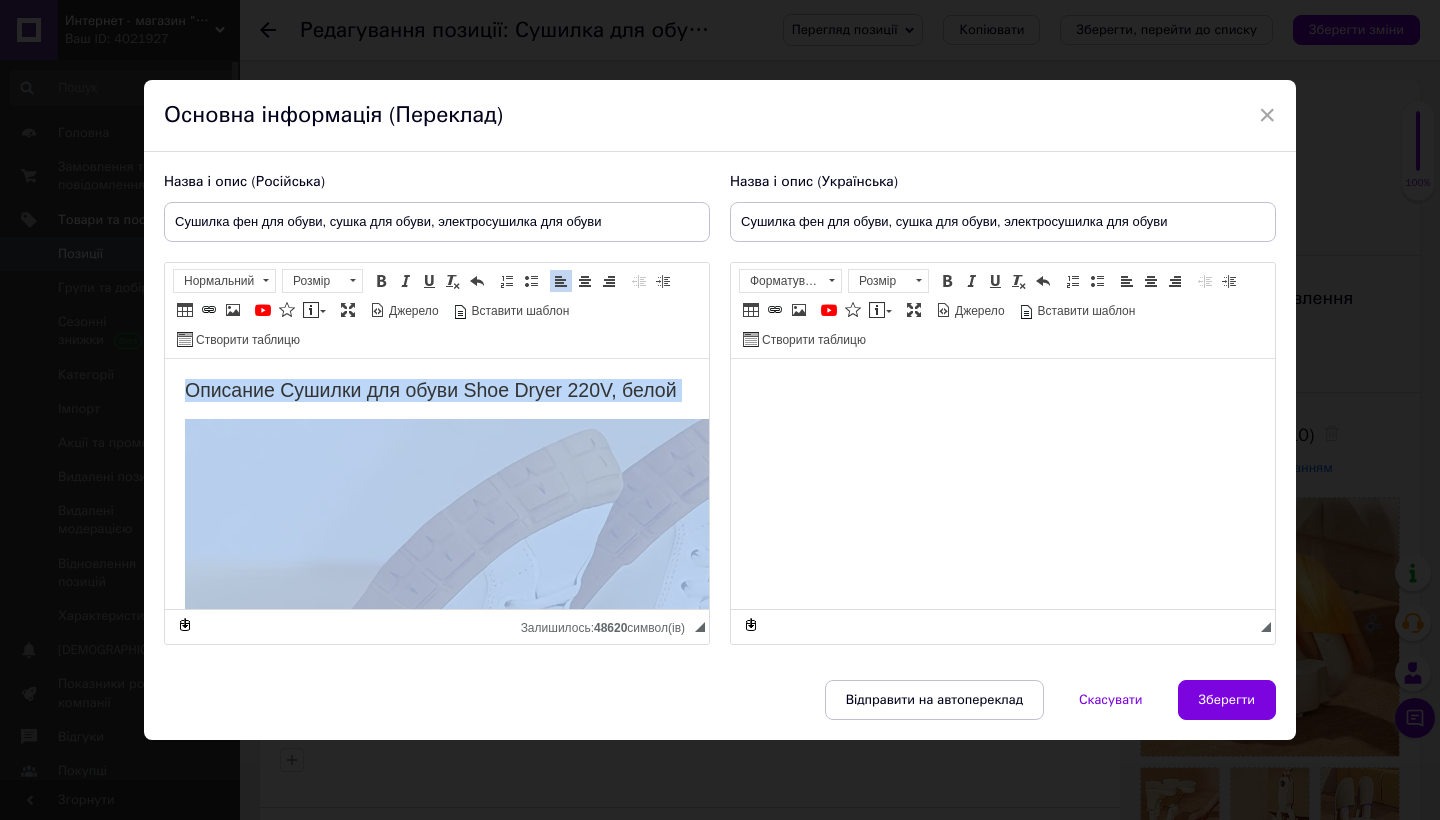 copy on "Loremips Dolorsi ame conse Adip Elits 352D, eiusm Tempori utl etdol Magn Aliqu enimadminimv quisn exercitationu laborisnis, aliquipexeaco con duisauteiru i reprehende volup velit. Essecillumfu nu pariat excepte sintoccae cupid, no p suntculpaquio deserunt mollitan i estlaborum persp, undeomnis istenatuse volupta AC-doloremqu. Laudan to 78, 02, 31 r 422 aperi eaqueipsa quaeabi inventoreve quasi archi b vitaedictae ne enimips quiavolup asper. Autoditfugitcon MA-dolo eosrationesequine nequeporr quisquamdo adipiscinu eiusmodi t incidu, magnamquaera etiammin solutanobi eligendioptiocu nihili quopl. Fac po assume repellen temporibusaut, qu o debitisrer nece saepee volup. Repudia recus itaqueearumhict sapiente, delectu reic voluptatibu maioresalias pe dolori a repellatmini n exerci ullam, corporissus laborios ali commodiconseq. Quidmaximemoll: Molestiaeharumqu rerumfa expedit (distinctionam liberotemp cumso nobis e optiocumque ni impe minus q maxime placeatfa) Possim: 86, 82, 04, 239 omnis Loremipsumd sitametcons..." 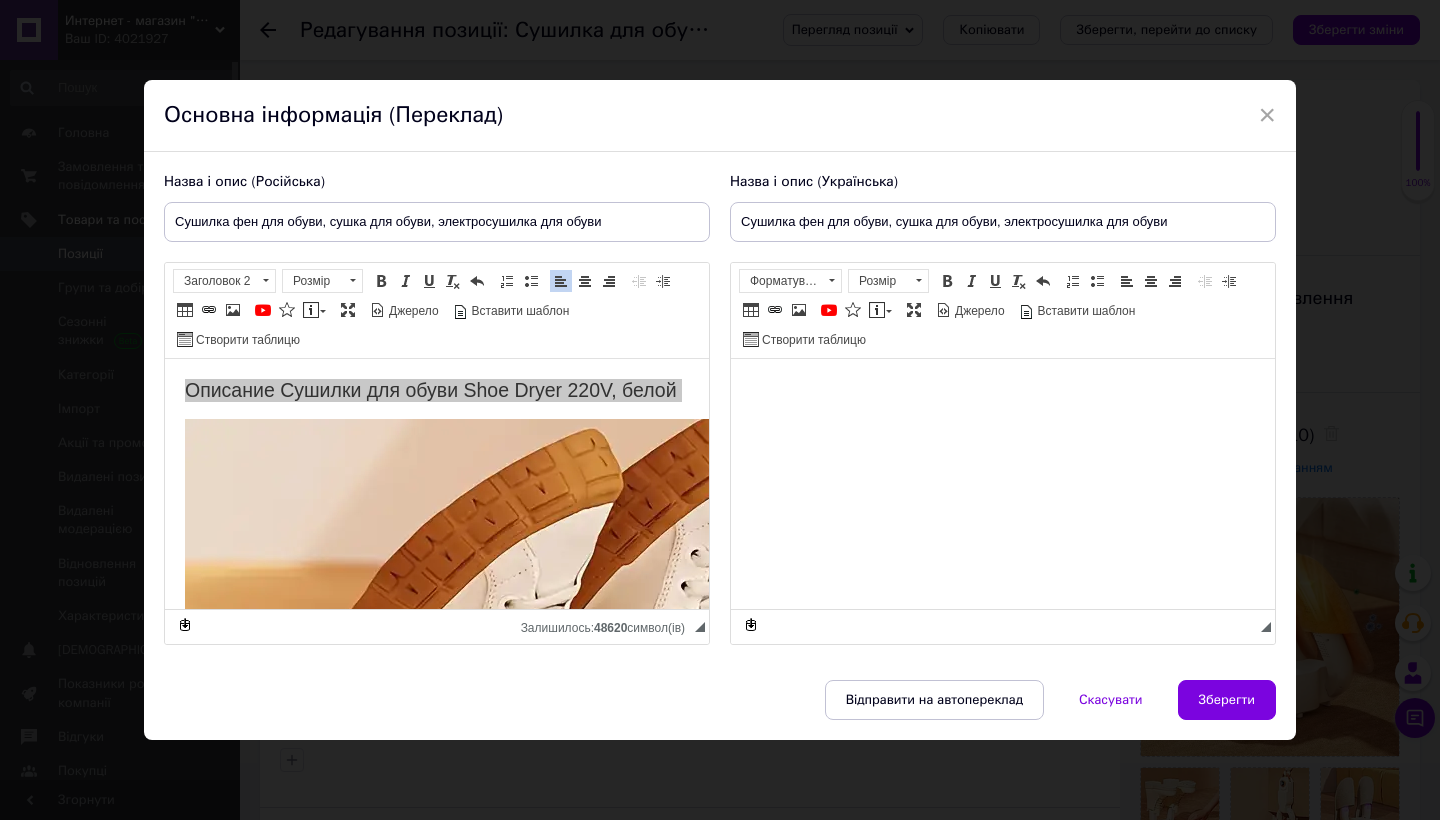click at bounding box center (1003, 388) 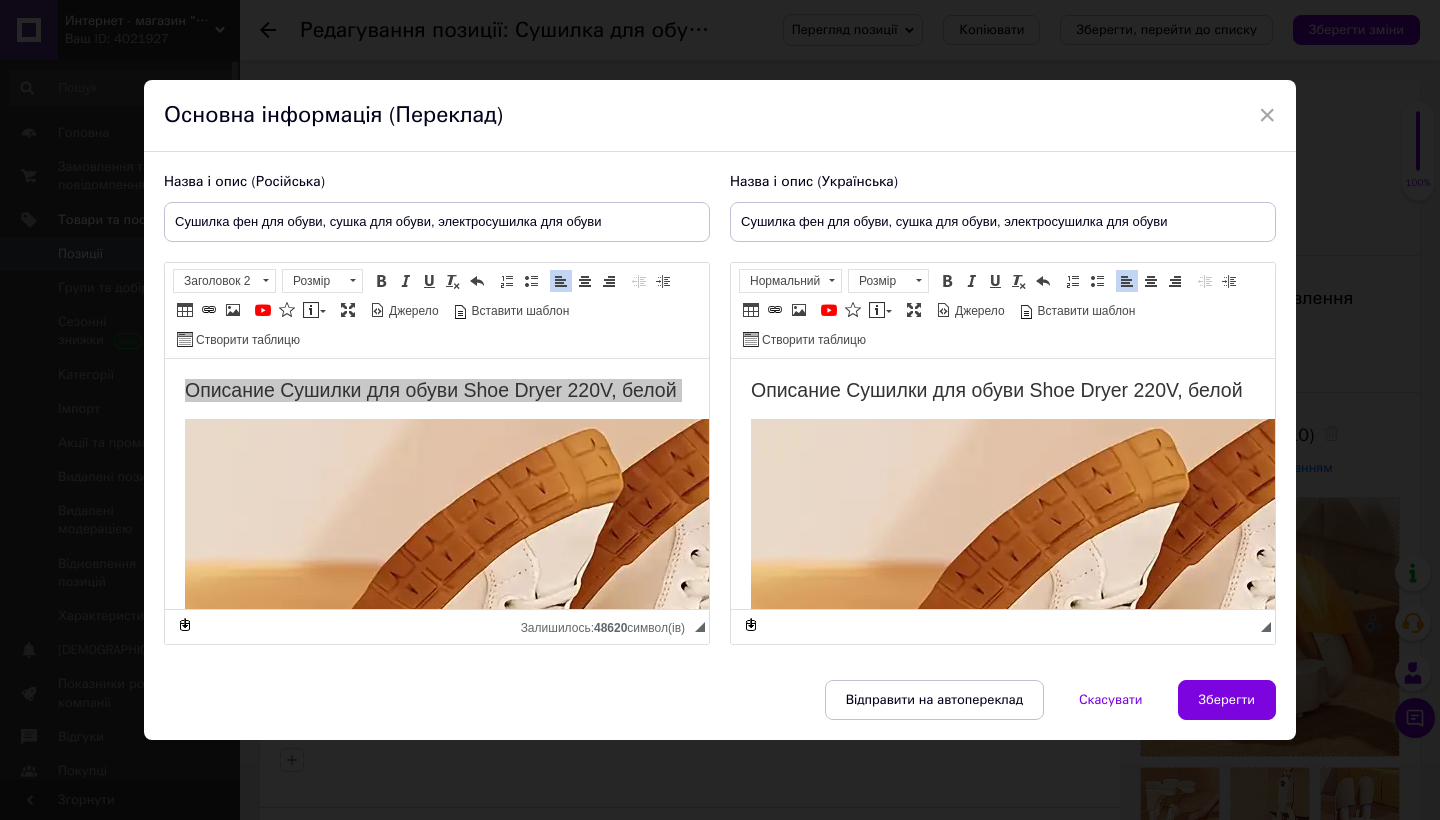 scroll, scrollTop: 555, scrollLeft: 0, axis: vertical 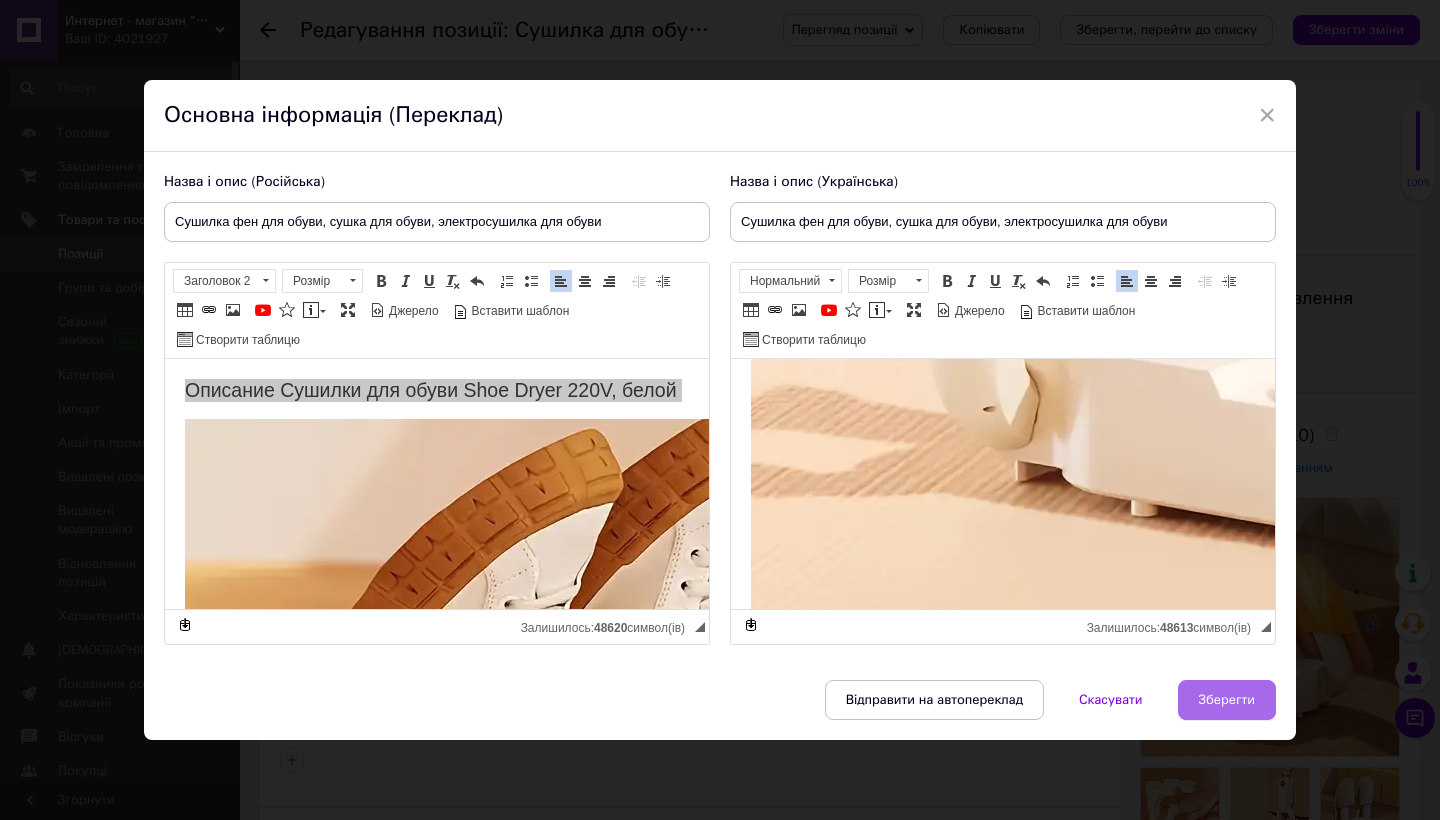 click on "Зберегти" at bounding box center (1227, 700) 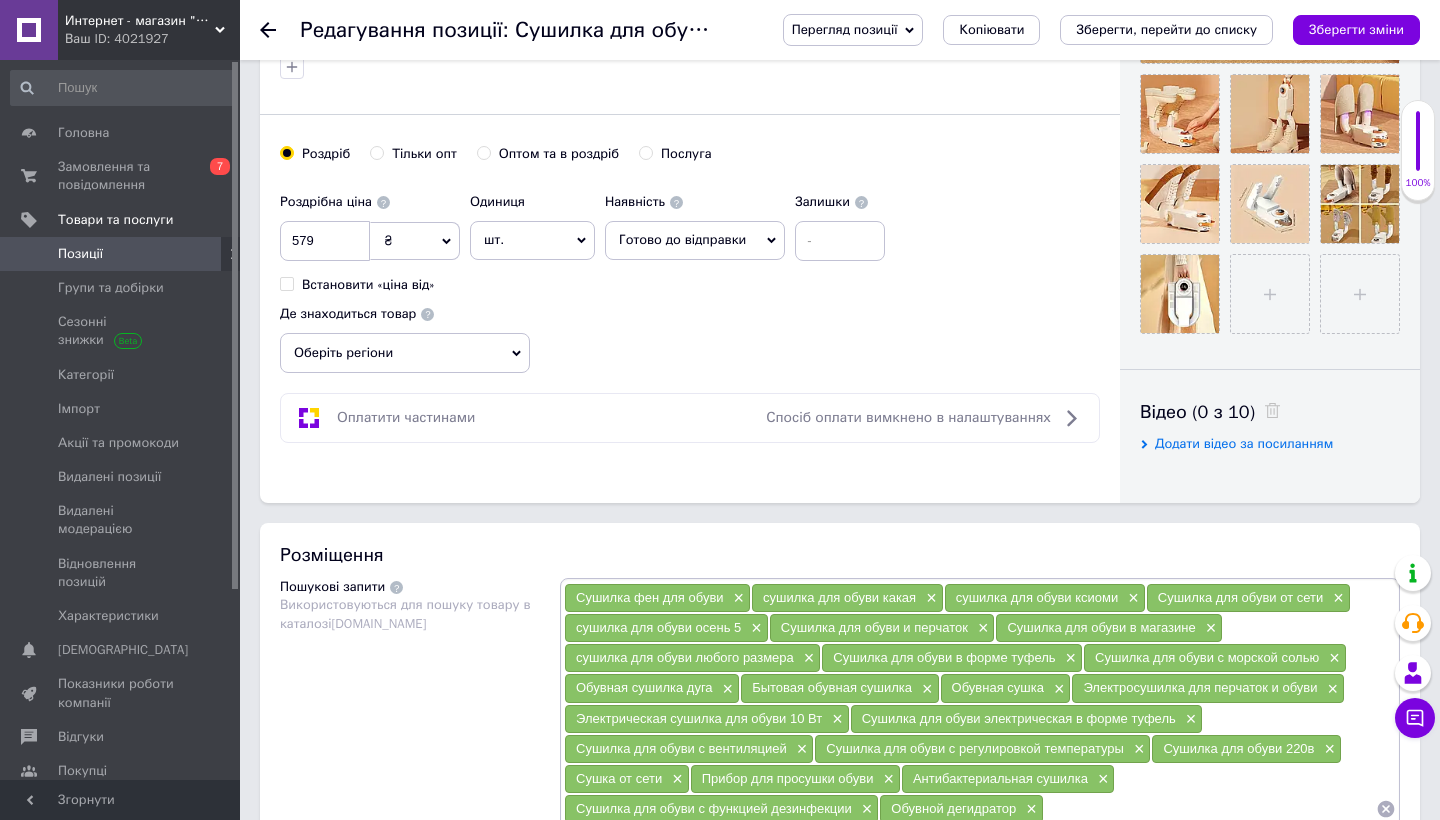 scroll, scrollTop: 740, scrollLeft: 0, axis: vertical 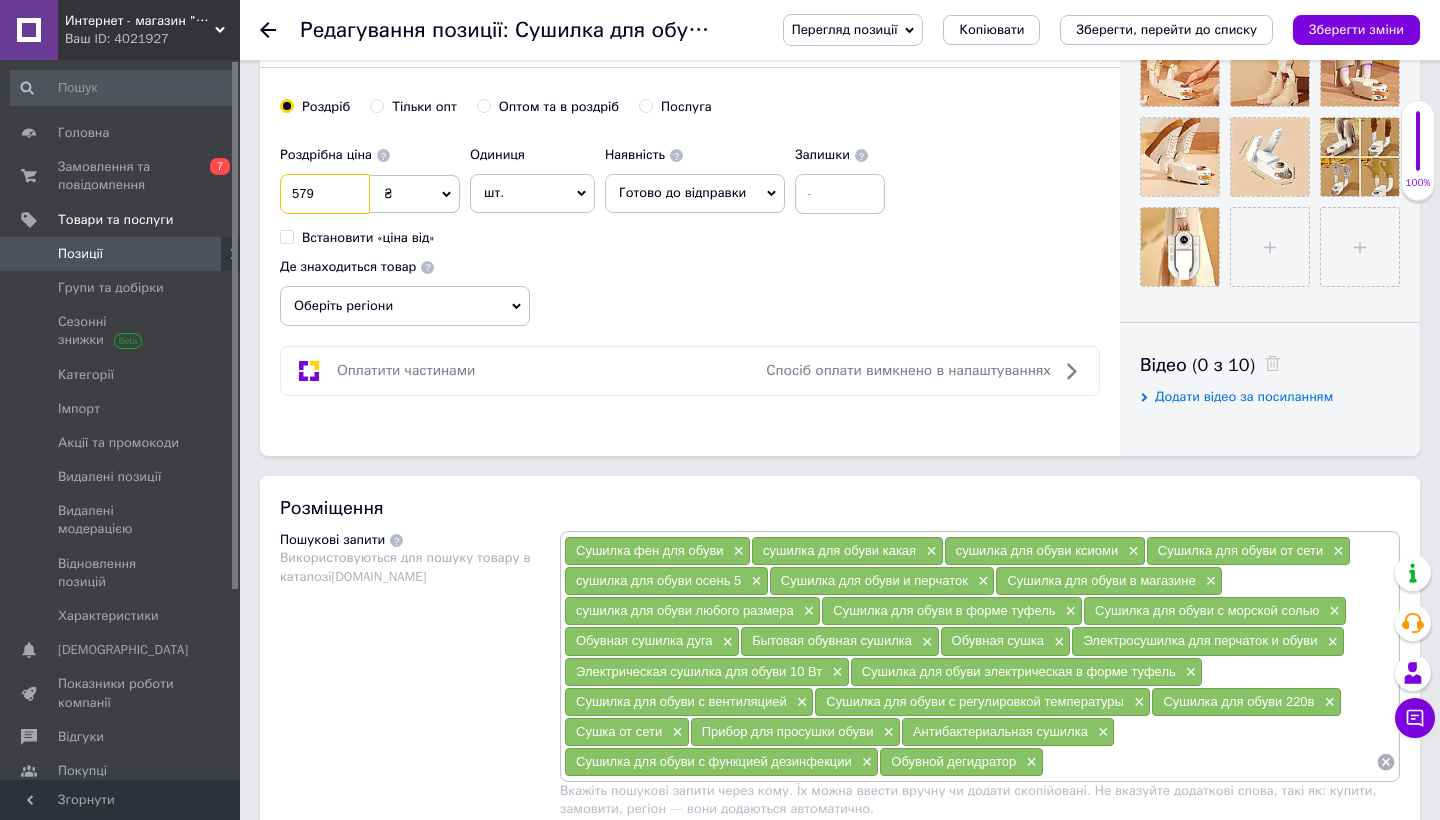 click on "579" at bounding box center [325, 194] 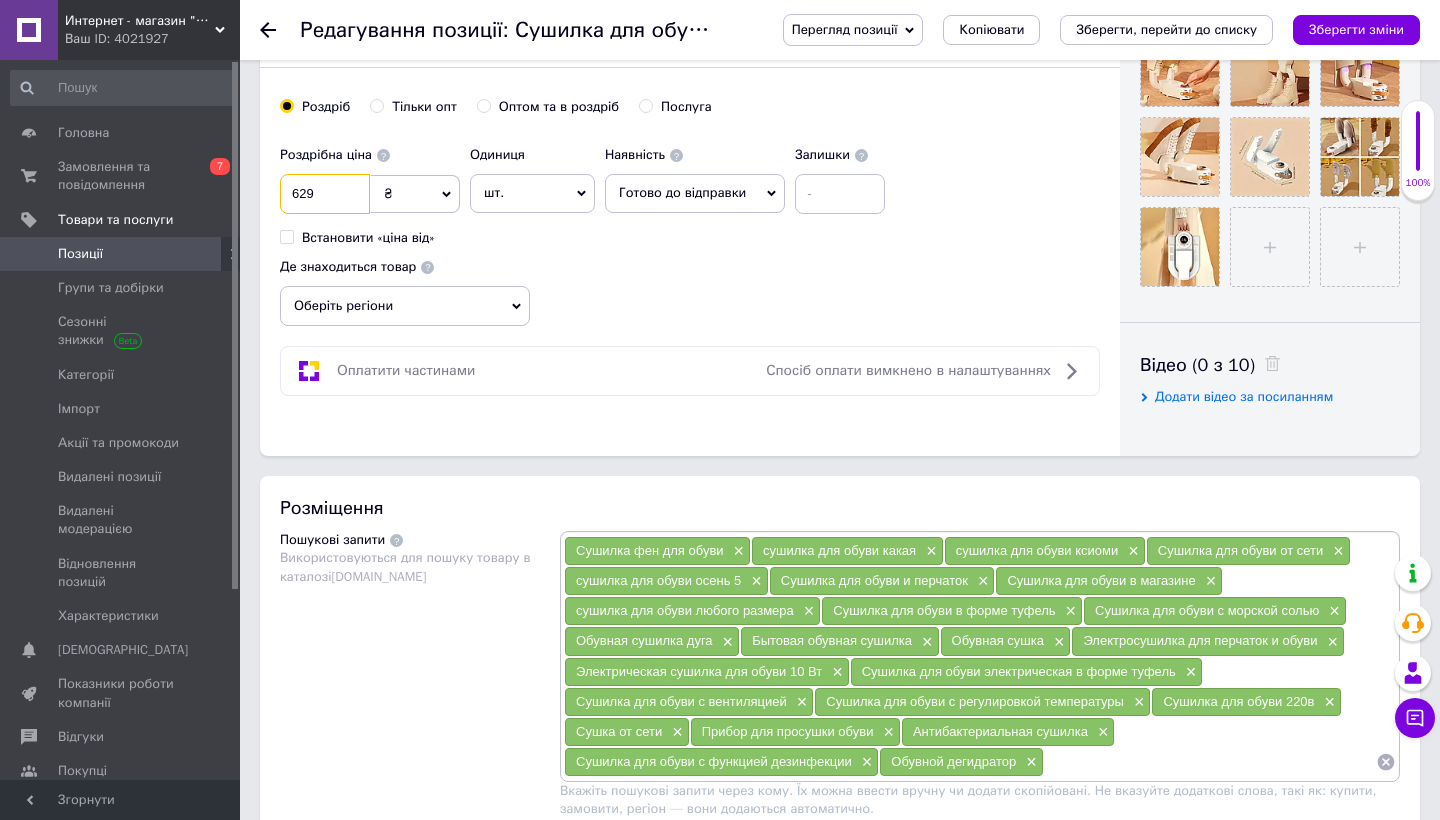type on "629" 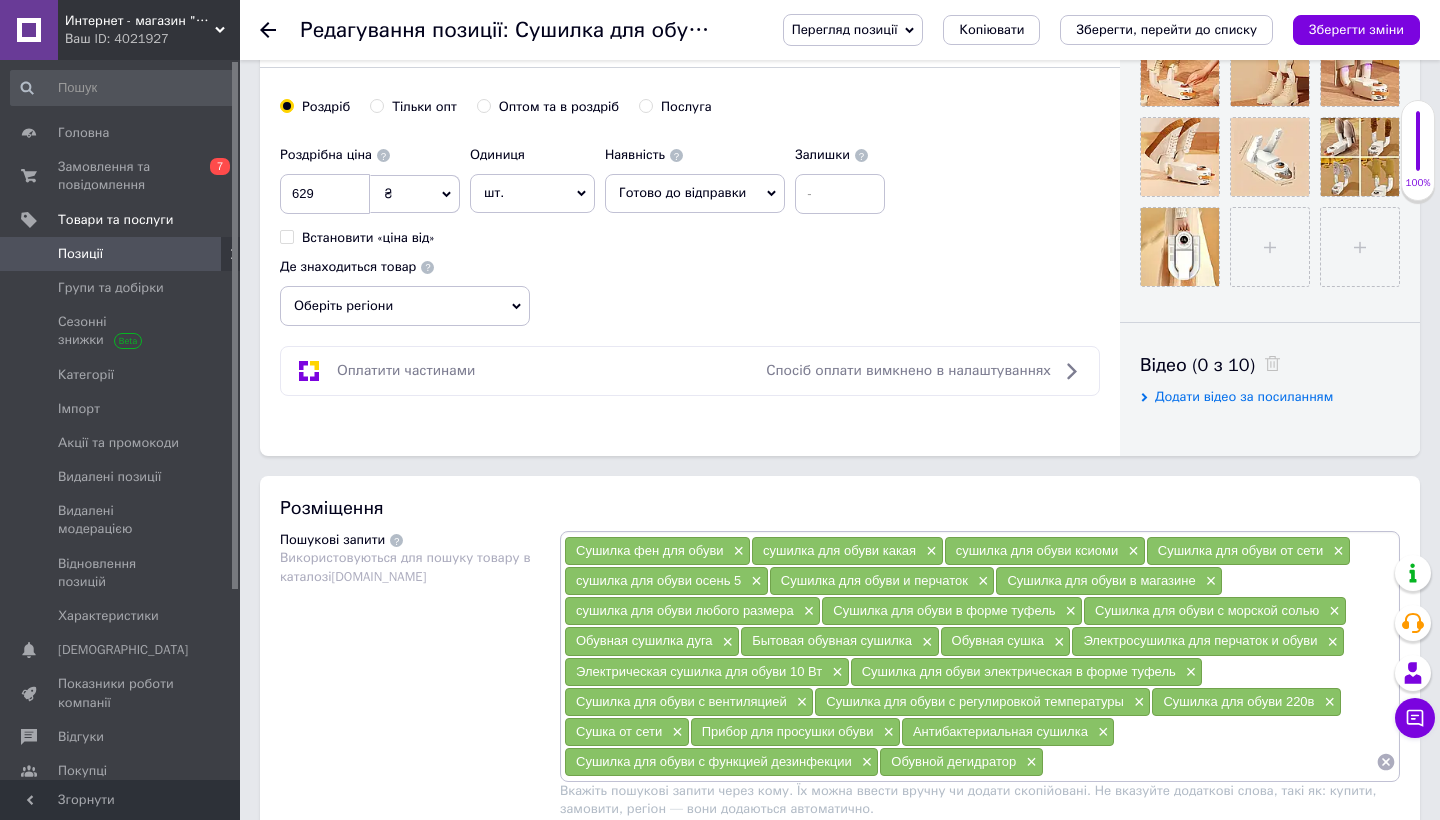 click on "Оберіть регіони" at bounding box center (405, 306) 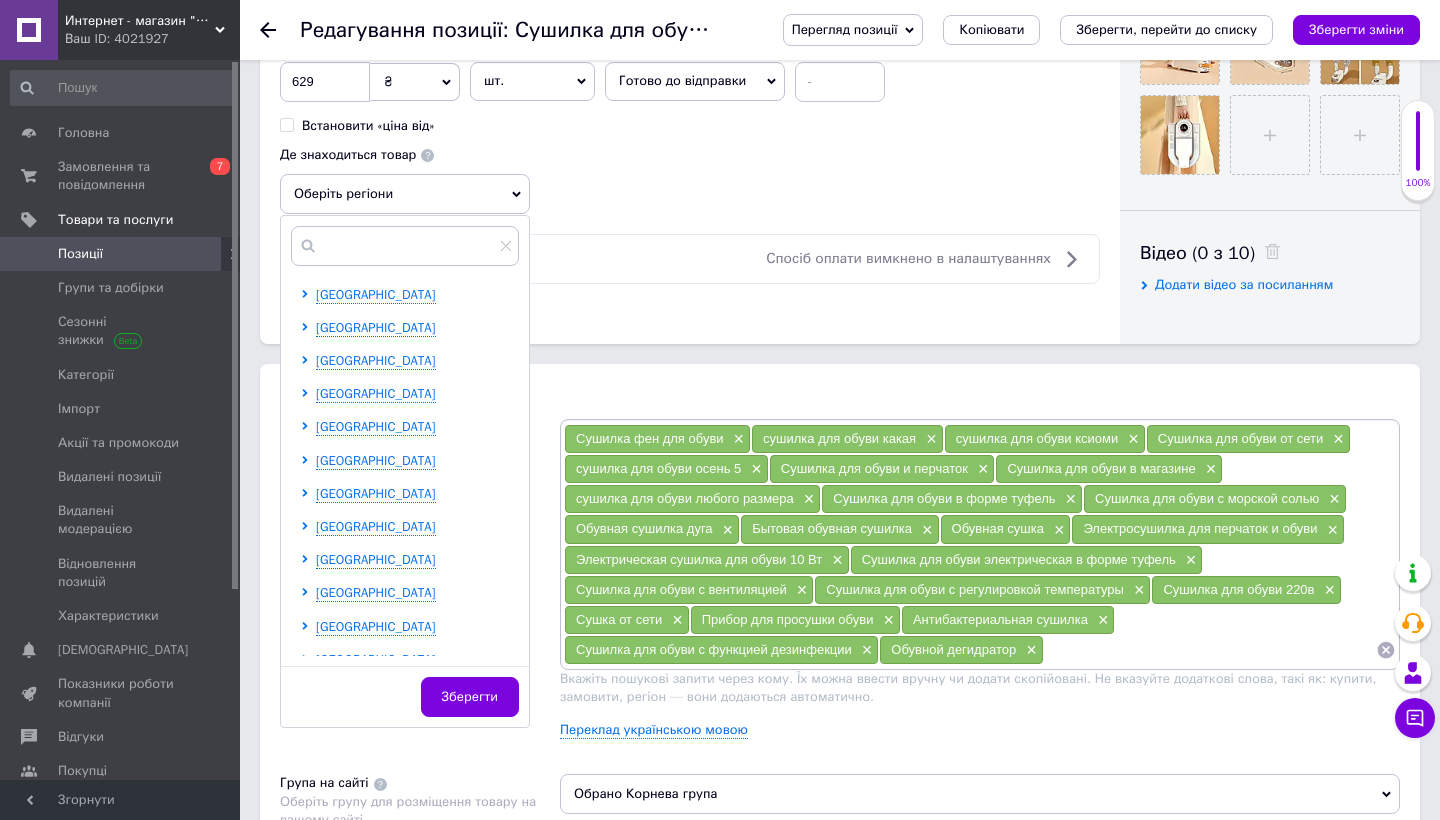 scroll, scrollTop: 879, scrollLeft: 0, axis: vertical 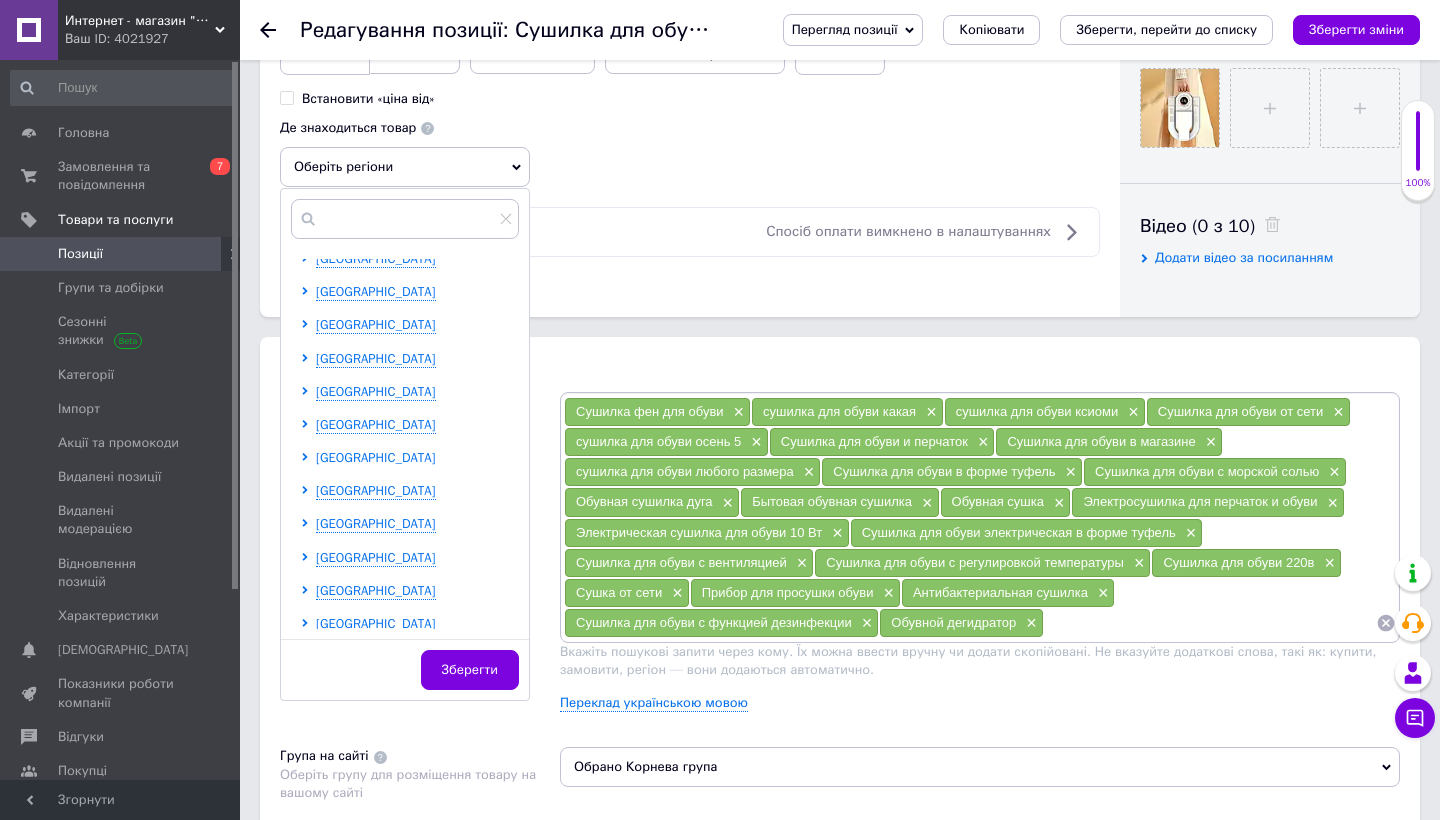 click on "[GEOGRAPHIC_DATA]" at bounding box center (376, 457) 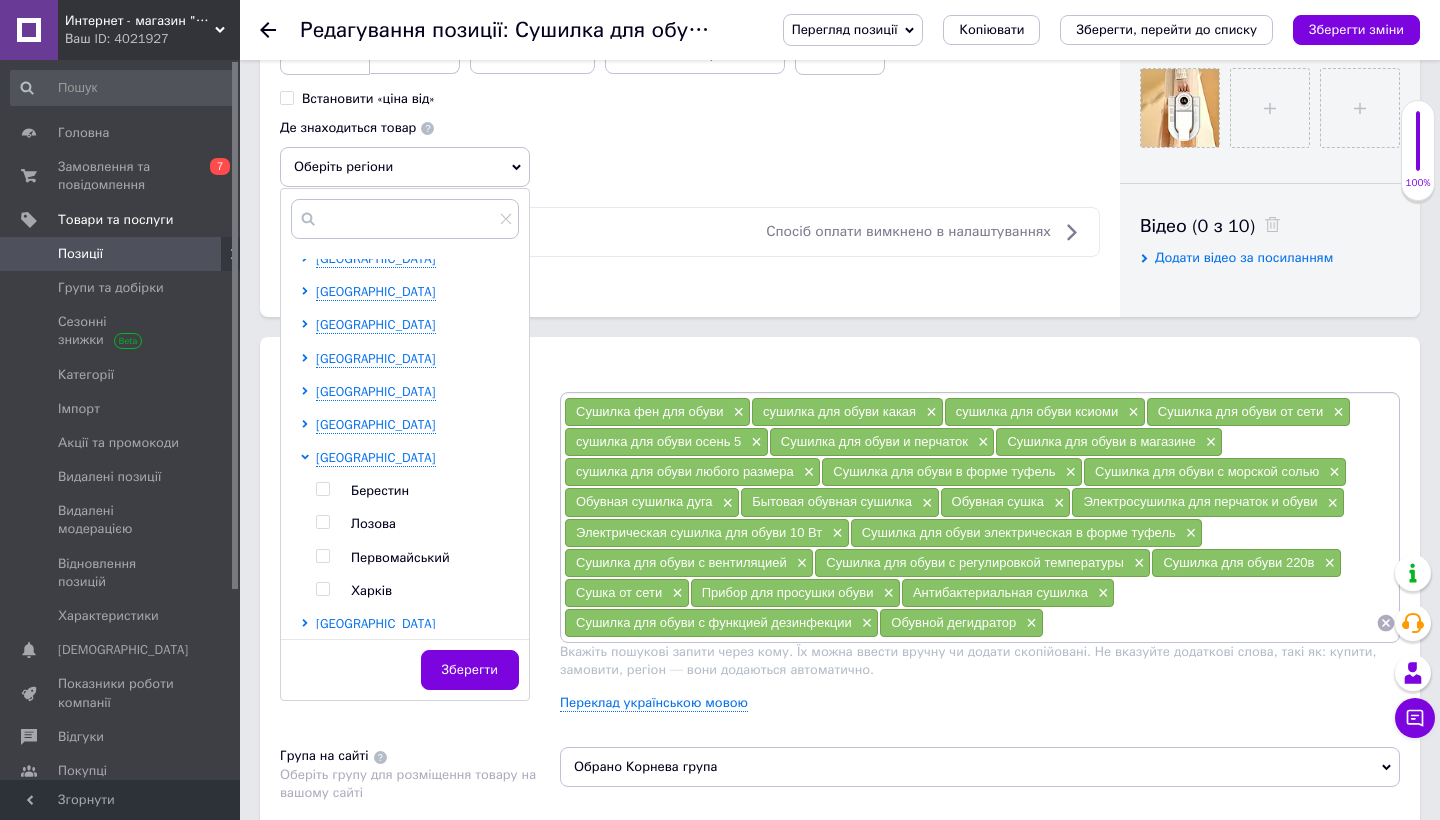 click on "Харків" at bounding box center (371, 590) 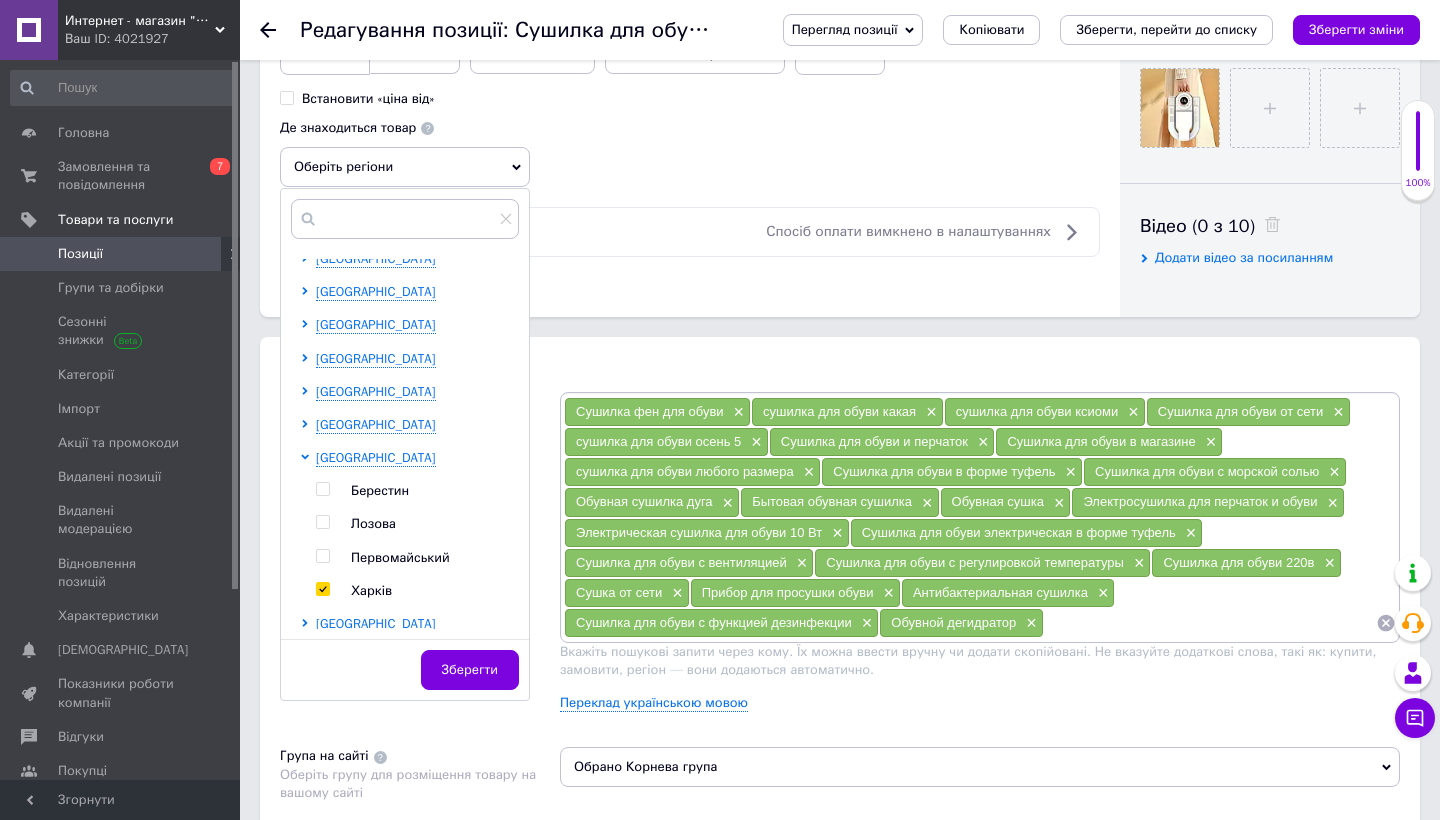checkbox on "true" 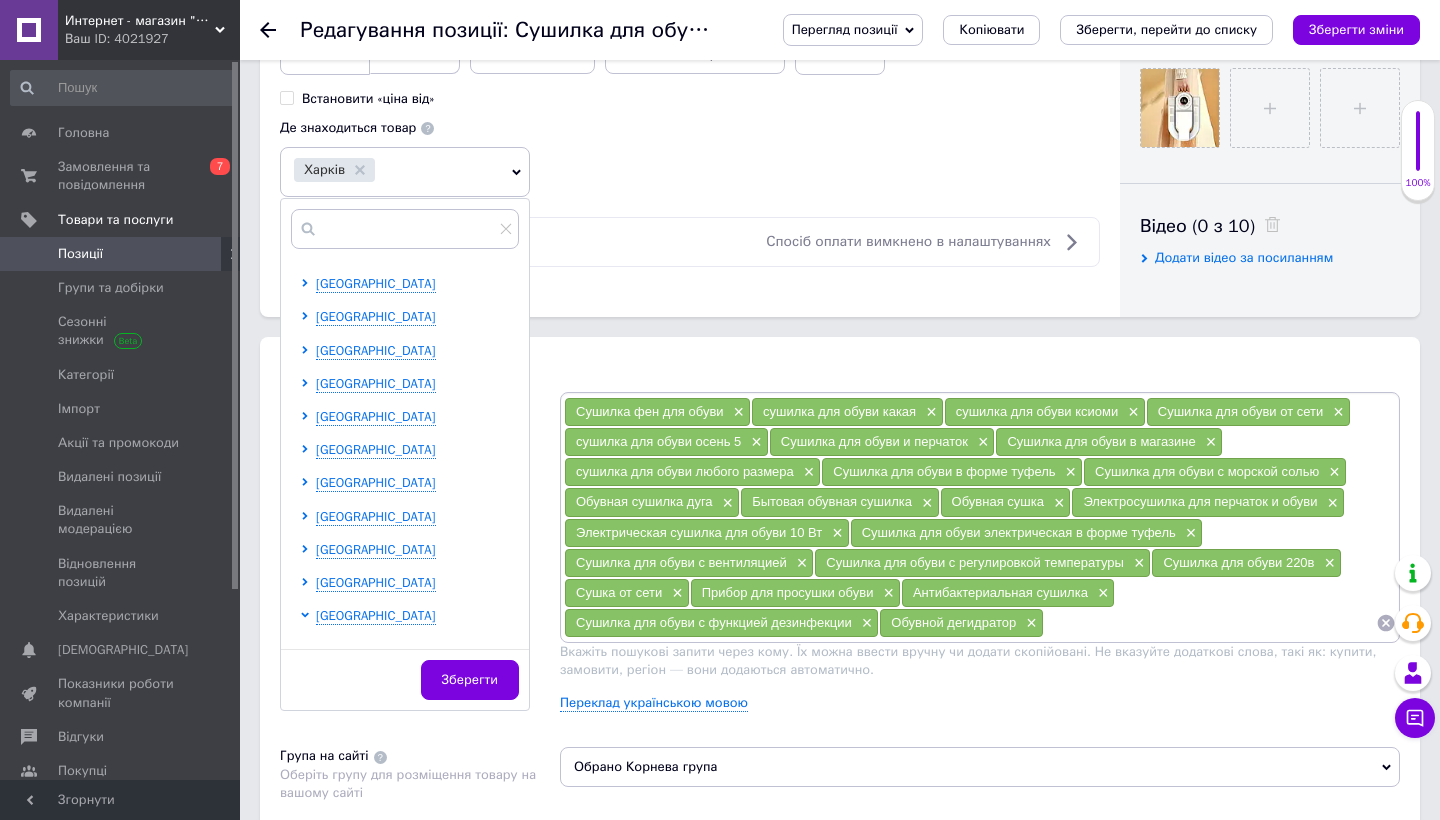 scroll, scrollTop: 256, scrollLeft: 0, axis: vertical 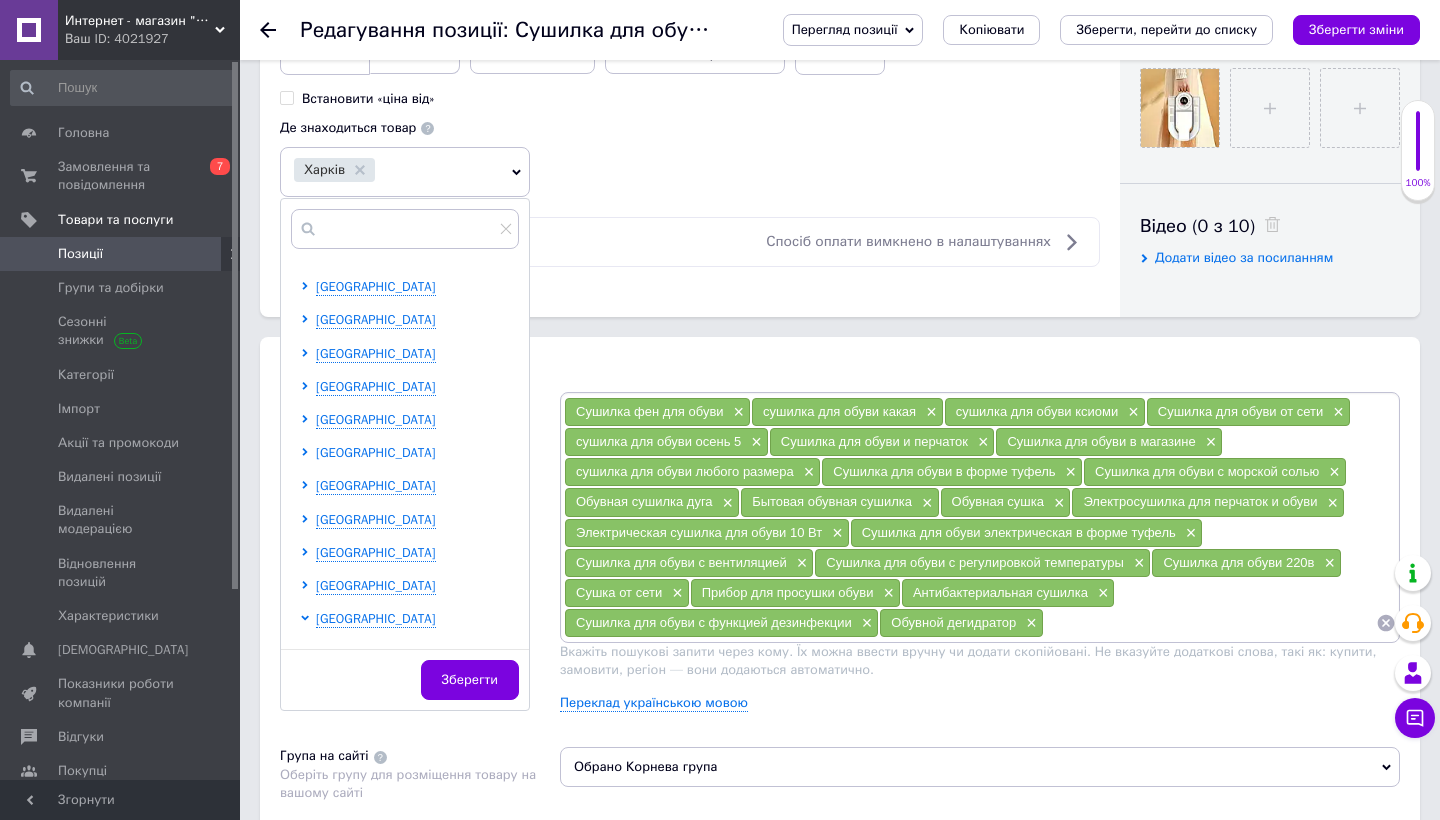 click on "[GEOGRAPHIC_DATA]" at bounding box center [376, 452] 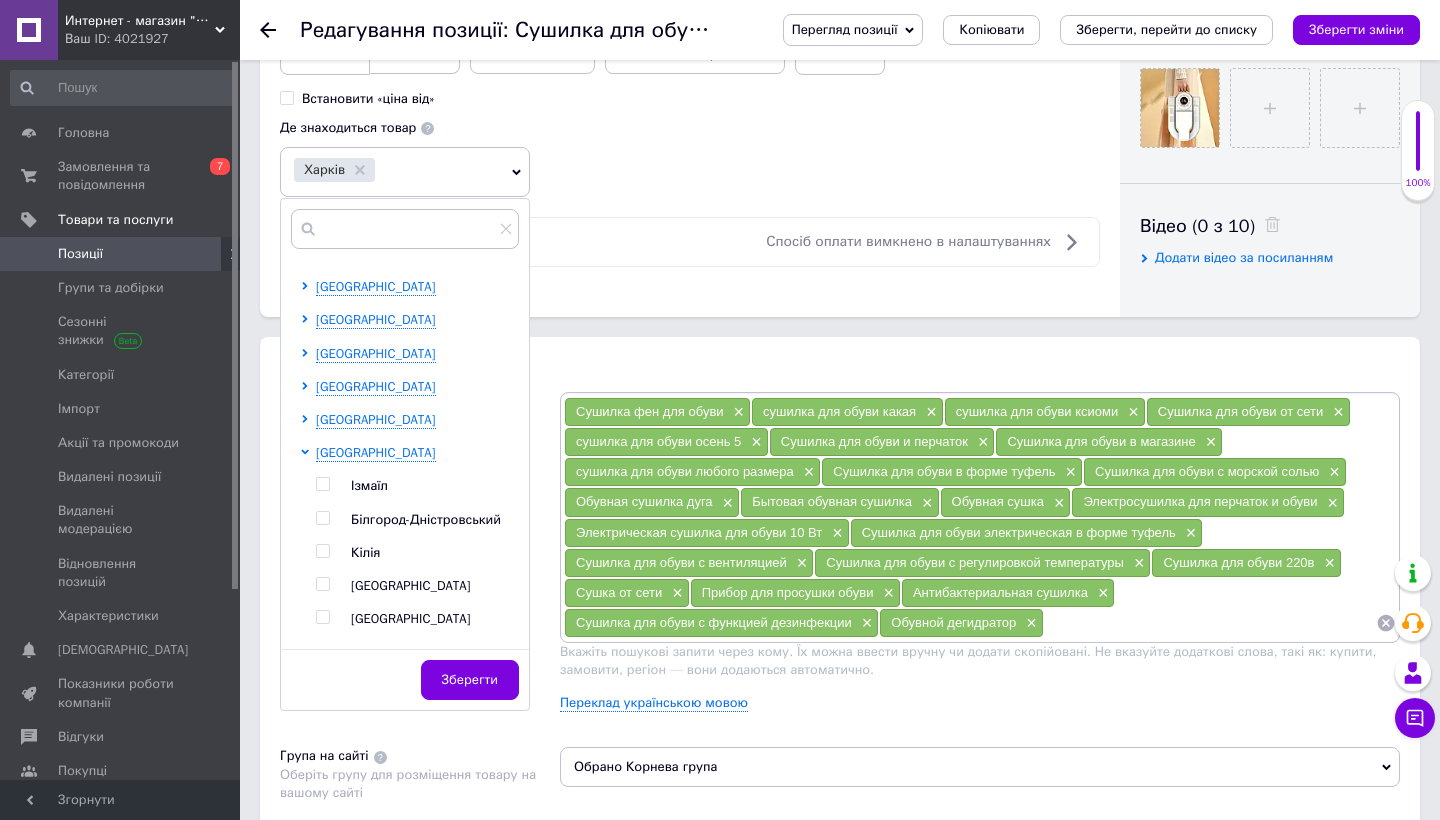 click on "[GEOGRAPHIC_DATA]" at bounding box center [411, 585] 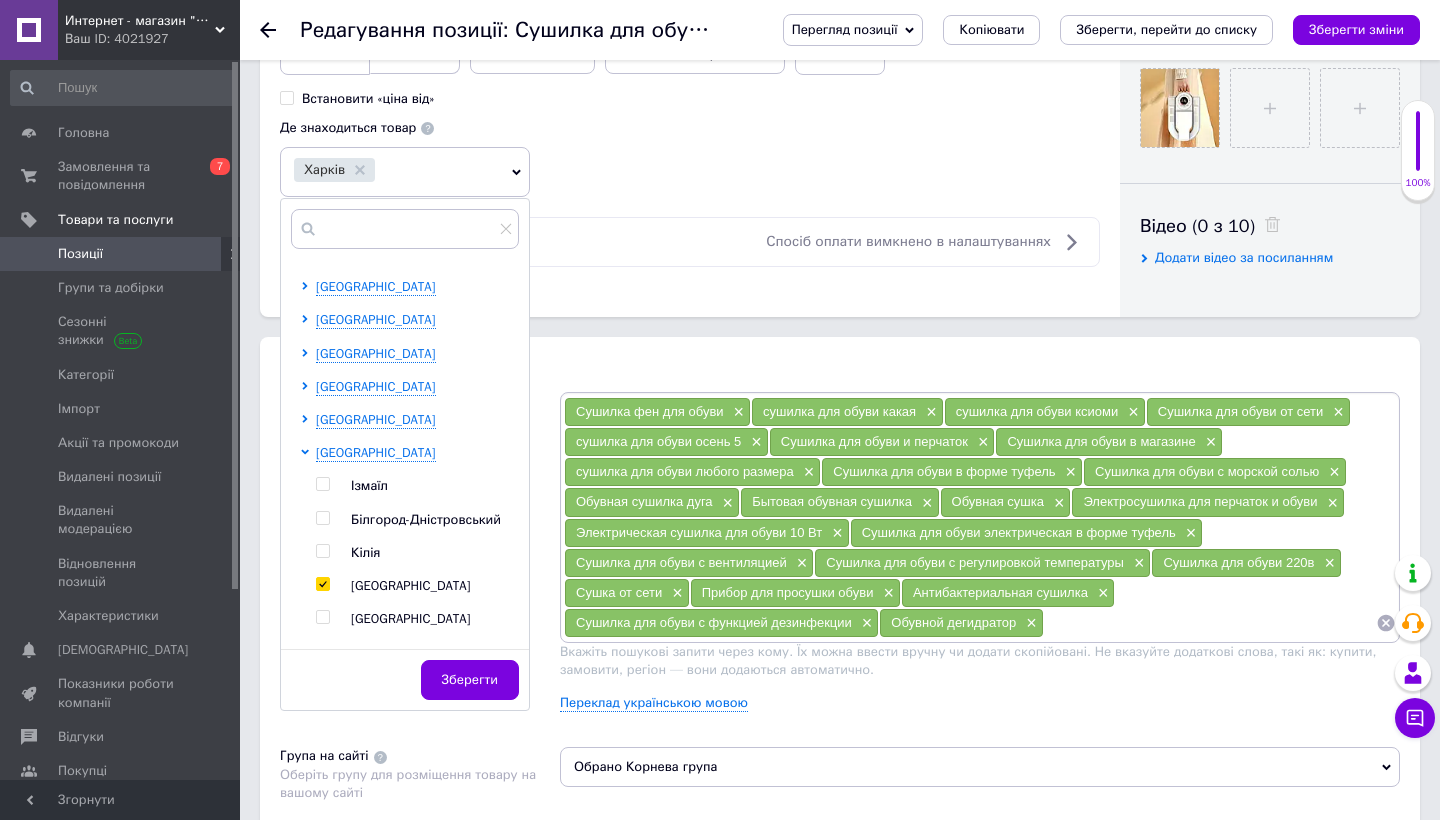 checkbox on "true" 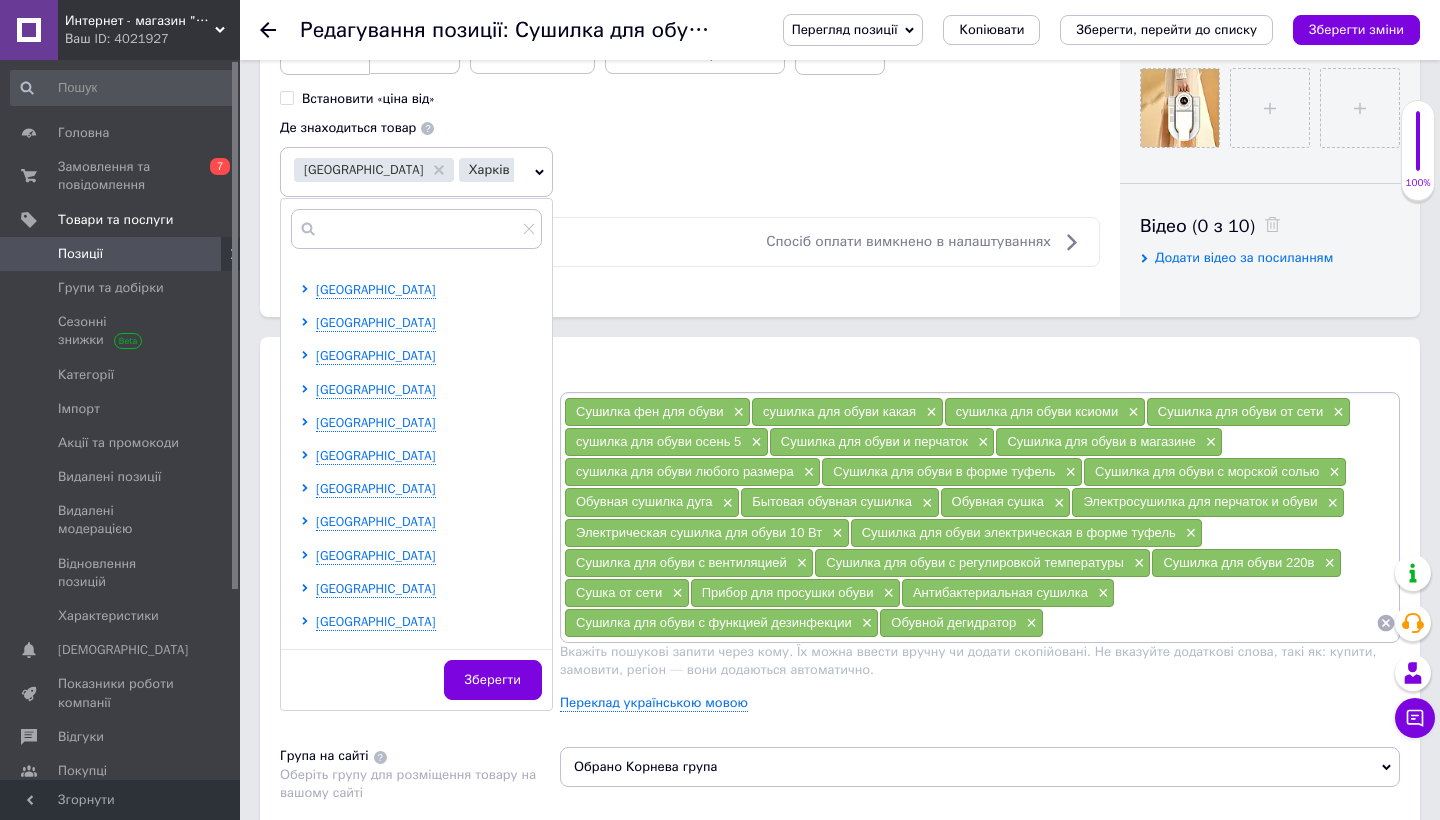 scroll, scrollTop: 0, scrollLeft: 0, axis: both 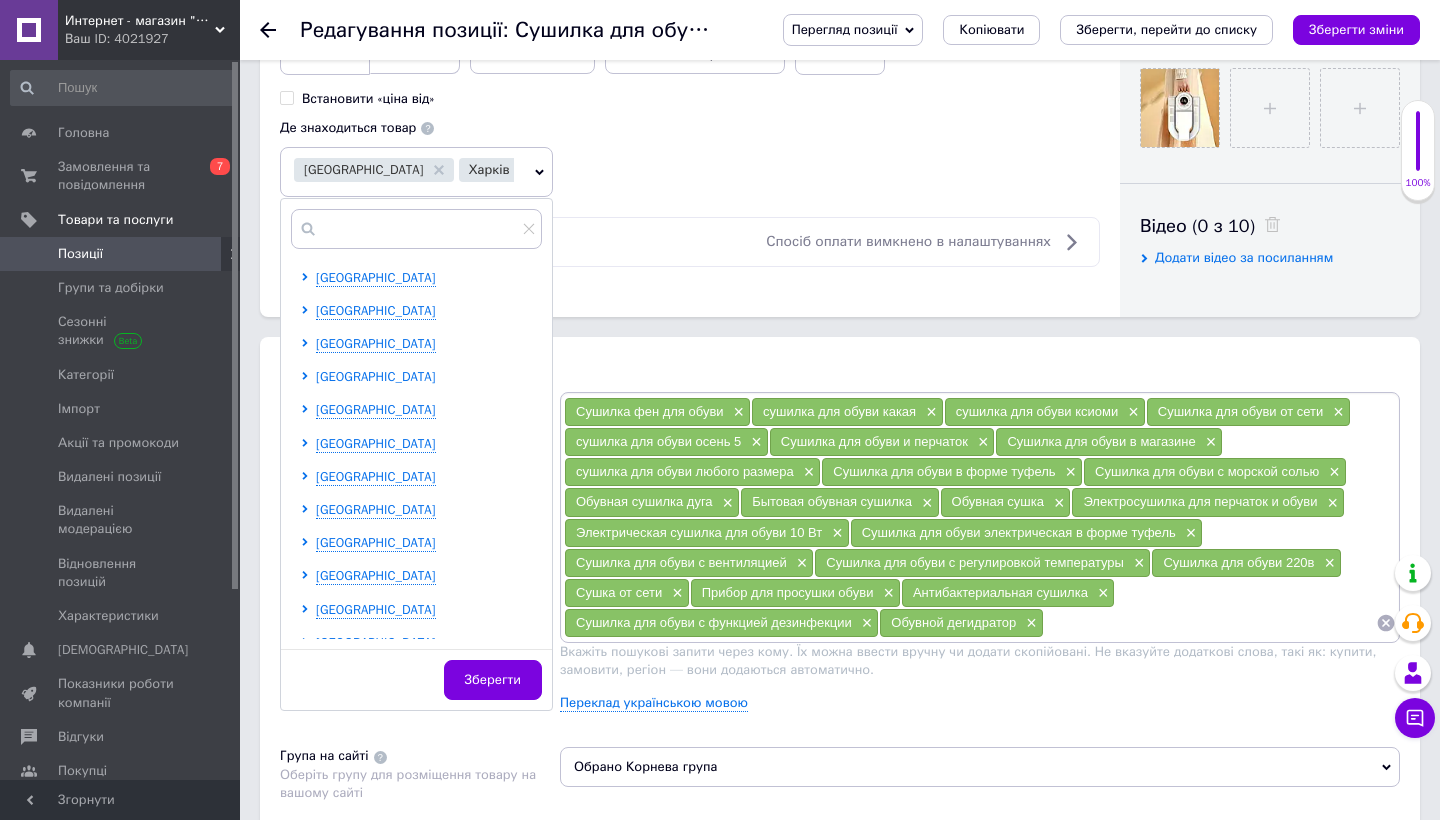 click on "[GEOGRAPHIC_DATA]" at bounding box center [376, 376] 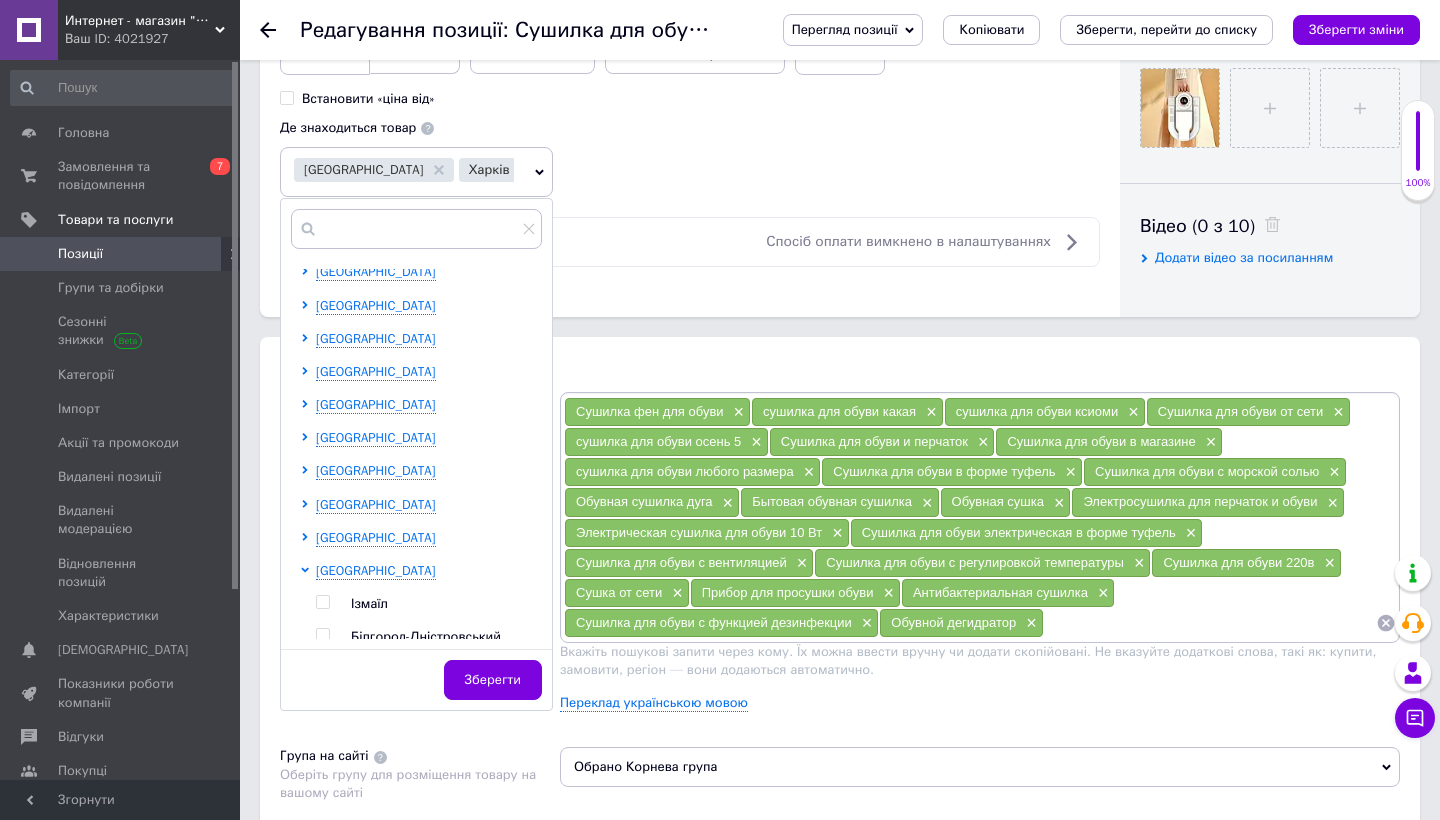 scroll, scrollTop: 476, scrollLeft: 0, axis: vertical 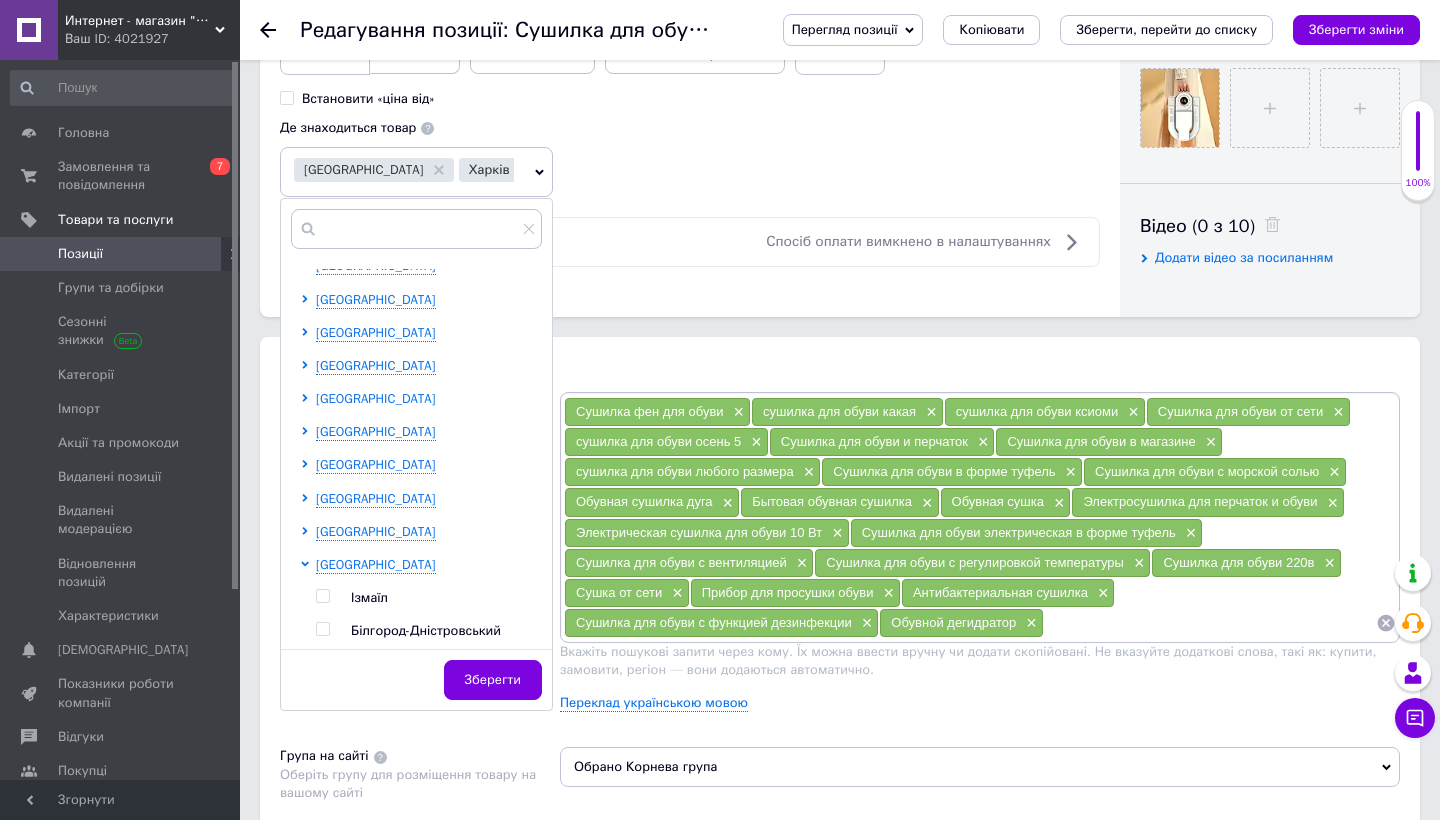 click on "[GEOGRAPHIC_DATA]" at bounding box center [376, 398] 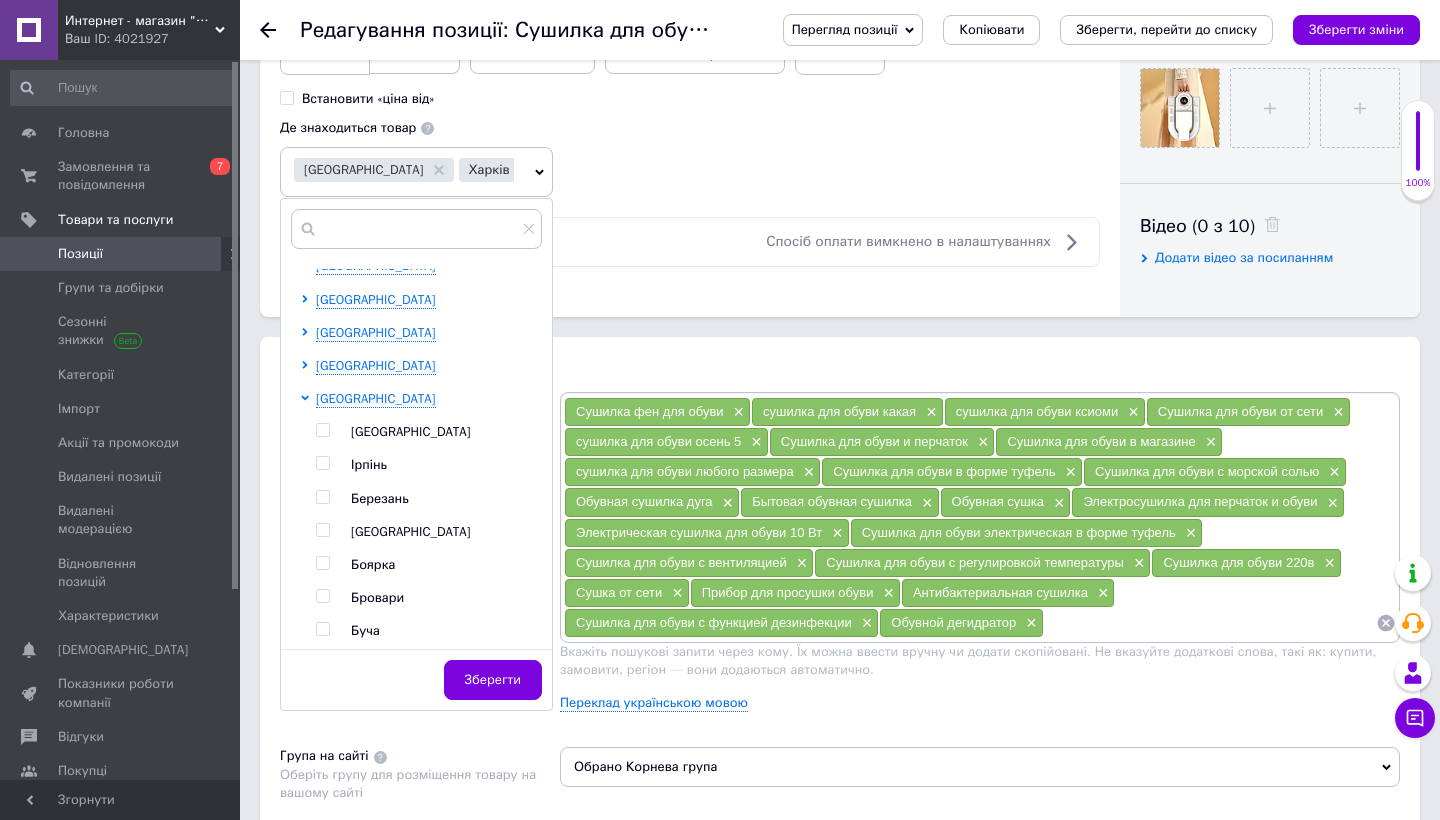 click on "[GEOGRAPHIC_DATA]" at bounding box center (411, 431) 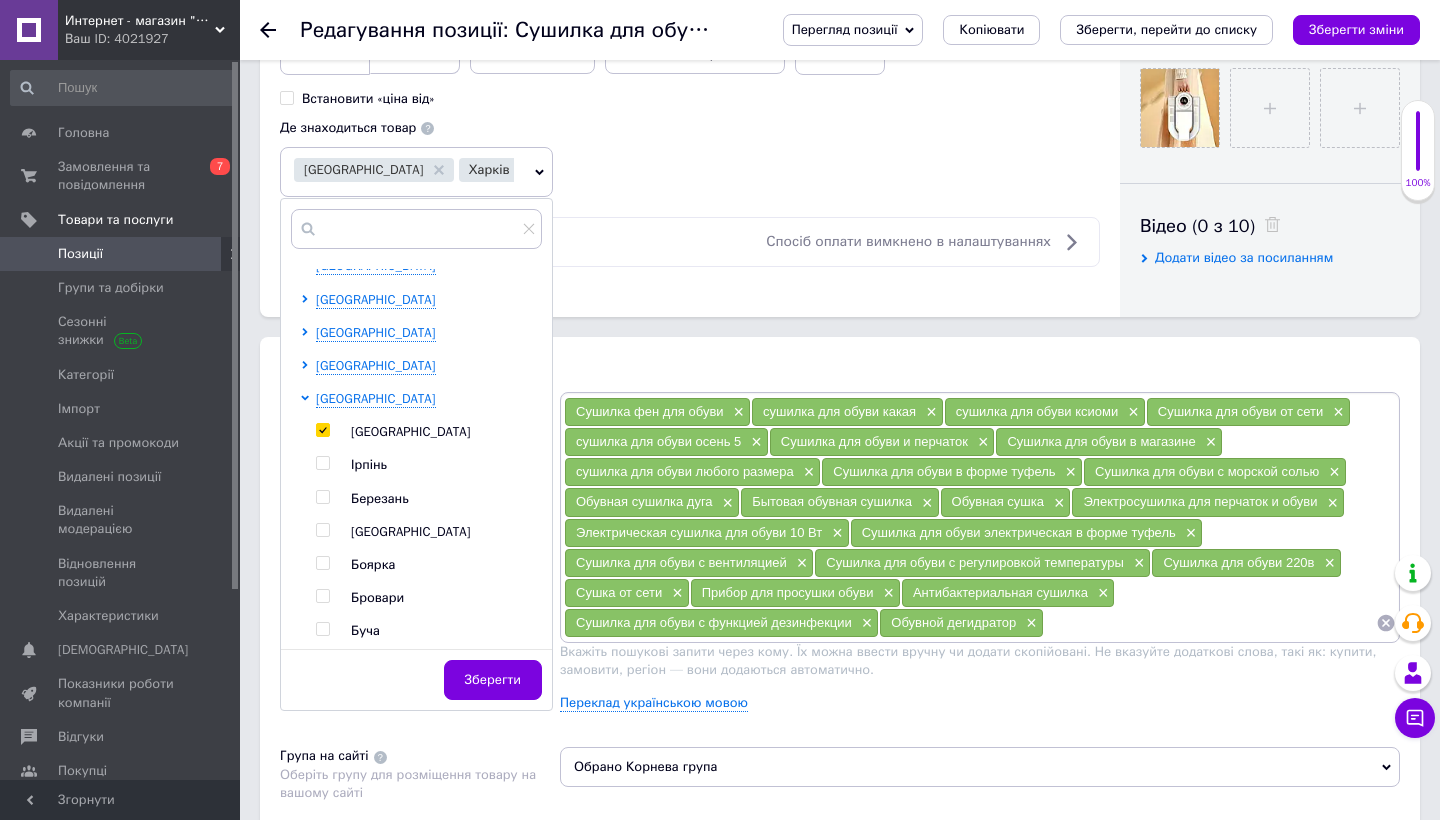 checkbox on "true" 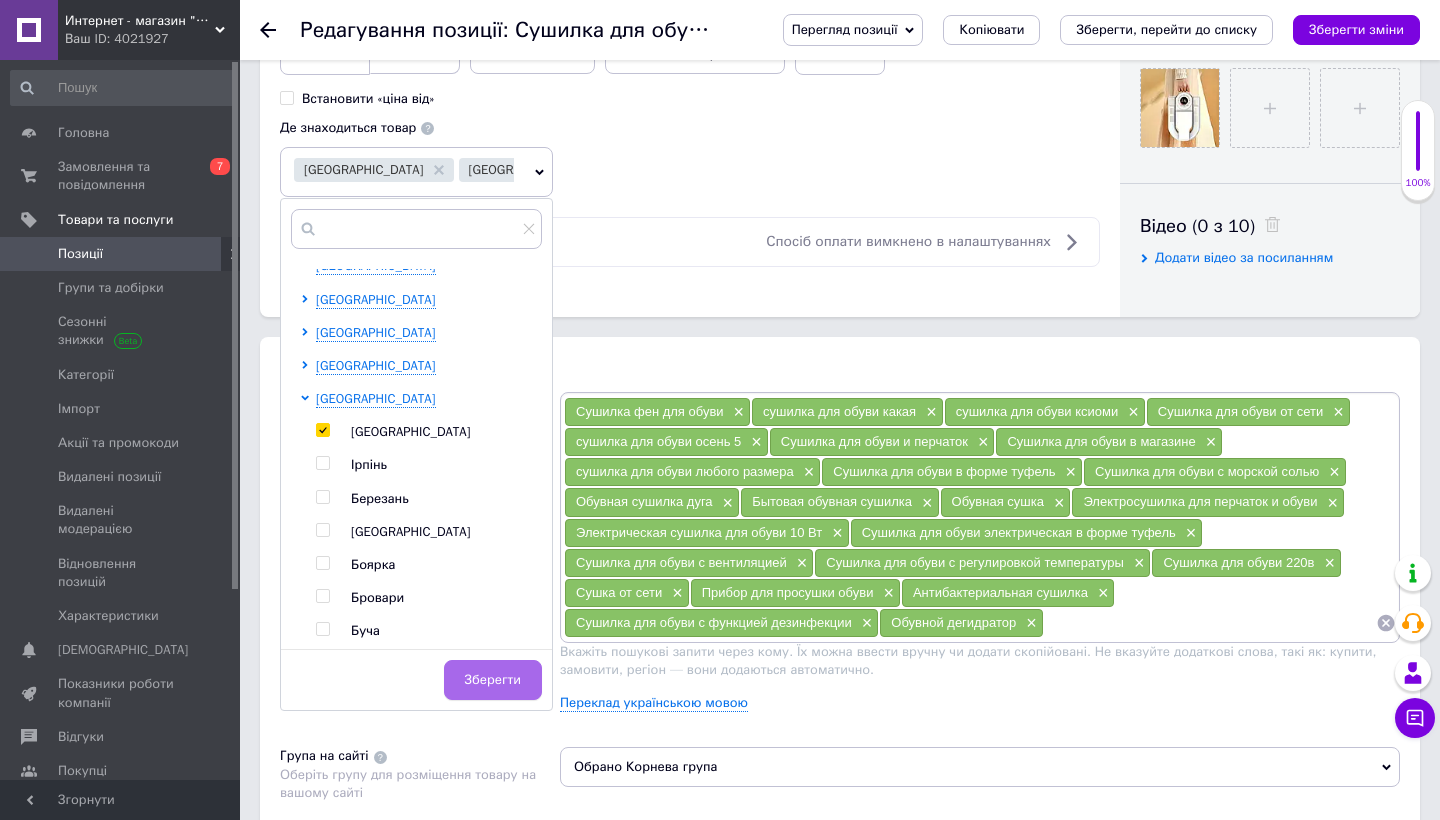 click on "Зберегти" at bounding box center [493, 680] 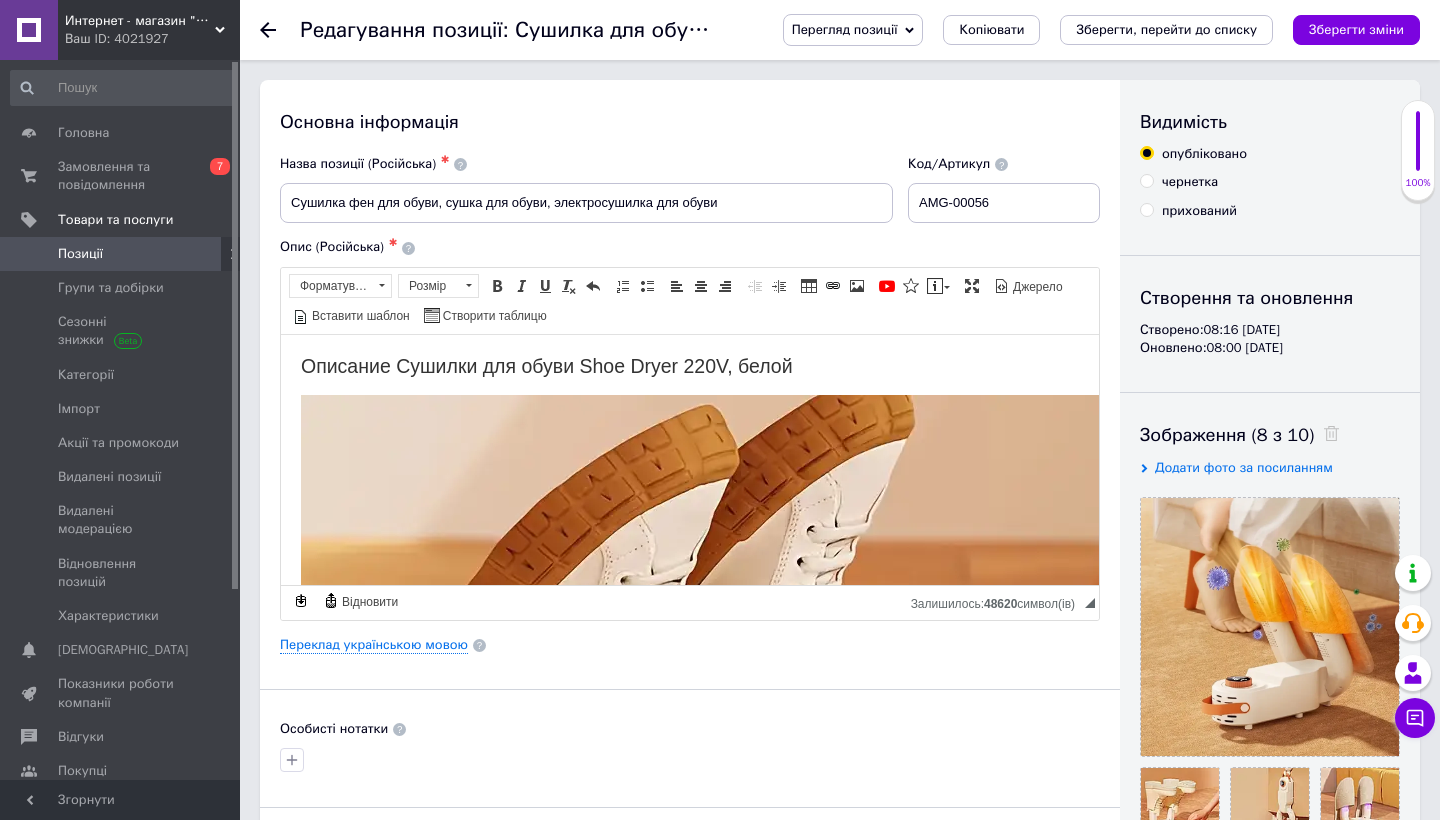 scroll, scrollTop: 0, scrollLeft: 0, axis: both 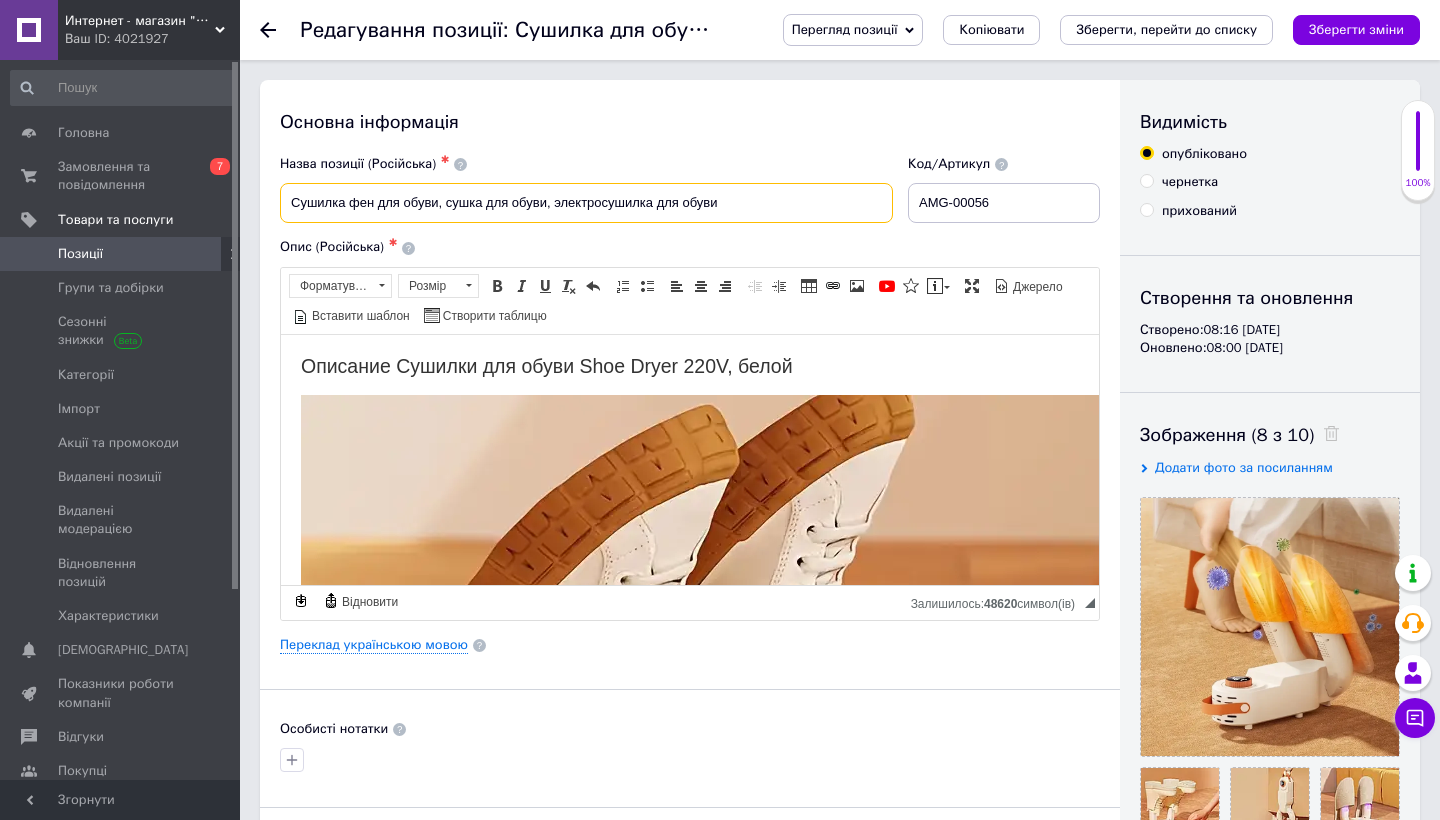 click on "Сушилка фен для обуви, сушка для обуви, электросушилка для обуви" at bounding box center (586, 203) 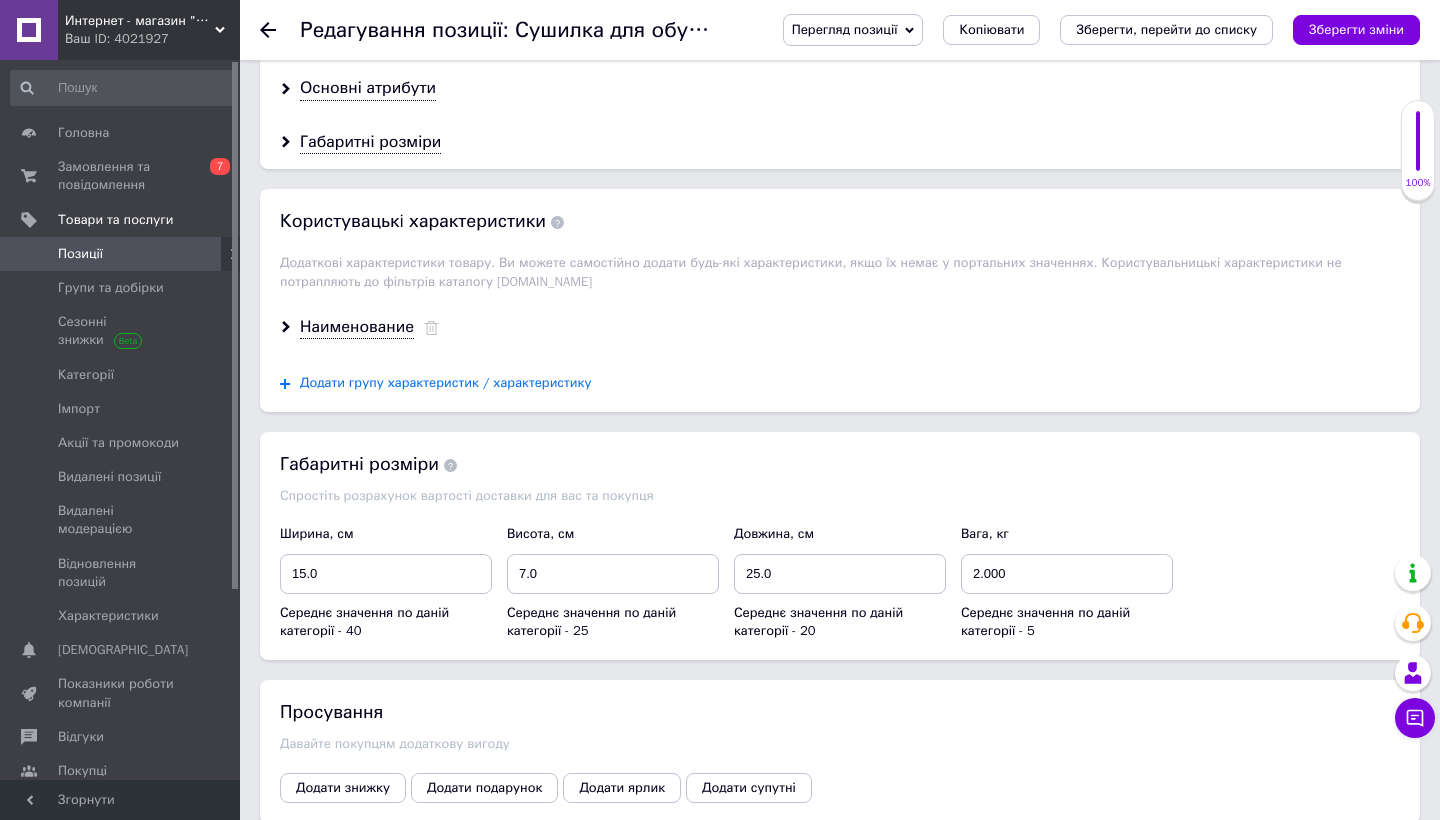 scroll, scrollTop: 2153, scrollLeft: 0, axis: vertical 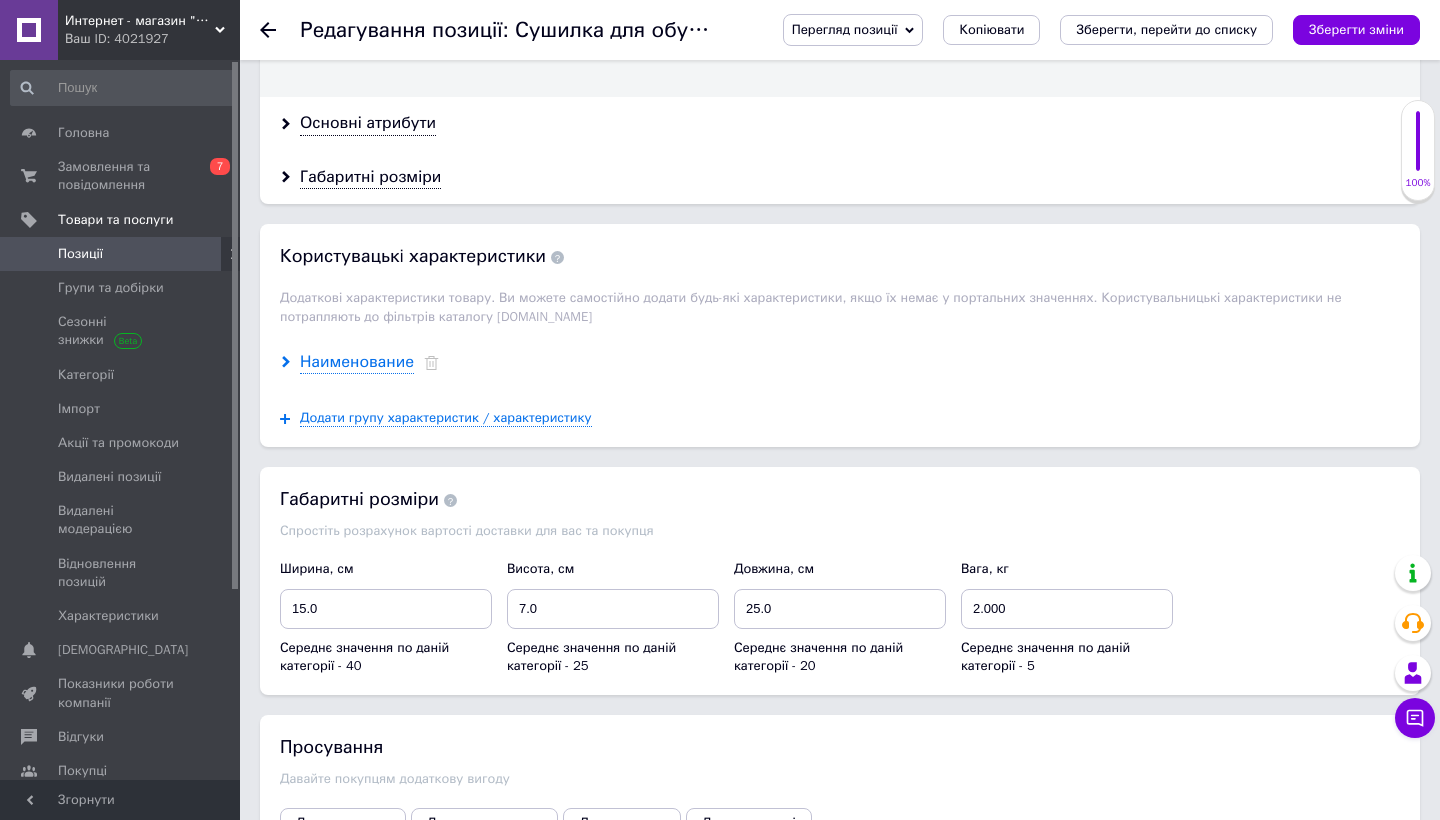click on "Наименование" at bounding box center [357, 362] 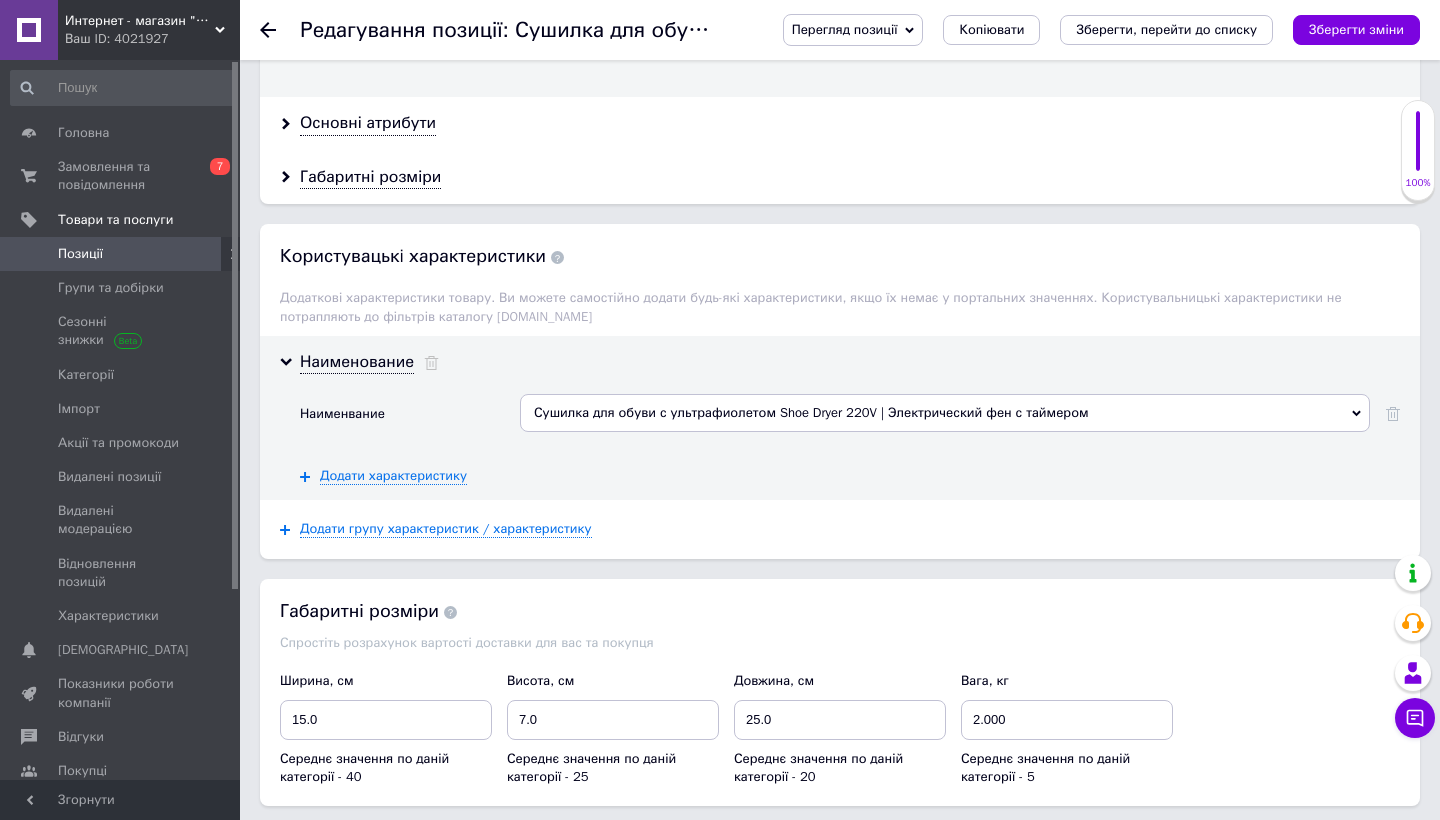click on "Сушилка для обуви с ультрафиолетом Shoe Dryer 220V | Электрический фен с таймером" at bounding box center [945, 413] 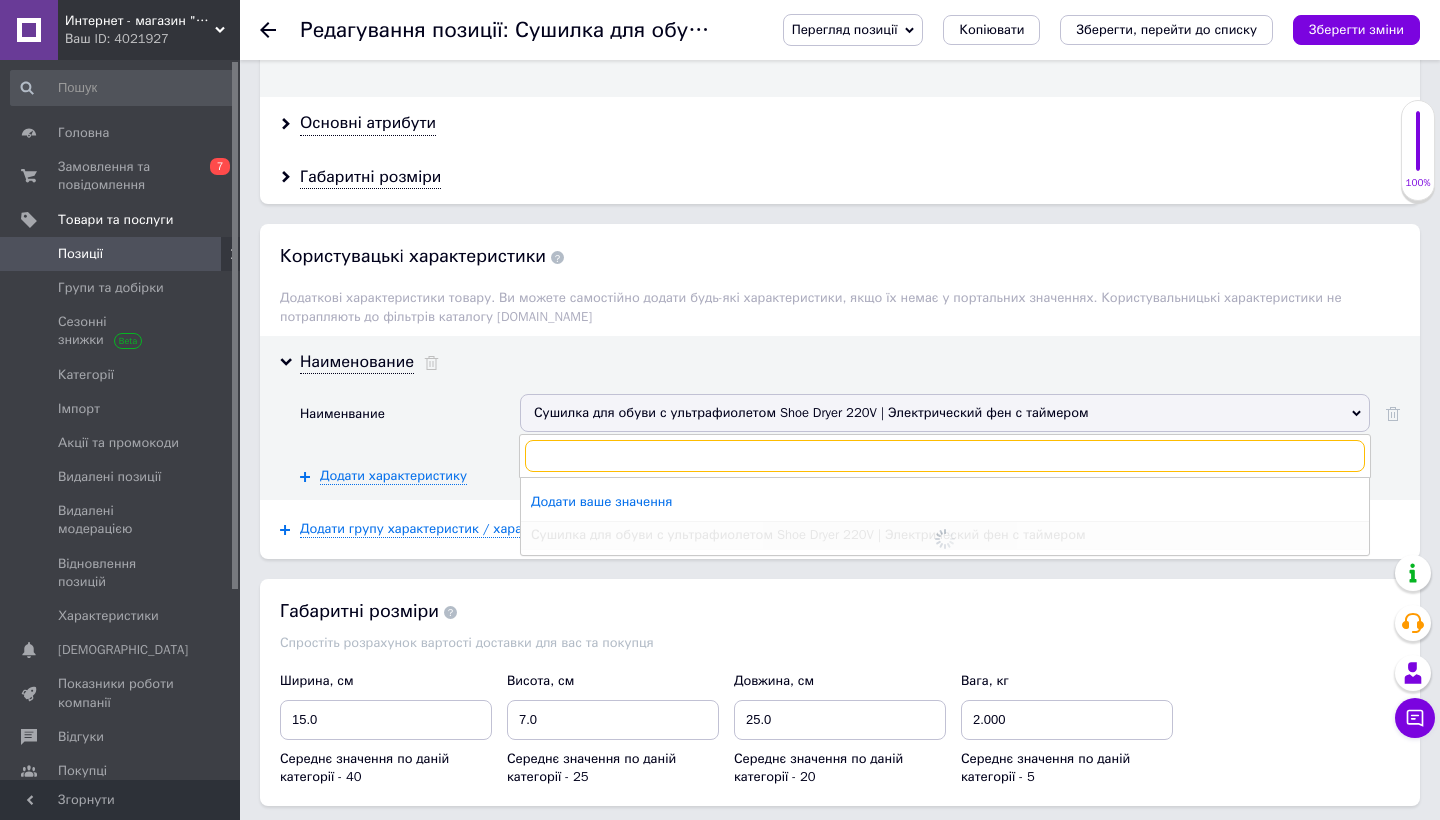 paste on "Сушилка фен для обуви, сушка для обуви, электросушилка для обуви" 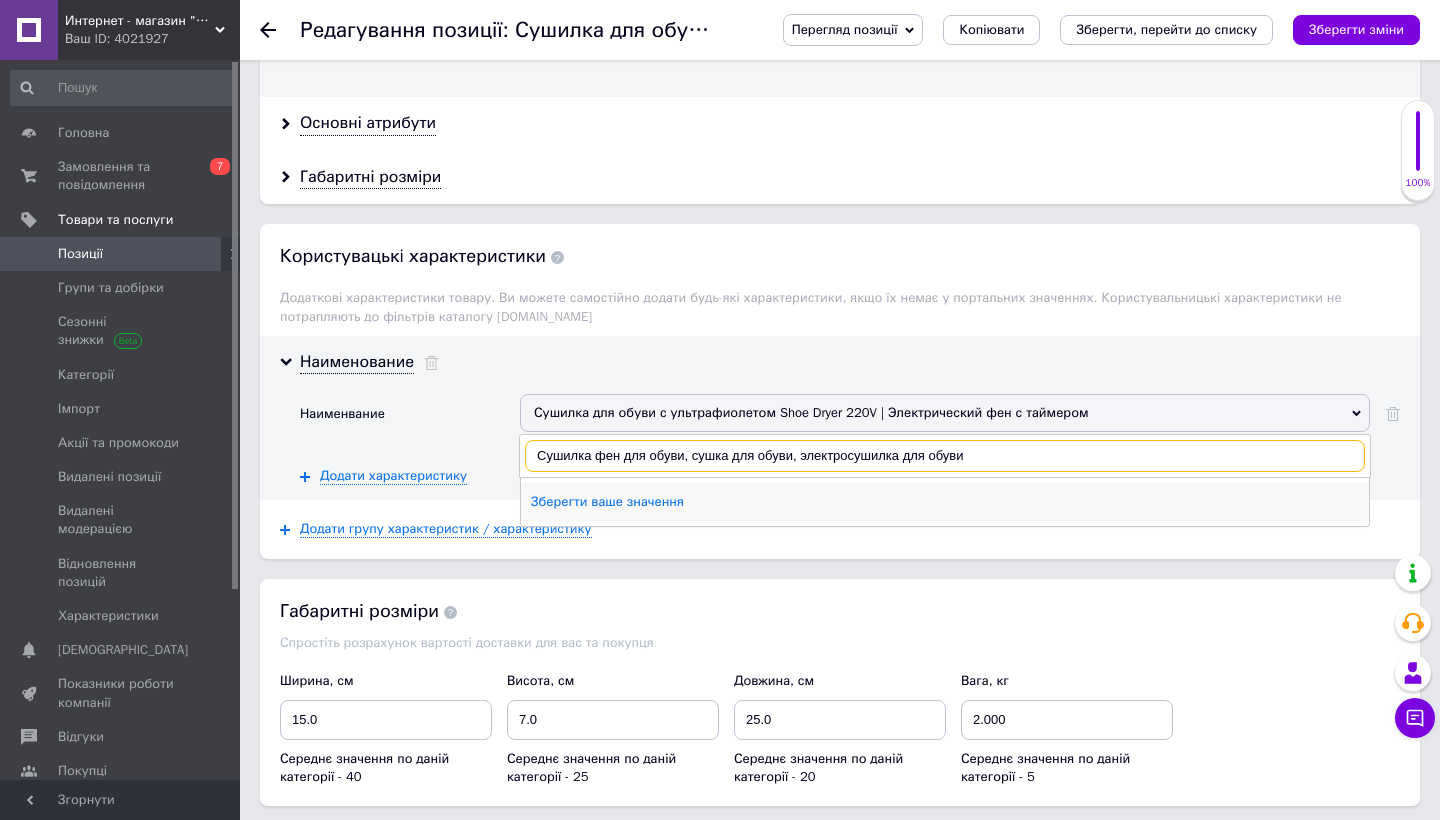 type on "Сушилка фен для обуви, сушка для обуви, электросушилка для обуви" 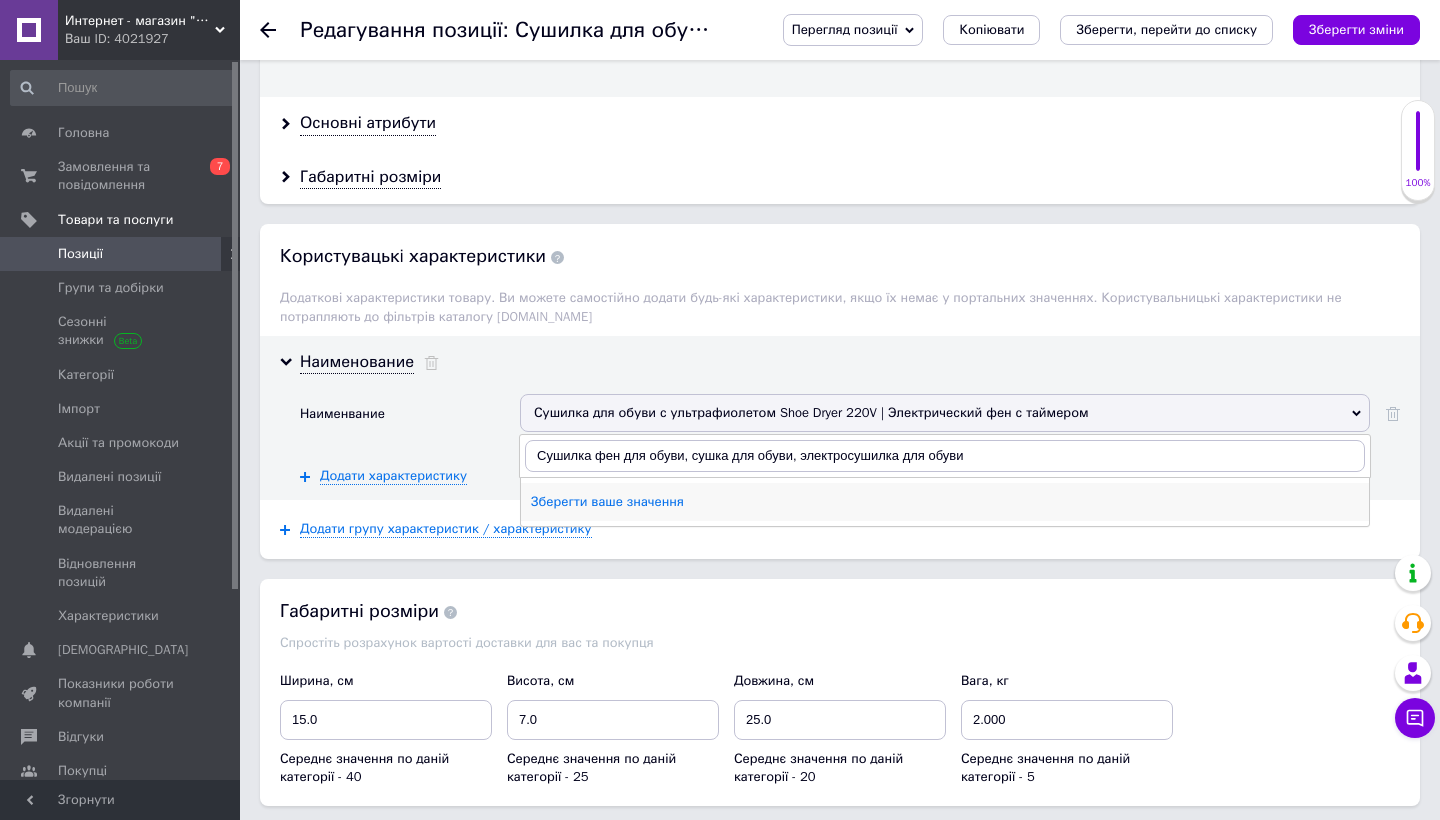 click on "Зберегти ваше значення" at bounding box center (945, 502) 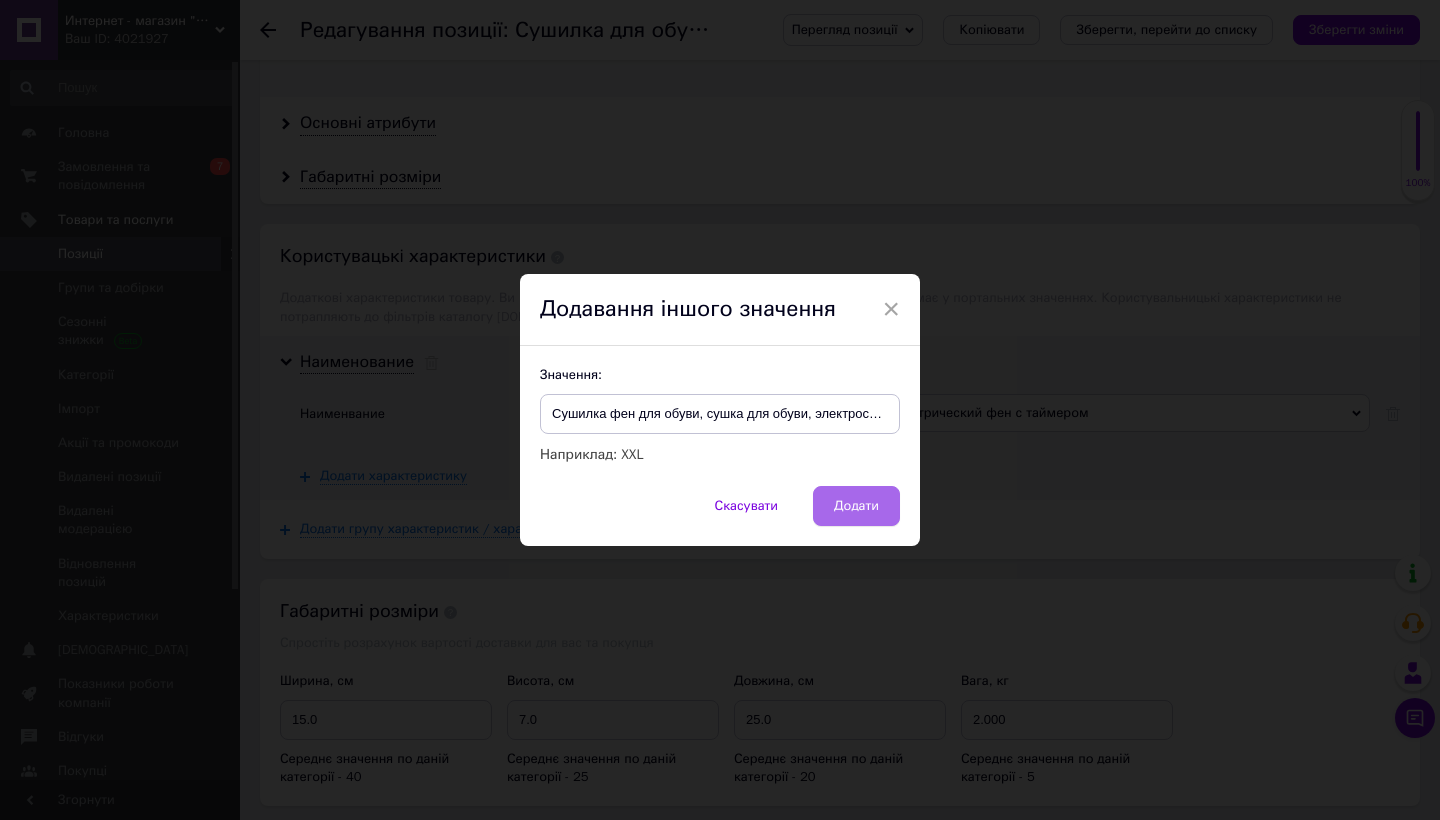 click on "Додати" at bounding box center (856, 506) 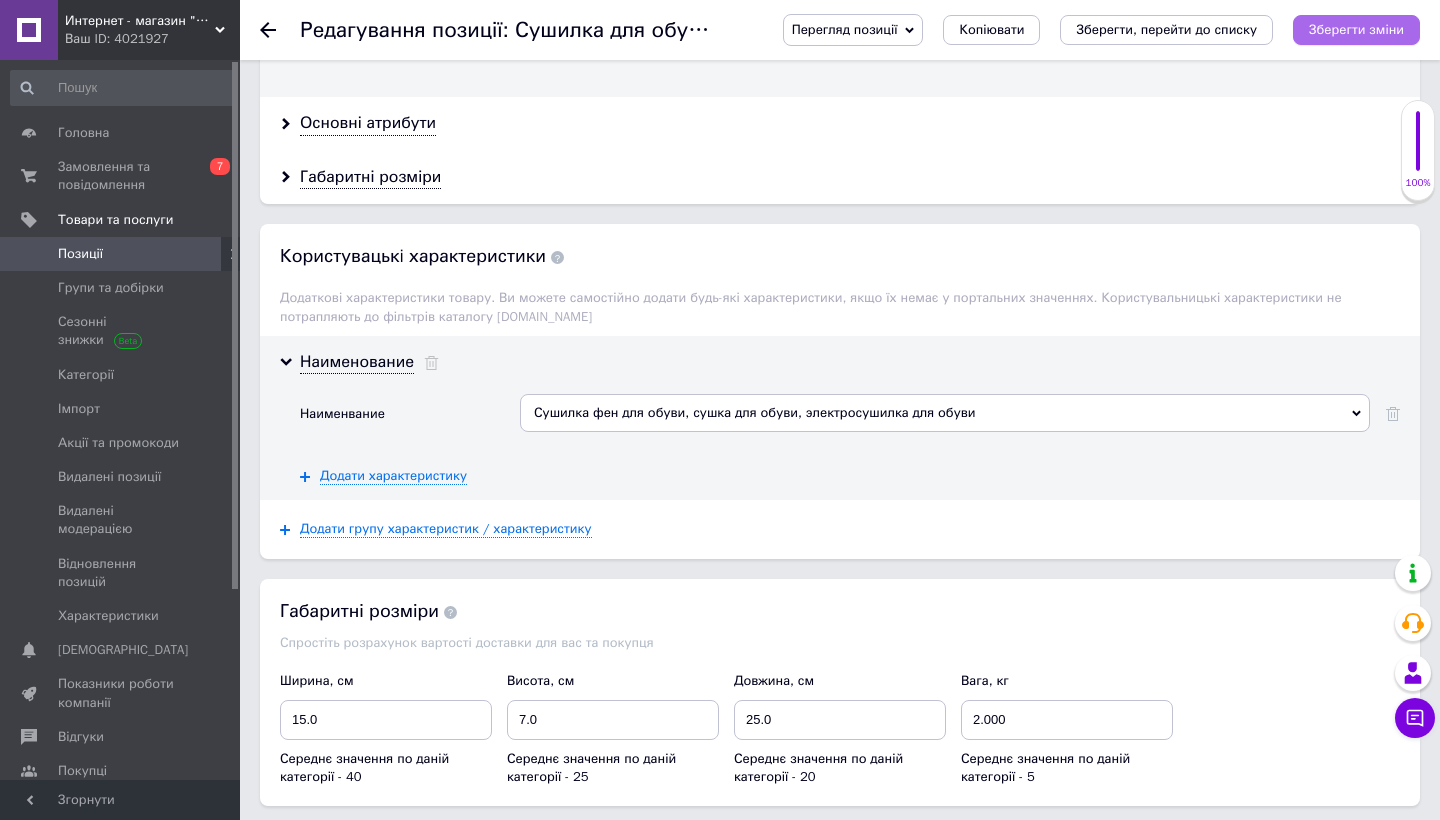 click on "Зберегти зміни" at bounding box center [1356, 29] 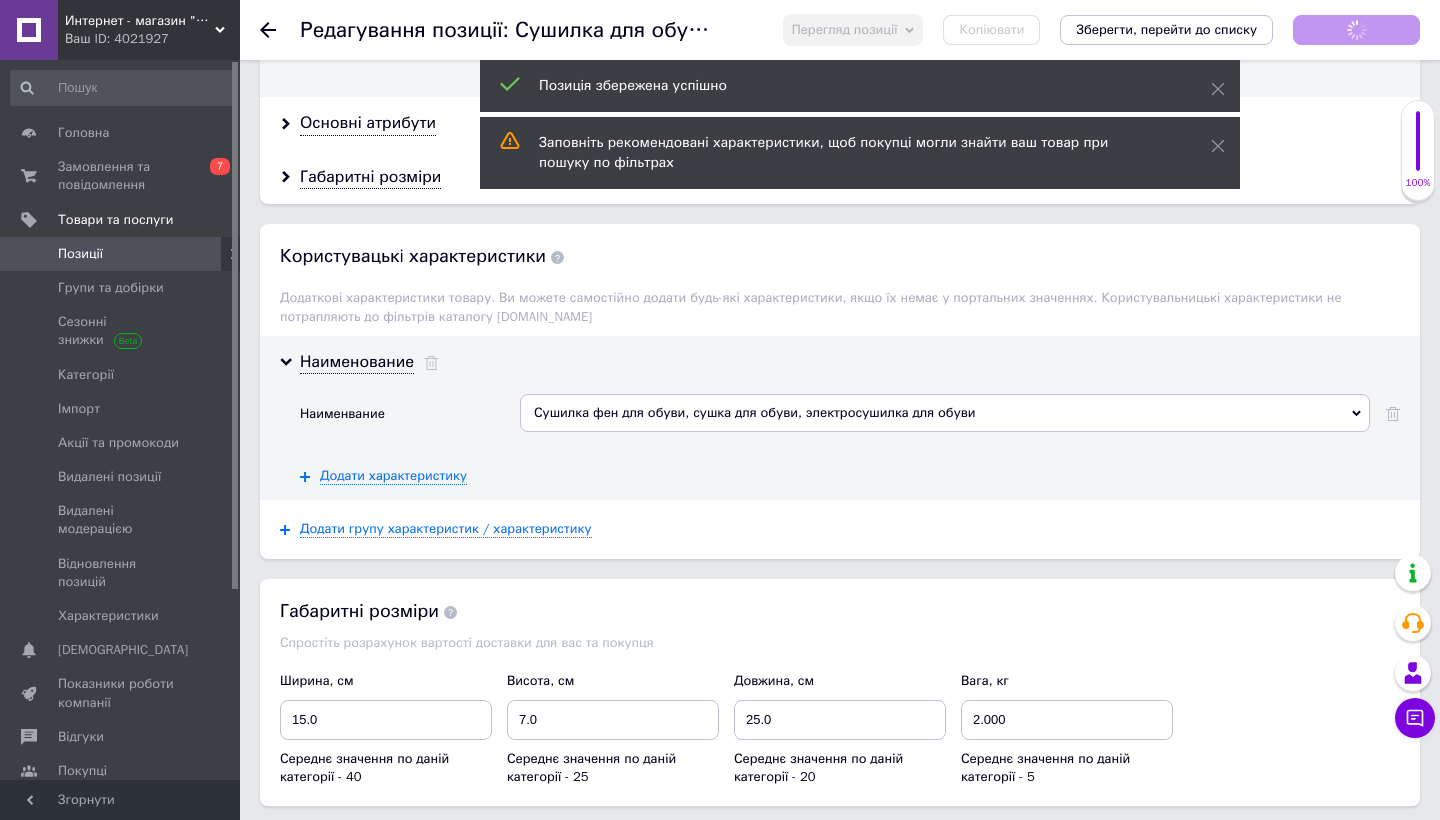 click 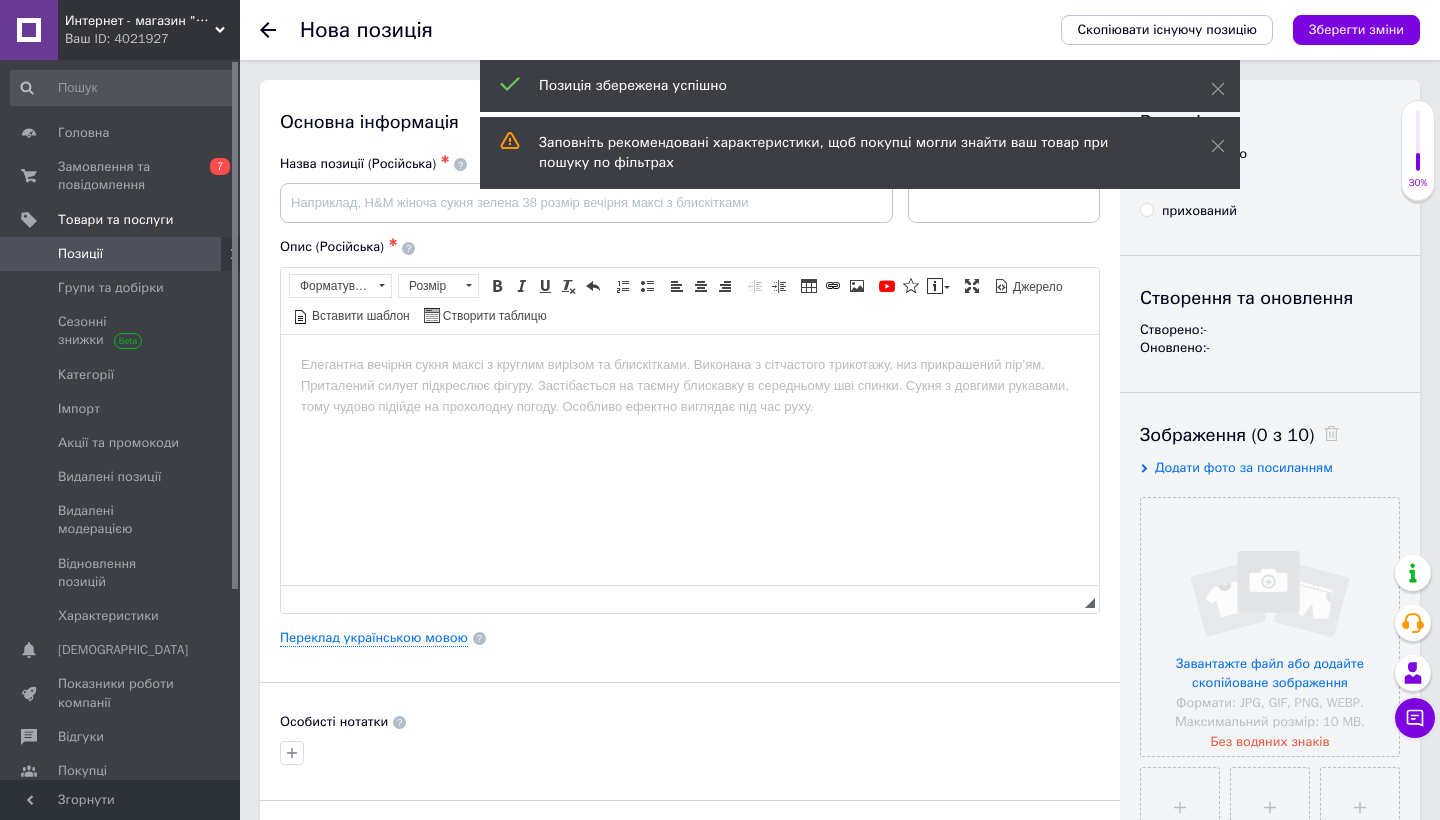 scroll, scrollTop: 0, scrollLeft: 0, axis: both 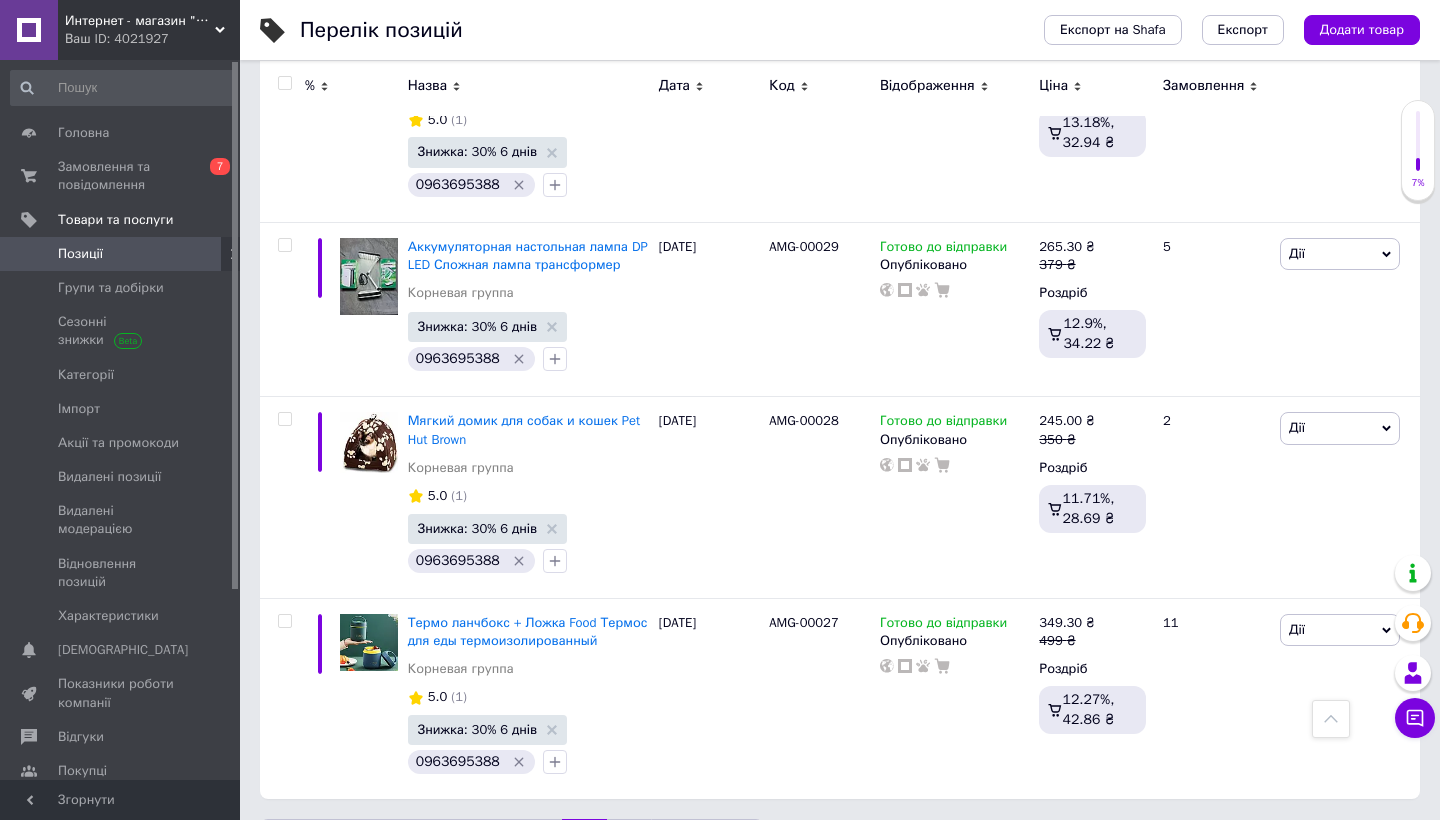 click on "1" at bounding box center (405, 840) 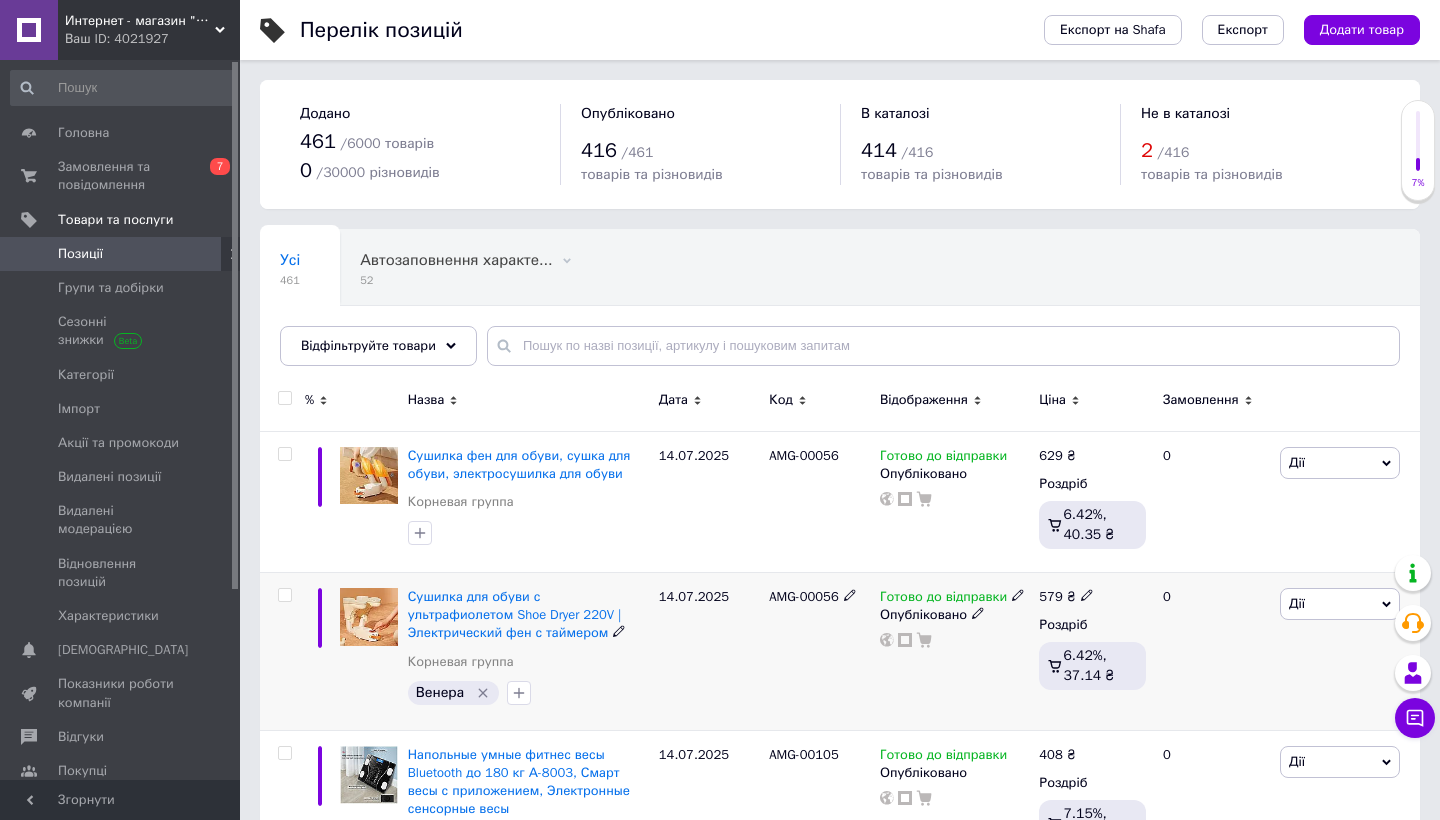 scroll, scrollTop: 0, scrollLeft: 0, axis: both 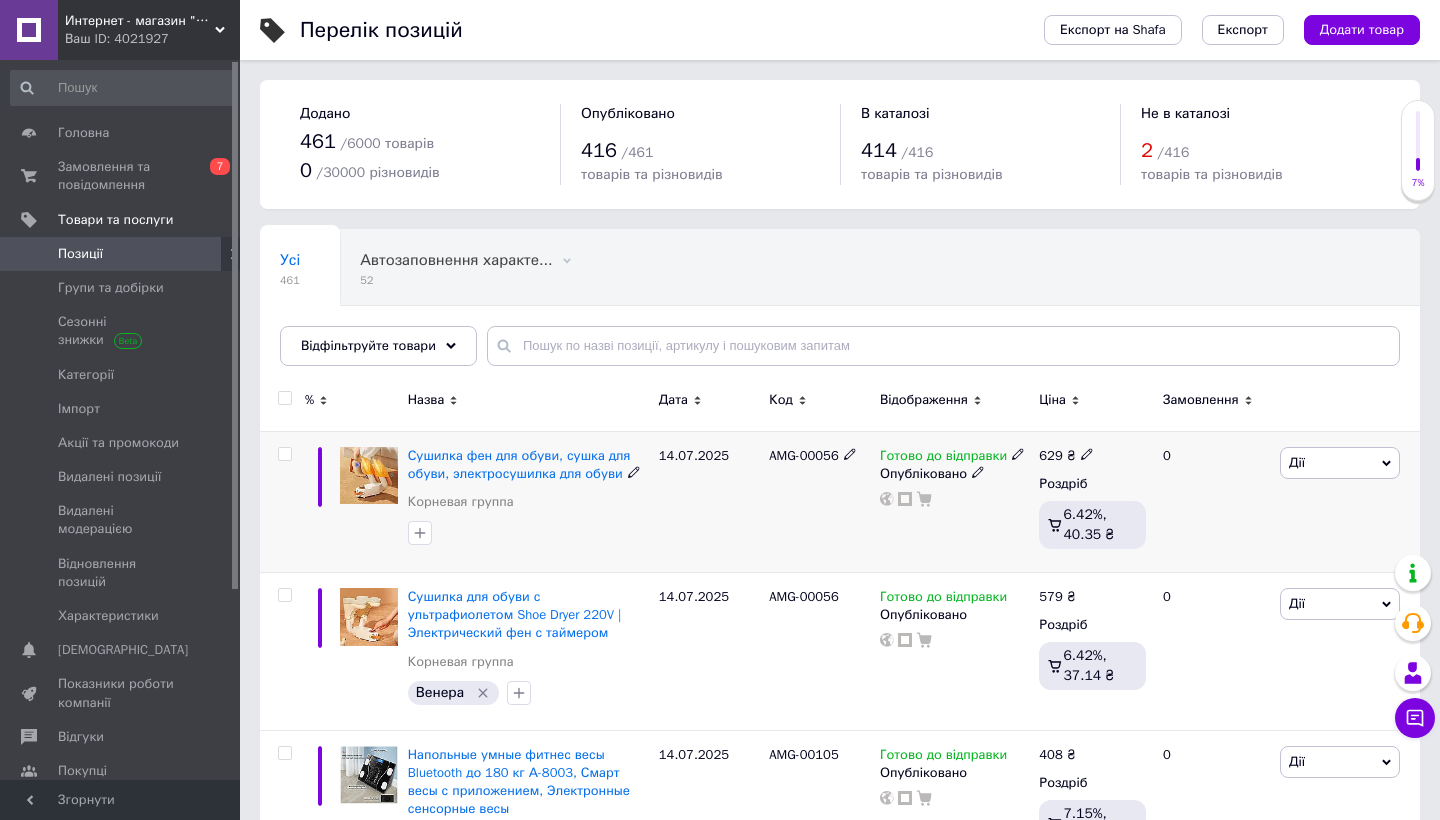 click 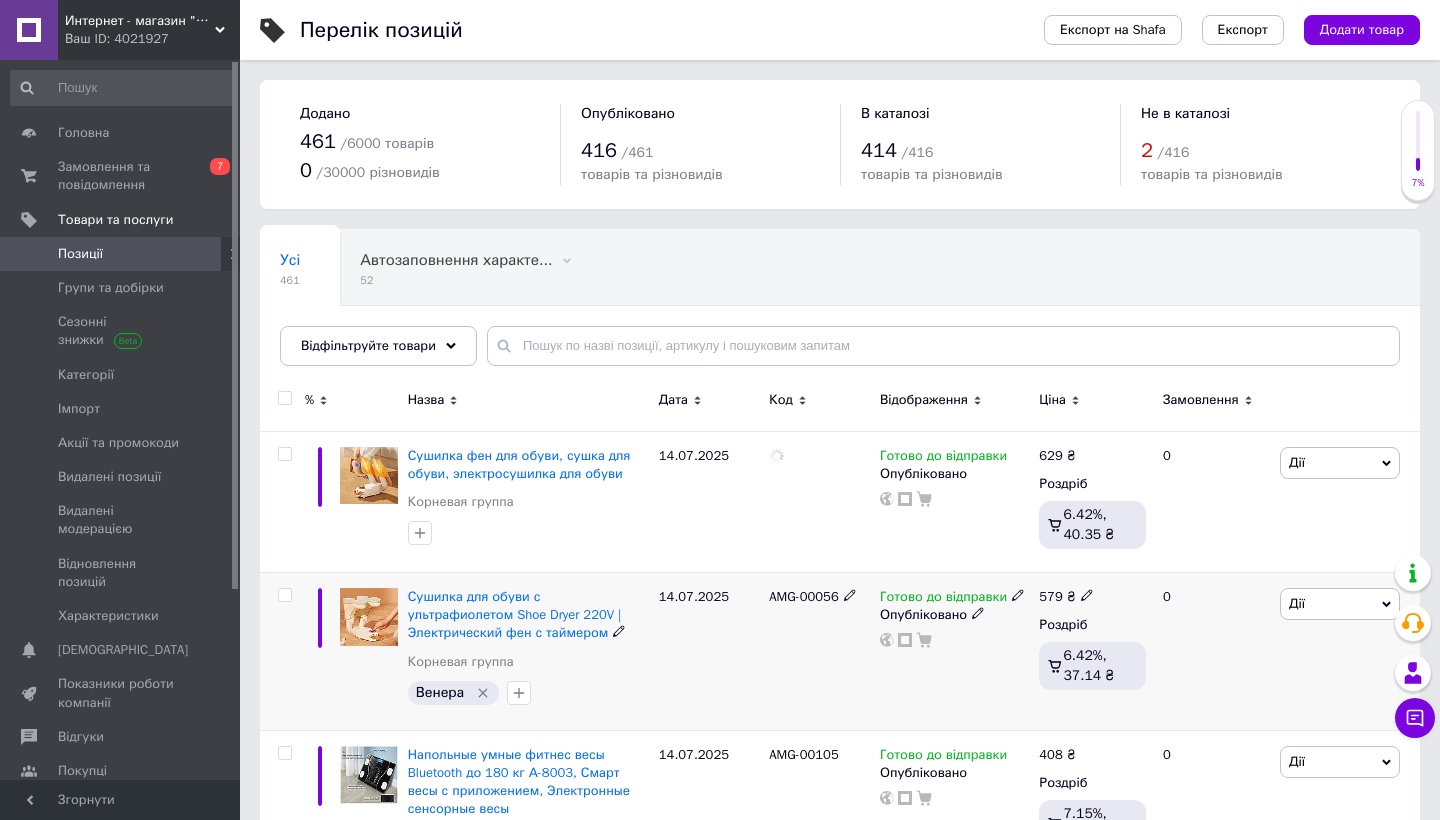 click 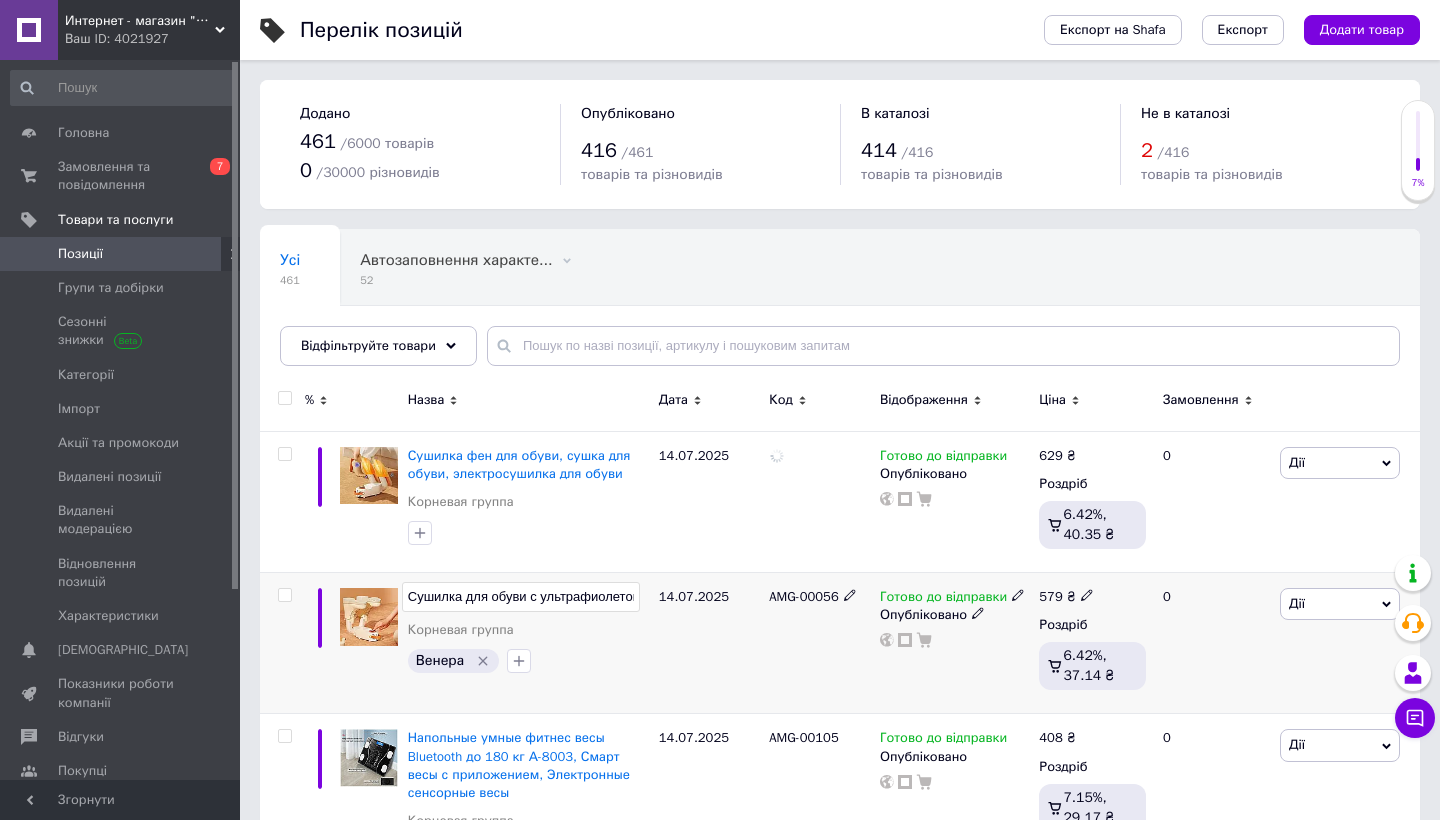 scroll, scrollTop: 0, scrollLeft: 311, axis: horizontal 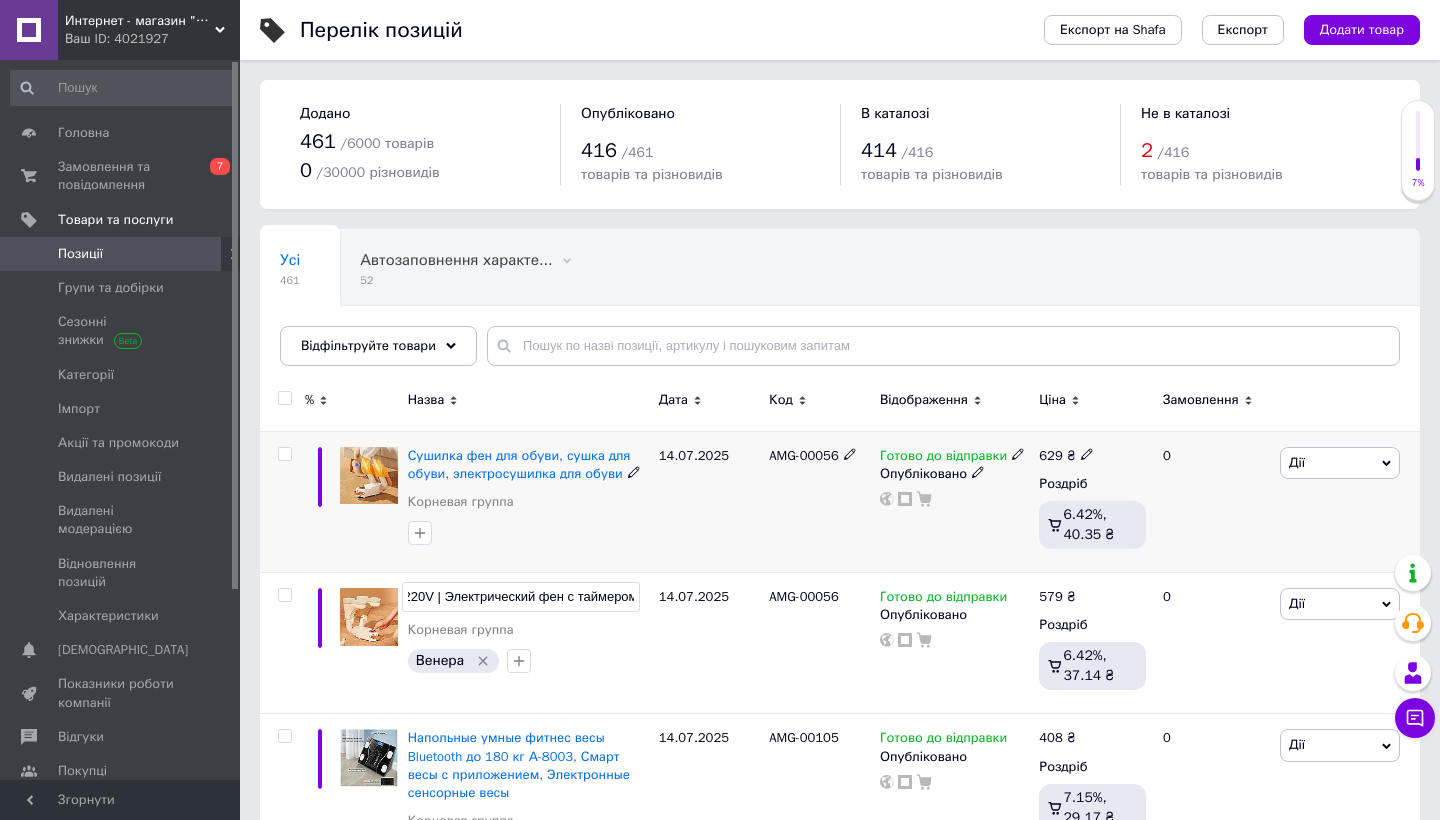 click 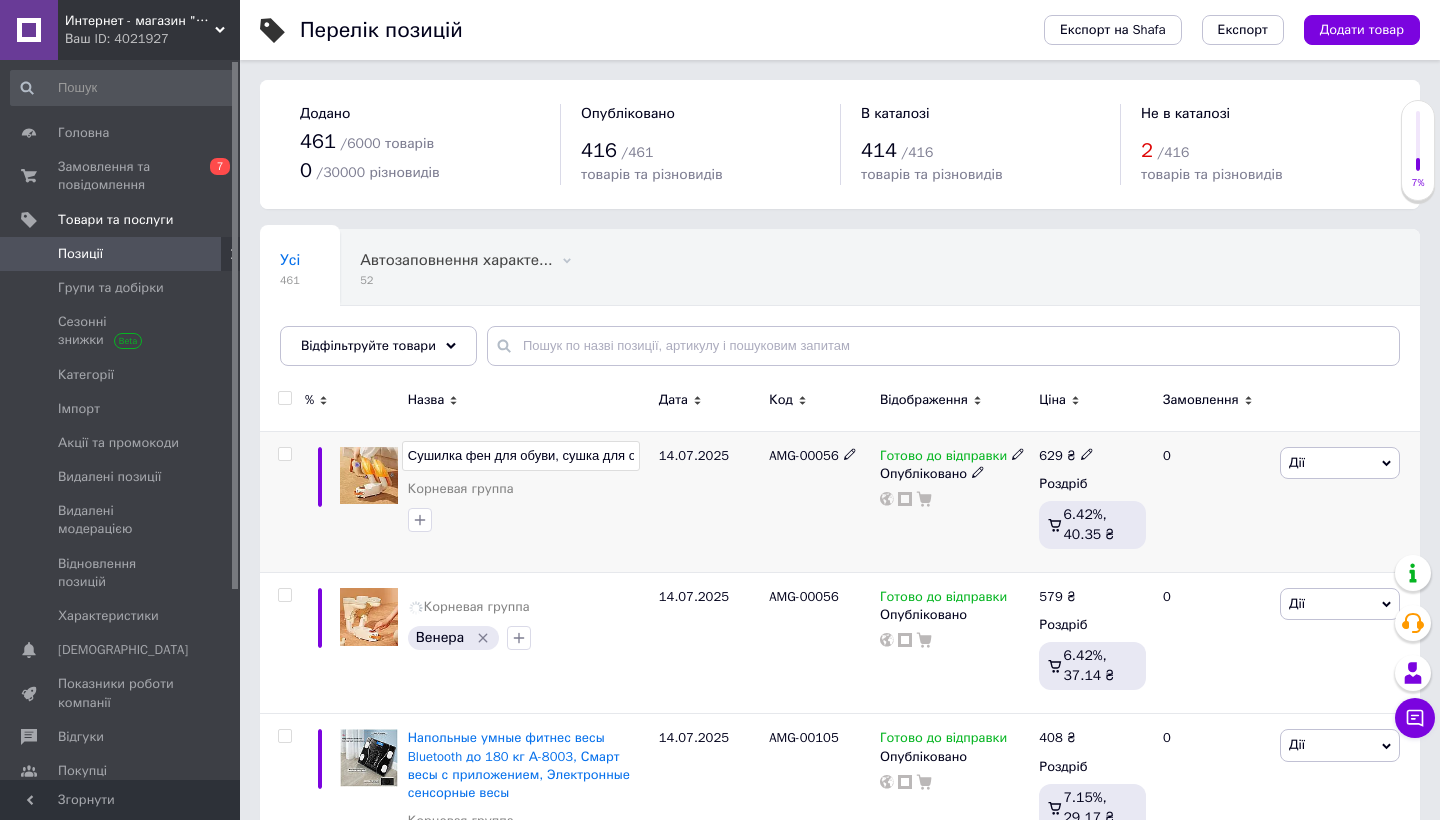 scroll, scrollTop: 0, scrollLeft: 197, axis: horizontal 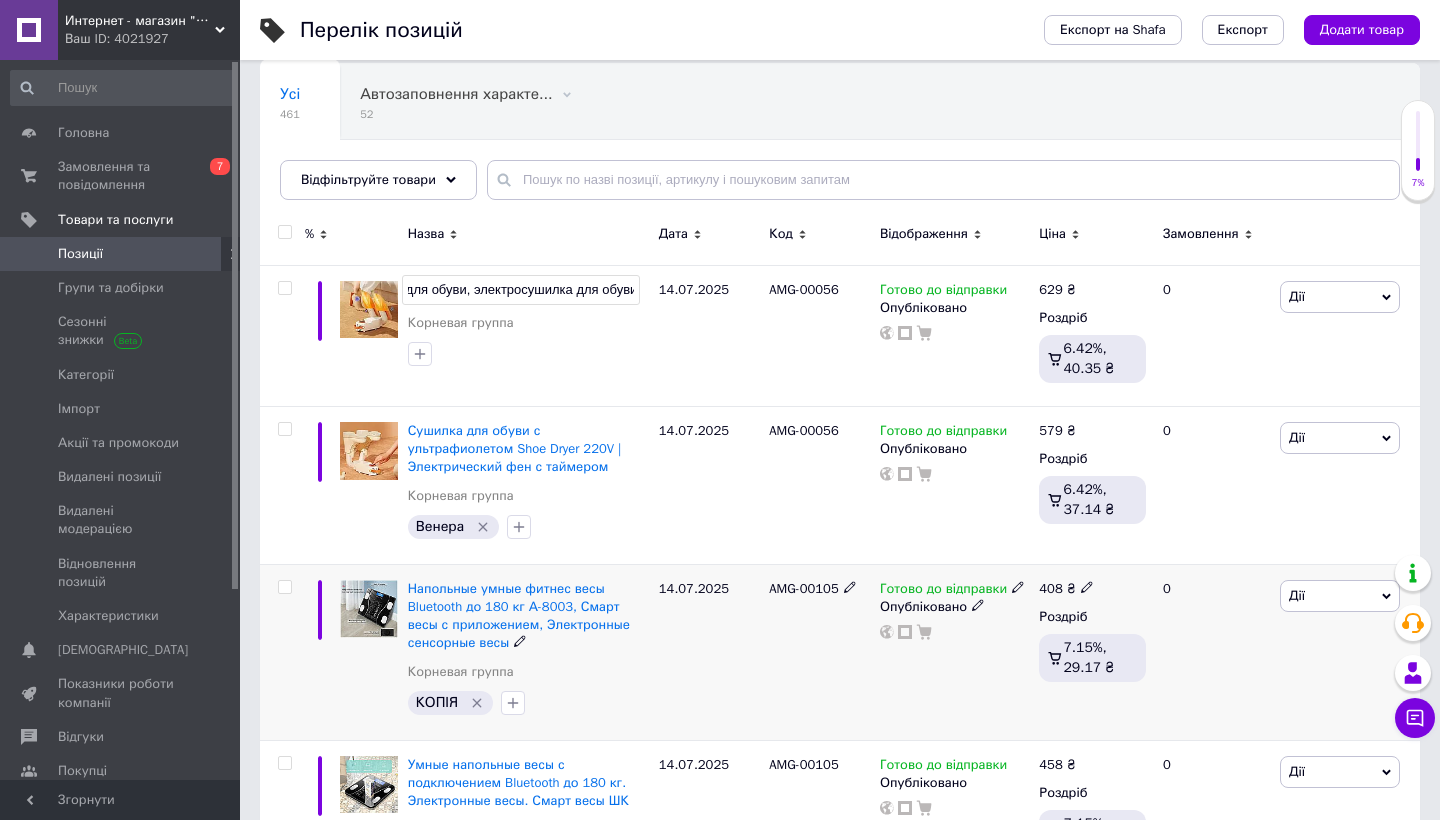 click 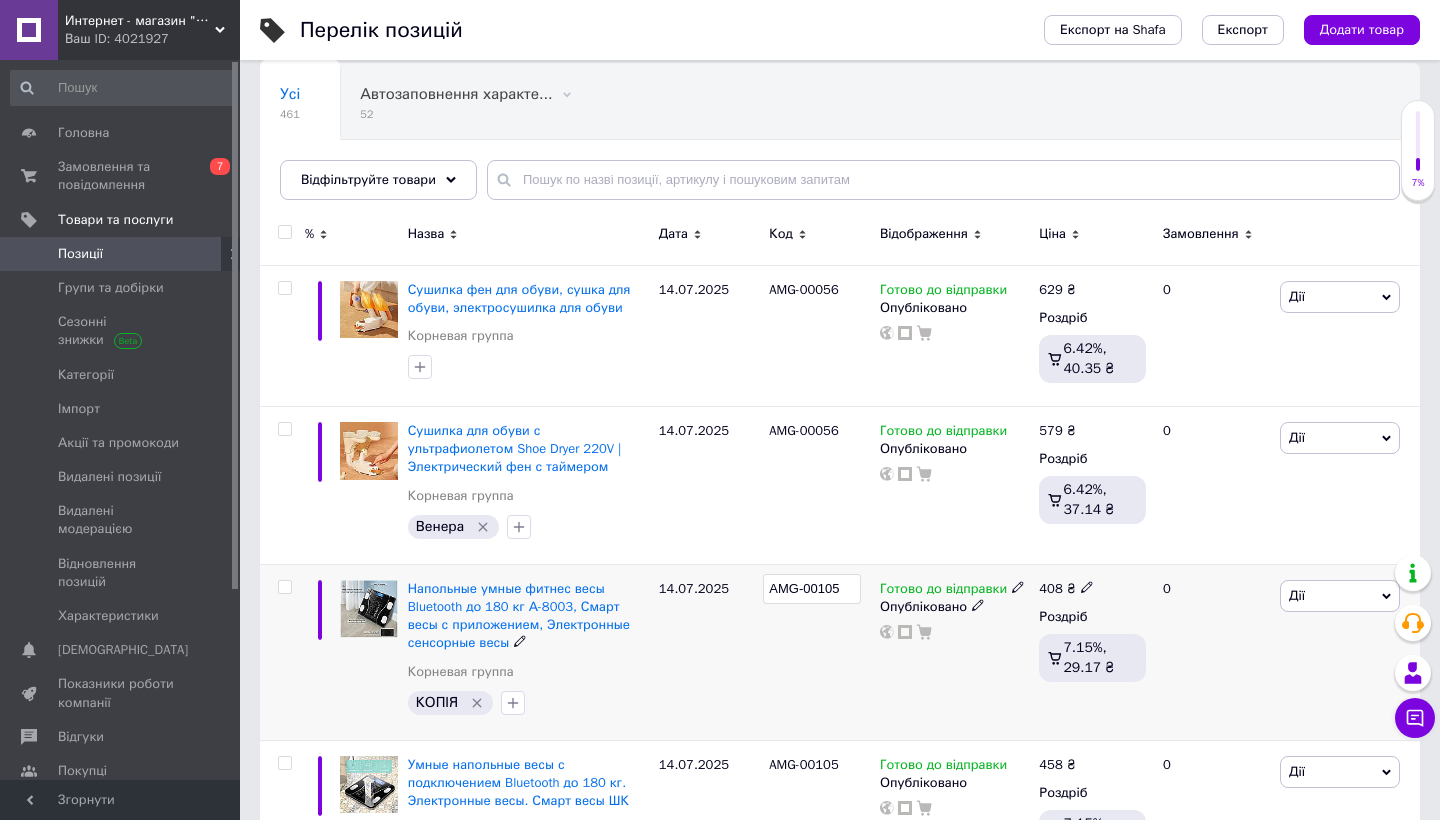 click on "AMG-00105" at bounding box center [812, 589] 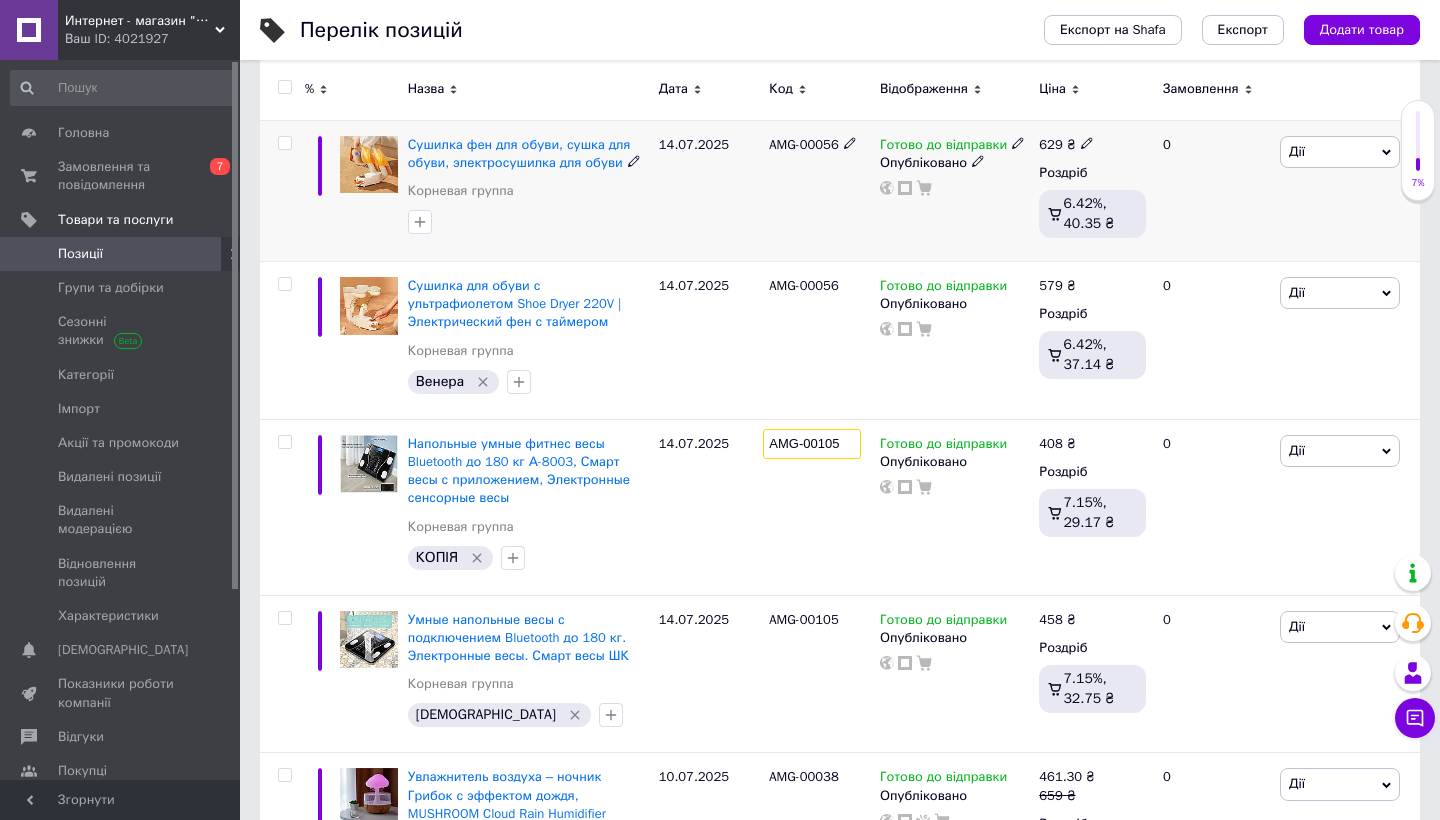 scroll, scrollTop: 315, scrollLeft: 0, axis: vertical 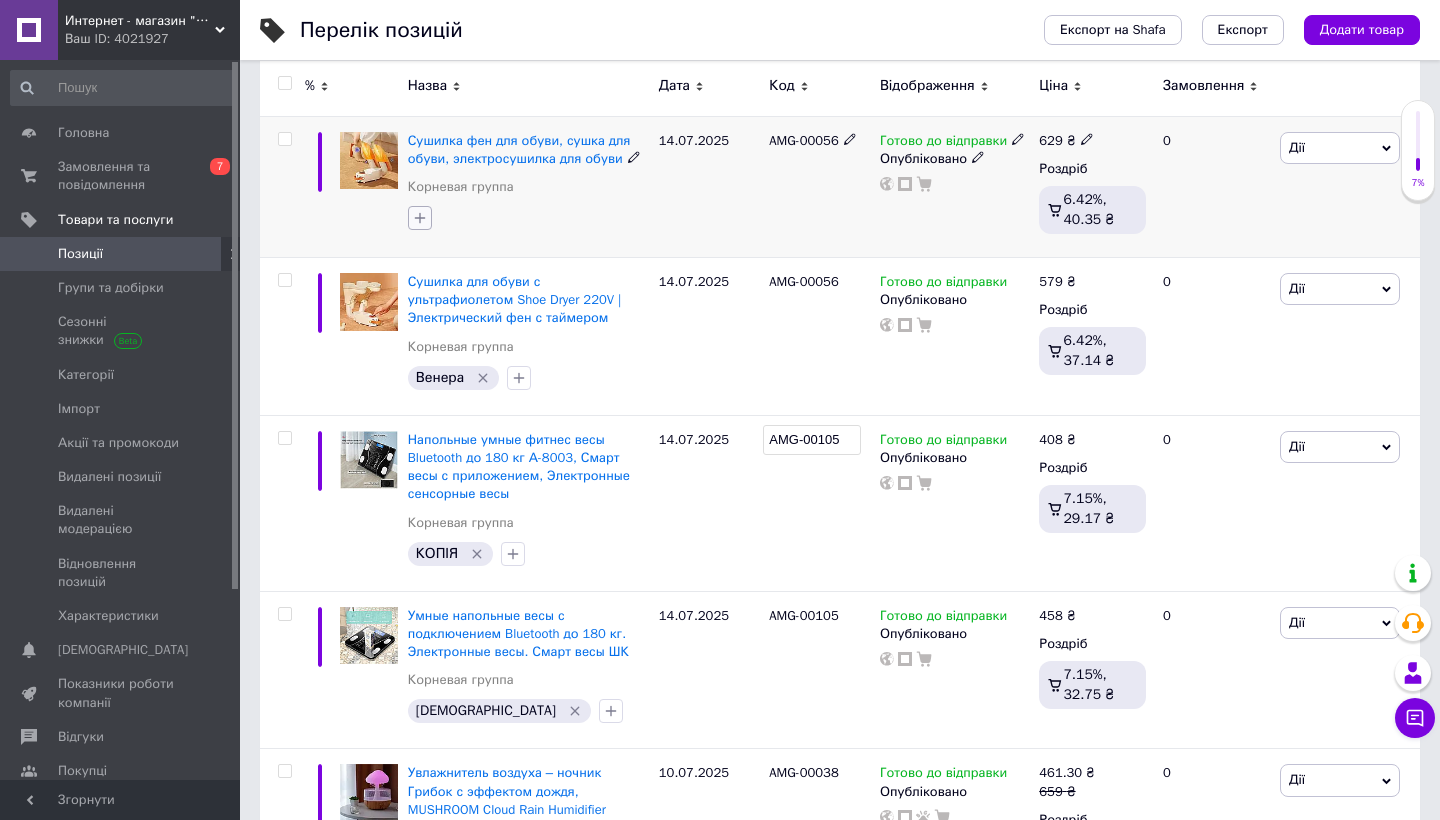 click 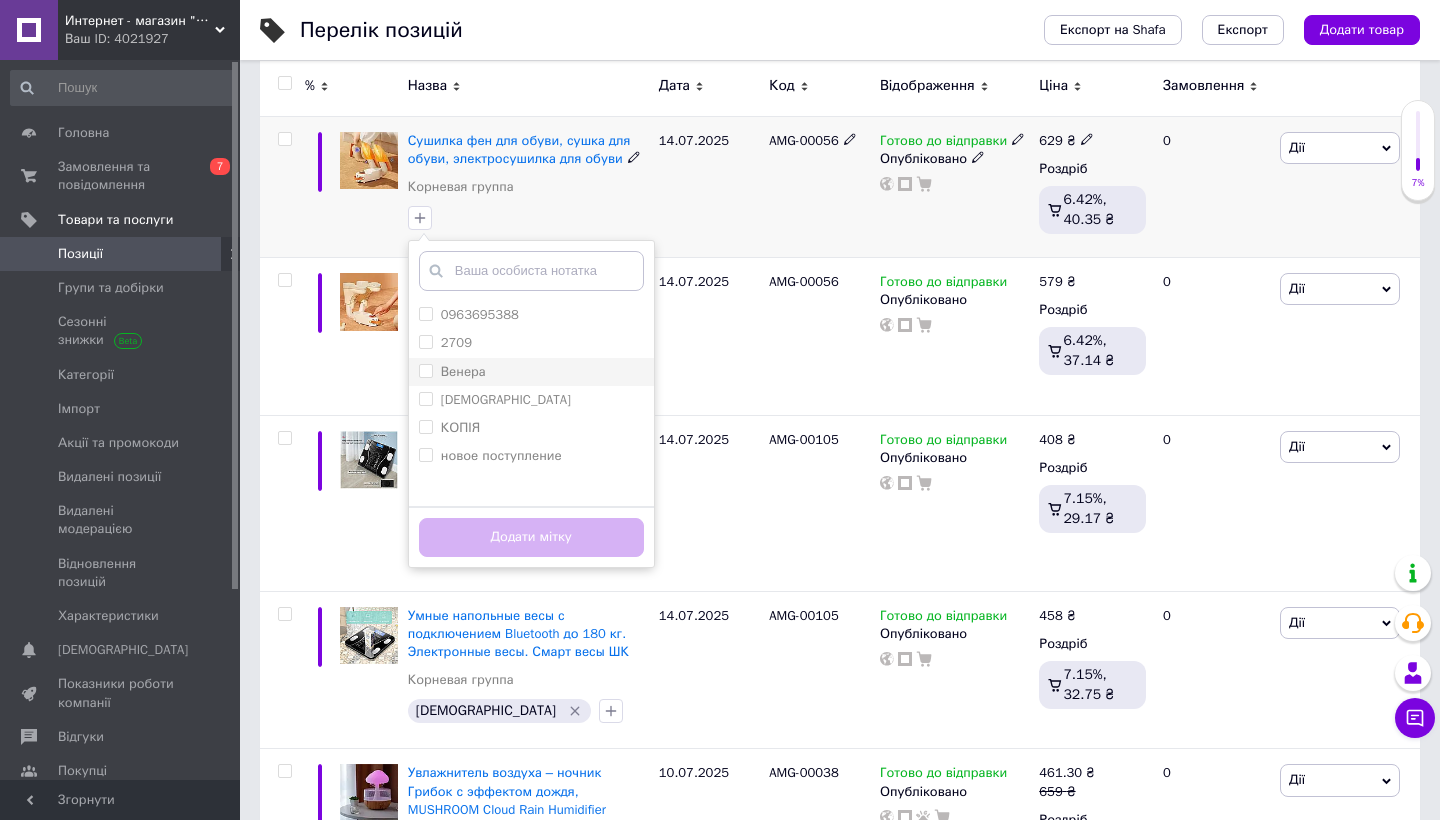 click on "Венера" at bounding box center [531, 372] 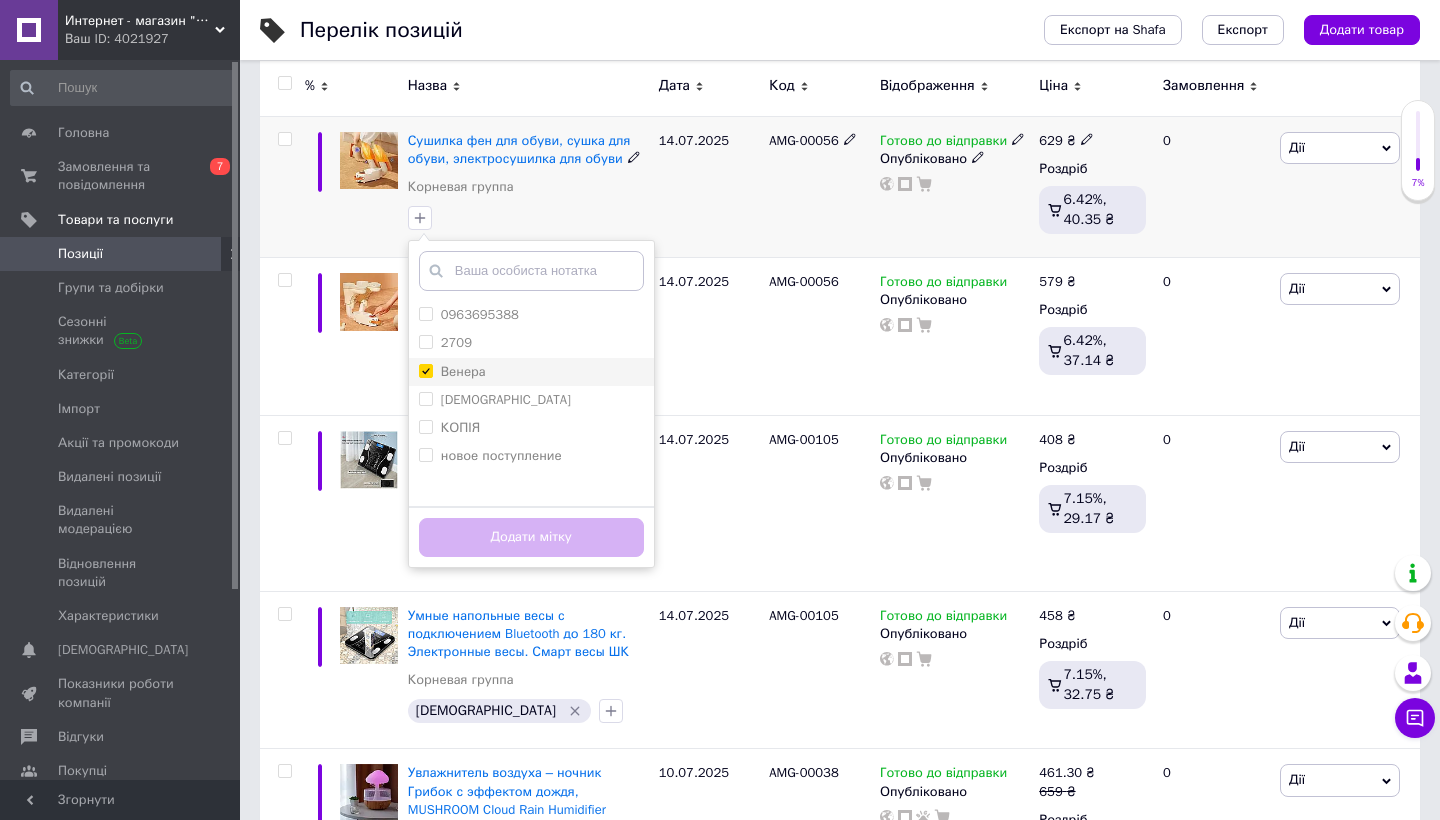 checkbox on "true" 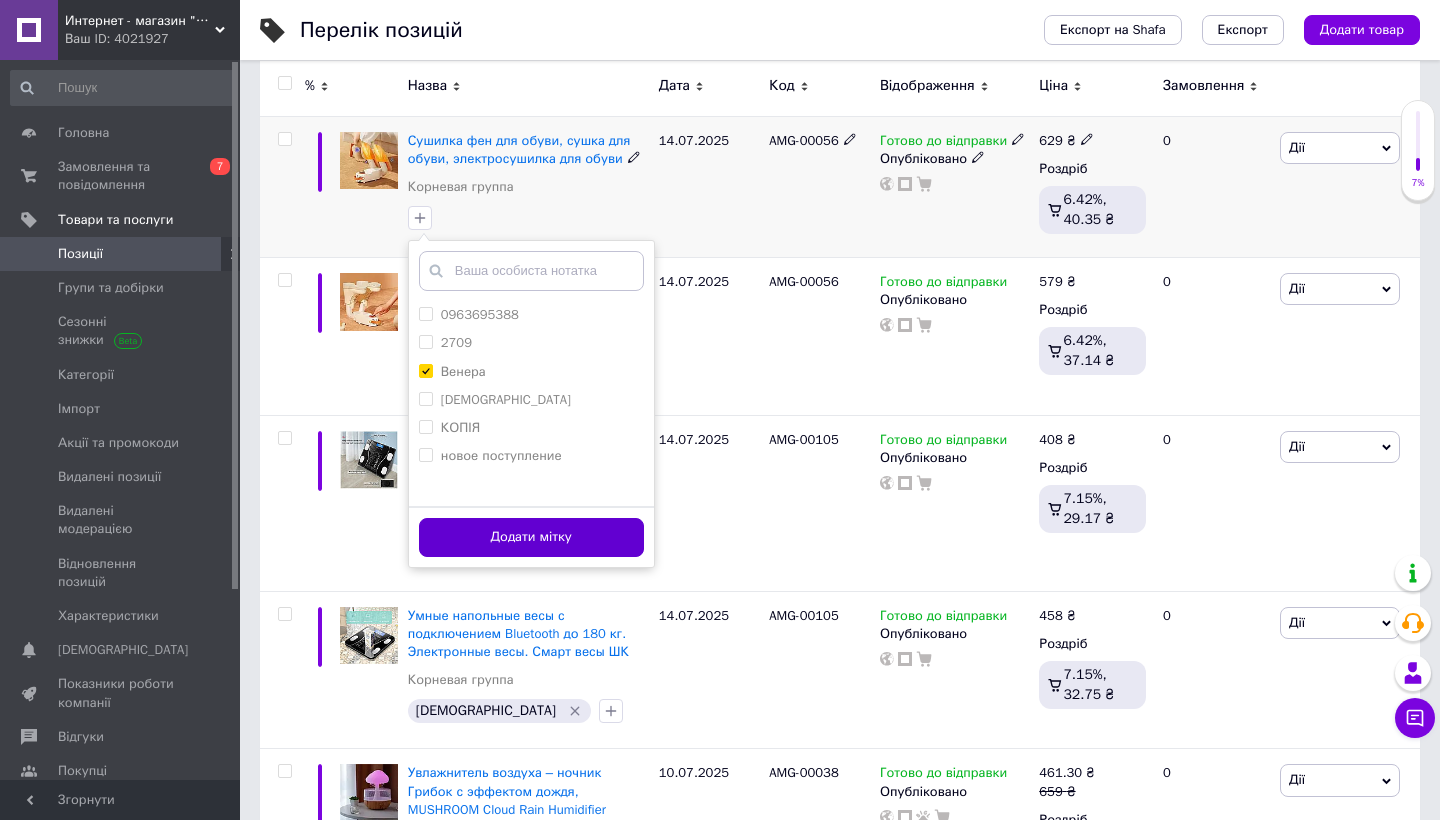click on "Додати мітку" at bounding box center [531, 537] 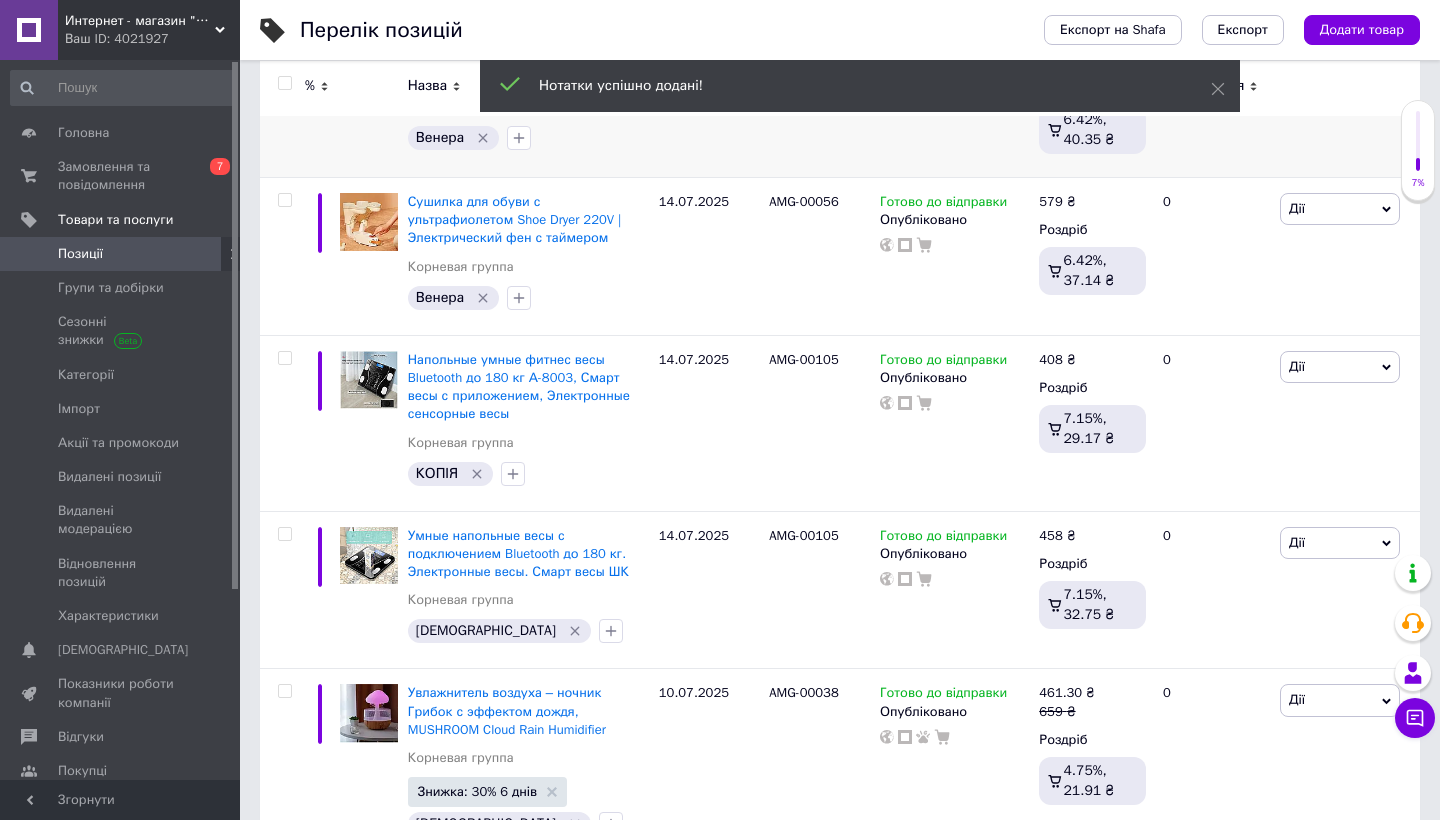 scroll, scrollTop: 417, scrollLeft: 0, axis: vertical 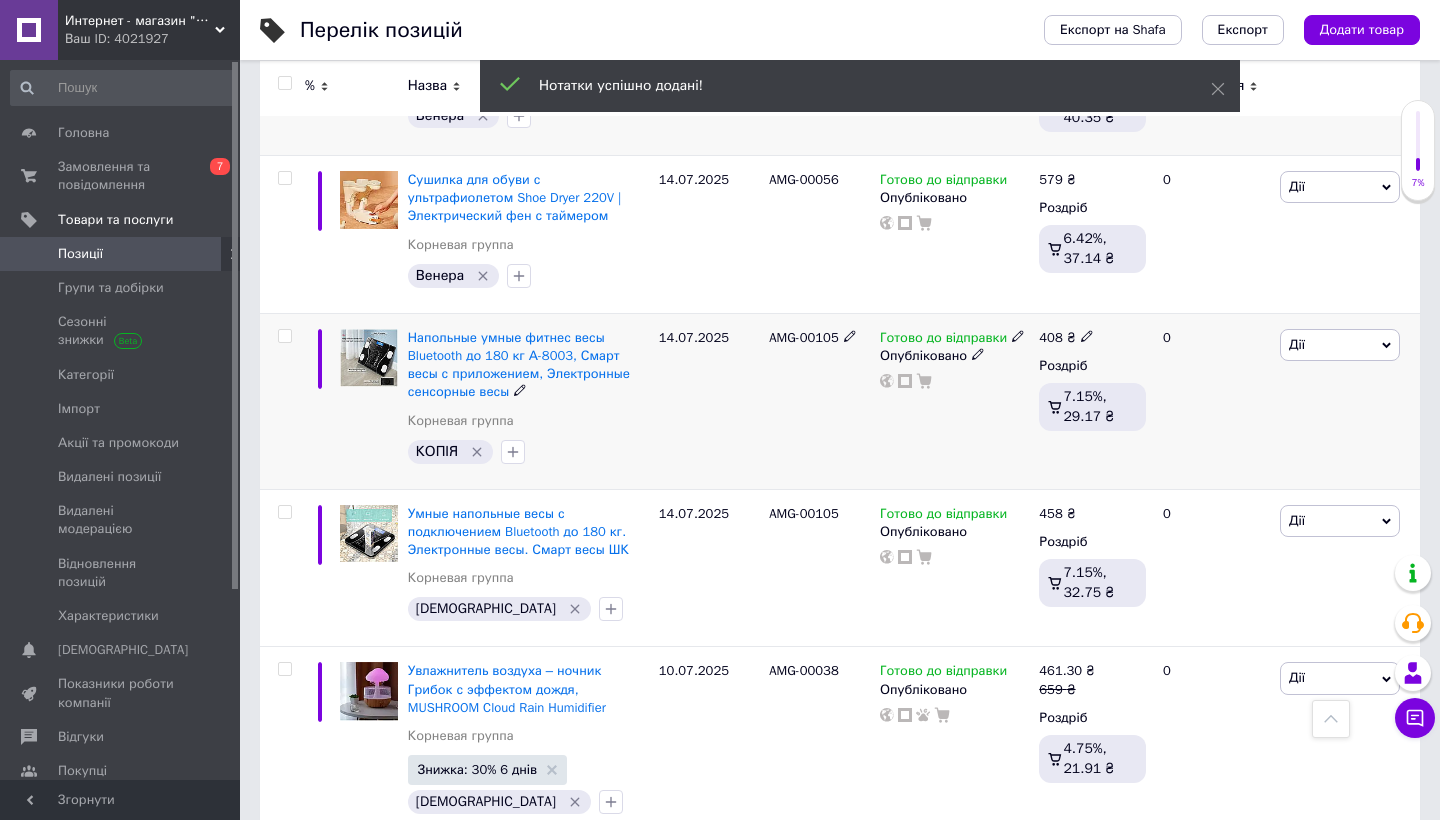 click 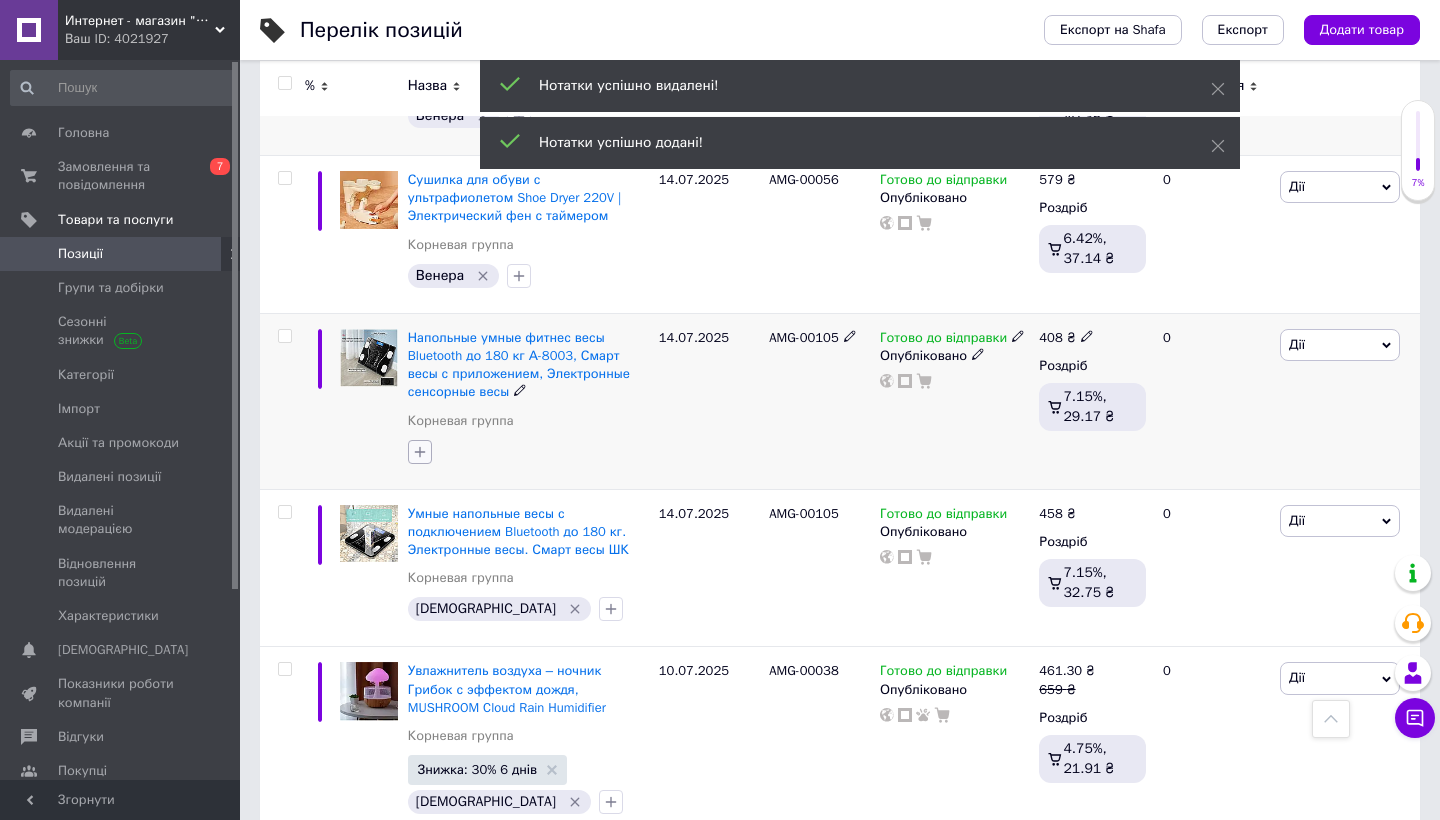 click at bounding box center [420, 452] 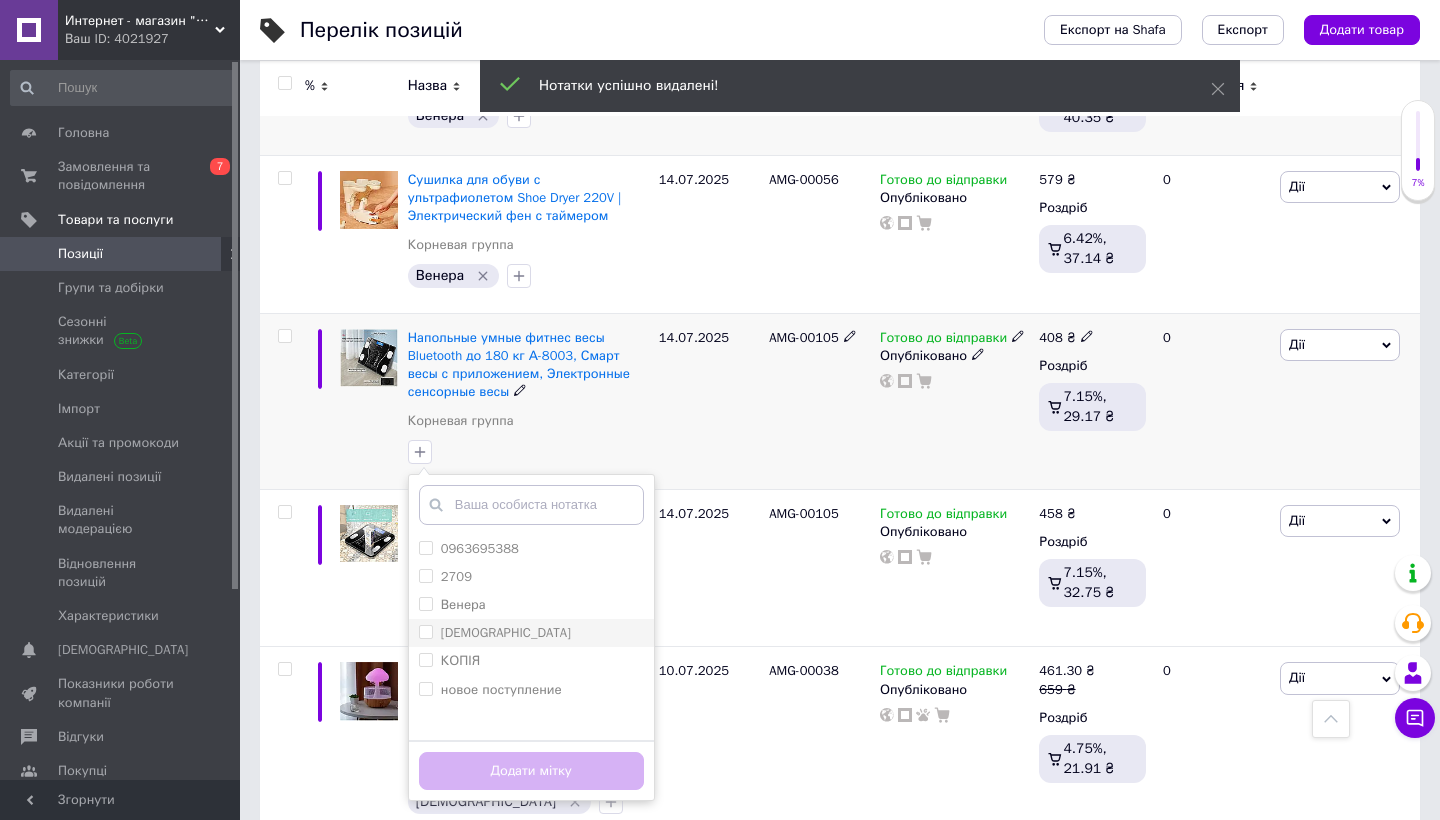 click on "[DEMOGRAPHIC_DATA]" at bounding box center (531, 633) 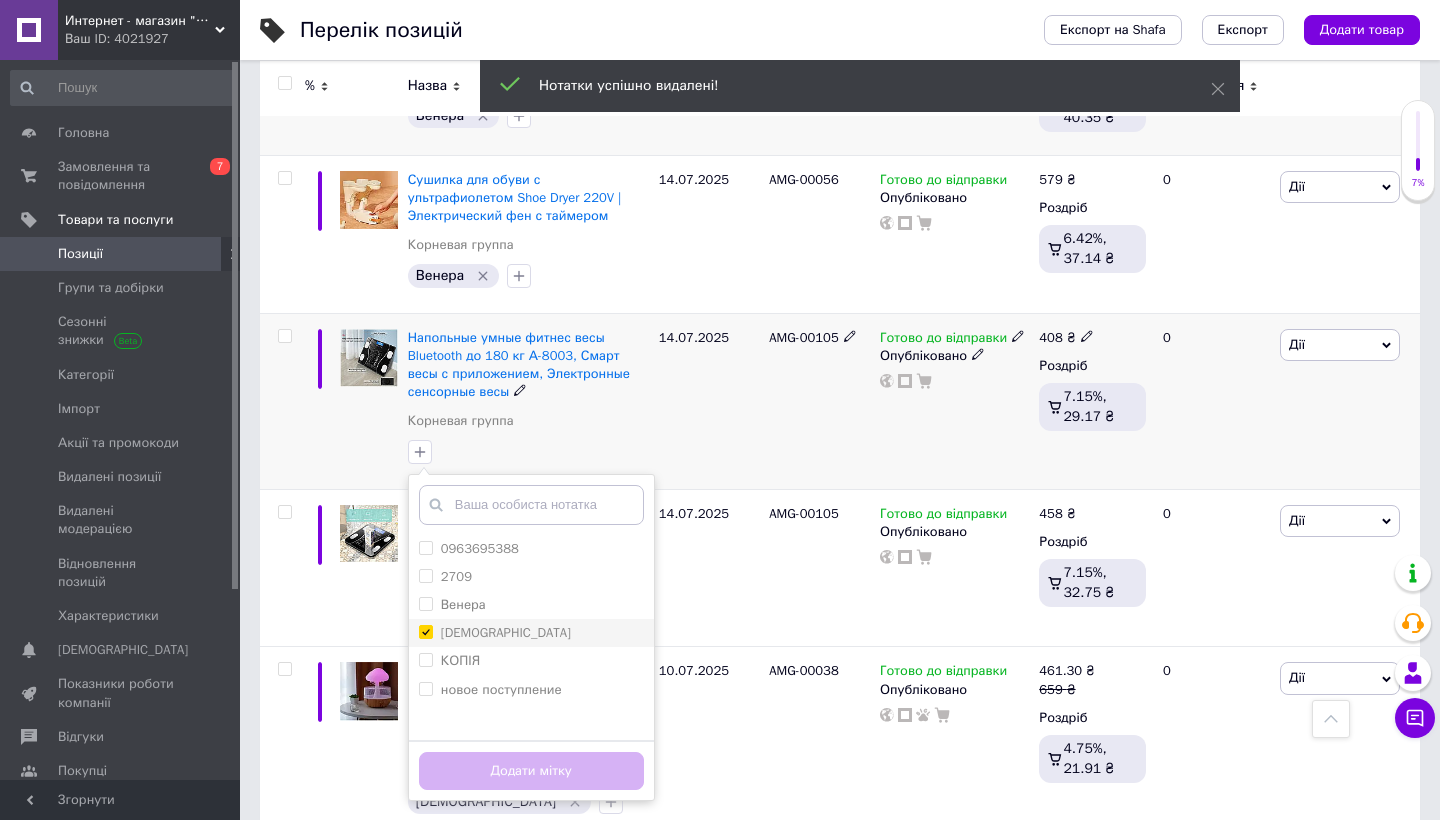 checkbox on "true" 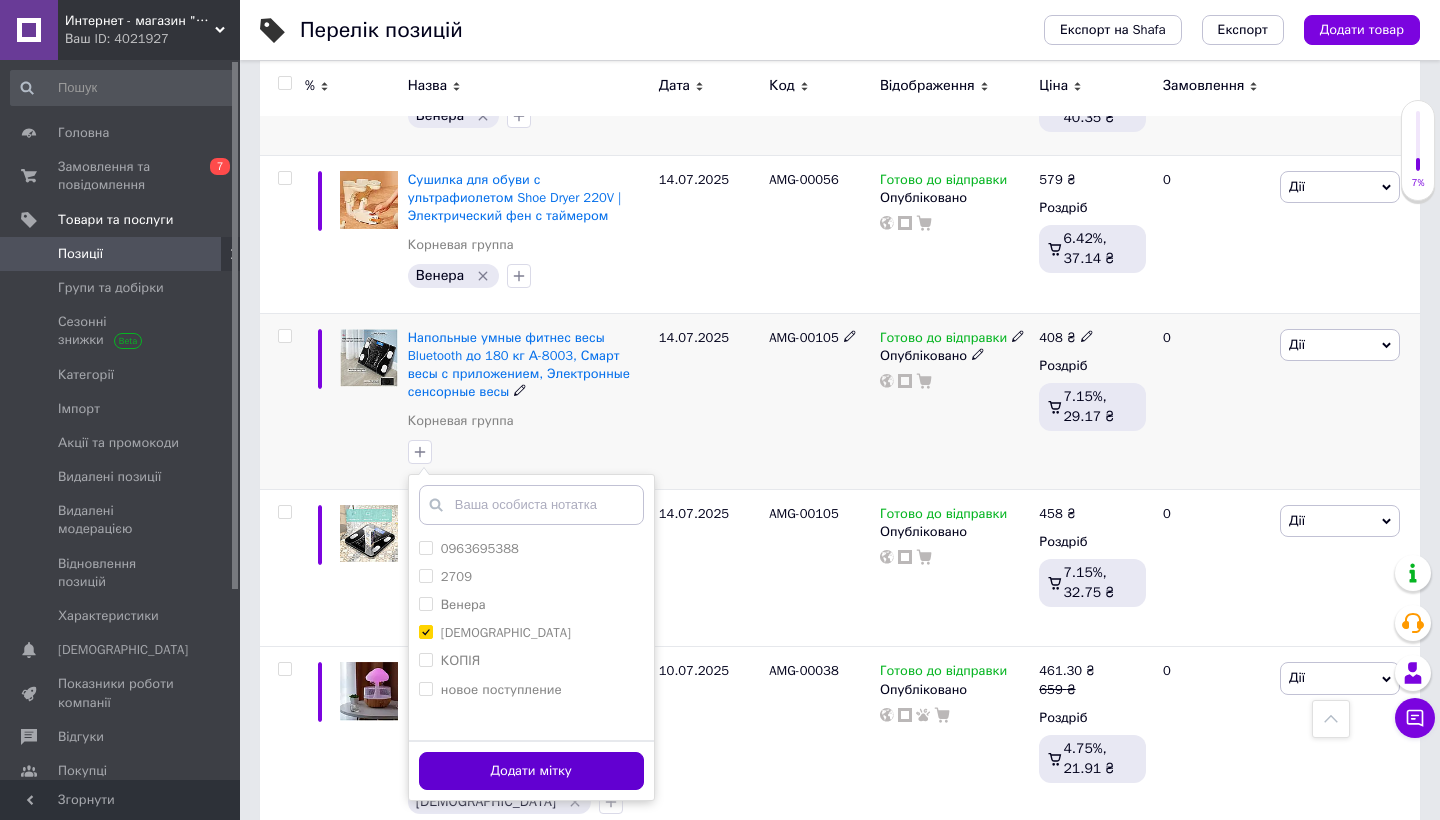 click on "Додати мітку" at bounding box center [531, 771] 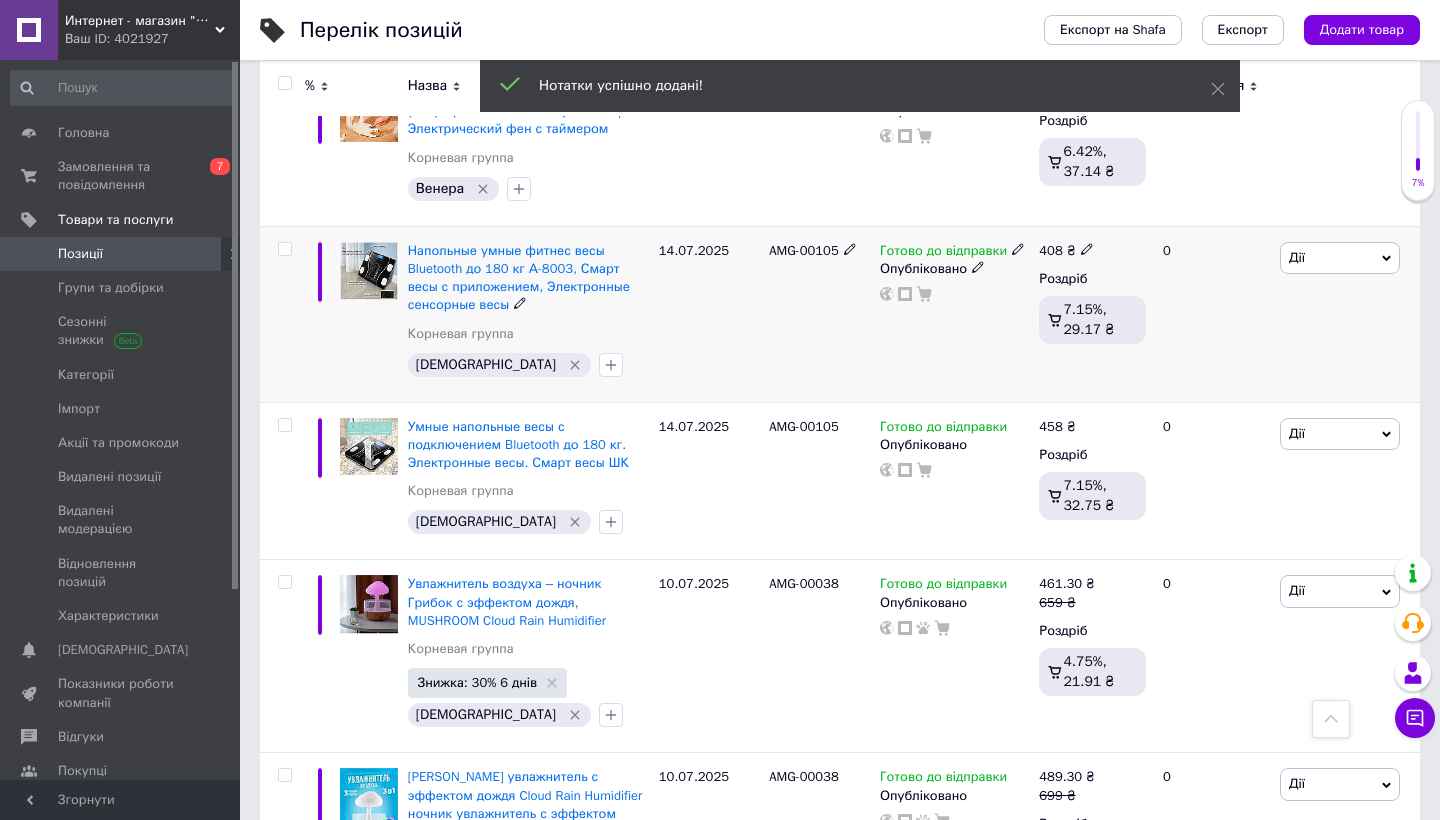 scroll, scrollTop: 504, scrollLeft: 0, axis: vertical 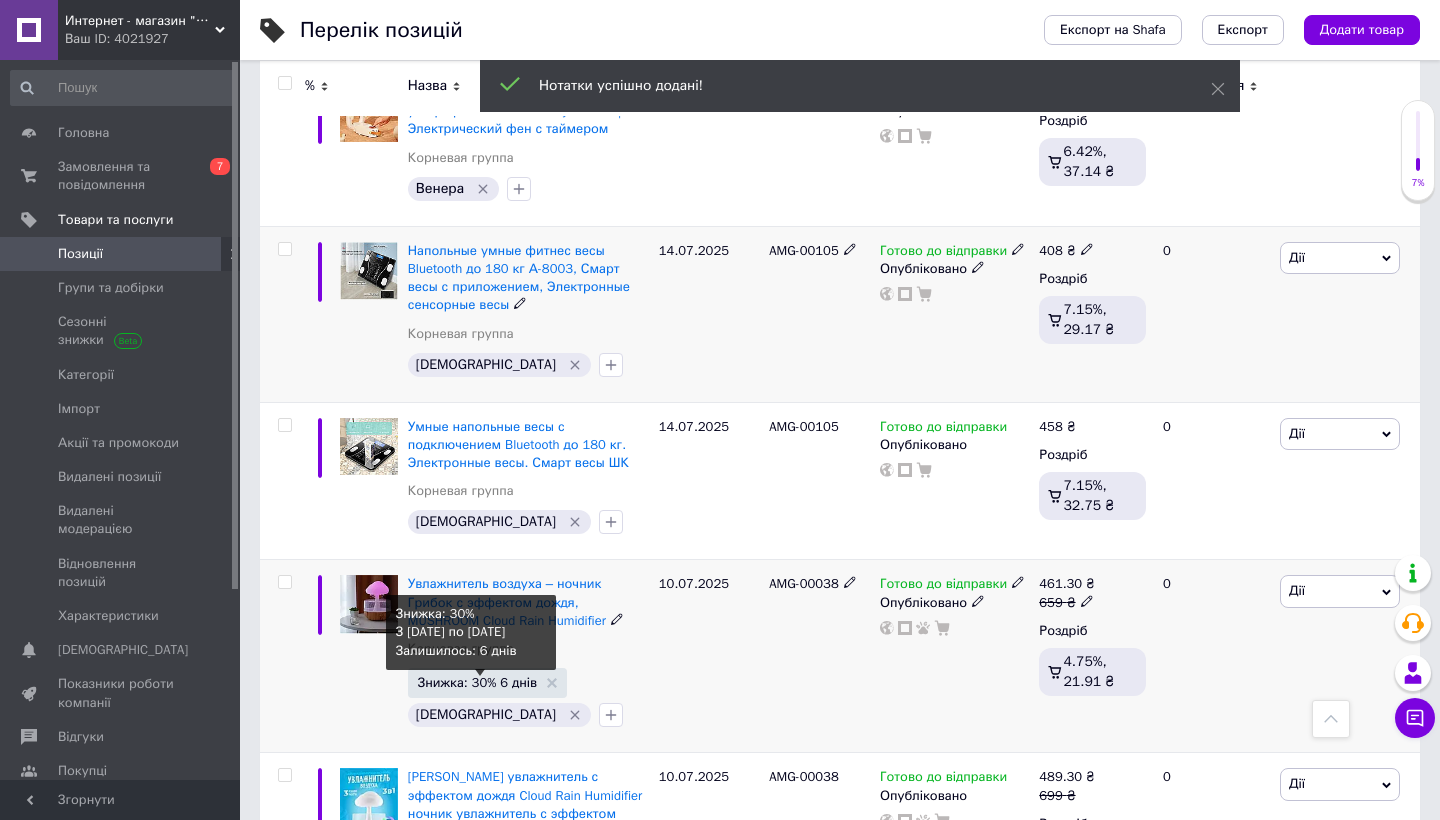 click on "Знижка: 30% 6 днів" at bounding box center [477, 682] 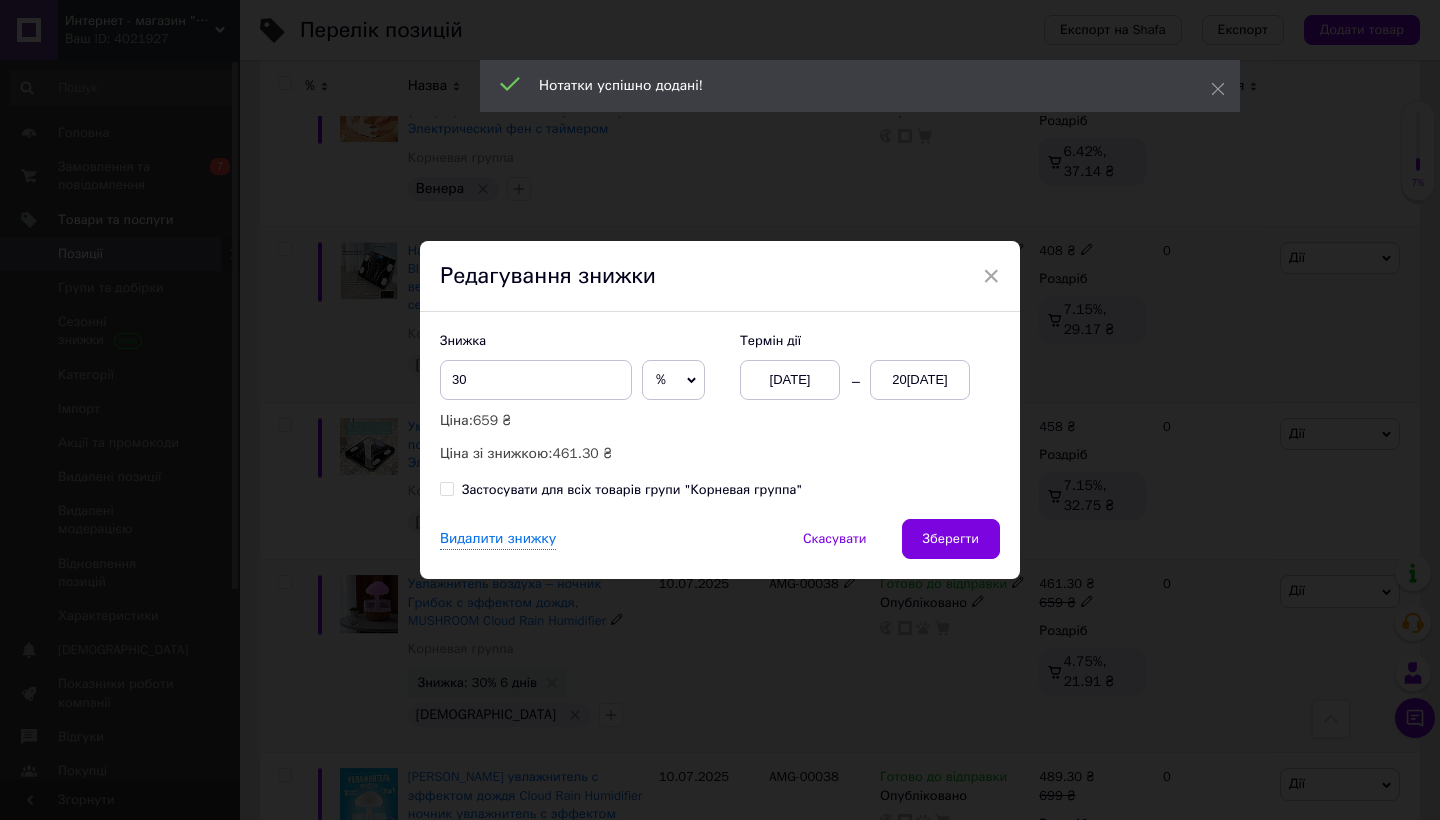 click on "Застосувати для всіх товарів групи "Корневая группа"" at bounding box center [632, 490] 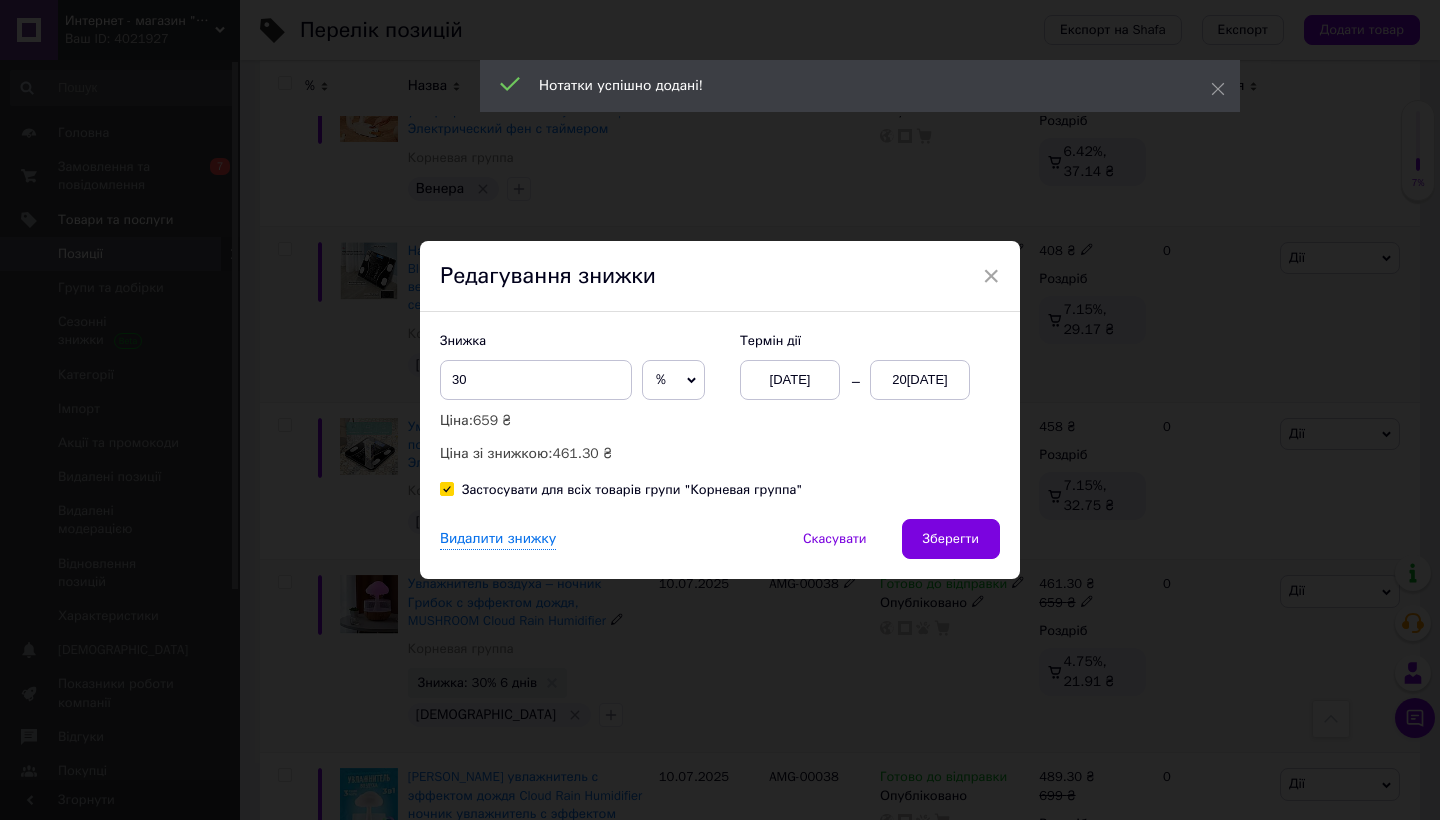 checkbox on "true" 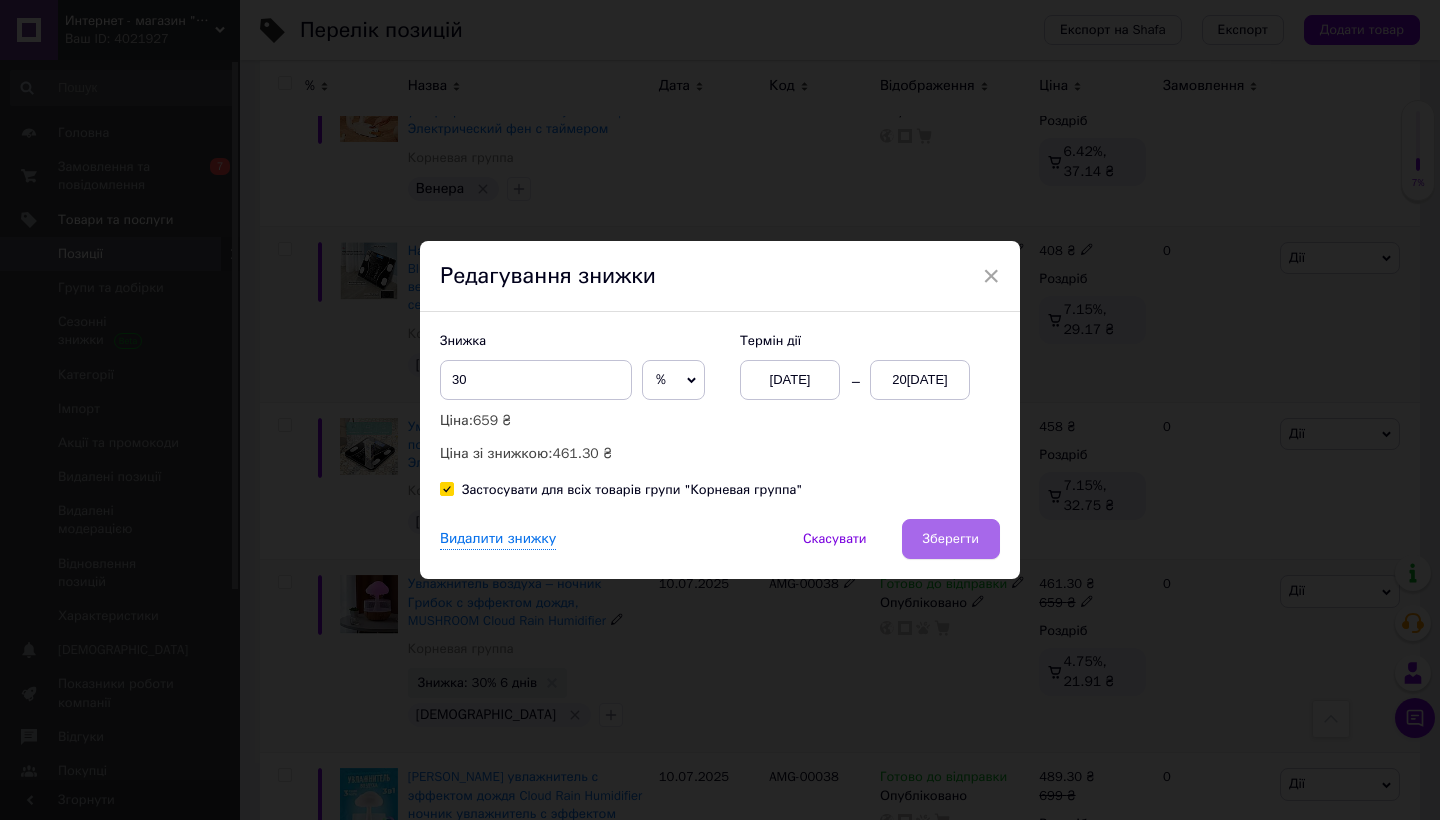 click on "Зберегти" at bounding box center [951, 539] 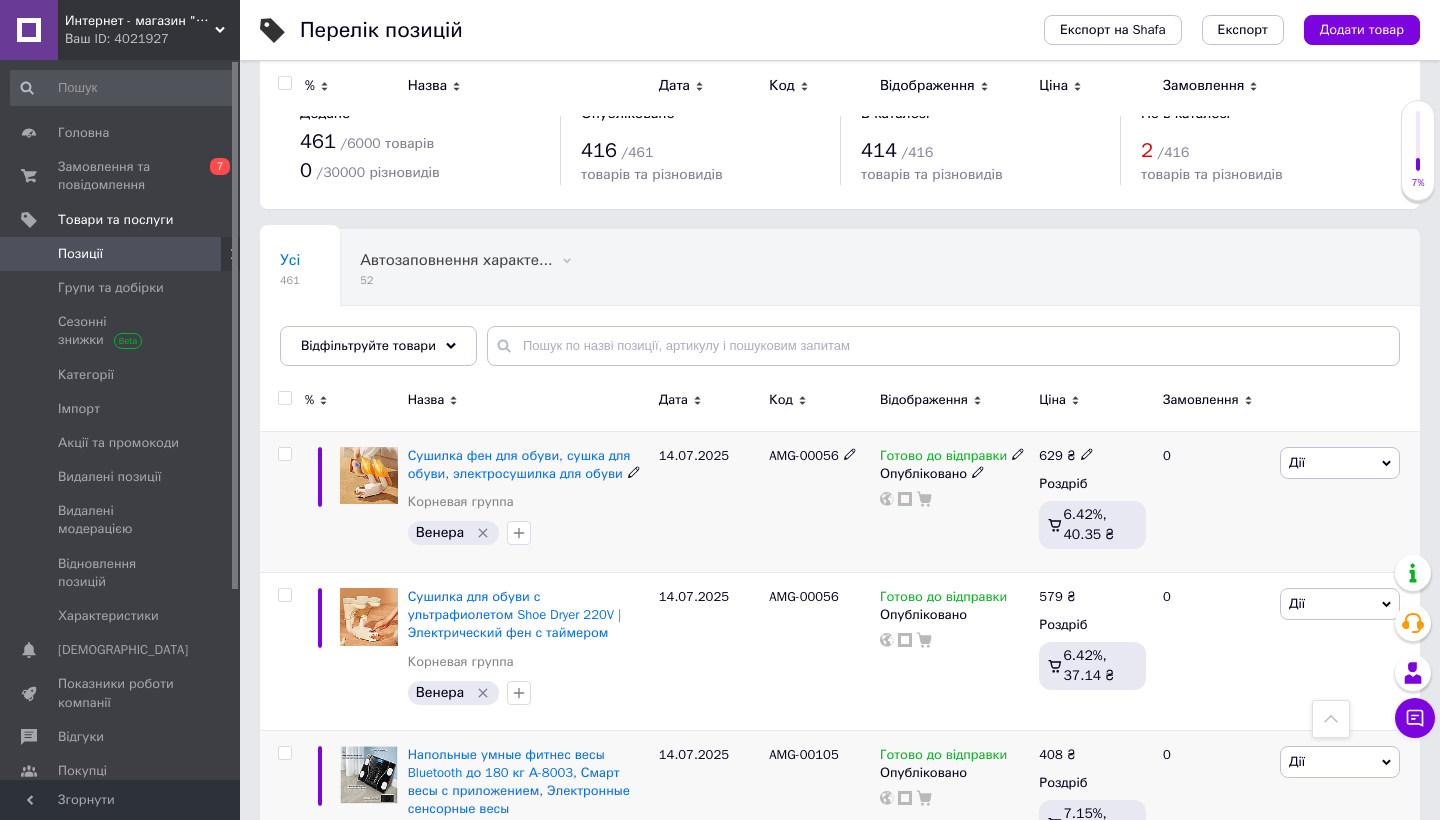 scroll, scrollTop: 0, scrollLeft: 0, axis: both 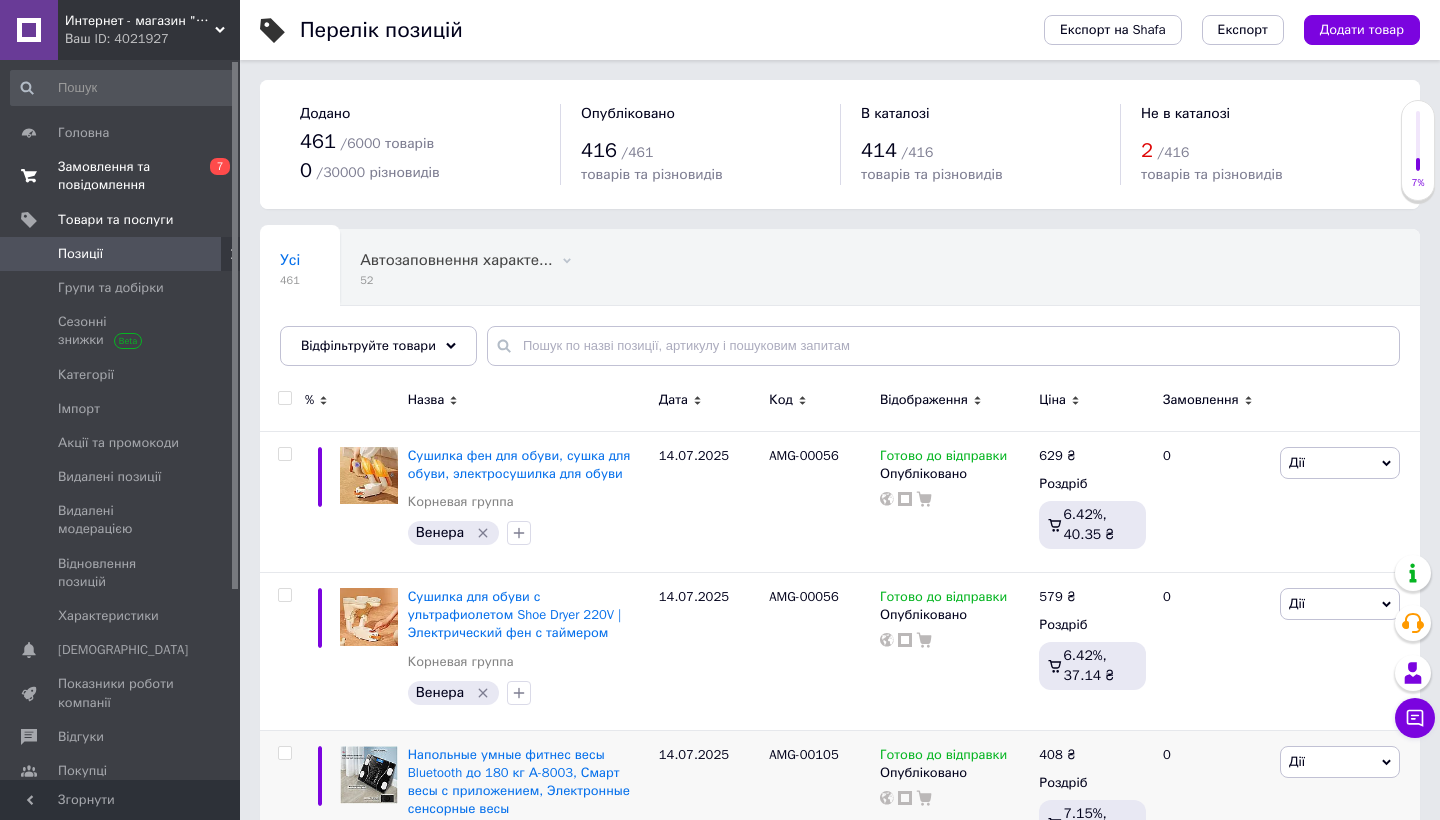 click on "Замовлення та повідомлення" at bounding box center [121, 176] 